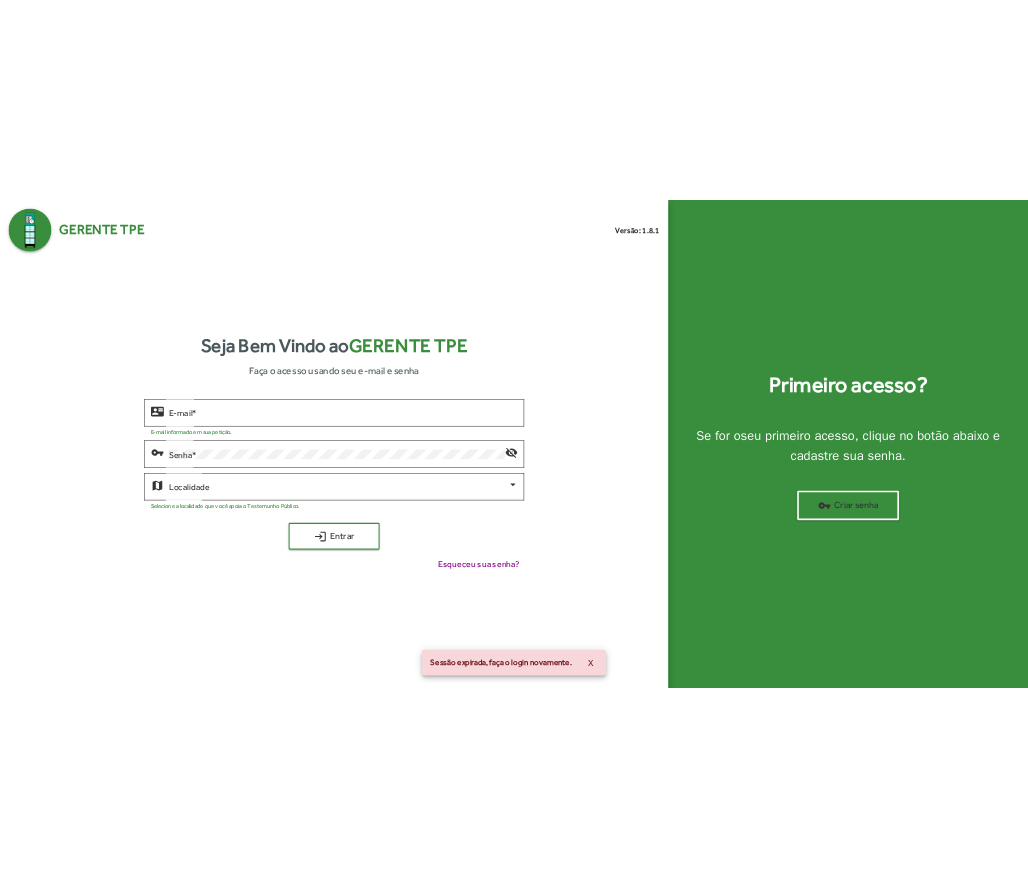 scroll, scrollTop: 0, scrollLeft: 0, axis: both 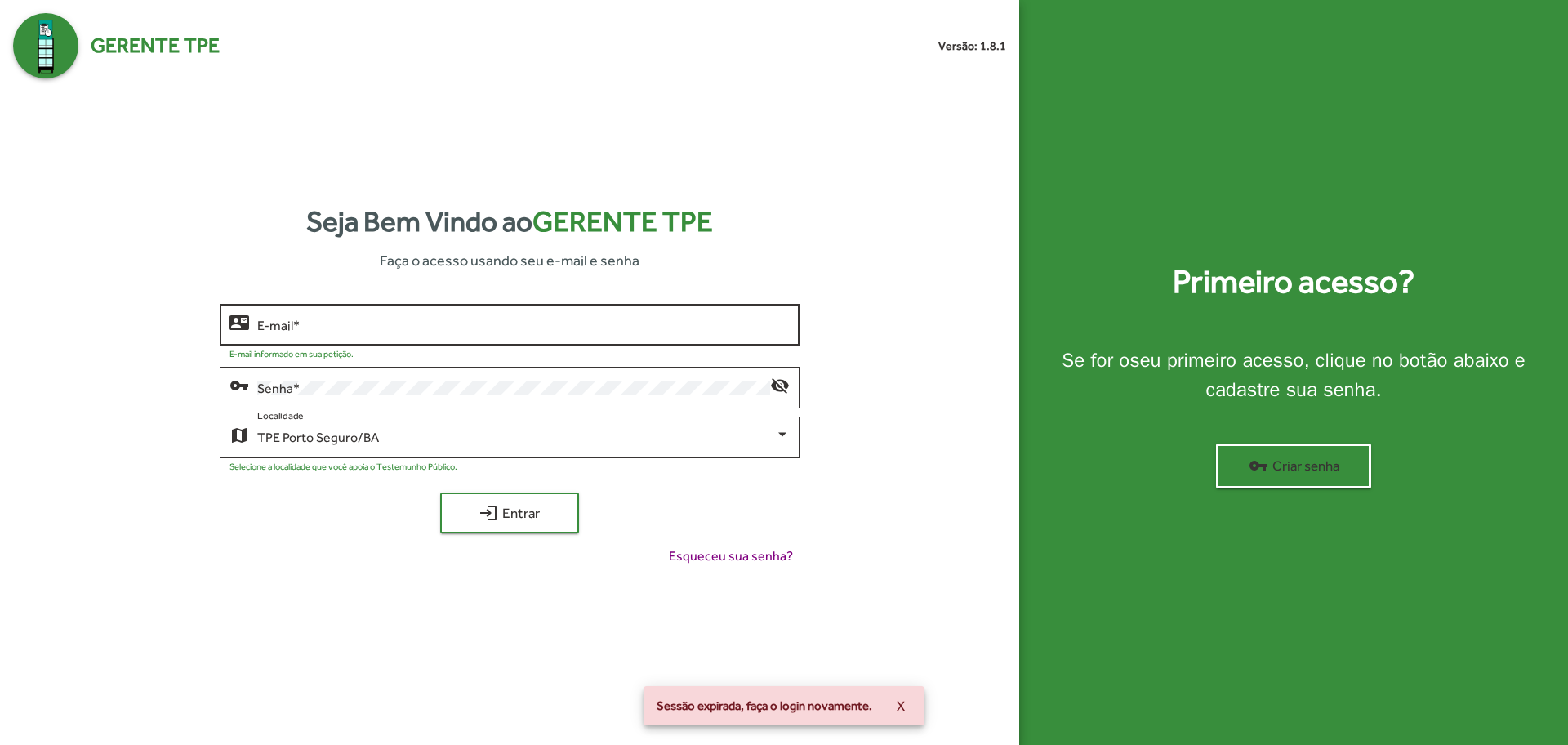 click on "E-mail   *" 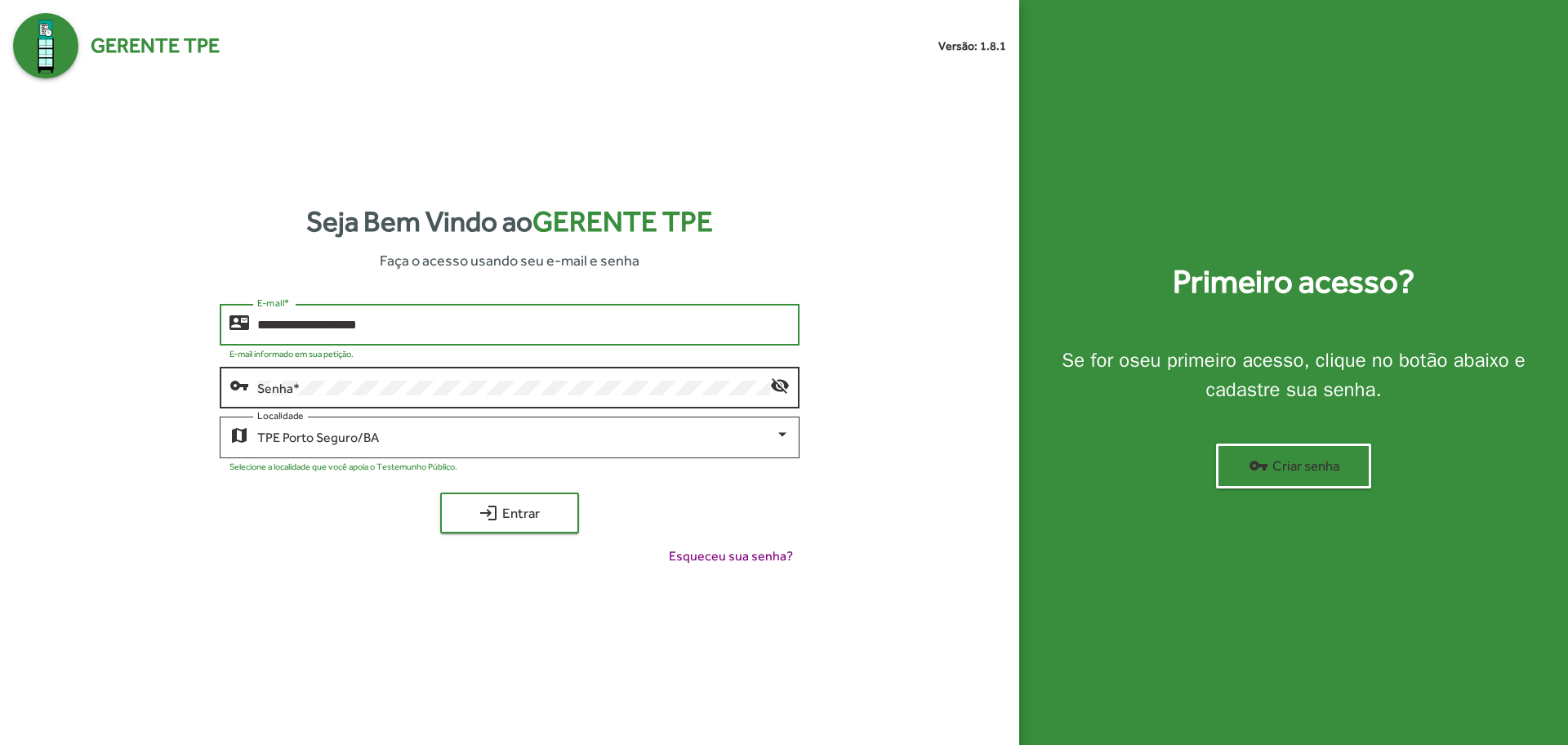 type on "**********" 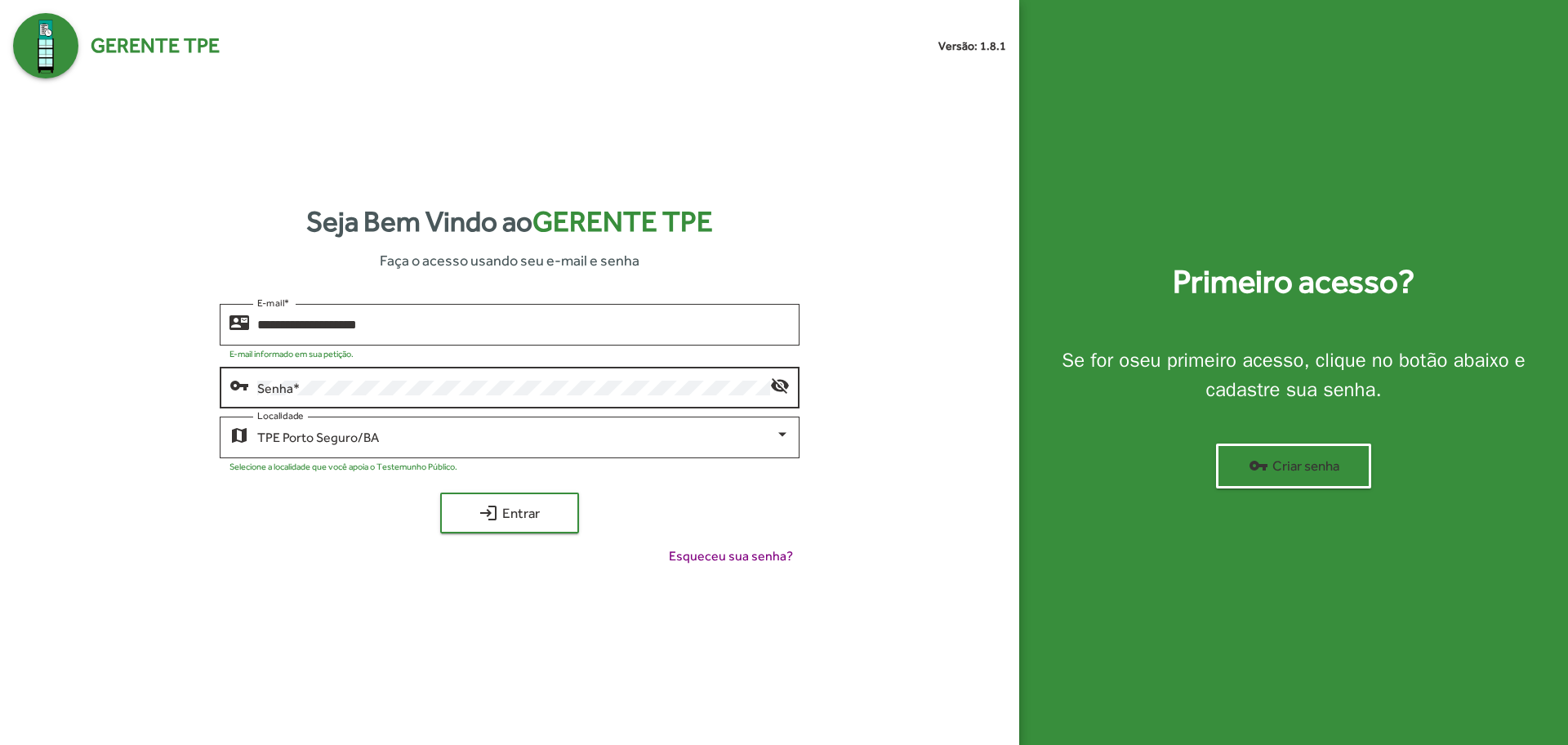 click on "Senha   *" 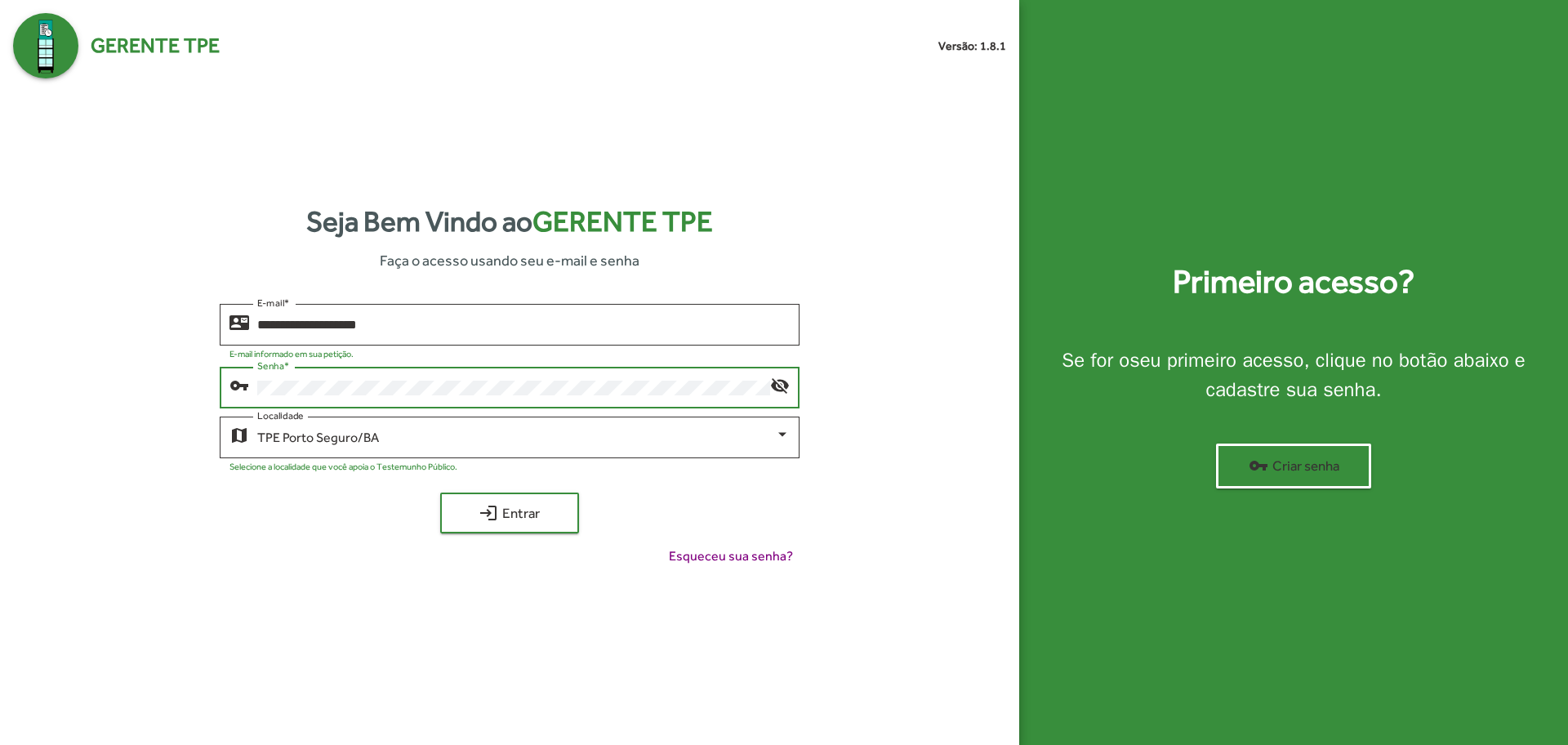 click on "login  Entrar" 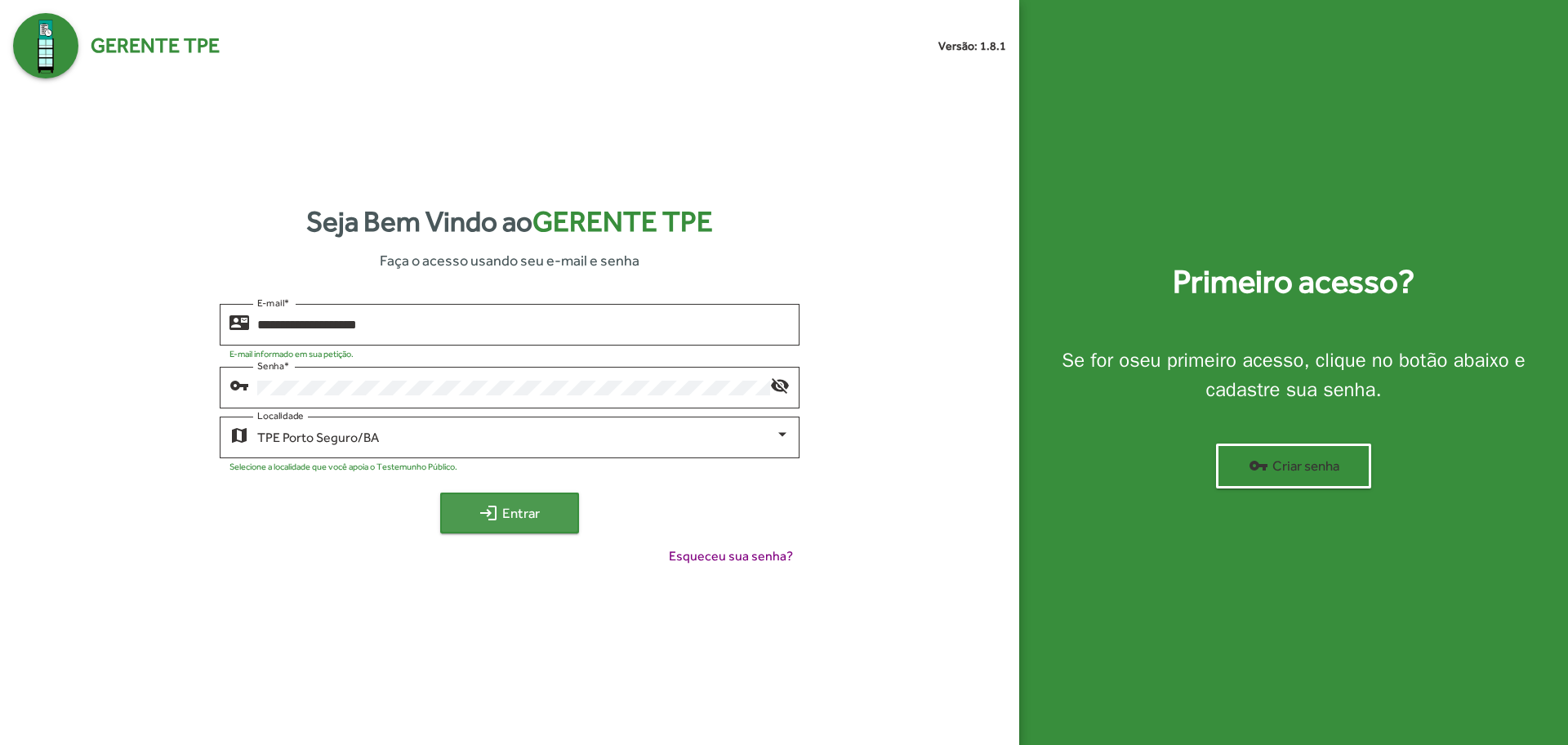 click on "login  Entrar" 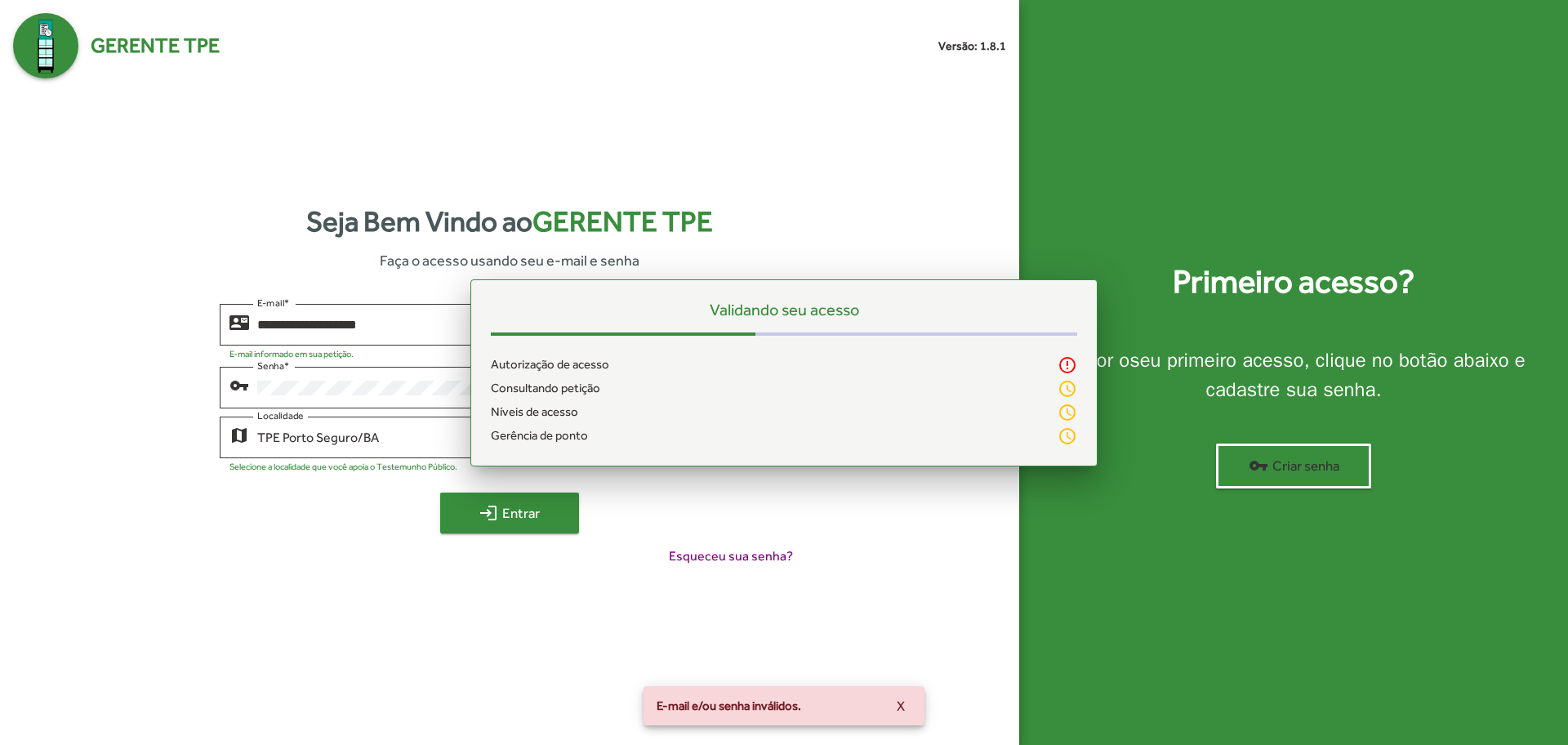 click on "Gerente TPE   Versão: 1.8.1   Seja Bem Vindo ao  Gerente TPE  Faça o acesso usando seu e-mail e senha  contact_mail [EMAIL]  E-mail   * E-mail informado em sua petição. vpn_key  Senha   * visibility_off map TPE Porto Seguro/BA  Localidade  Selecione a localidade que você apoia o Testemunho Público. login  Entrar   Esqueceu sua senha?  Primeiro acesso?  Se for o  seu primeiro acesso , clique no botão abaixo e cadastre sua senha.  vpn_key  Criar senha
Visualizar Senha Aguardando resposta Etapa com erro Validando seu acesso  Autorização de acesso  error_outline  Consultando petição  schedule   Níveis de acesso  schedule   Gerência de ponto  schedule  E-mail e/ou senha inválidos. X" at bounding box center (784, 372) 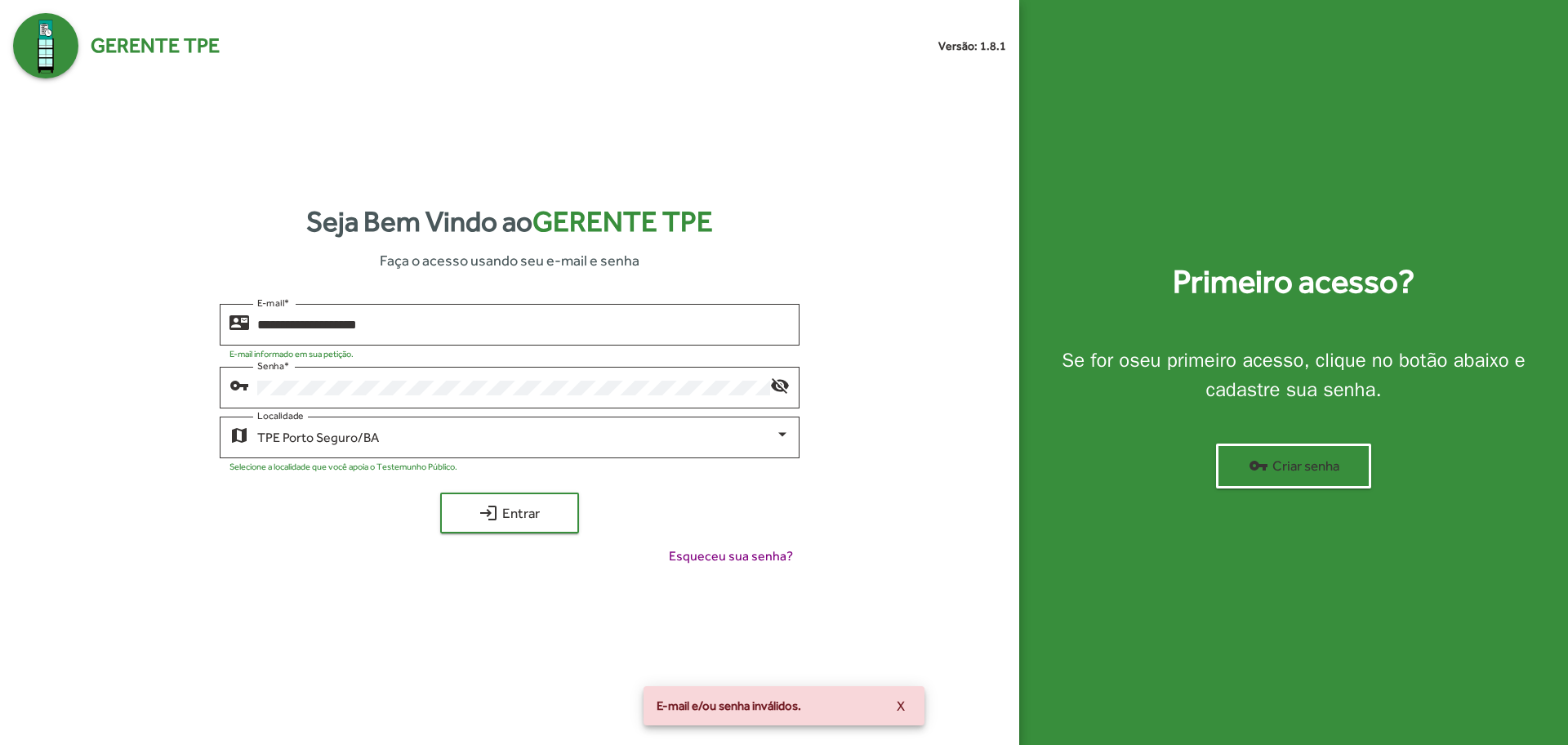 click on "Senha   *" 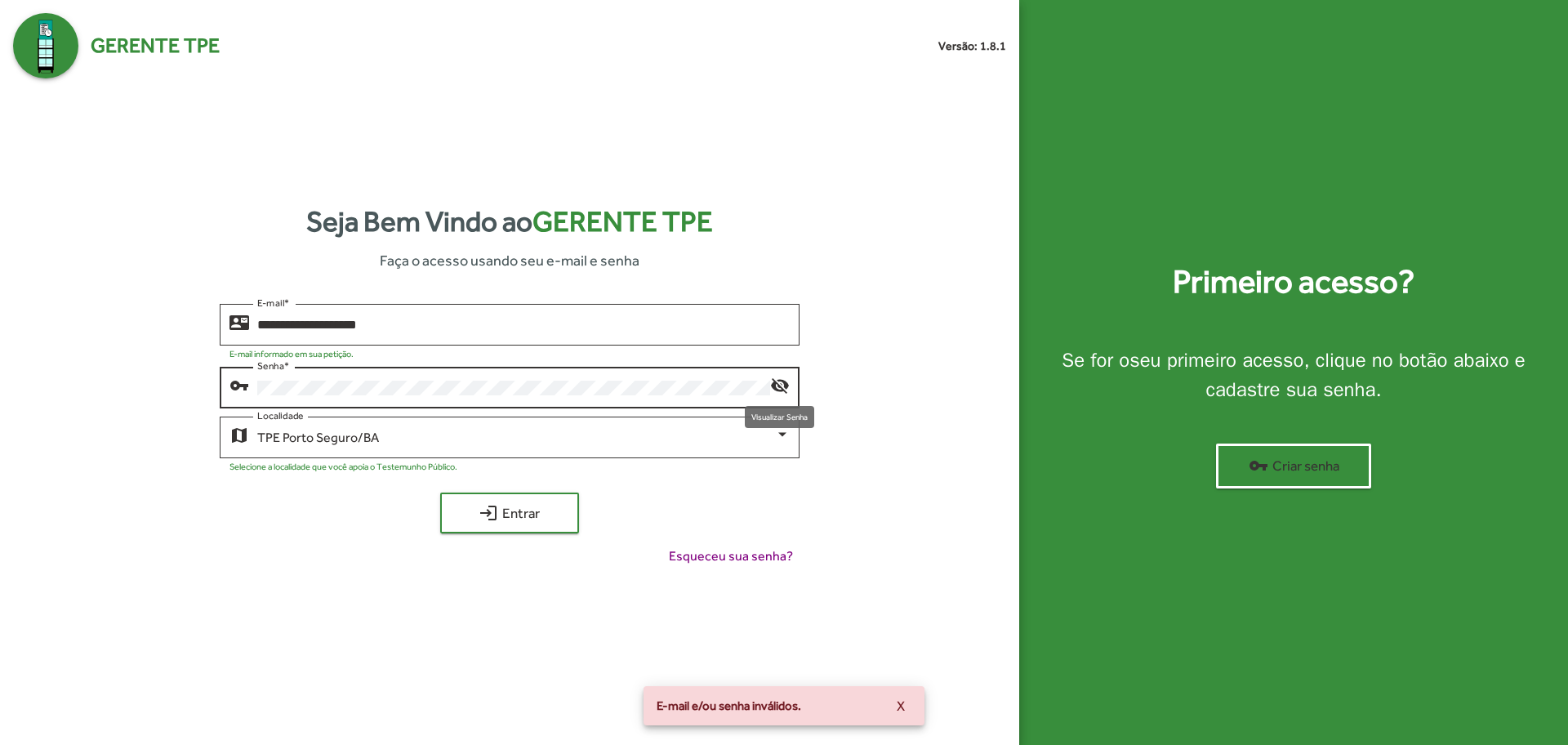 click on "visibility_off" 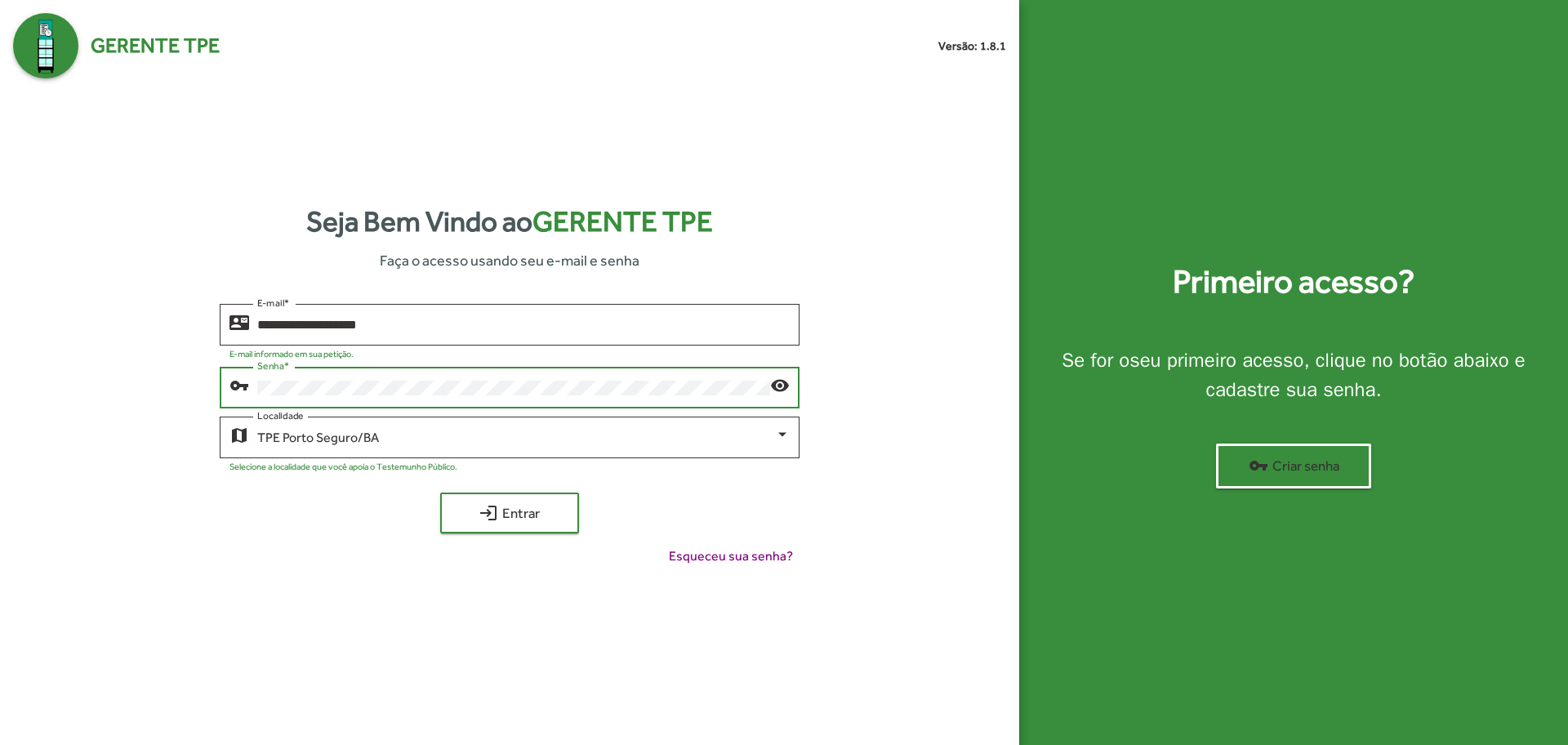 click on "login  Entrar" 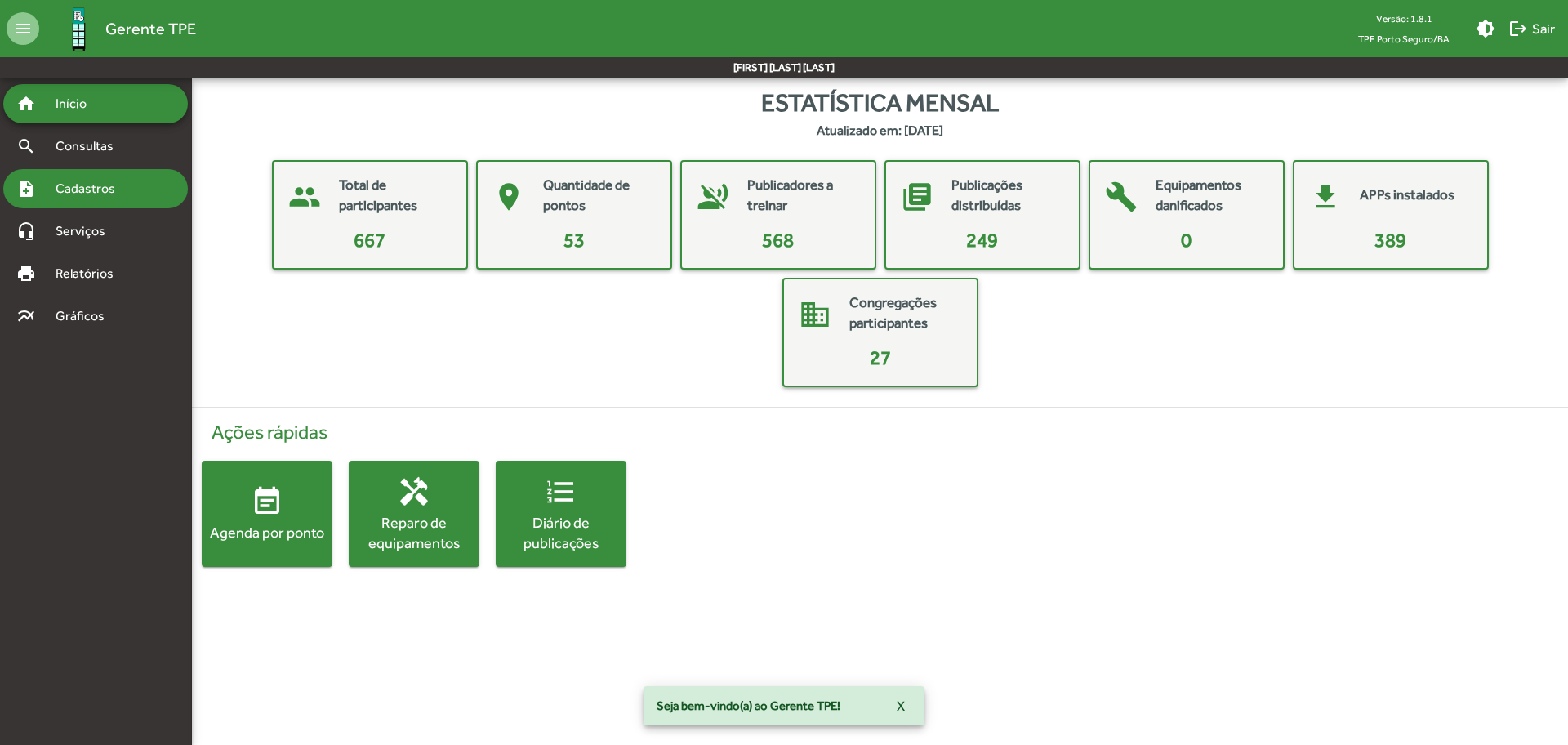 click on "note_add Cadastros" at bounding box center [96, 189] 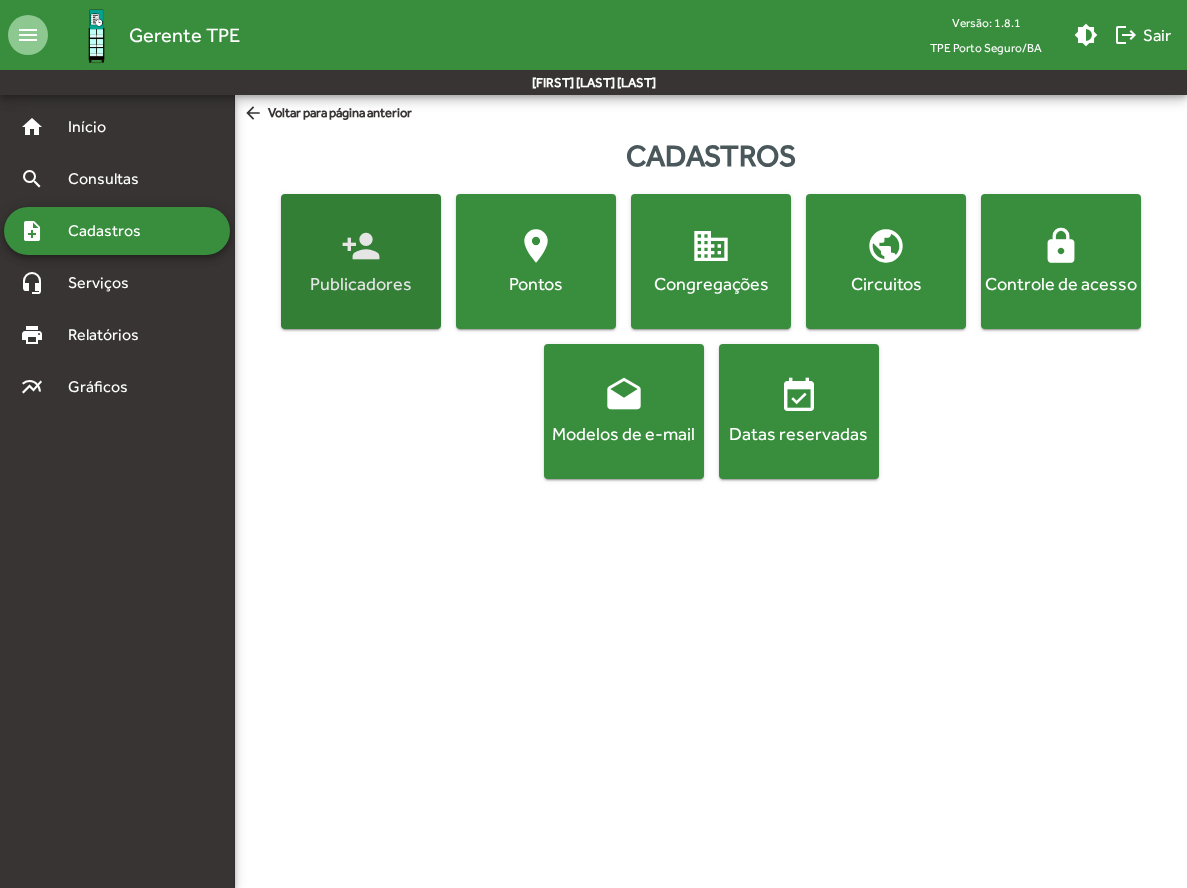 click on "person_add" 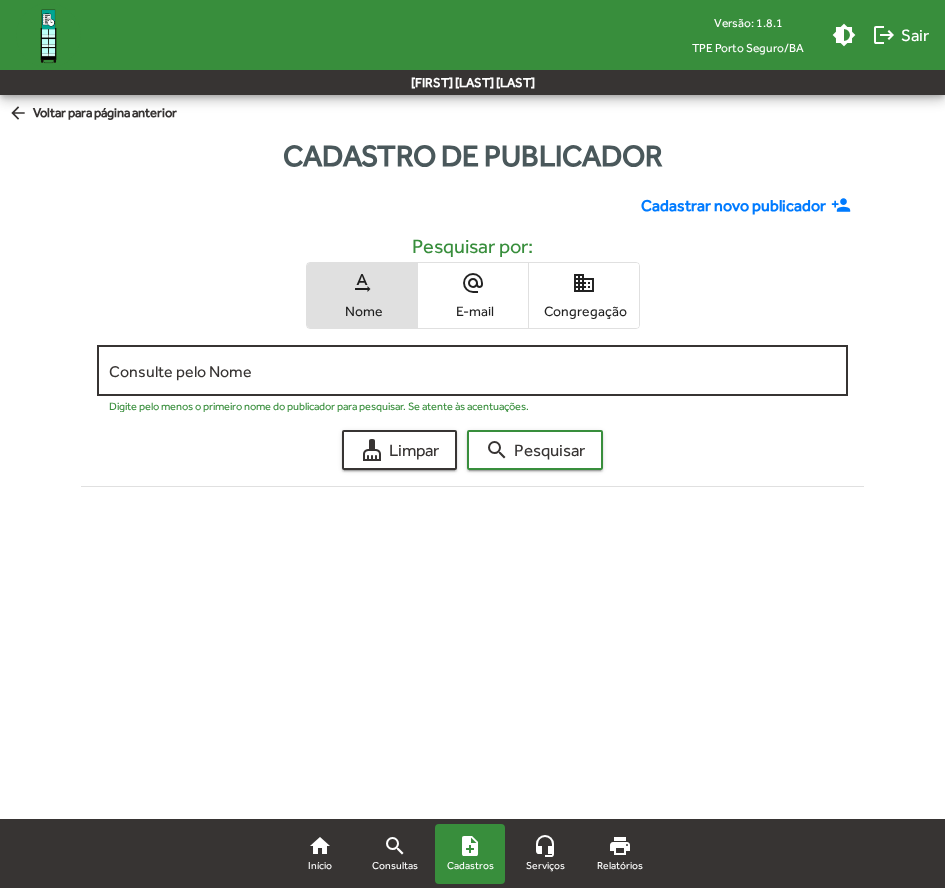 click on "Consulte pelo Nome" 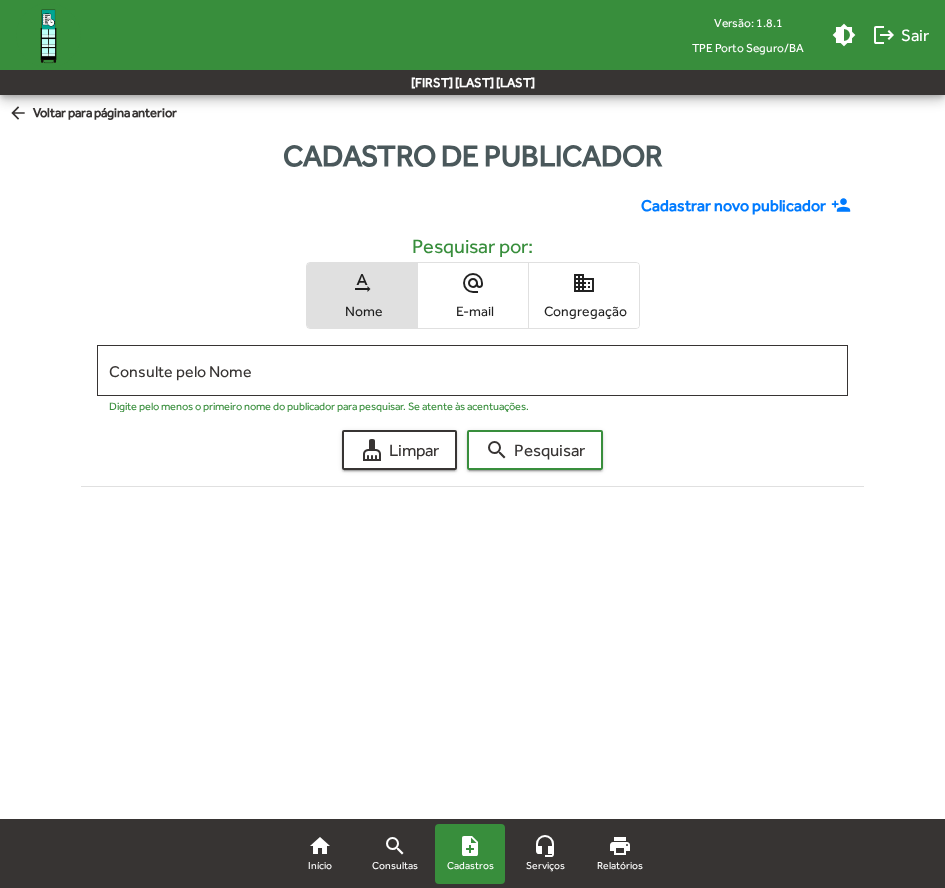 click on "Cadastrar novo publicador" 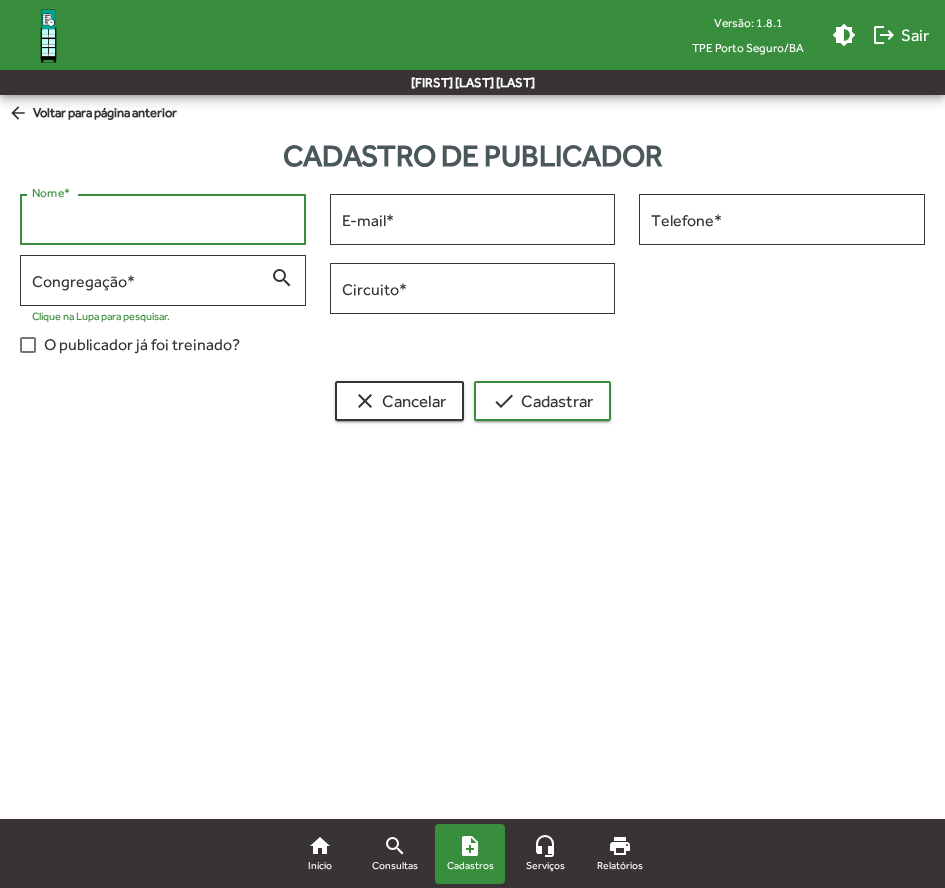 click on "Nome  *" at bounding box center [163, 220] 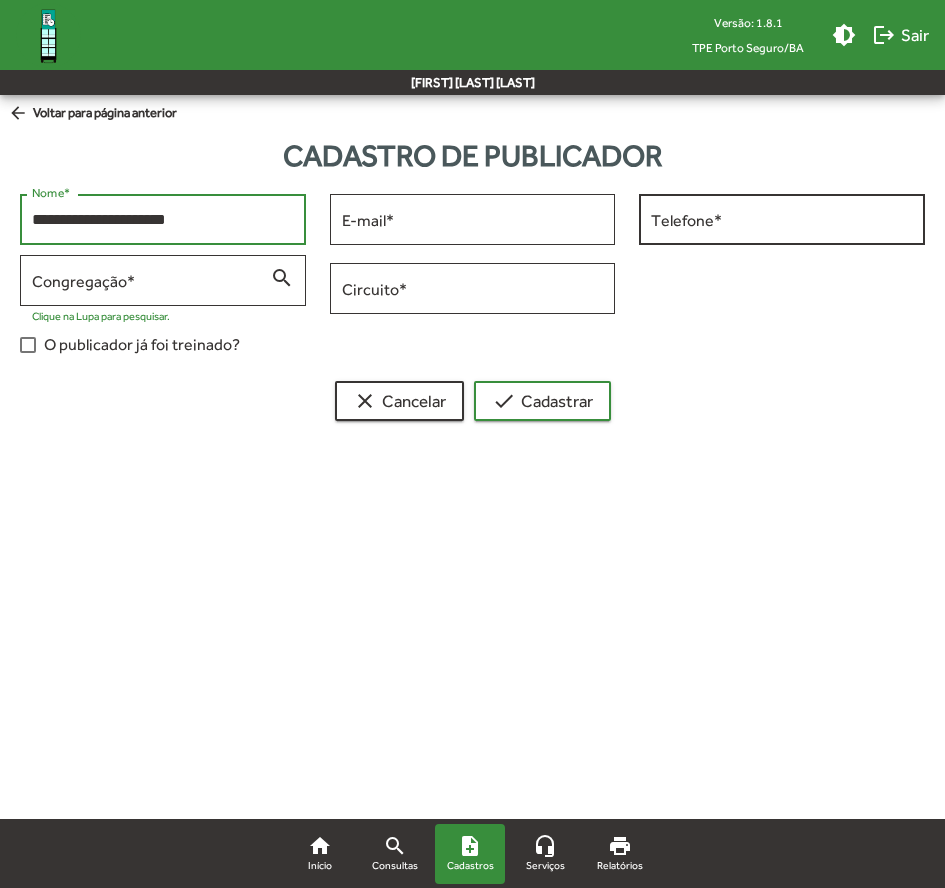 type on "**********" 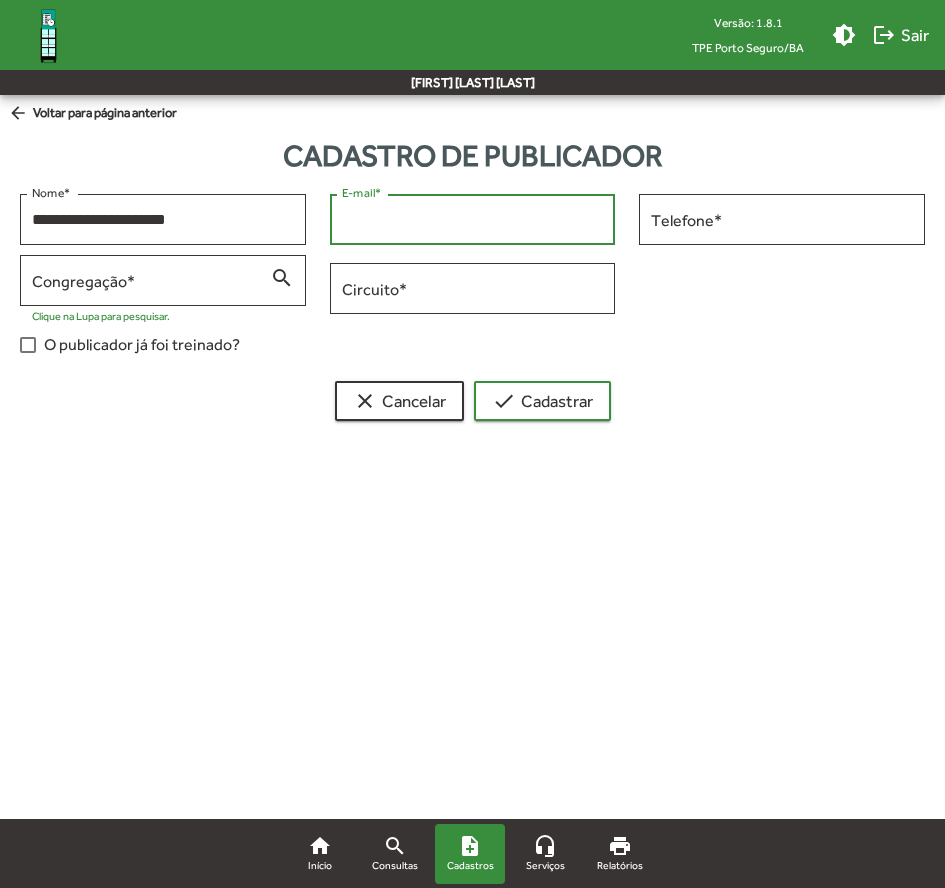 click on "E-mail  *" at bounding box center (473, 220) 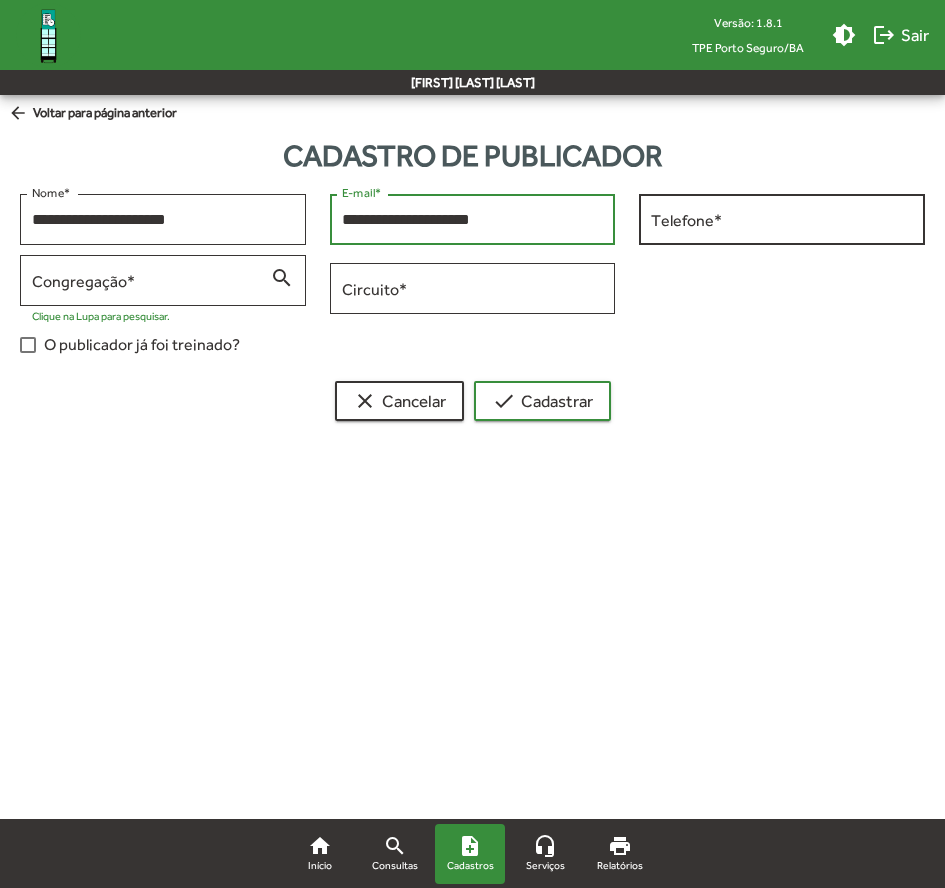 type on "**********" 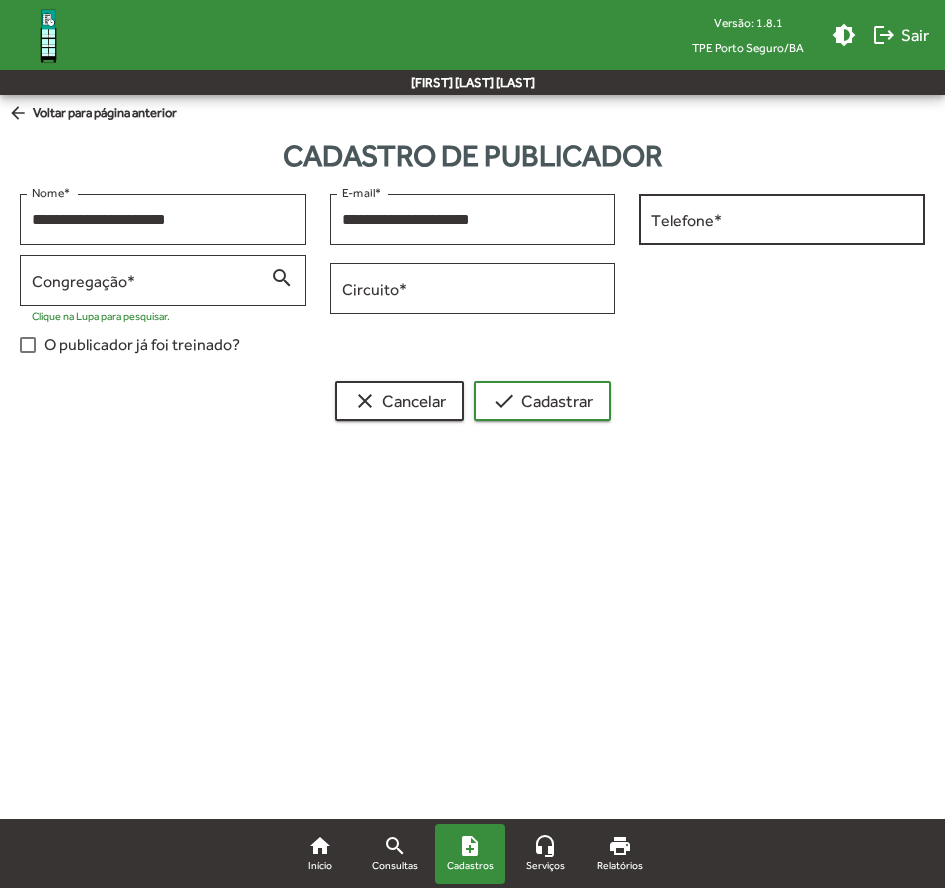 click on "Telefone  *" at bounding box center [782, 217] 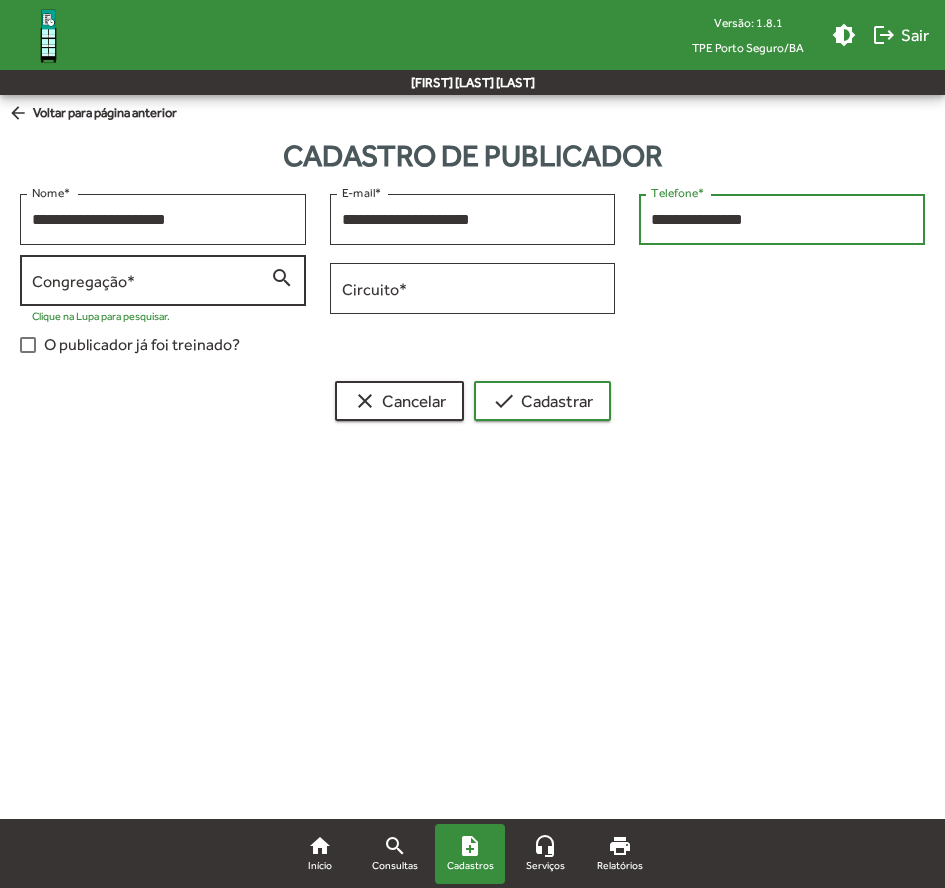 type on "**********" 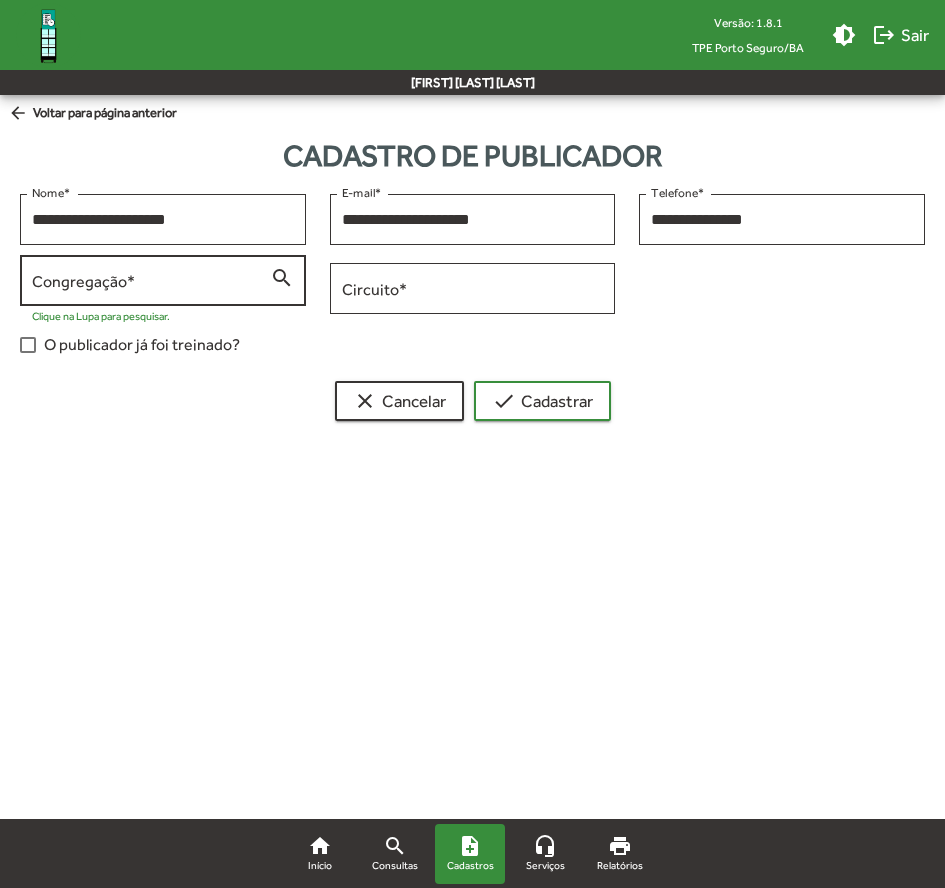 click on "Congregação  *" at bounding box center [151, 281] 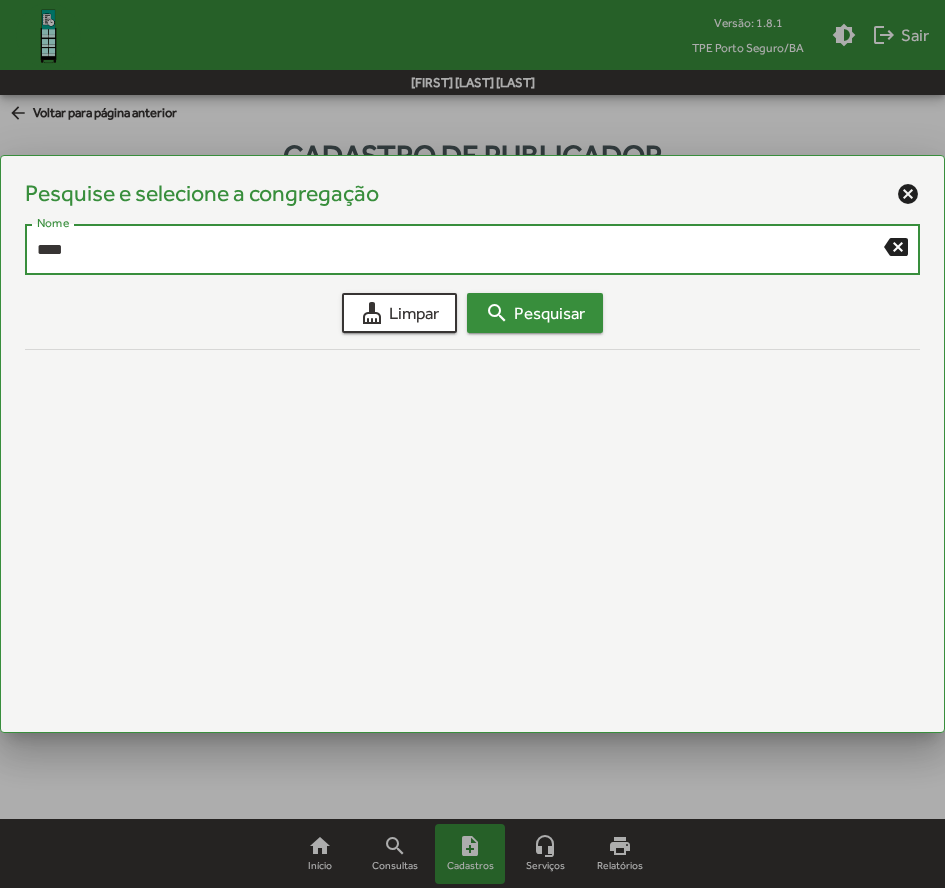 type on "****" 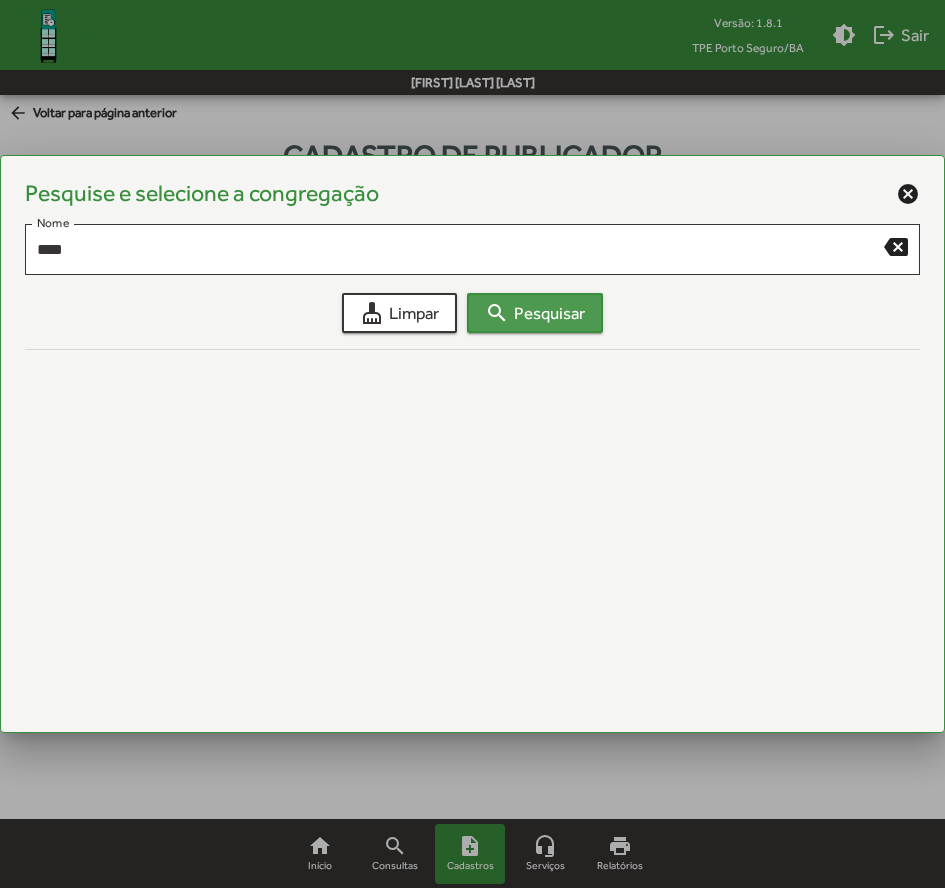 click on "search" at bounding box center (497, 313) 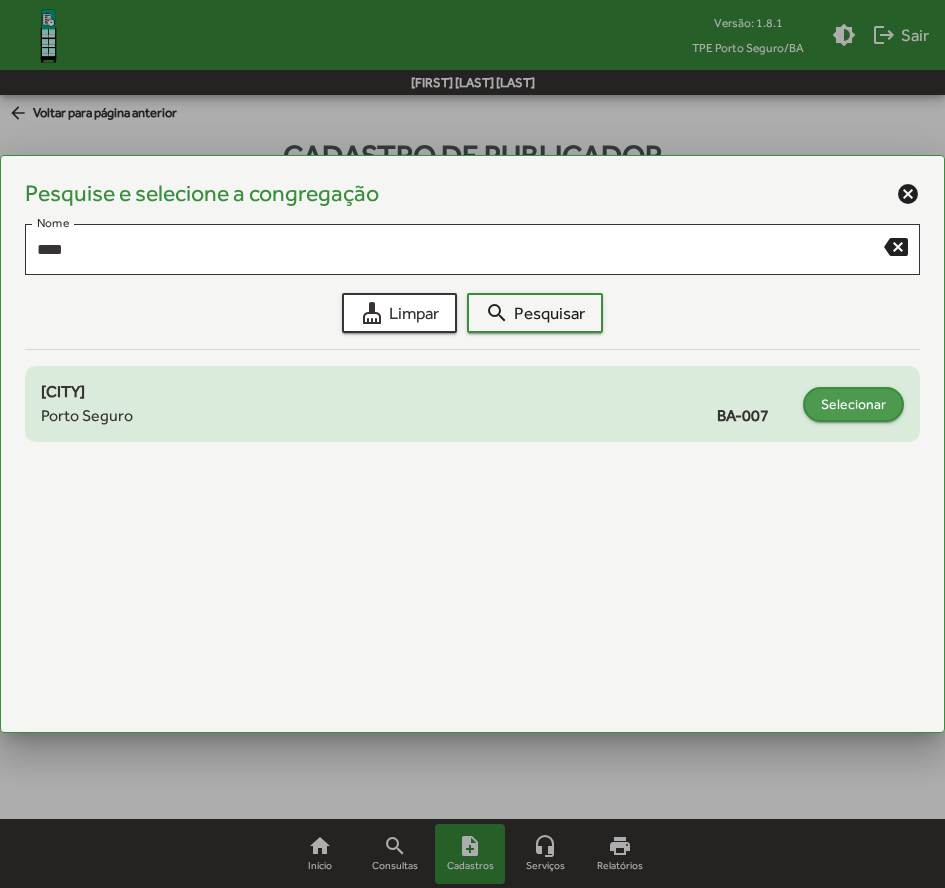 click on "Selecionar" 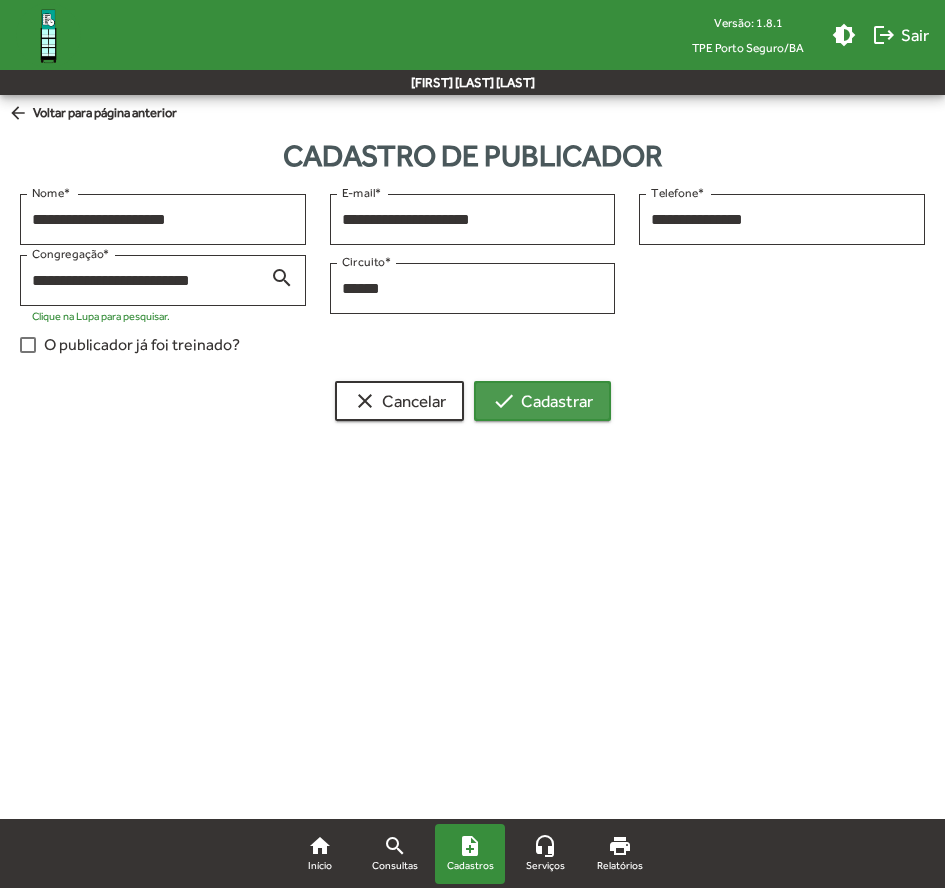 click on "check  Cadastrar" at bounding box center (542, 401) 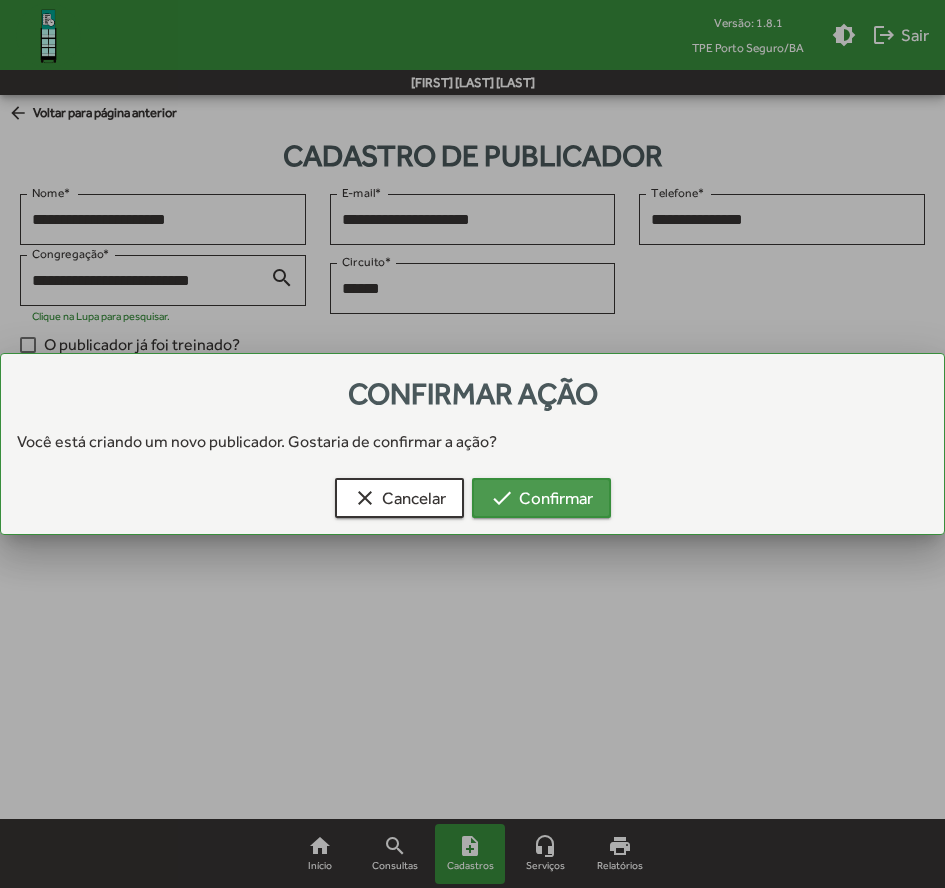 click on "check  Confirmar" at bounding box center [541, 498] 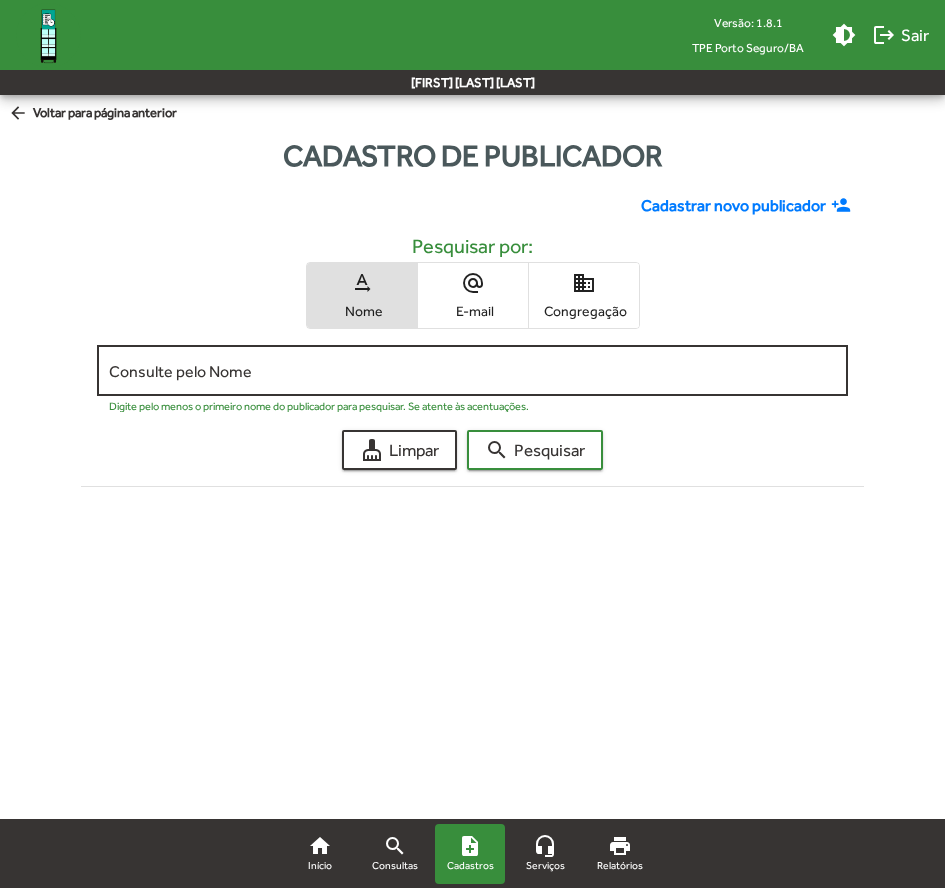 click on "Consulte pelo Nome" 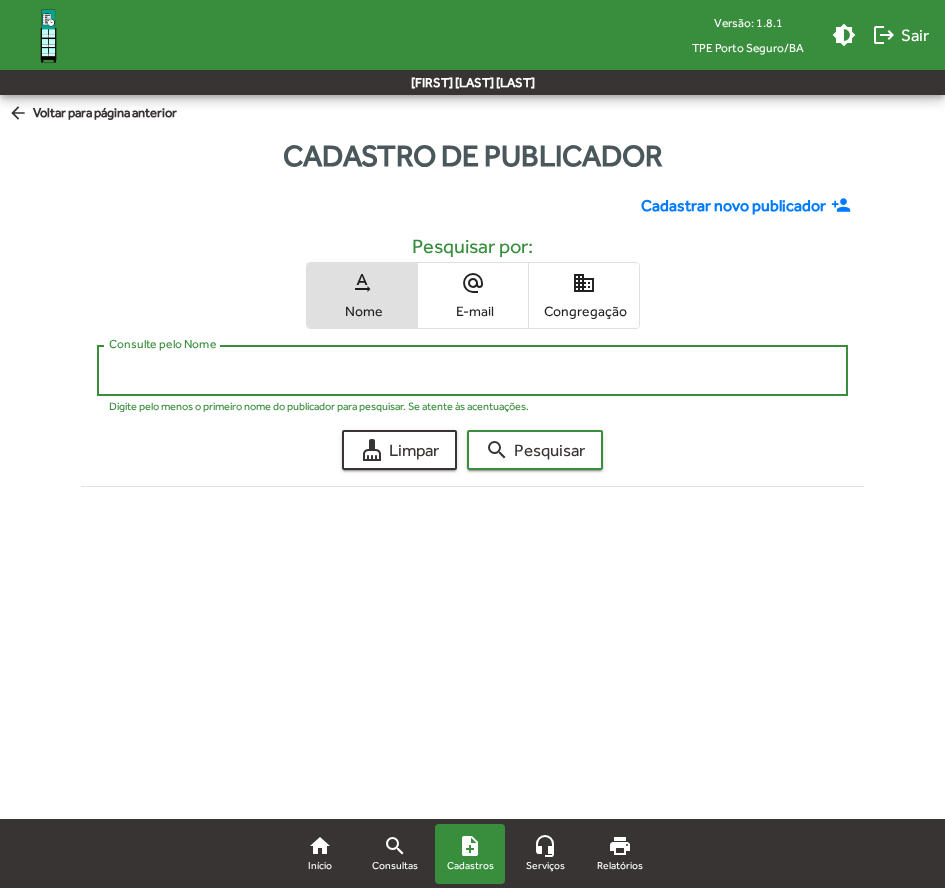 click on "Cadastrar novo publicador" 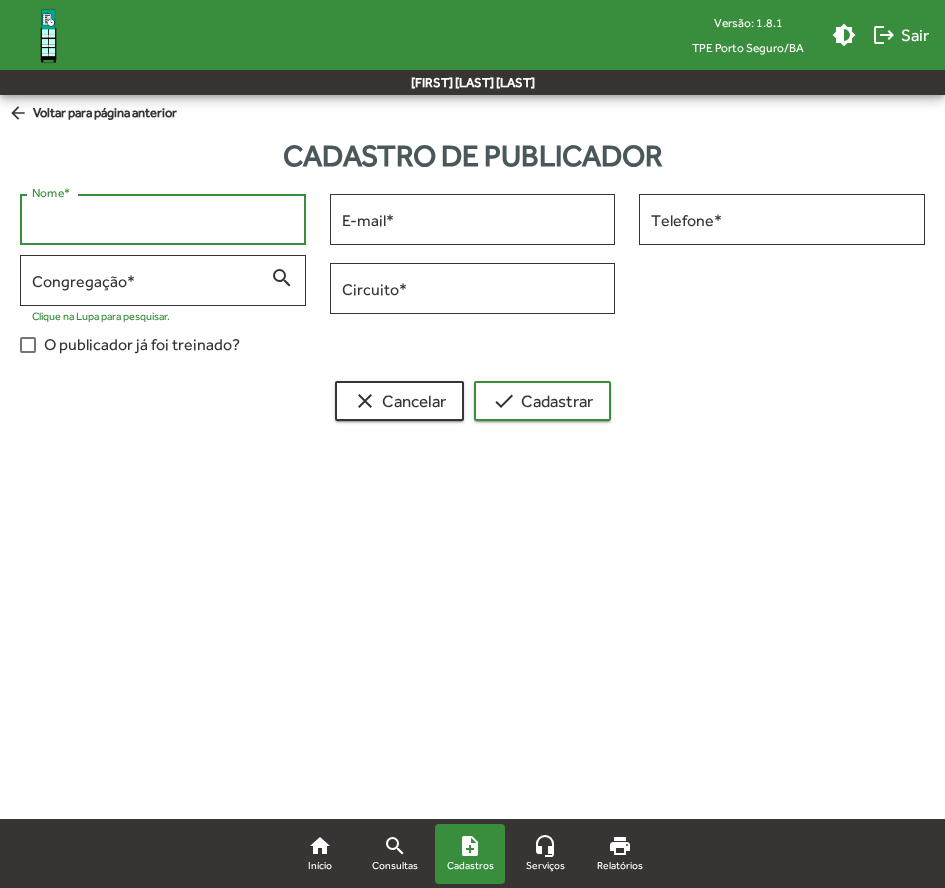 click on "Nome  *" at bounding box center [163, 220] 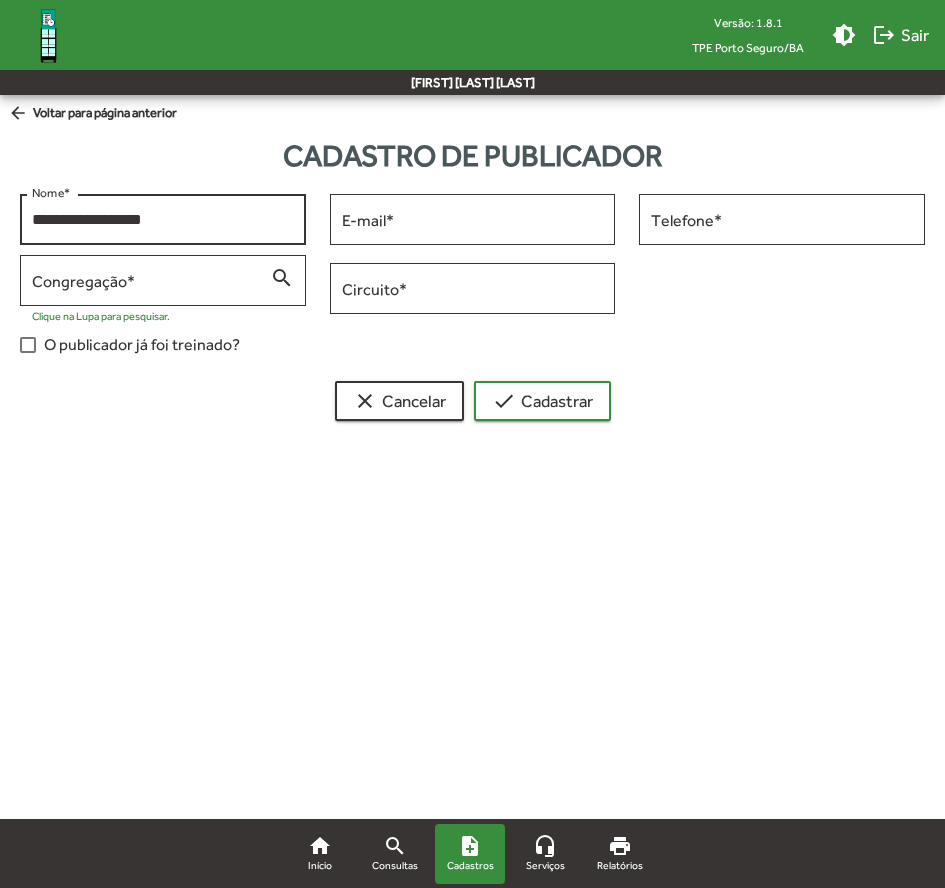 click on "**********" at bounding box center (163, 217) 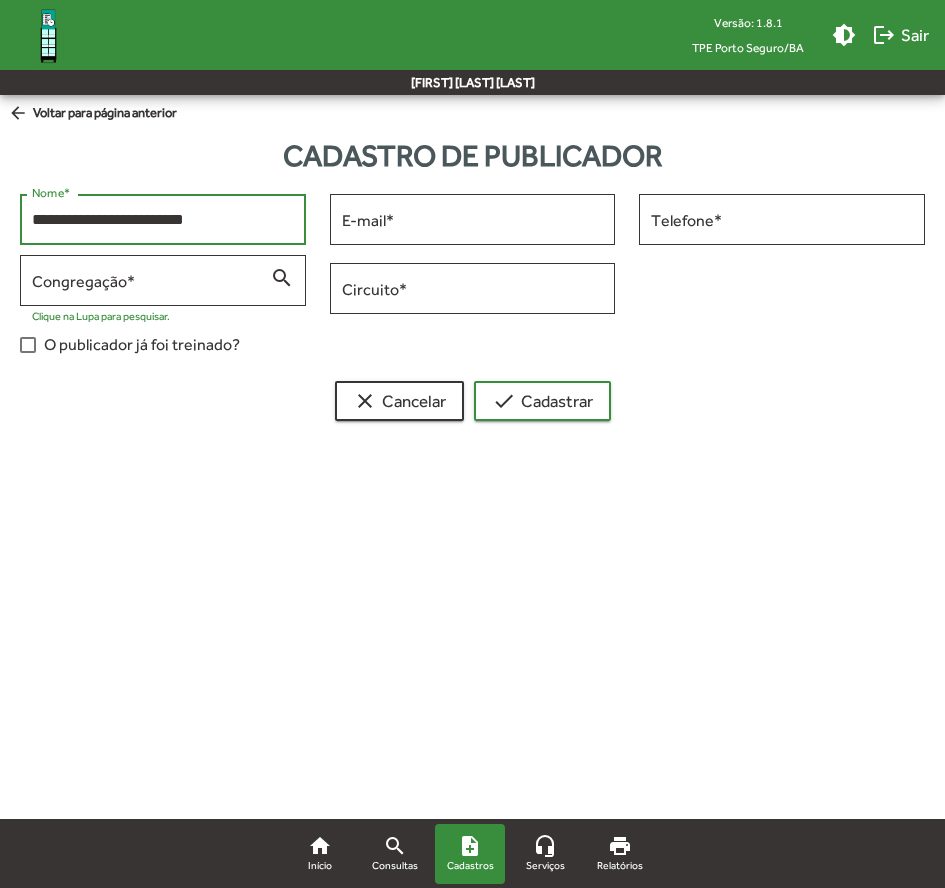 type on "**********" 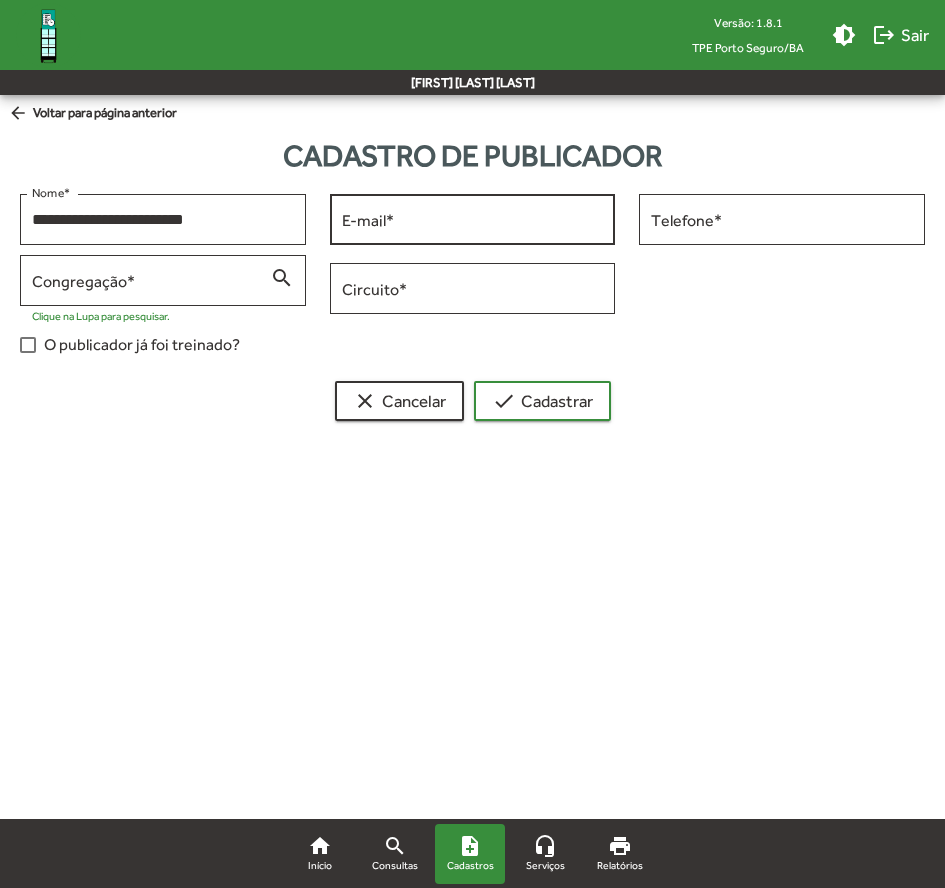click on "E-mail  *" at bounding box center [473, 217] 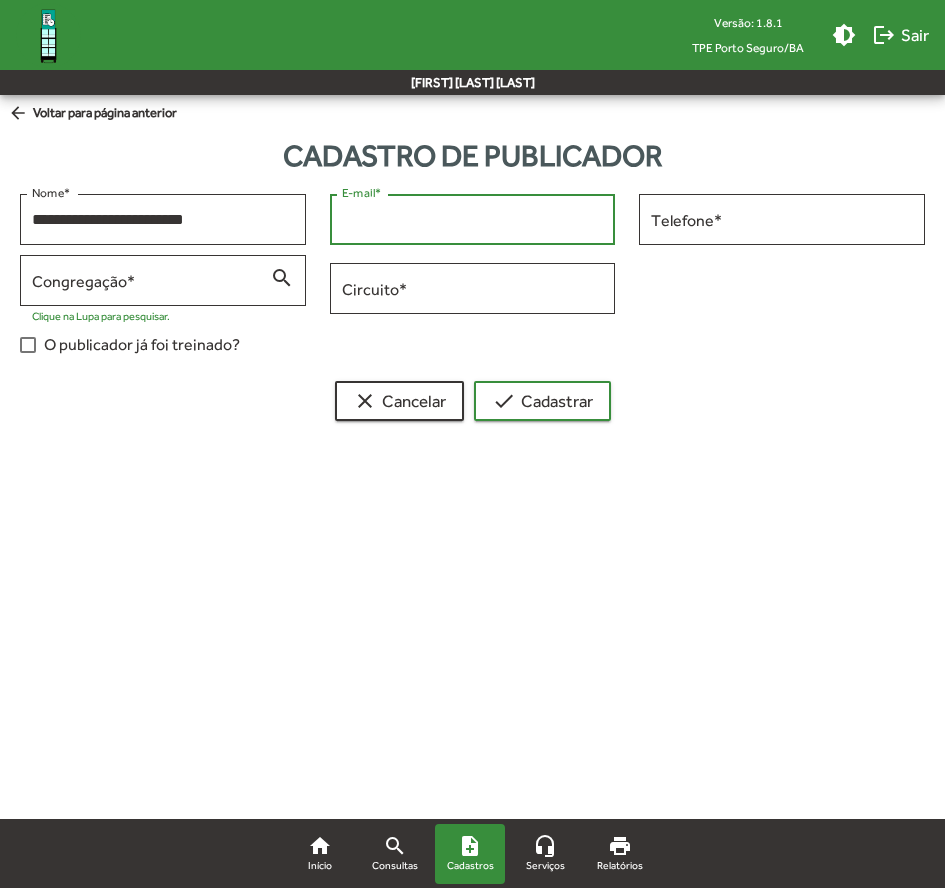 paste on "**********" 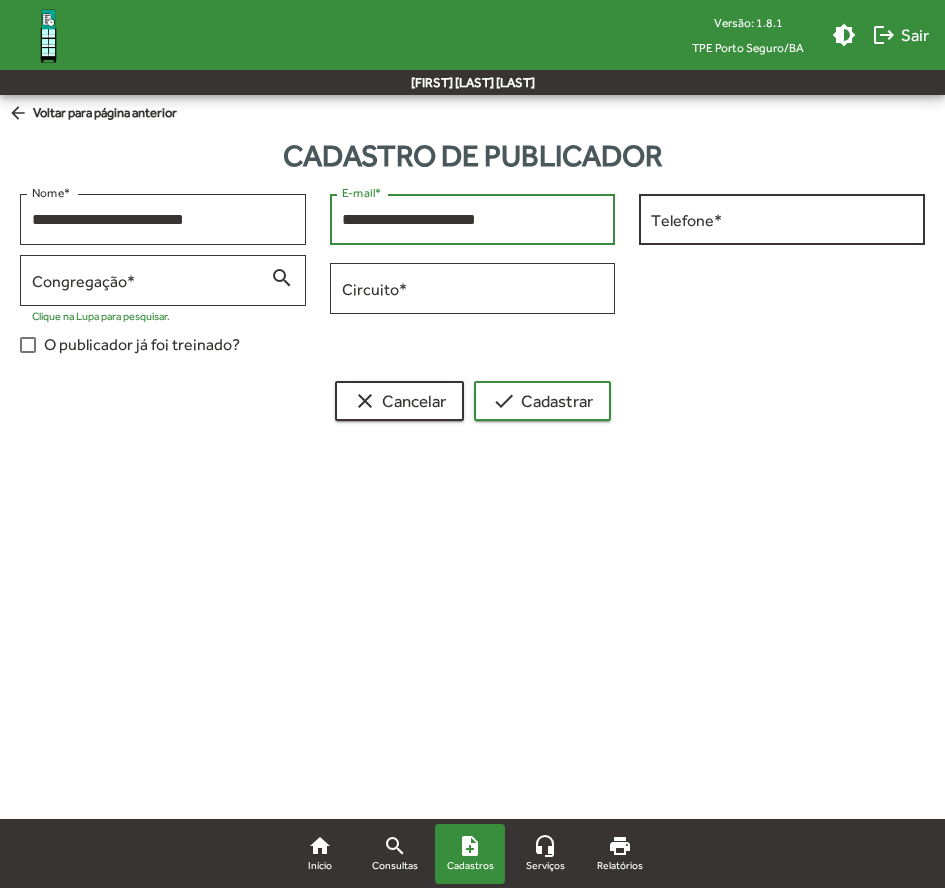 type on "**********" 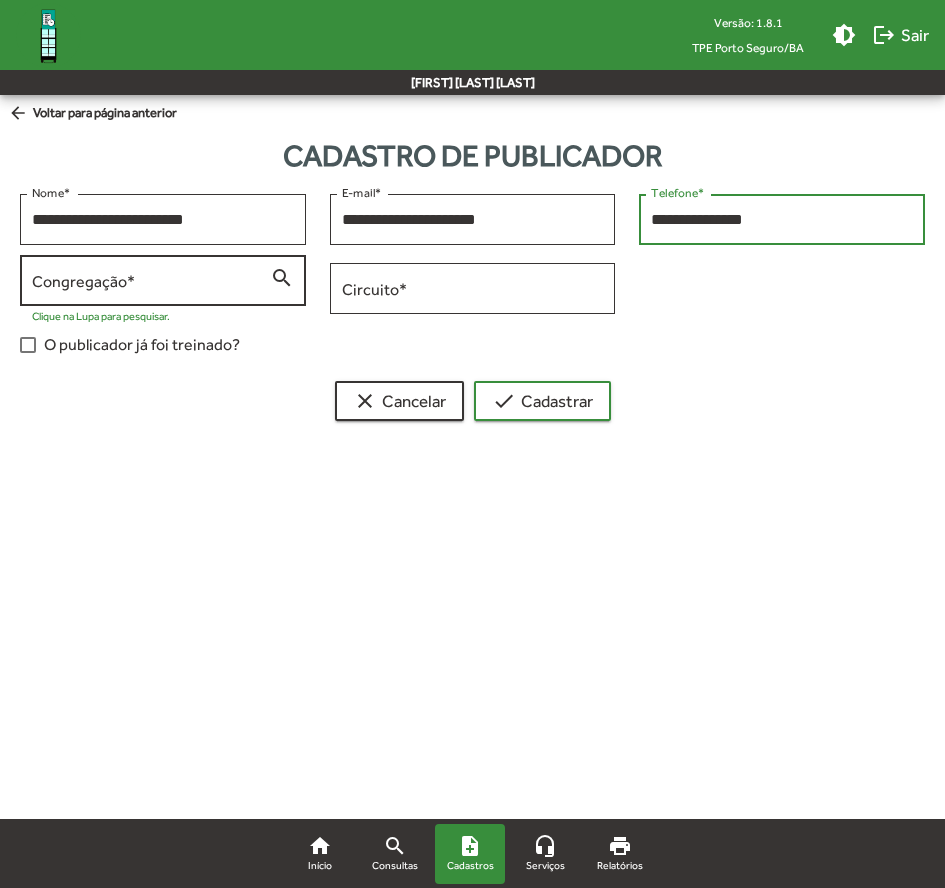type on "**********" 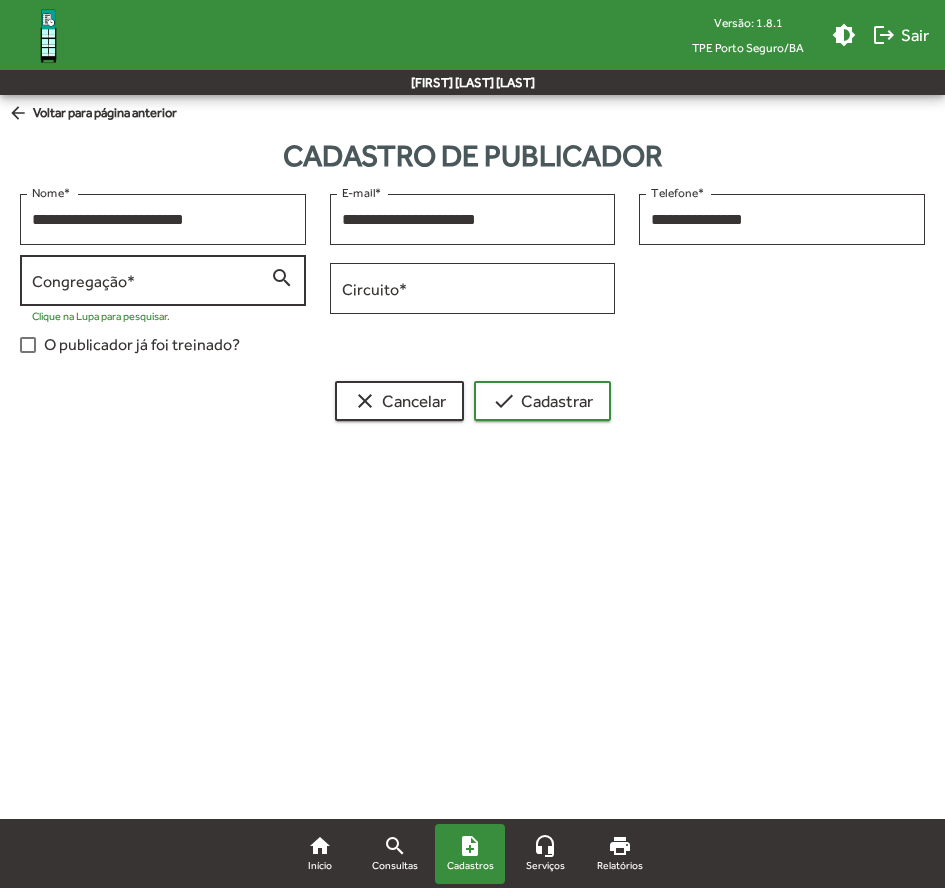 click on "Congregação  *" at bounding box center [151, 281] 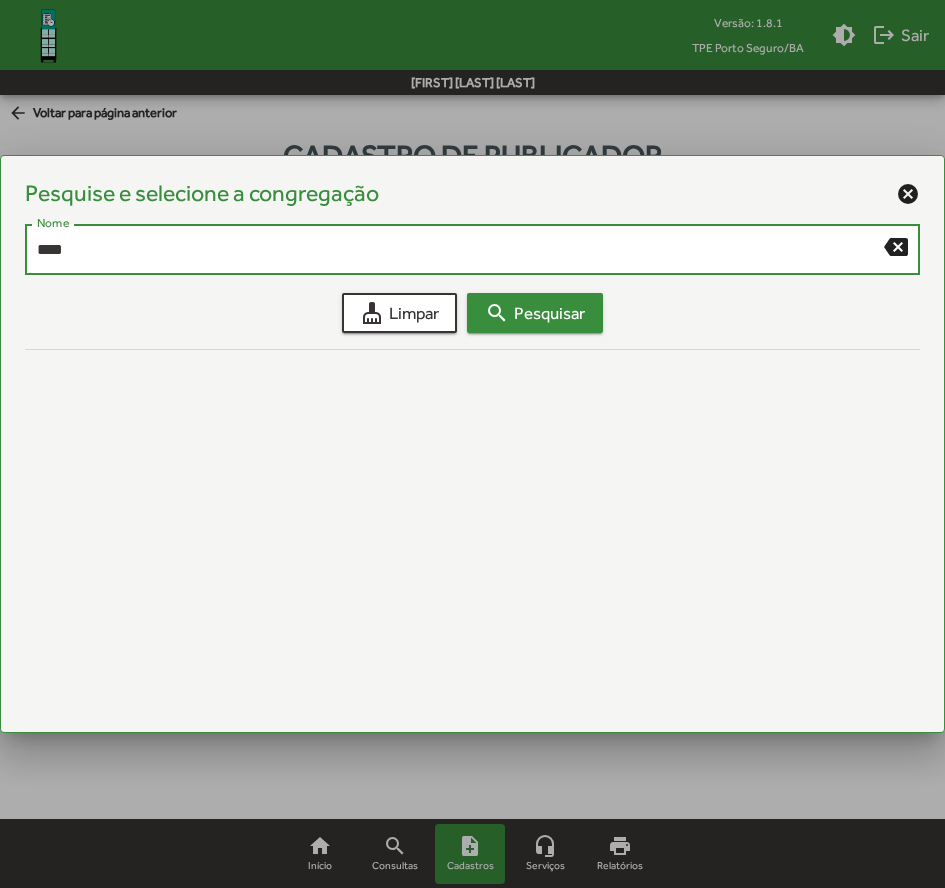 type on "****" 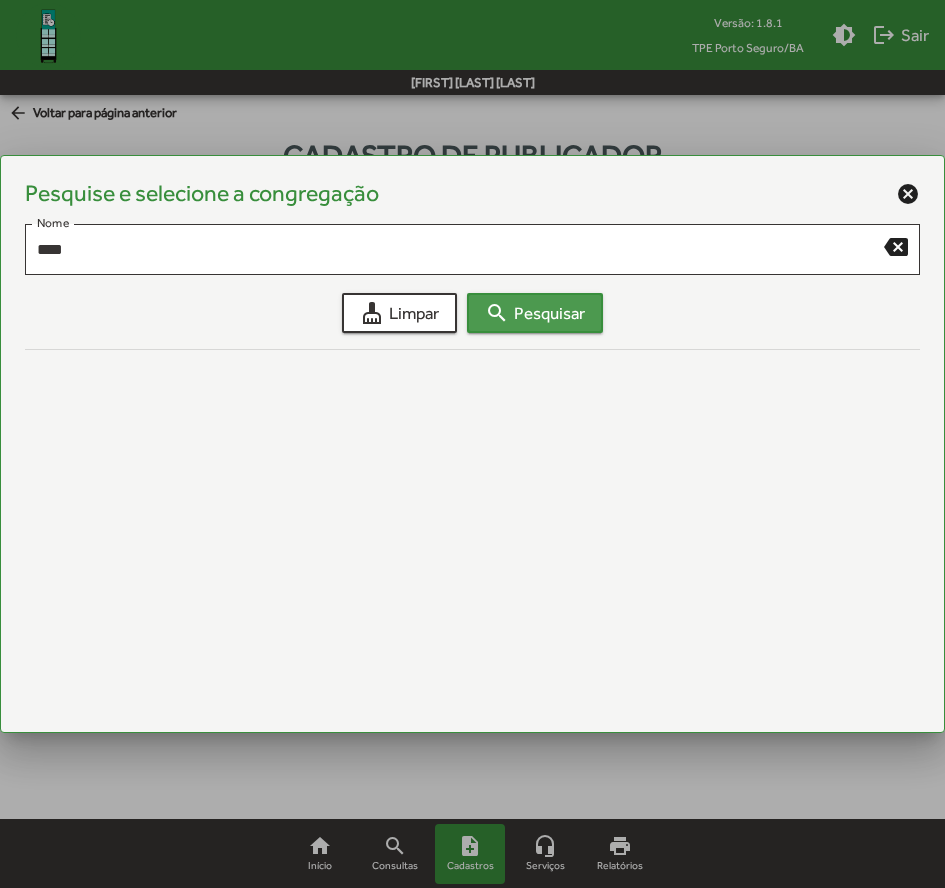 click on "search  Pesquisar" at bounding box center [535, 313] 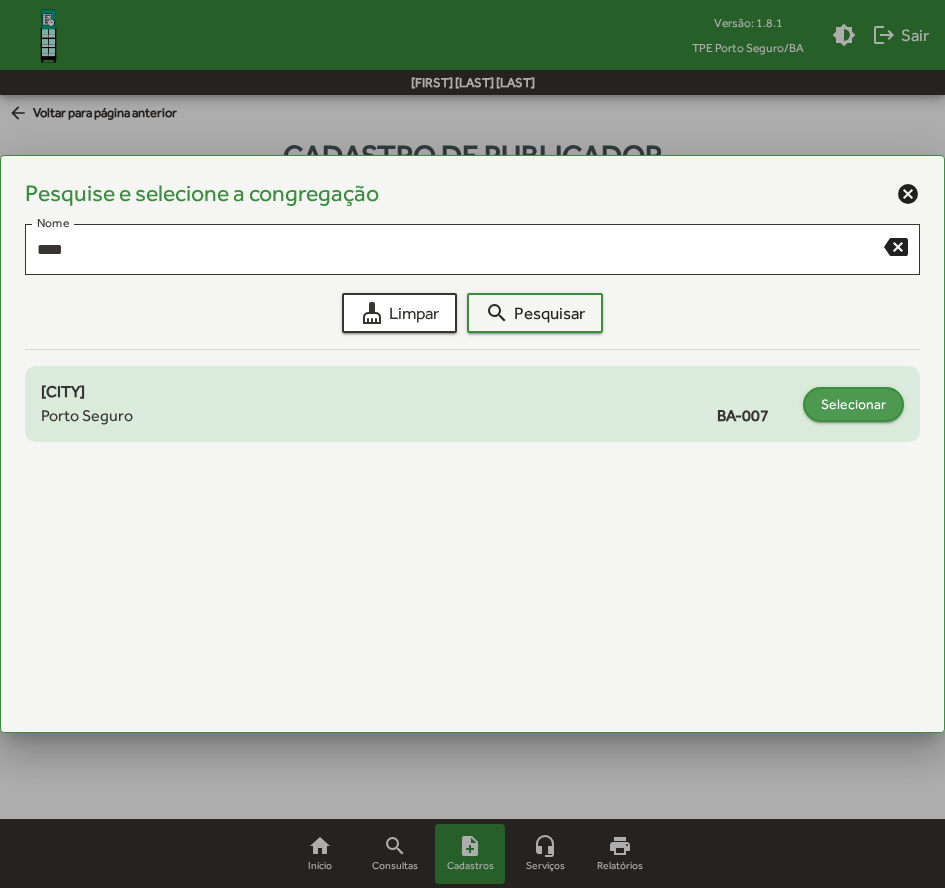 click on "Selecionar" 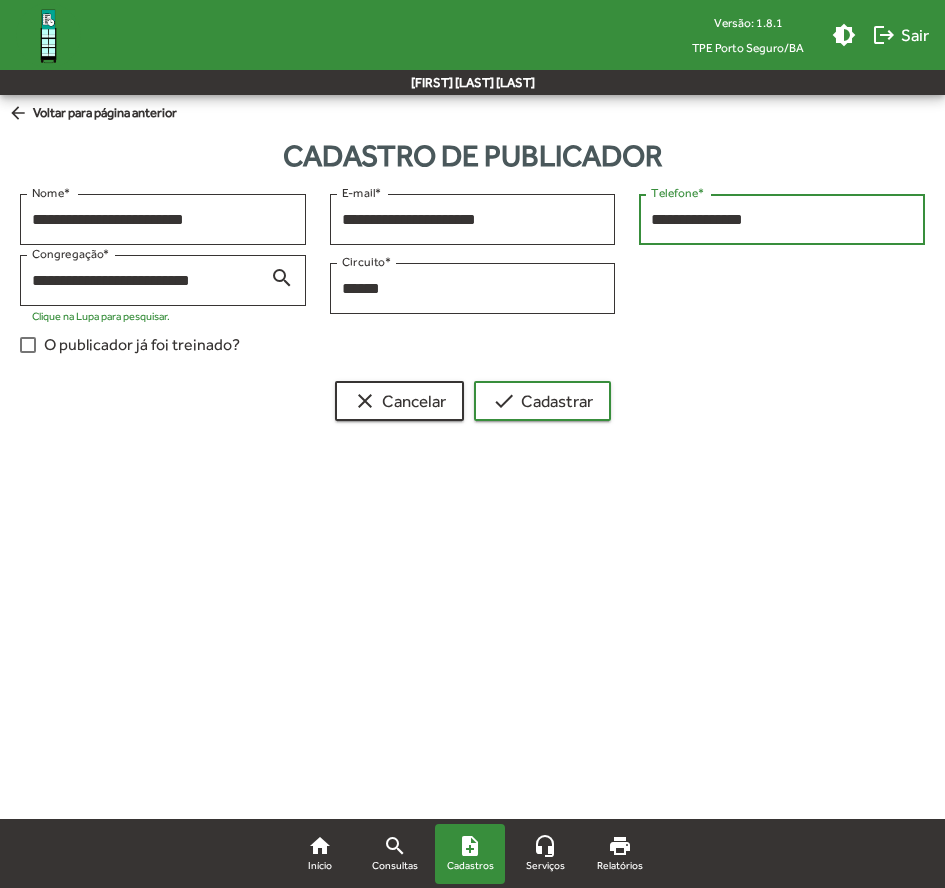 click on "**********" at bounding box center (782, 220) 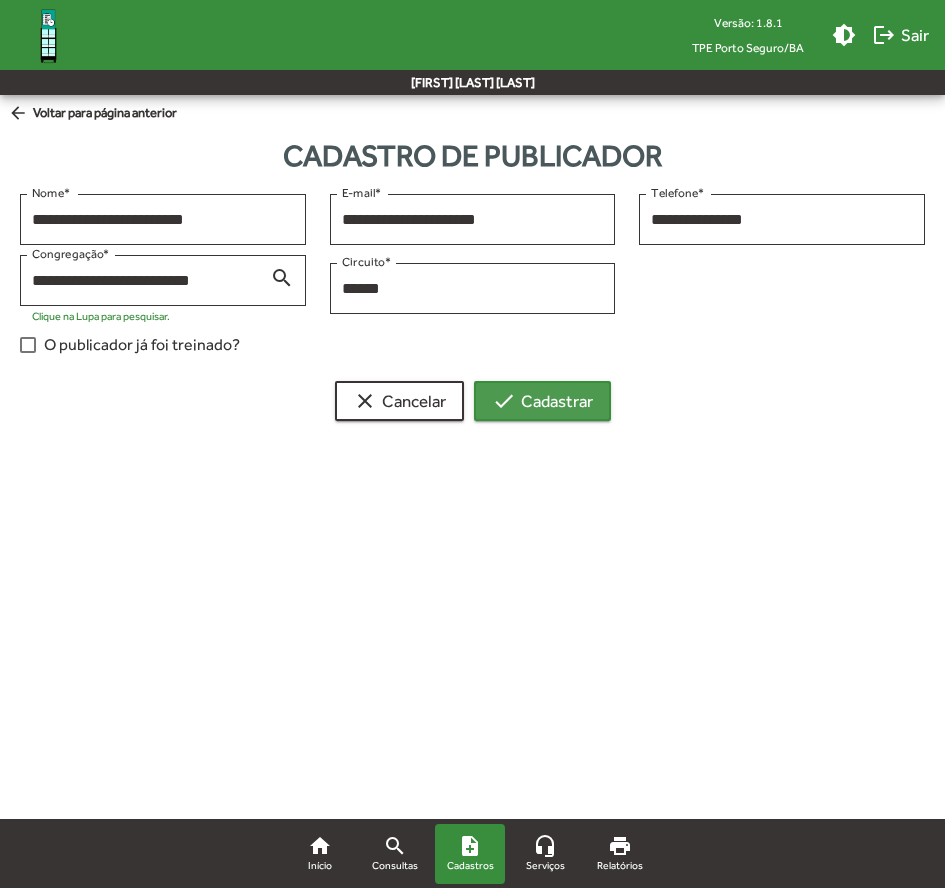 click on "check  Cadastrar" at bounding box center [542, 401] 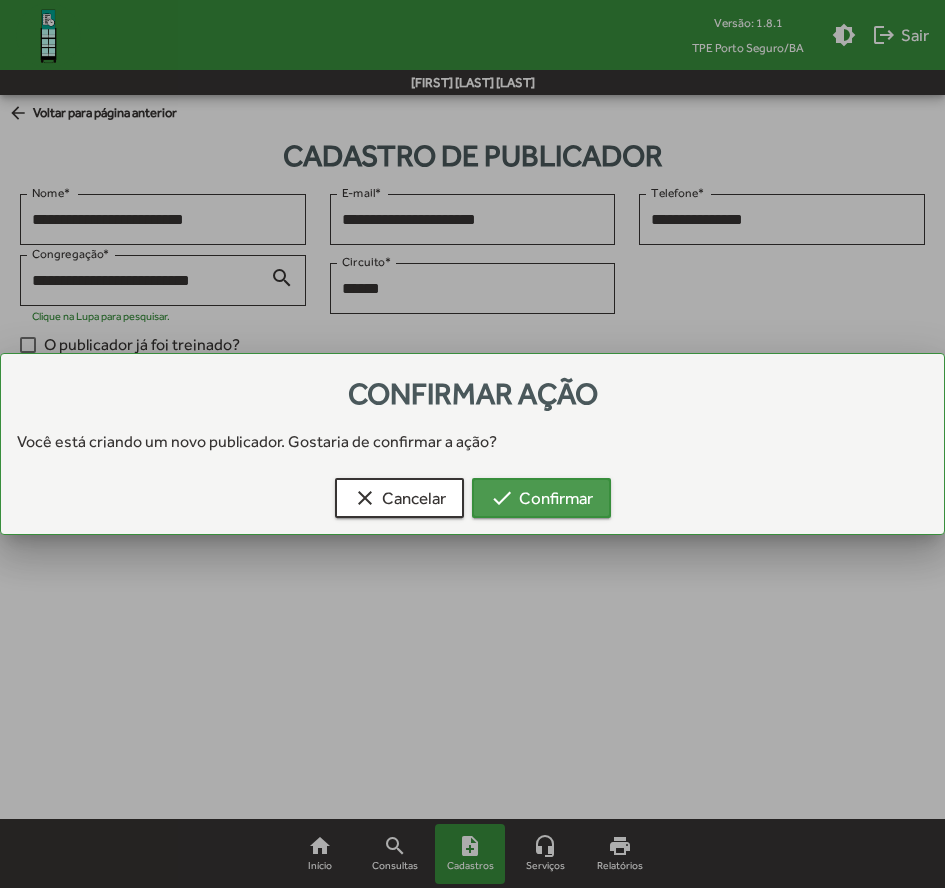 click on "check  Confirmar" at bounding box center (541, 498) 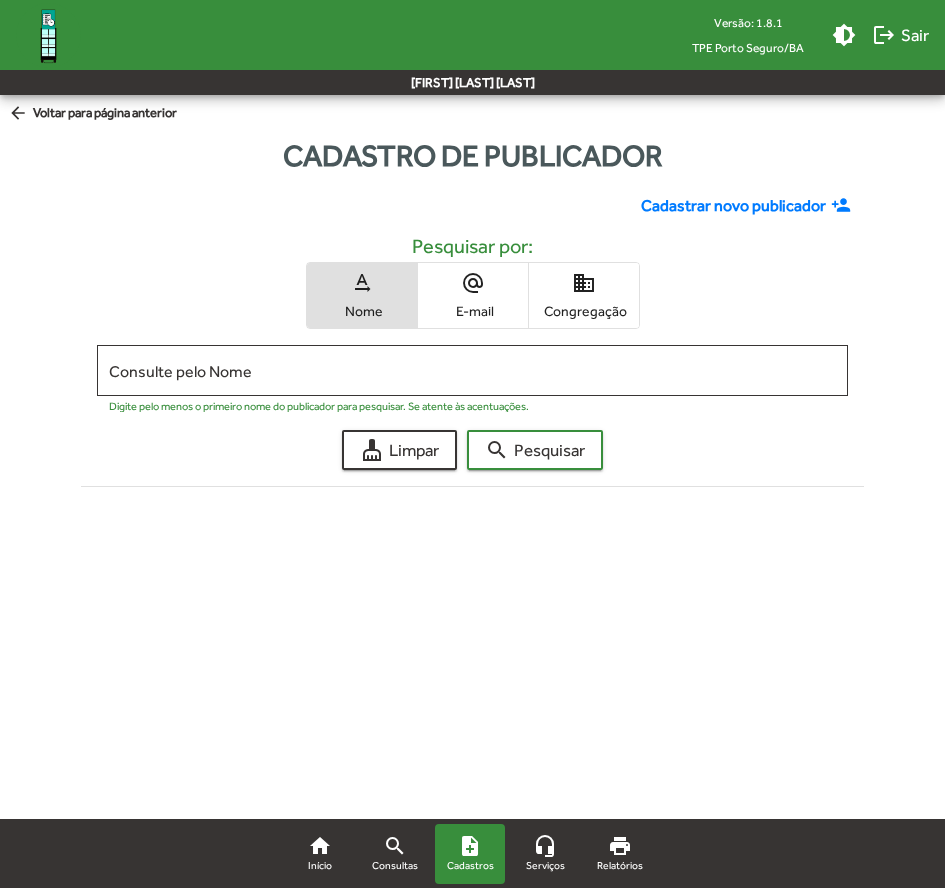 click on "Cadastro de publicador" 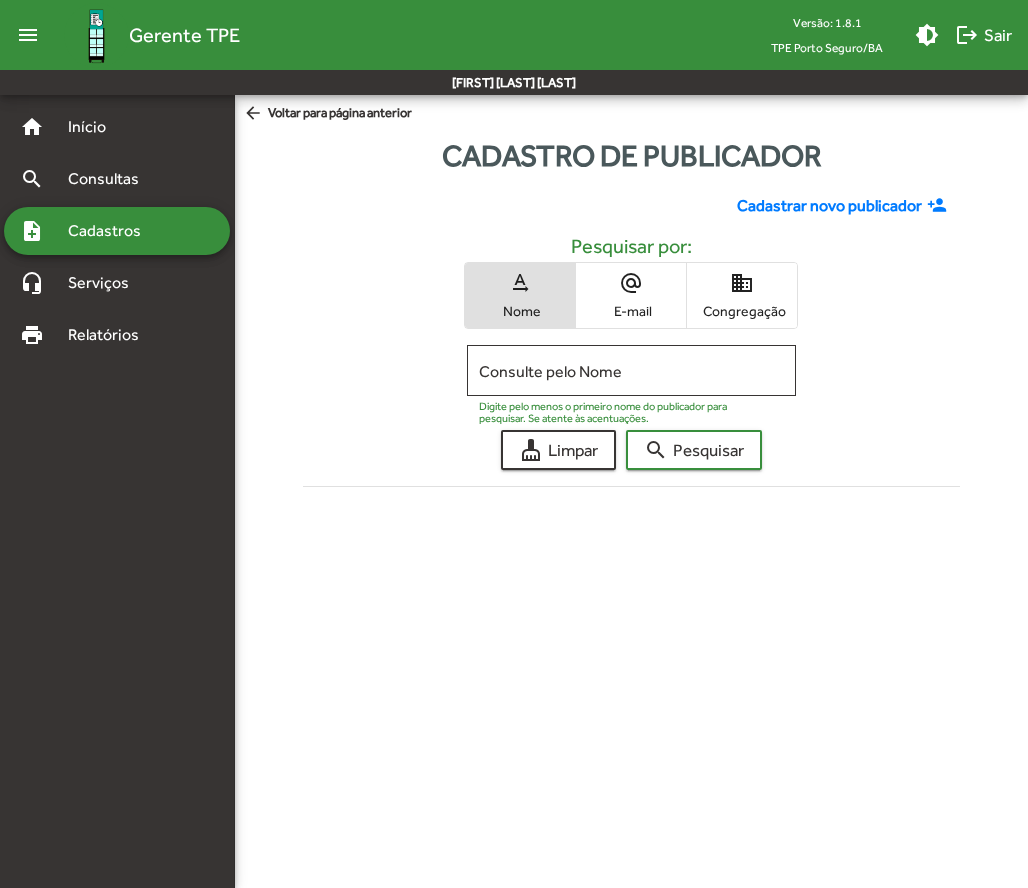 click on "Consulte pelo Nome Digite pelo menos o primeiro nome do publicador para pesquisar. Se atente às acentuações." 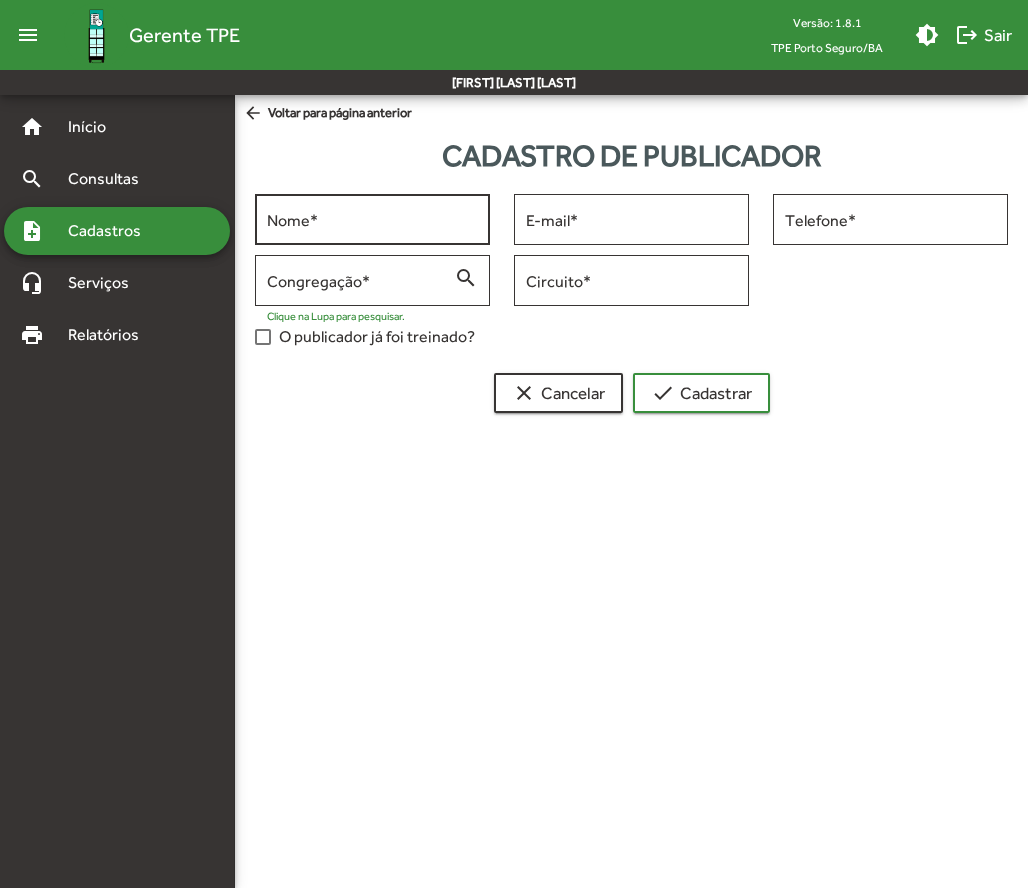 click on "Nome  *" at bounding box center [372, 217] 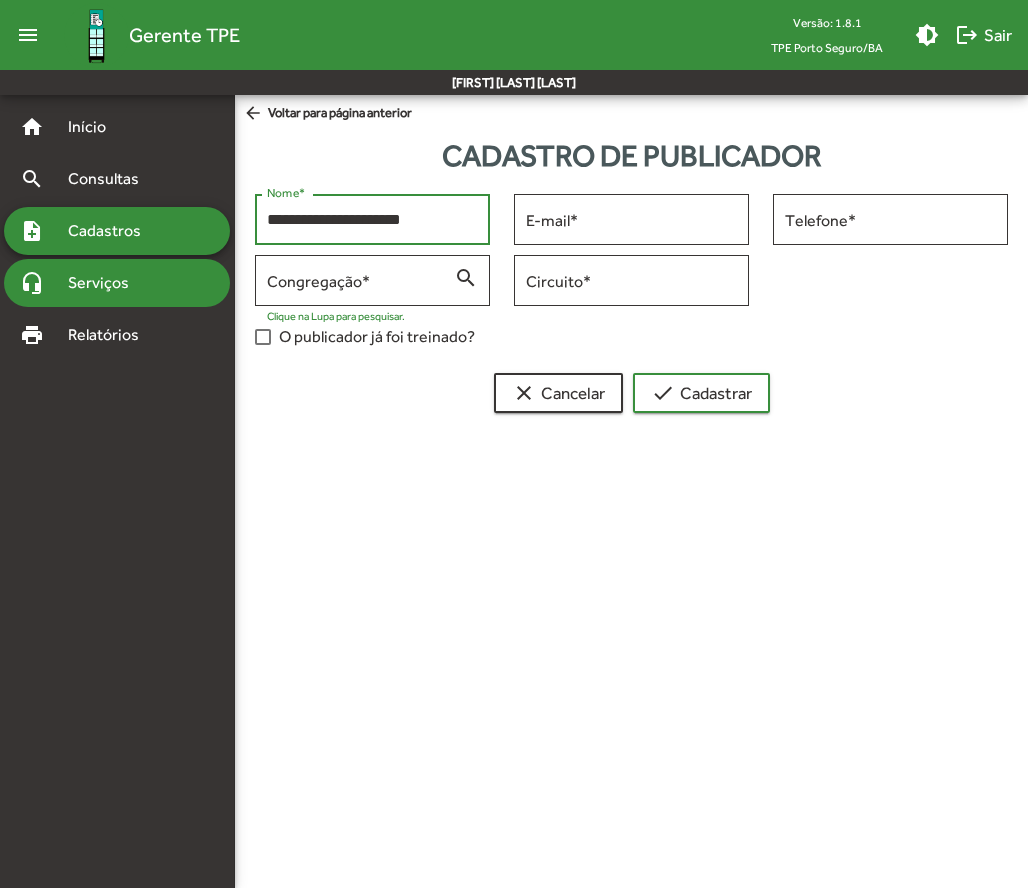 type on "**********" 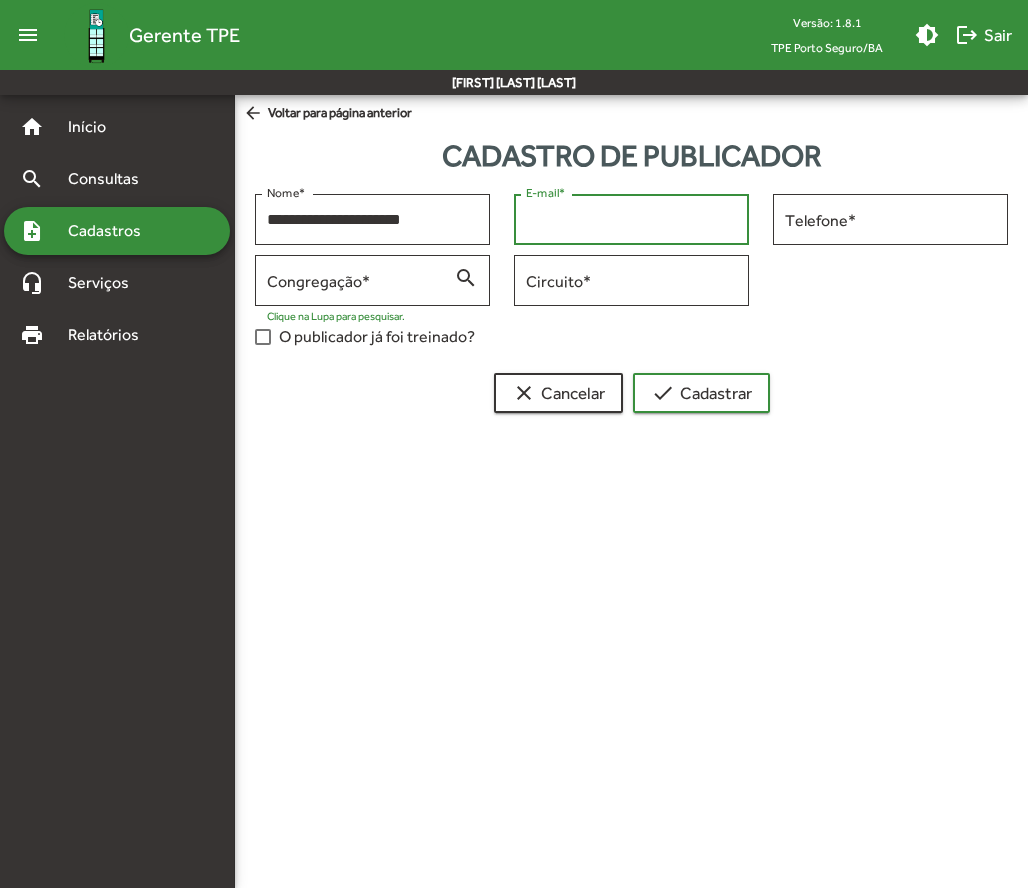 click on "E-mail  *" at bounding box center [631, 220] 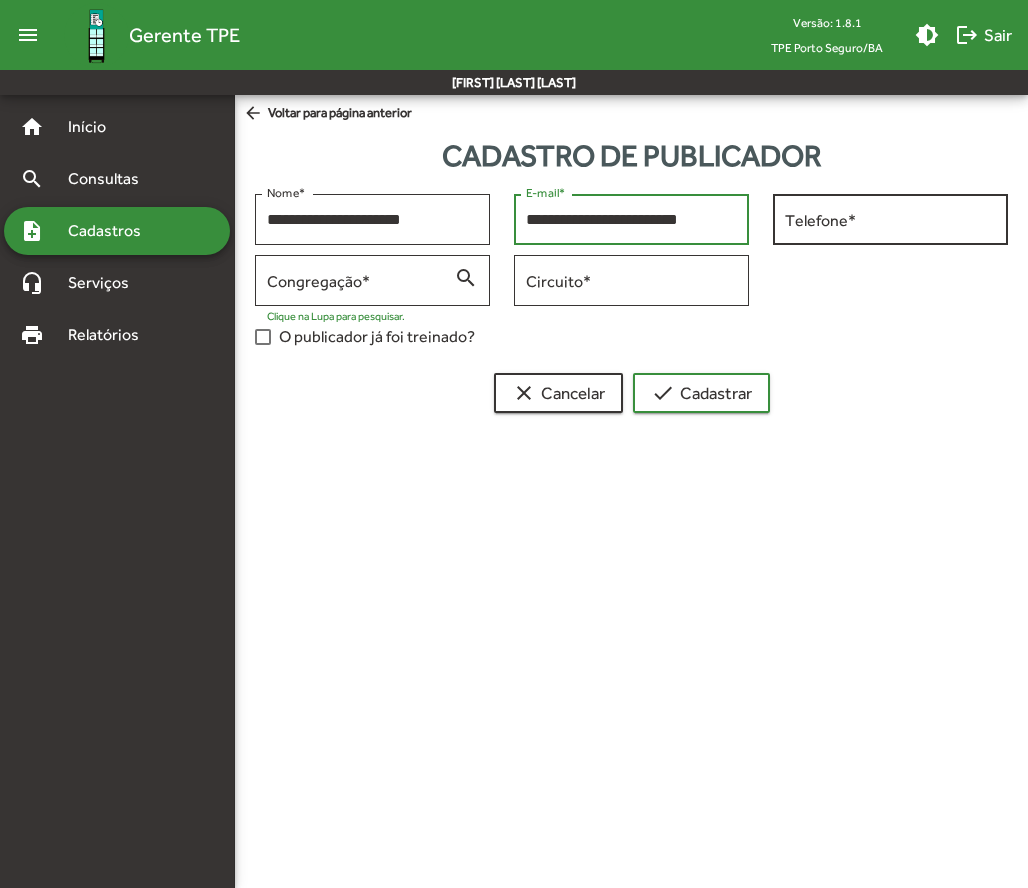 type on "**********" 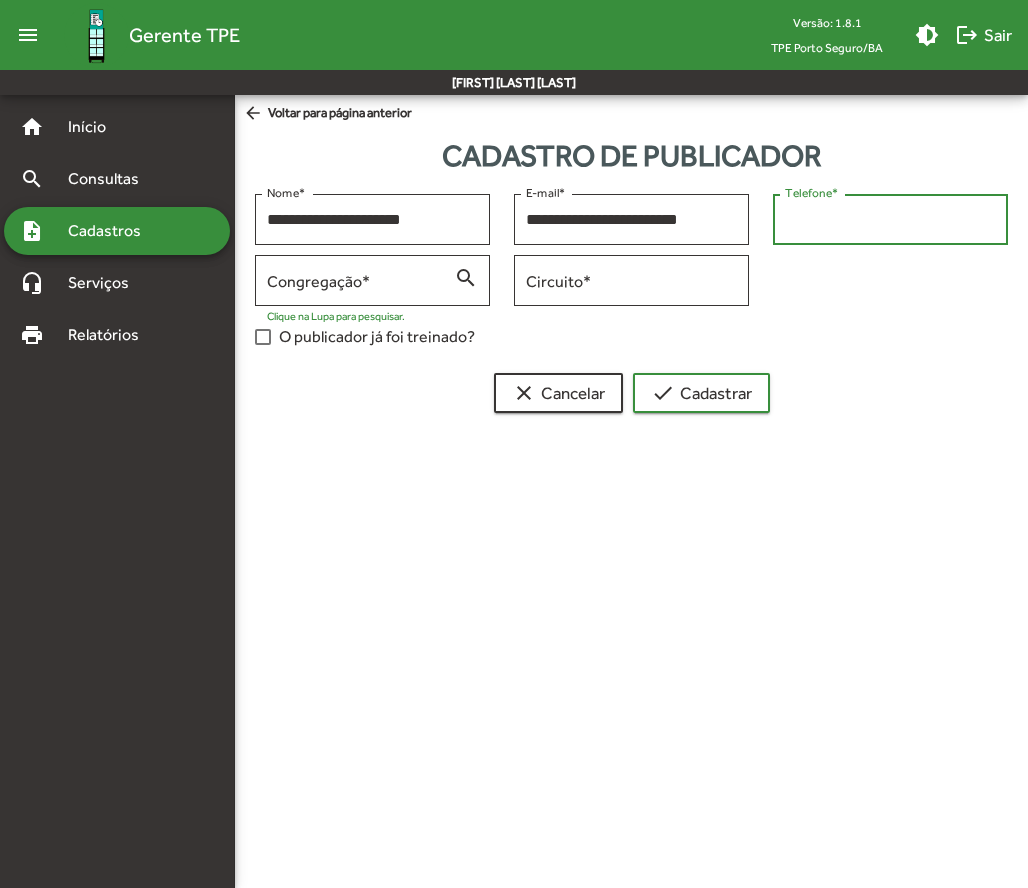 click on "Telefone  *" at bounding box center [890, 220] 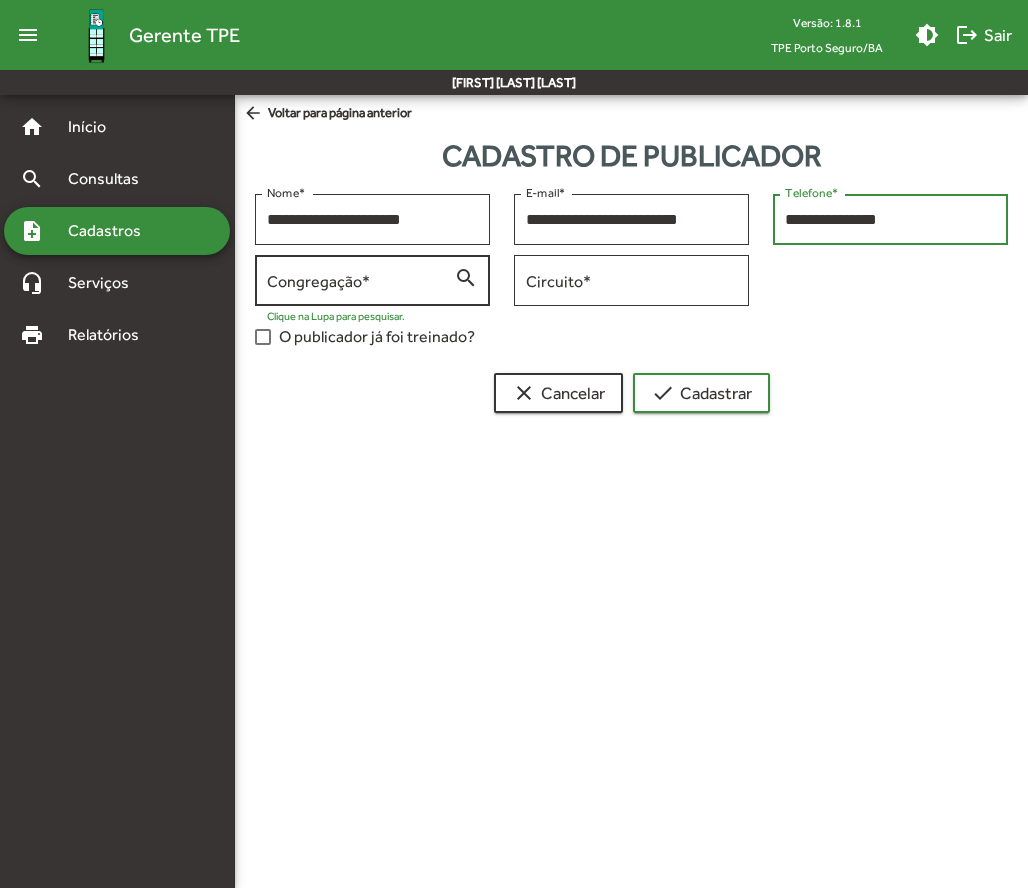 type on "**********" 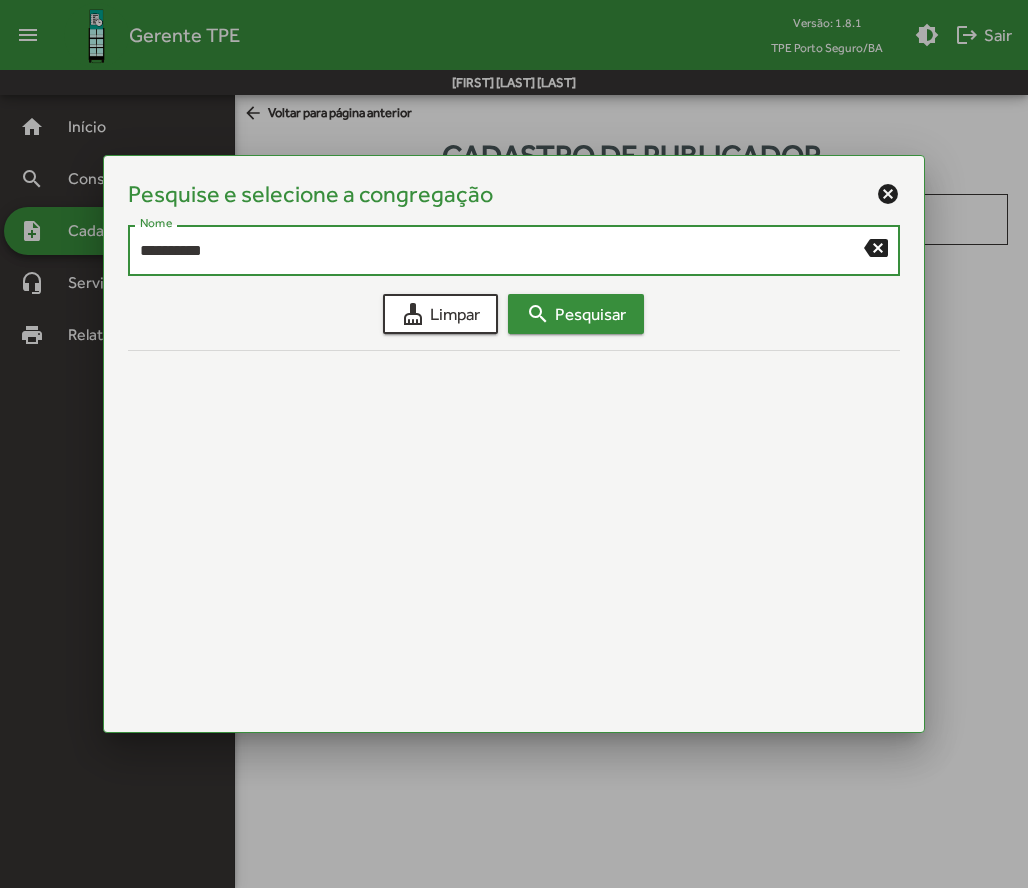 type on "*********" 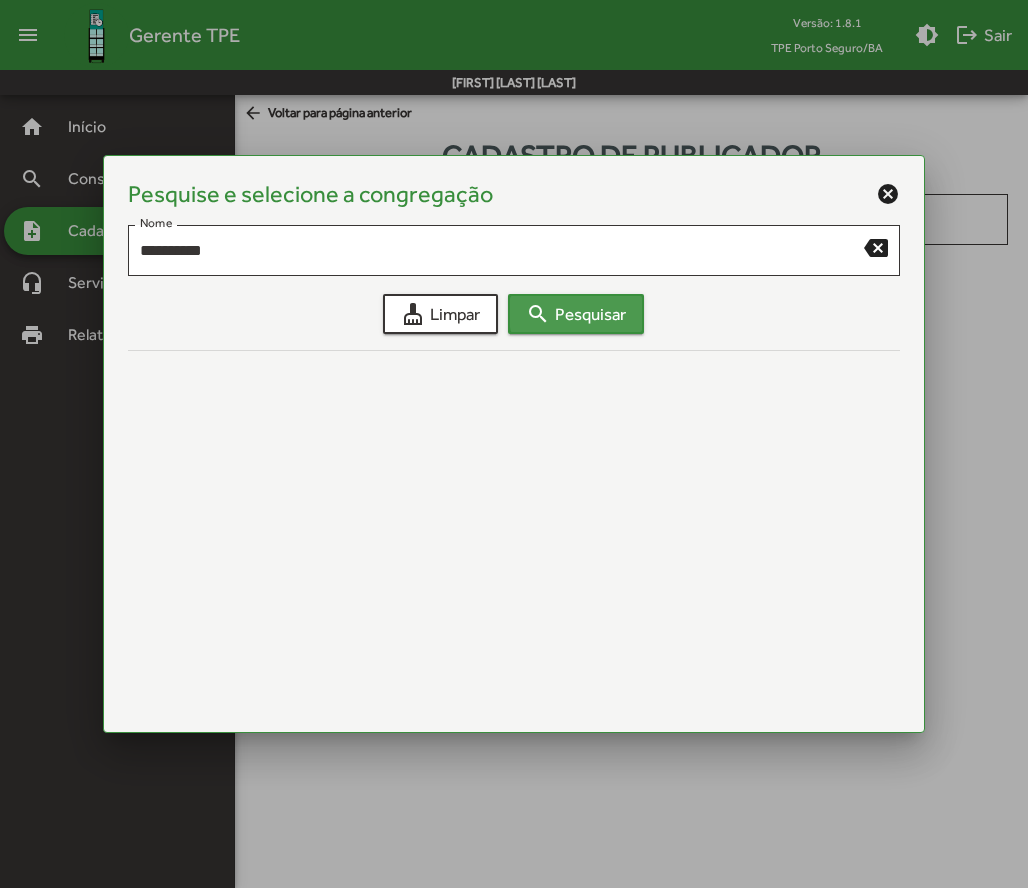 click on "search  Pesquisar" at bounding box center [576, 314] 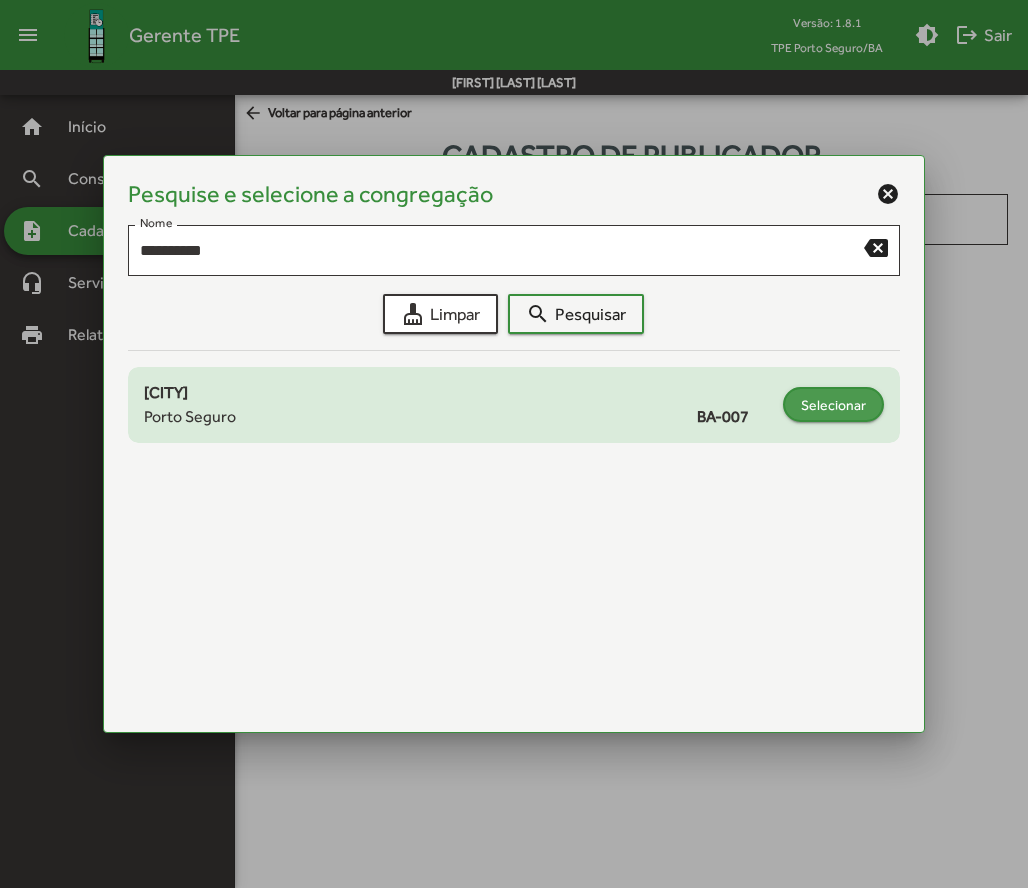 click on "Selecionar" 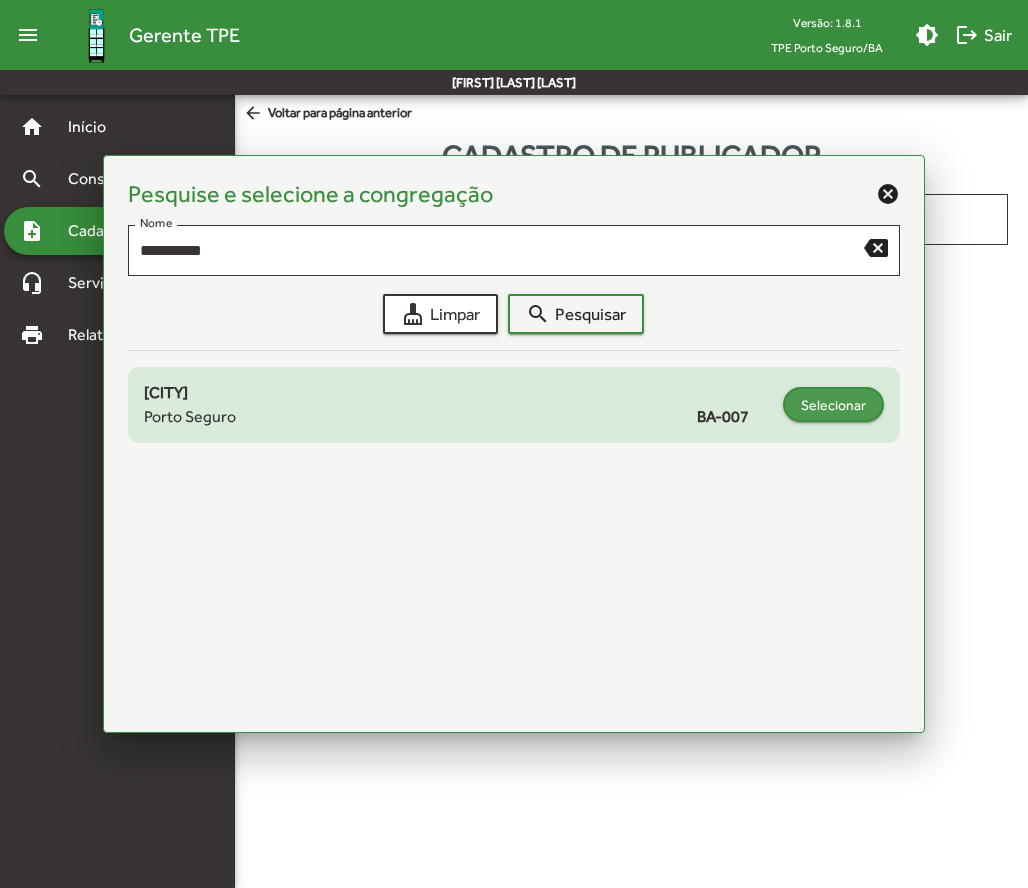 type on "**********" 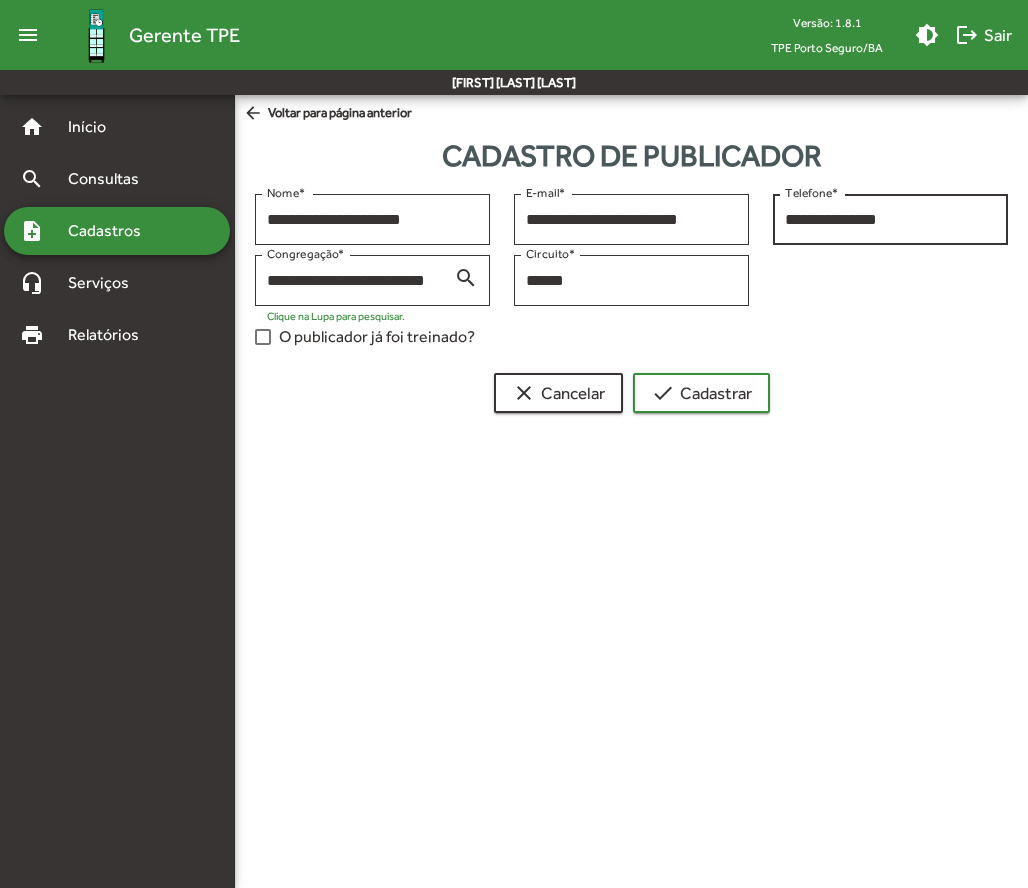 click on "**********" at bounding box center [890, 220] 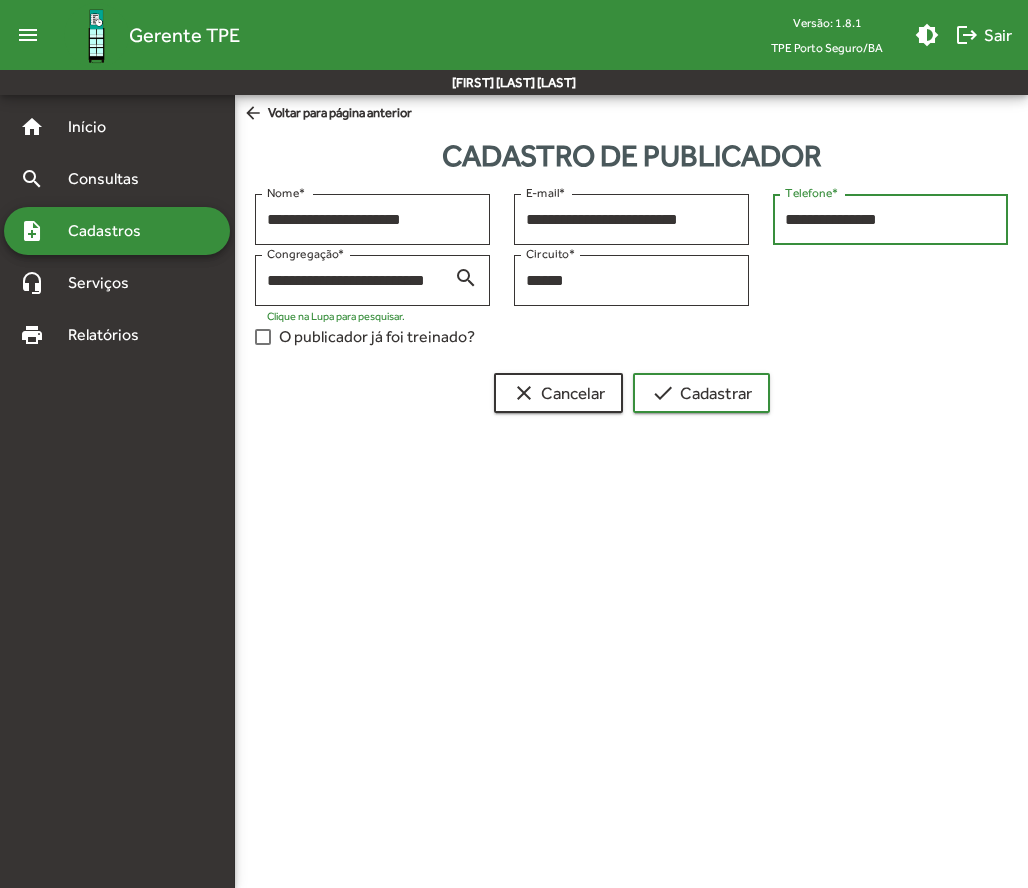 click on "**********" at bounding box center (890, 220) 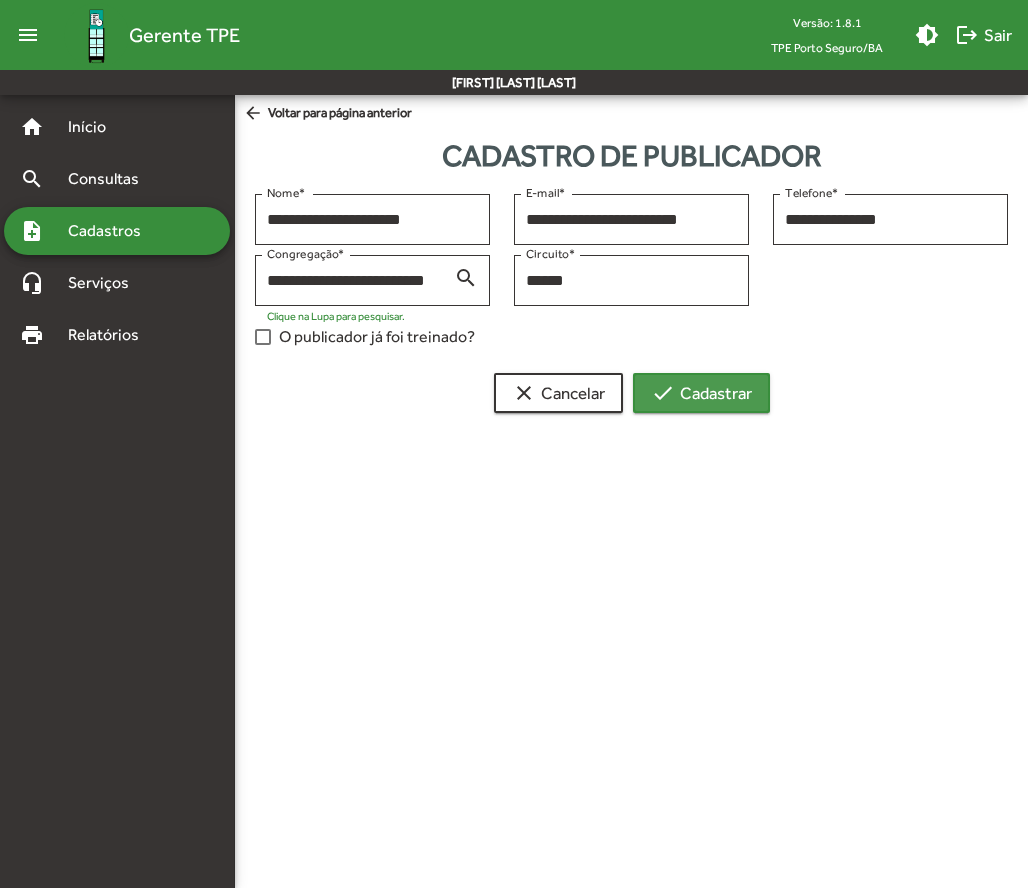 click on "check" at bounding box center (663, 393) 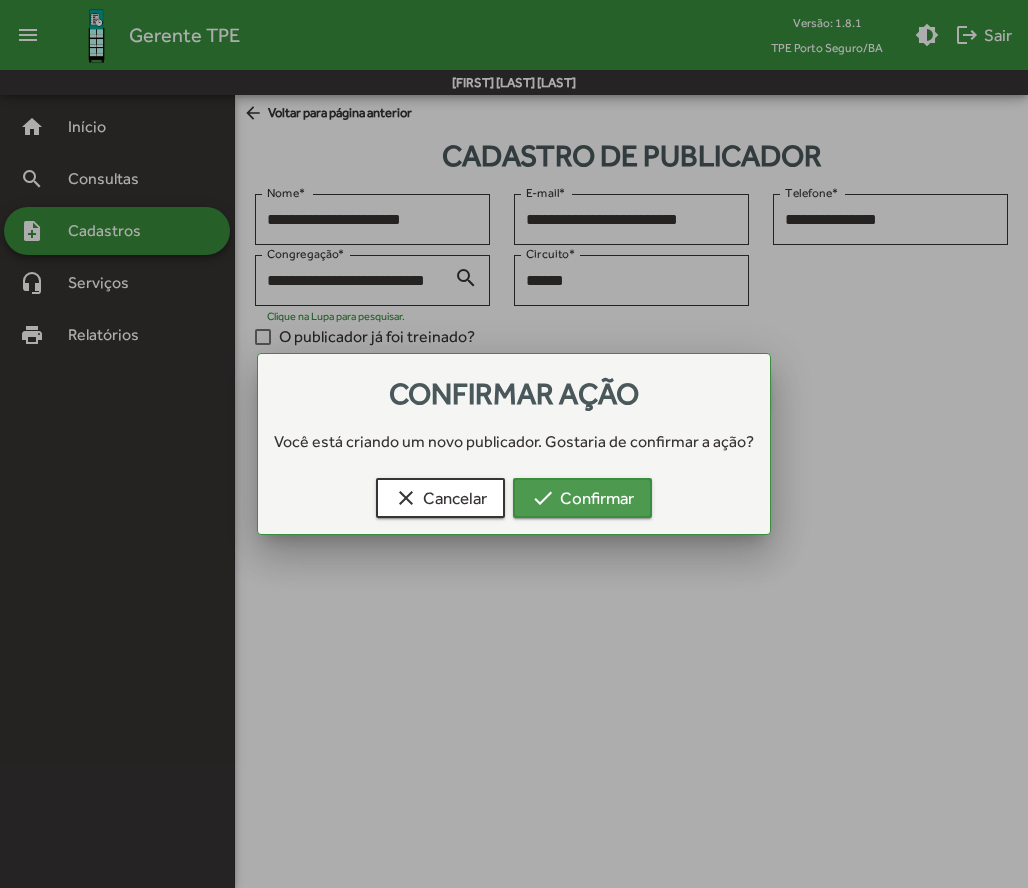 click on "check  Confirmar" at bounding box center [582, 498] 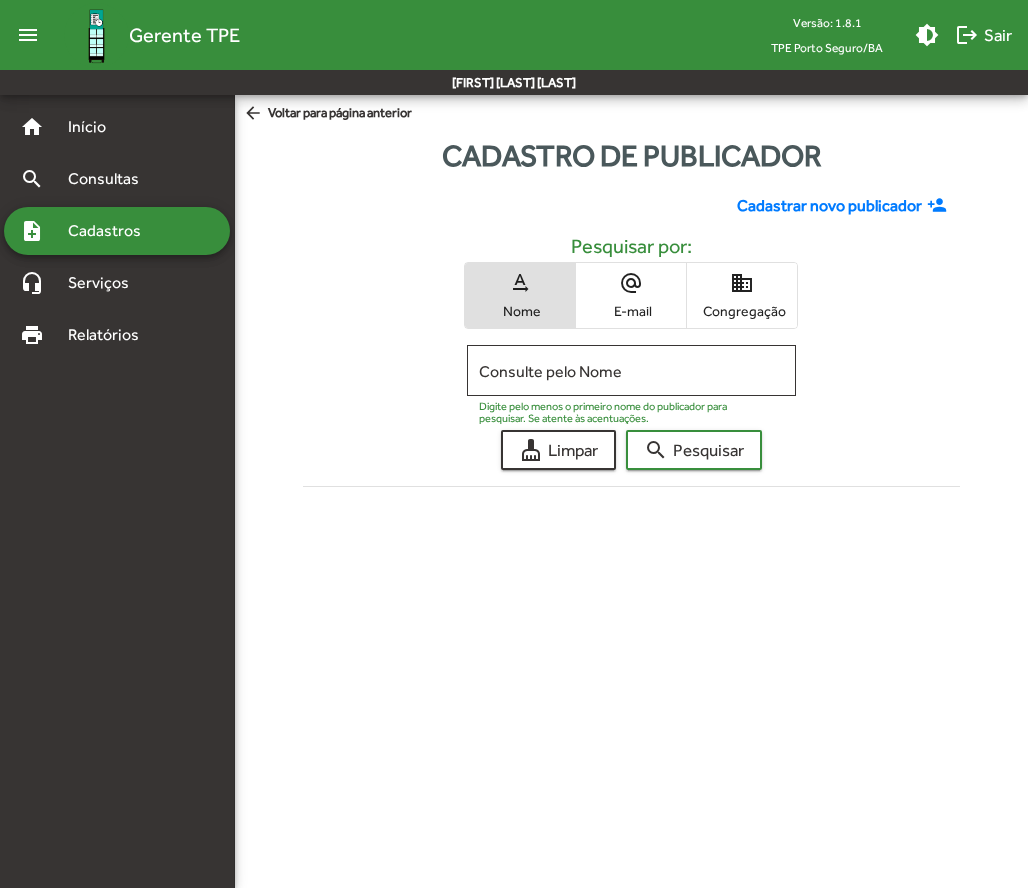click on "Cadastrar novo publicador" 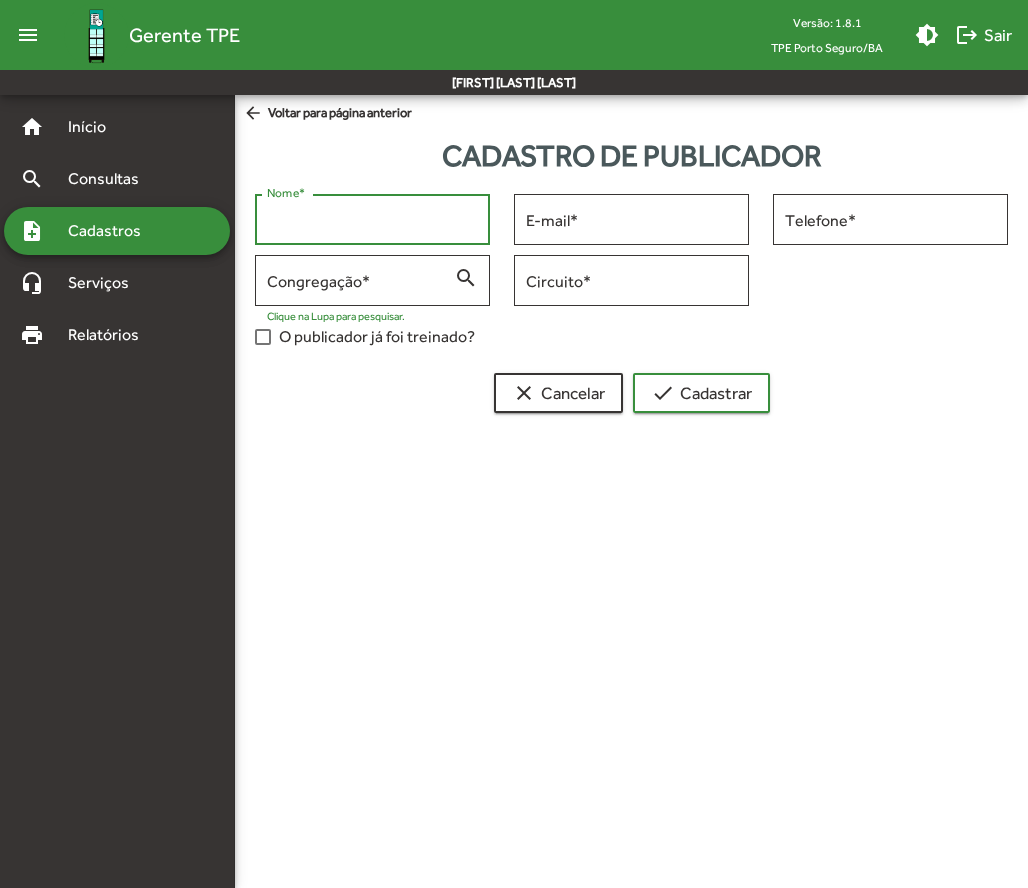 click on "Nome  *" at bounding box center [372, 220] 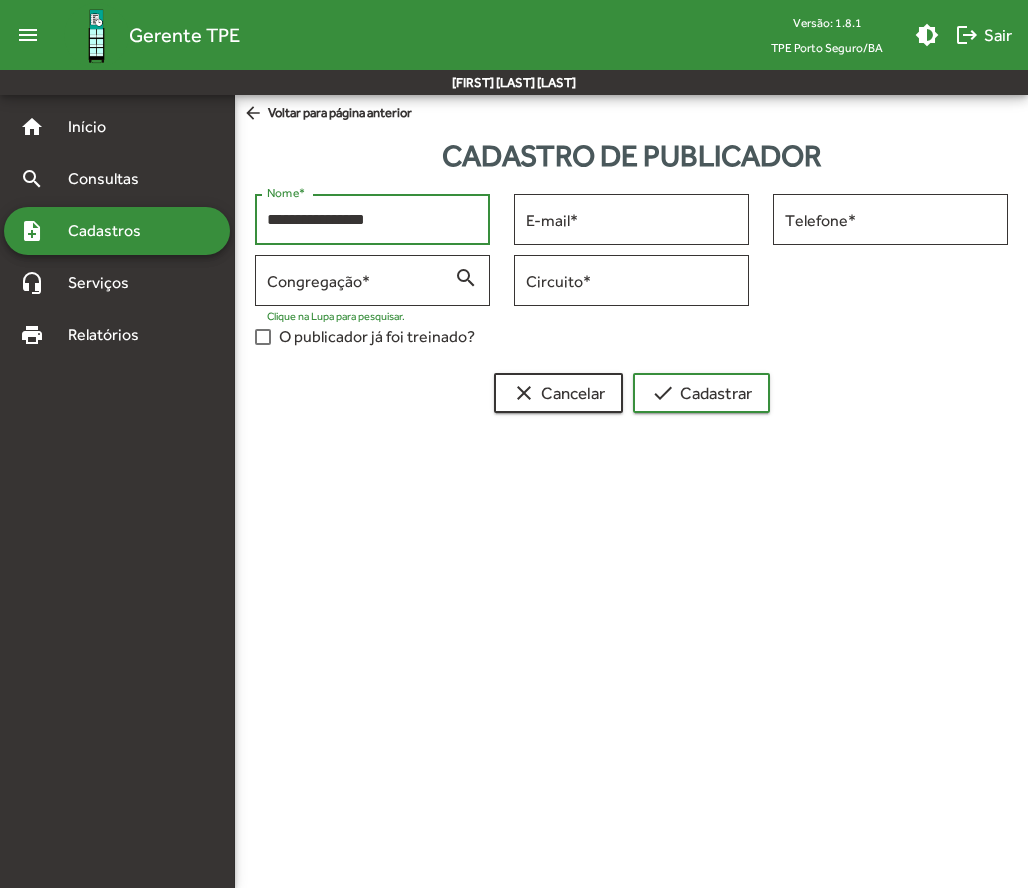 type on "**********" 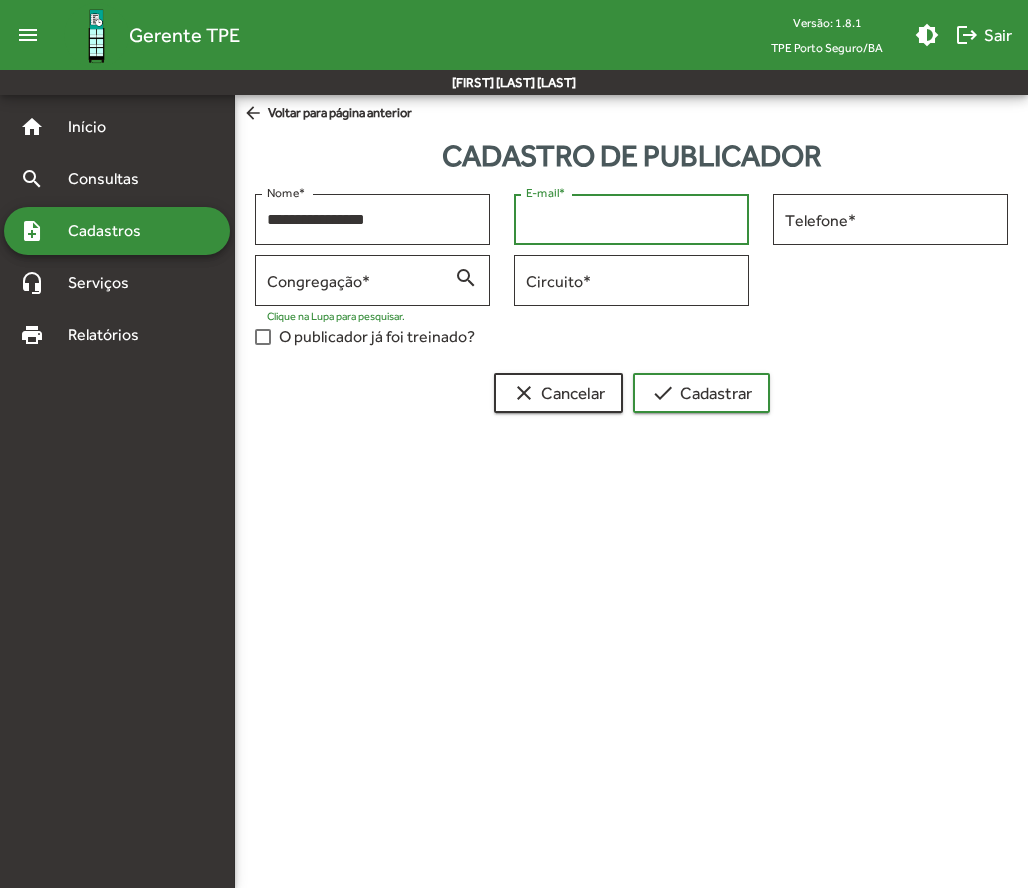 click on "E-mail  *" at bounding box center (631, 220) 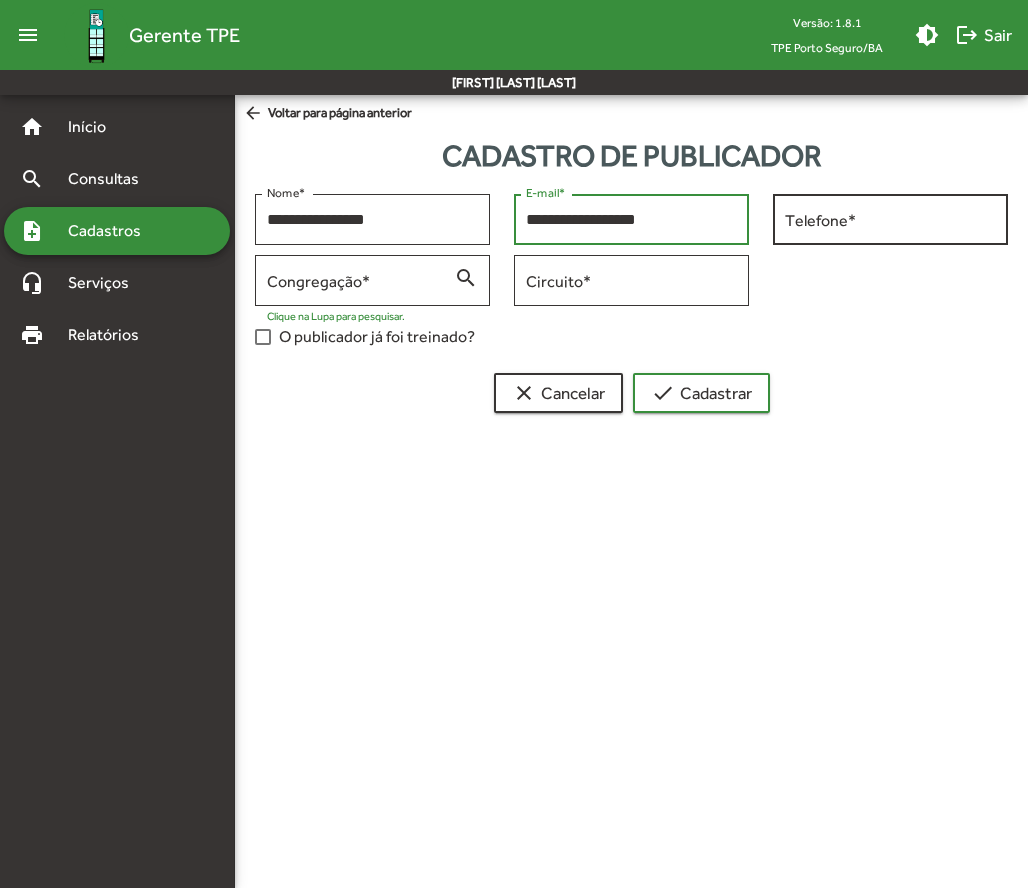 type on "**********" 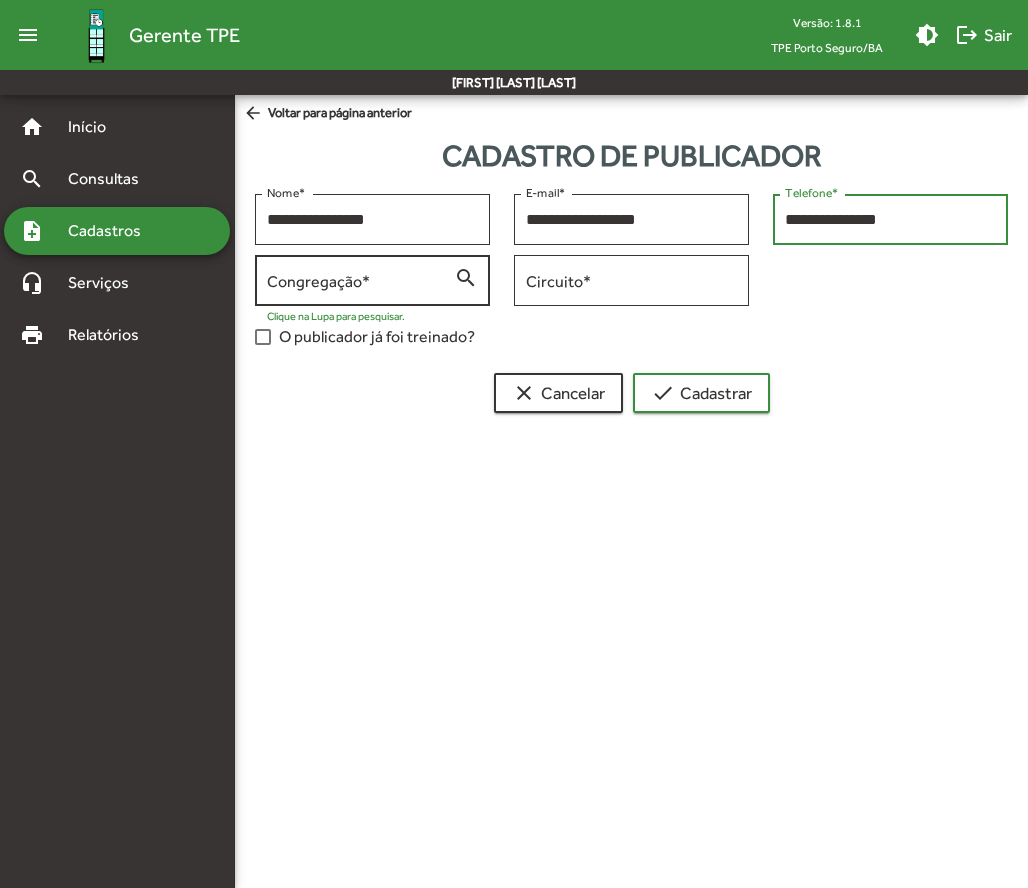 type on "**********" 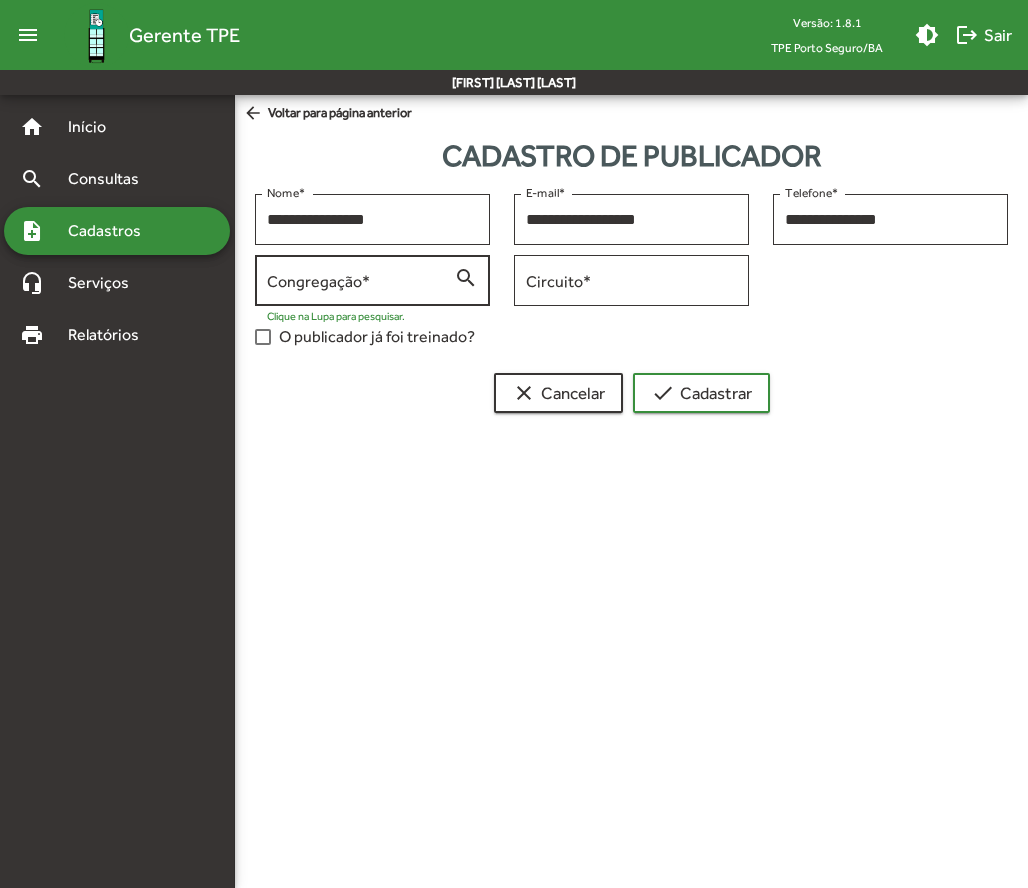 click on "Congregação  *" at bounding box center (360, 278) 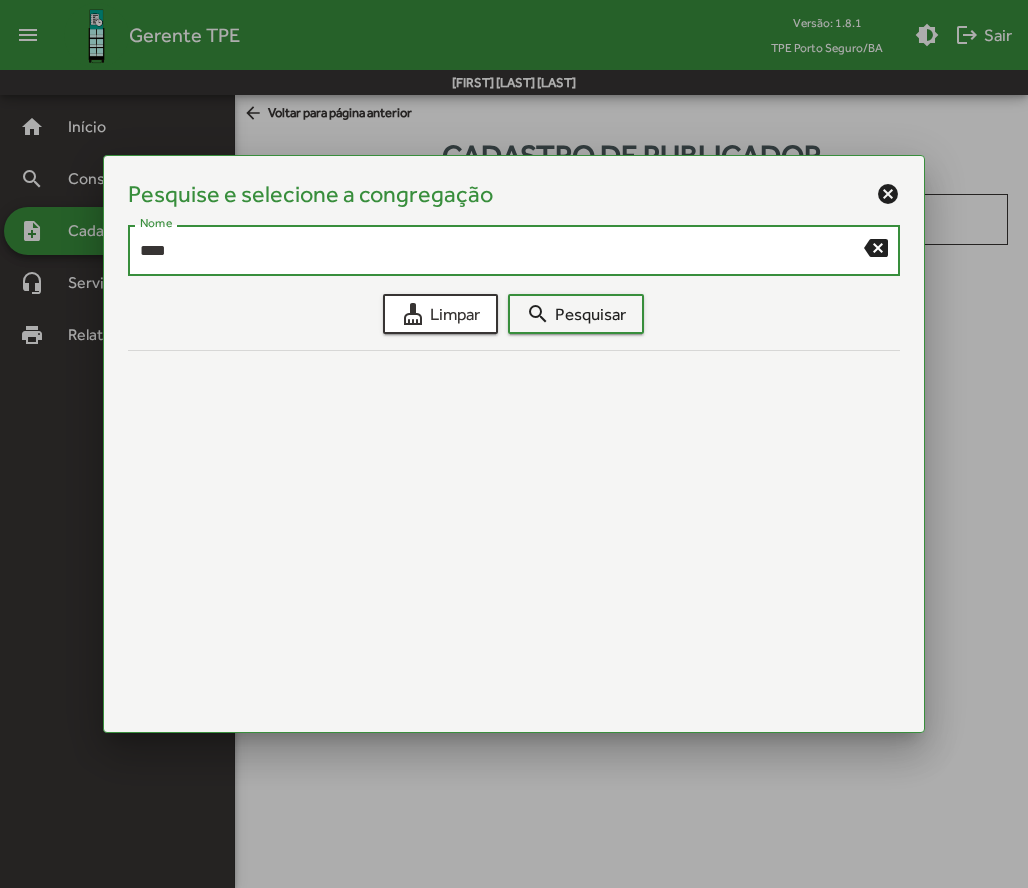 type on "****" 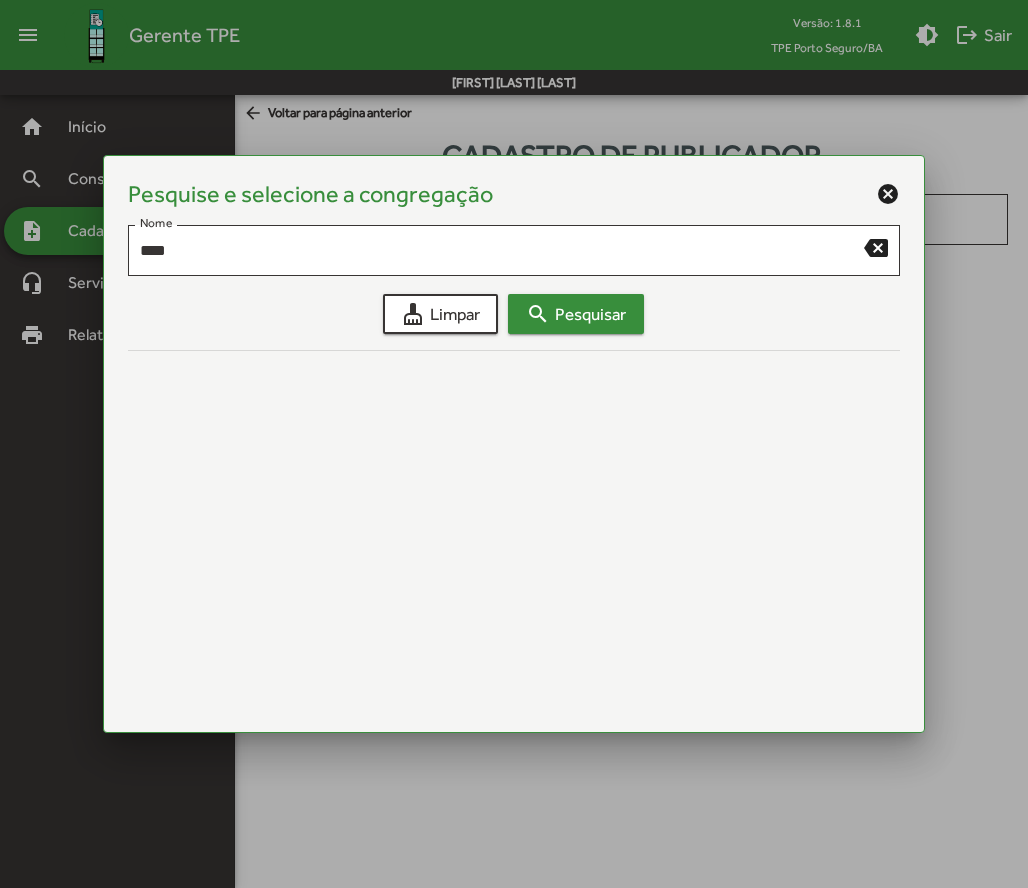 drag, startPoint x: 546, startPoint y: 291, endPoint x: 557, endPoint y: 311, distance: 22.825424 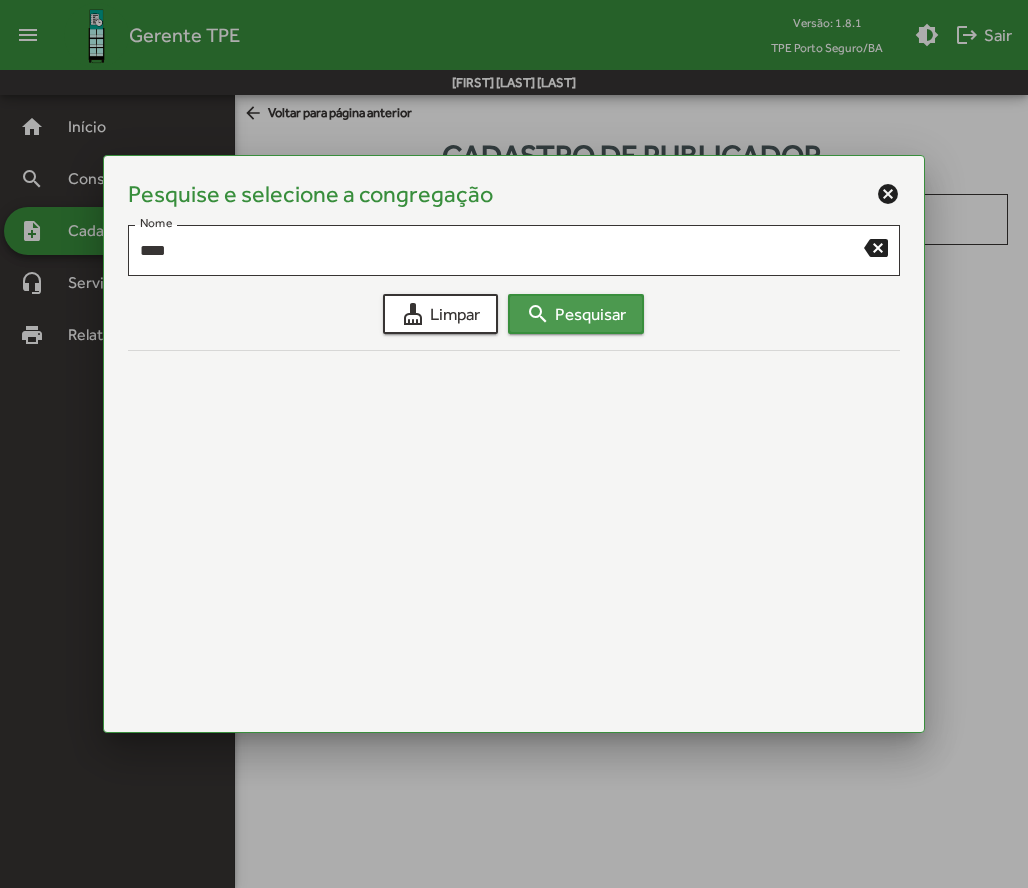 click on "search  Pesquisar" at bounding box center (576, 314) 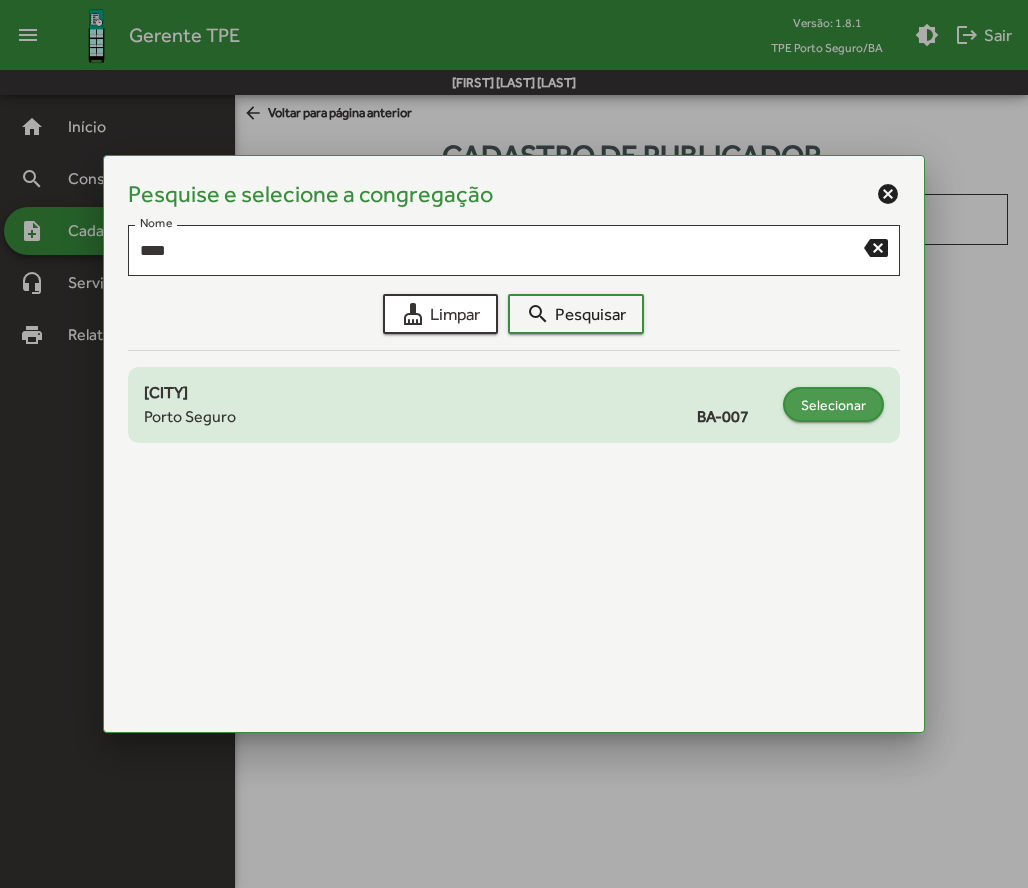 click on "Selecionar" 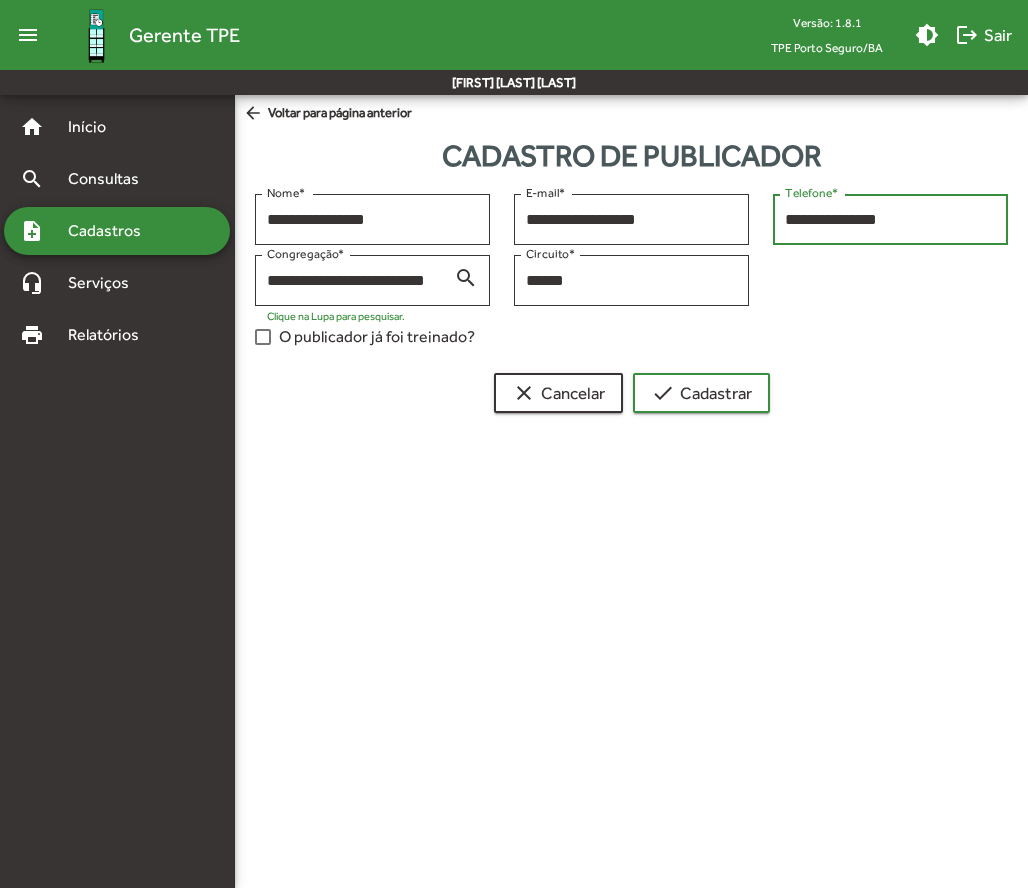 click on "**********" at bounding box center (890, 220) 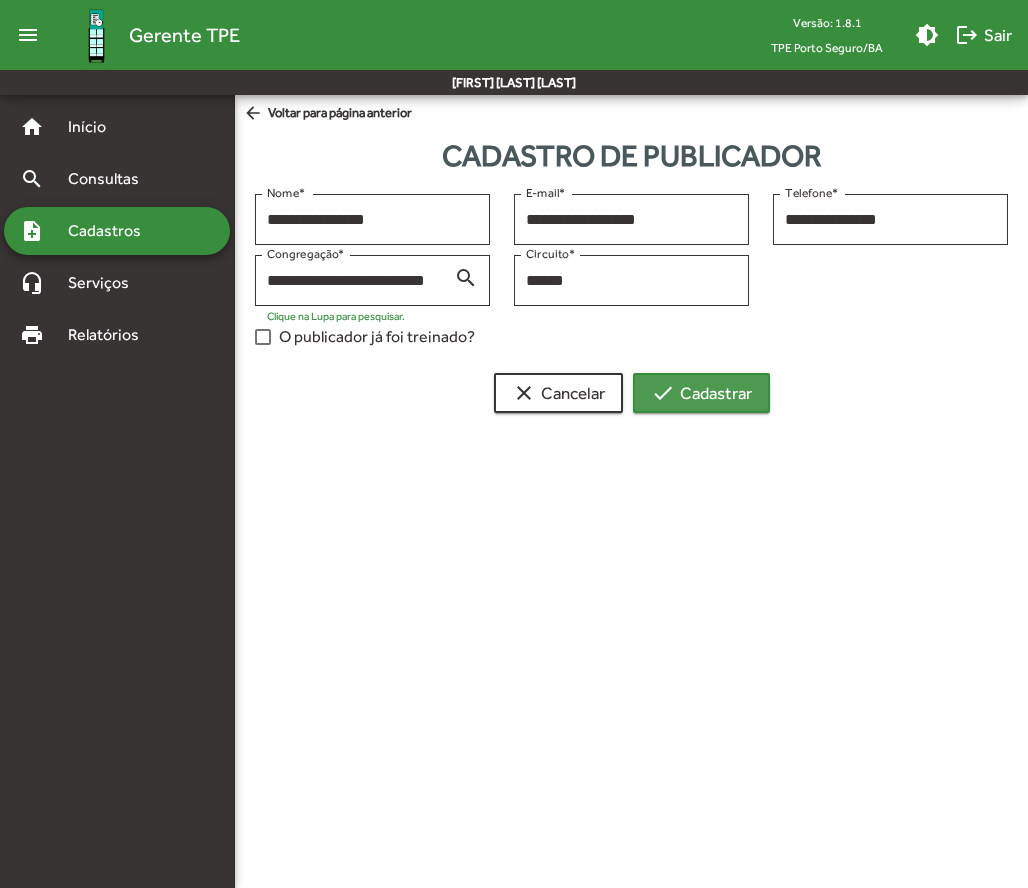 click on "check  Cadastrar" at bounding box center (701, 393) 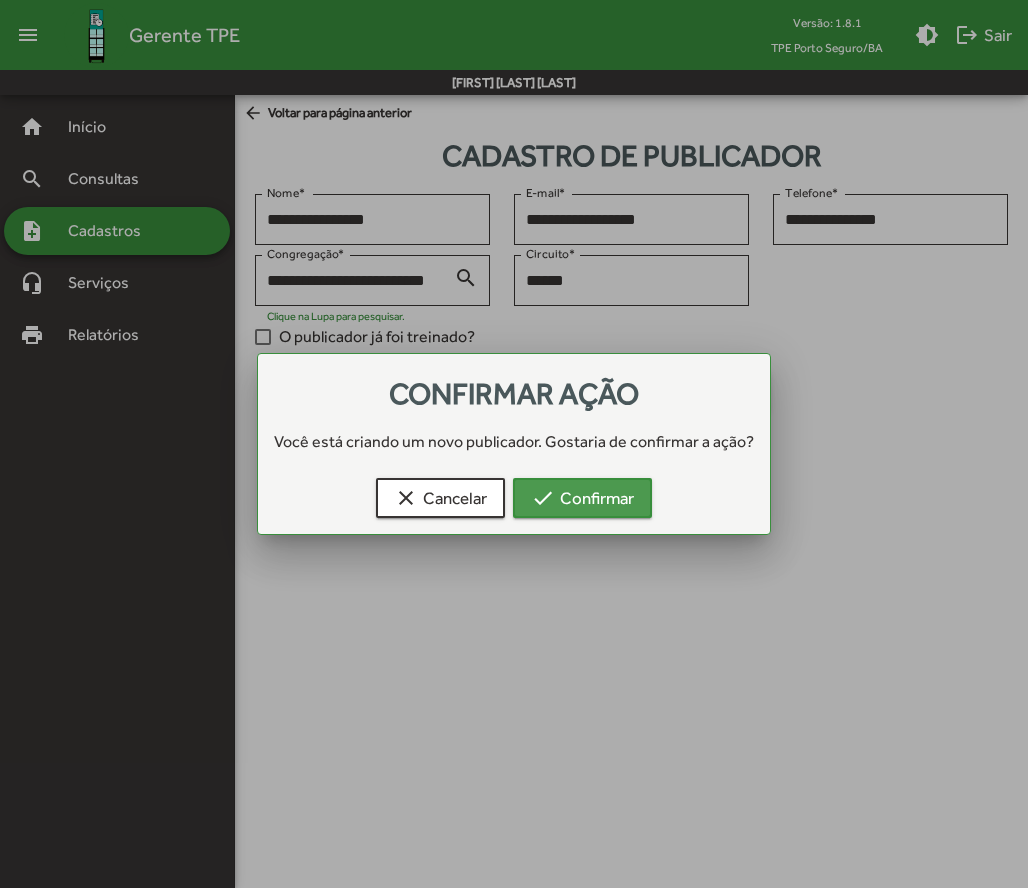 click on "check  Confirmar" at bounding box center [582, 498] 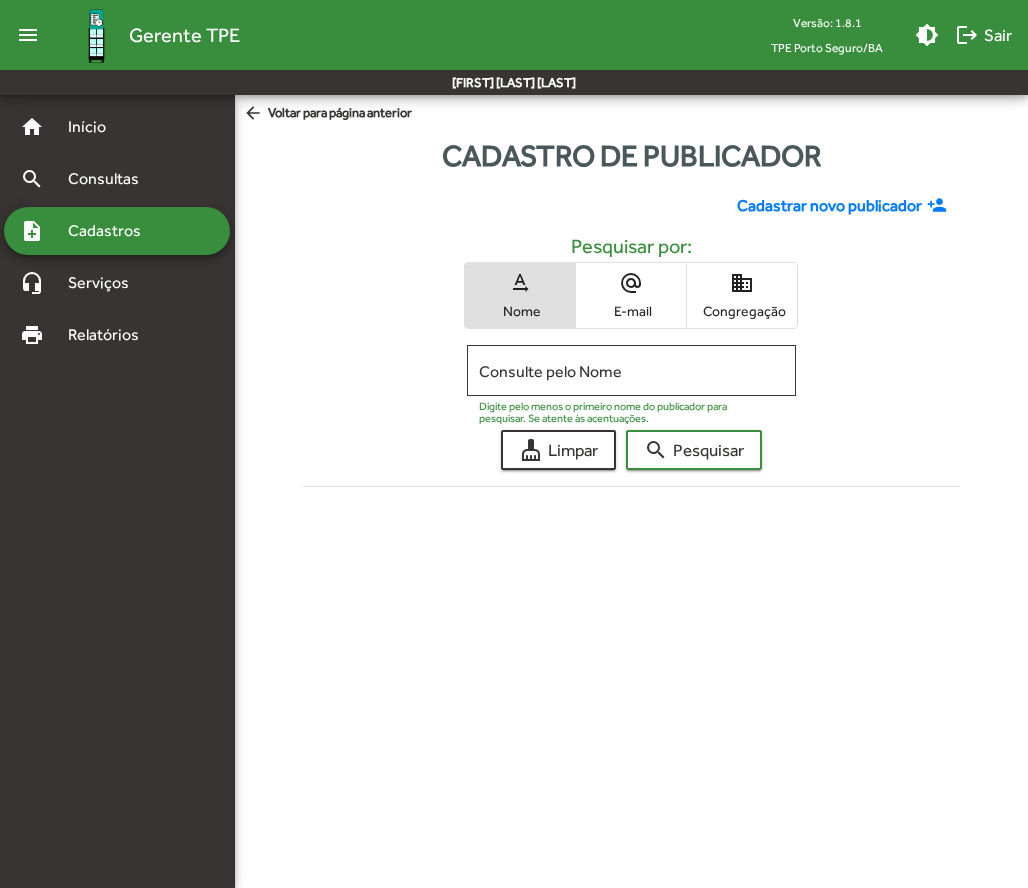 click on "Cadastrar novo publicador" 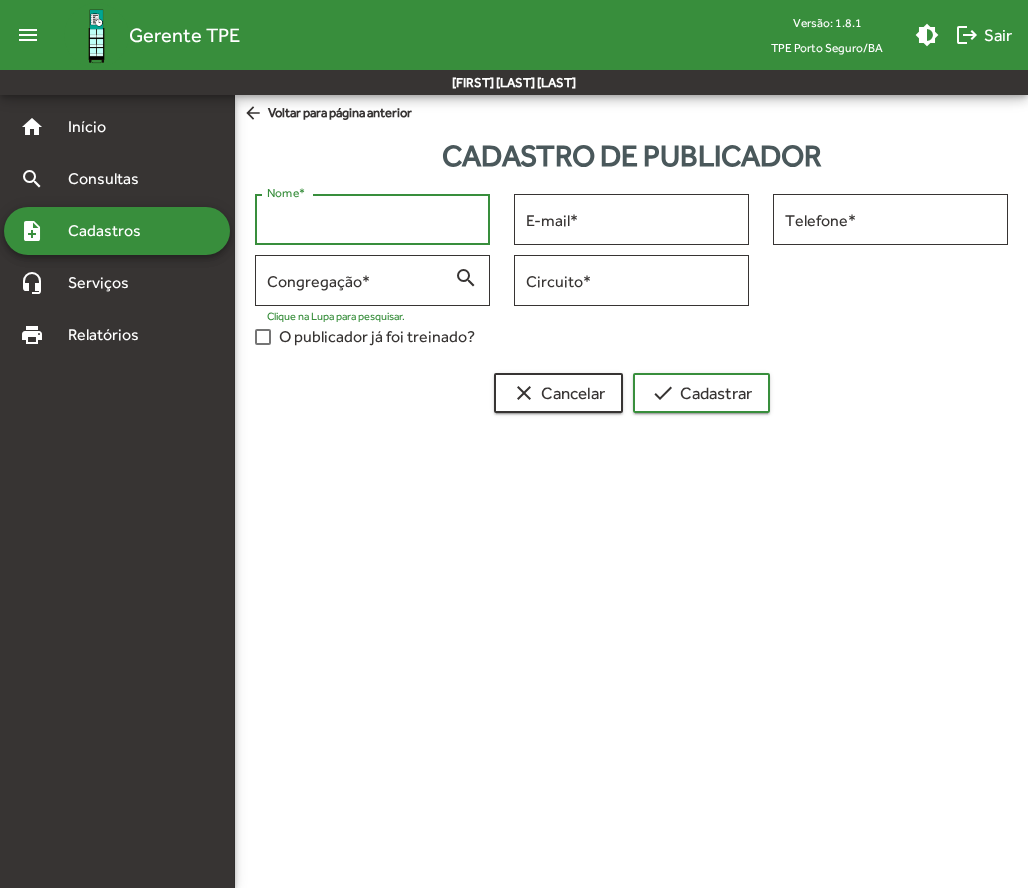 click on "Nome  *" at bounding box center [372, 220] 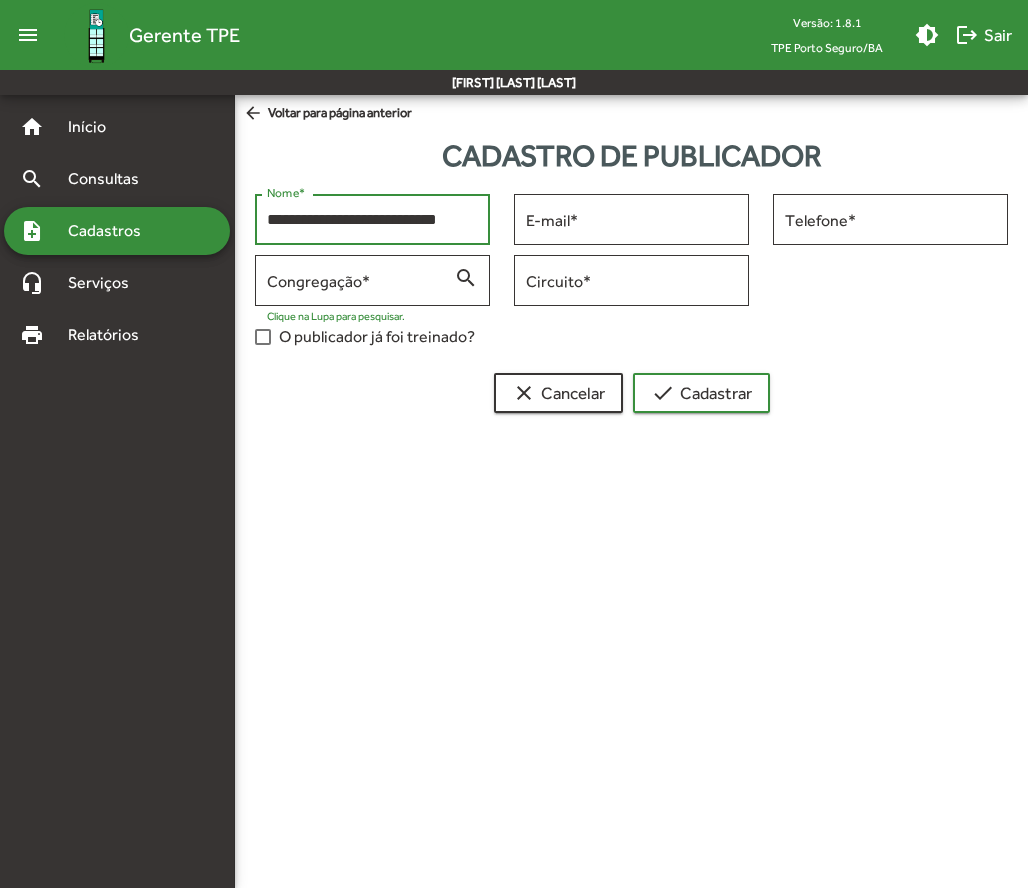 type on "**********" 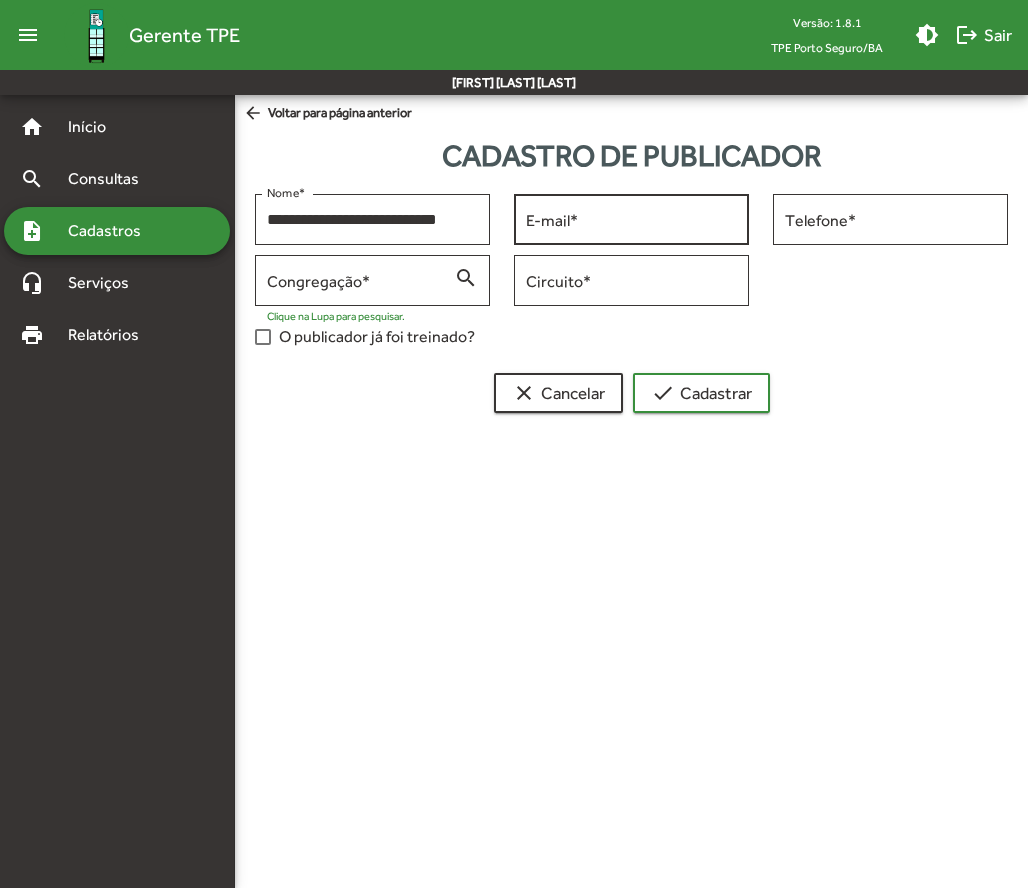 click on "E-mail  *" at bounding box center (631, 220) 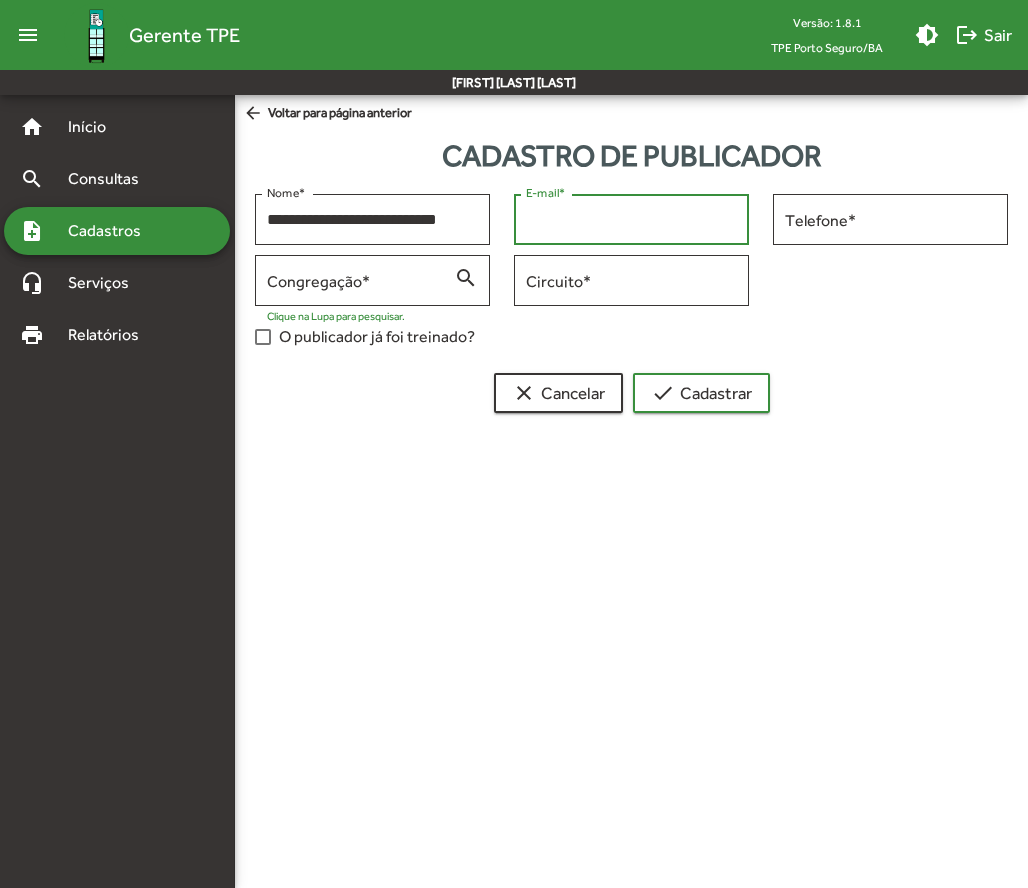 paste on "**********" 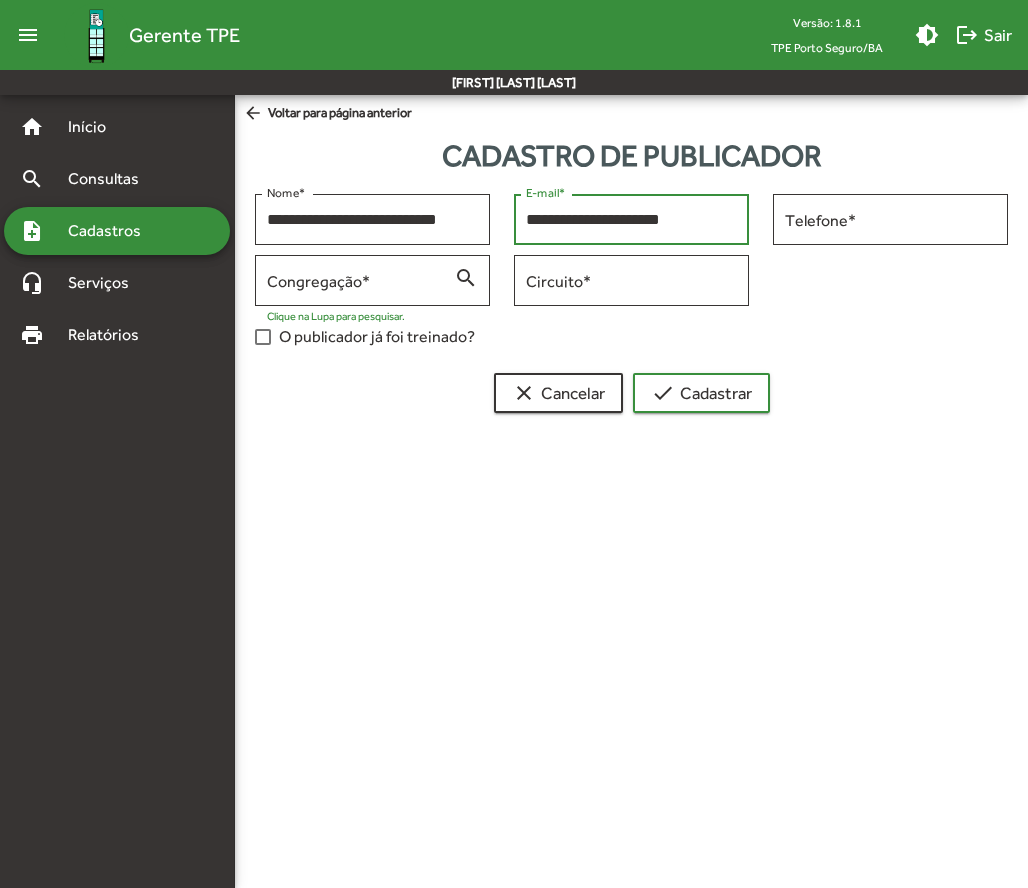 type on "**********" 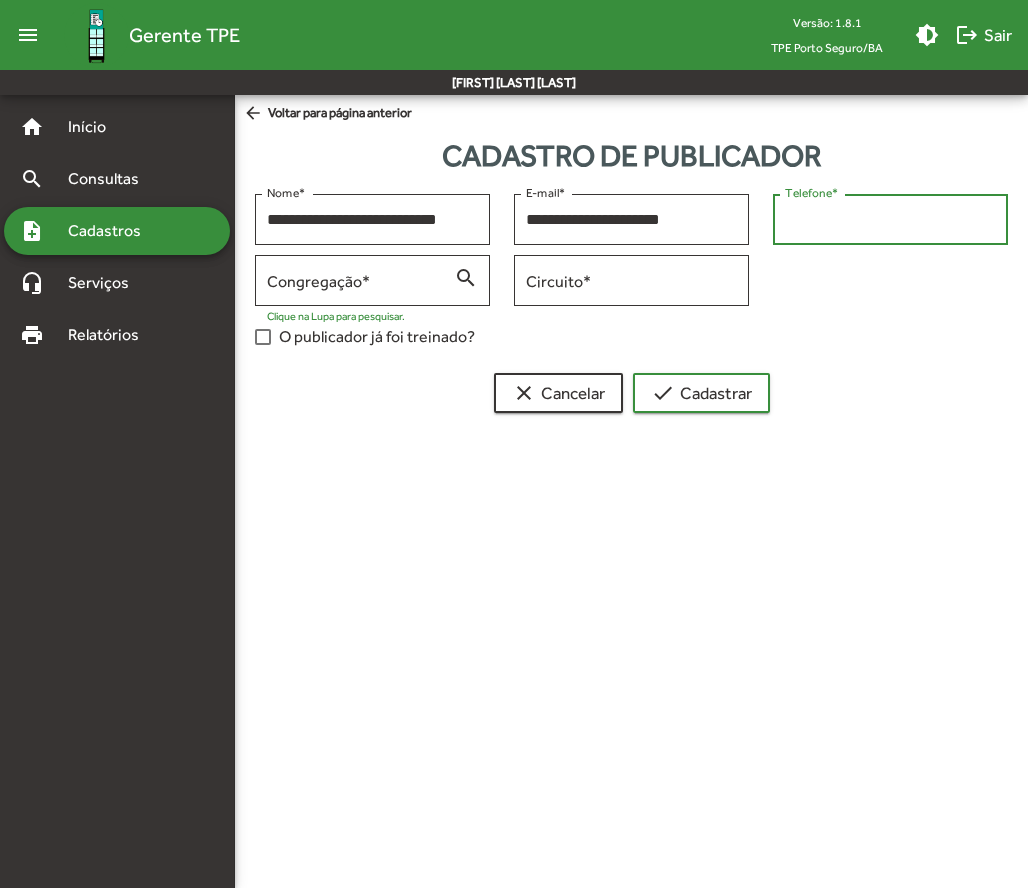 click on "Telefone  *" at bounding box center (890, 220) 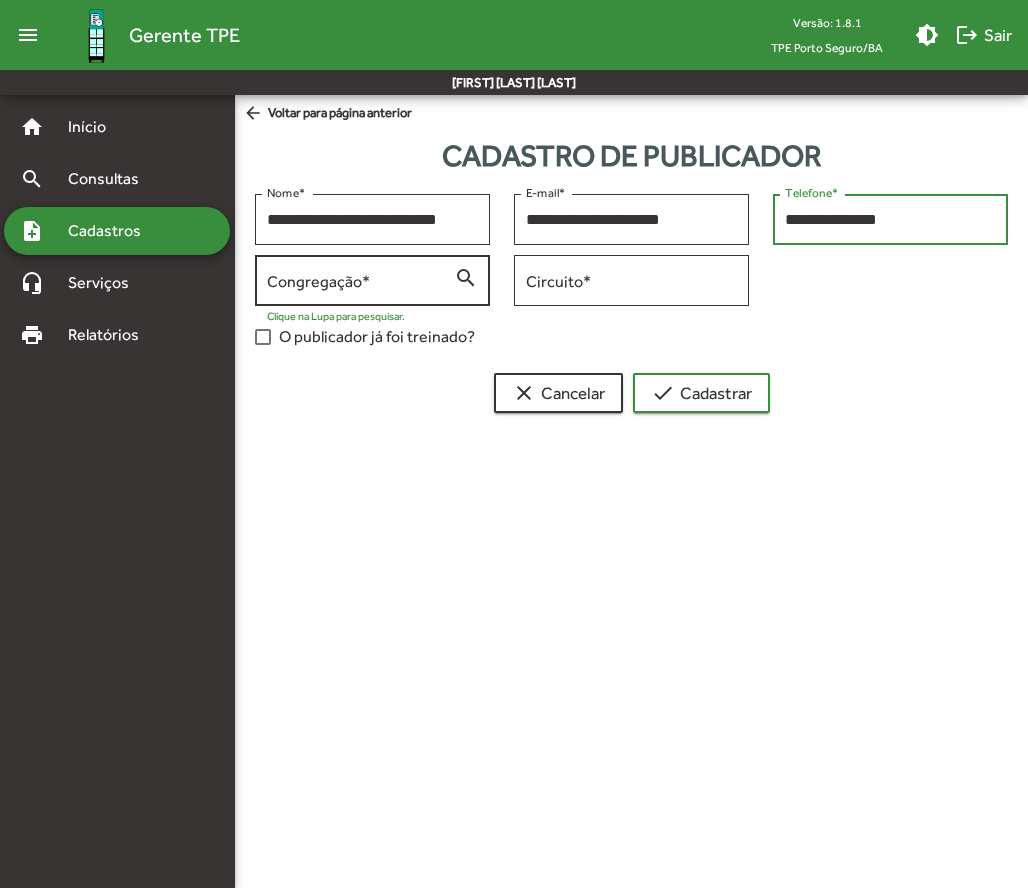 type on "**********" 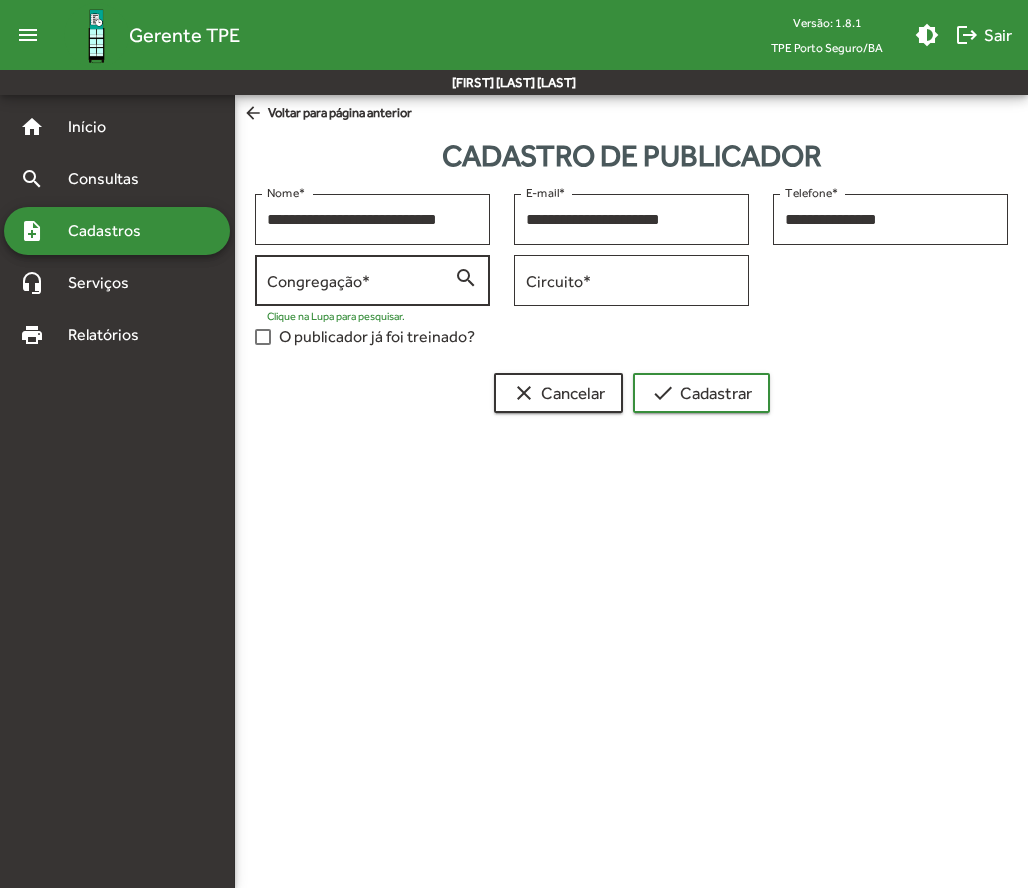 click on "Congregação  *" at bounding box center [360, 281] 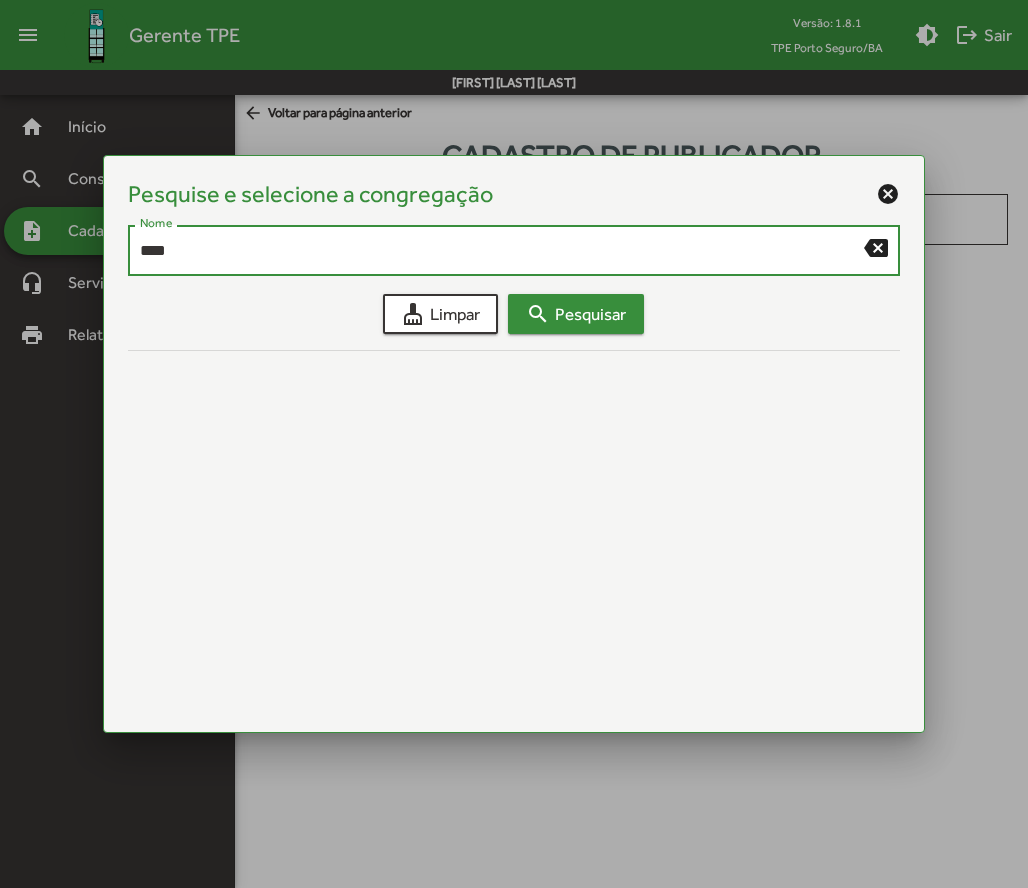 type on "****" 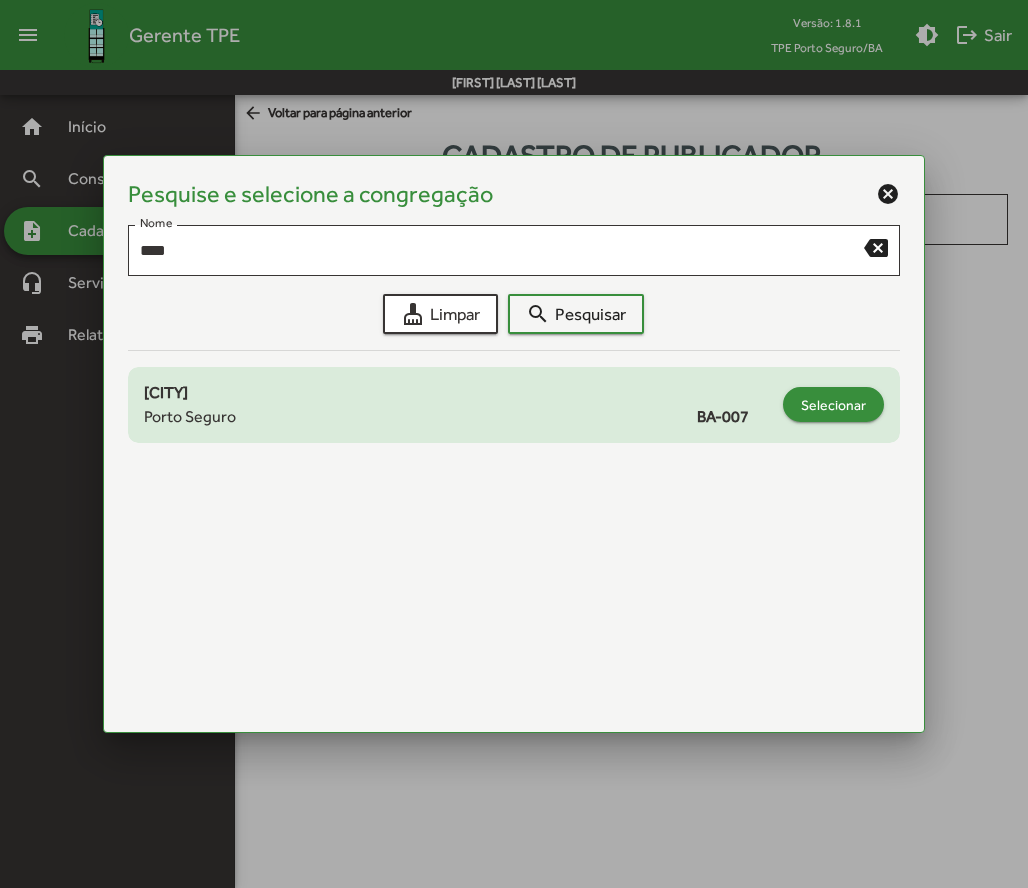 click on "Selecionar" 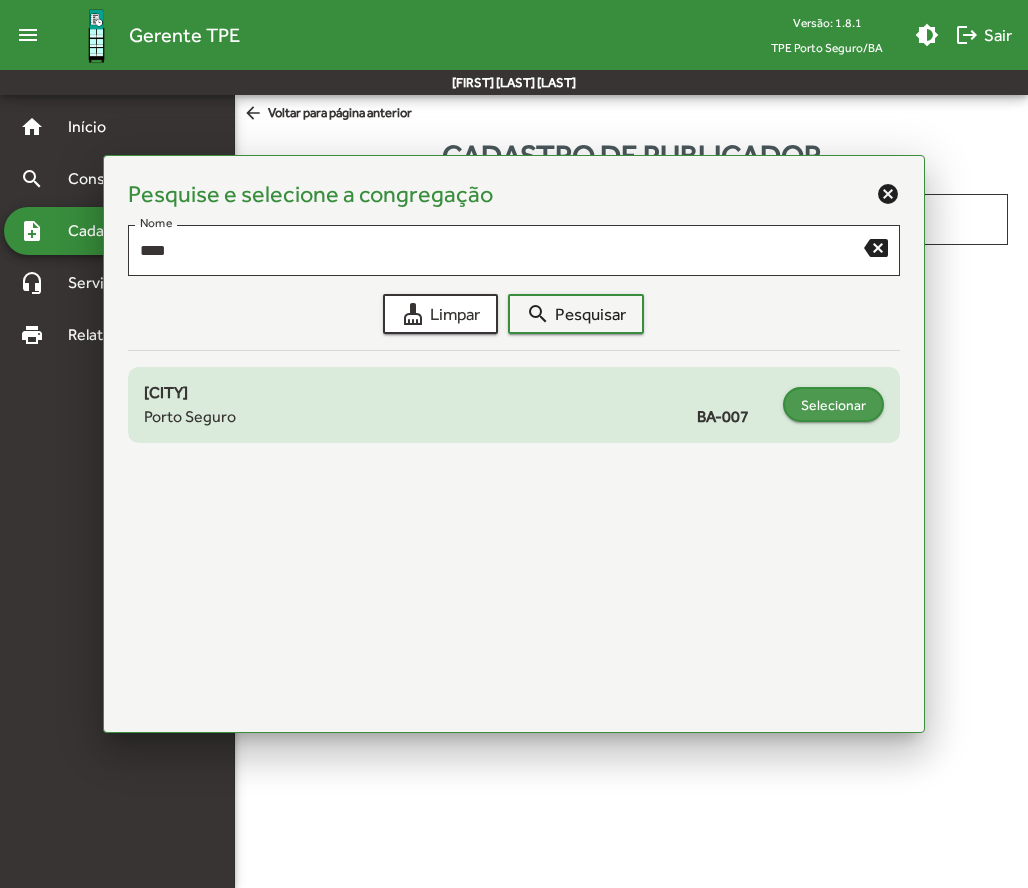 type on "**********" 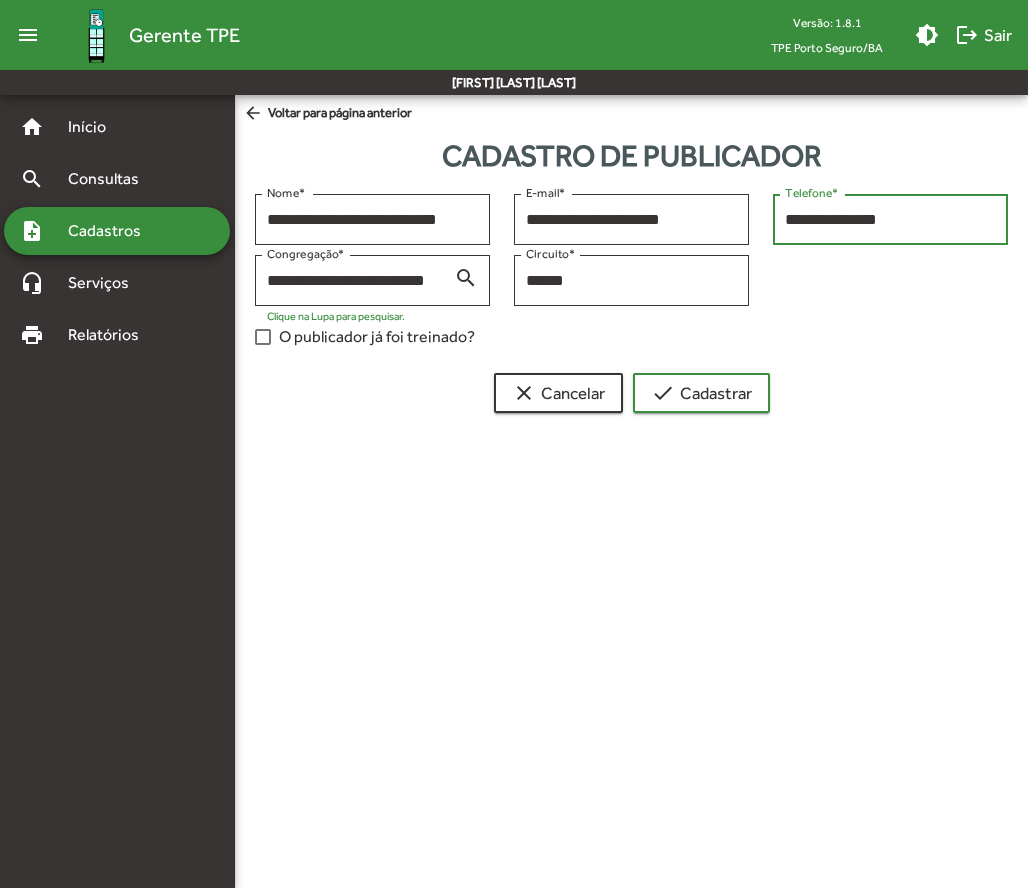 click on "**********" at bounding box center (890, 220) 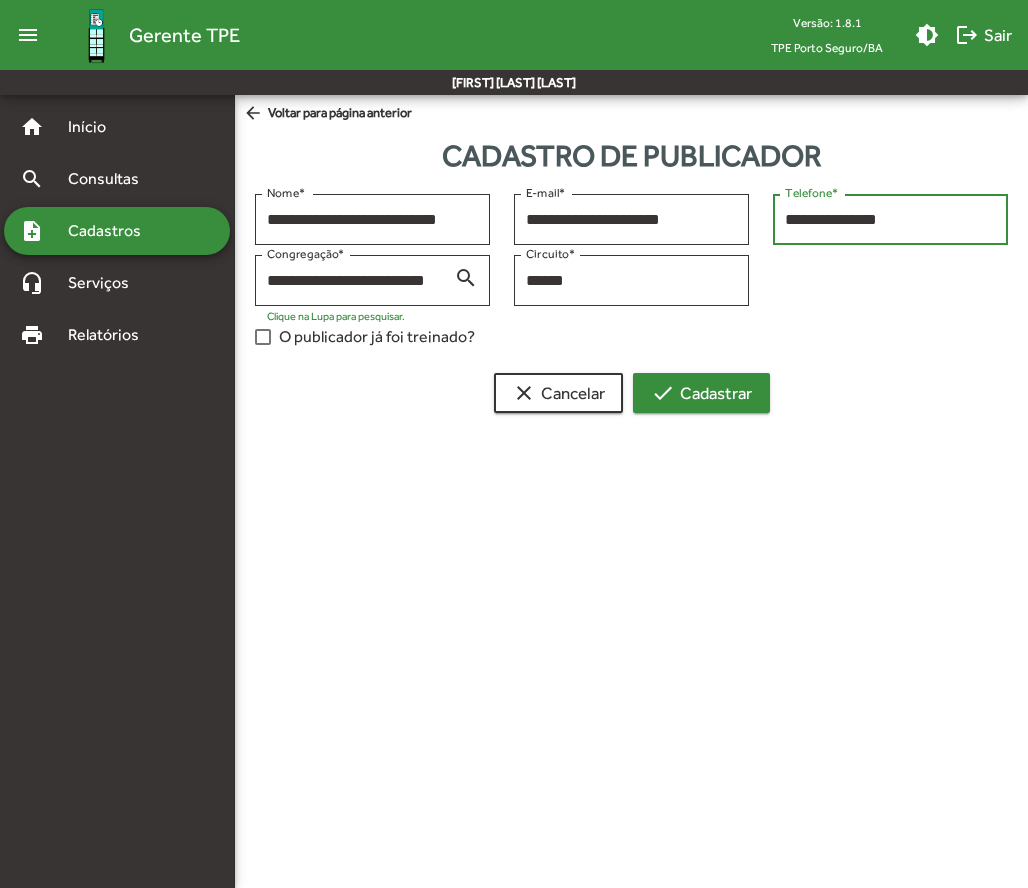 type on "**********" 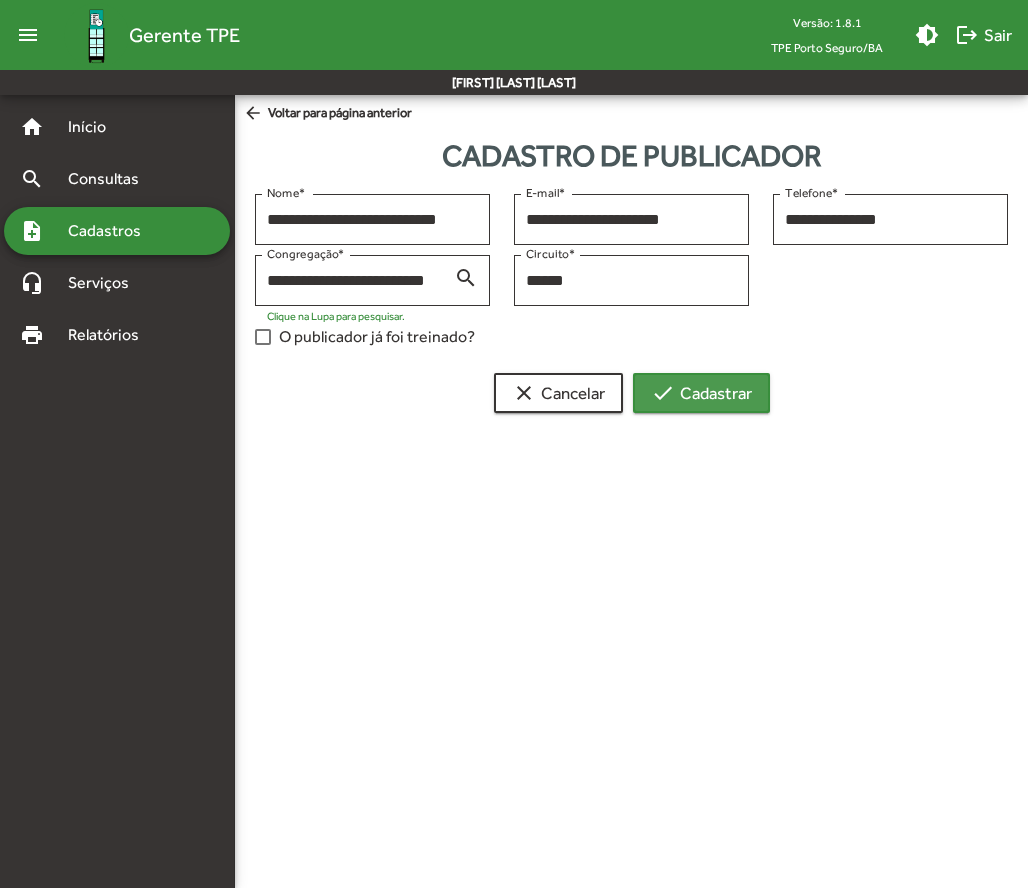 click on "check  Cadastrar" at bounding box center [701, 393] 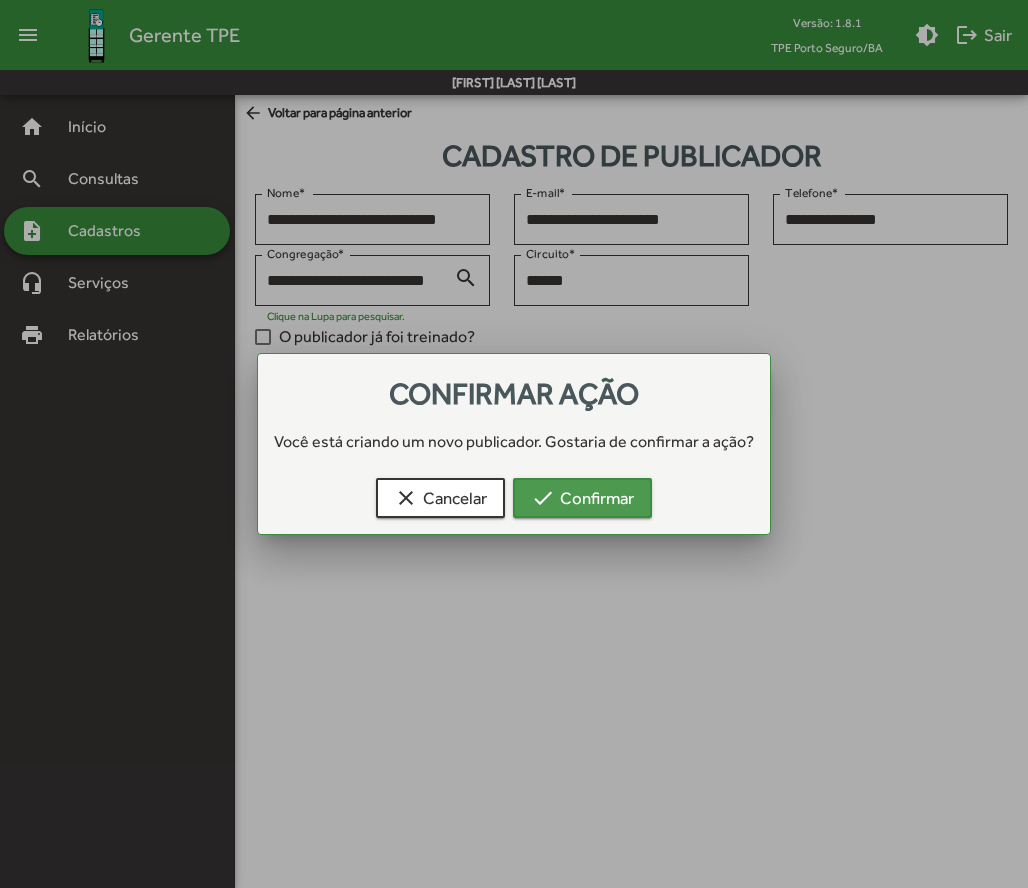 click on "check  Confirmar" at bounding box center (582, 498) 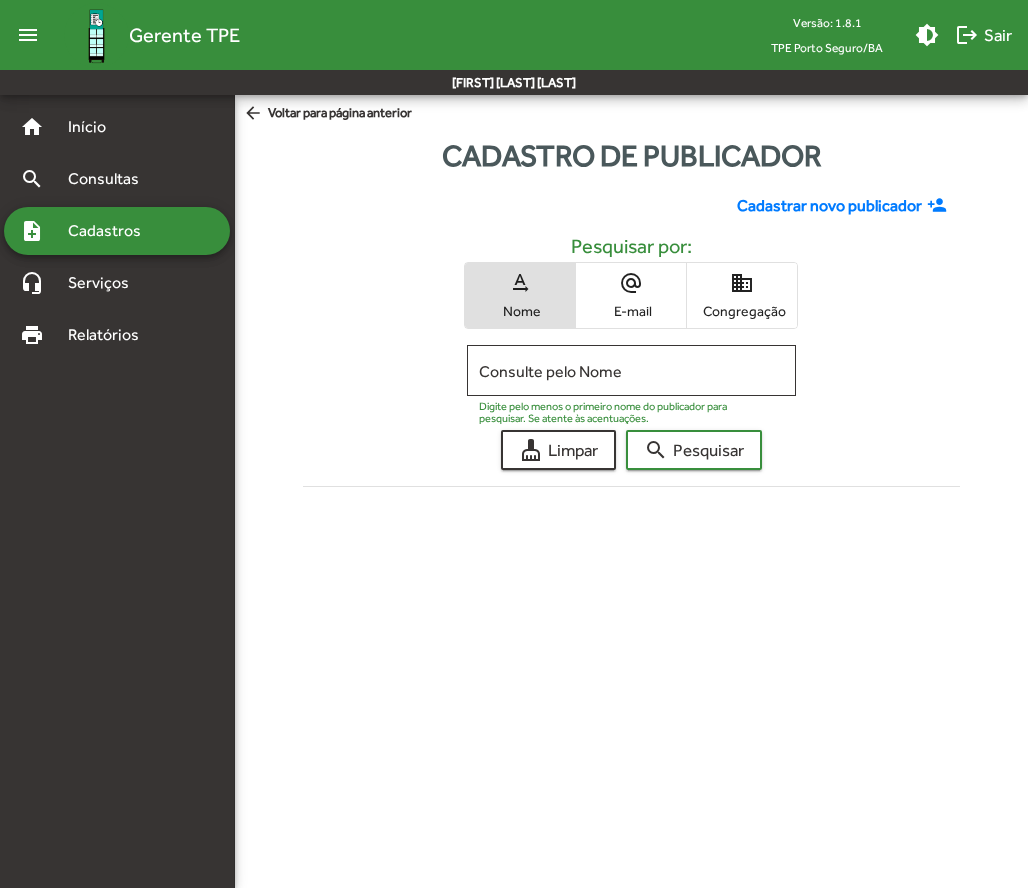 click on "Cadastrar novo publicador" 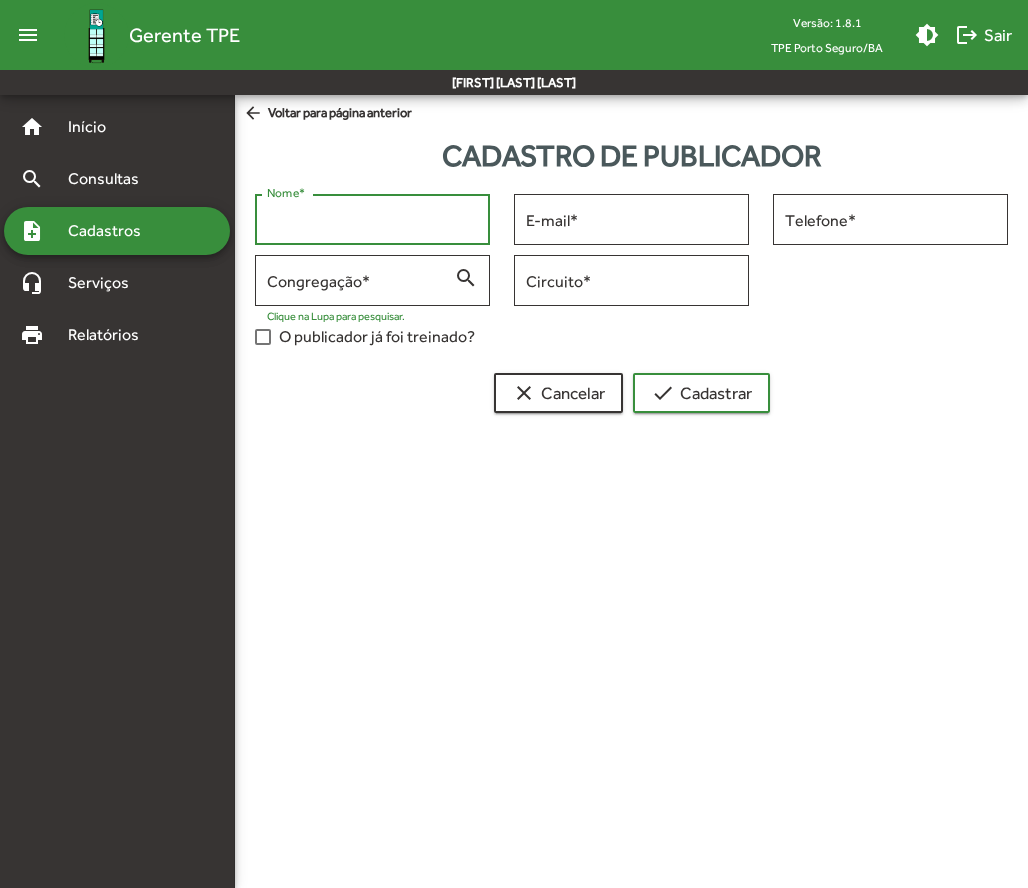 click on "Nome  *" at bounding box center [372, 220] 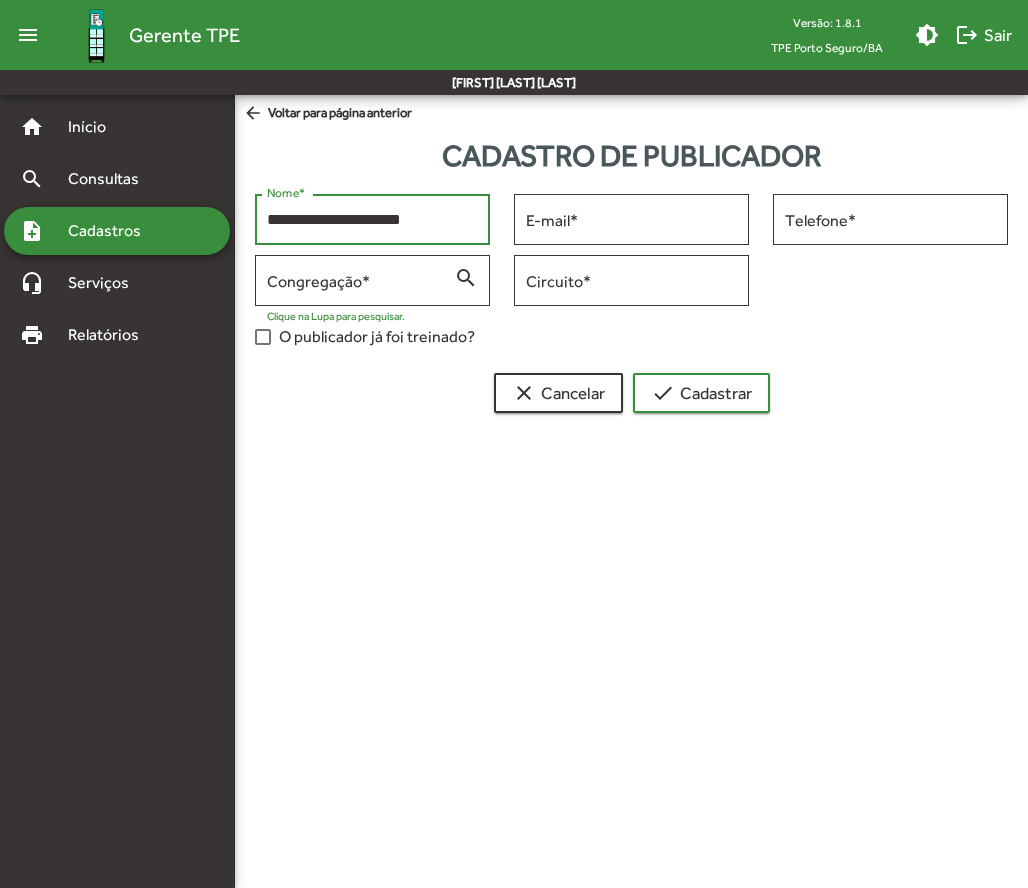 type on "**********" 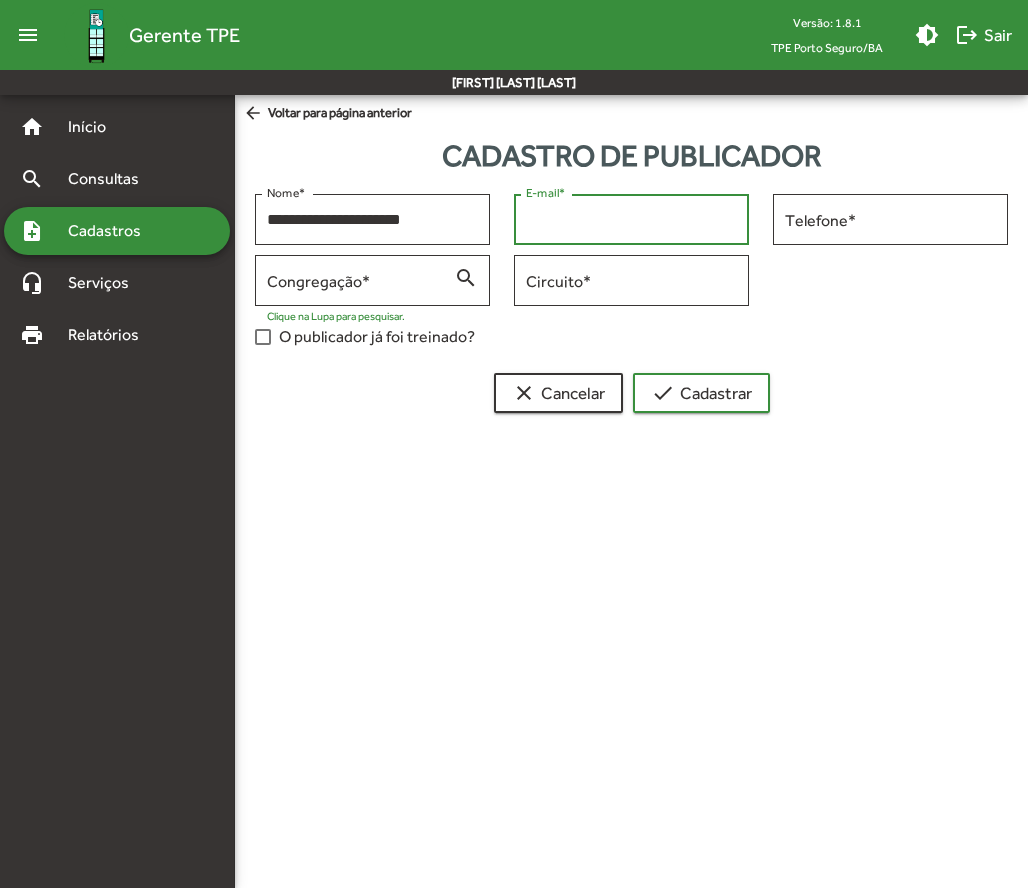 click on "E-mail  *" at bounding box center [631, 220] 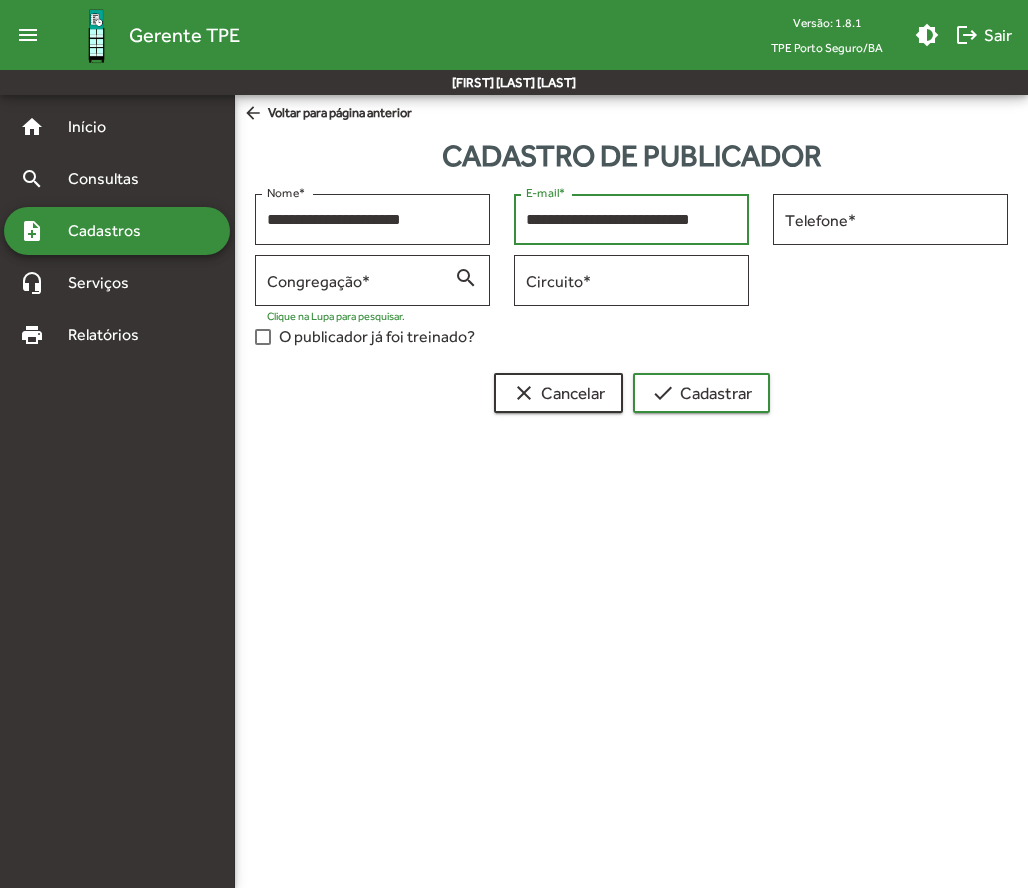 scroll, scrollTop: 0, scrollLeft: 5, axis: horizontal 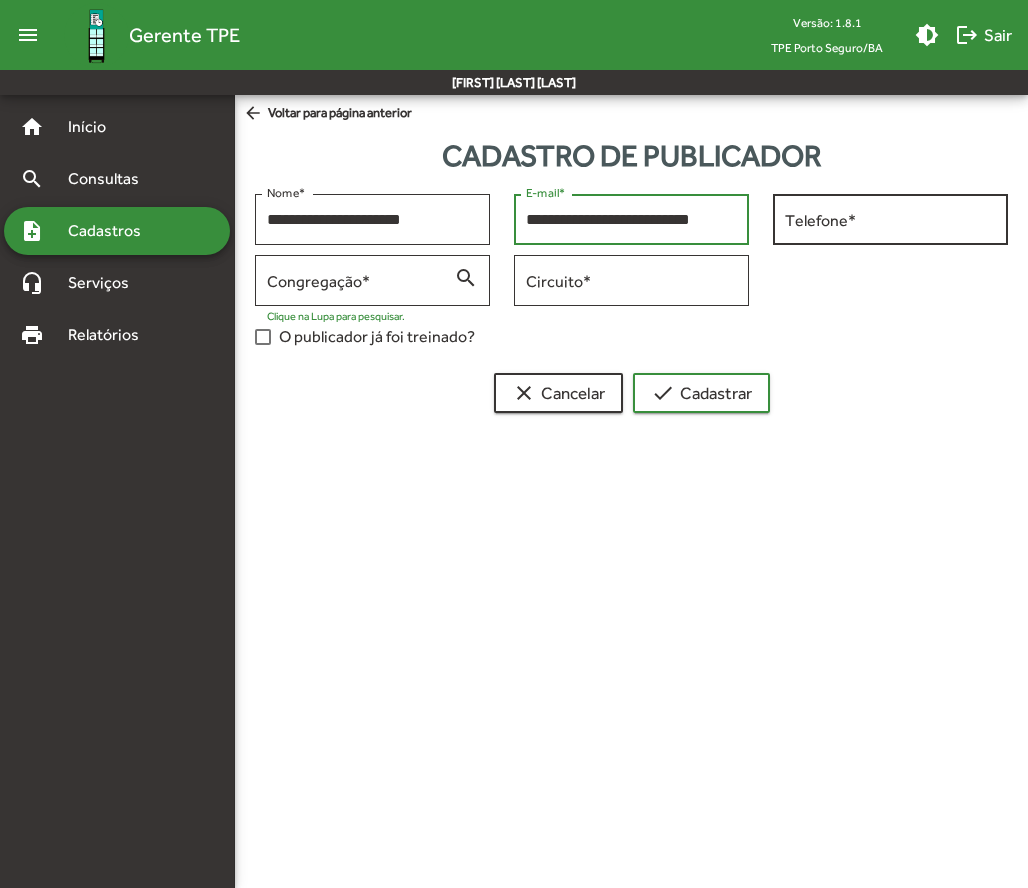 type on "**********" 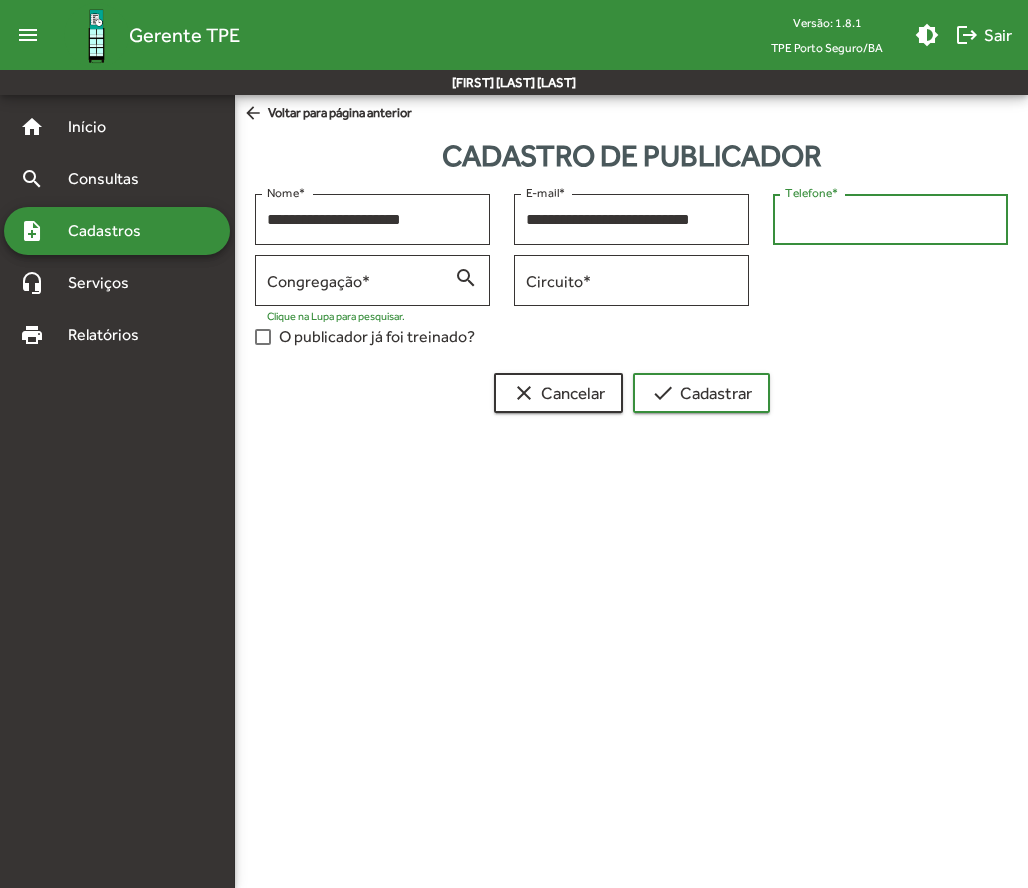 scroll, scrollTop: 0, scrollLeft: 0, axis: both 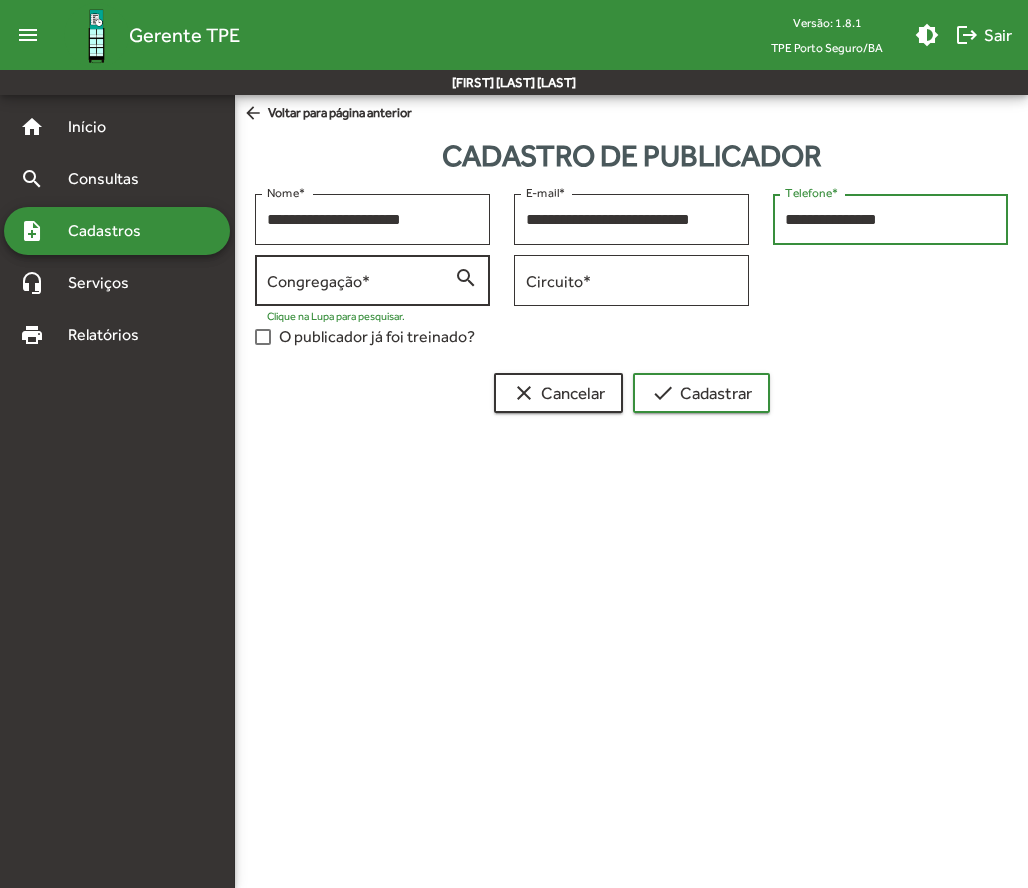 type on "**********" 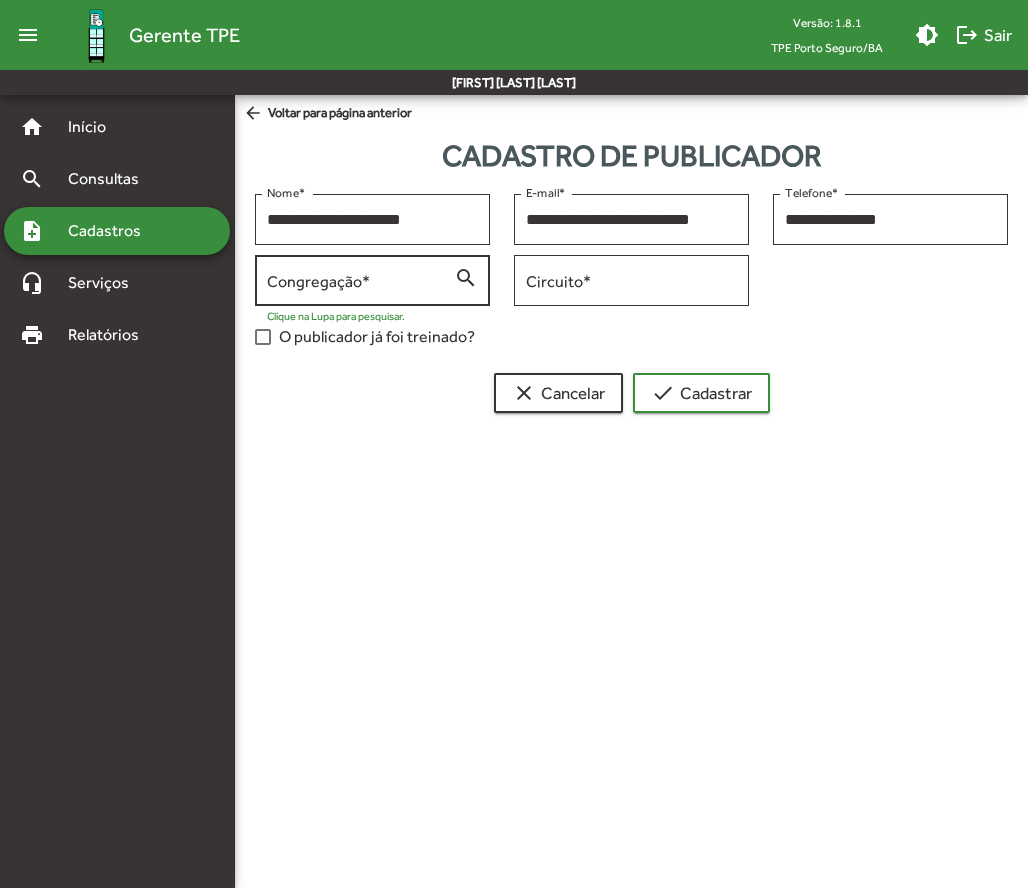 click on "Congregação  *" at bounding box center (360, 281) 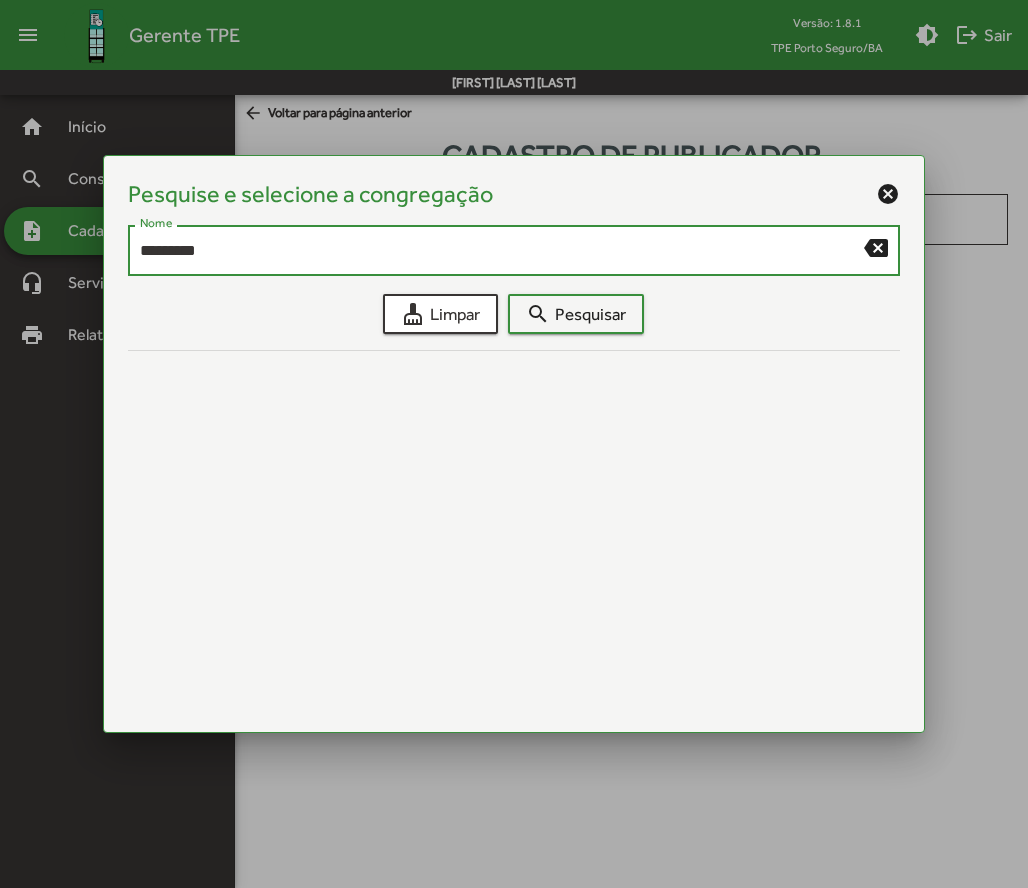 type on "*********" 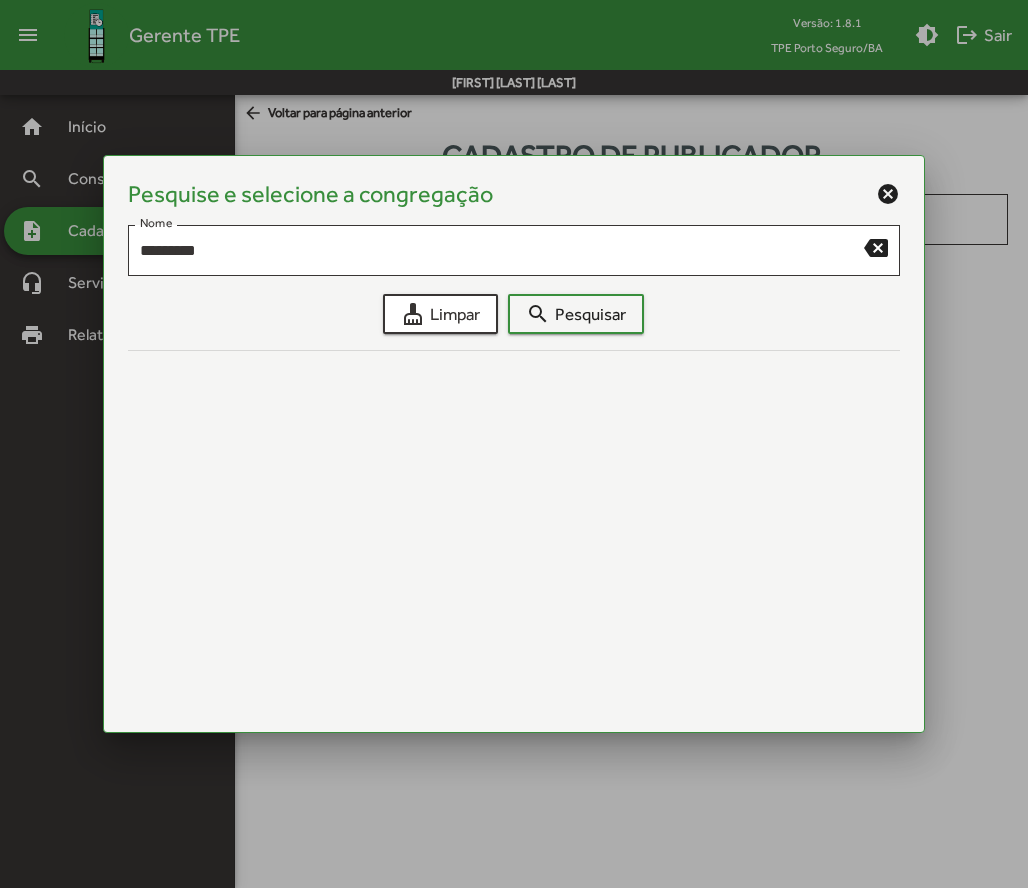 click on "********* Nome backspace cleaning_services  Limpar  search  Pesquisar" at bounding box center (514, 279) 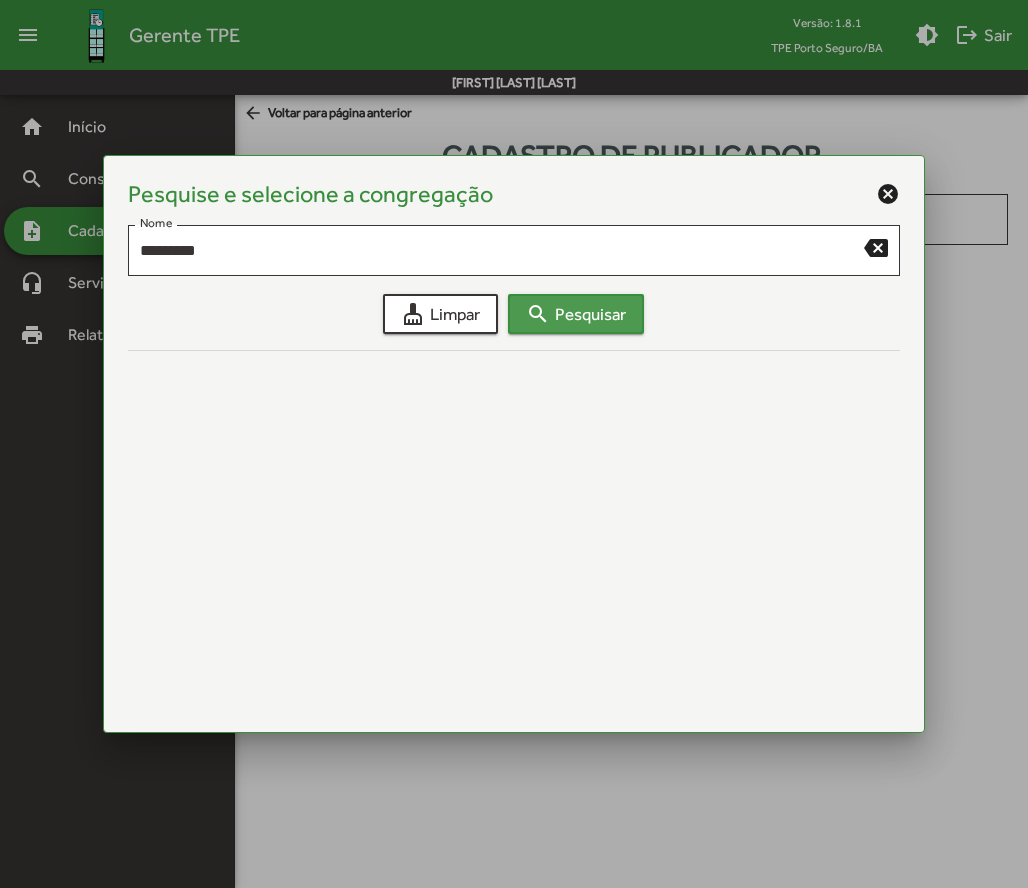 click on "search  Pesquisar" at bounding box center [576, 314] 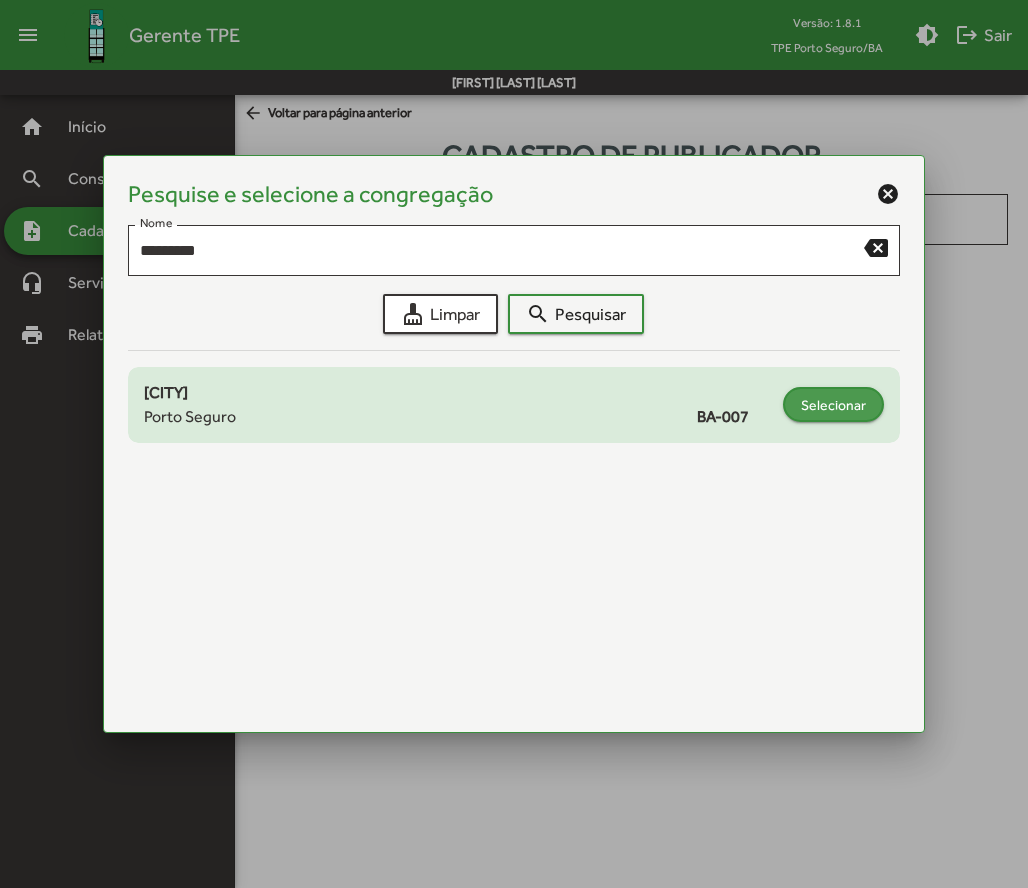 click on "Selecionar" 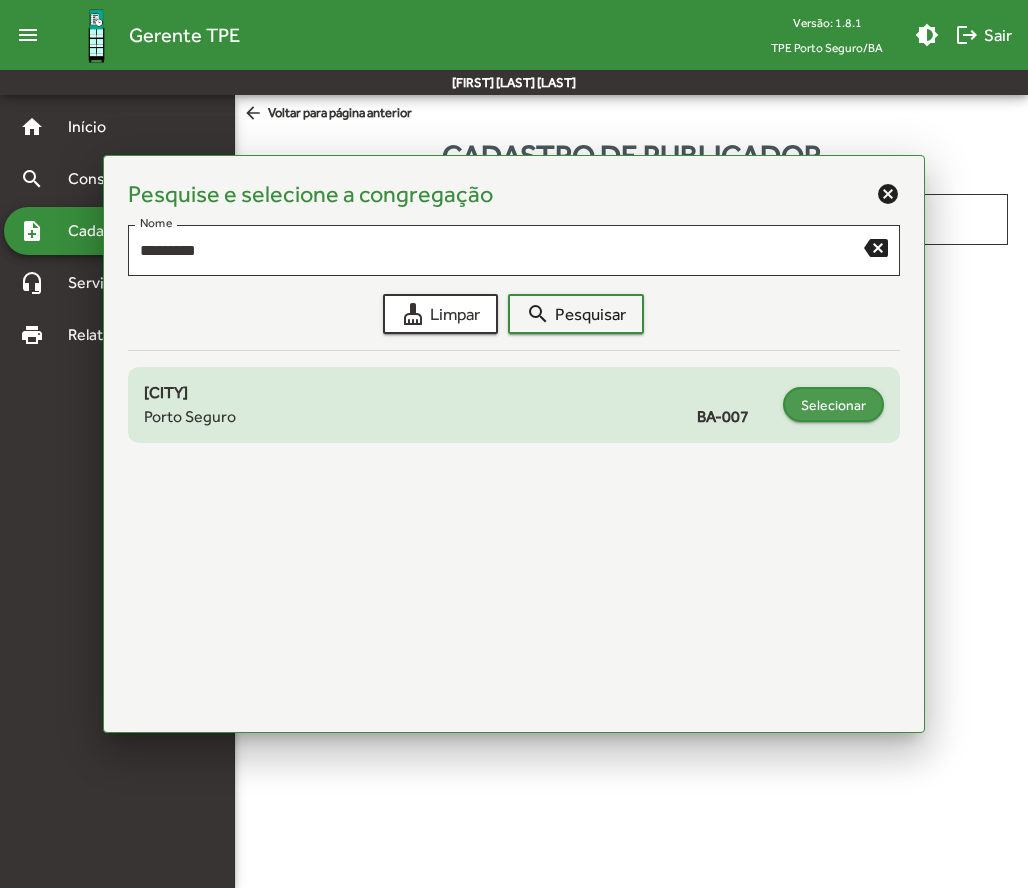 type on "**********" 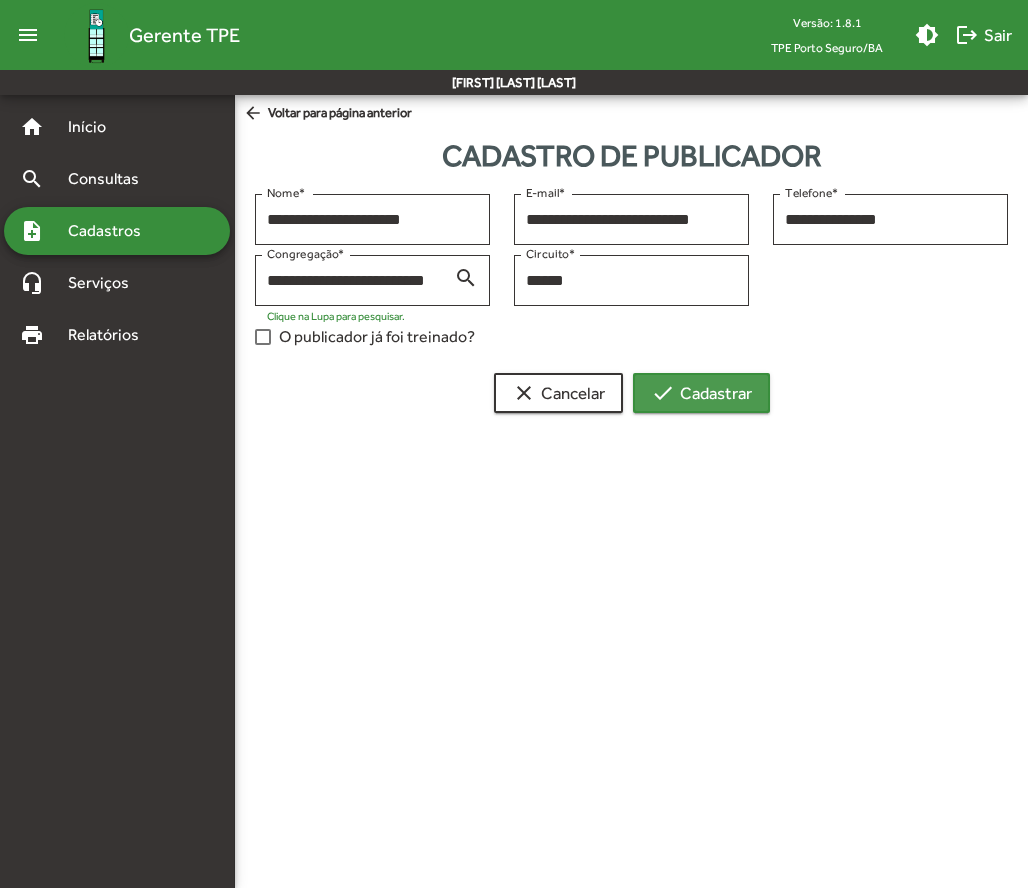 click on "check  Cadastrar" at bounding box center (701, 393) 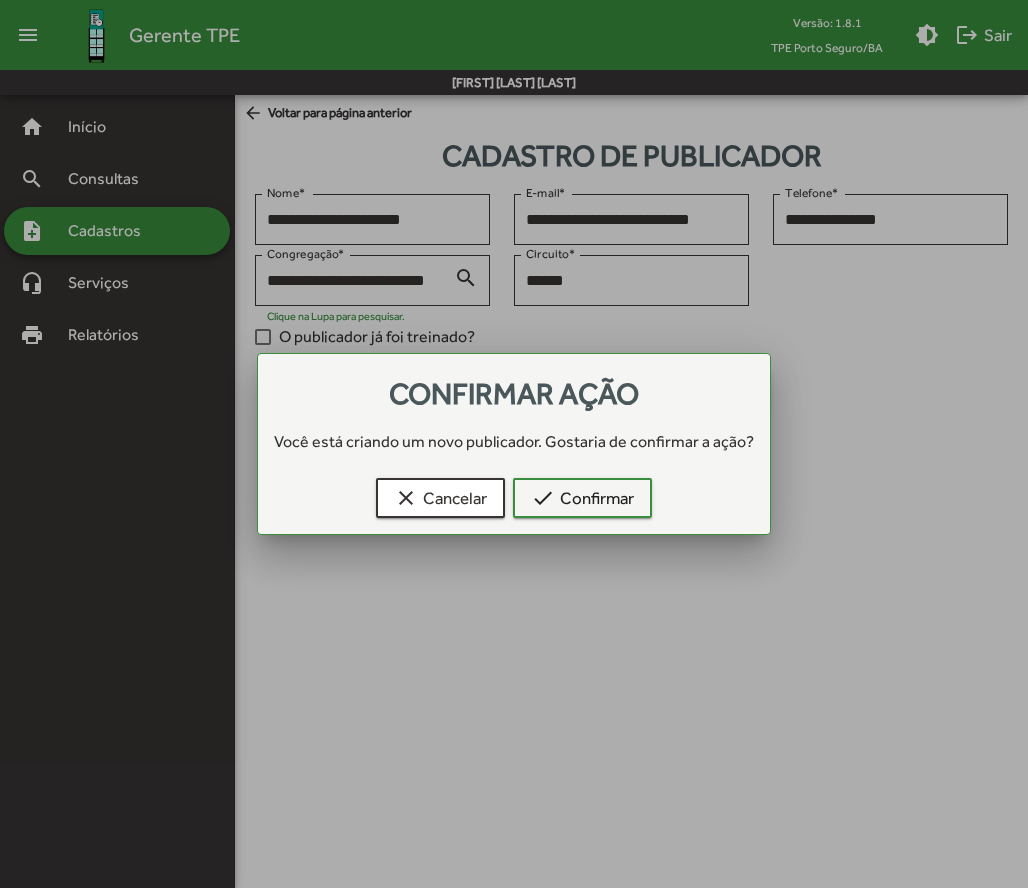 click at bounding box center (514, 444) 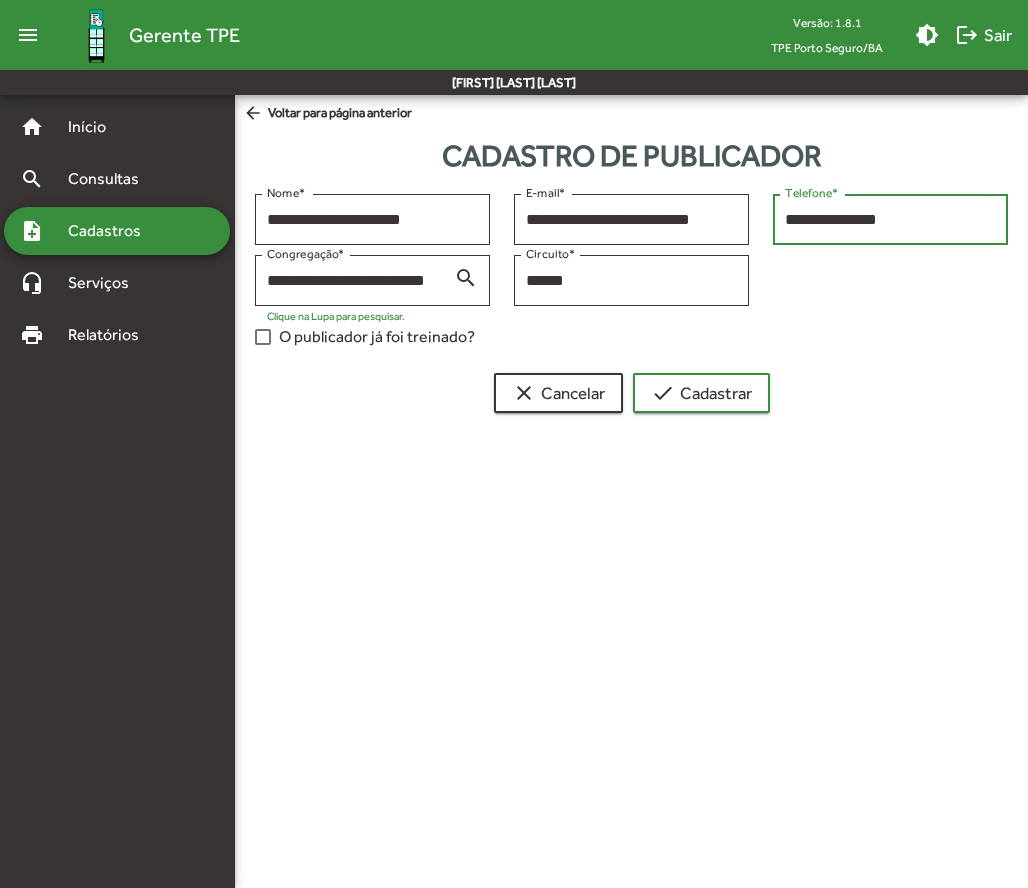 click on "**********" at bounding box center (890, 220) 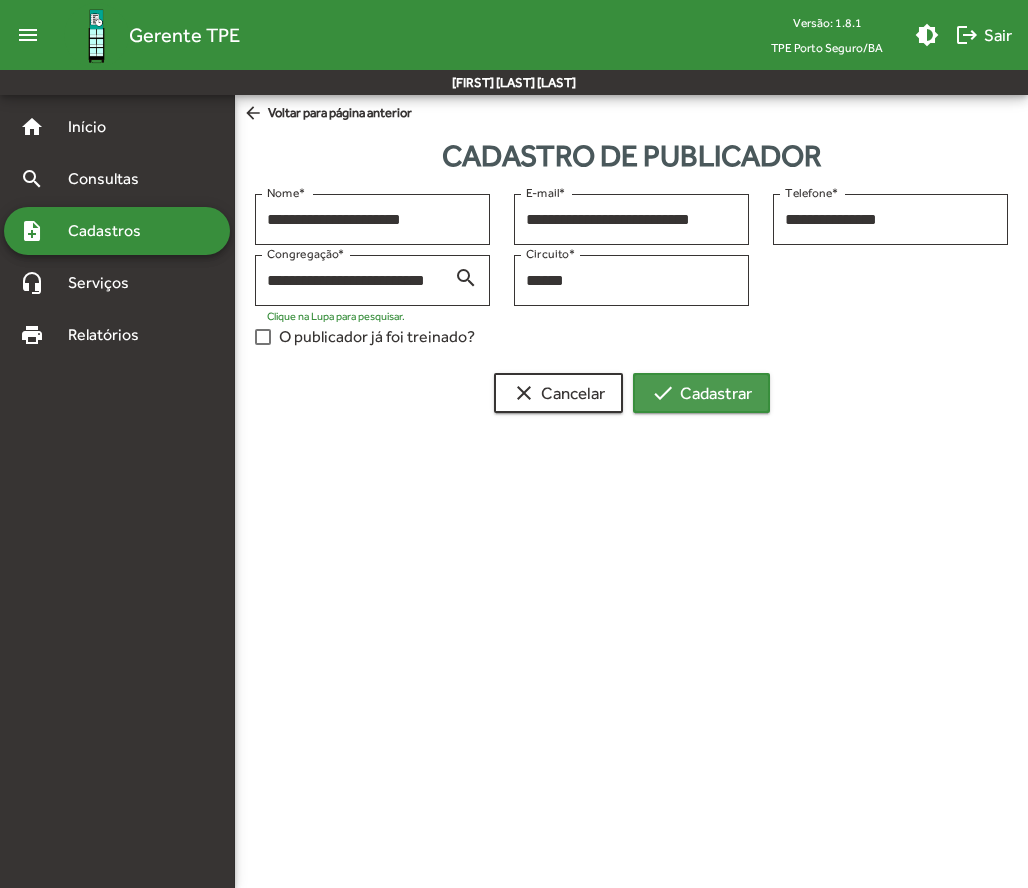 click on "check  Cadastrar" at bounding box center (701, 393) 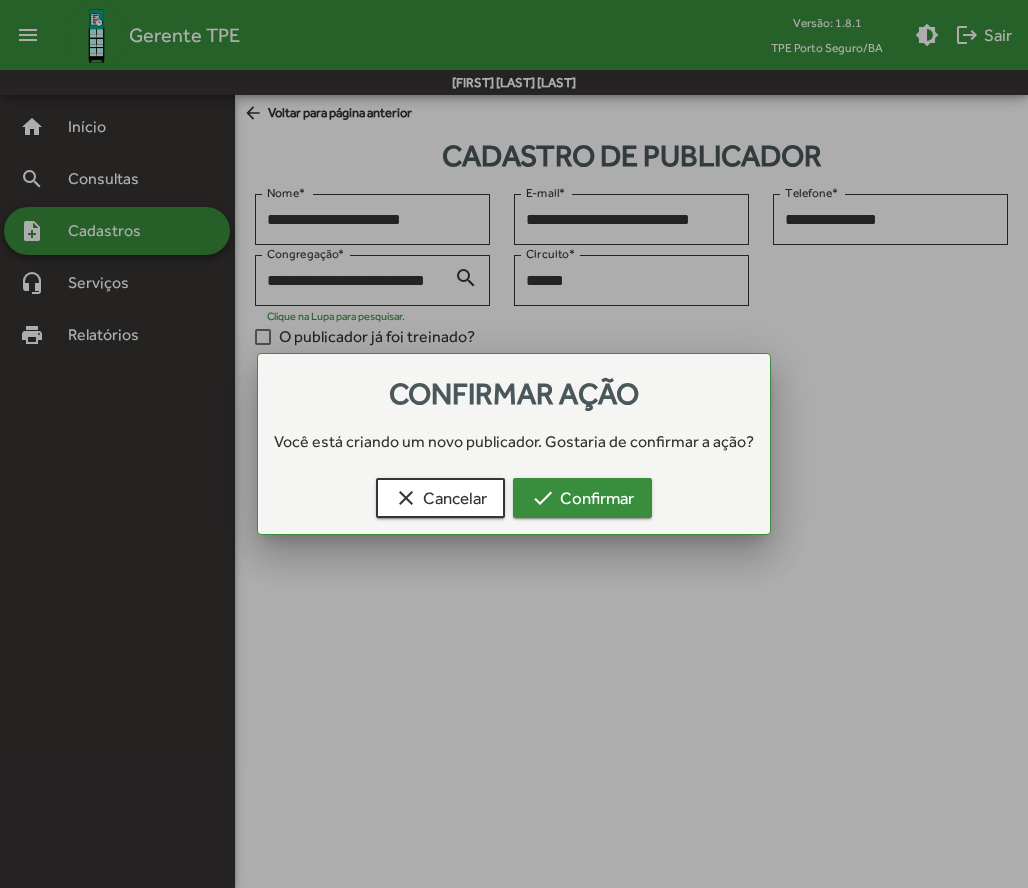 click on "check  Confirmar" at bounding box center (582, 498) 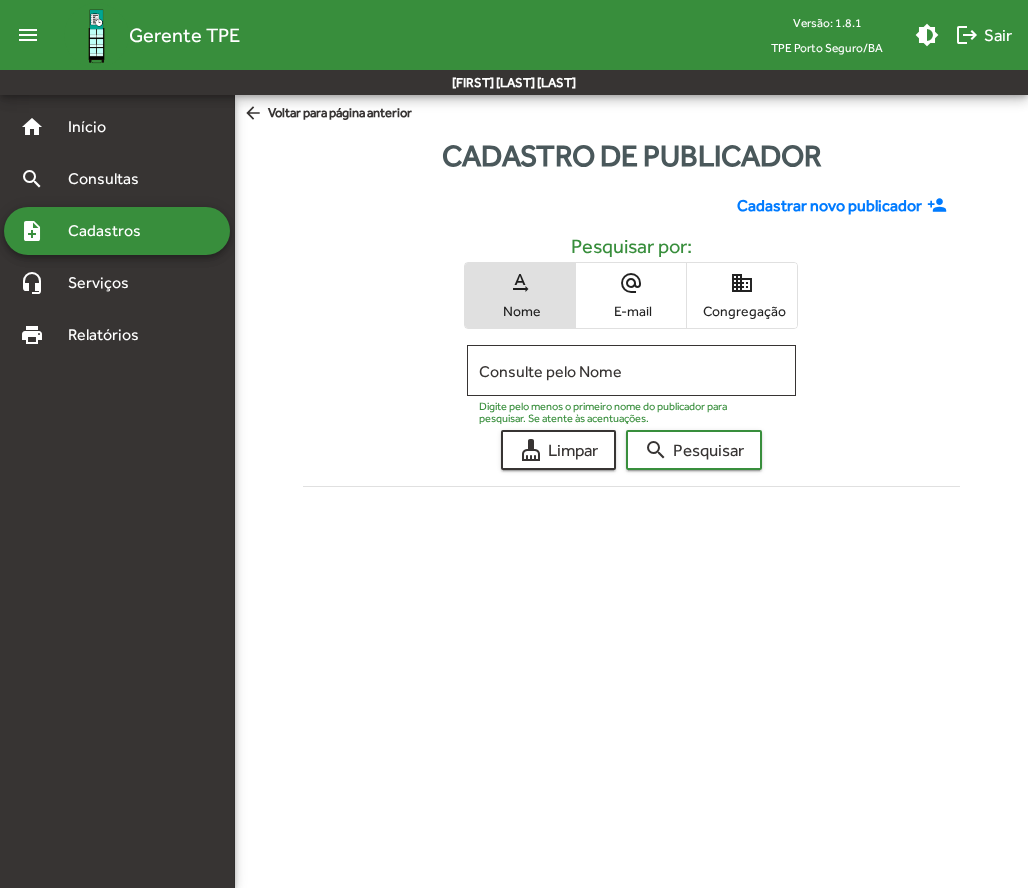 click on "Cadastrar novo publicador" 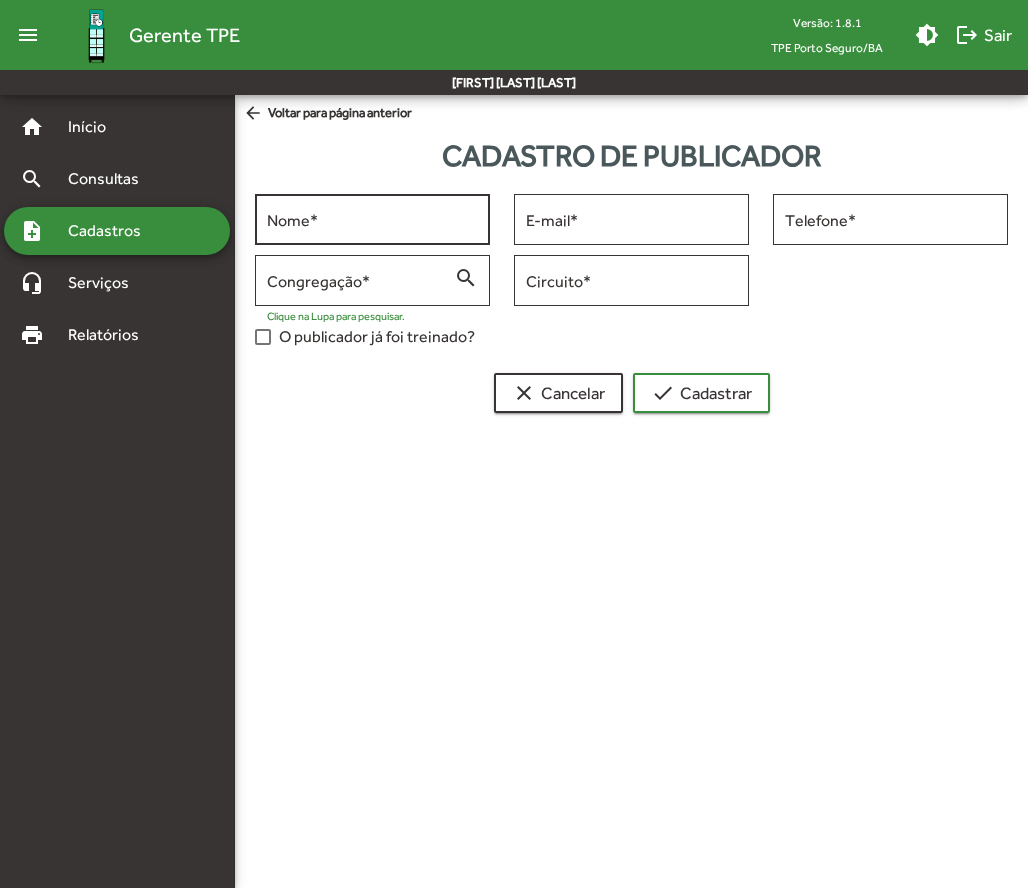click on "Nome  *" at bounding box center (372, 217) 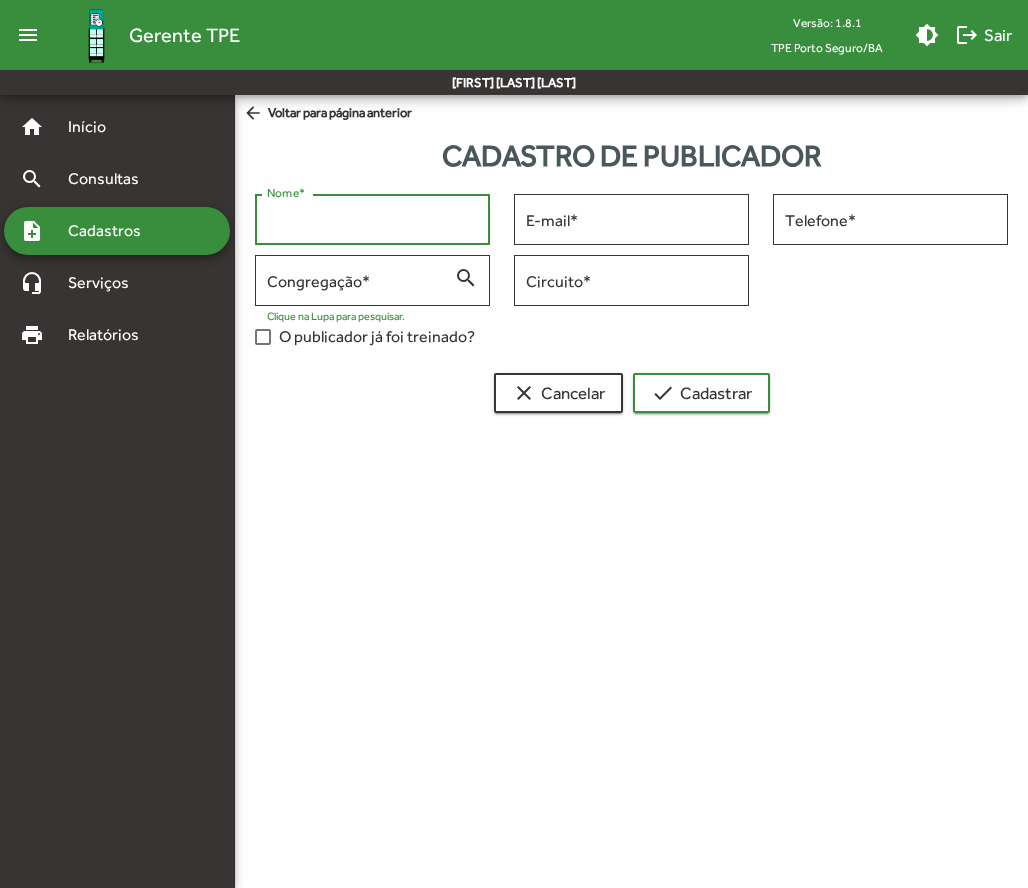 click on "Nome  *" at bounding box center [372, 217] 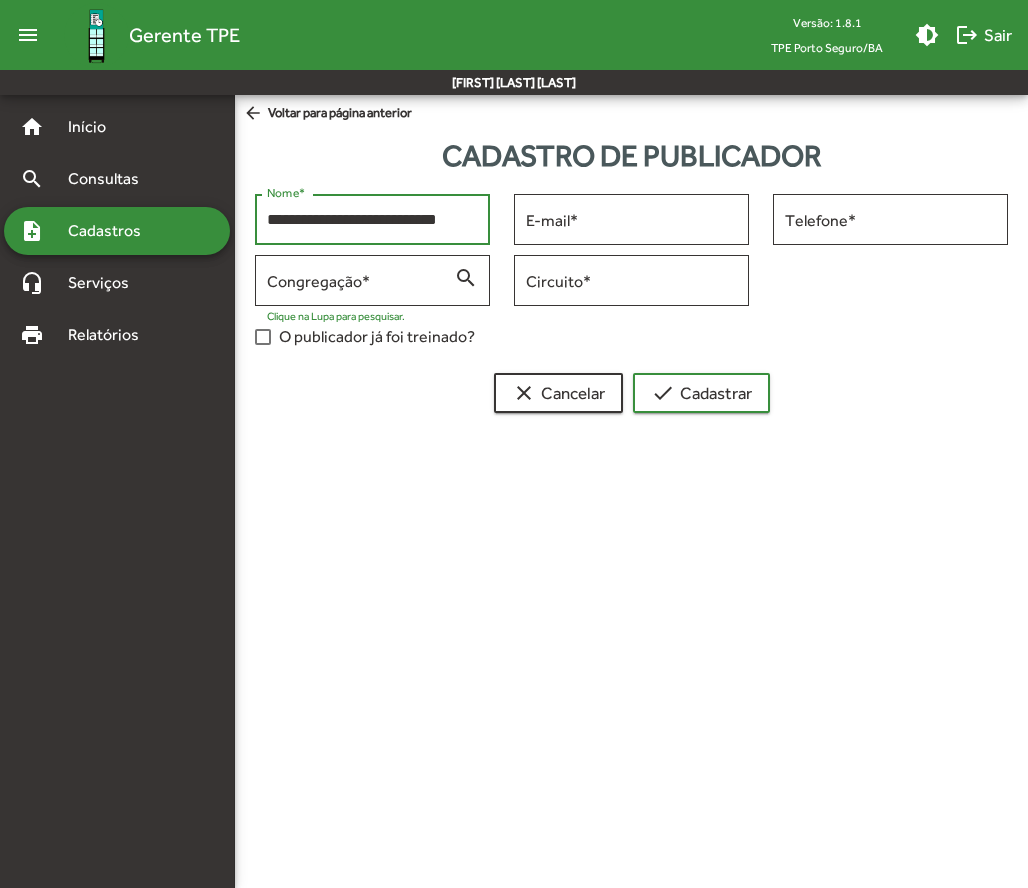 type on "**********" 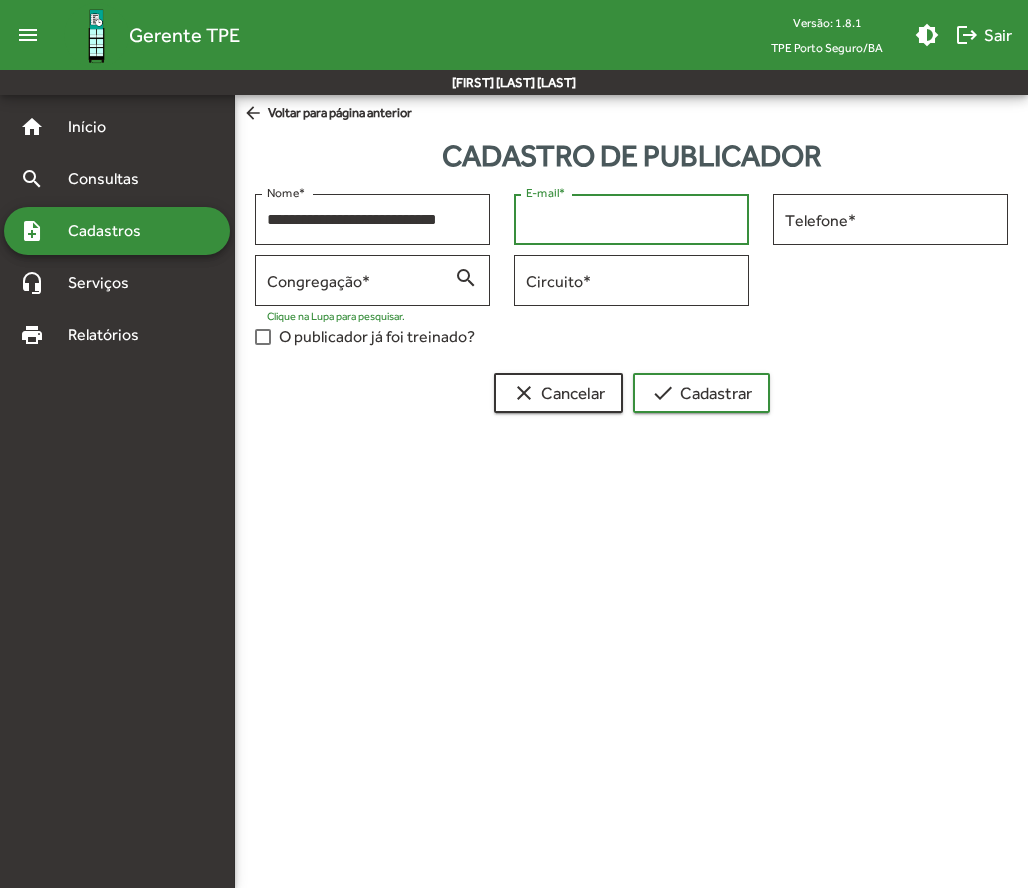 click on "E-mail  *" at bounding box center [631, 220] 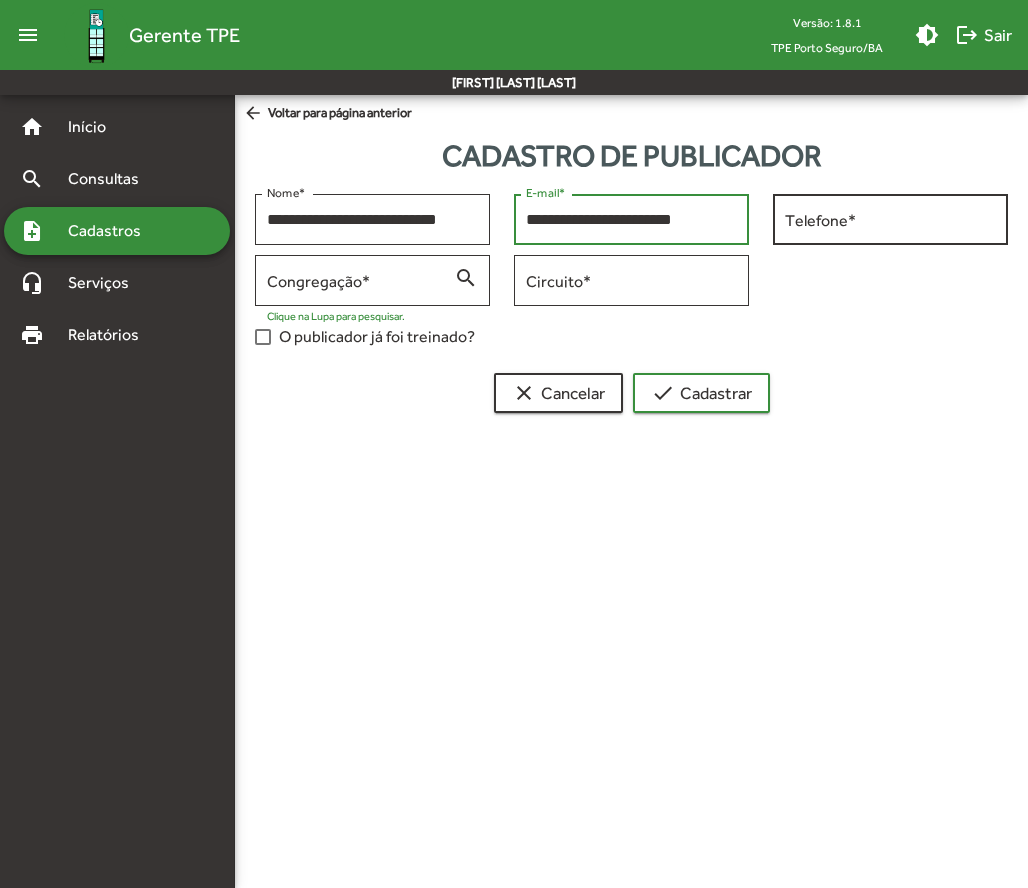 type on "**********" 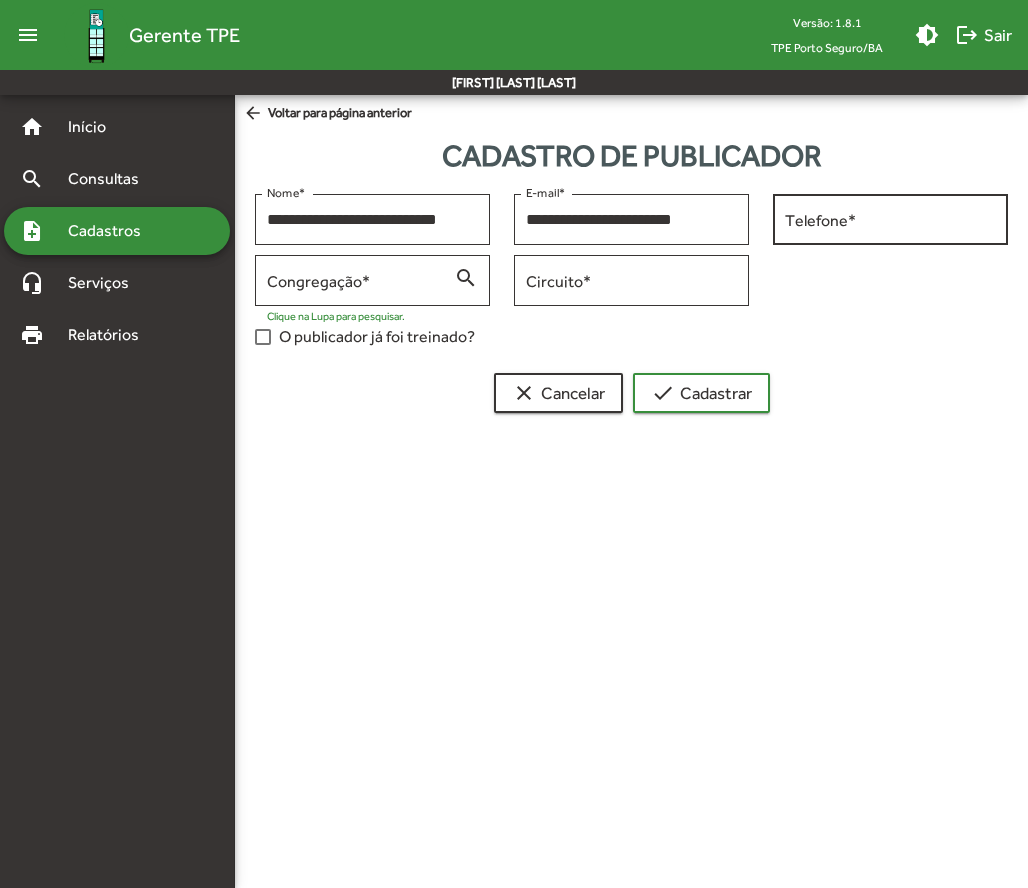 click on "Telefone  *" at bounding box center (890, 217) 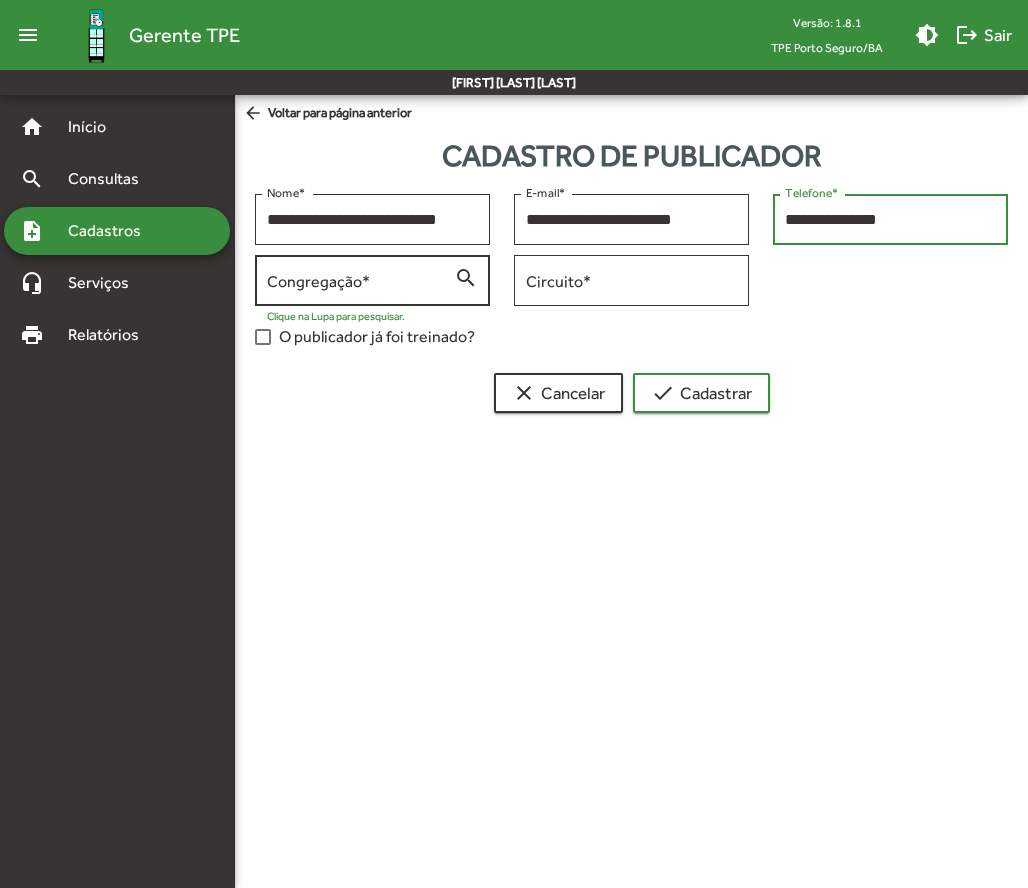 type on "**********" 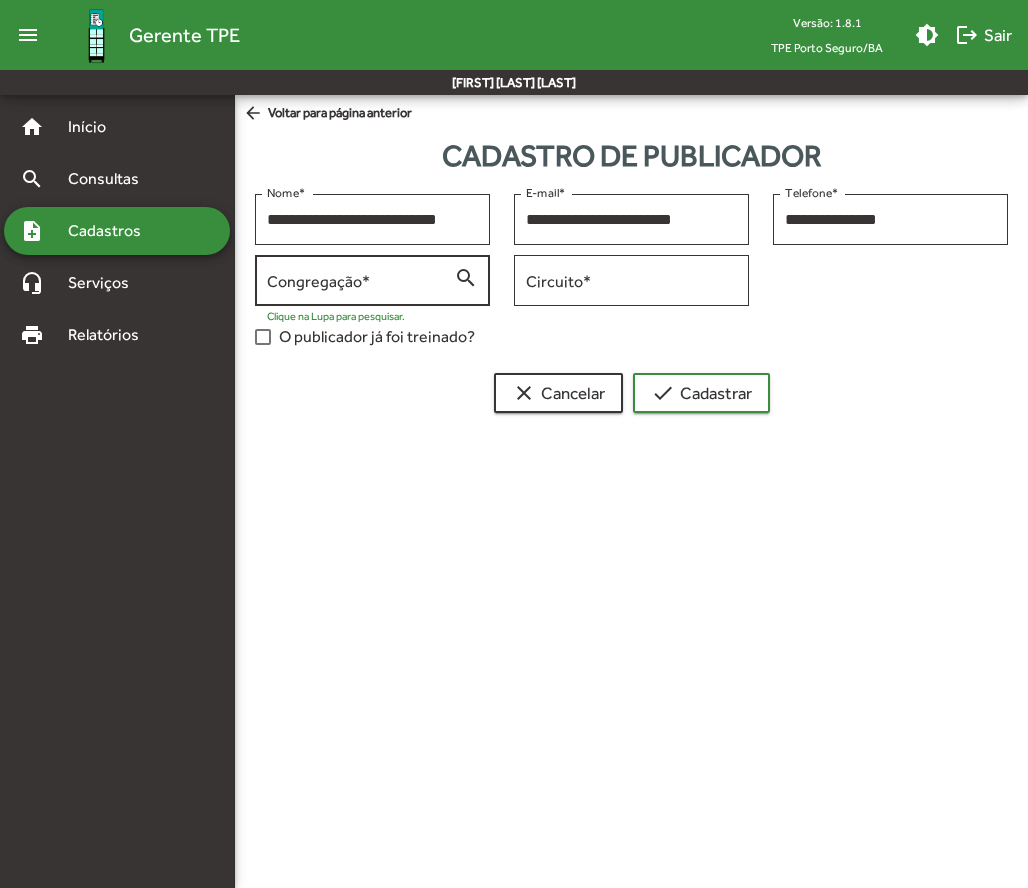 click on "Congregação  *" at bounding box center [360, 278] 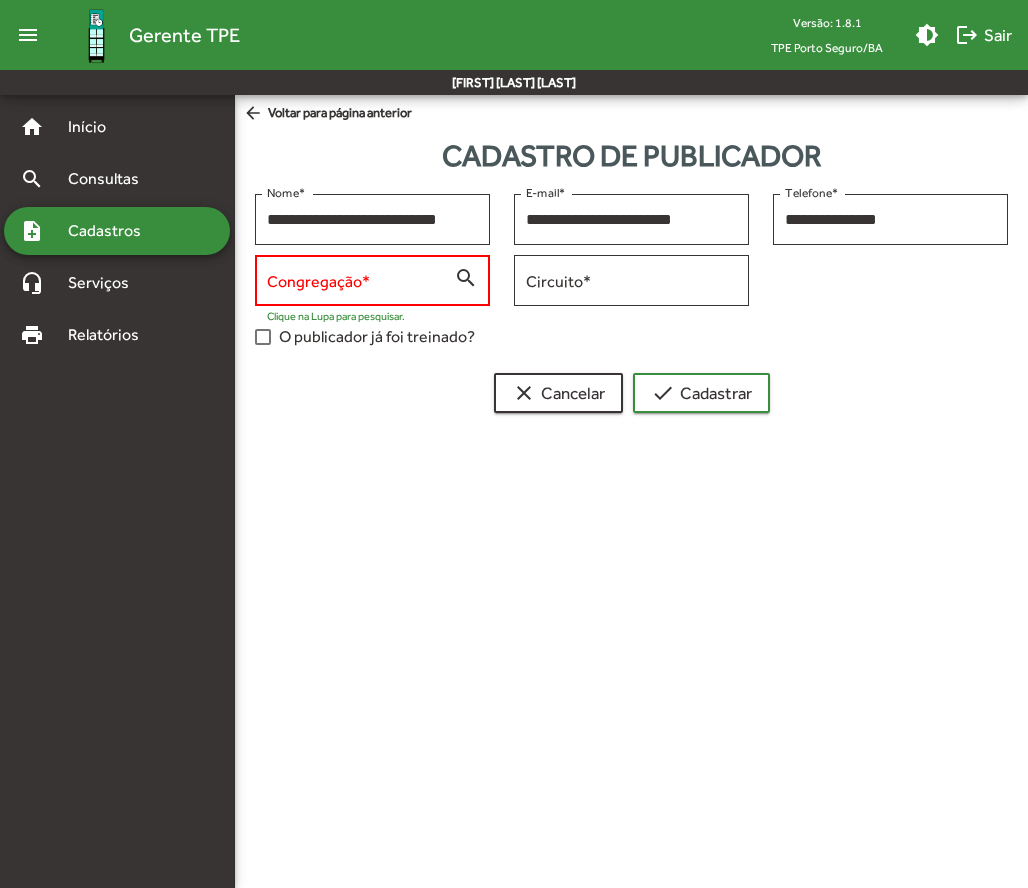 click on "Congregação  *" at bounding box center (360, 278) 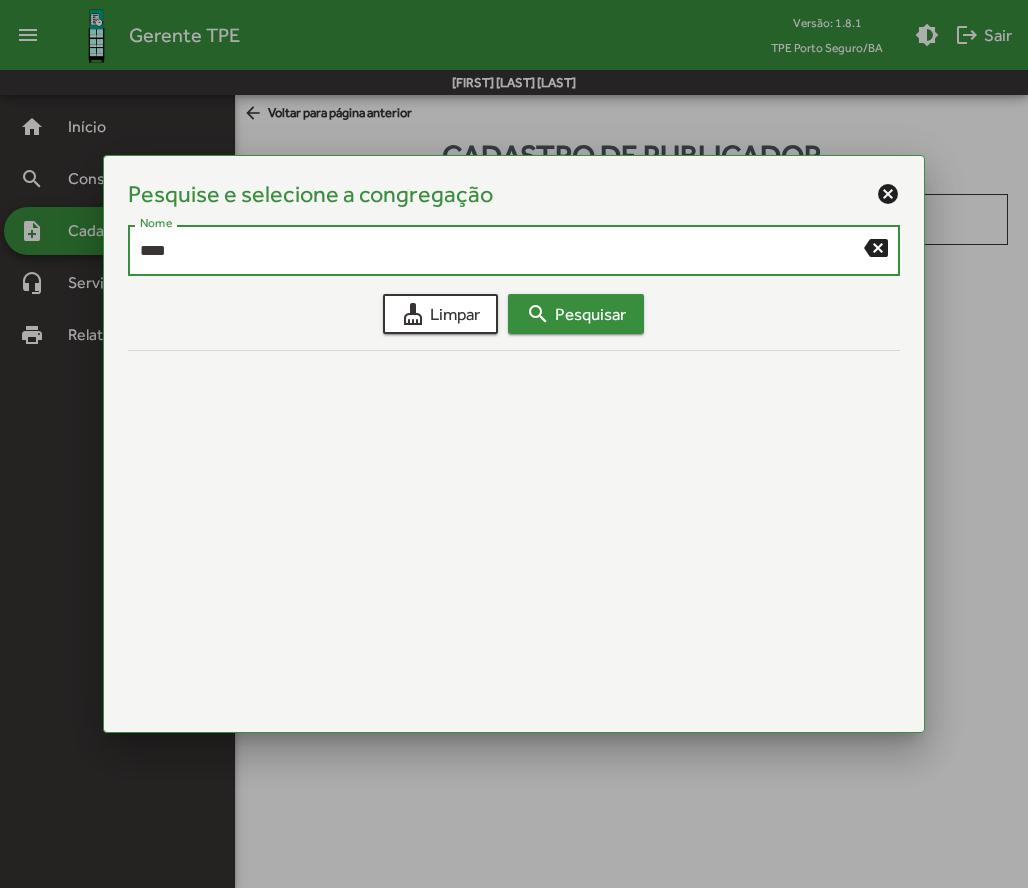 type on "****" 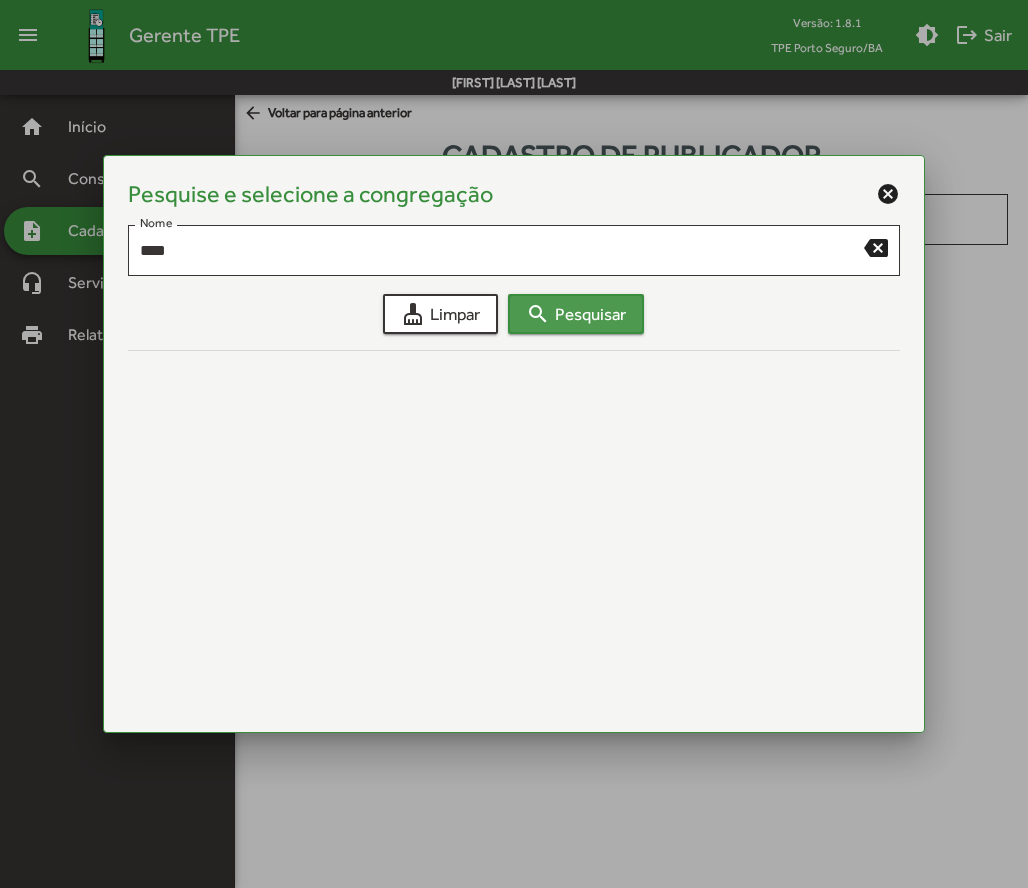 click on "search  Pesquisar" at bounding box center (576, 314) 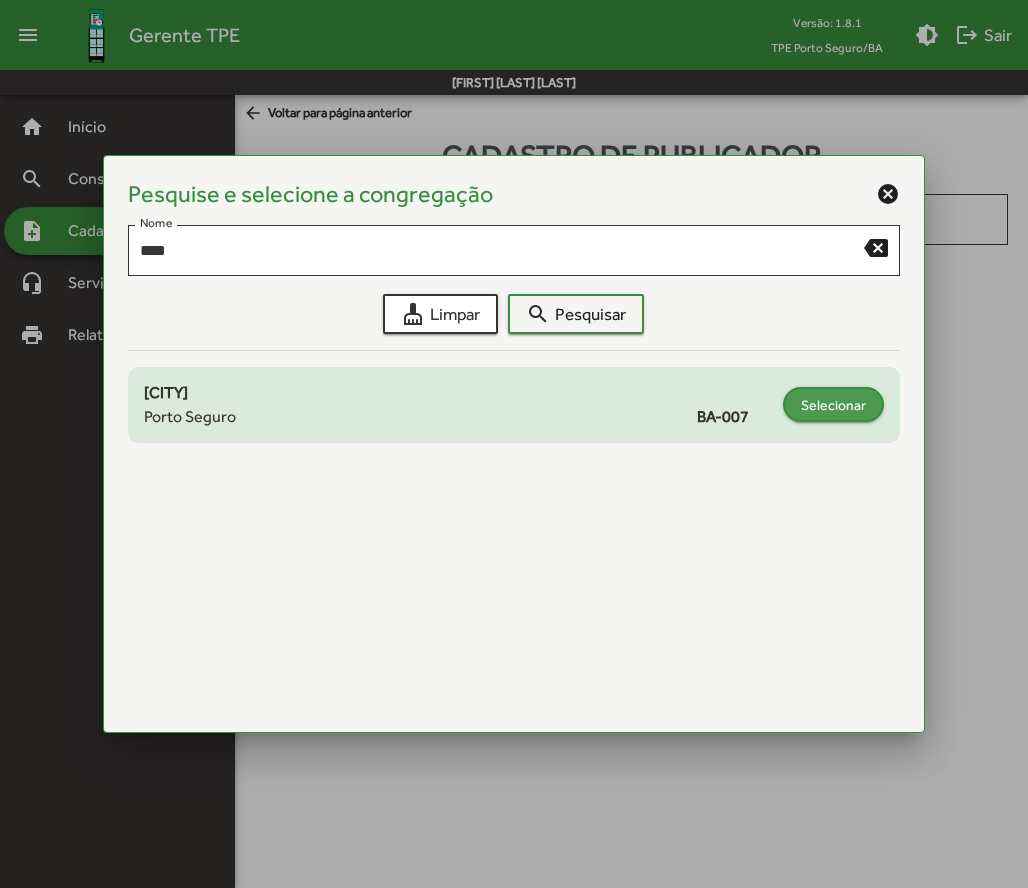 click on "Selecionar" 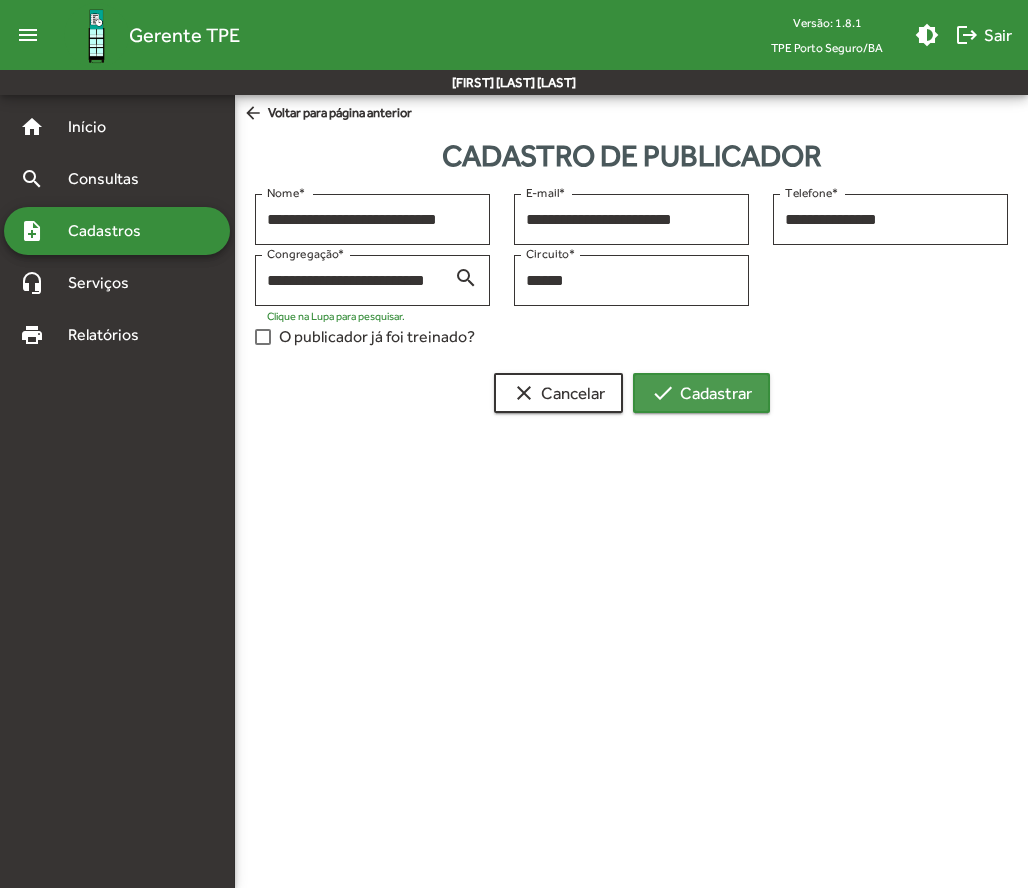 click on "check  Cadastrar" at bounding box center [701, 393] 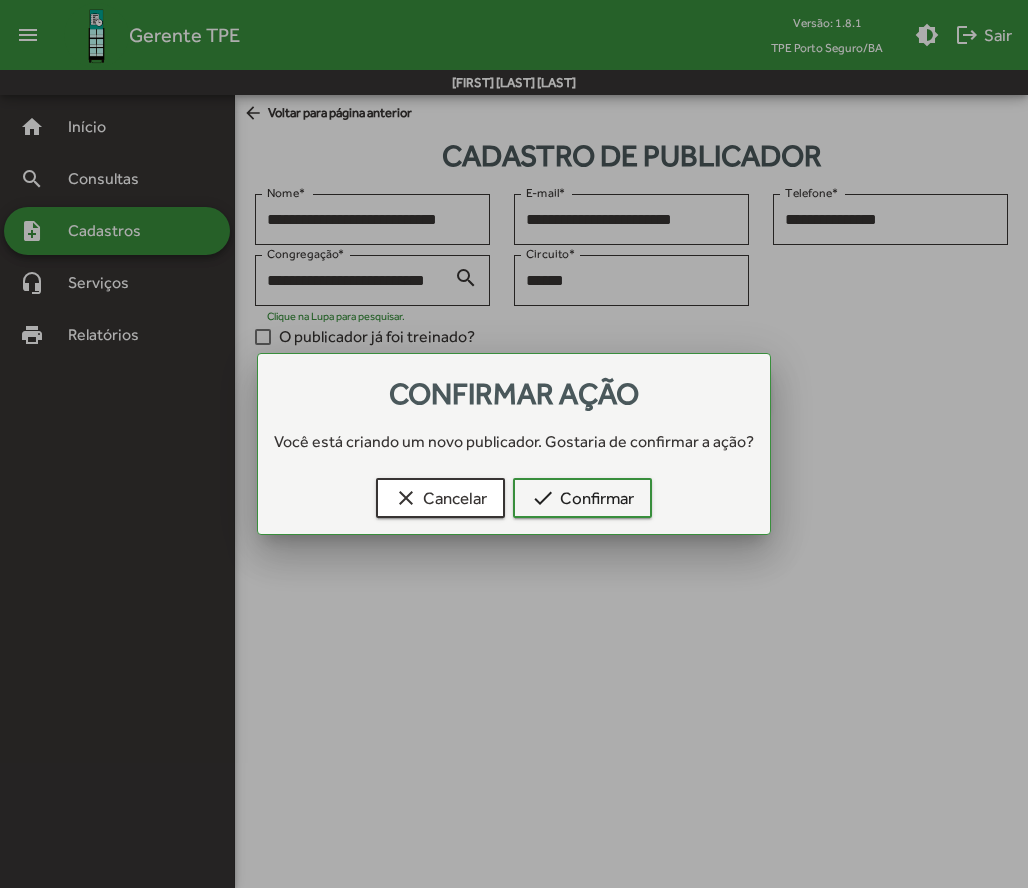 click at bounding box center (514, 444) 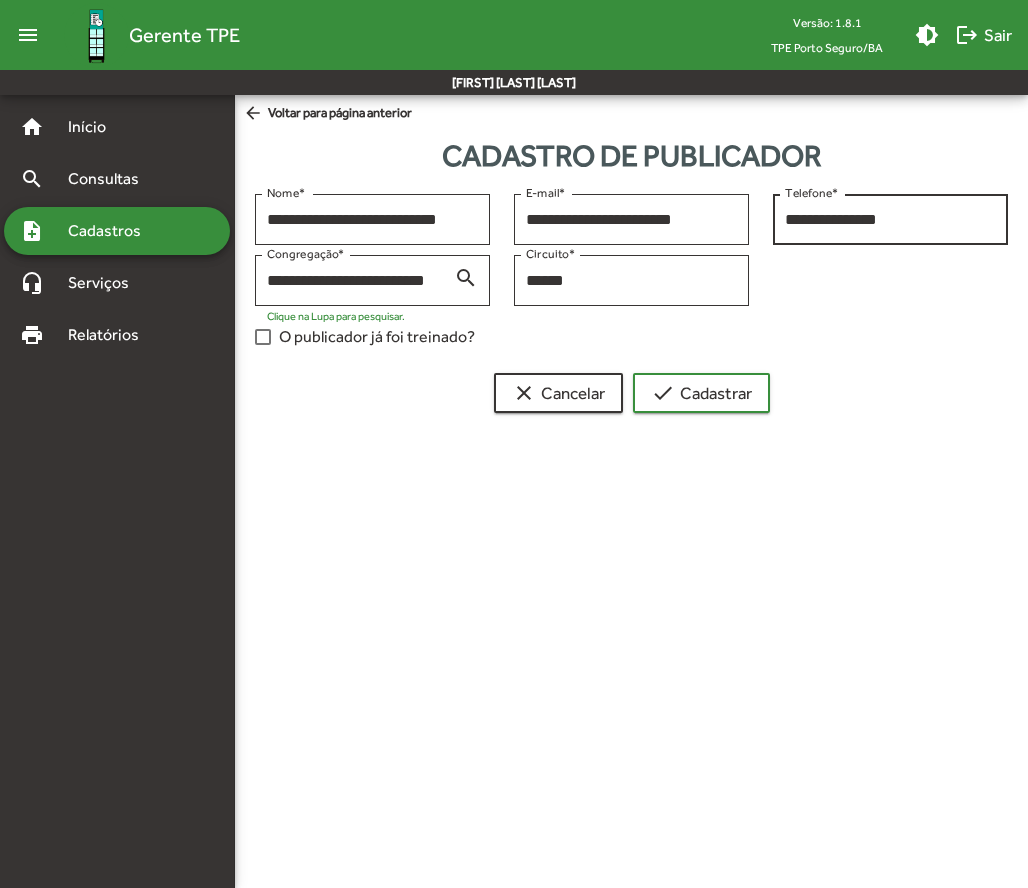 click on "**********" at bounding box center (890, 220) 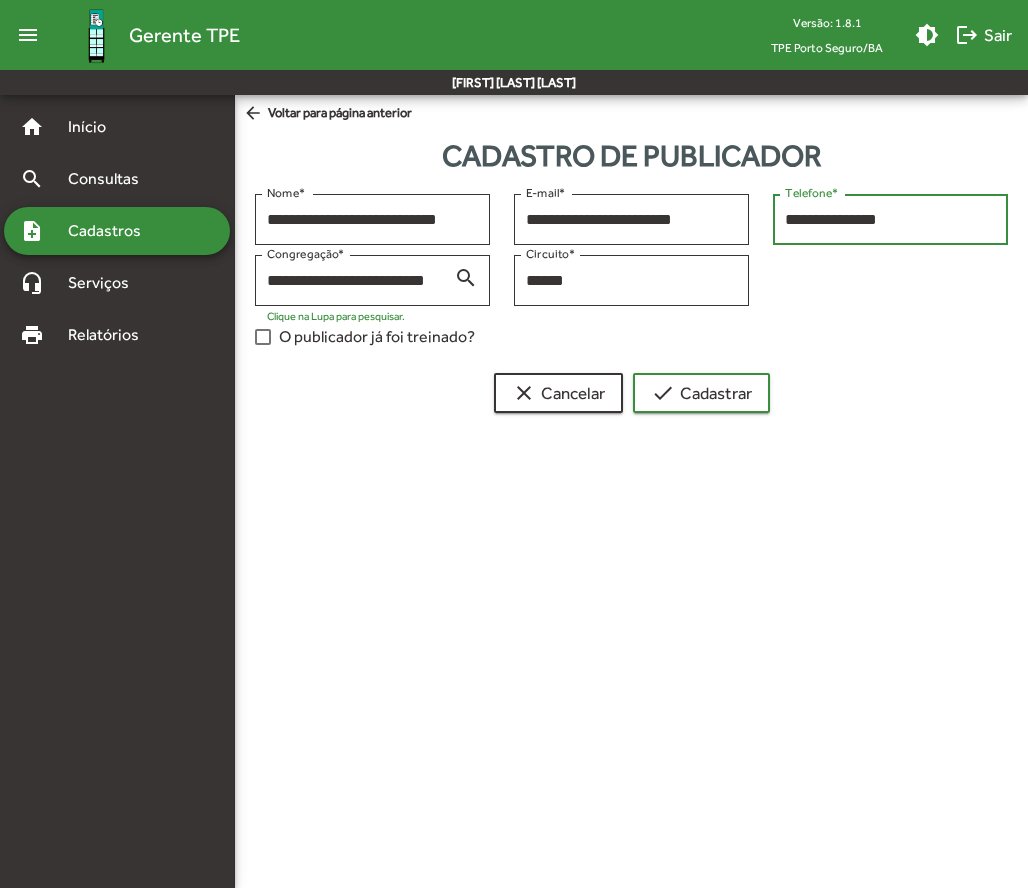 click on "**********" at bounding box center (890, 220) 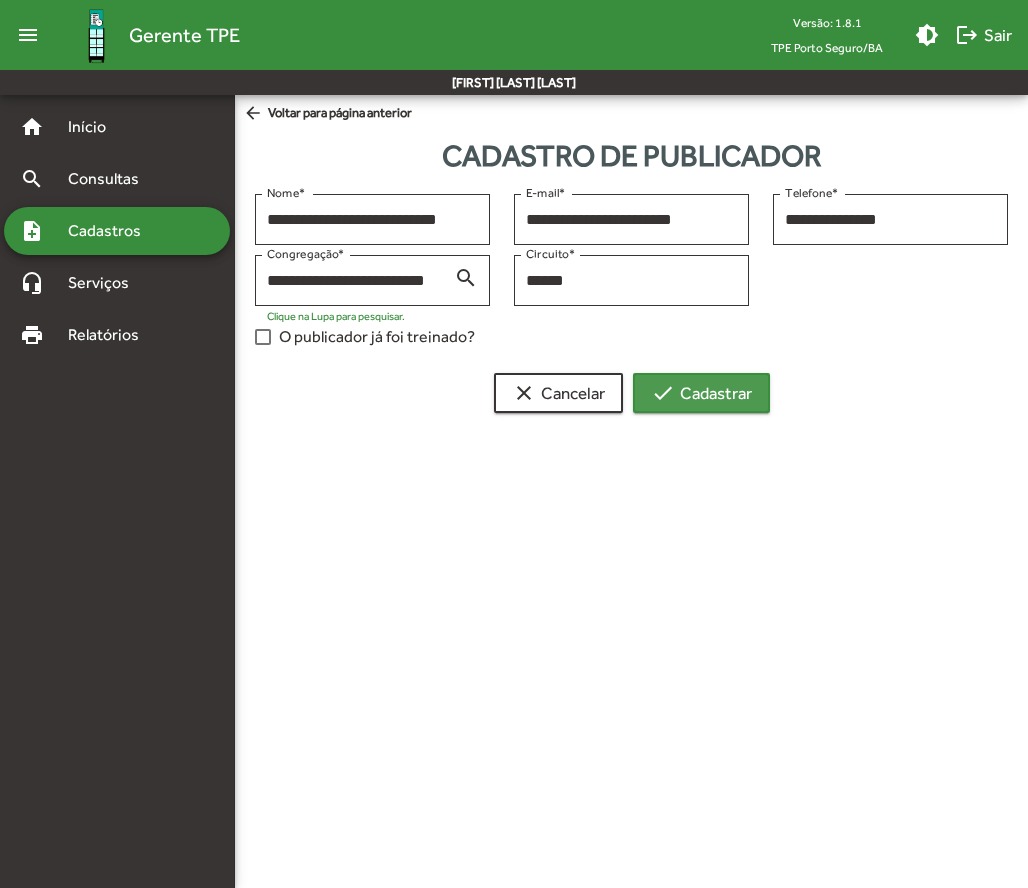 click on "check  Cadastrar" at bounding box center (701, 393) 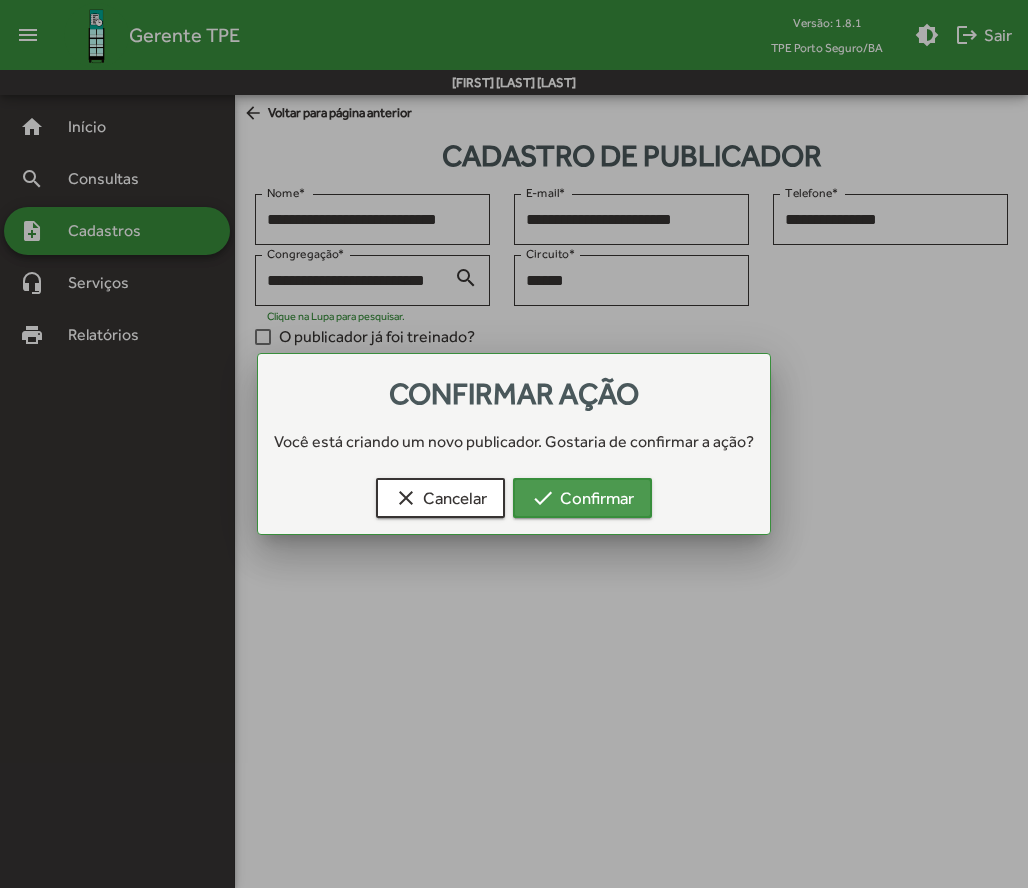 click on "check  Confirmar" at bounding box center [582, 498] 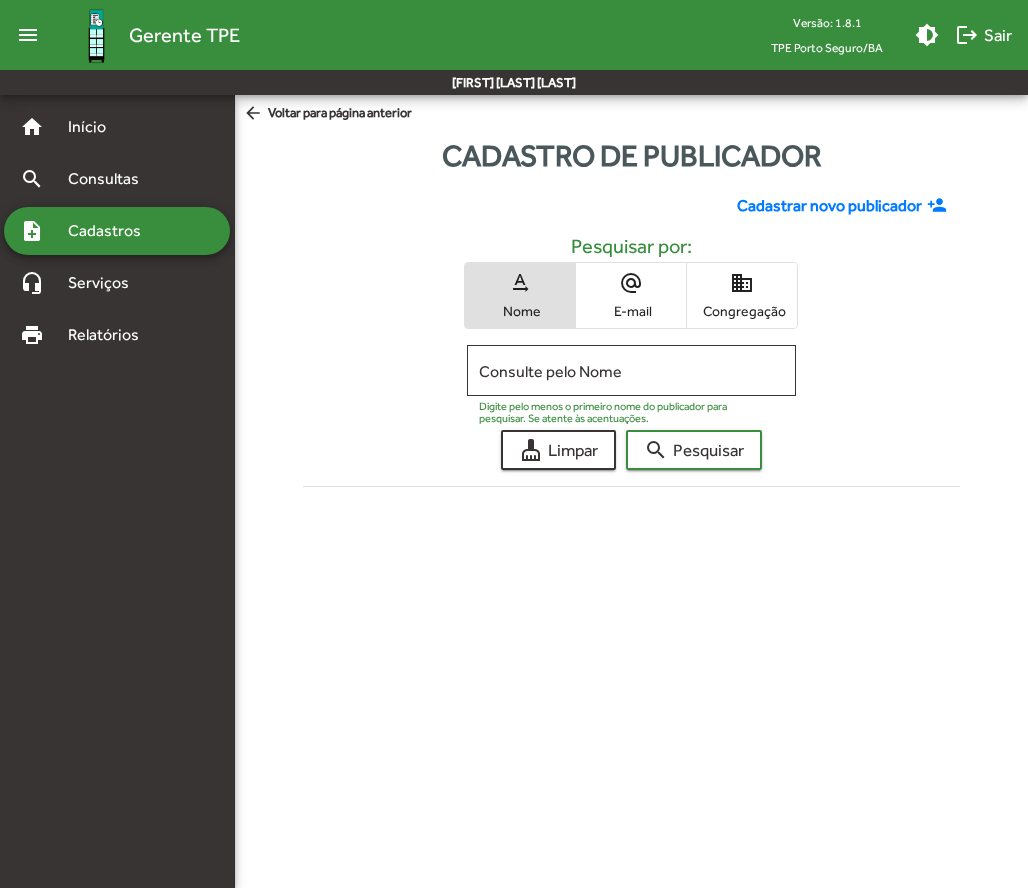 click on "Cadastrar novo publicador" 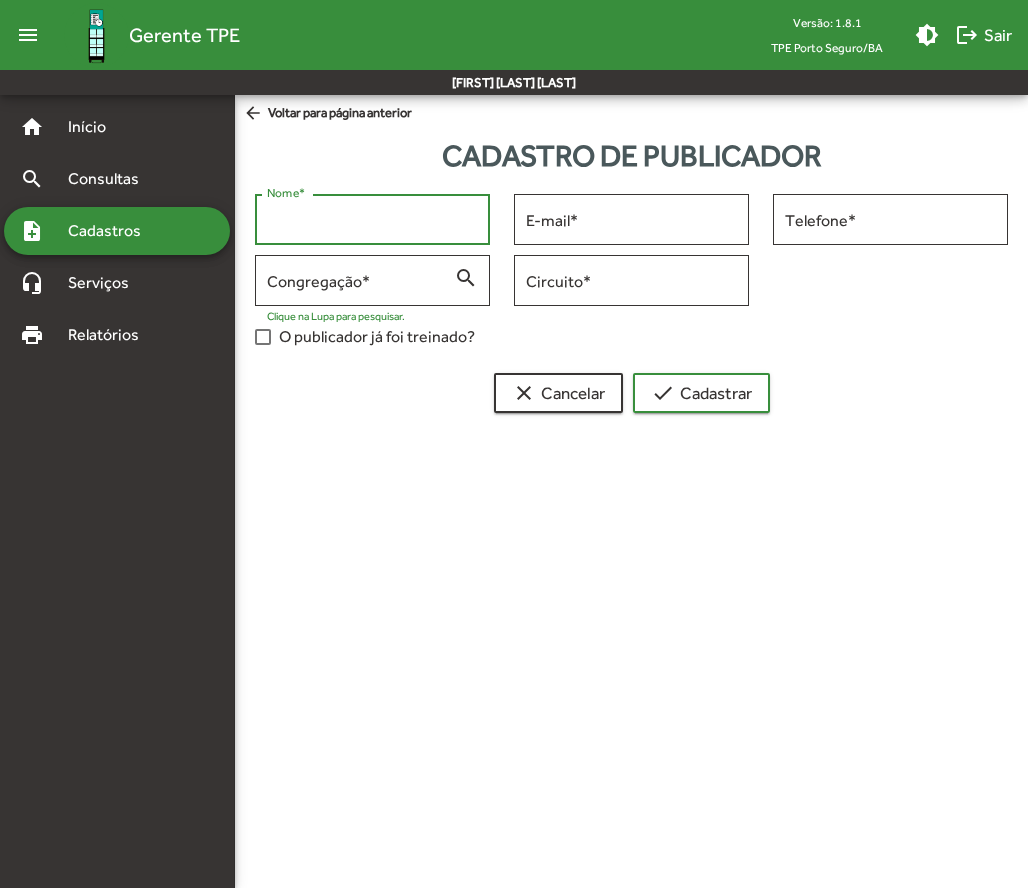 click on "Nome  *" at bounding box center (372, 220) 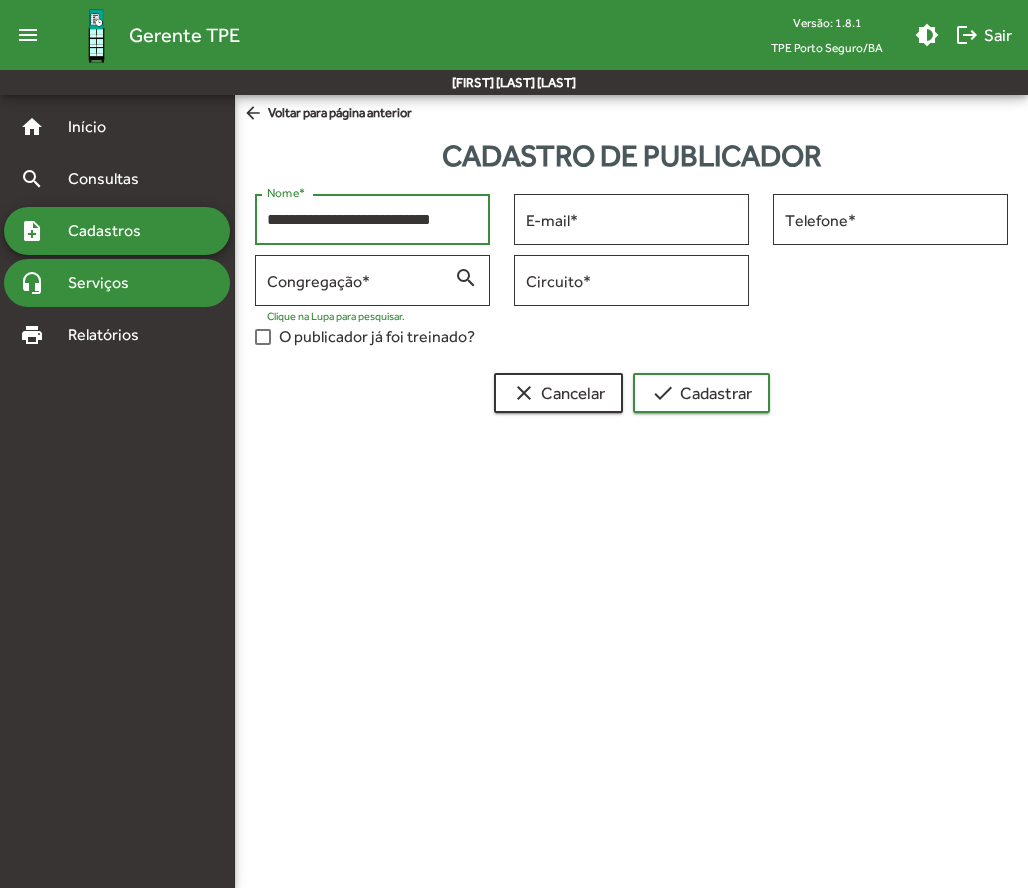 type on "**********" 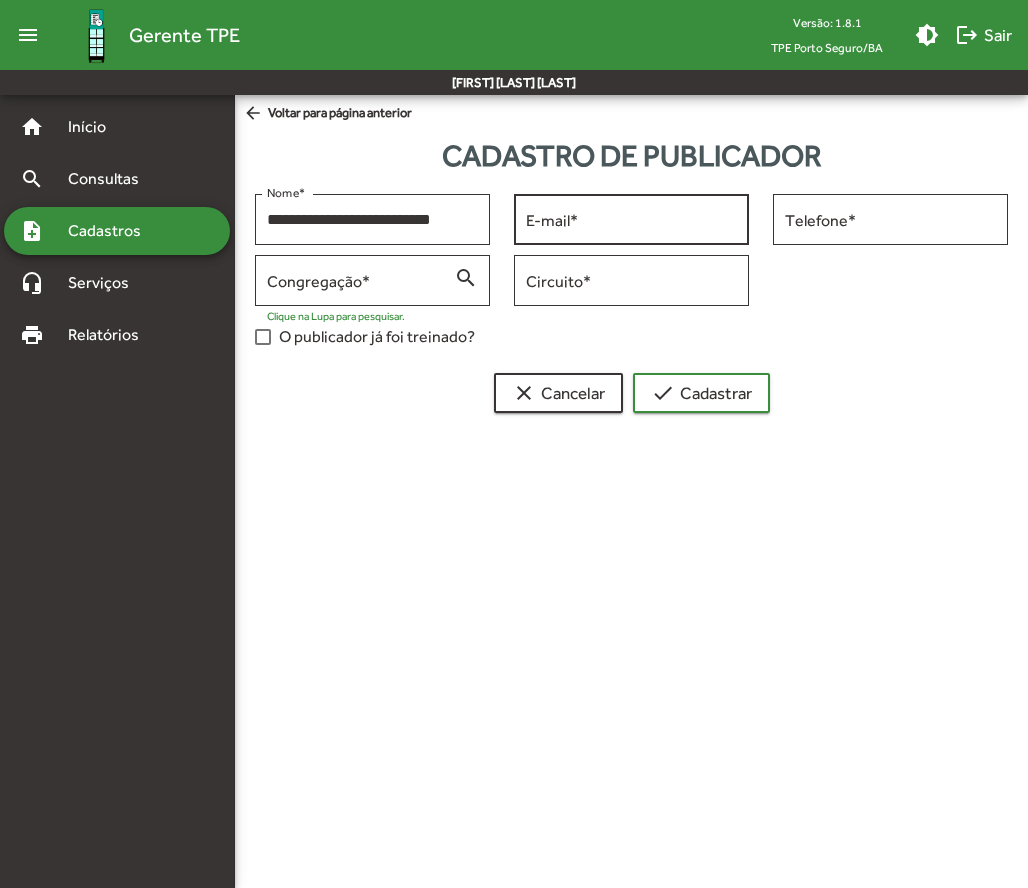 click on "E-mail  *" at bounding box center [631, 217] 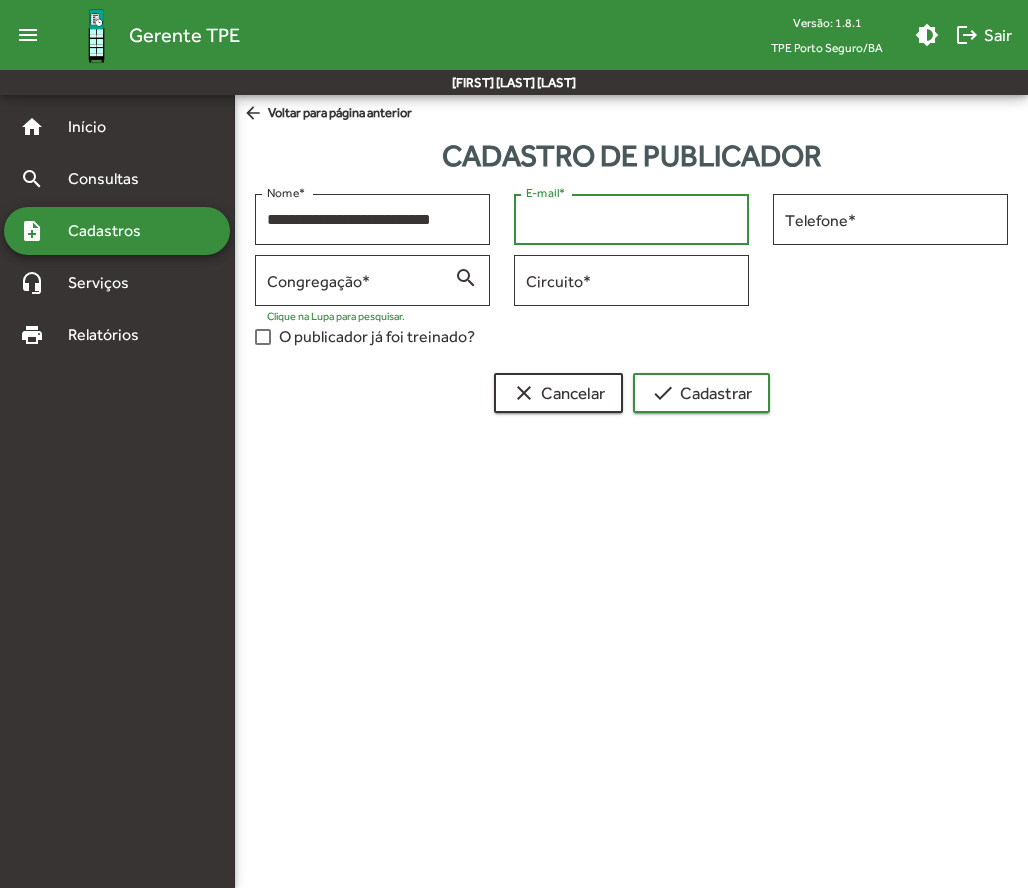 paste on "**********" 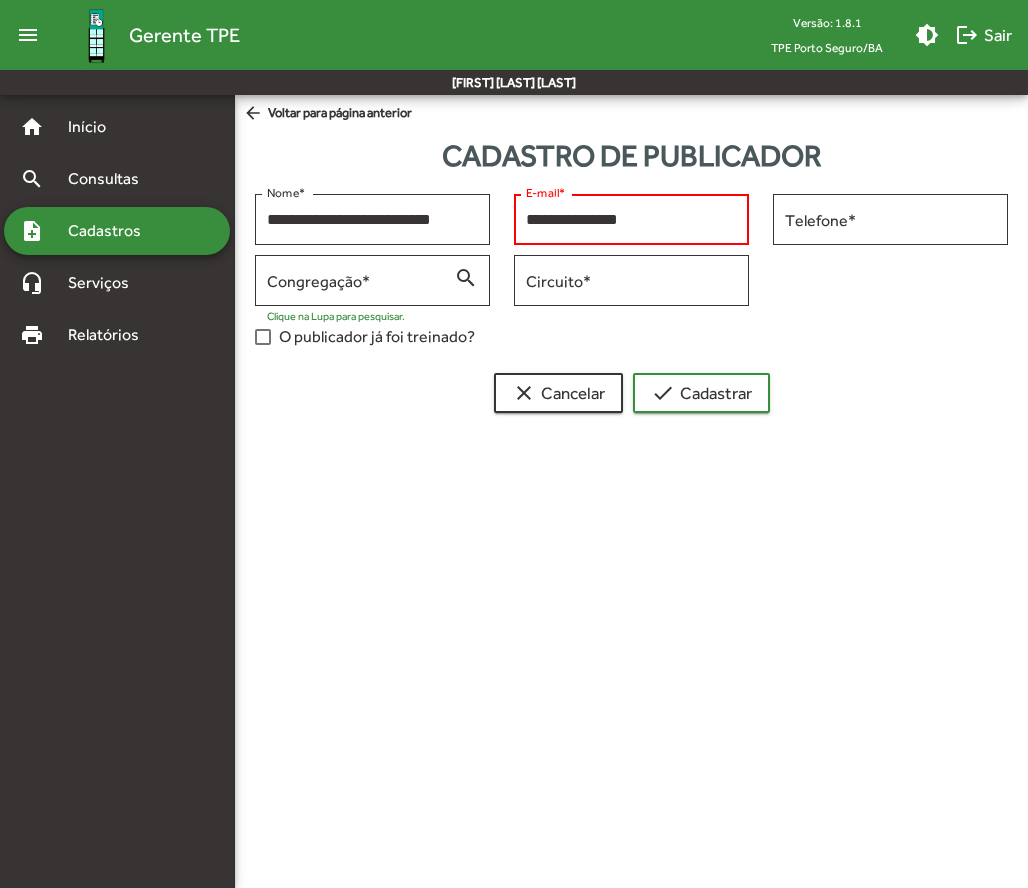 click on "**********" at bounding box center [631, 220] 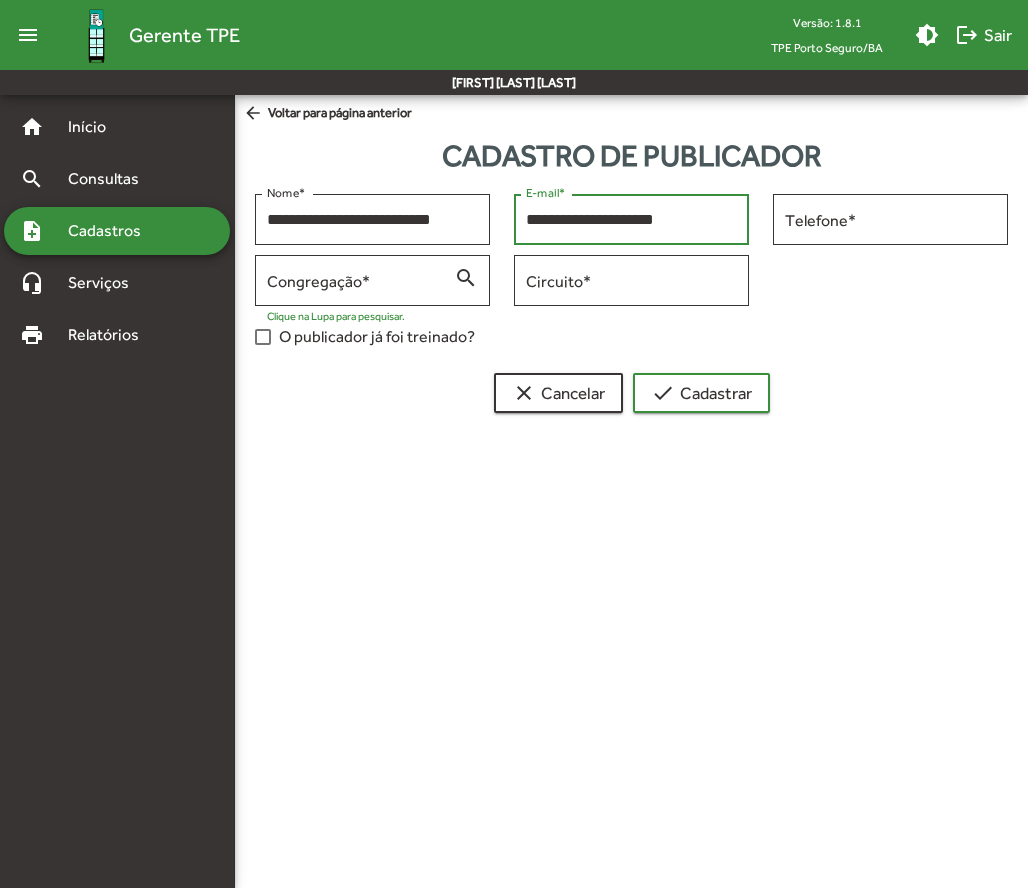 type on "**********" 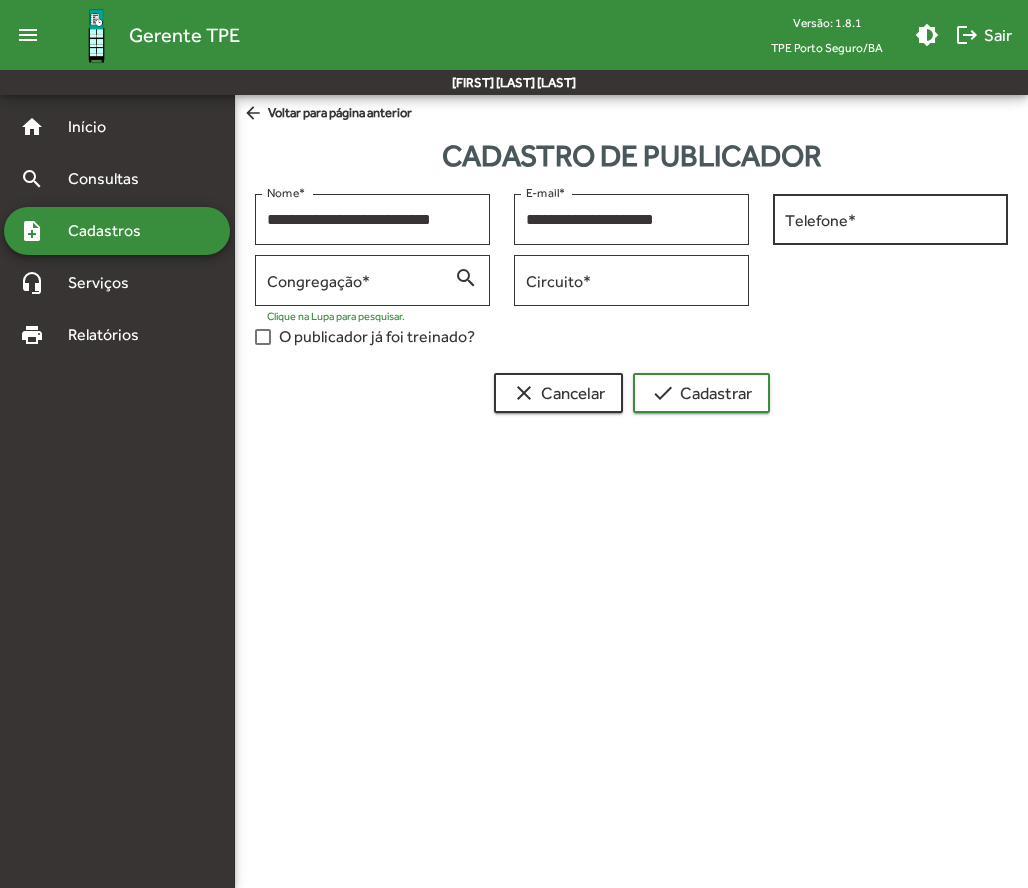 click on "Telefone  *" at bounding box center (890, 217) 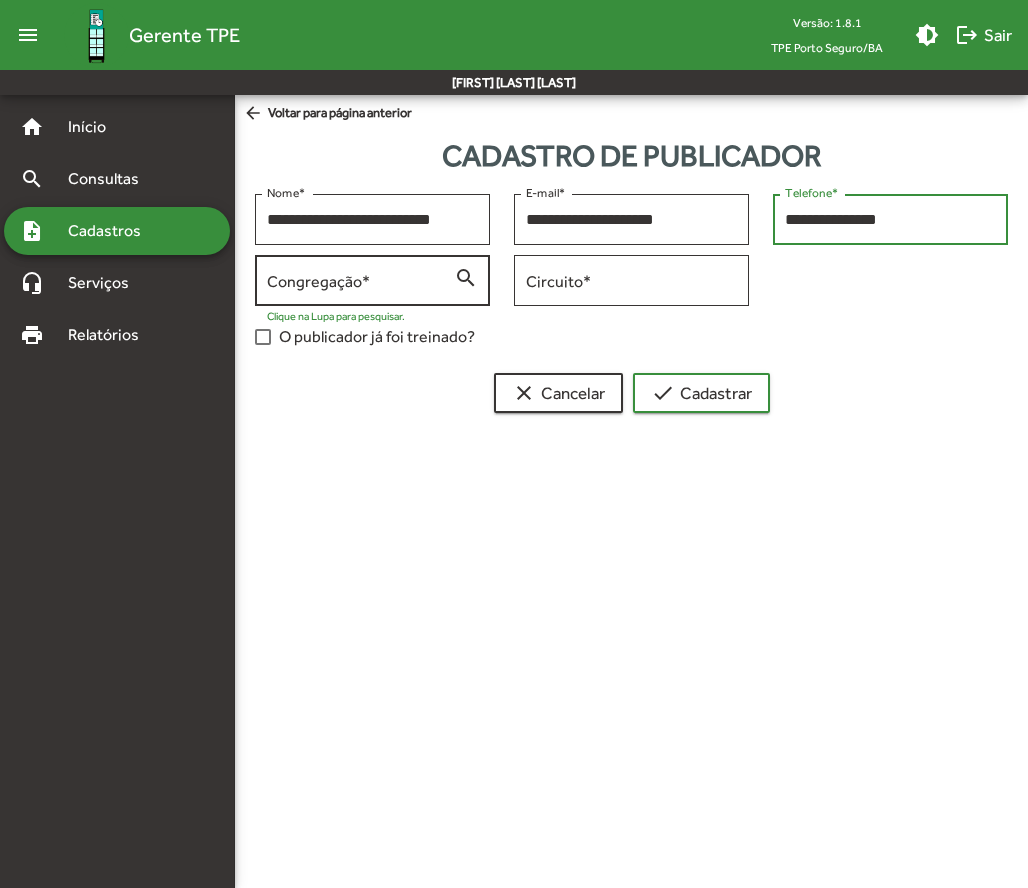 type on "**********" 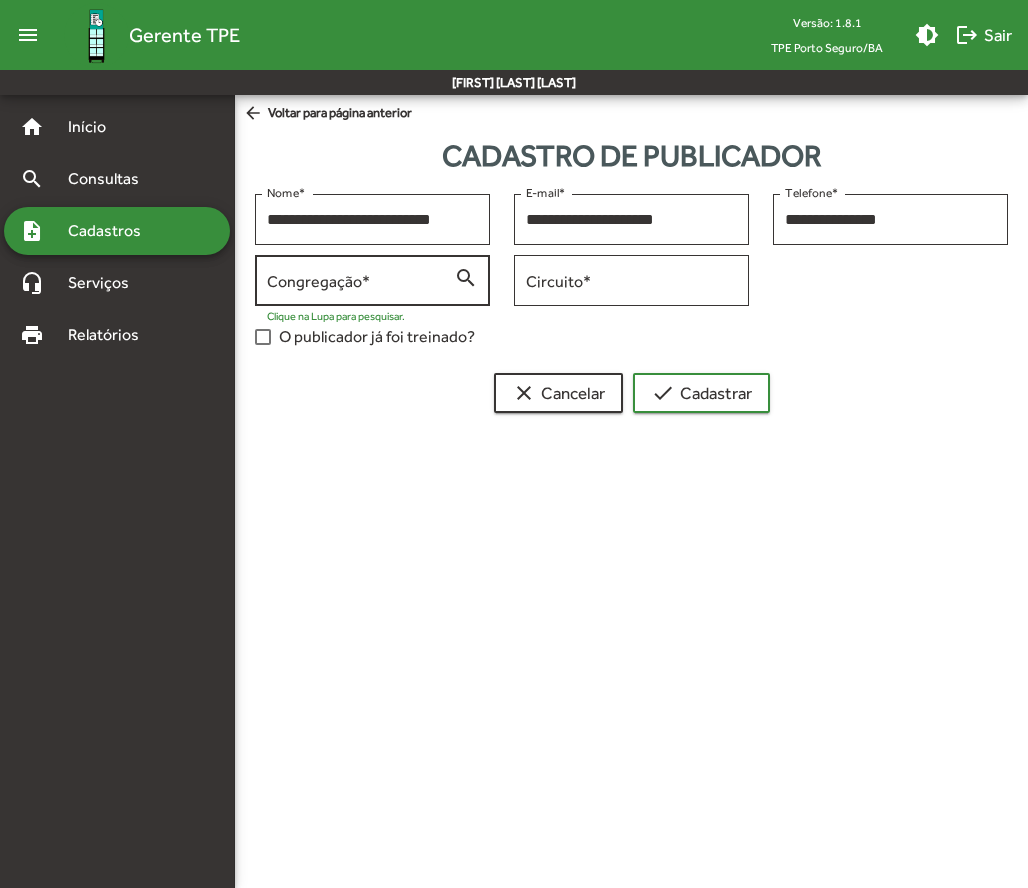 click on "Congregação  *" at bounding box center (360, 281) 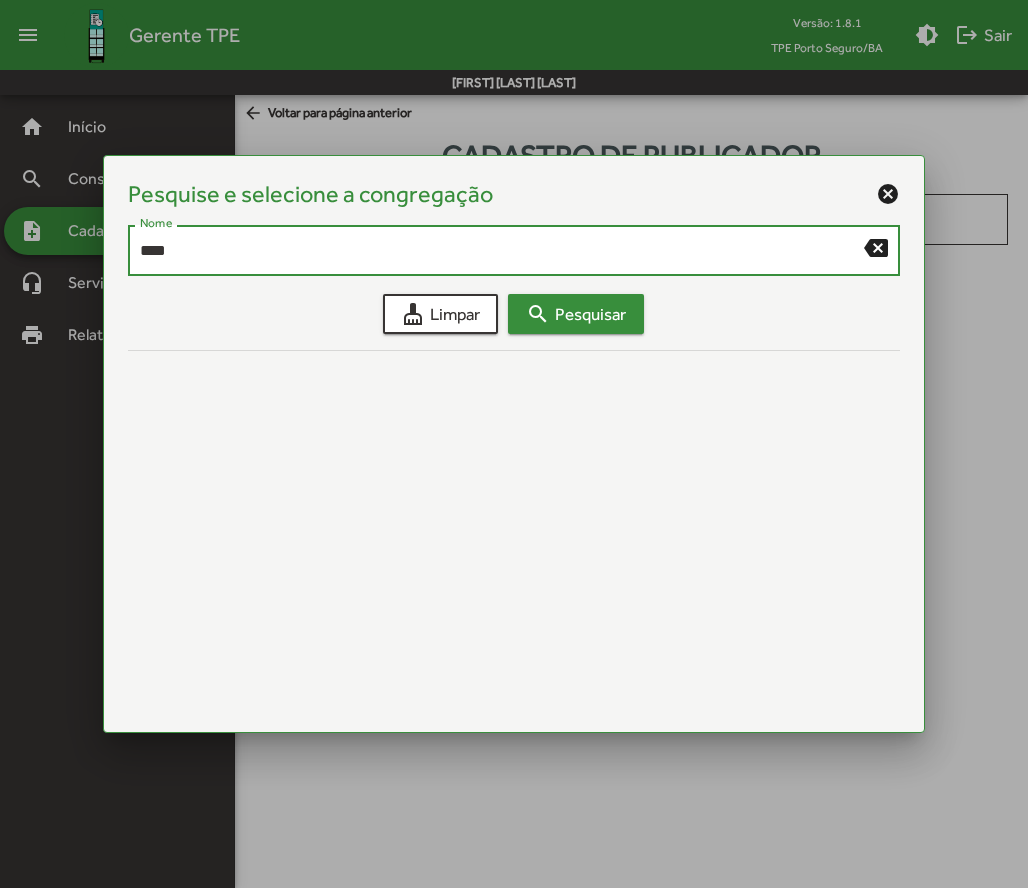 type on "****" 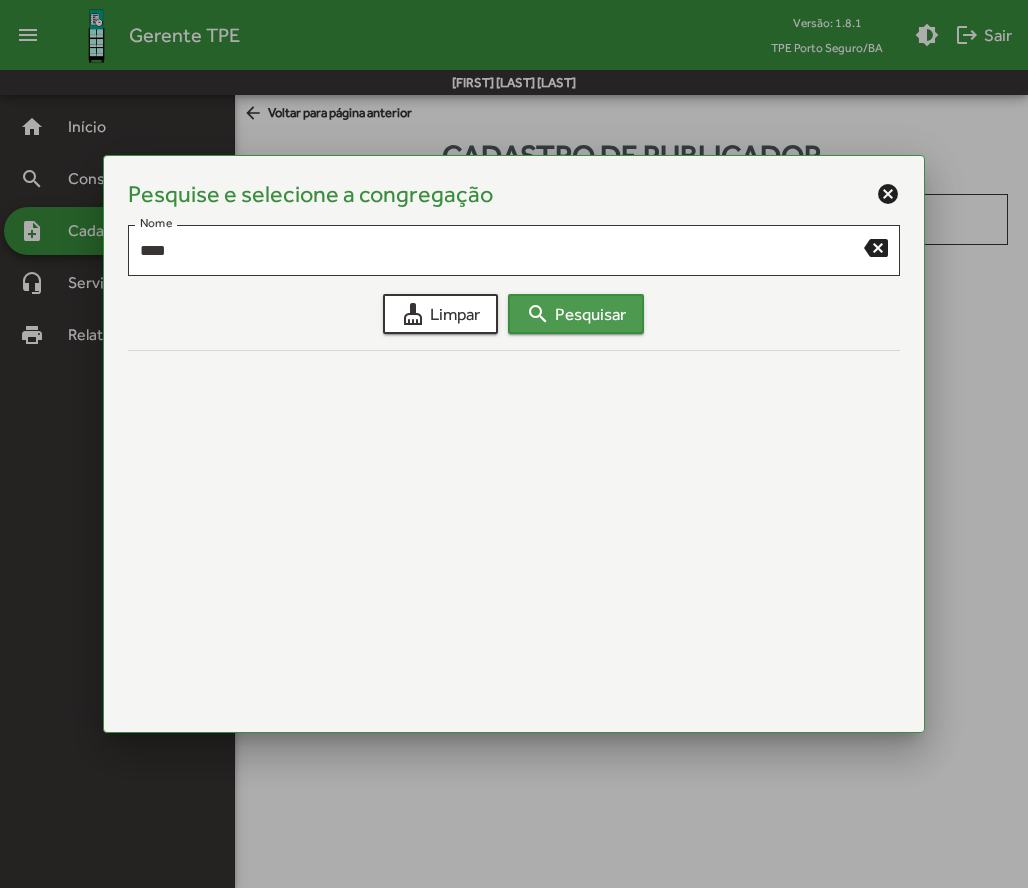 click on "search  Pesquisar" at bounding box center (576, 314) 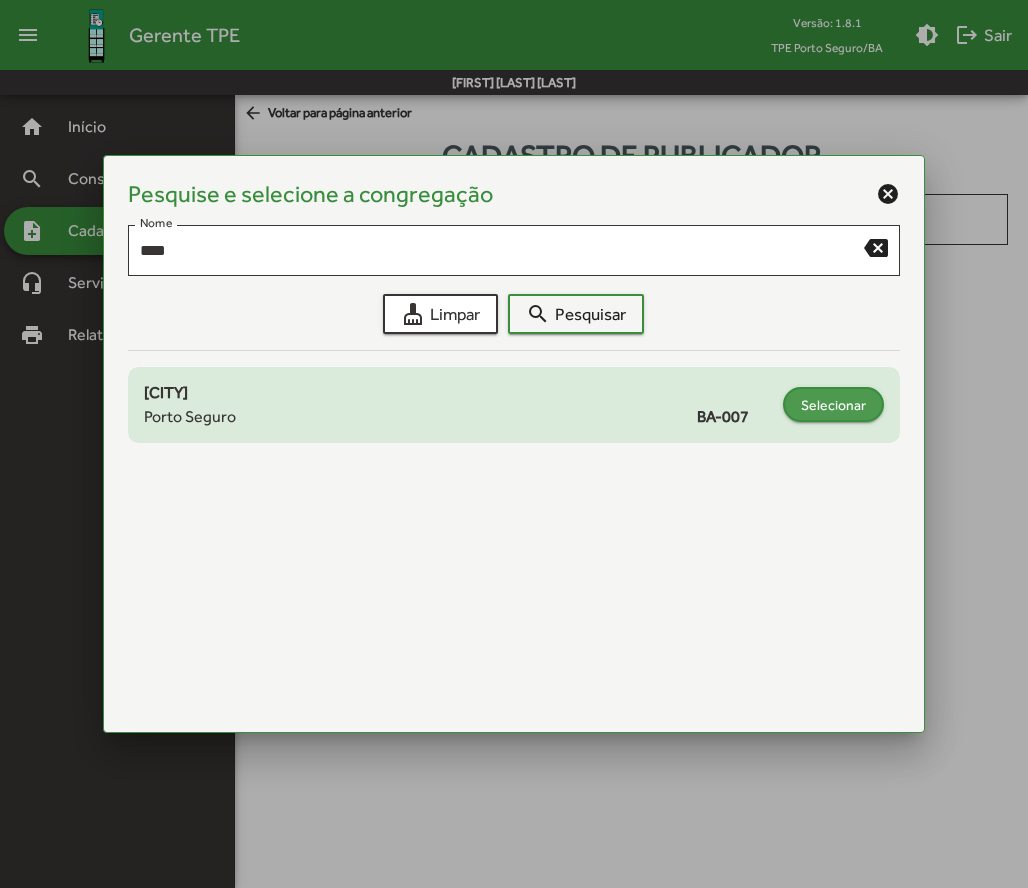 click on "Selecionar" 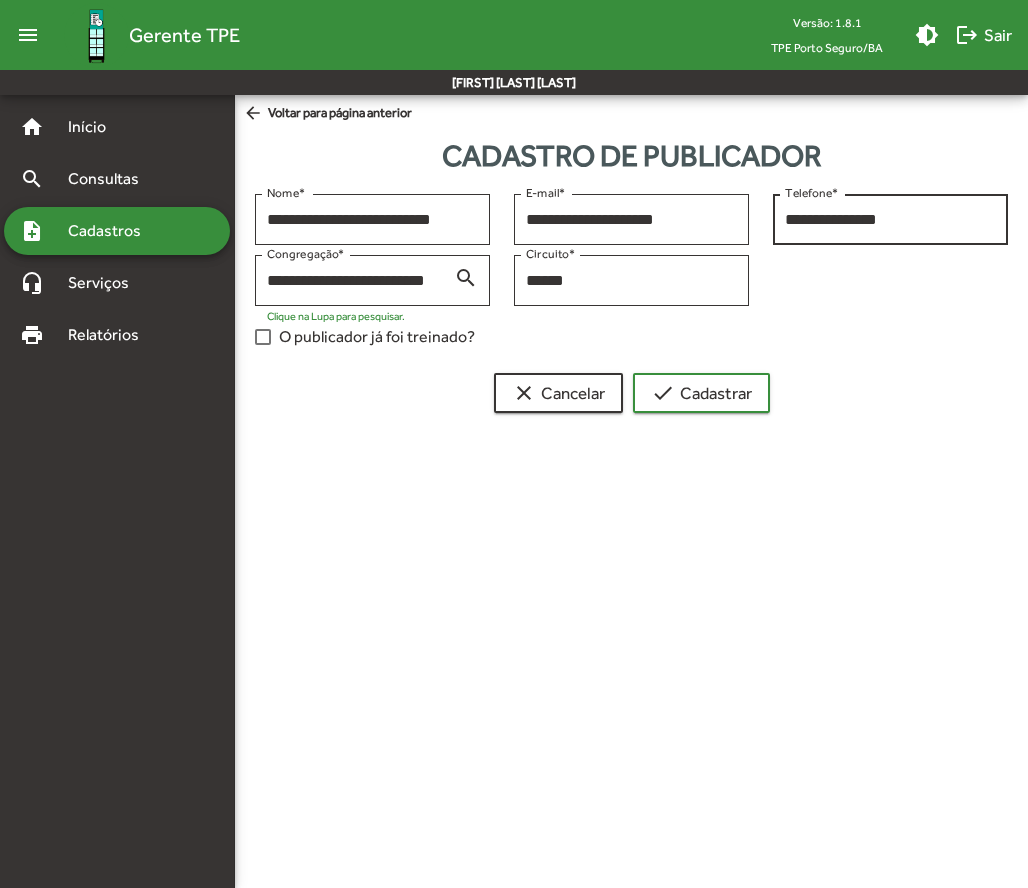click on "**********" at bounding box center (890, 220) 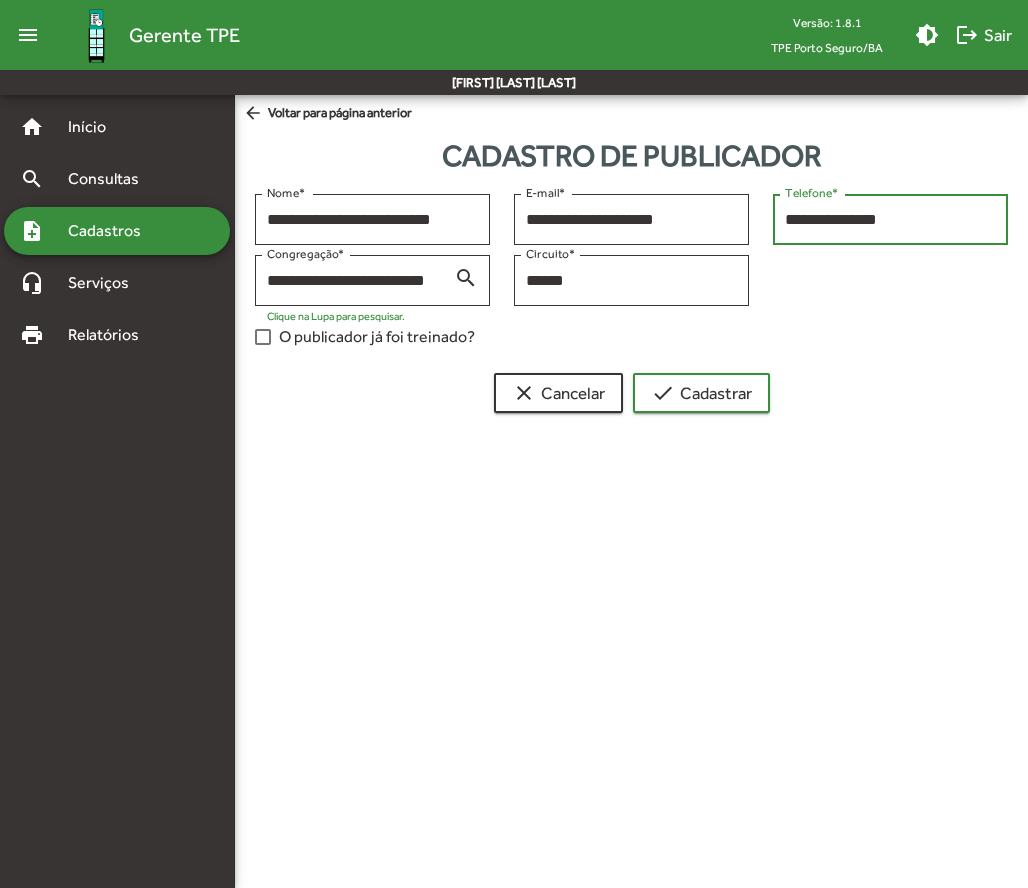 click on "**********" at bounding box center (890, 220) 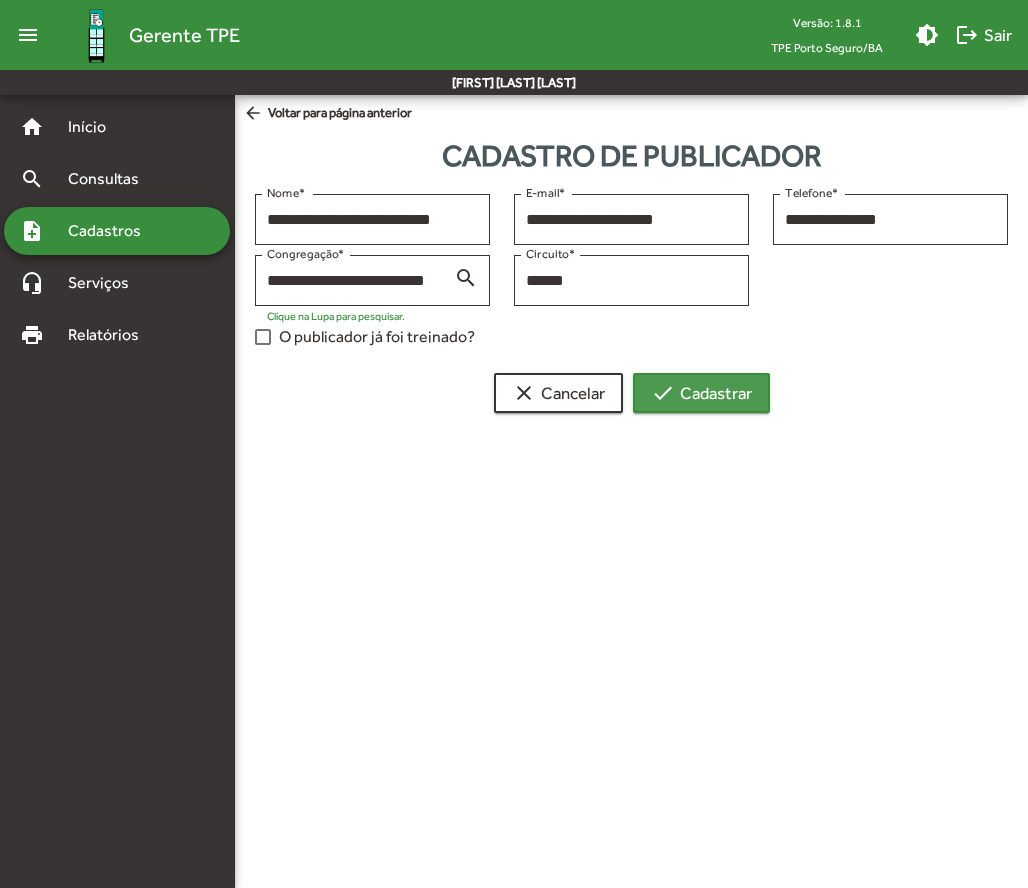 click on "check  Cadastrar" at bounding box center (701, 393) 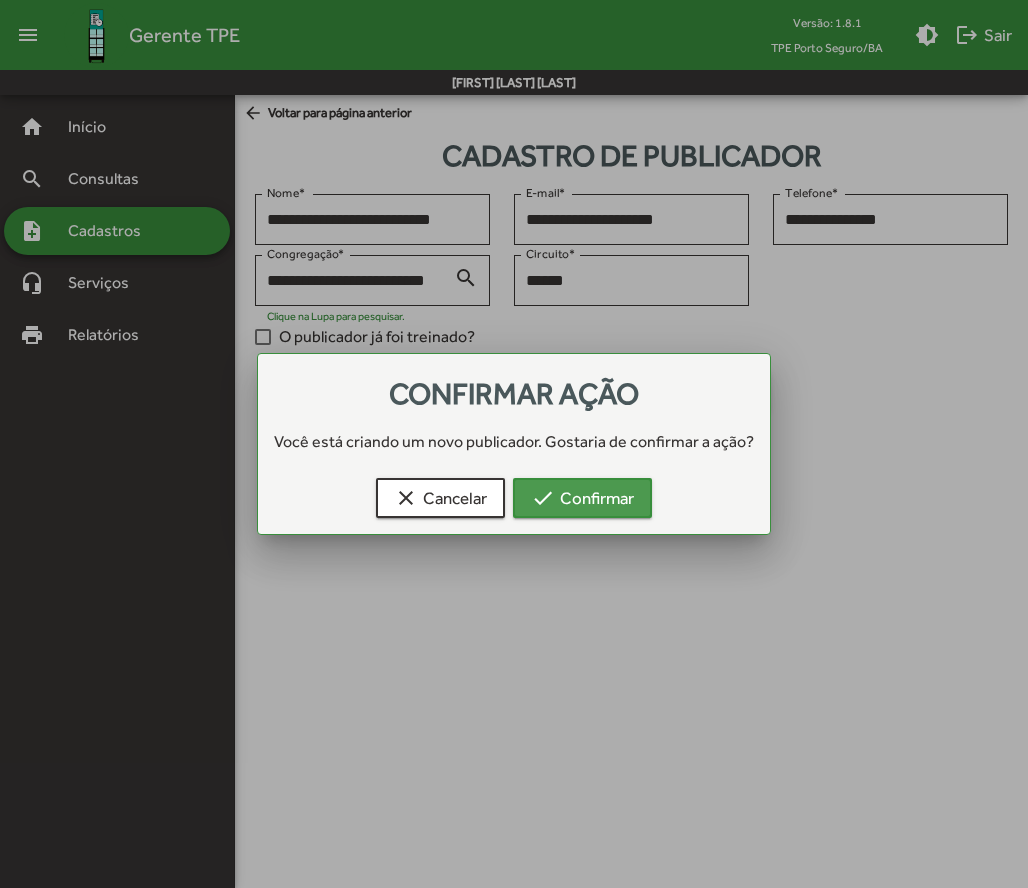 click on "check  Confirmar" at bounding box center (582, 498) 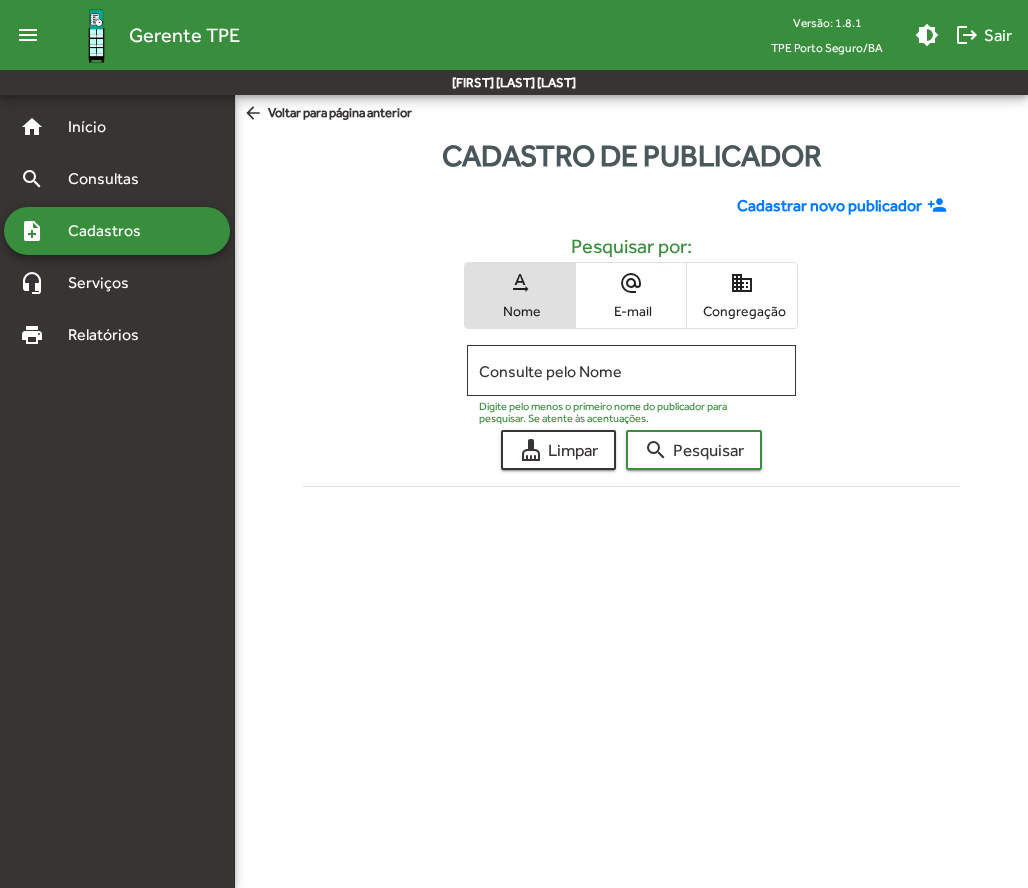 click on "Cadastrar novo publicador" 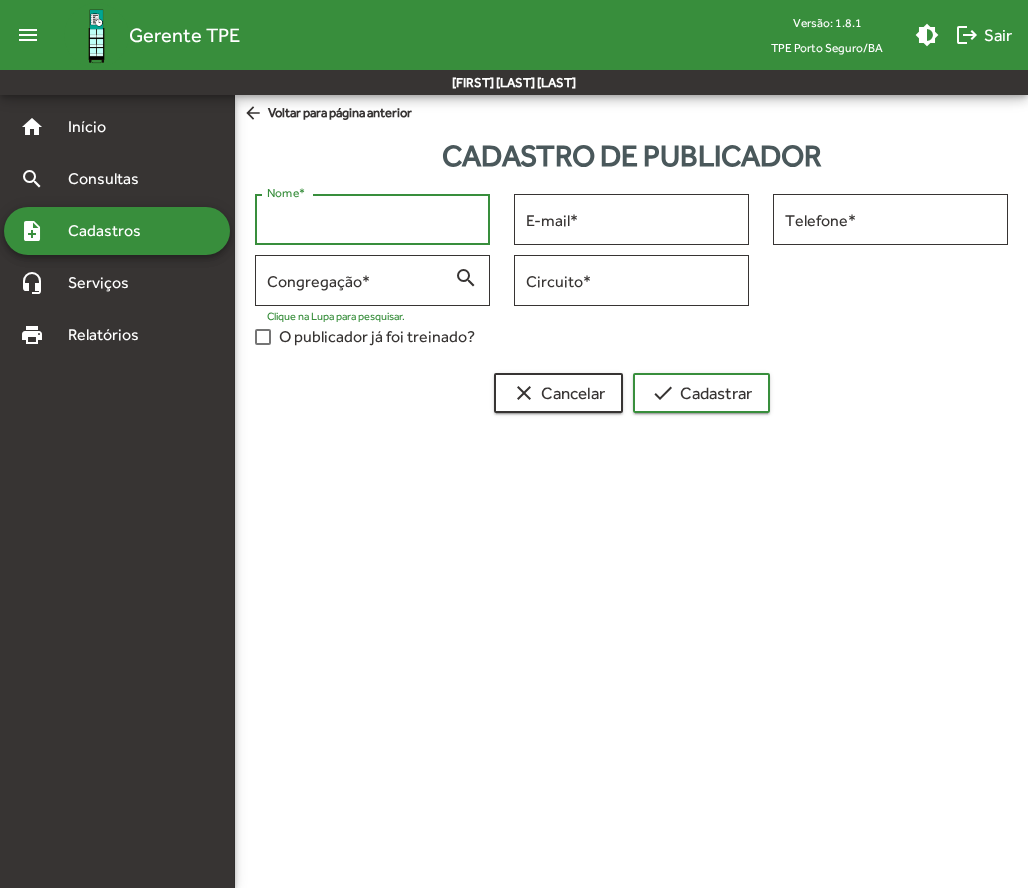 click on "Nome  *" at bounding box center [372, 220] 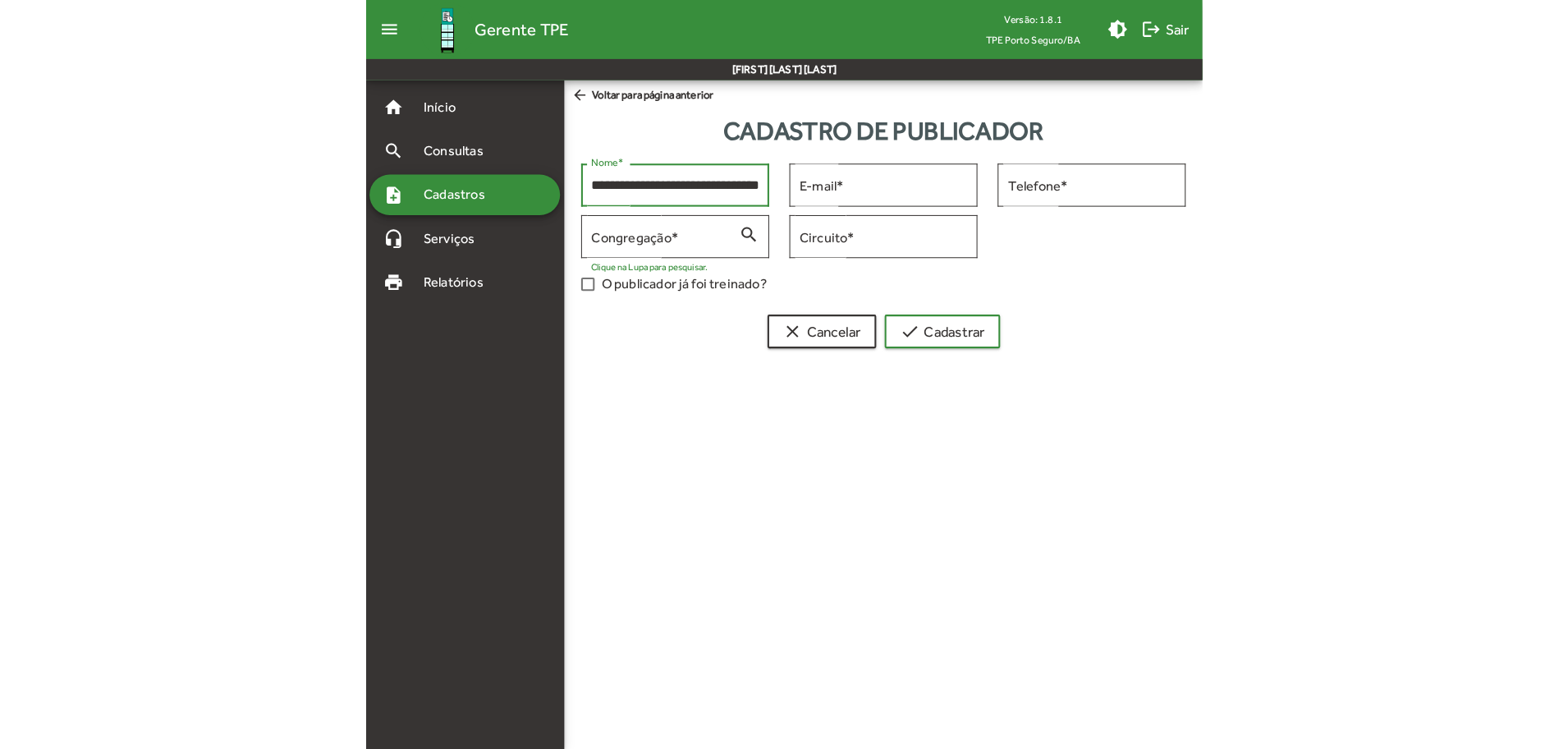 scroll, scrollTop: 0, scrollLeft: 0, axis: both 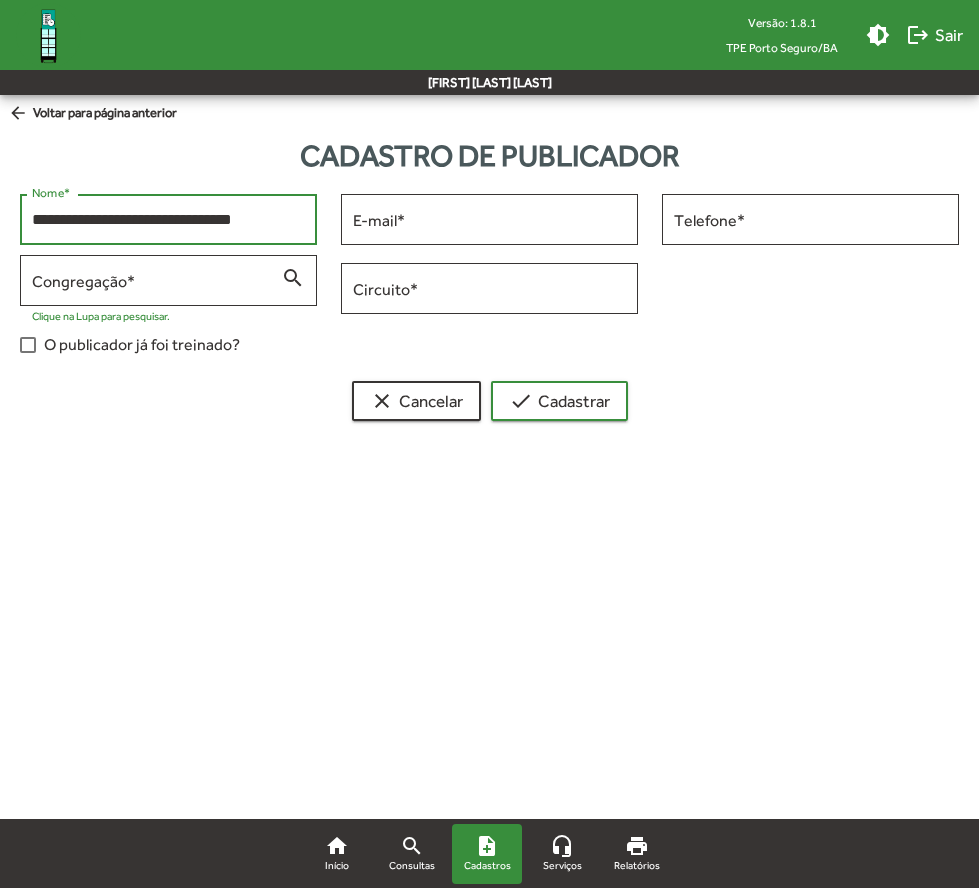 type on "**********" 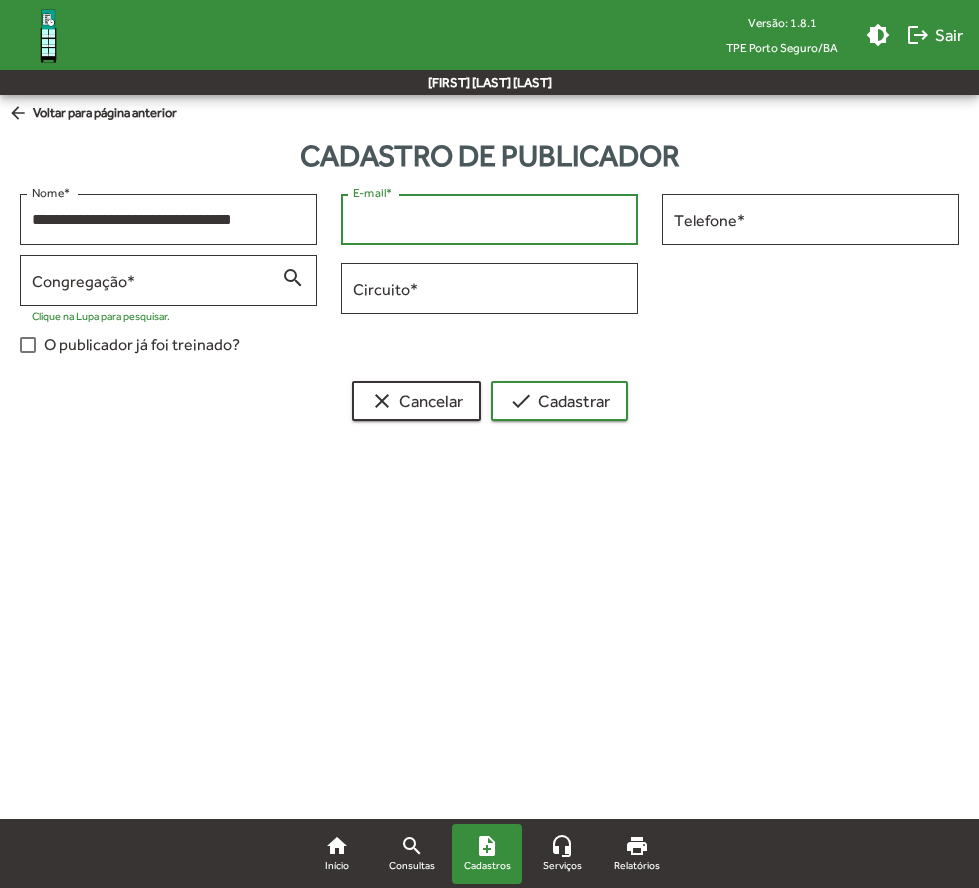 click on "E-mail  *" at bounding box center (489, 220) 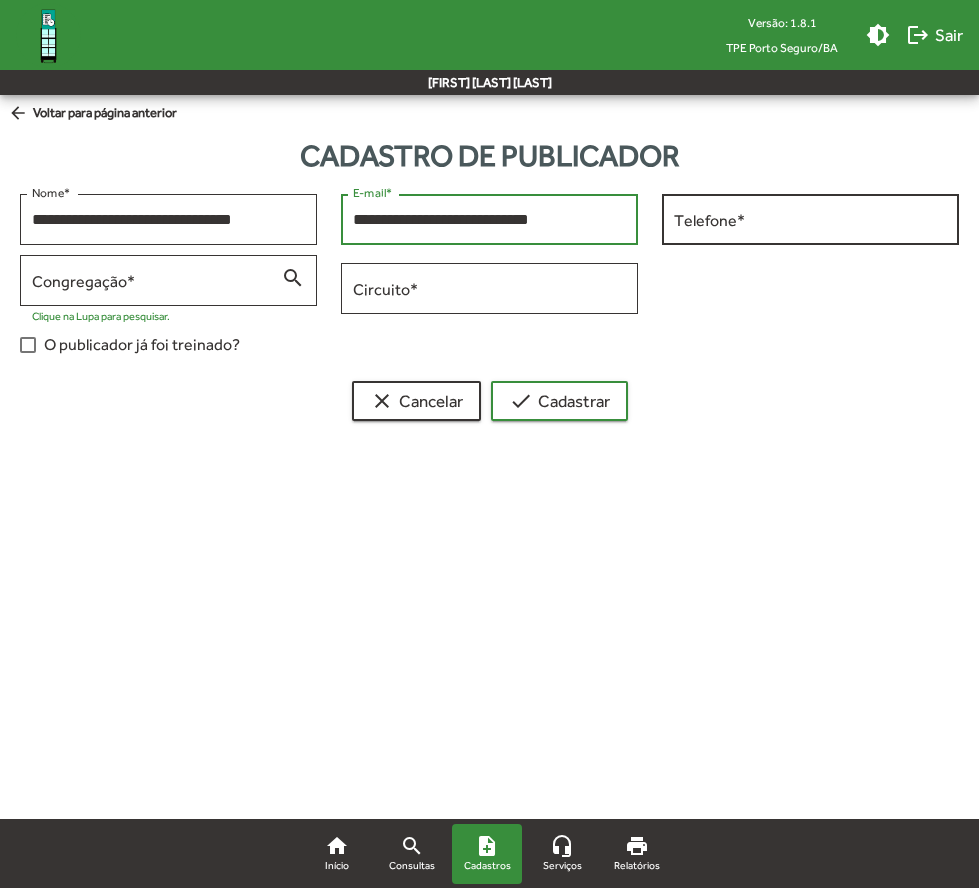 type on "**********" 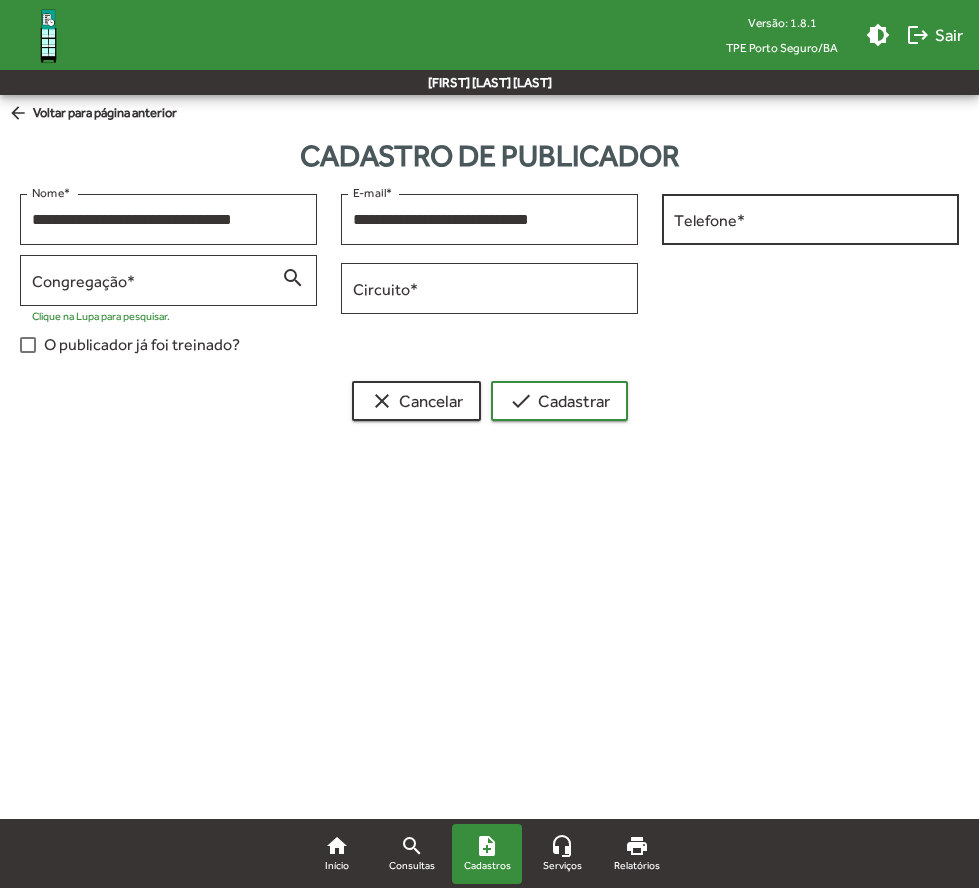 click on "Telefone  *" at bounding box center [810, 217] 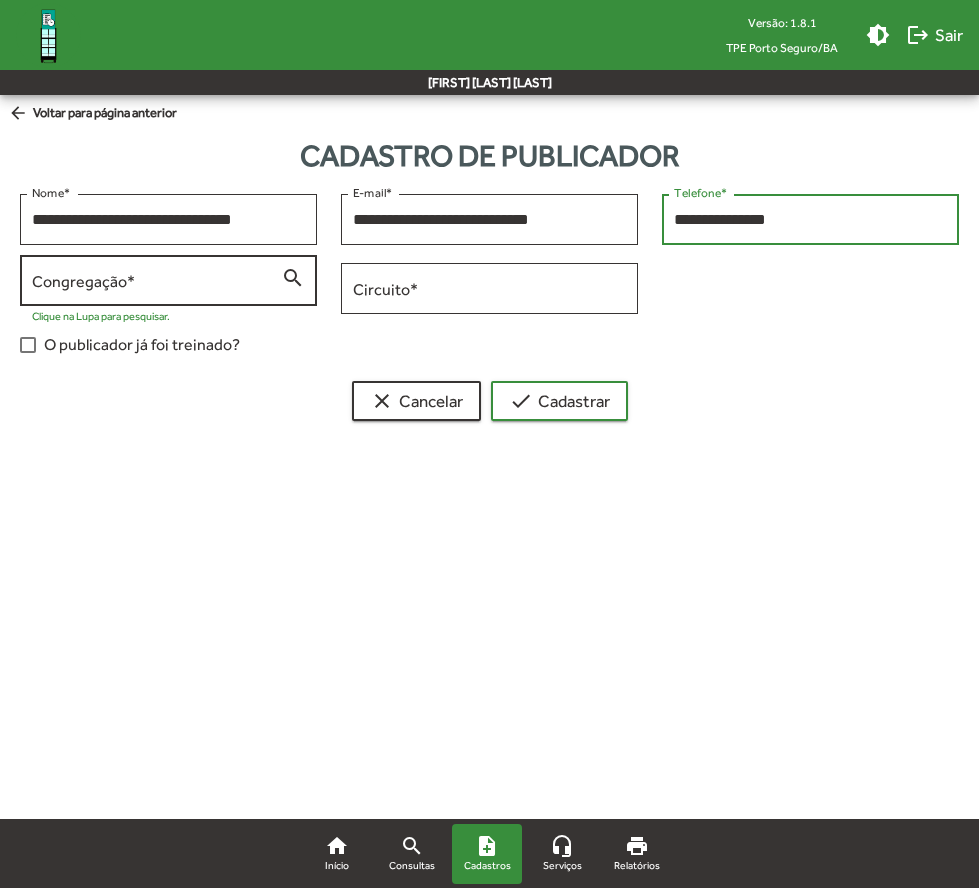 type on "**********" 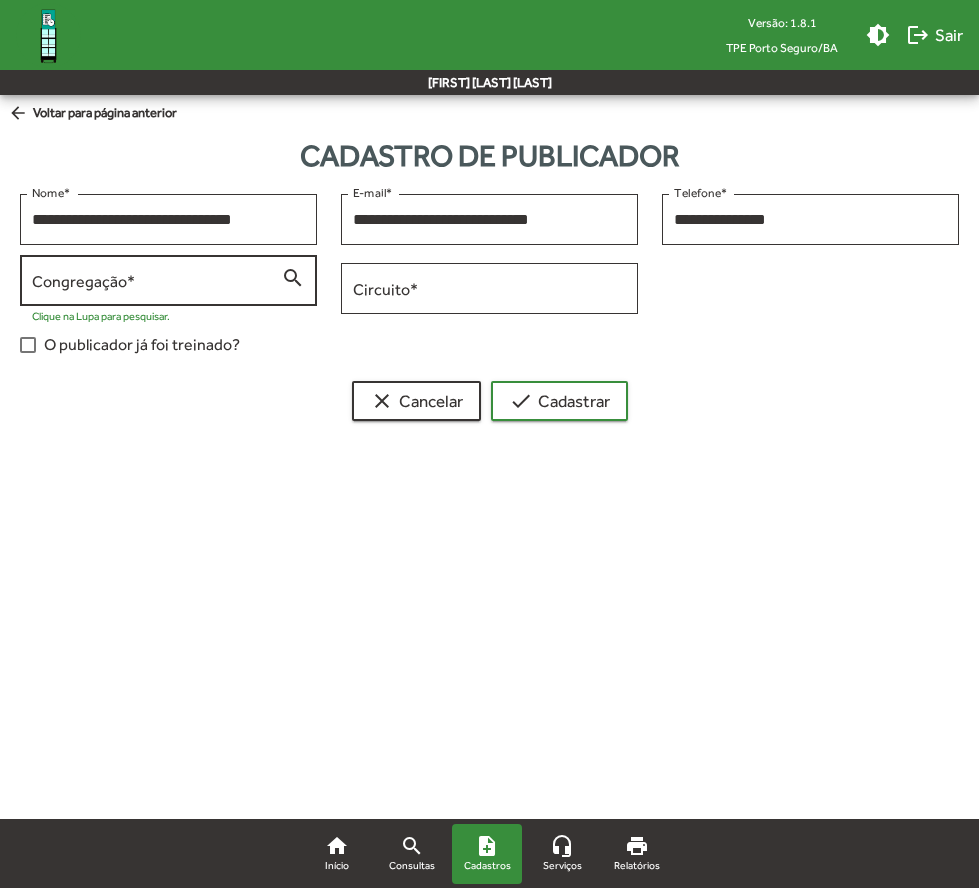 click on "Congregação  *" at bounding box center (156, 281) 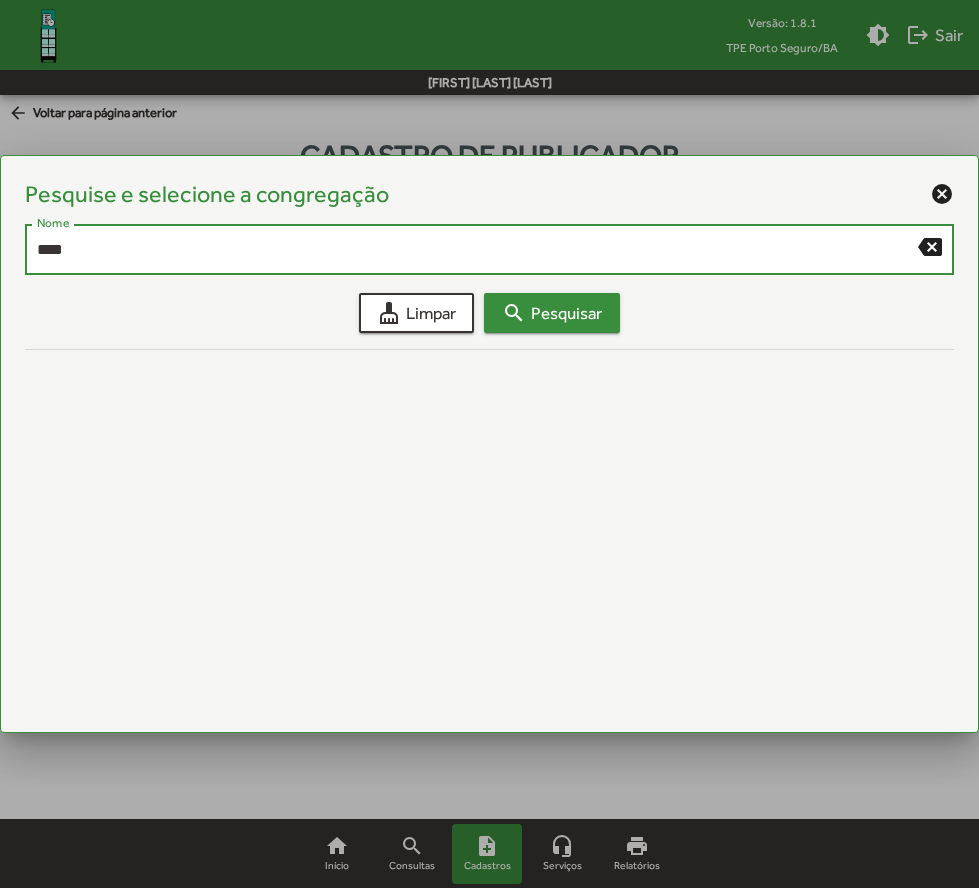 type on "****" 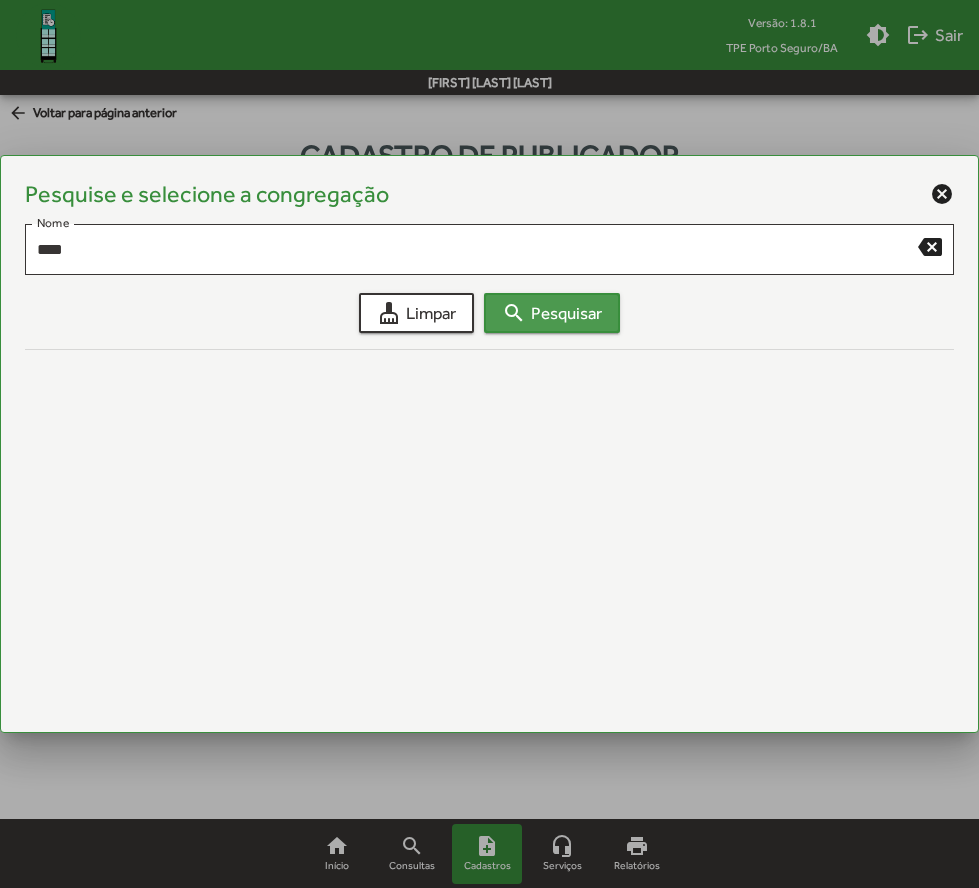 click on "search  Pesquisar" at bounding box center [552, 313] 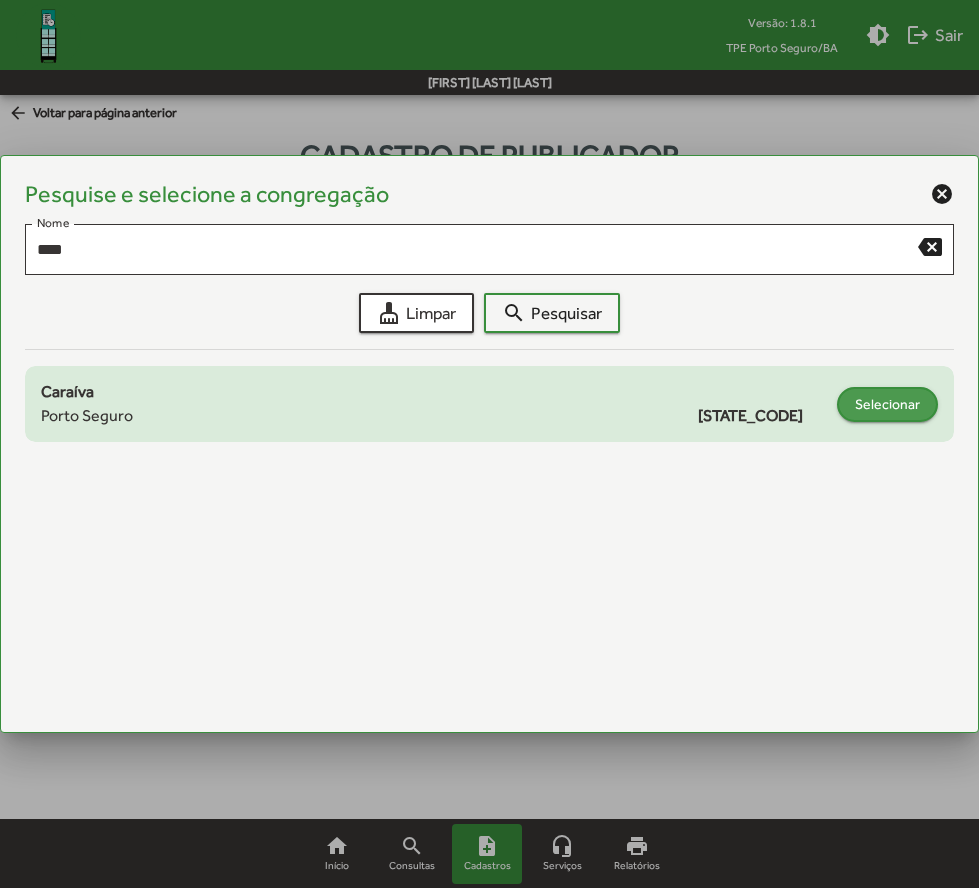 click on "Selecionar" 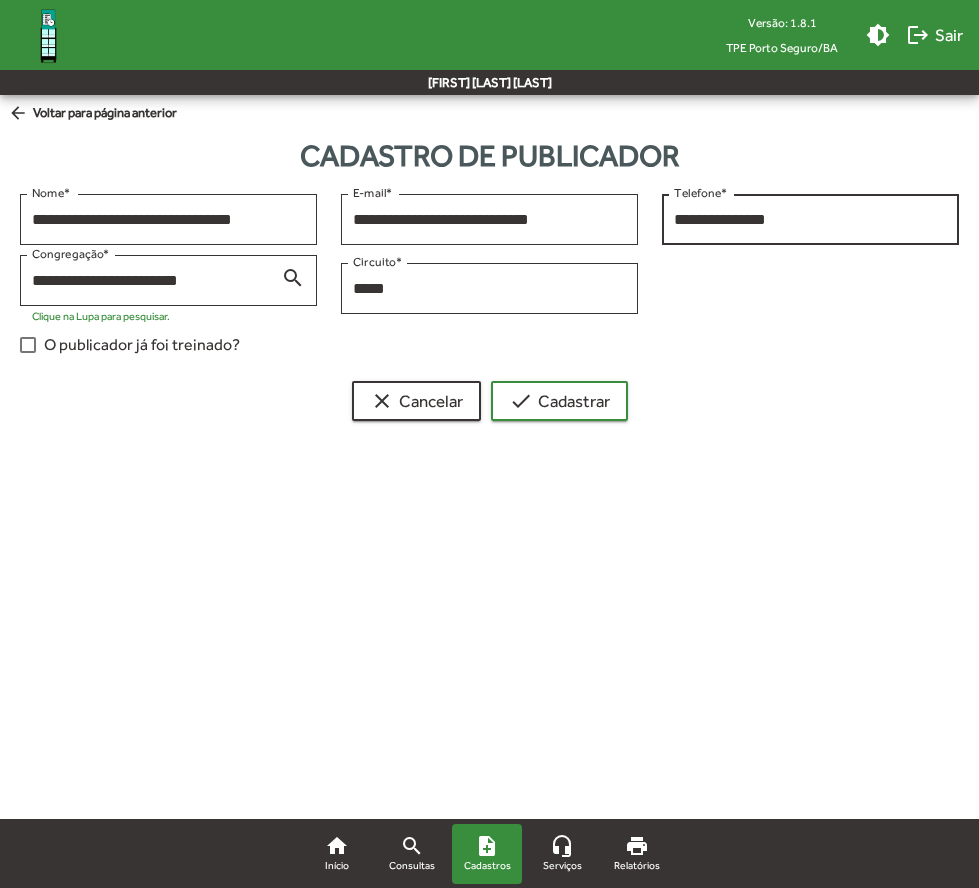 click on "**********" at bounding box center (810, 220) 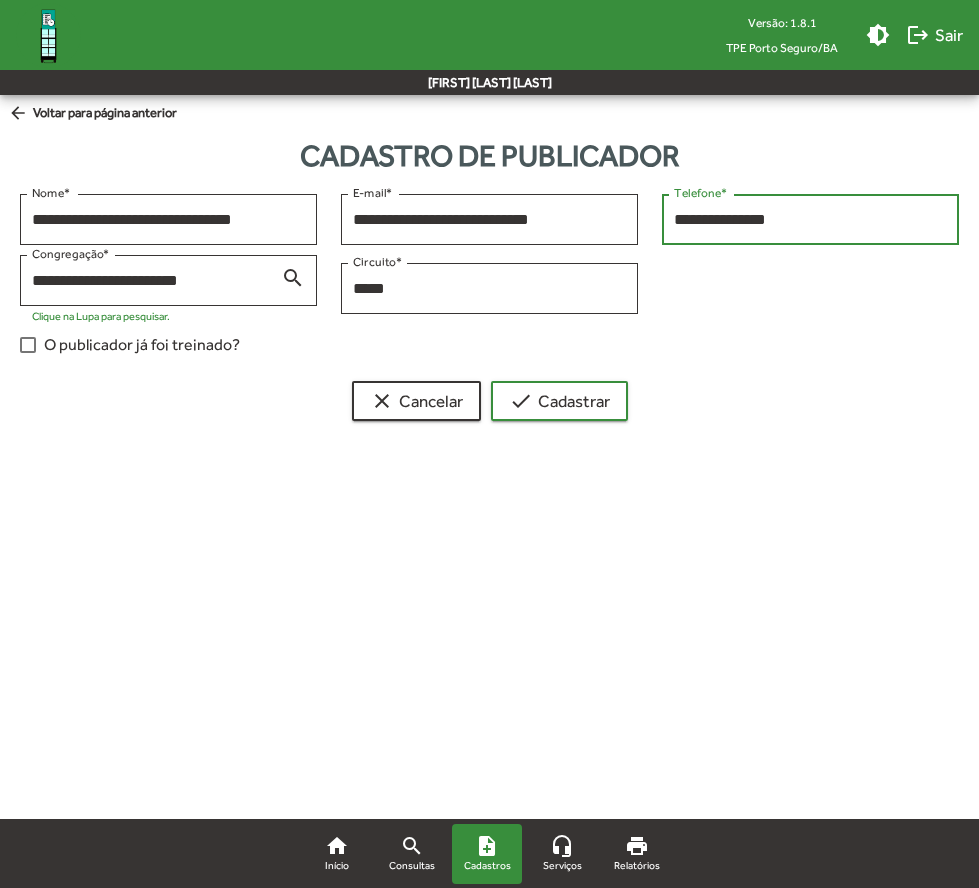 click on "**********" at bounding box center (810, 220) 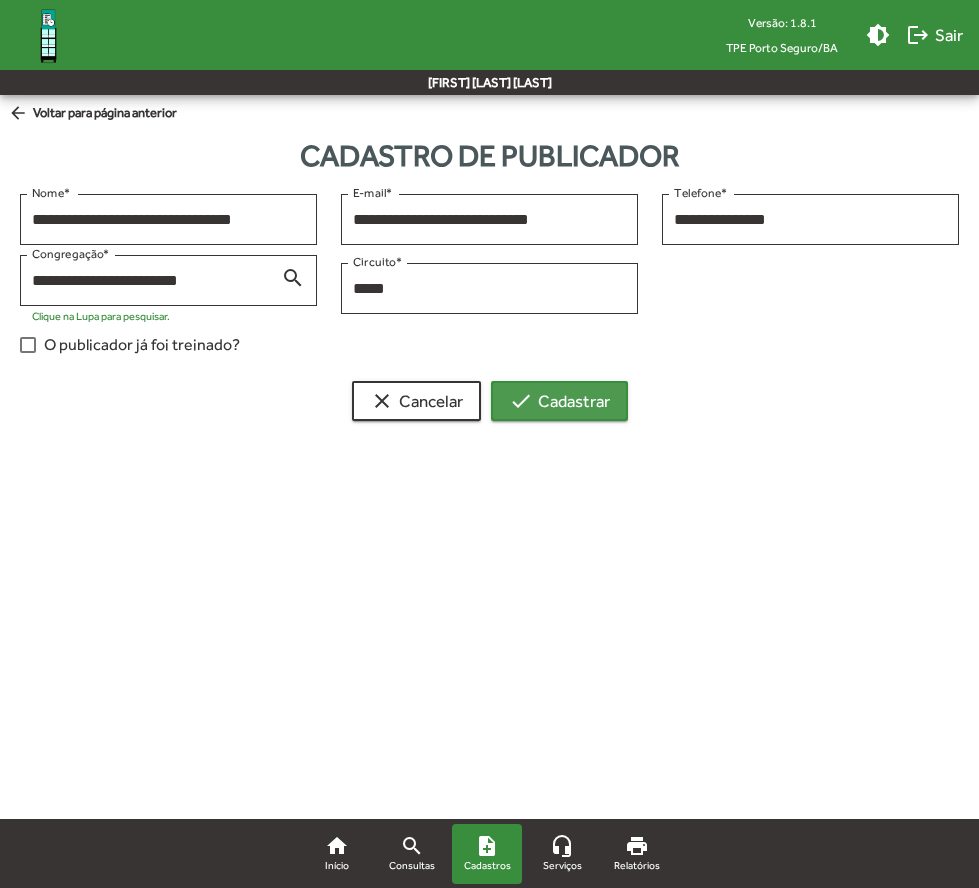 click on "check  Cadastrar" at bounding box center (559, 401) 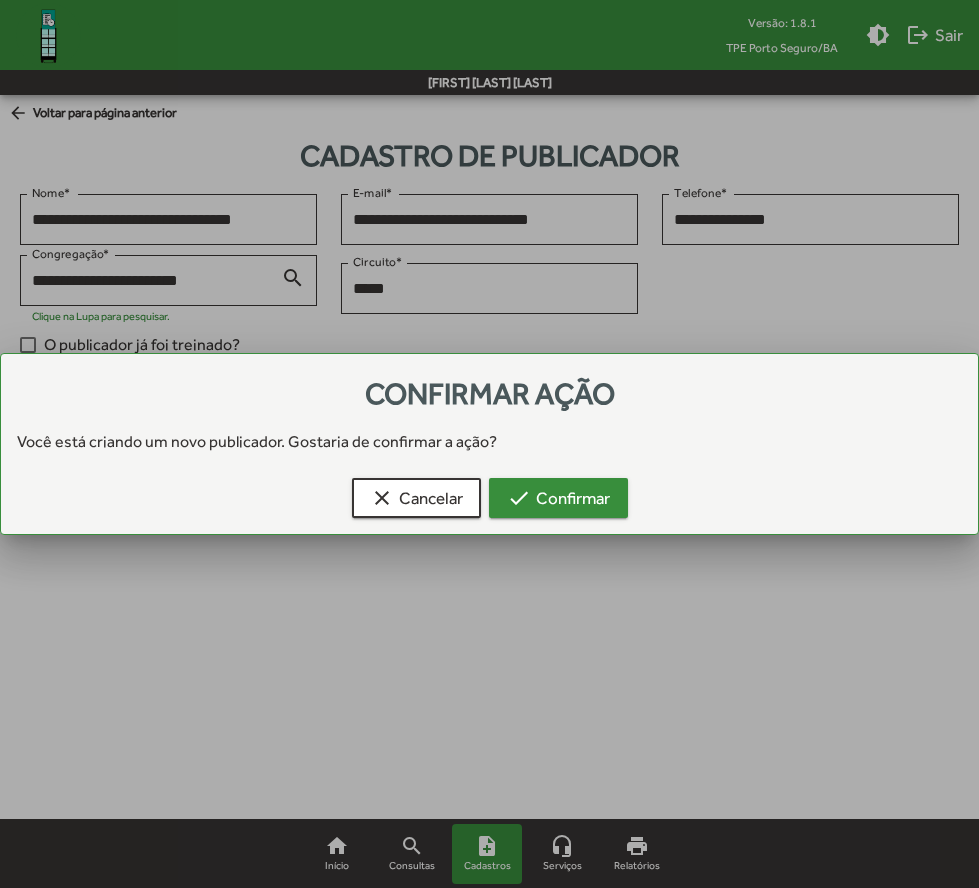 click on "check  Confirmar" at bounding box center (558, 498) 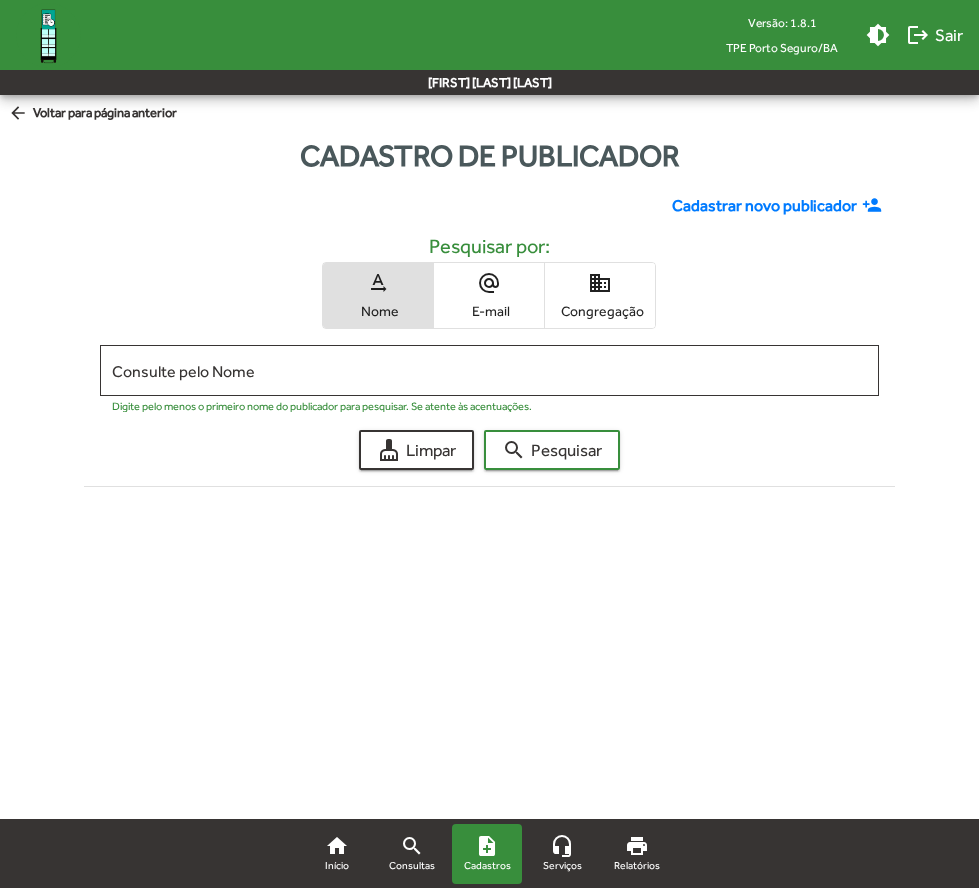click on "Cadastrar novo publicador" 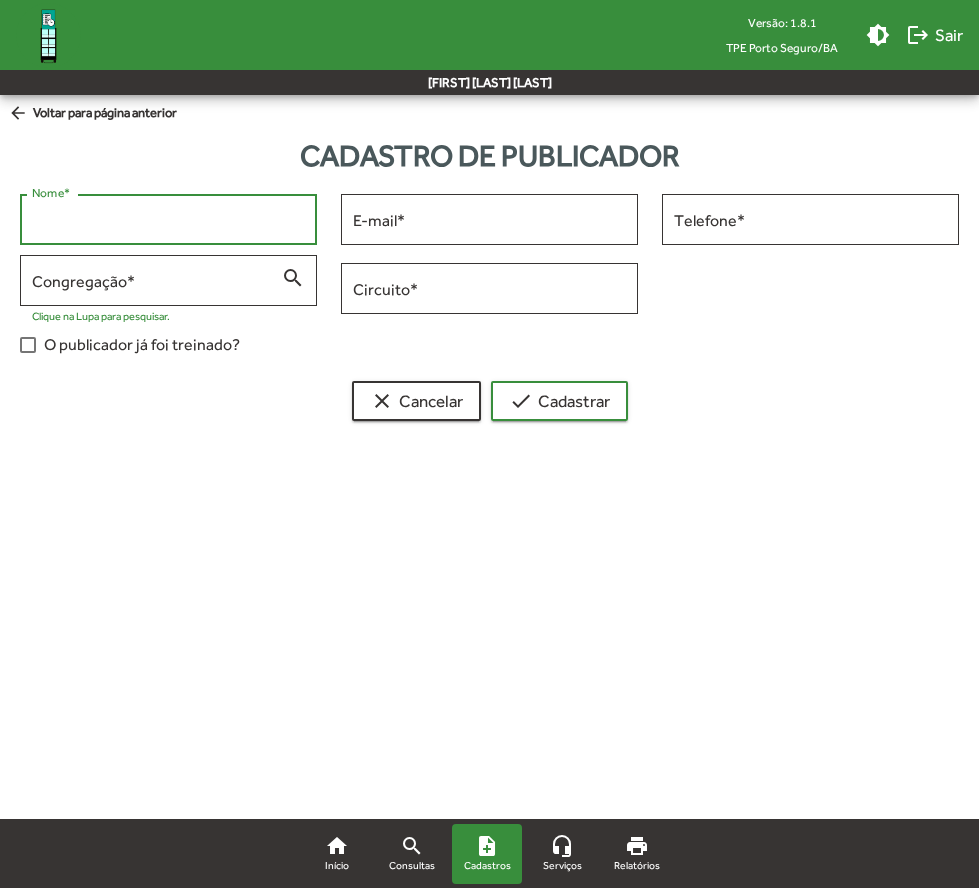 click on "Nome  *" at bounding box center (168, 220) 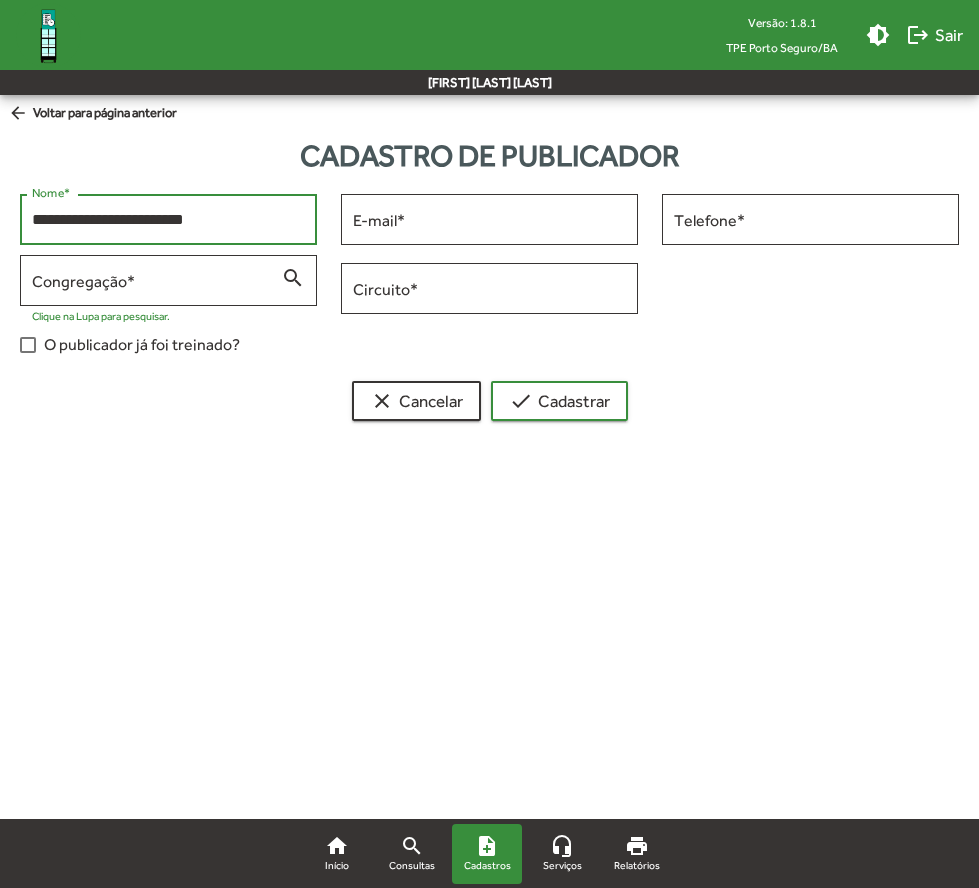 type on "**********" 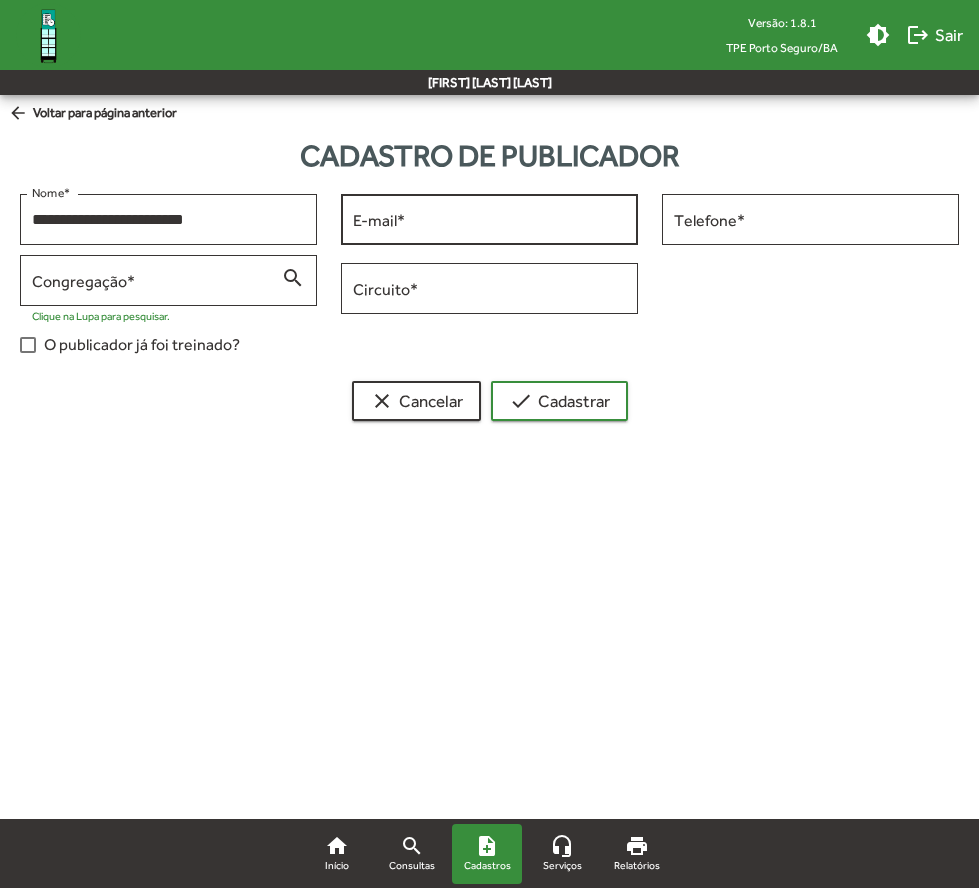 click on "E-mail  *" at bounding box center [489, 217] 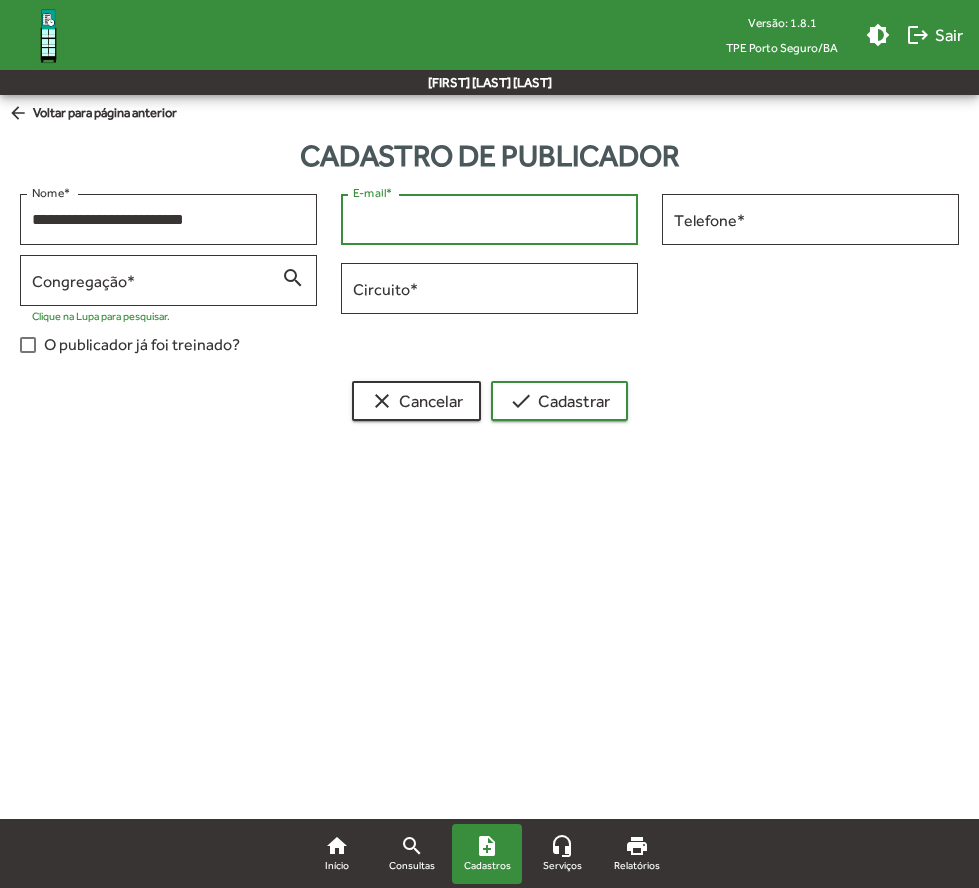 paste on "**********" 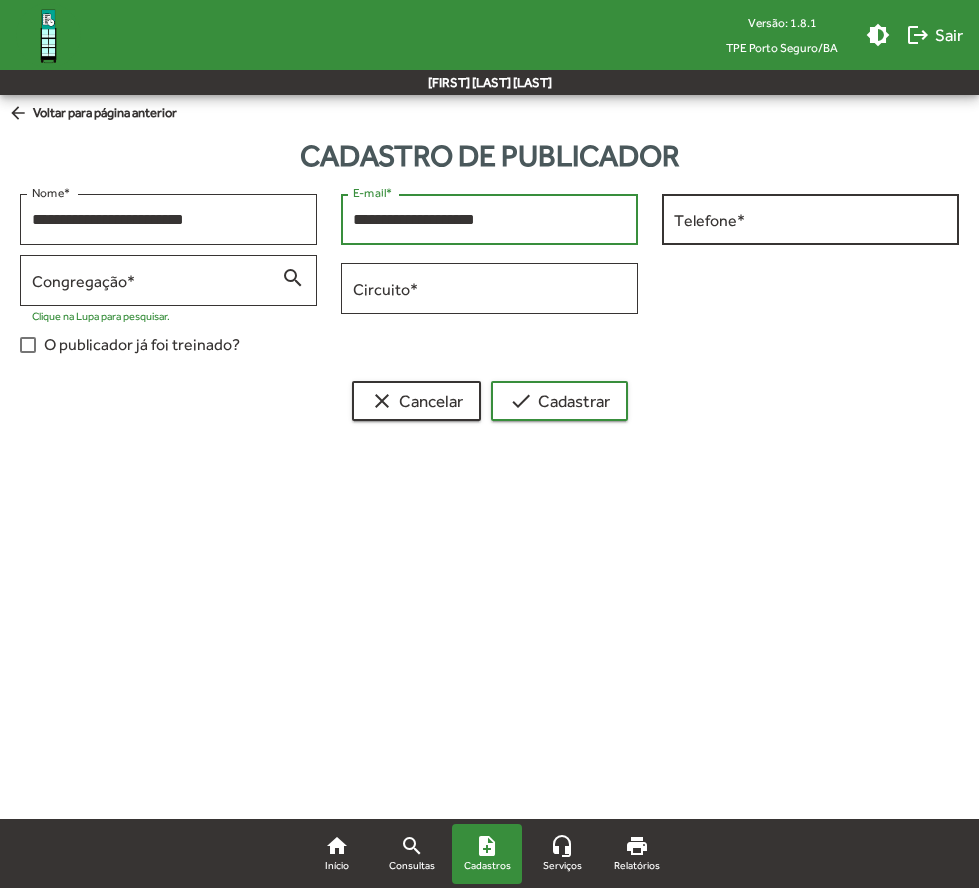 type on "**********" 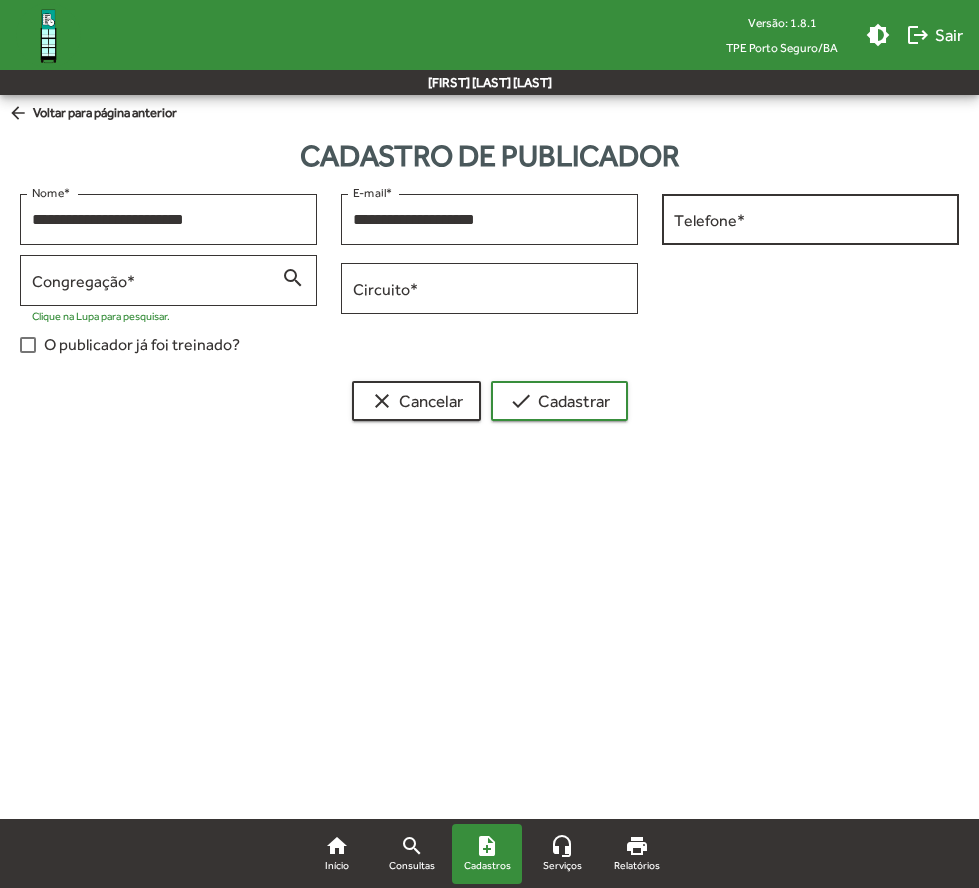 click on "Telefone  *" at bounding box center [810, 217] 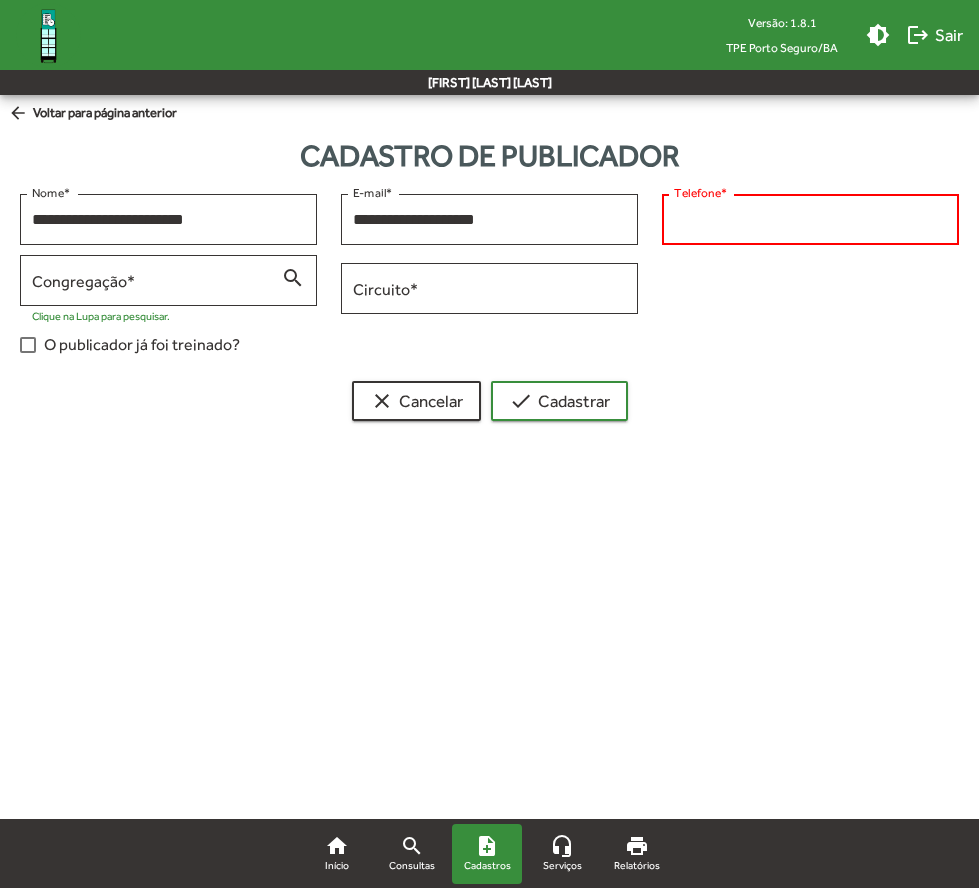 click on "Telefone  *" at bounding box center [810, 220] 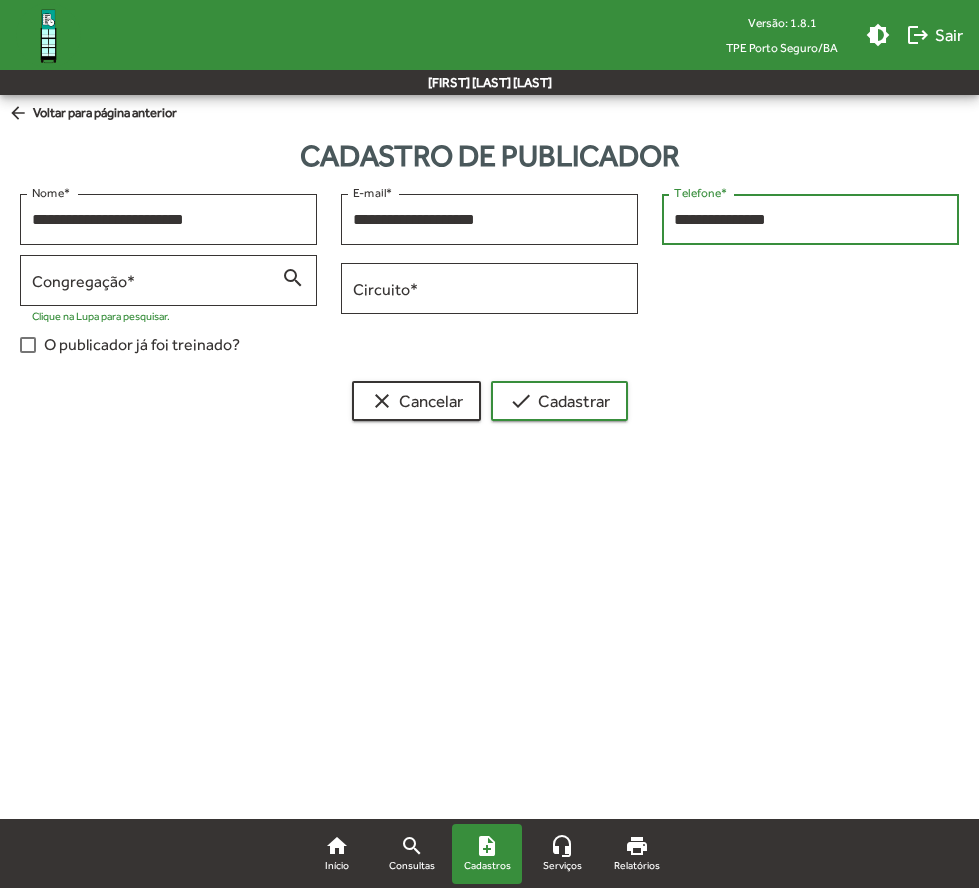 click on "**********" at bounding box center (810, 220) 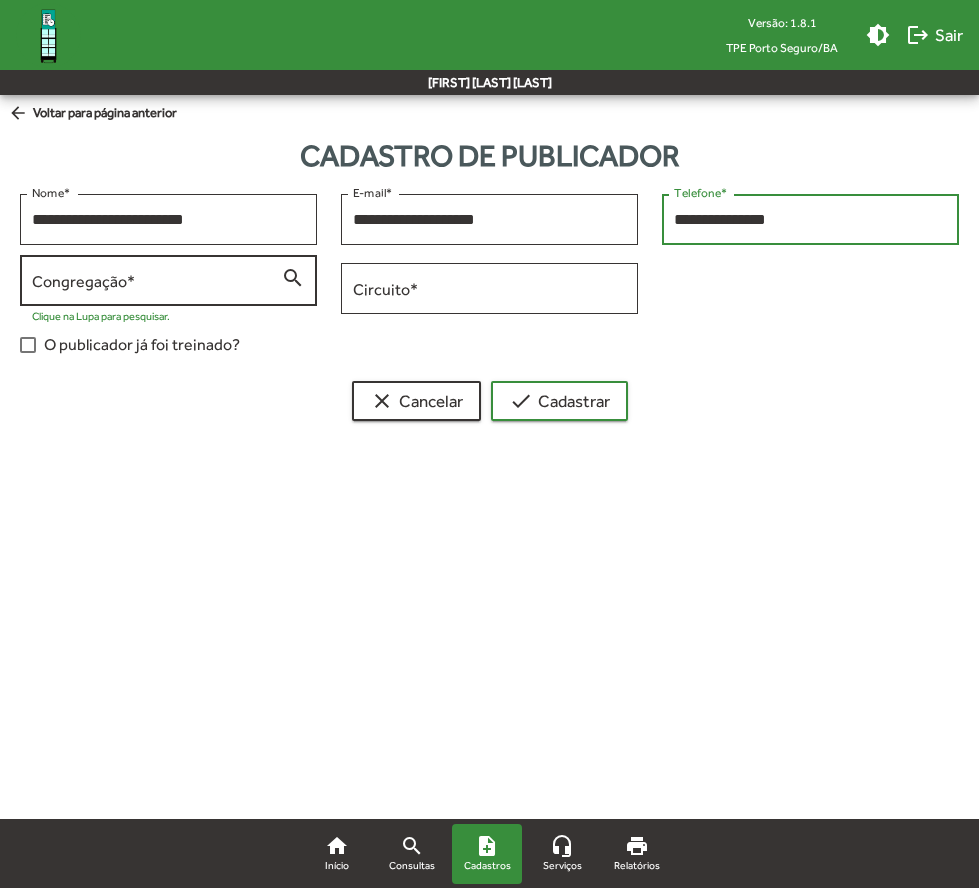 type on "**********" 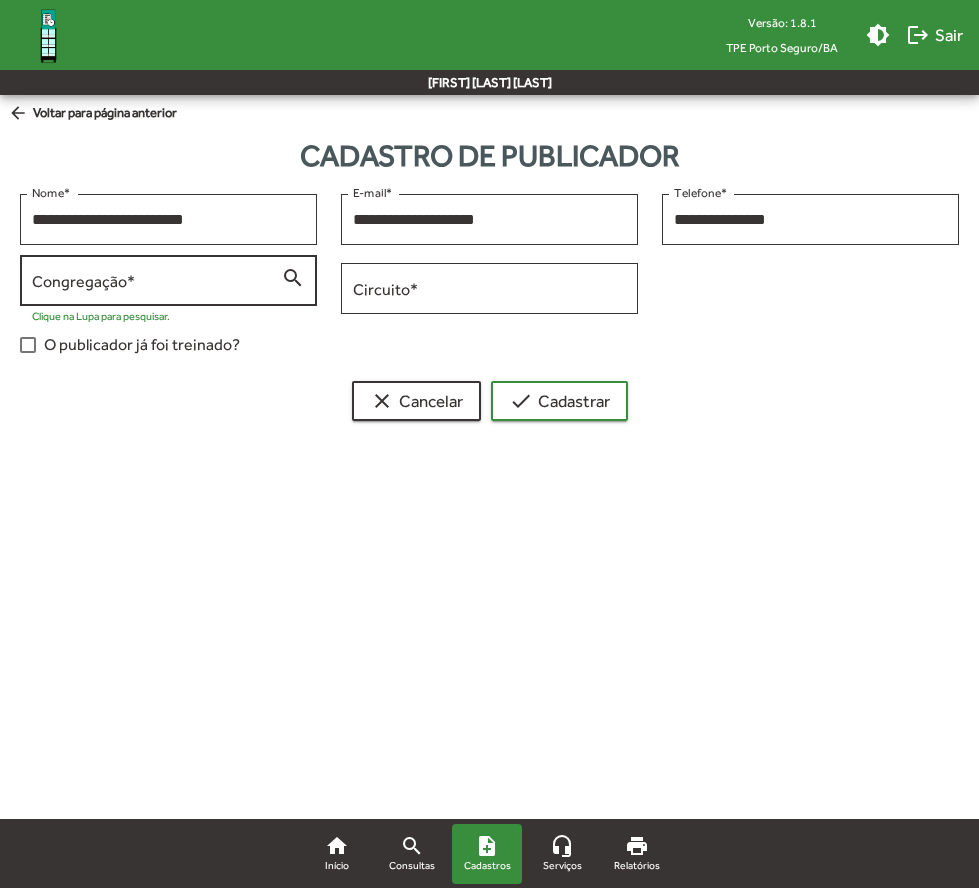 click on "Congregação  *" at bounding box center (156, 281) 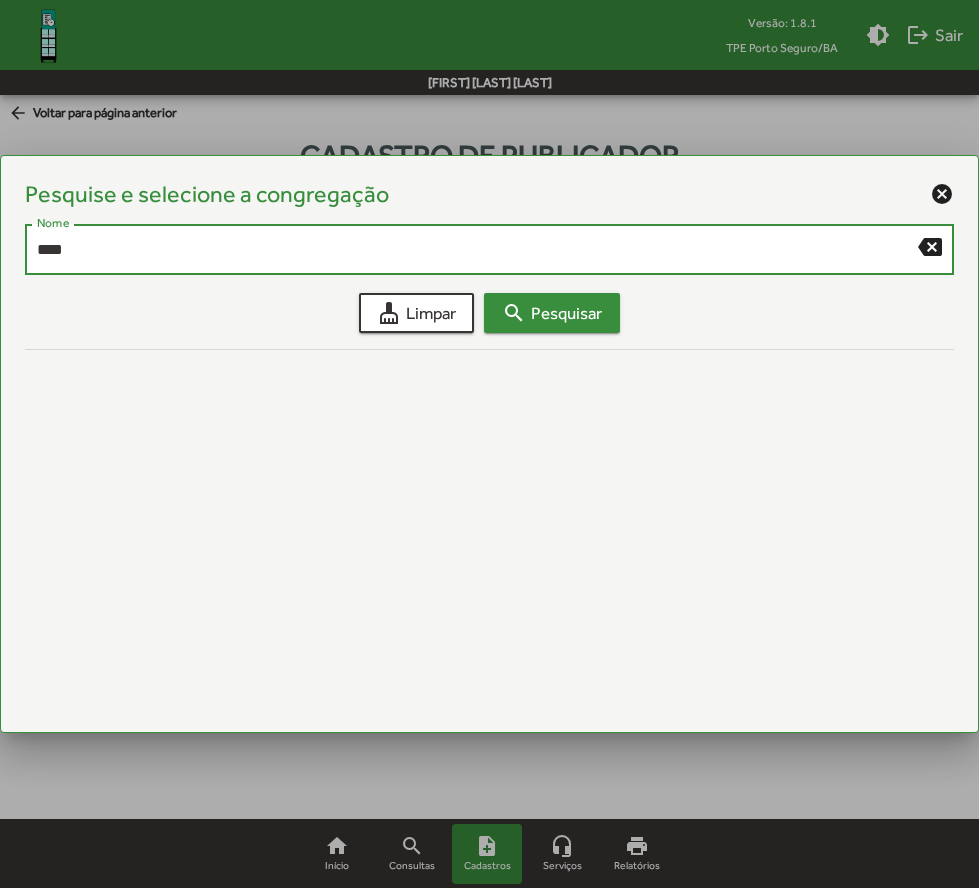 type on "****" 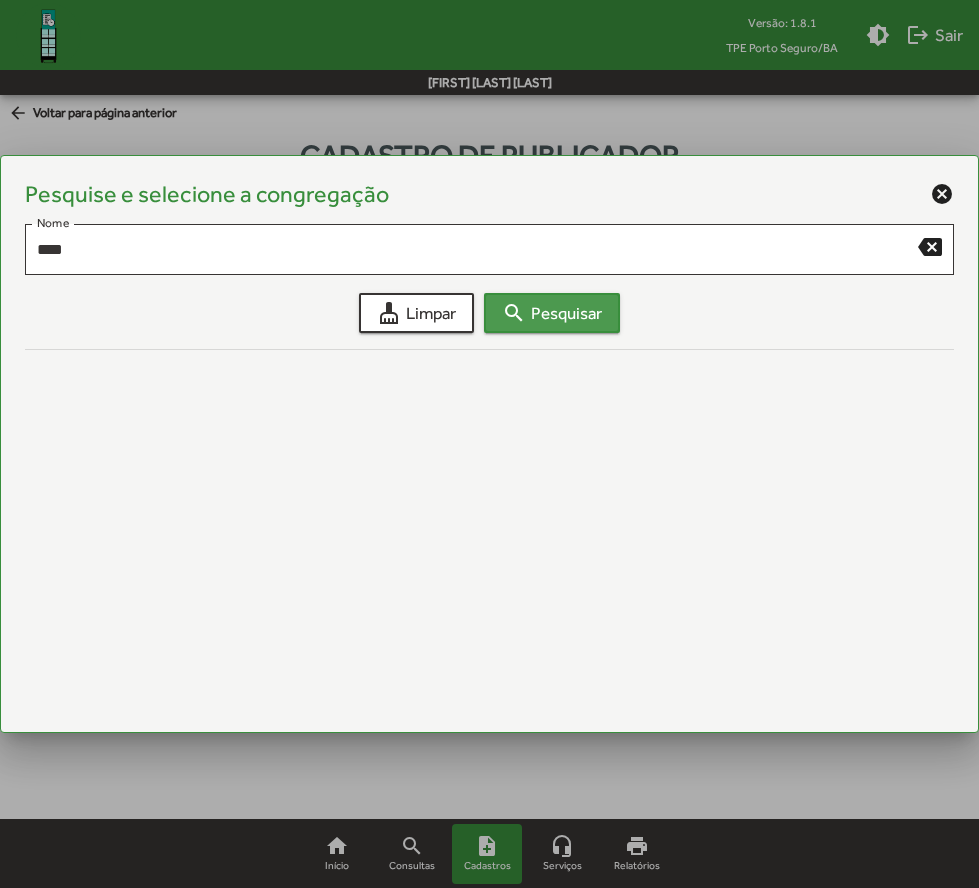 click on "search  Pesquisar" at bounding box center [552, 313] 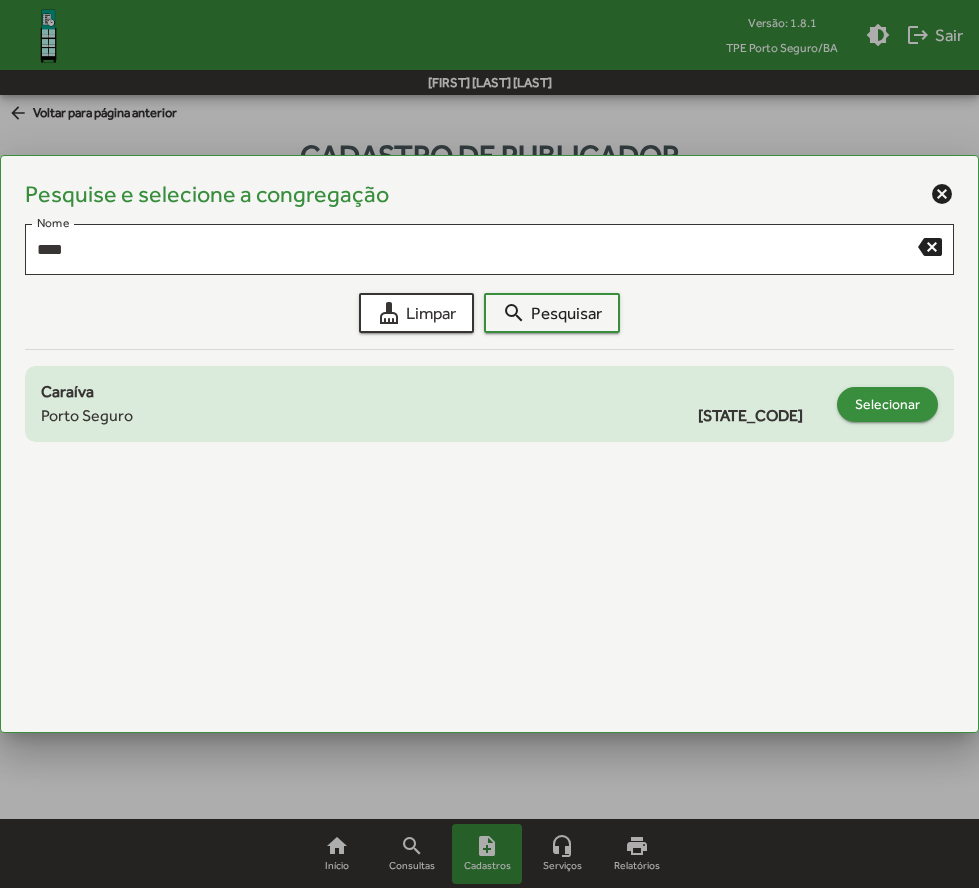 click on "Selecionar" 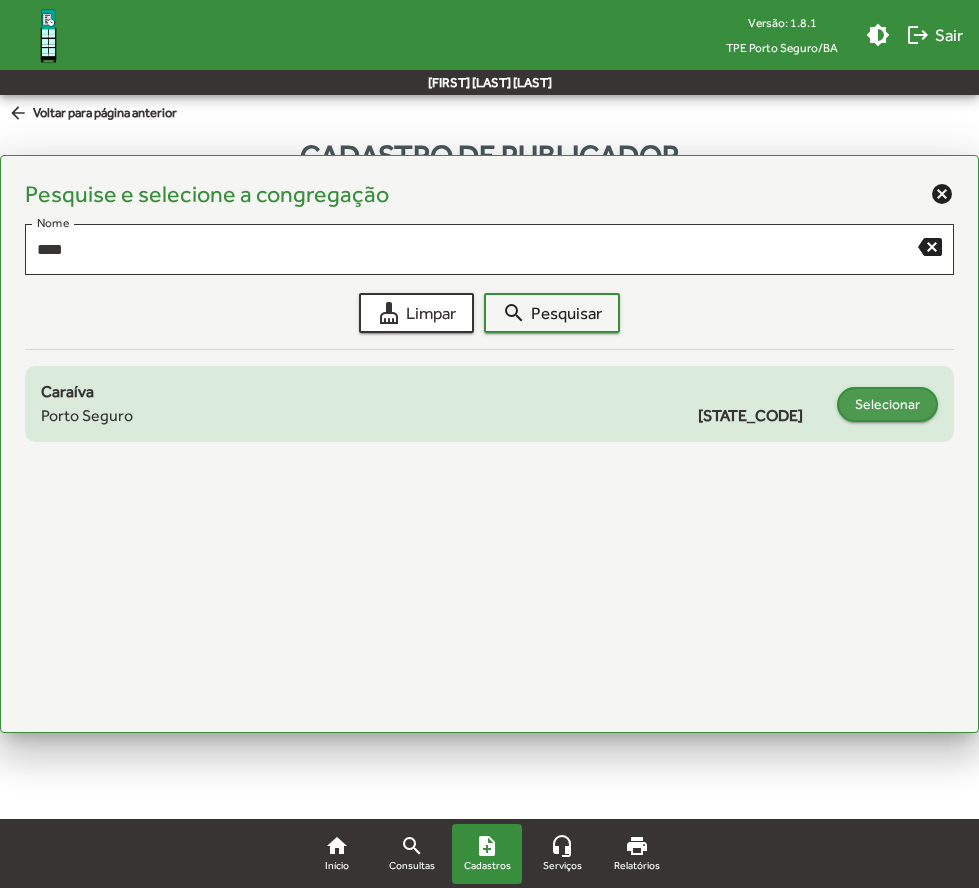type on "**********" 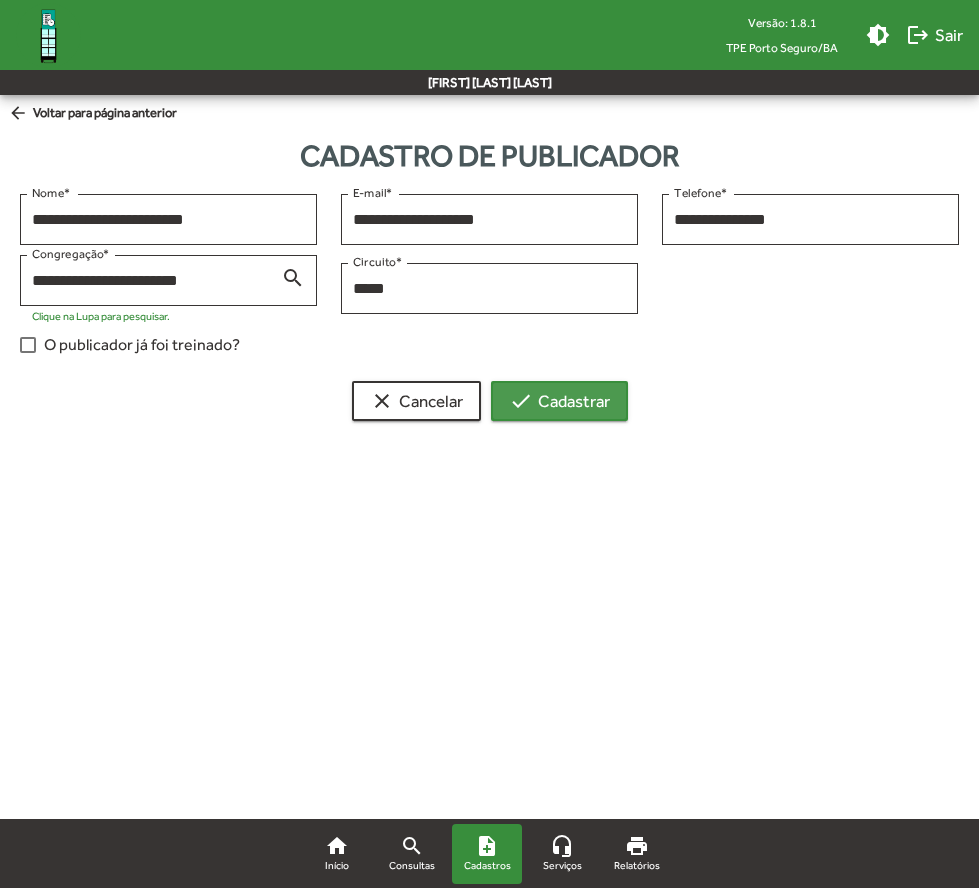 click on "check  Cadastrar" at bounding box center (559, 401) 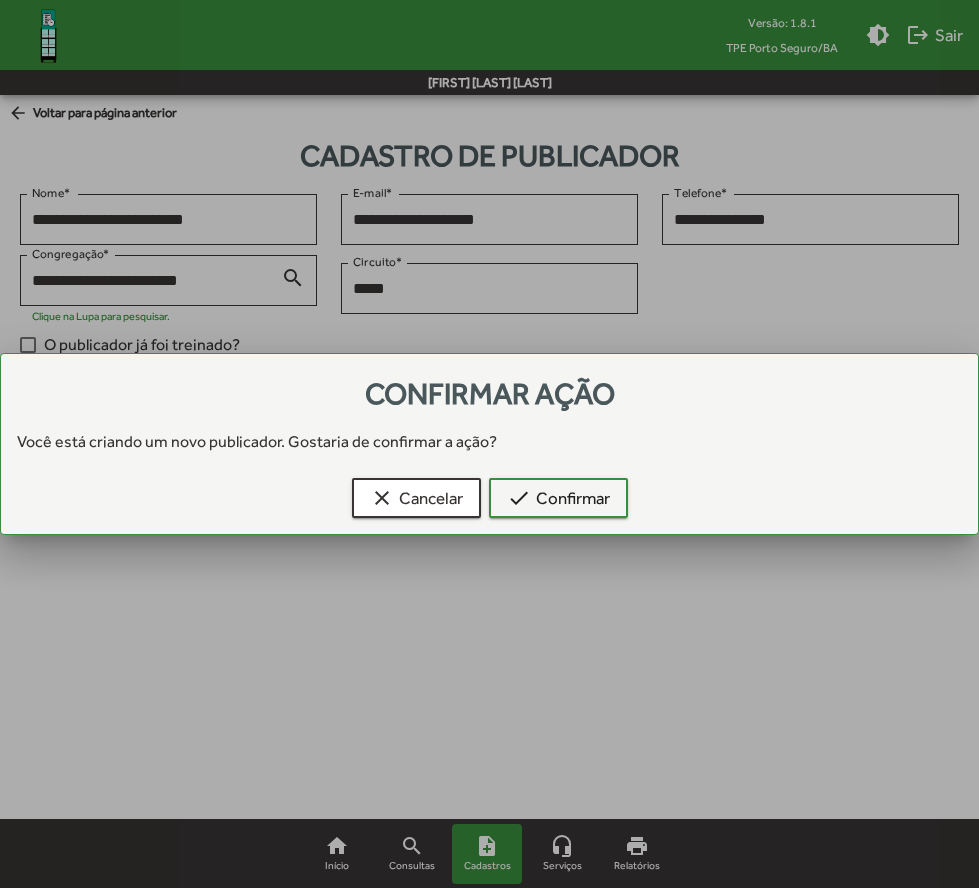 click on "clear  Cancelar  check  Confirmar" at bounding box center [489, 502] 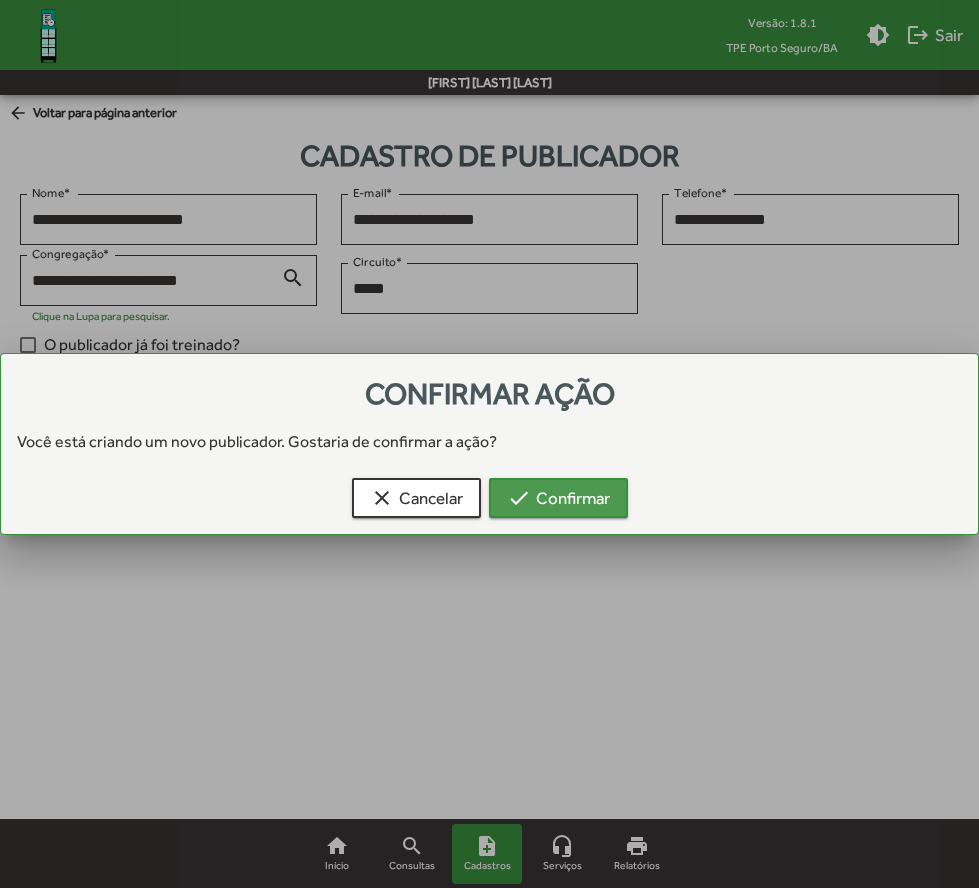 click on "check  Confirmar" at bounding box center [558, 498] 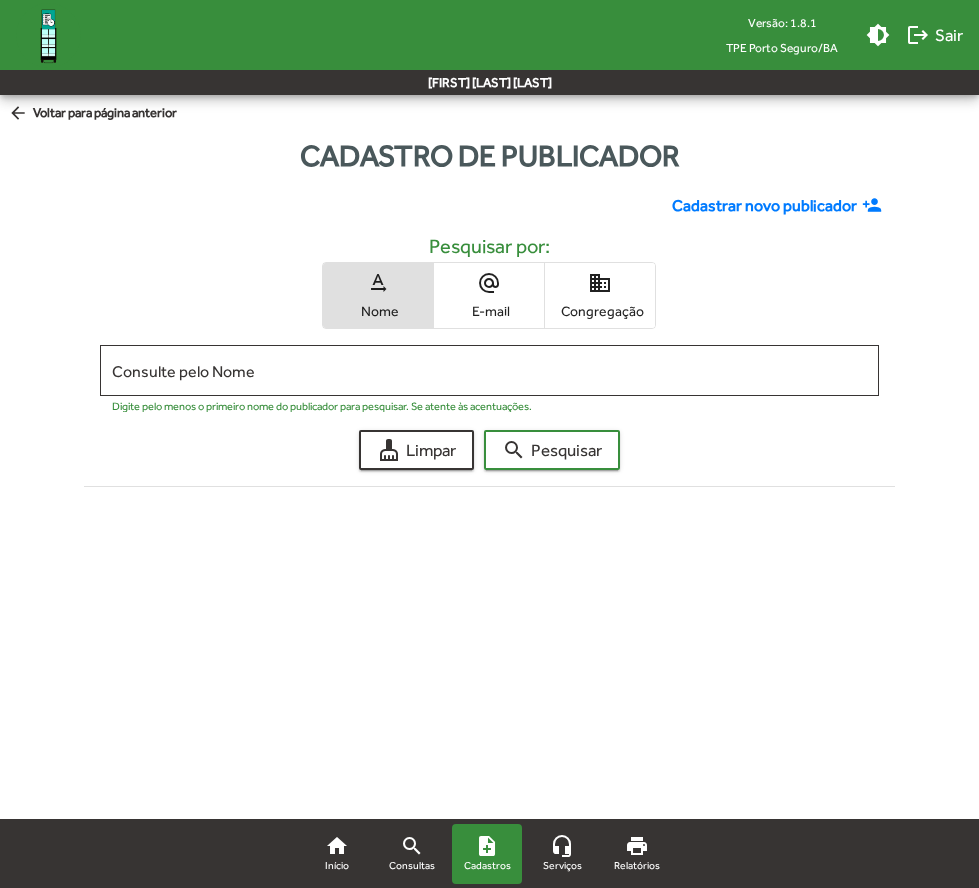 click on "Versão: 1.8.1   TPE Porto Seguro/BA  brightness_medium logout  Sair   [FIRST] [LAST] [LAST]  home Início search Consultas note_add Cadastros headset_mic Serviços print Relatórios arrow_back  Voltar para página anterior   Cadastro de publicador  Cadastrar novo publicador person_add Pesquisar por: text_rotation_none Nome alternate_email E-mail domain Congregação Consulte pelo Nome Digite pelo menos o primeiro nome do publicador para pesquisar. Se atente às acentuações. cleaning_services  Limpar  search  Pesquisar  Filtrar home Início search Consultas note_add Cadastros headset_mic Serviços print Relatórios
Alterar tema do sistema Sair do Gerente TPE" at bounding box center [489, 321] 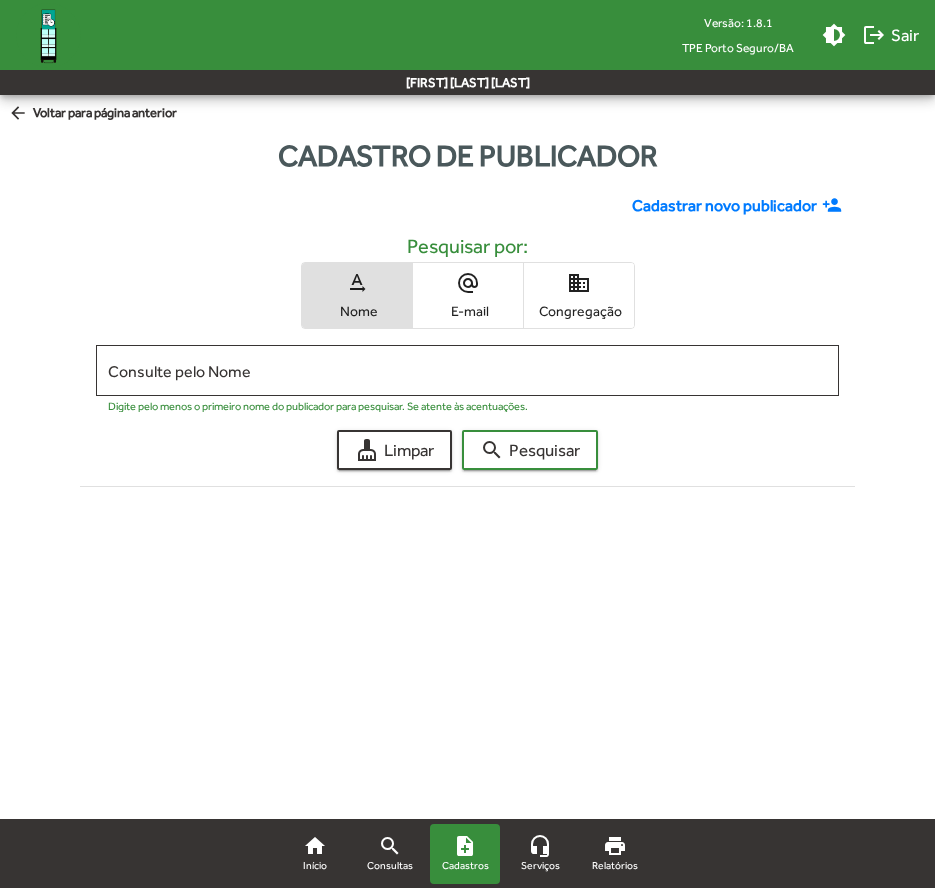 click on "Cadastrar novo publicador" 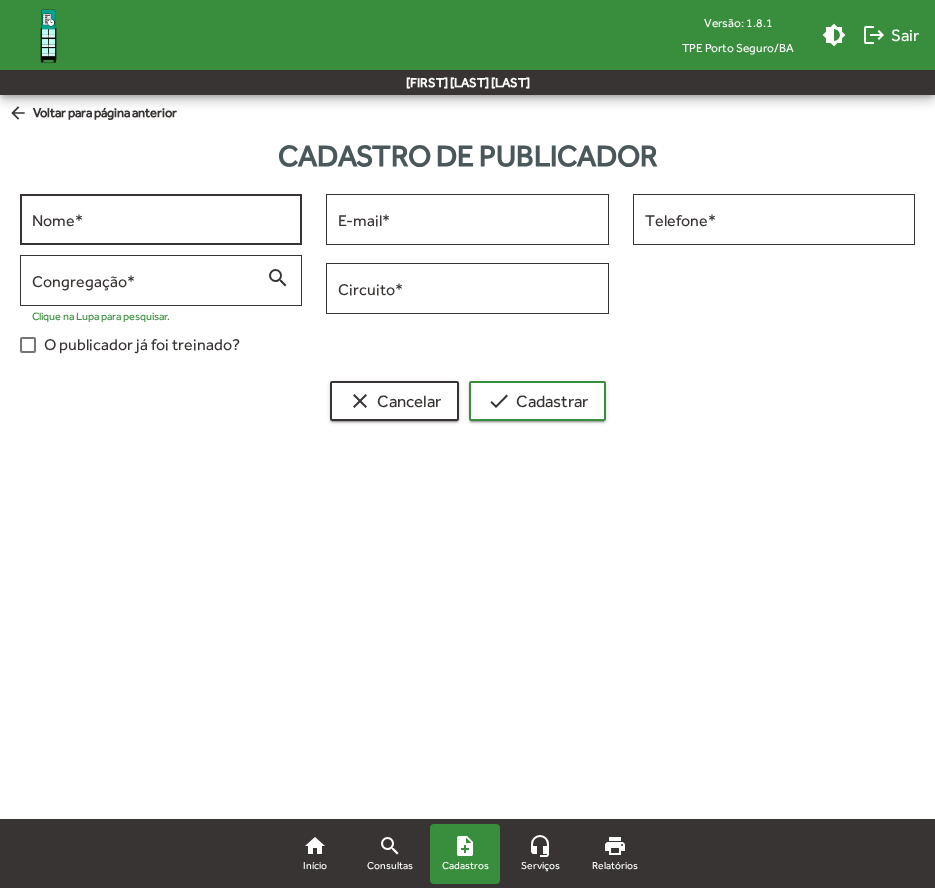 click on "Nome  *" at bounding box center (161, 217) 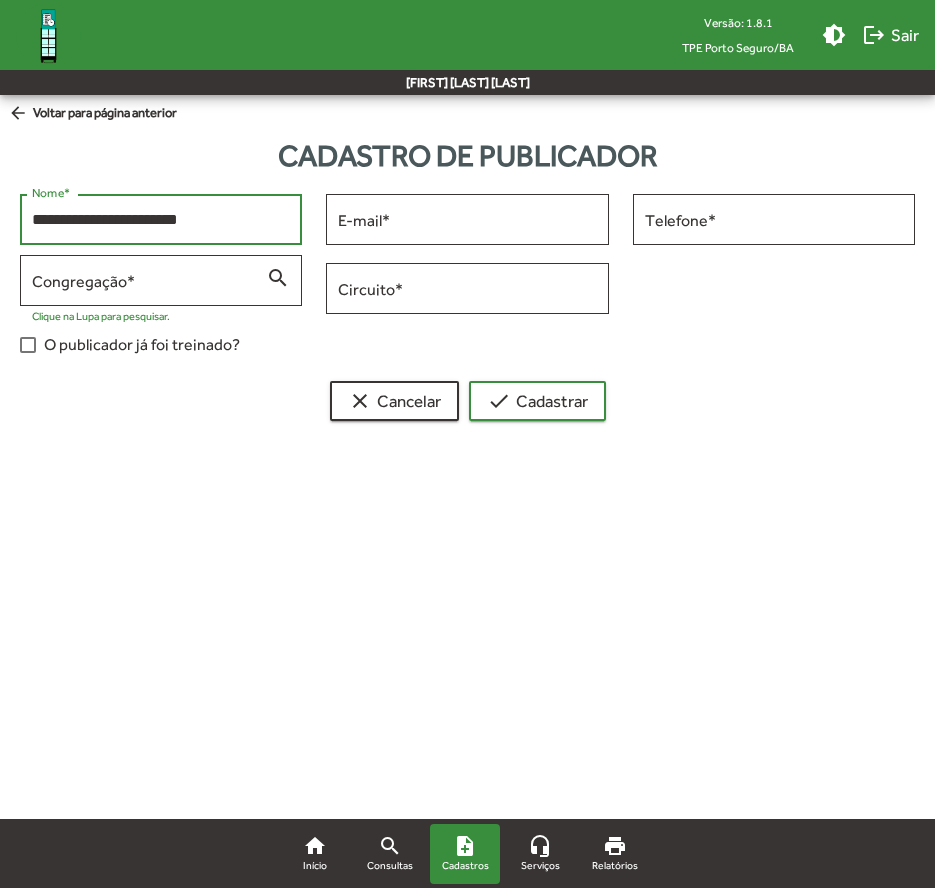 click on "check  Cadastrar" at bounding box center [537, 401] 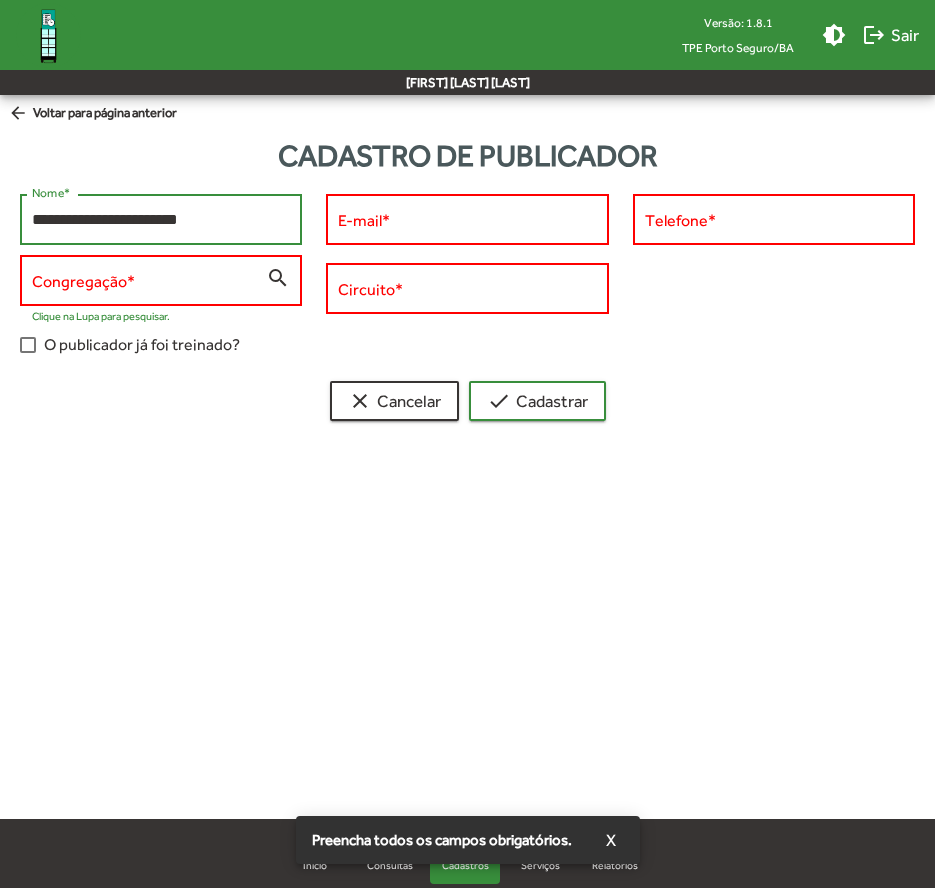 click on "check  Cadastrar" at bounding box center [537, 401] 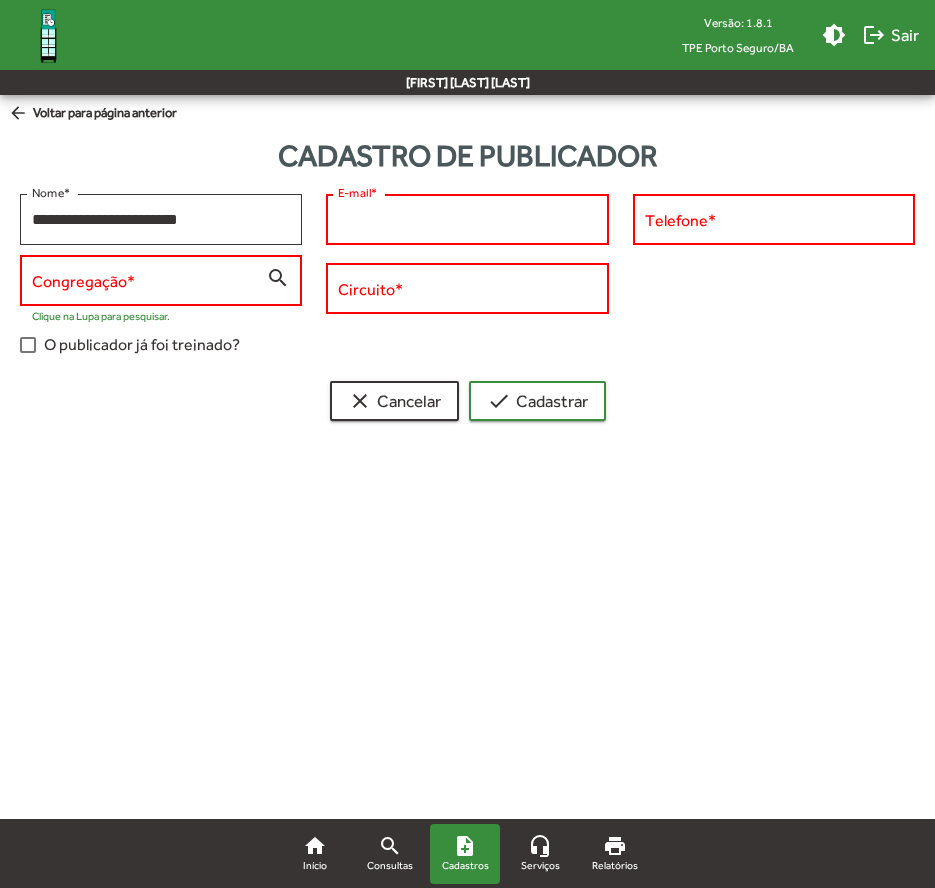 click on "E-mail  *" at bounding box center (467, 220) 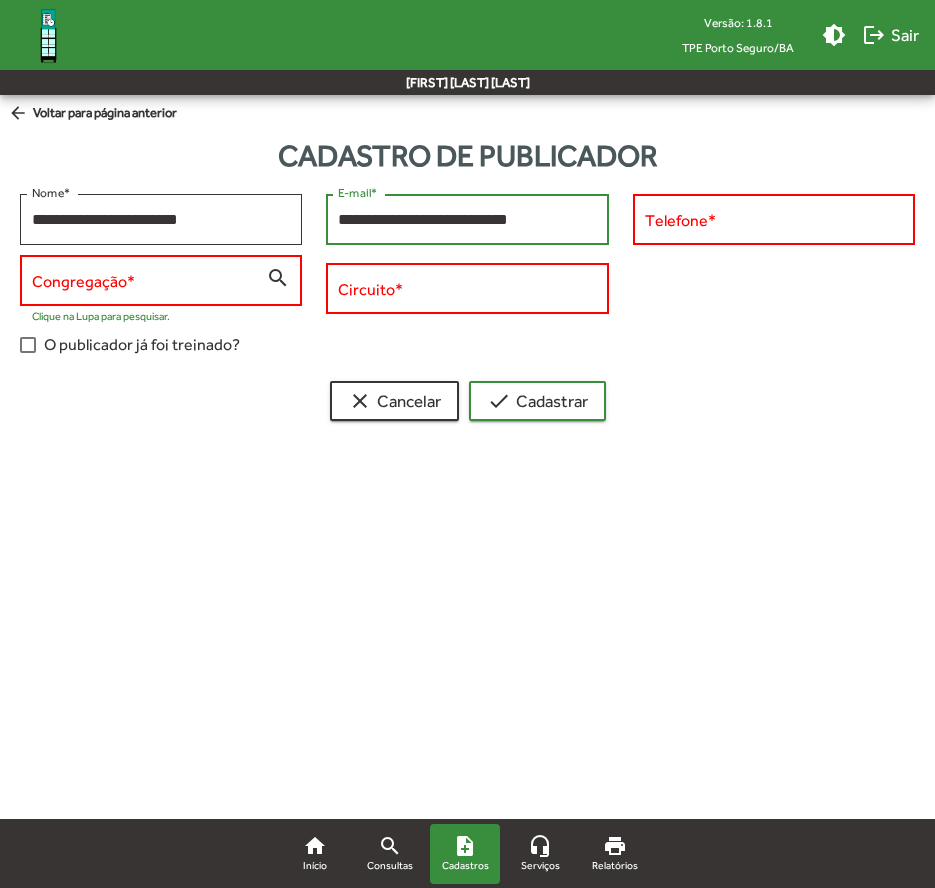 type on "**********" 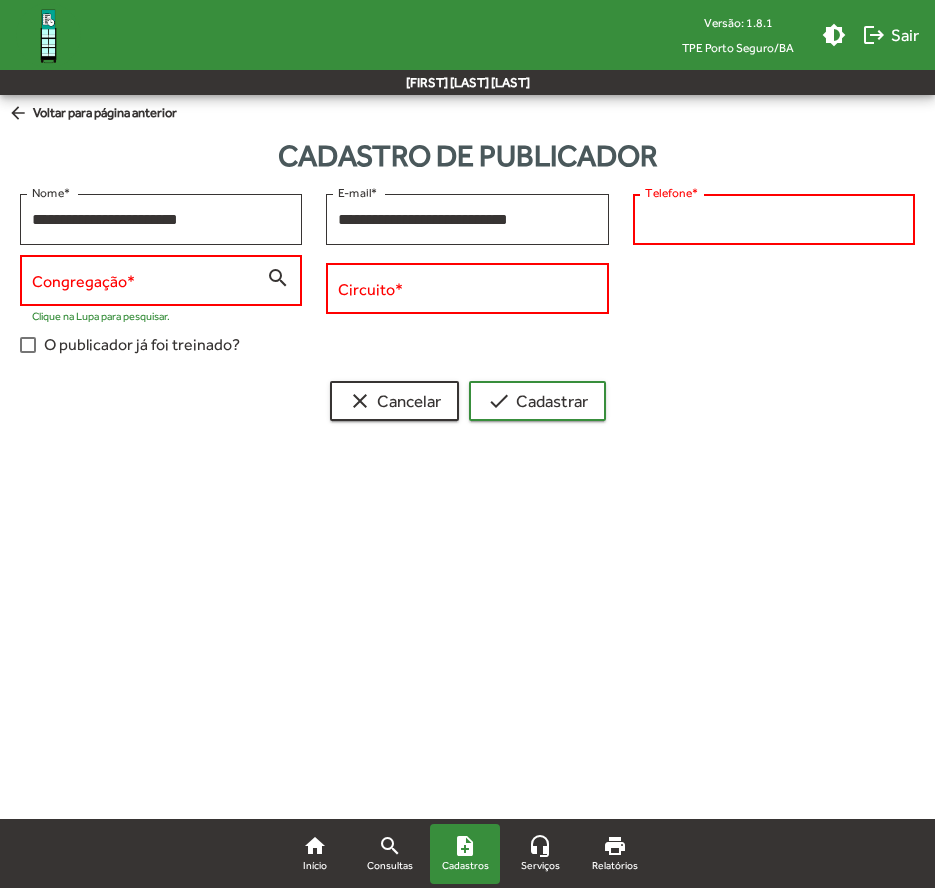 click on "Telefone  *" at bounding box center [774, 220] 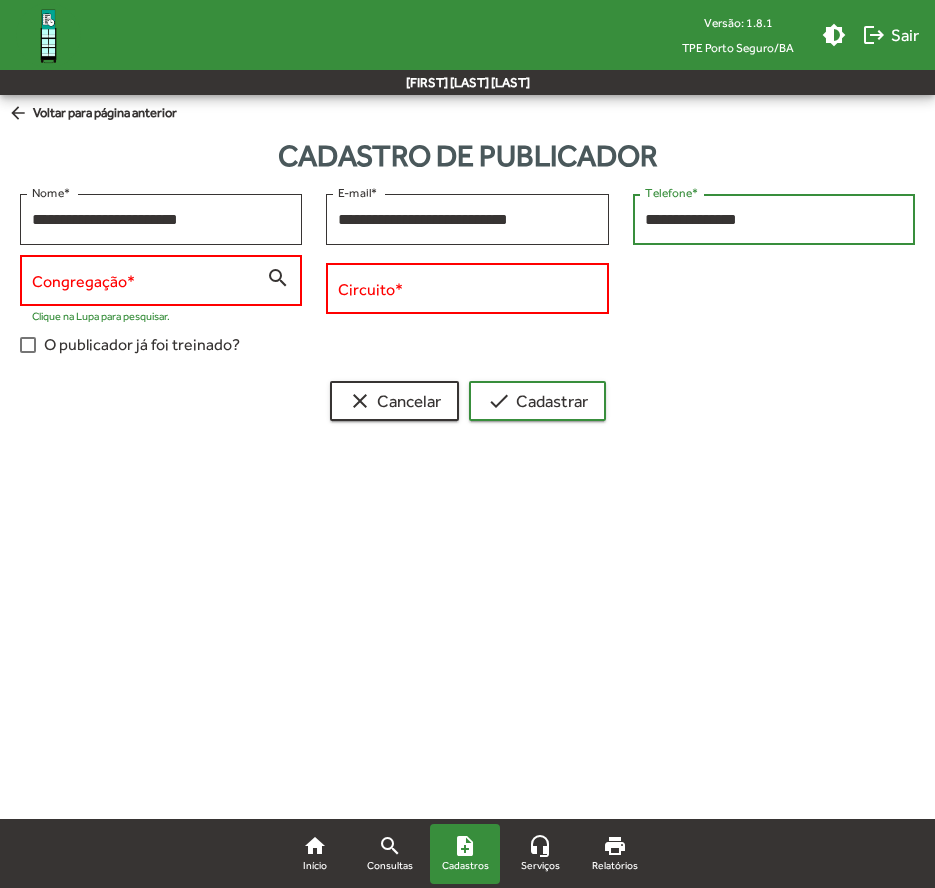 type on "**********" 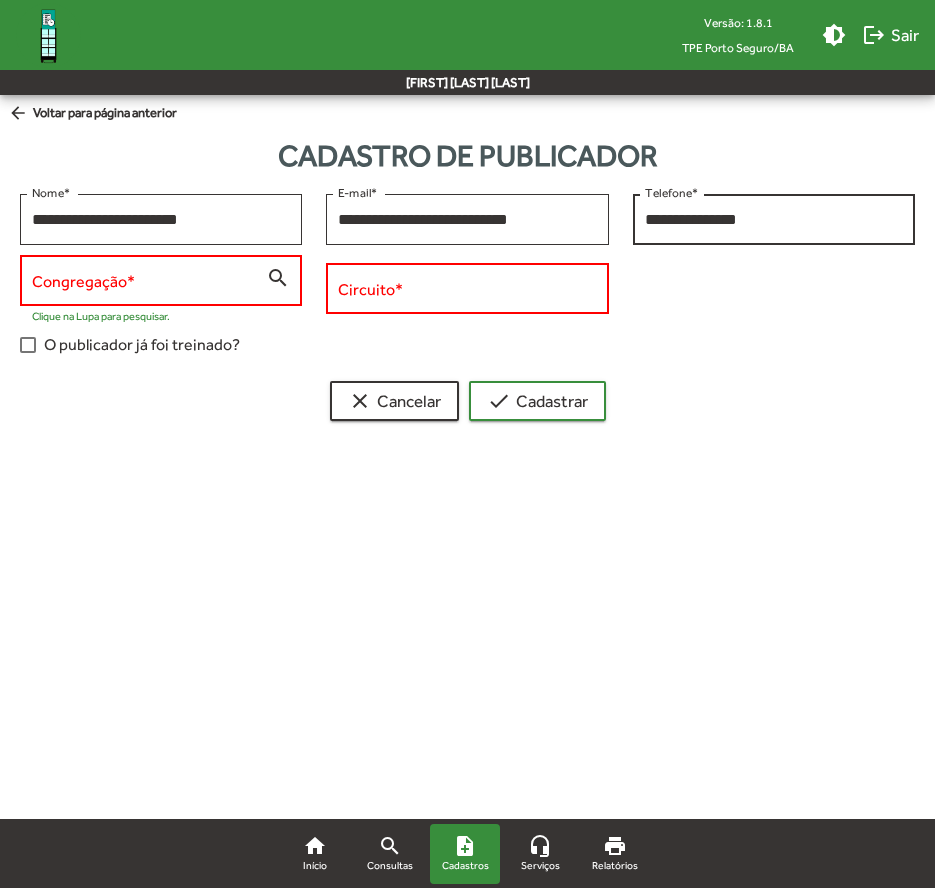 click on "**********" at bounding box center (774, 217) 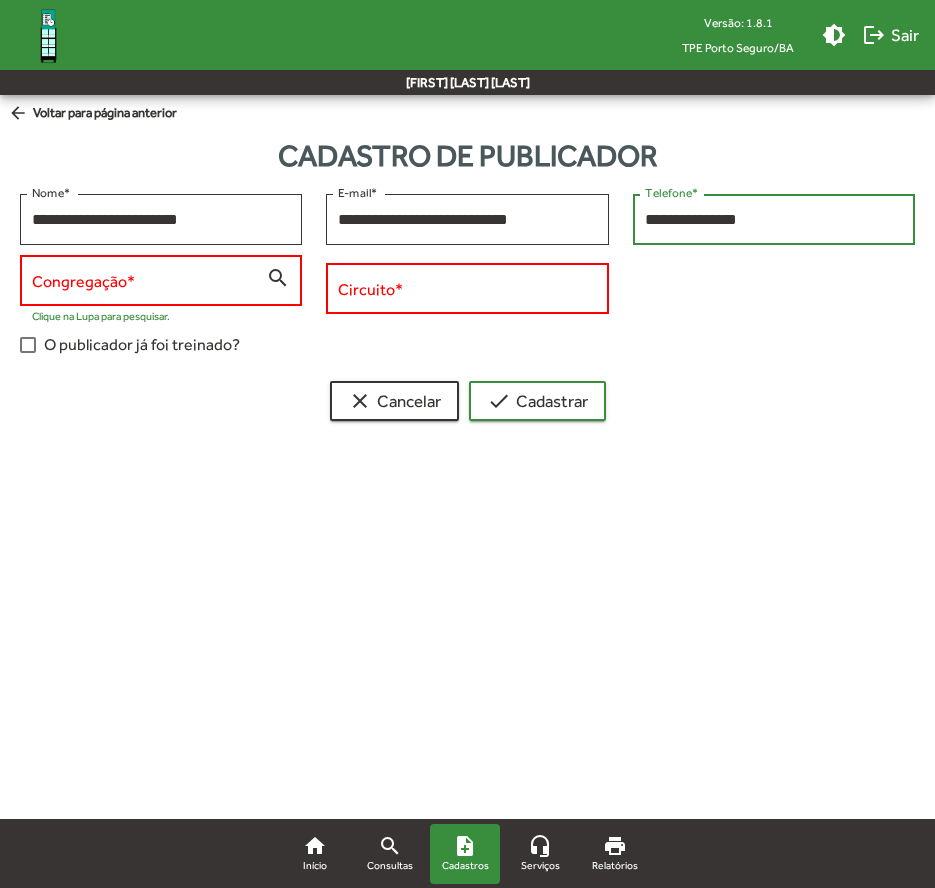 click on "**********" at bounding box center [774, 220] 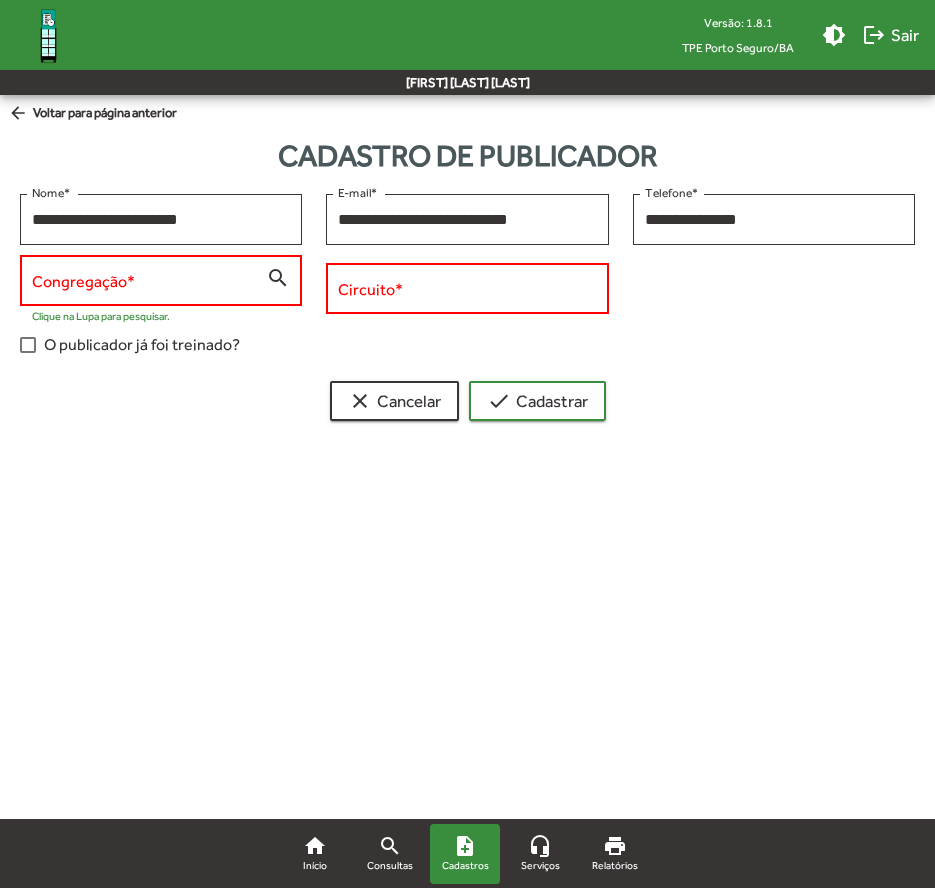 click on "Congregação  *" at bounding box center [149, 281] 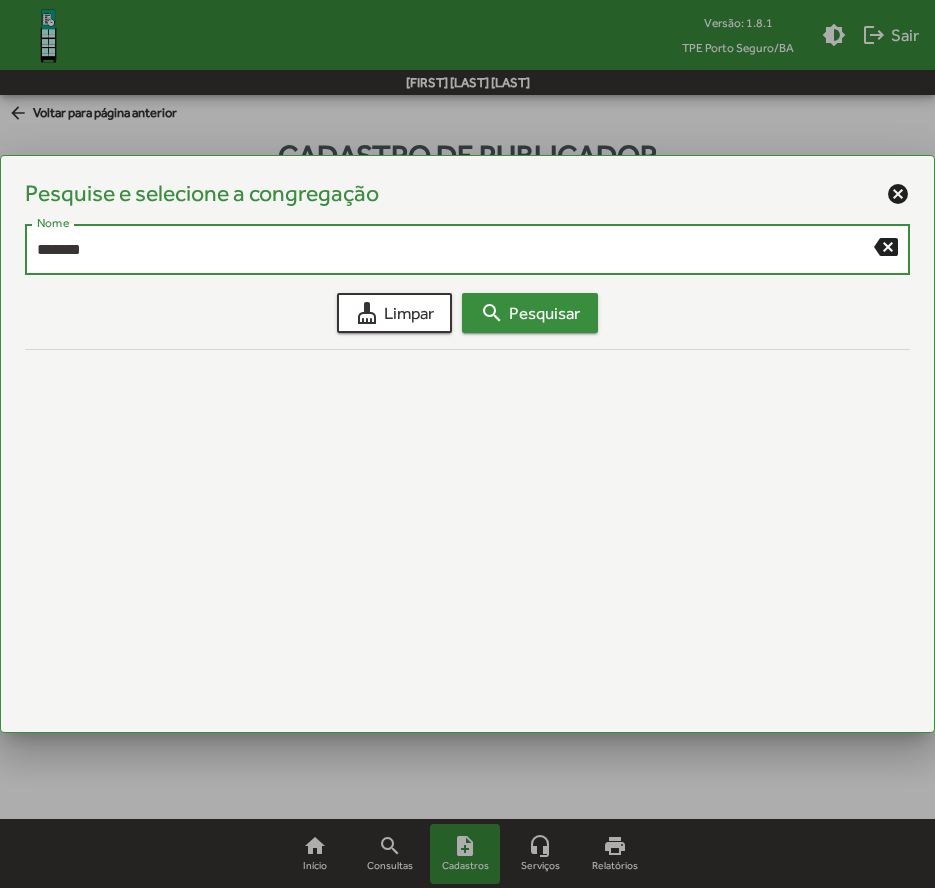 type on "*******" 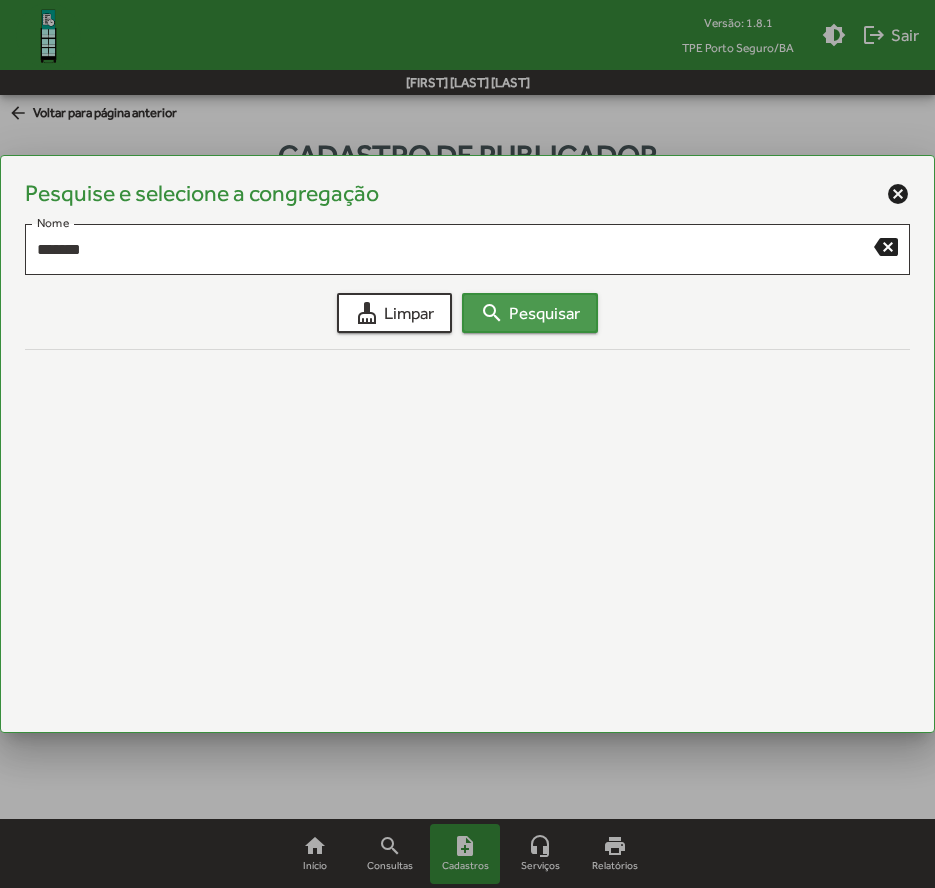 click on "search  Pesquisar" at bounding box center (530, 313) 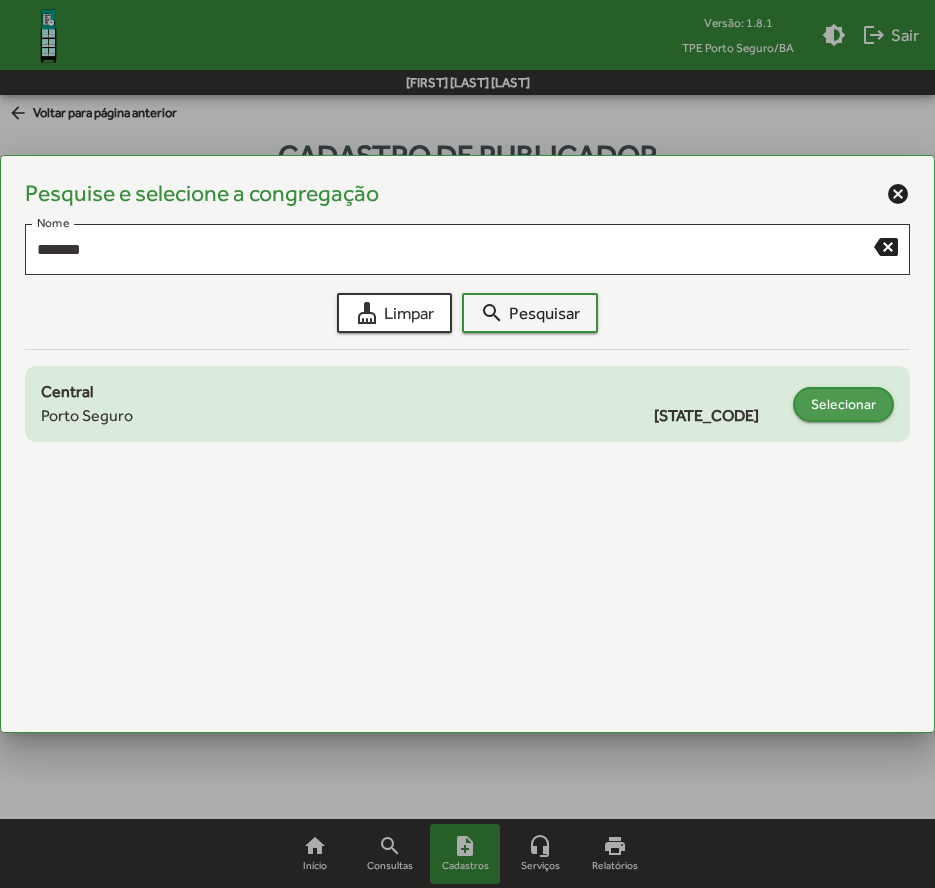 click on "Selecionar" 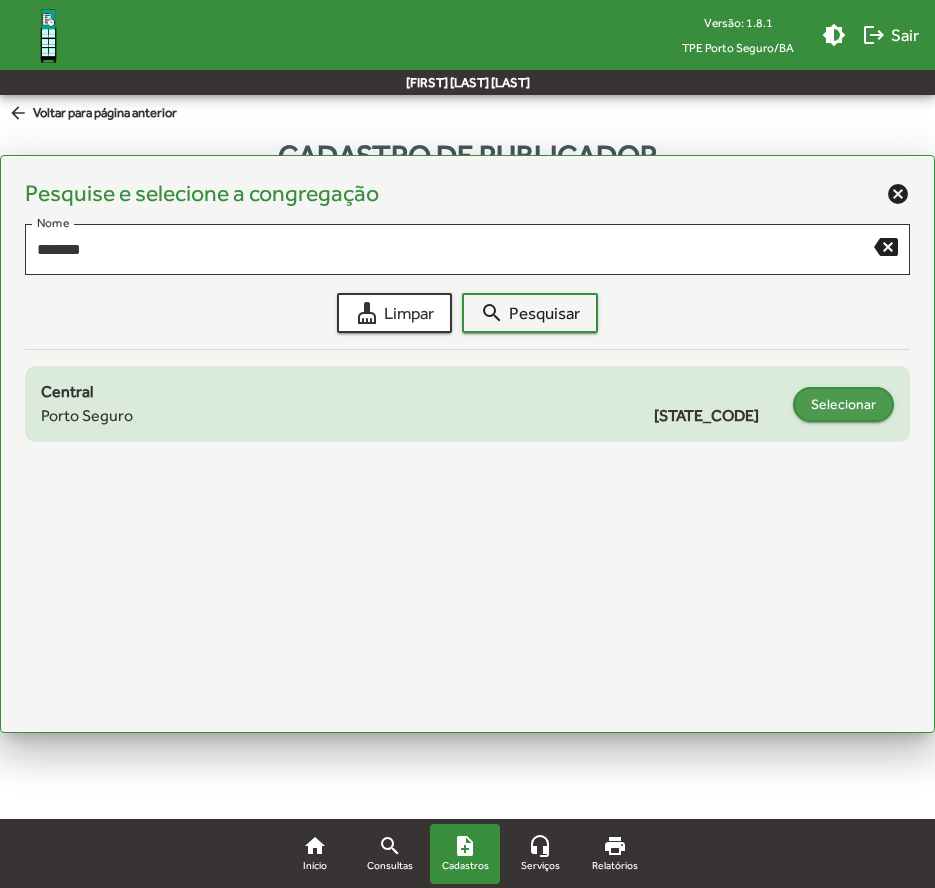 type on "**********" 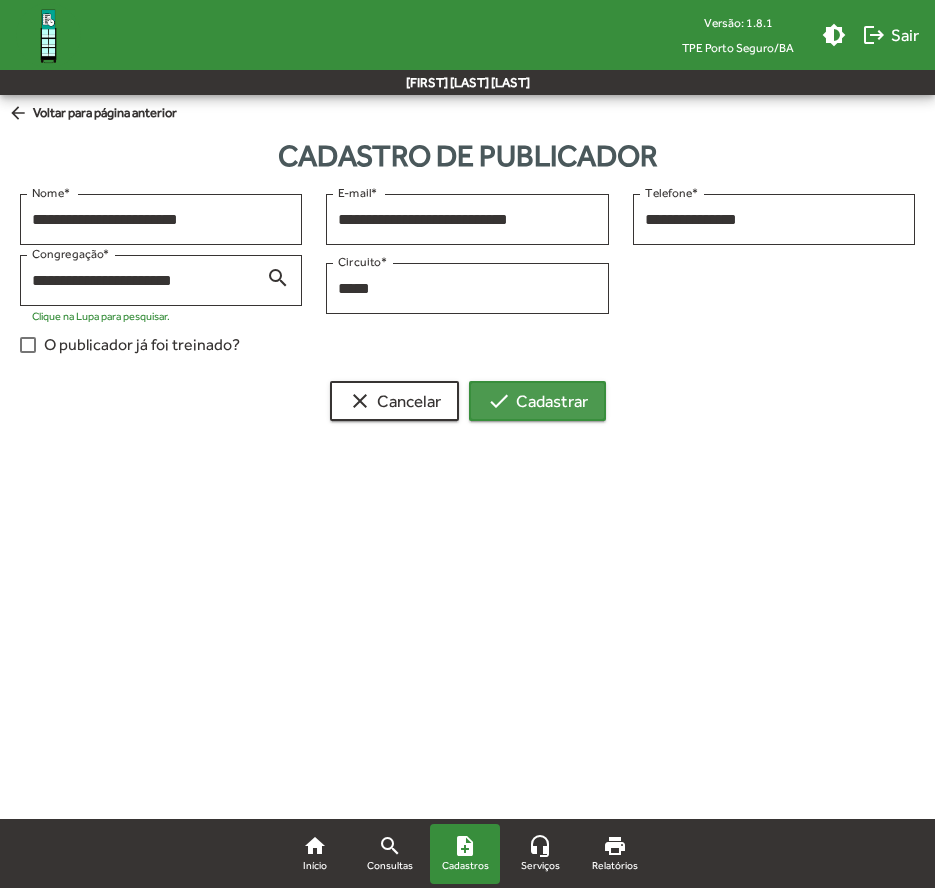 click on "check  Cadastrar" at bounding box center [537, 401] 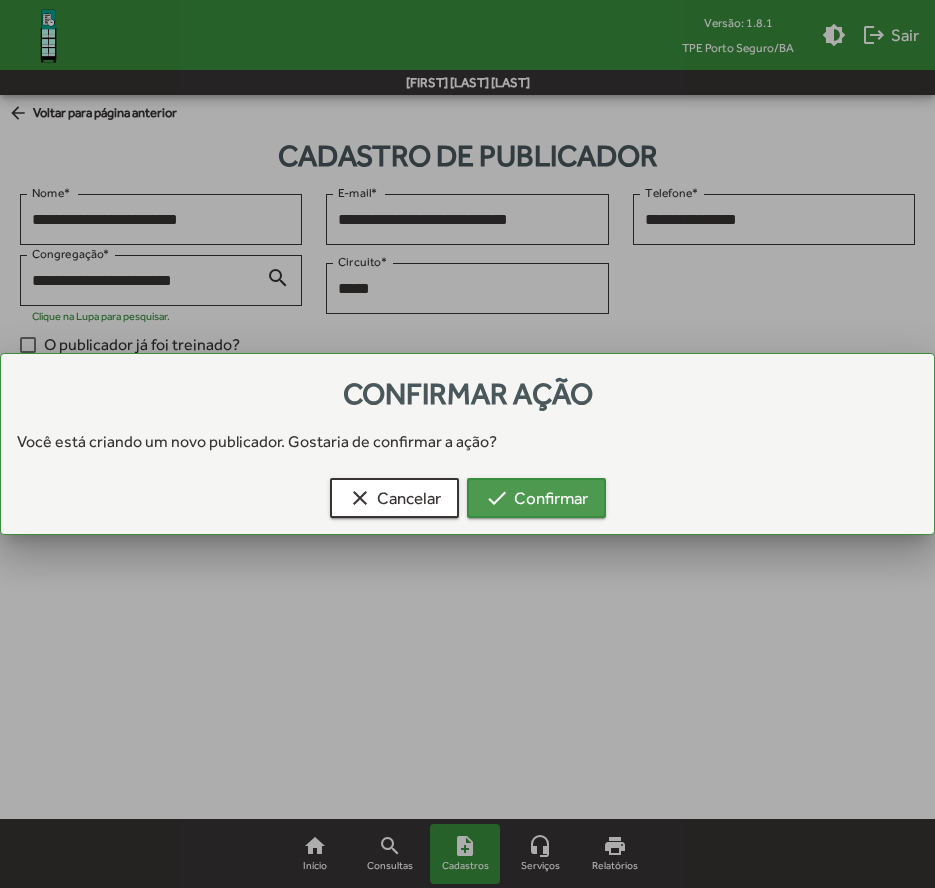 click on "check" at bounding box center (497, 498) 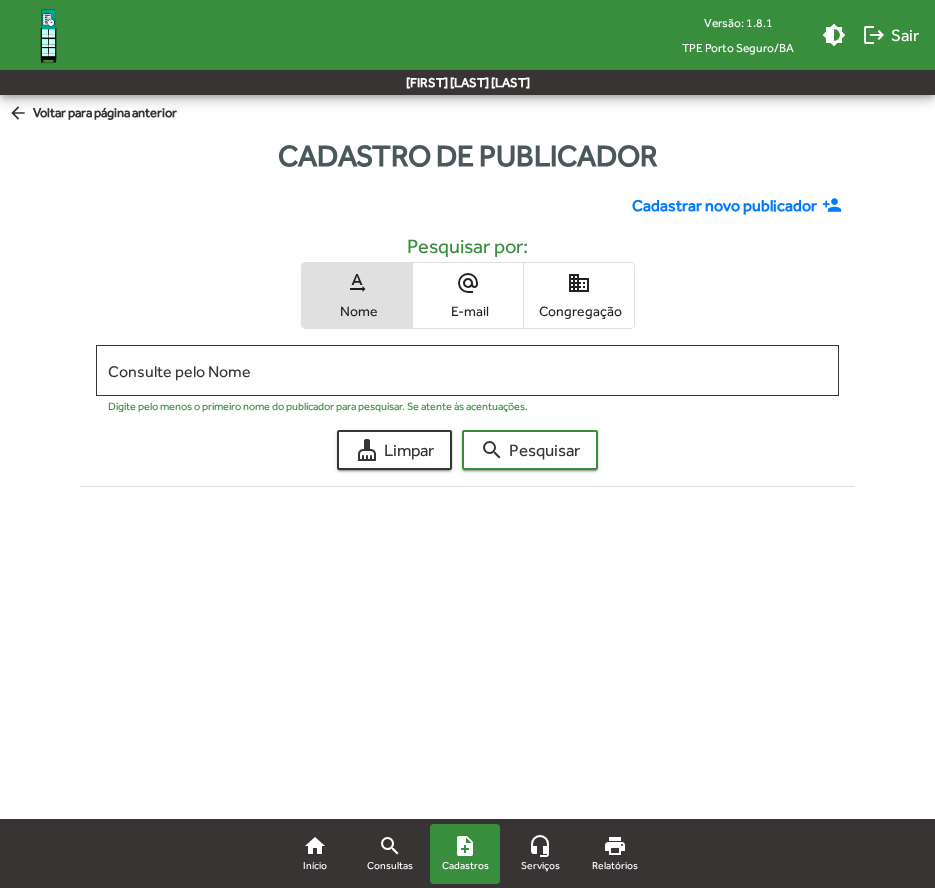 click on "Cadastrar novo publicador" 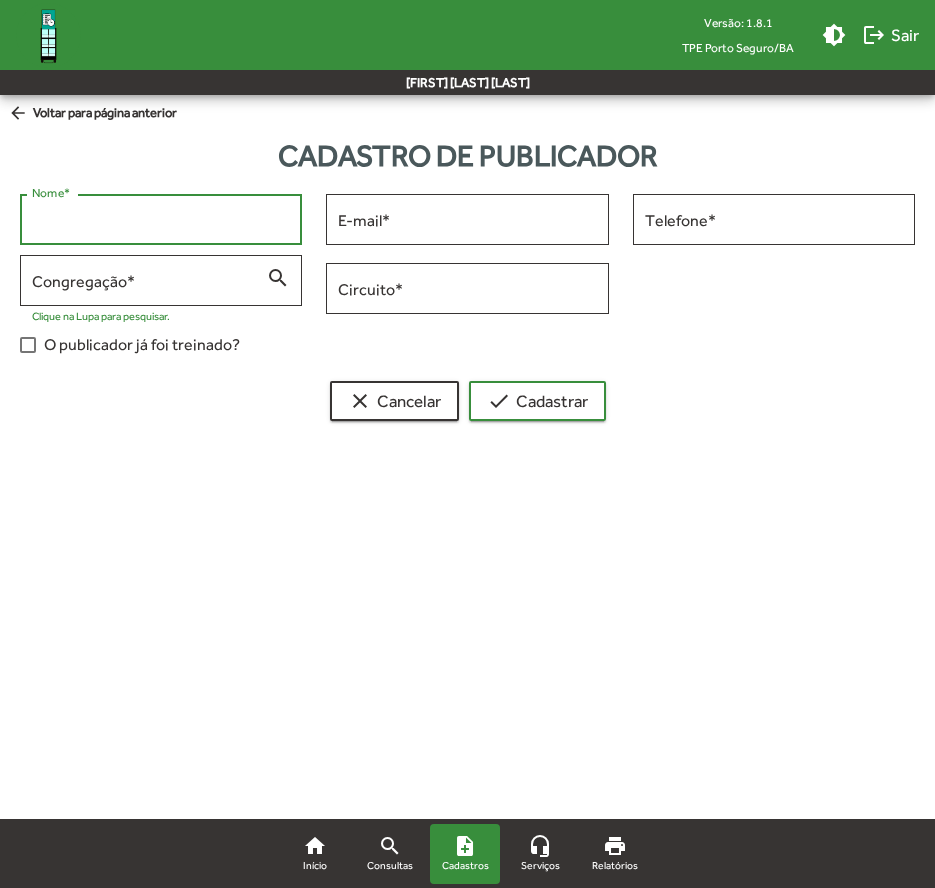 click on "Nome  *" at bounding box center [161, 220] 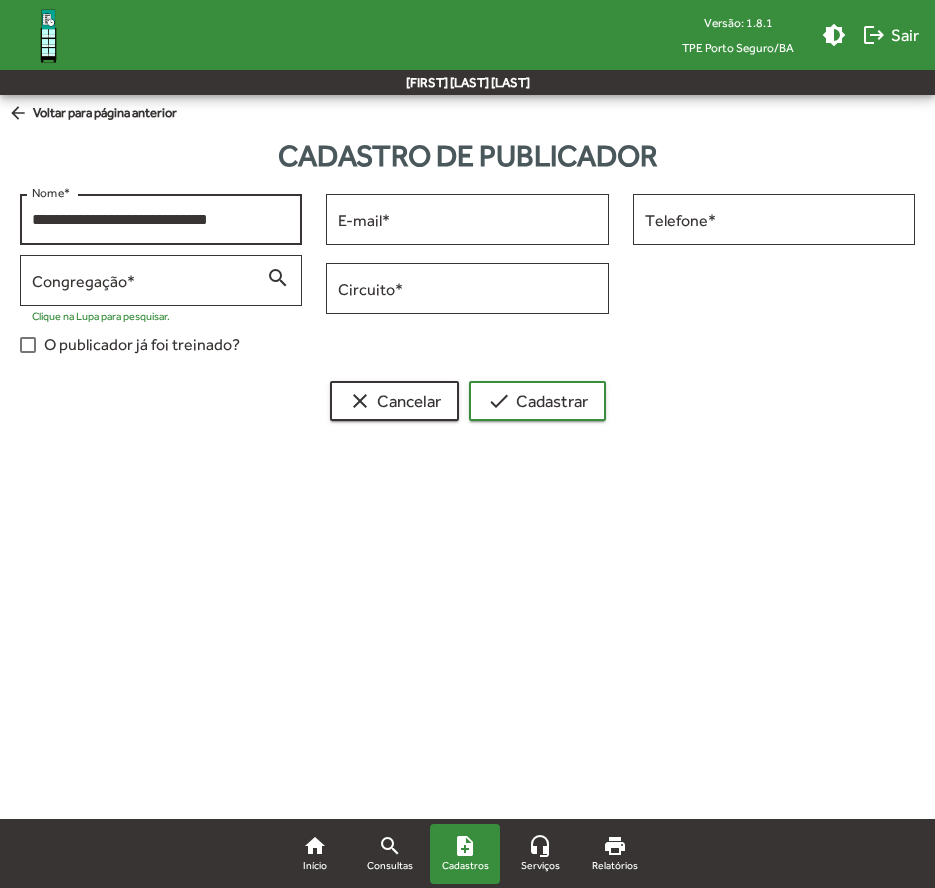 click on "**********" at bounding box center (161, 220) 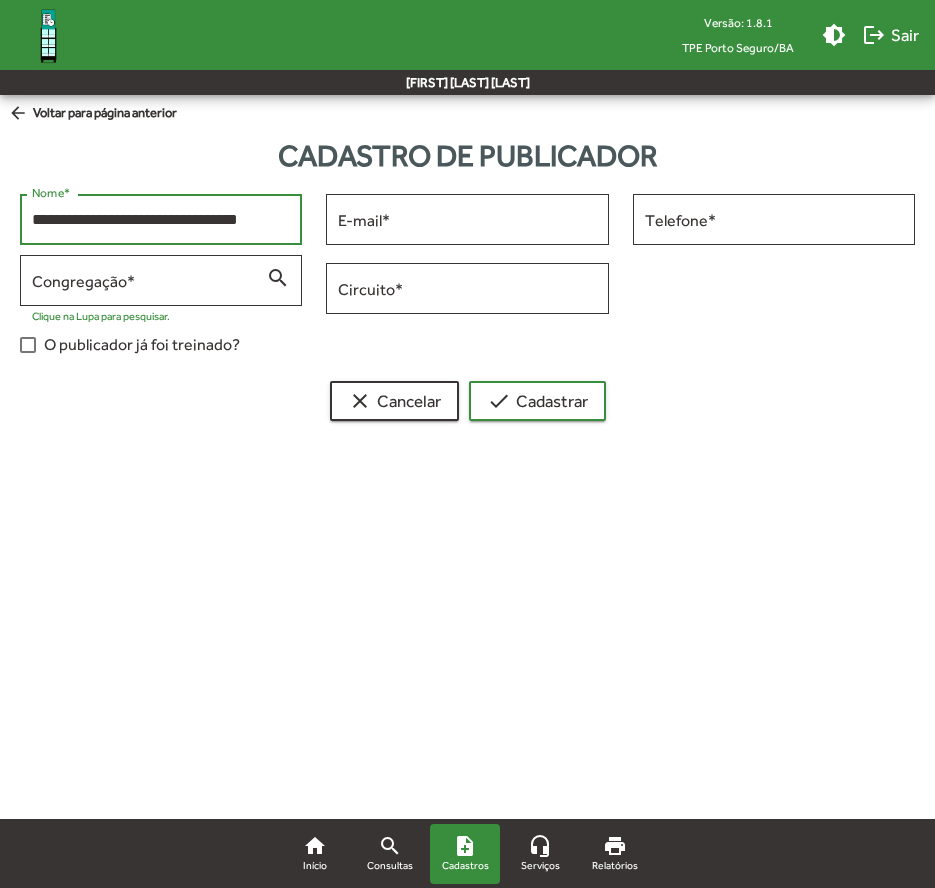 type on "**********" 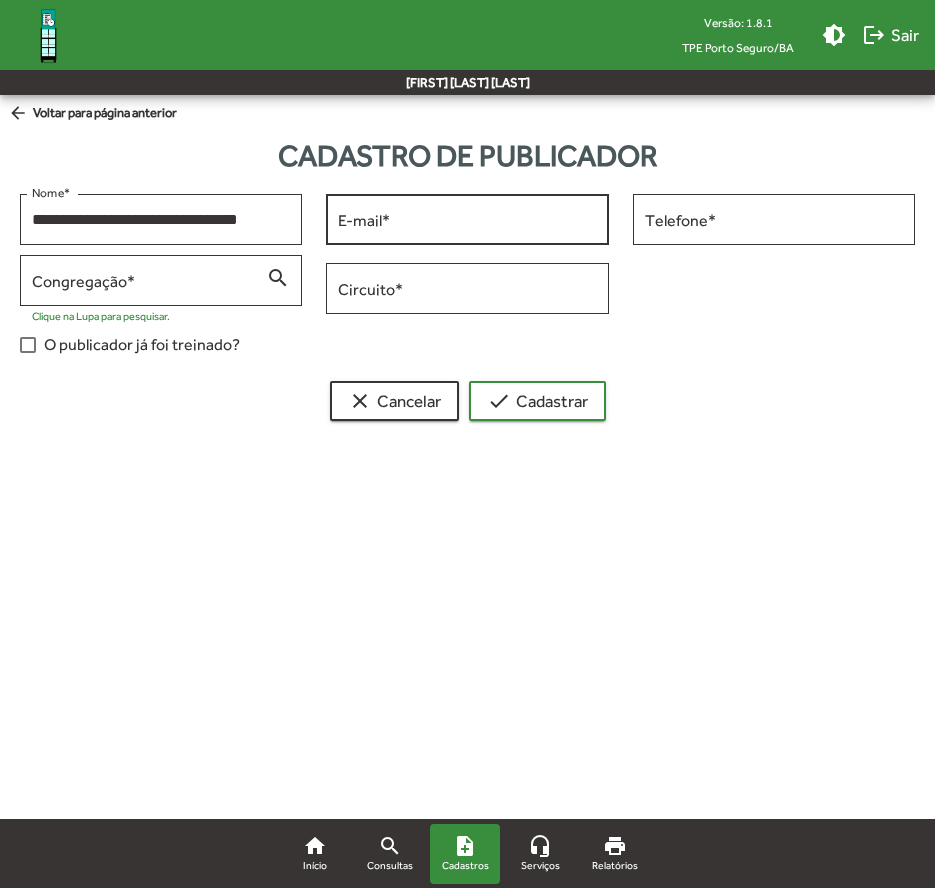 click on "E-mail  *" at bounding box center (467, 217) 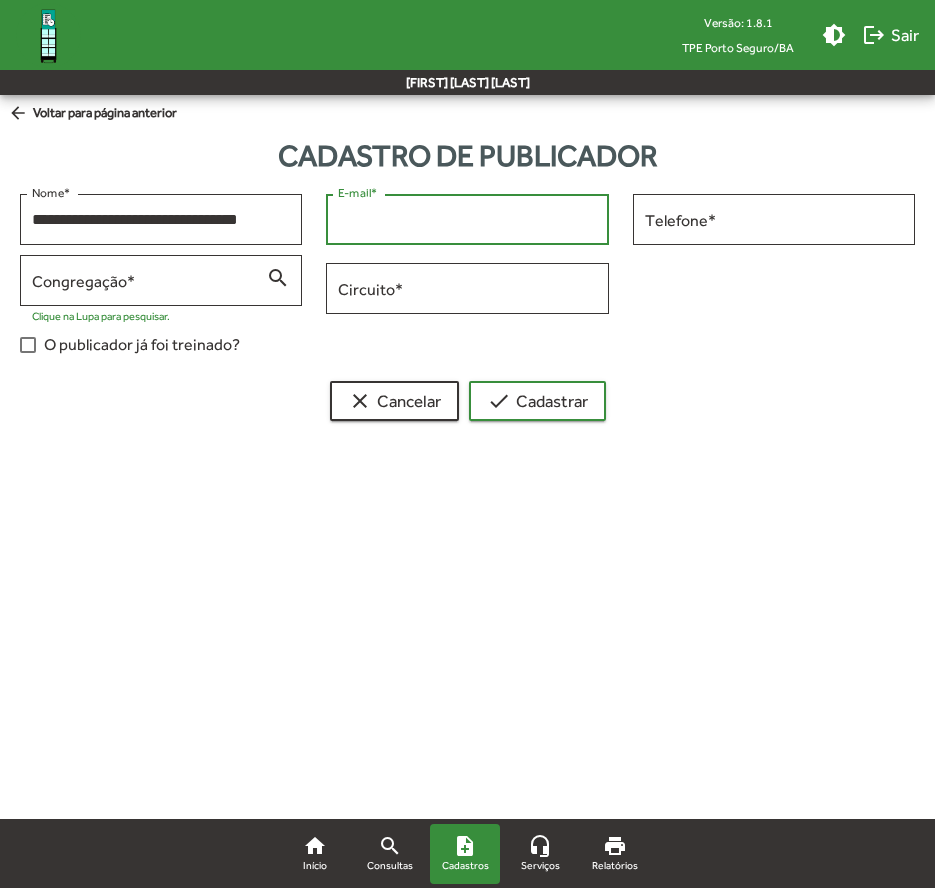 paste on "**********" 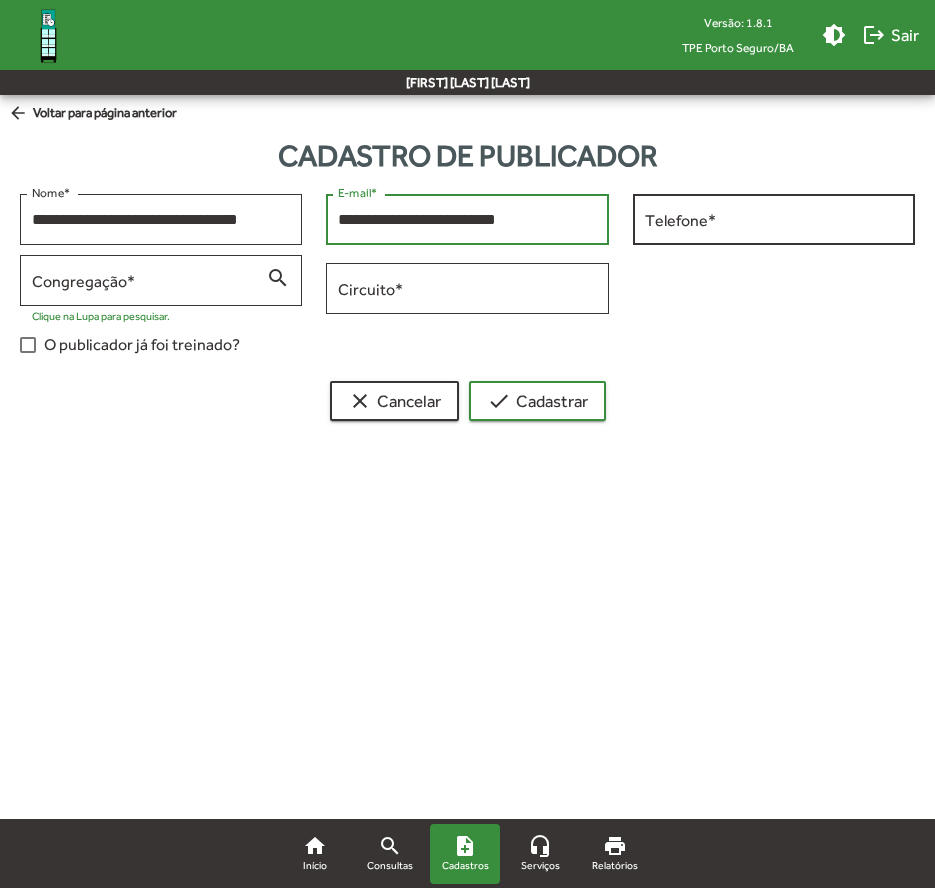 type on "**********" 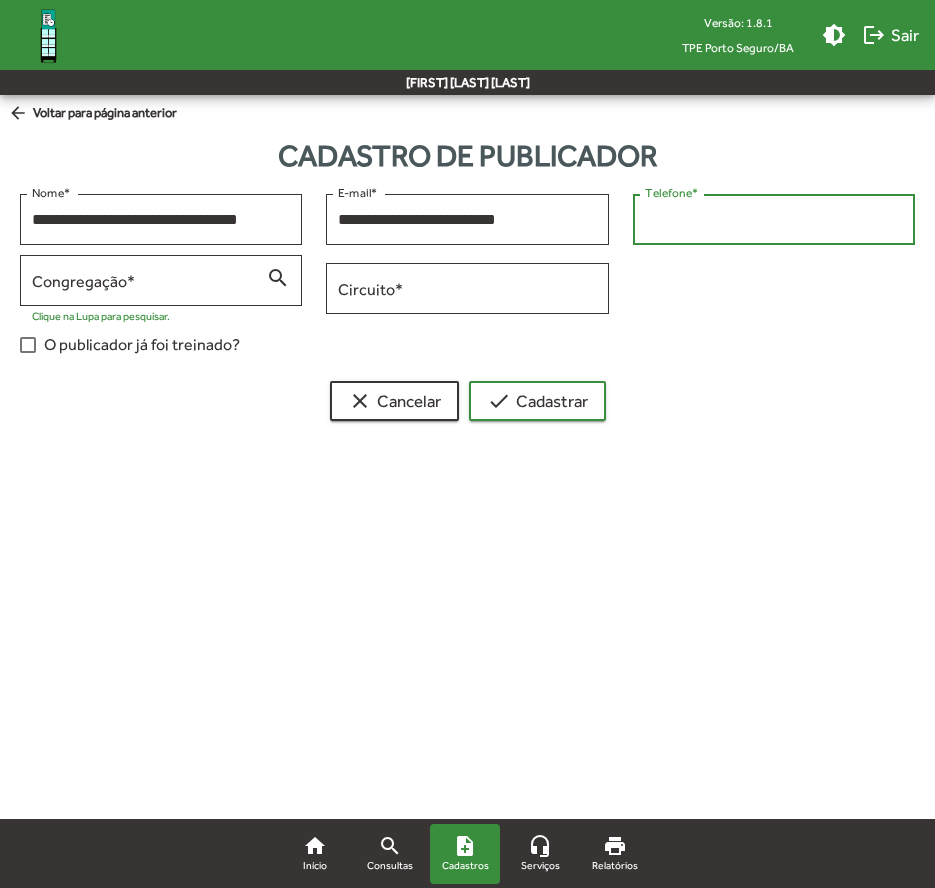 click on "Telefone  *" at bounding box center [774, 220] 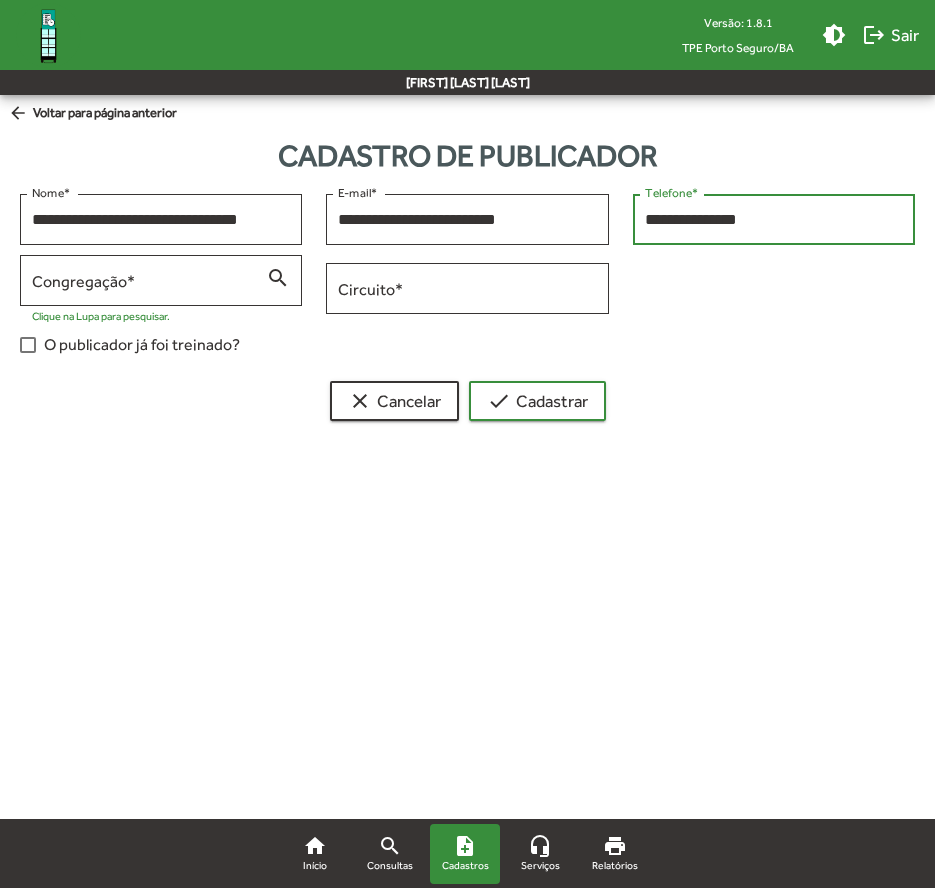 type on "**********" 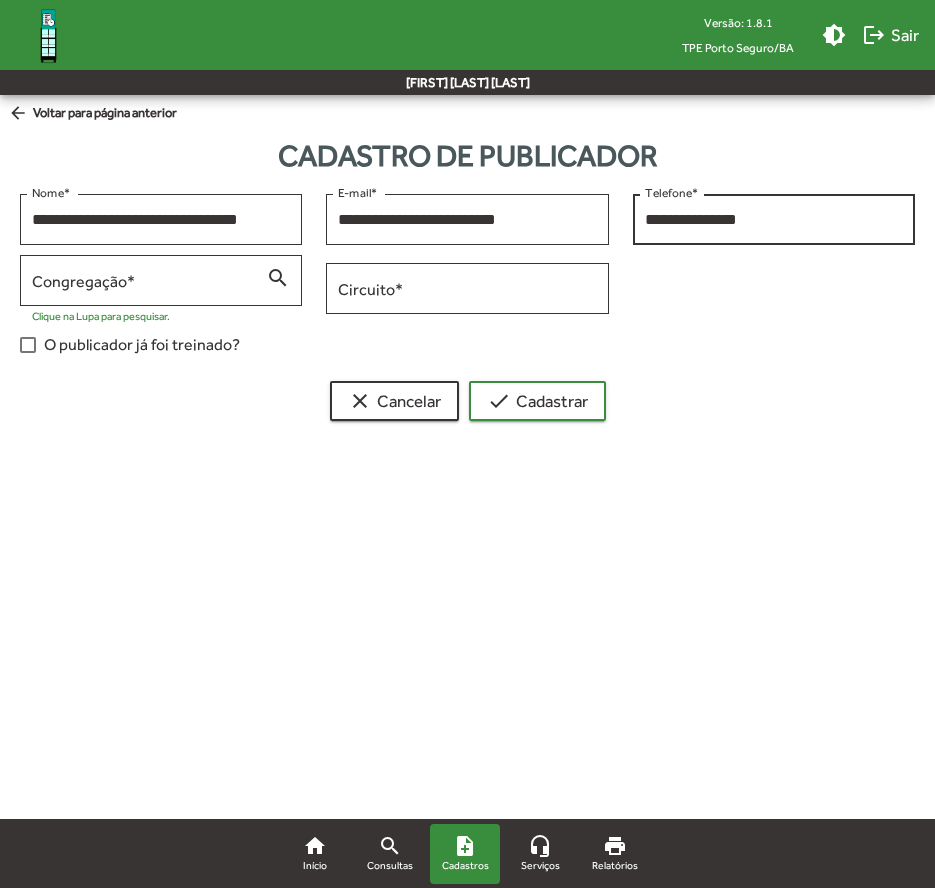 click on "**********" at bounding box center (774, 217) 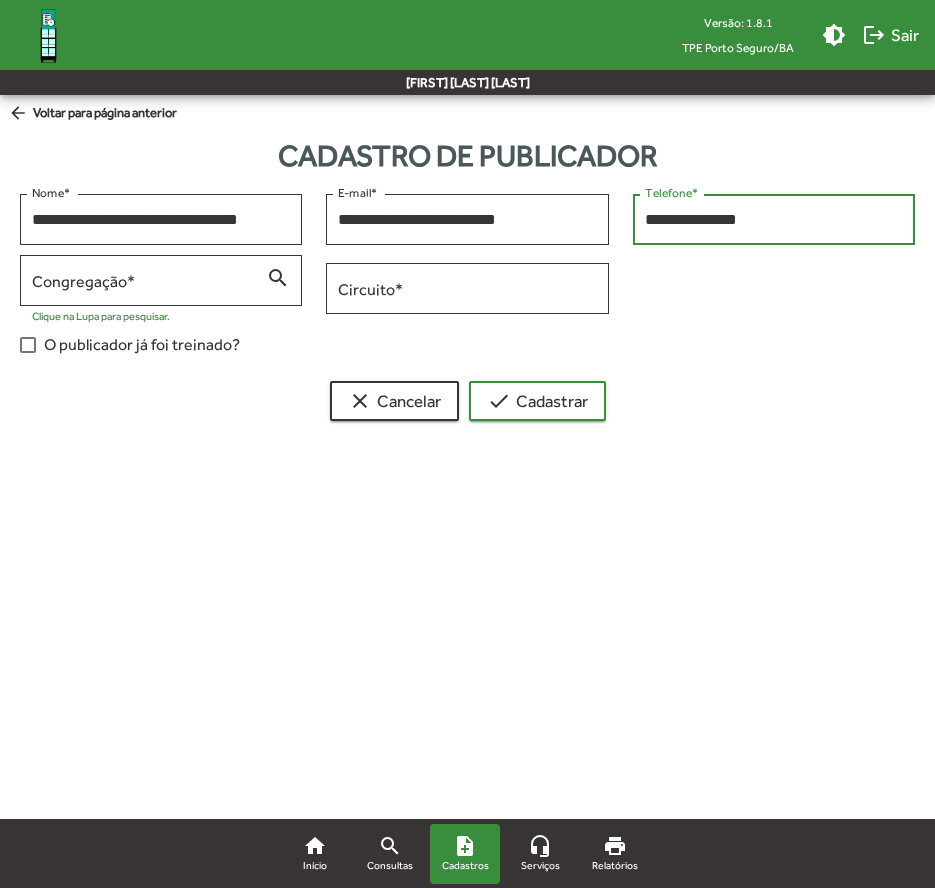click on "**********" at bounding box center (774, 220) 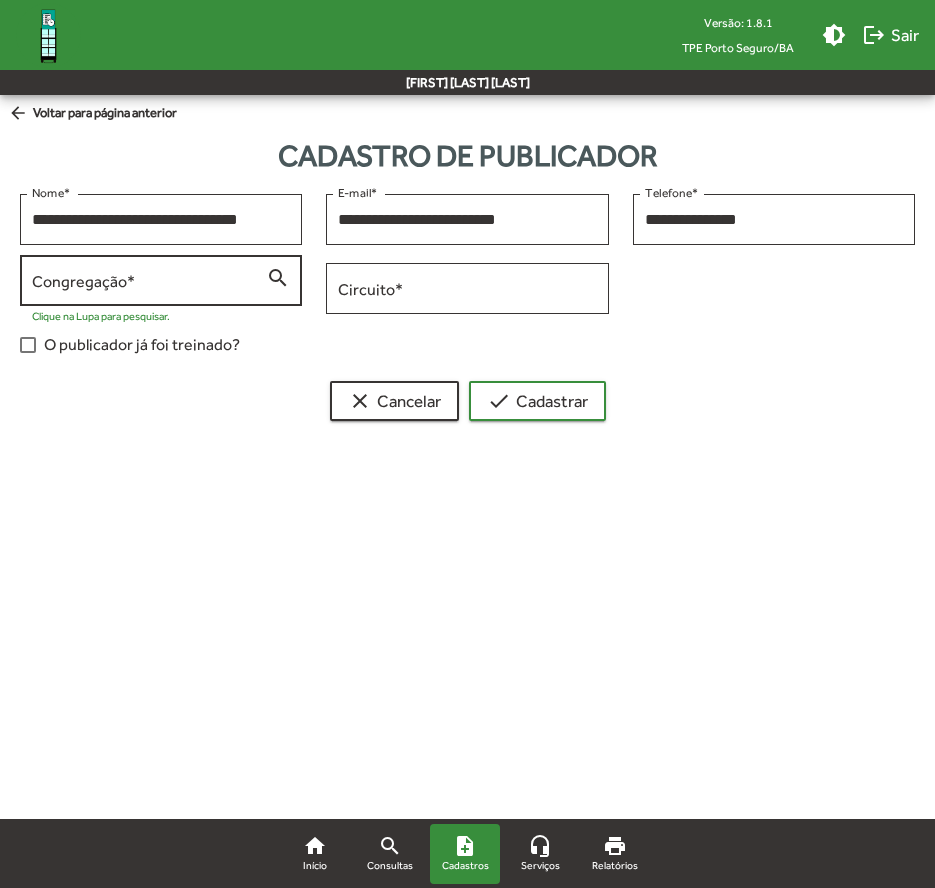 click on "Congregação  *" at bounding box center (149, 278) 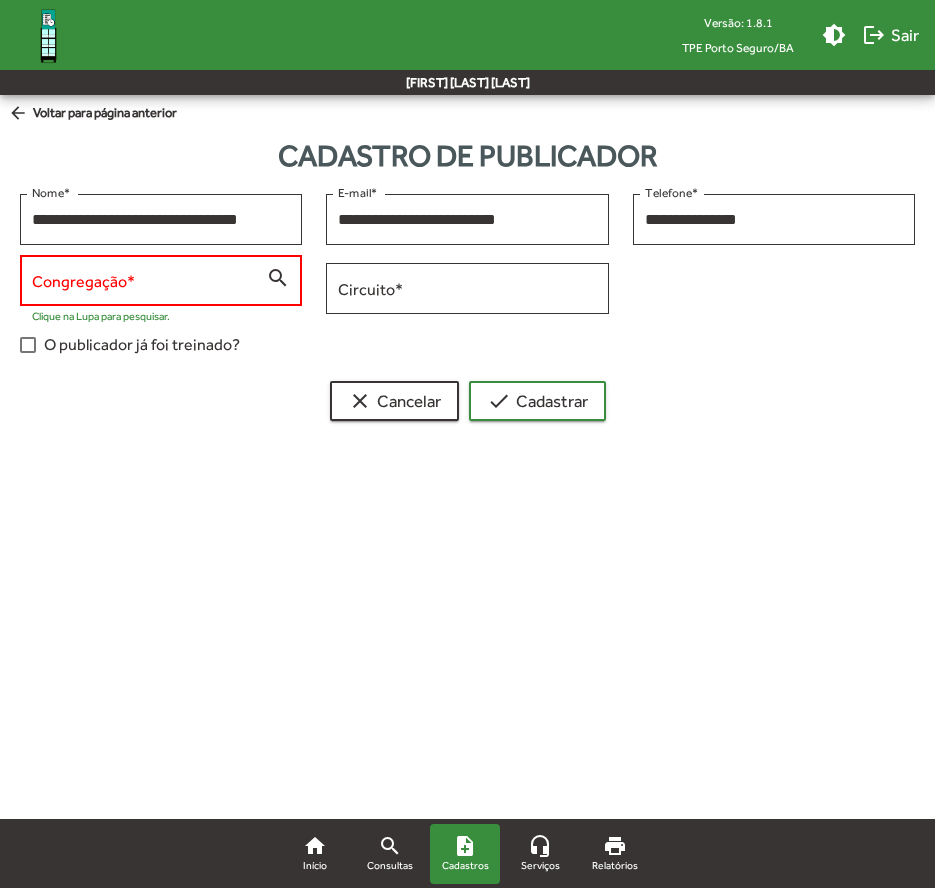 click on "search" at bounding box center [278, 277] 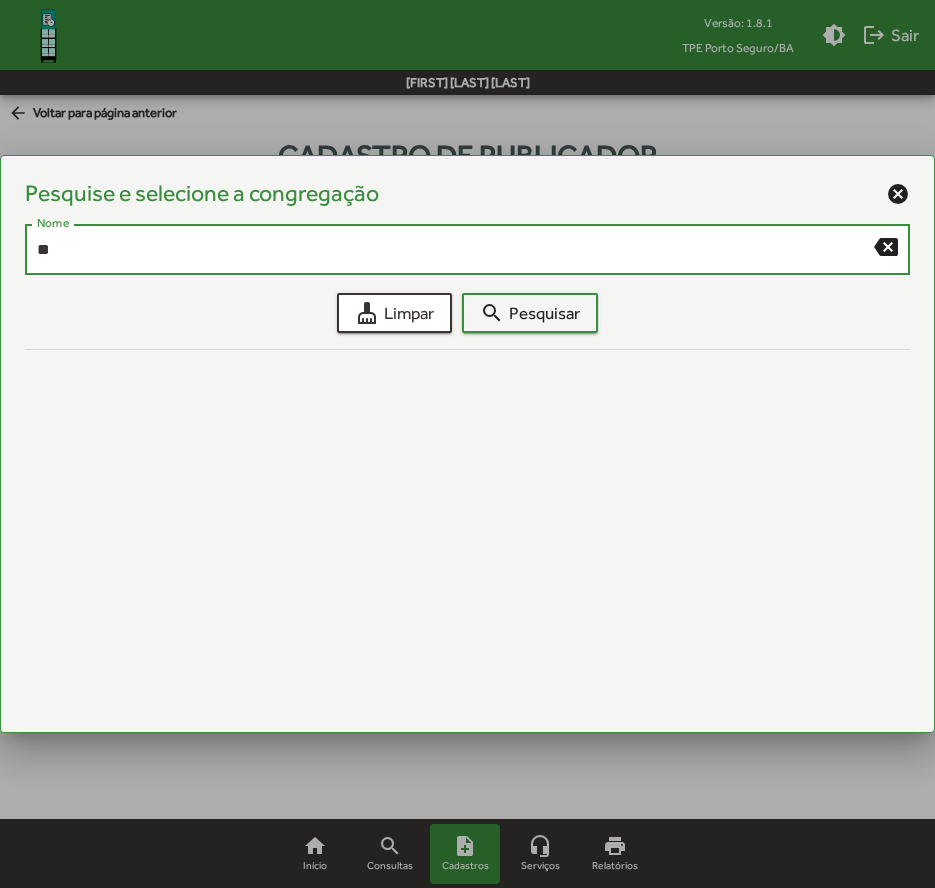 type on "*" 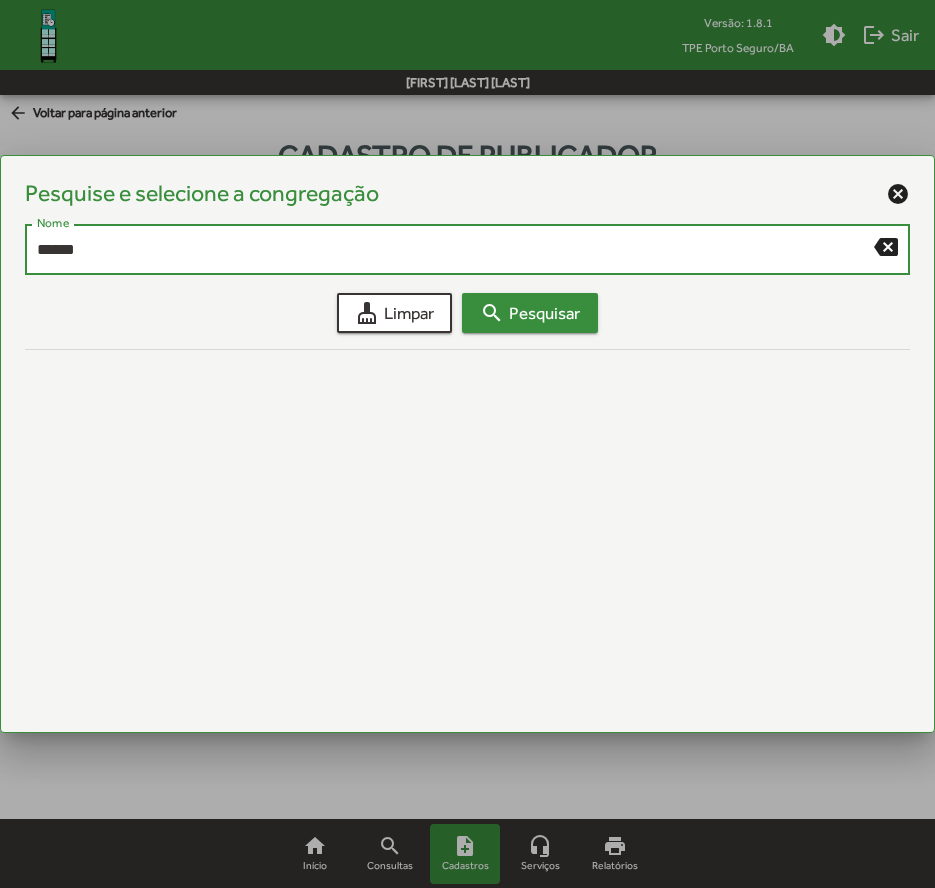 type on "******" 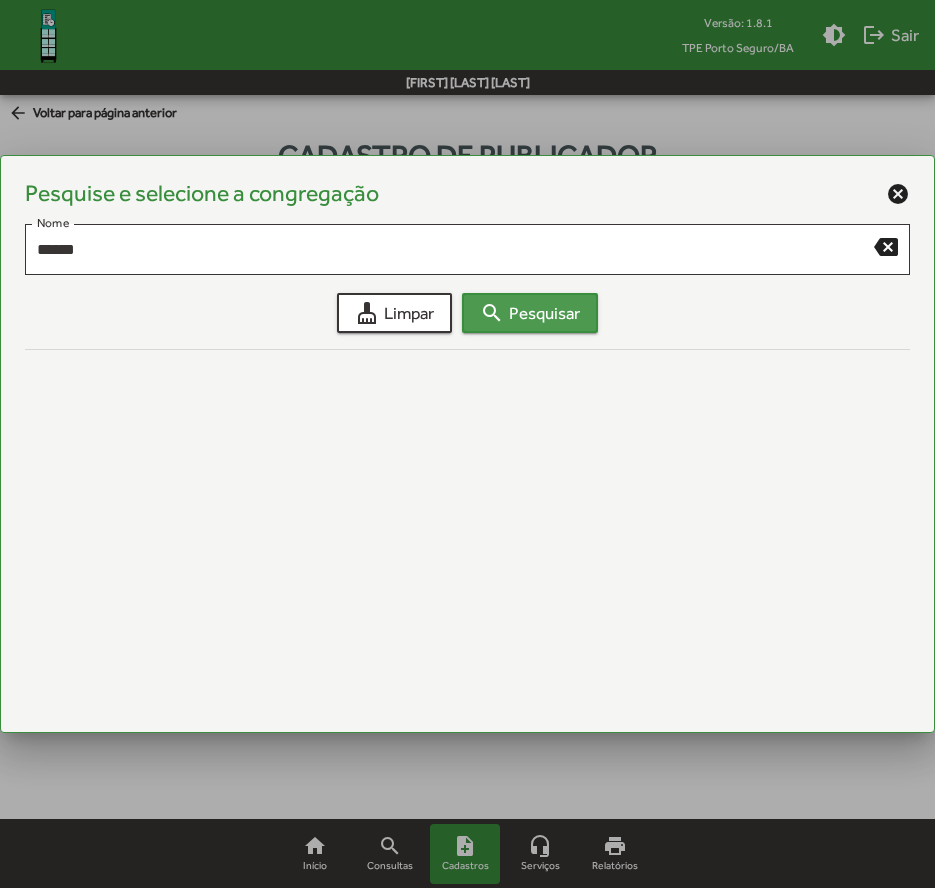 click on "search  Pesquisar" at bounding box center (530, 313) 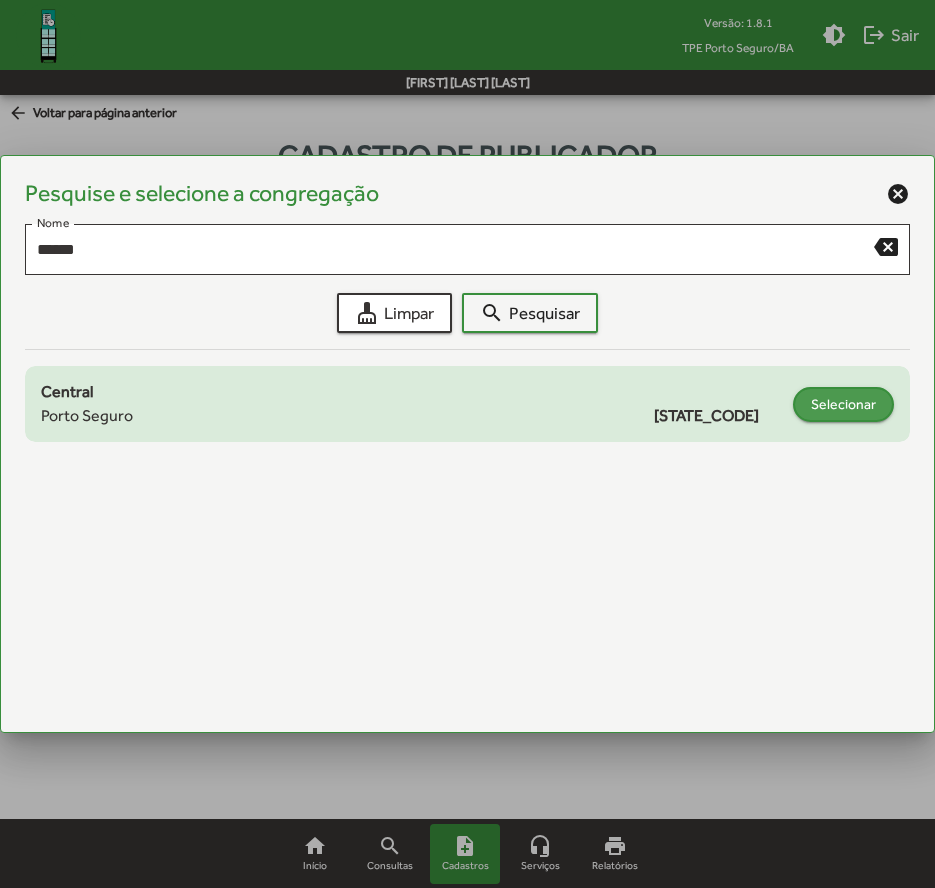 click on "Selecionar" 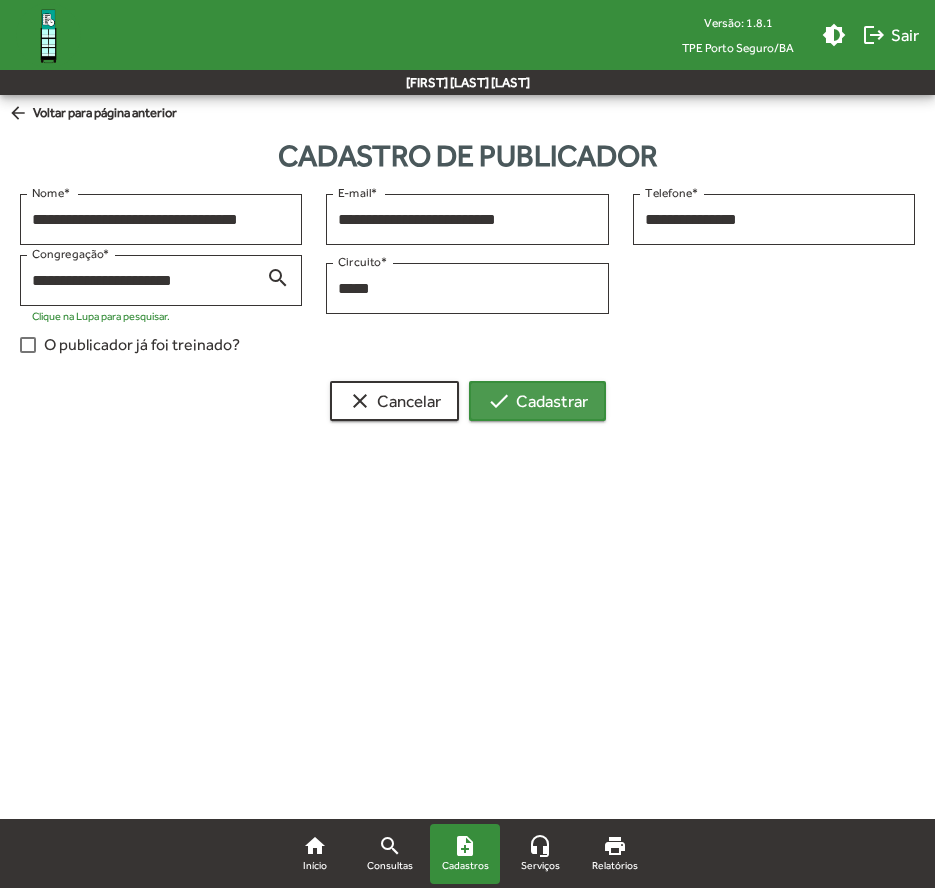 click on "check  Cadastrar" at bounding box center (537, 401) 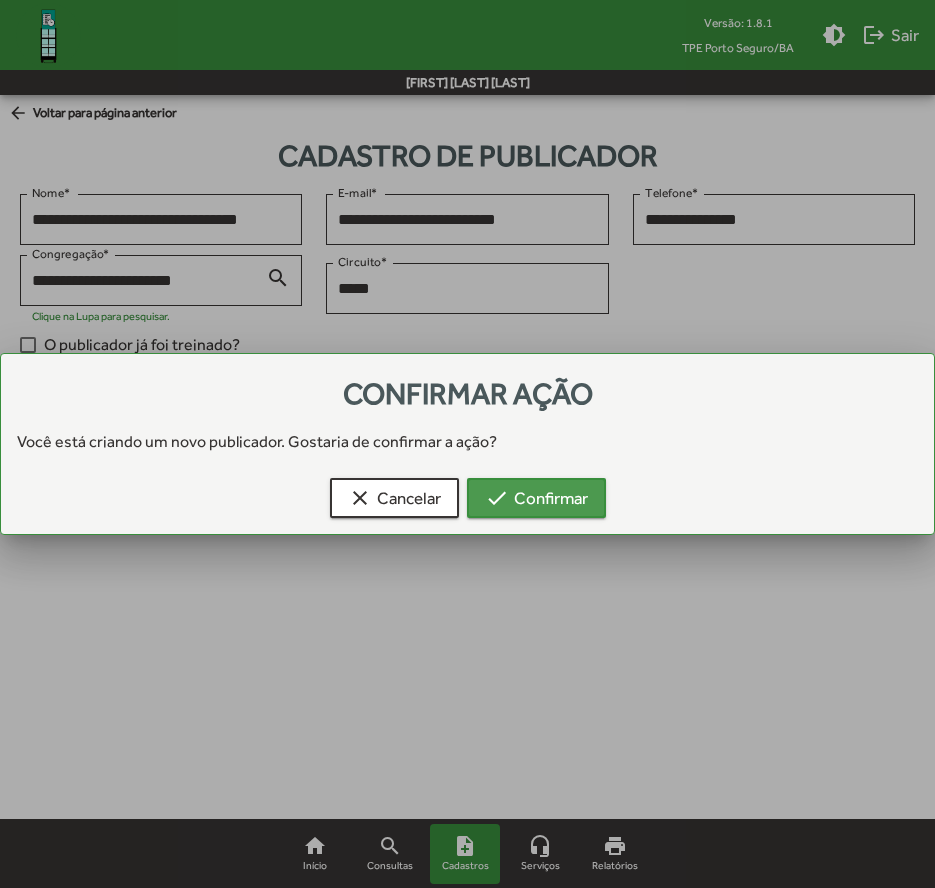 click on "check  Confirmar" at bounding box center [536, 498] 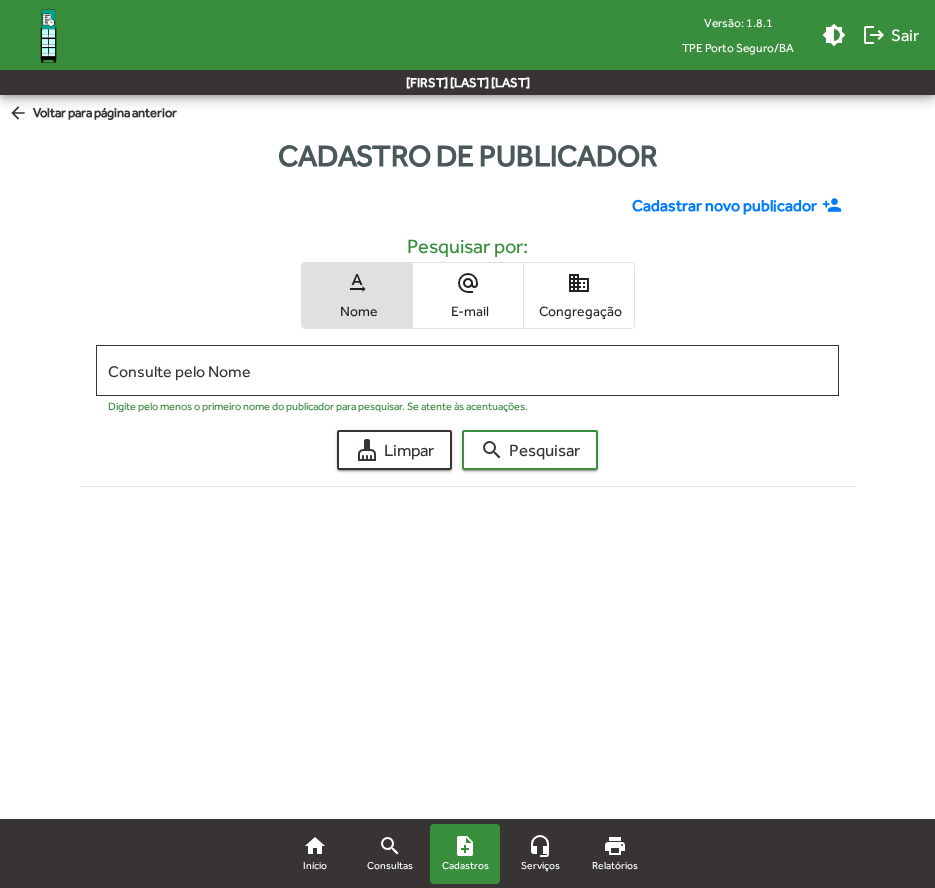 click on "Cadastrar novo publicador" 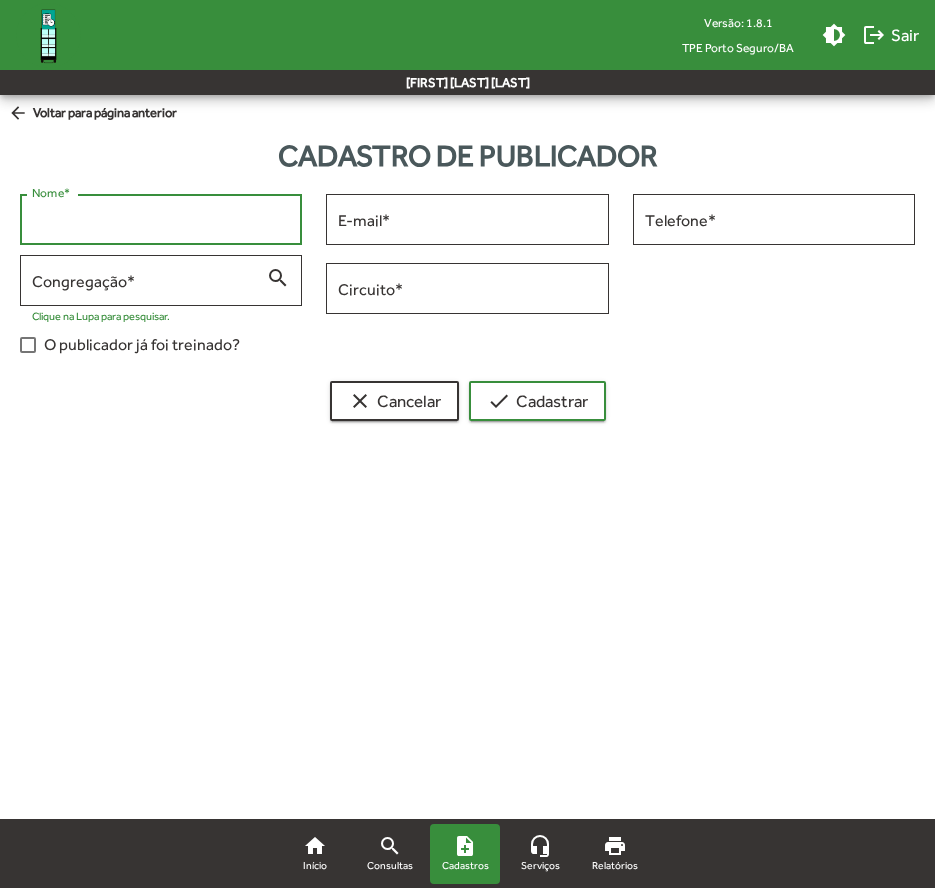 click on "Nome  *" at bounding box center [161, 220] 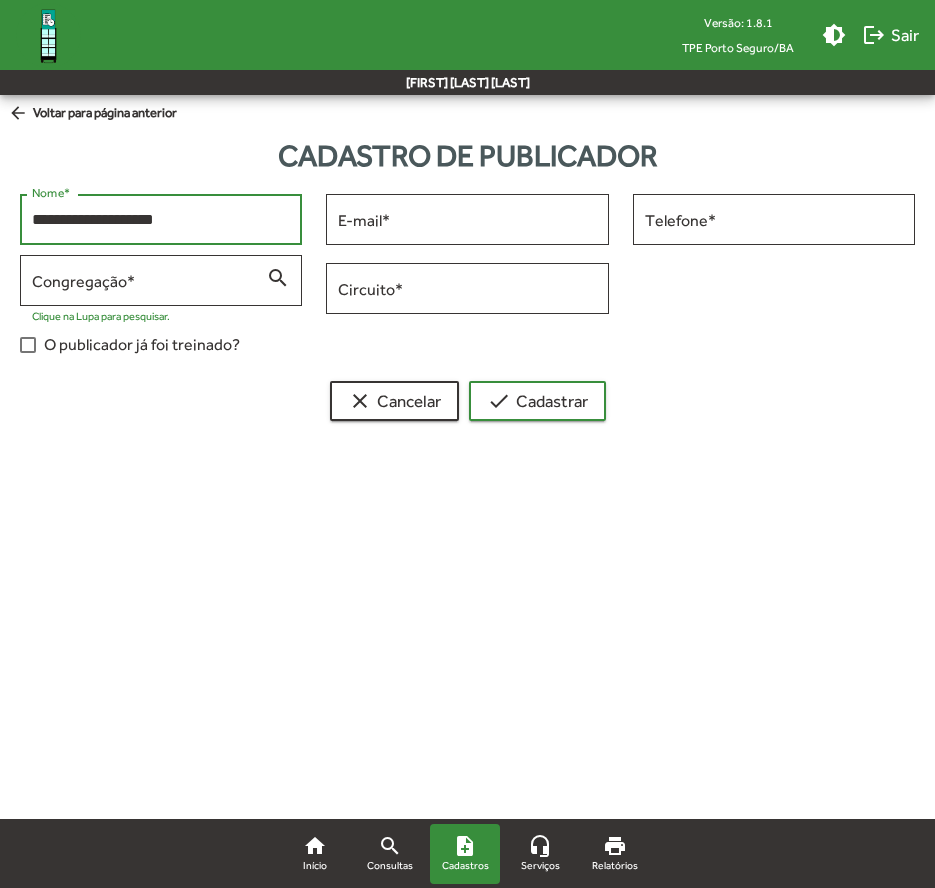 type on "**********" 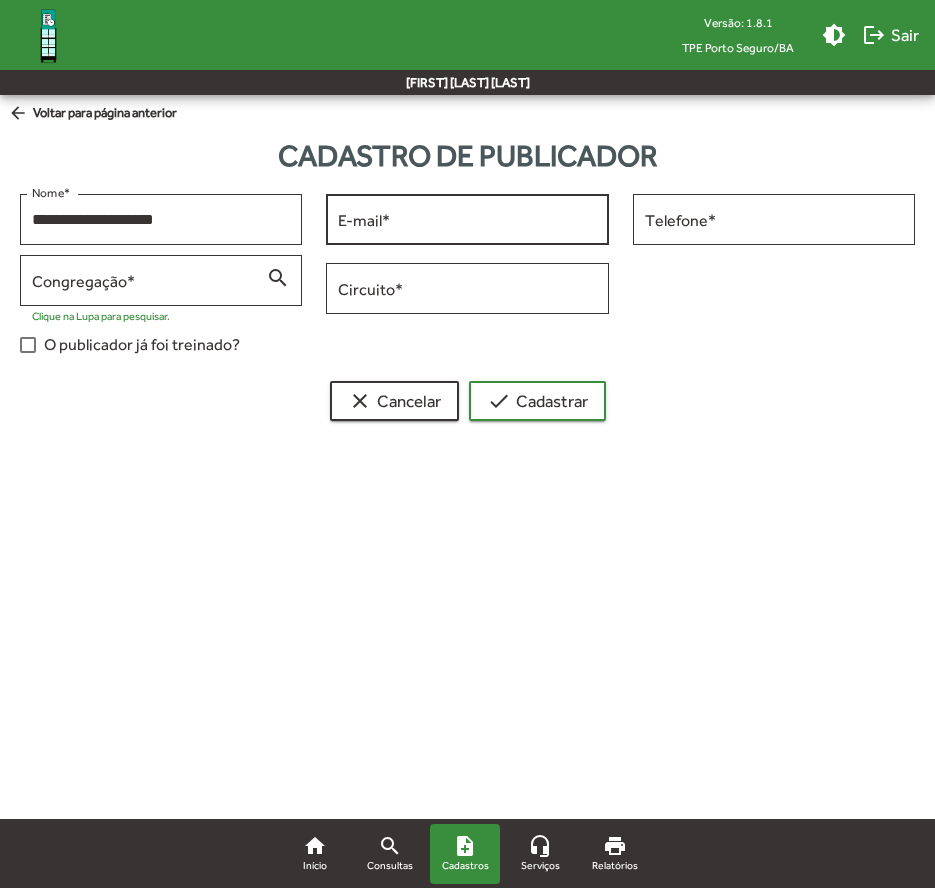 click on "E-mail  *" at bounding box center (467, 217) 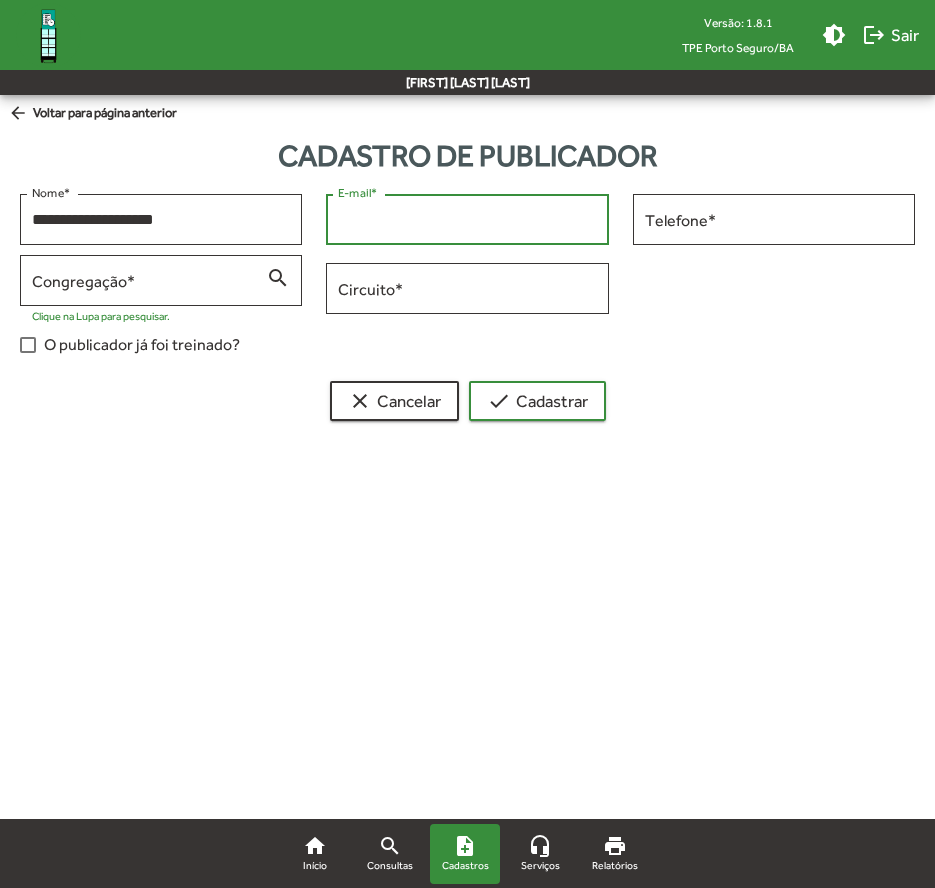 type on "*" 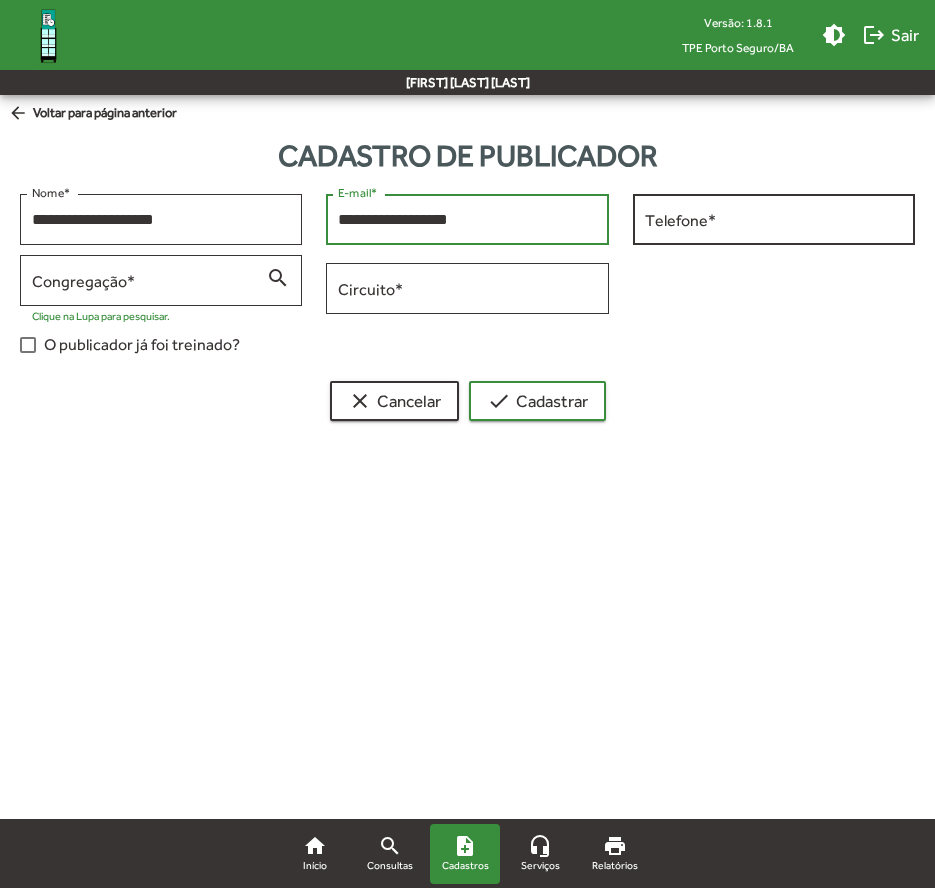 type on "**********" 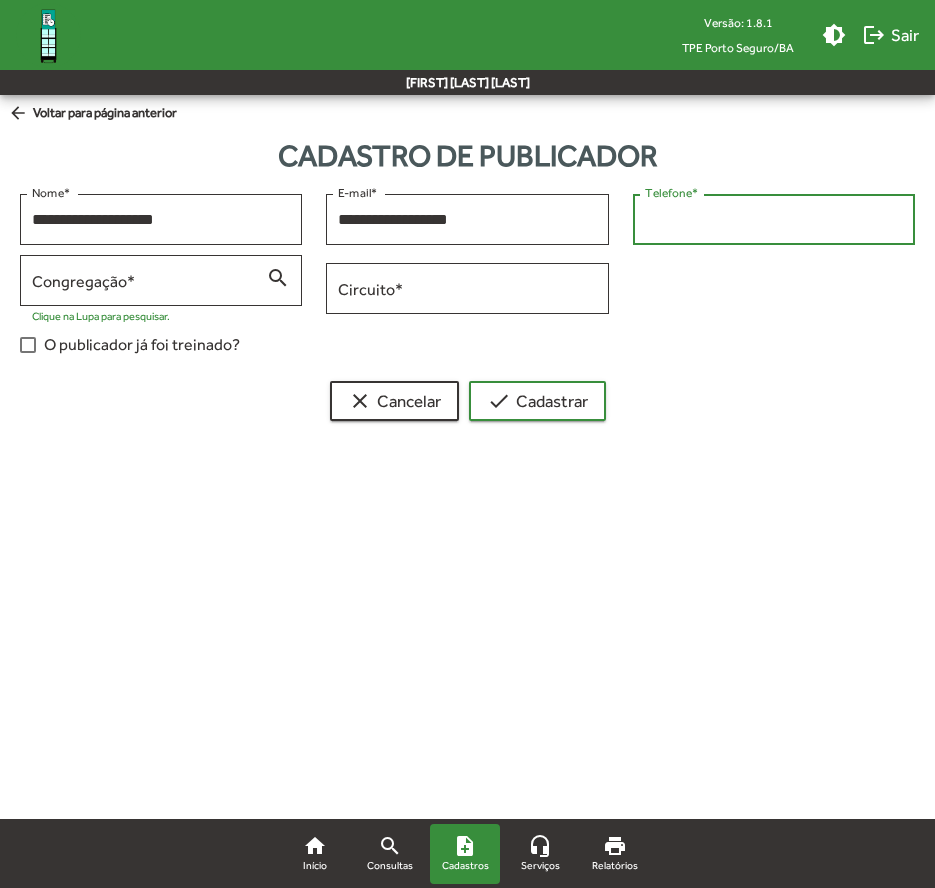 click on "Telefone  *" at bounding box center [774, 220] 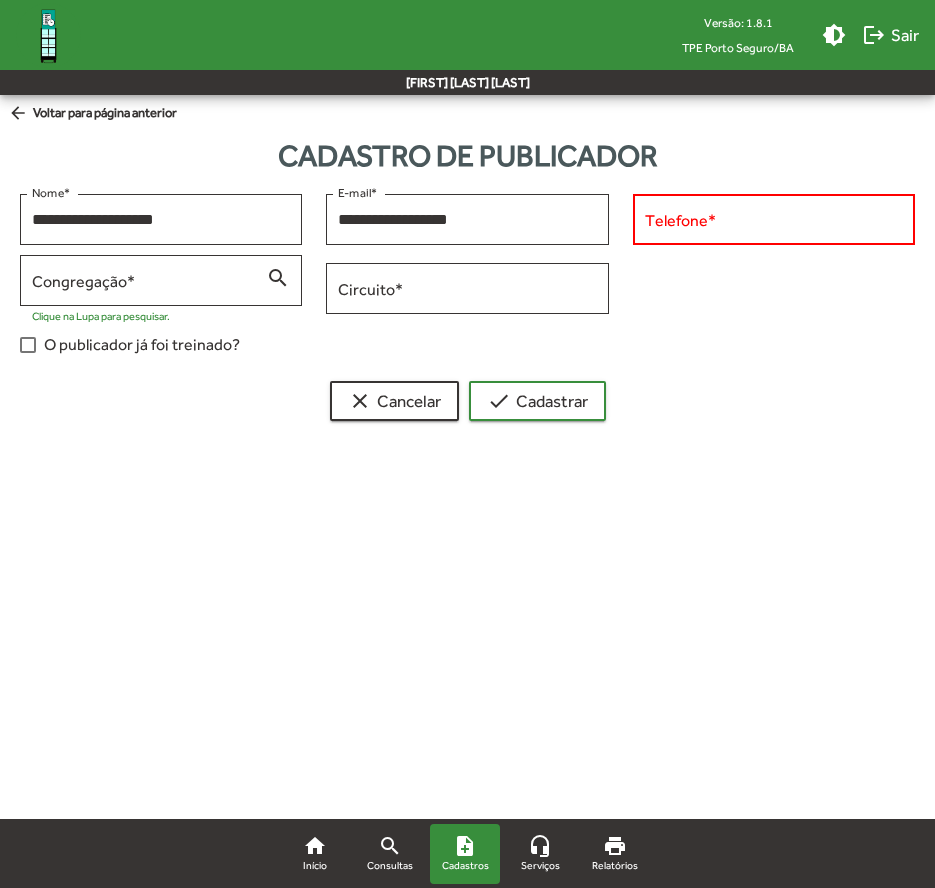 click on "Telefone  *" at bounding box center (774, 217) 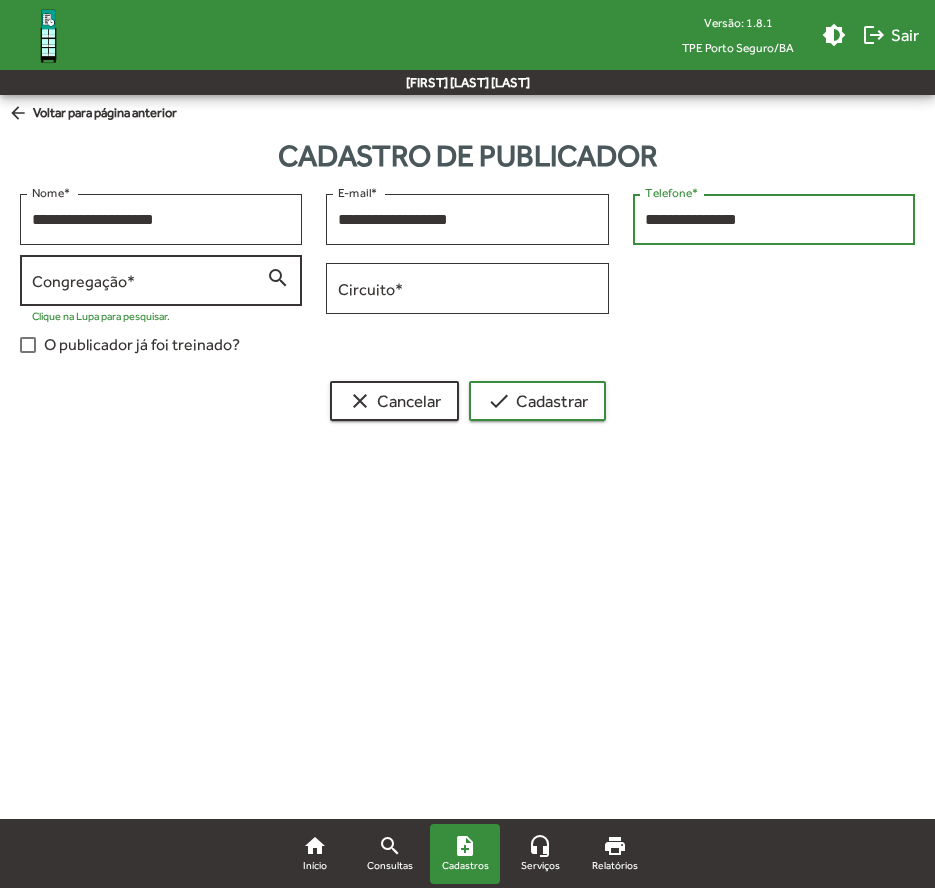 type on "**********" 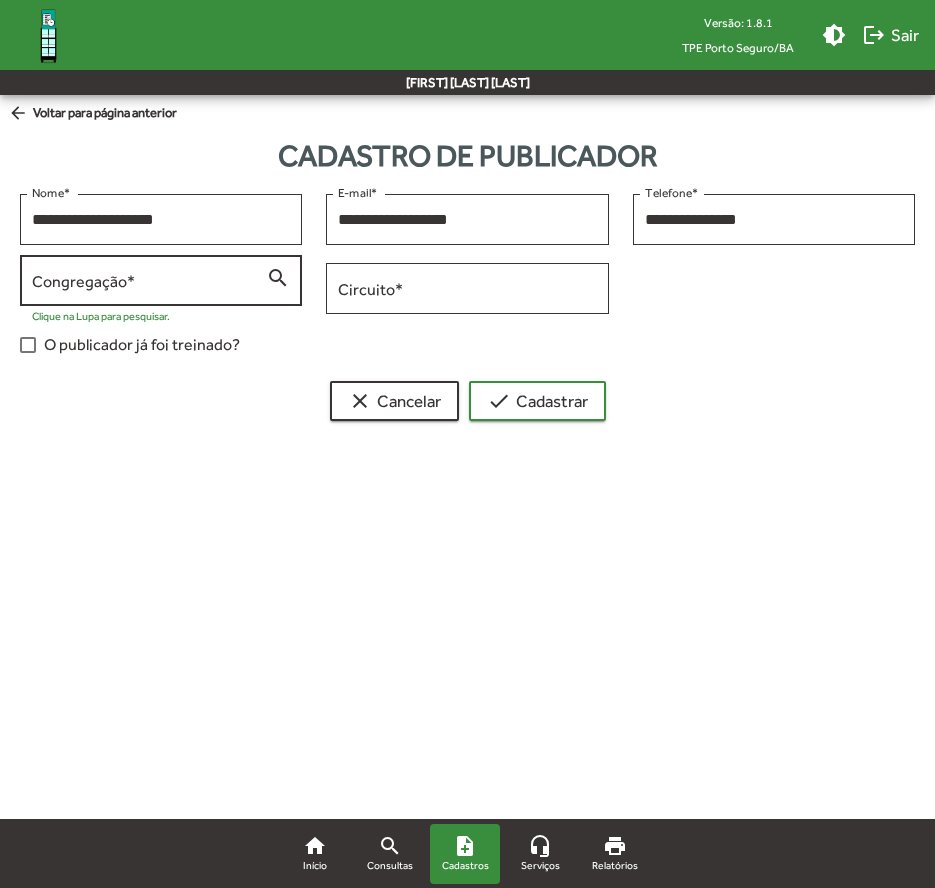 click on "Congregação  *" at bounding box center (149, 281) 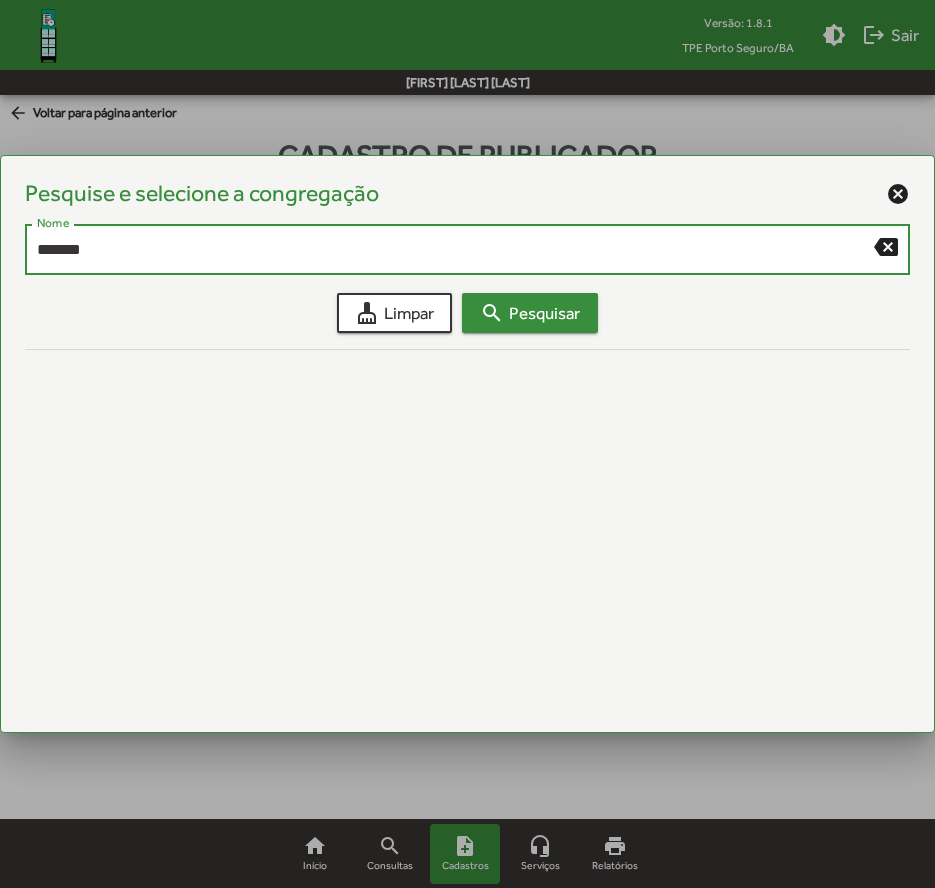 type on "*******" 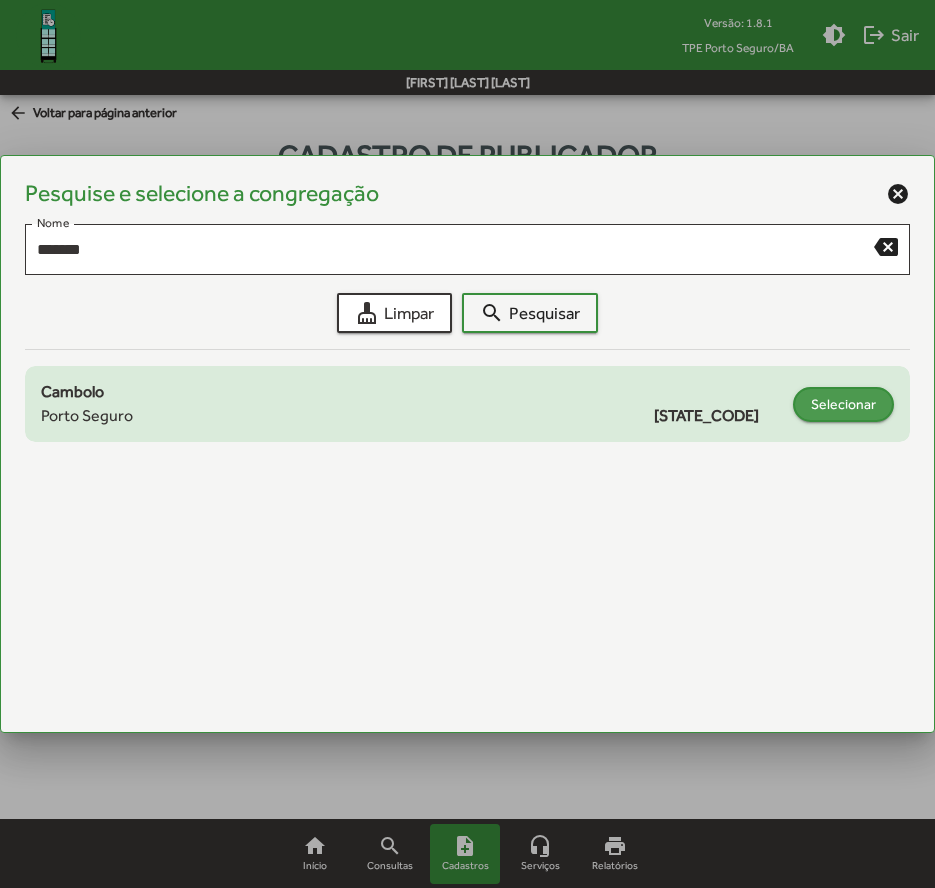 click on "Selecionar" 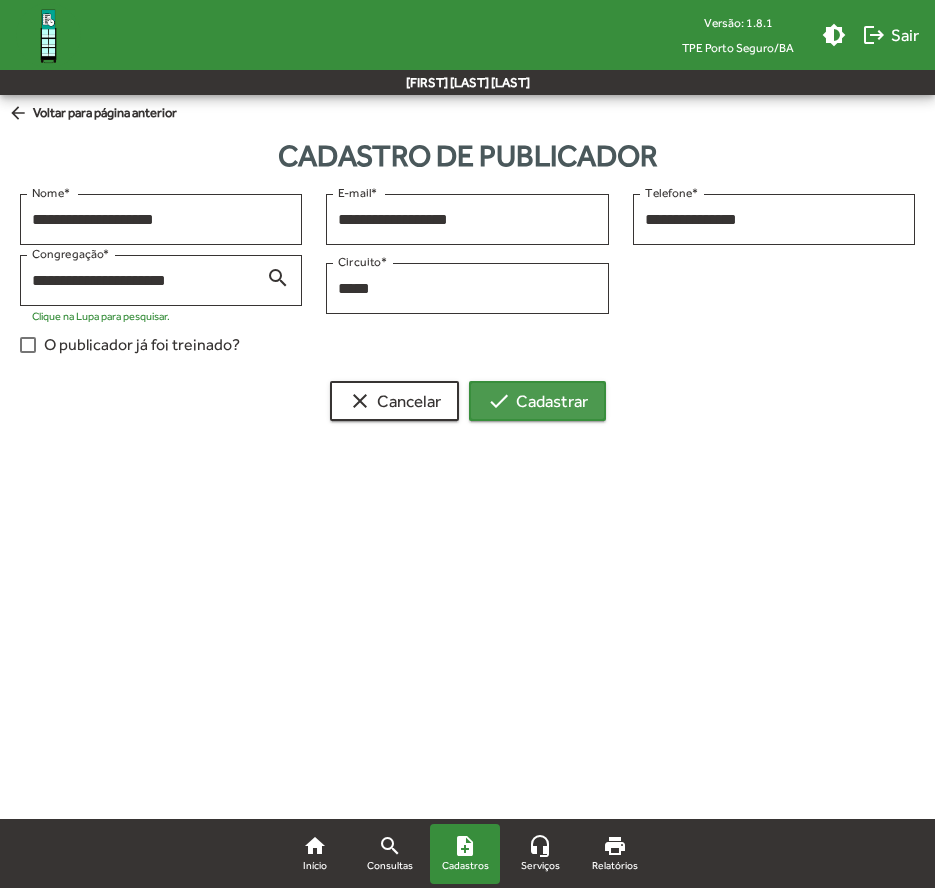click on "check  Cadastrar" at bounding box center [537, 401] 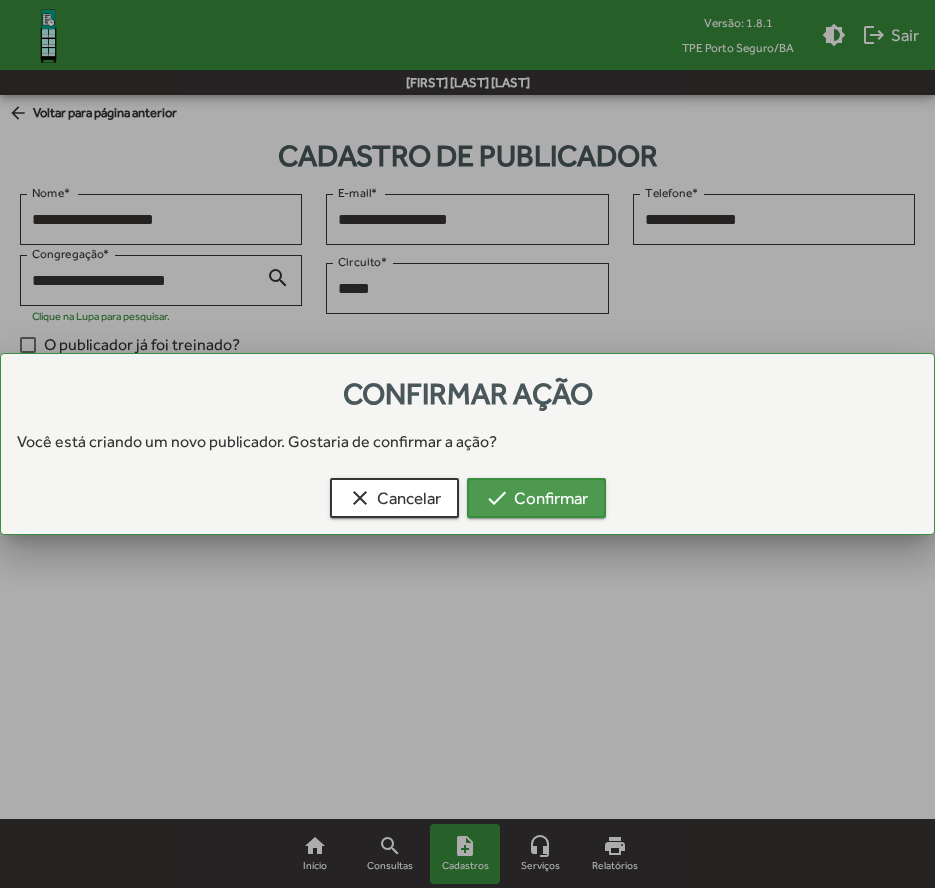 click on "check  Confirmar" at bounding box center [536, 498] 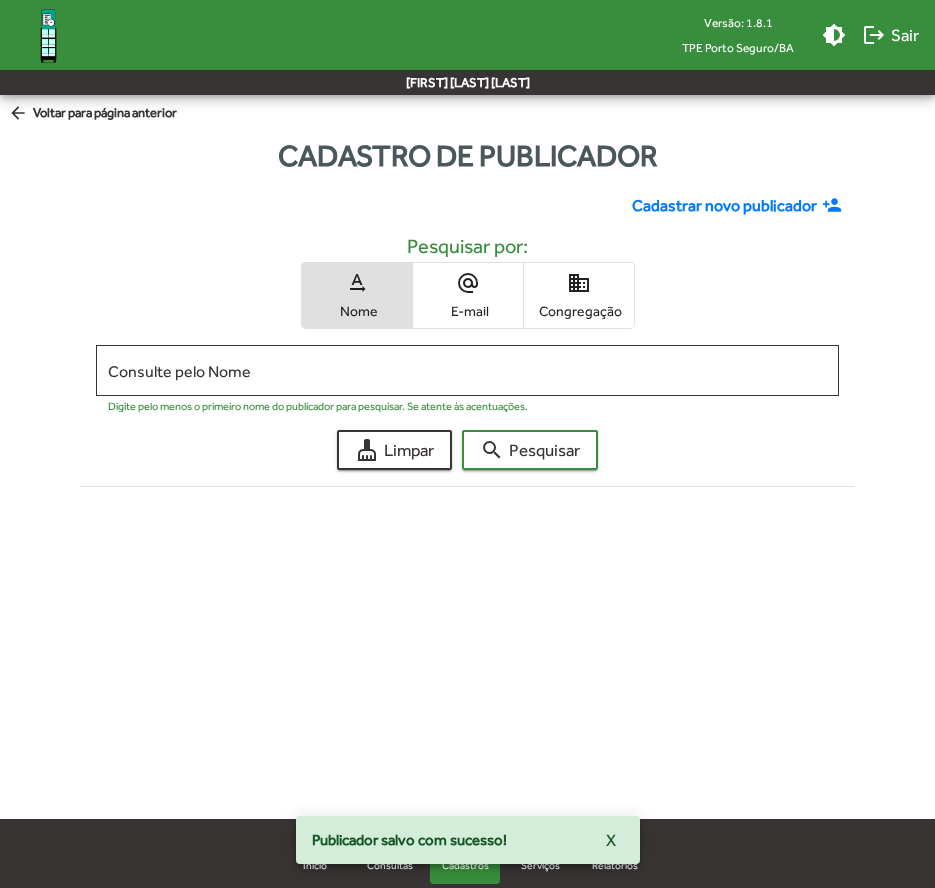 click on "Cadastrar novo publicador" 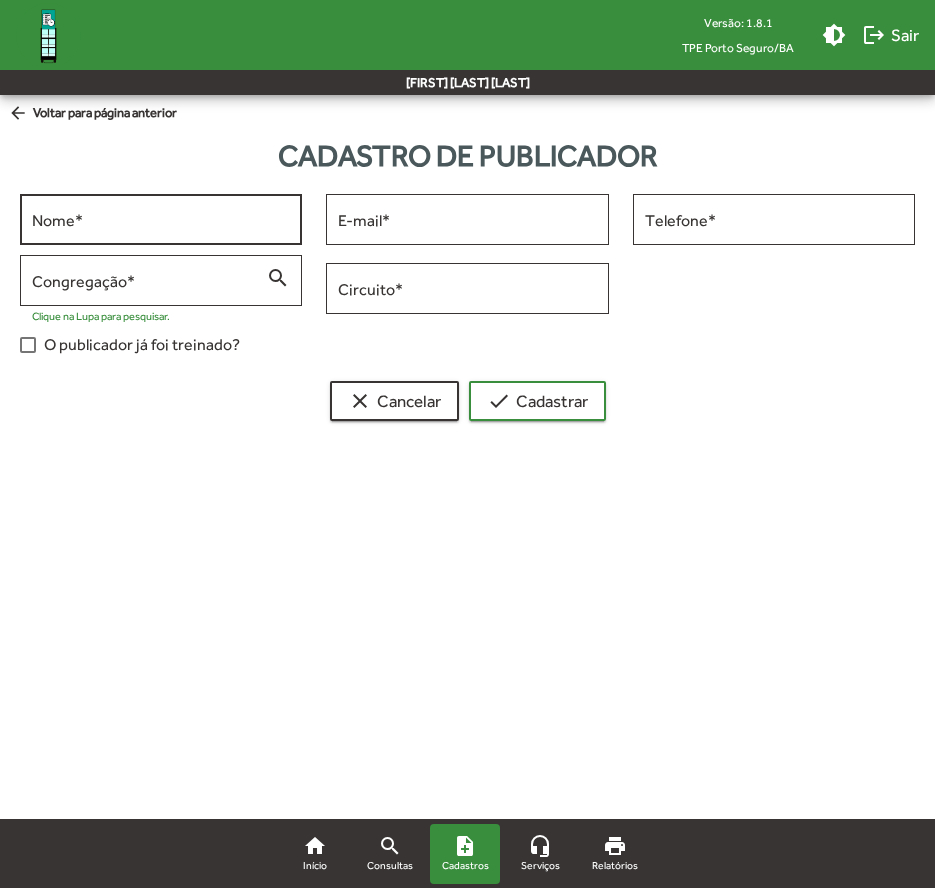 click on "Nome  *" at bounding box center [161, 220] 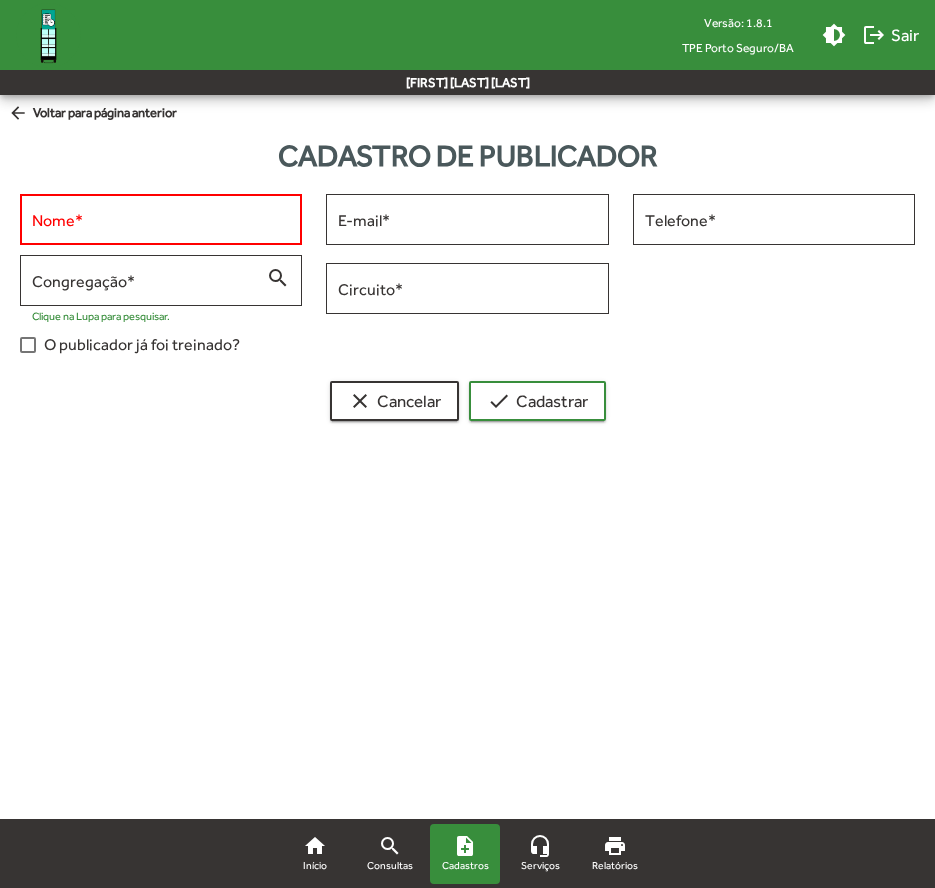 click on "Nome  *" at bounding box center [161, 217] 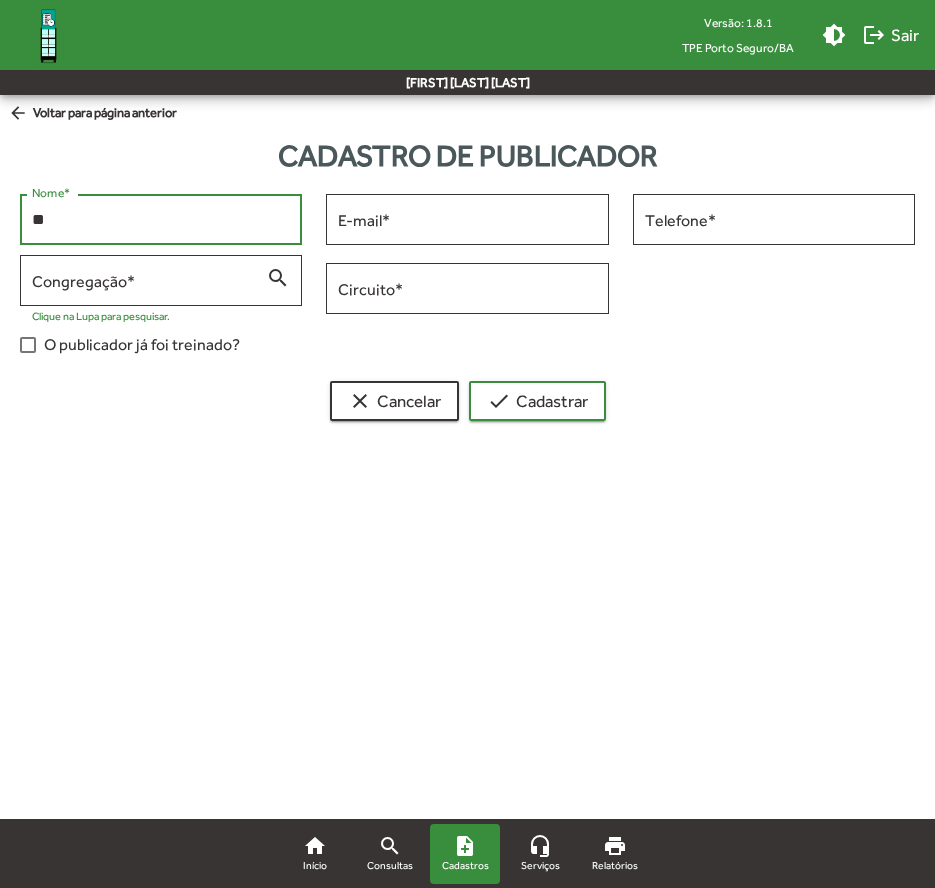 type on "*" 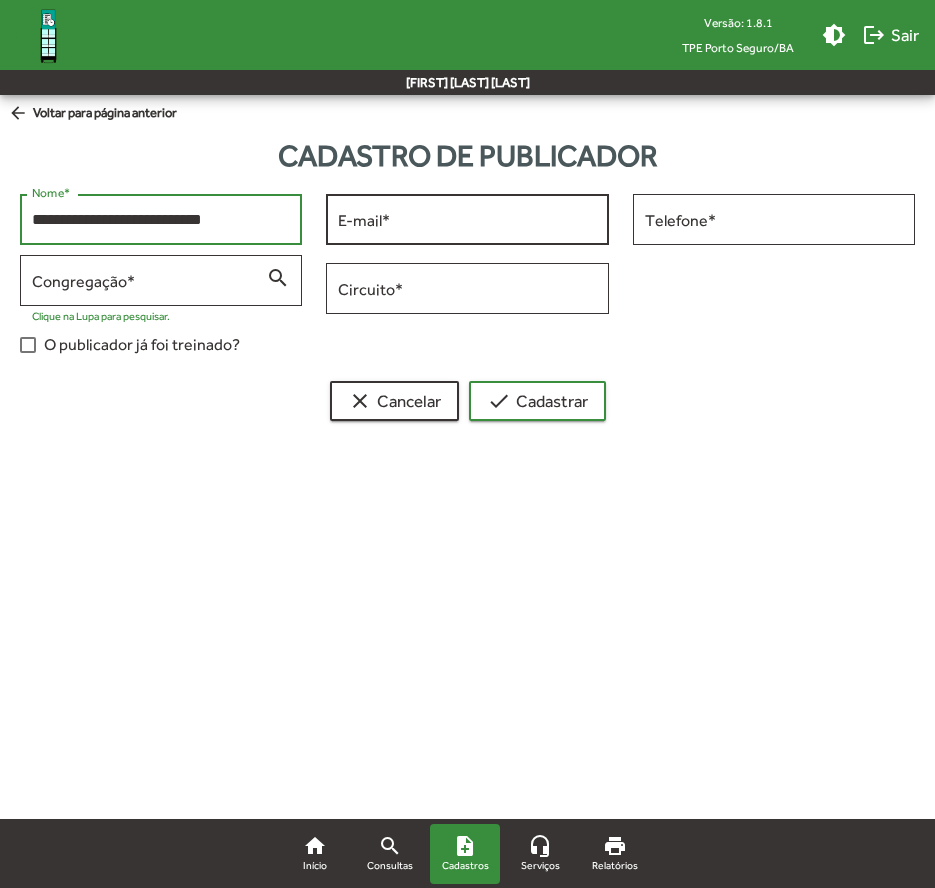 type on "**********" 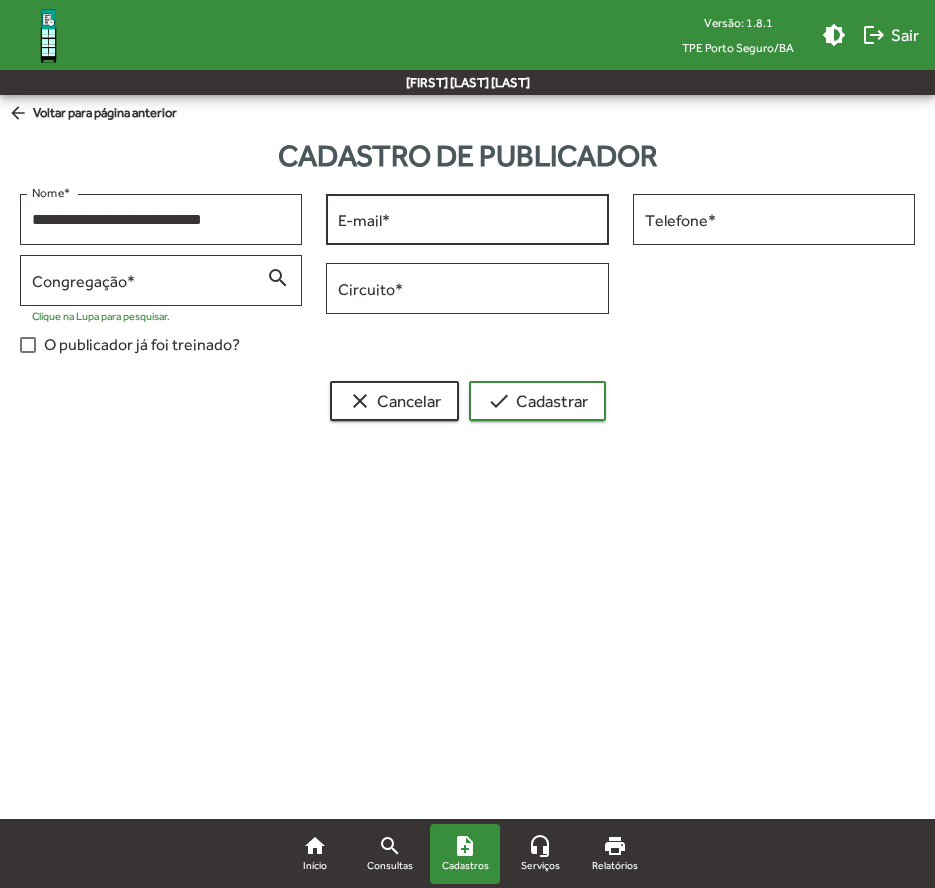 click on "E-mail  *" at bounding box center (467, 217) 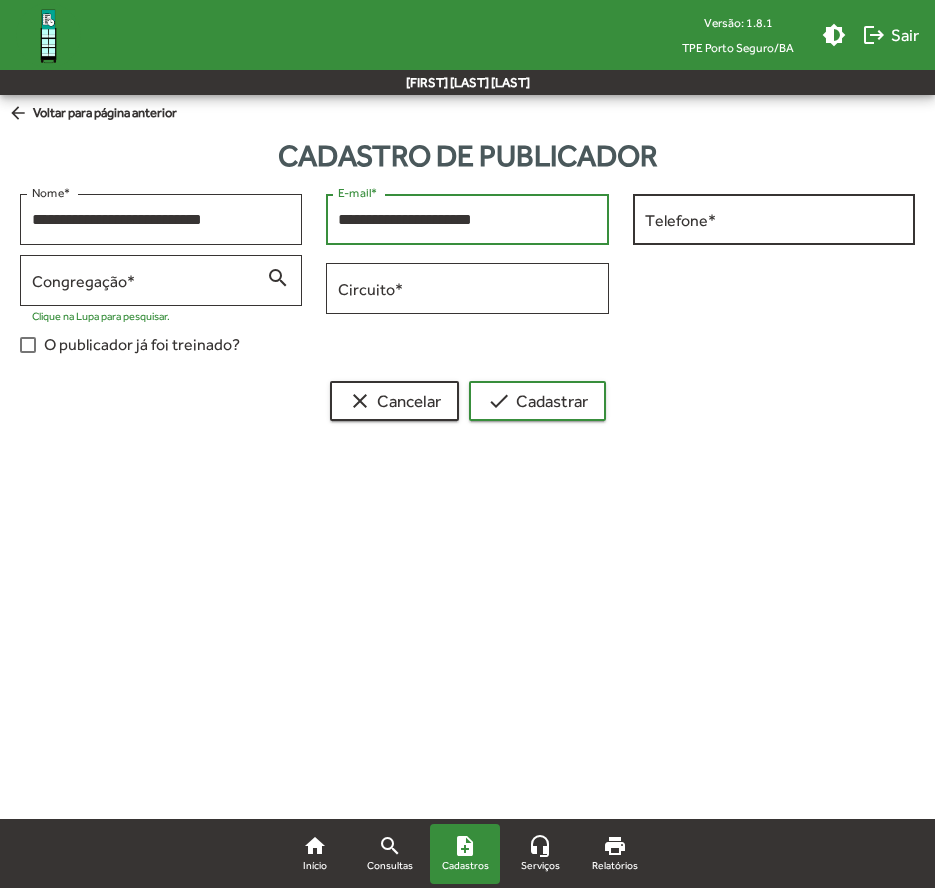 type on "**********" 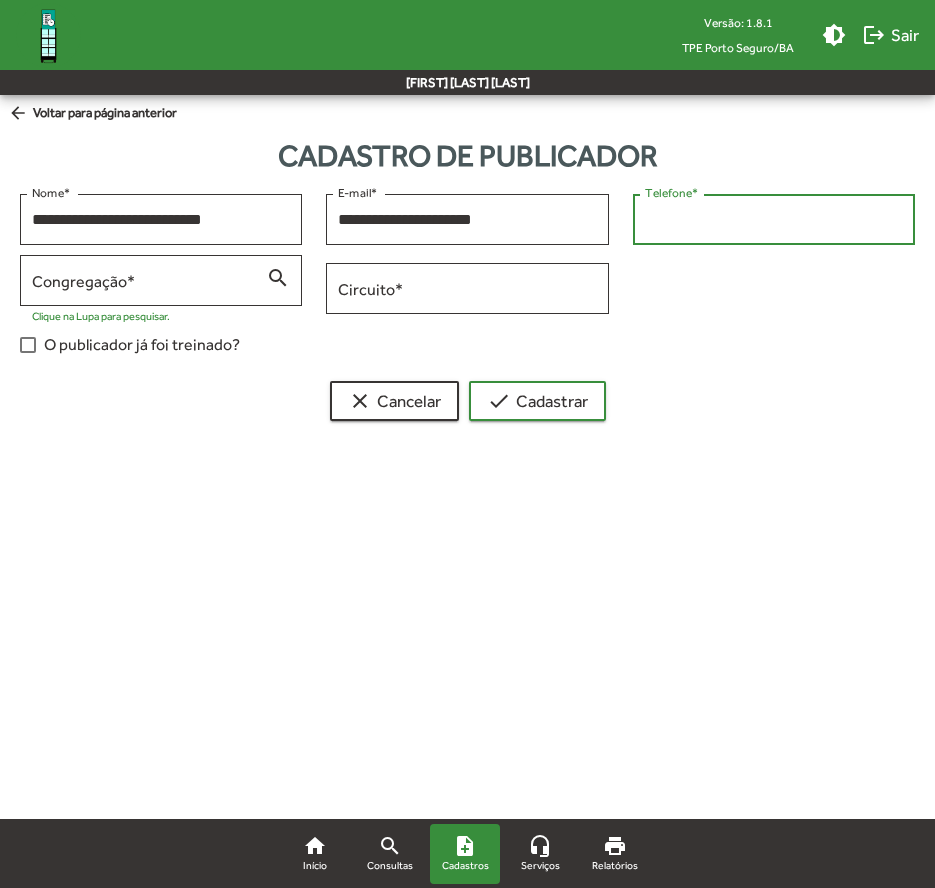 click on "Telefone  *" at bounding box center [774, 220] 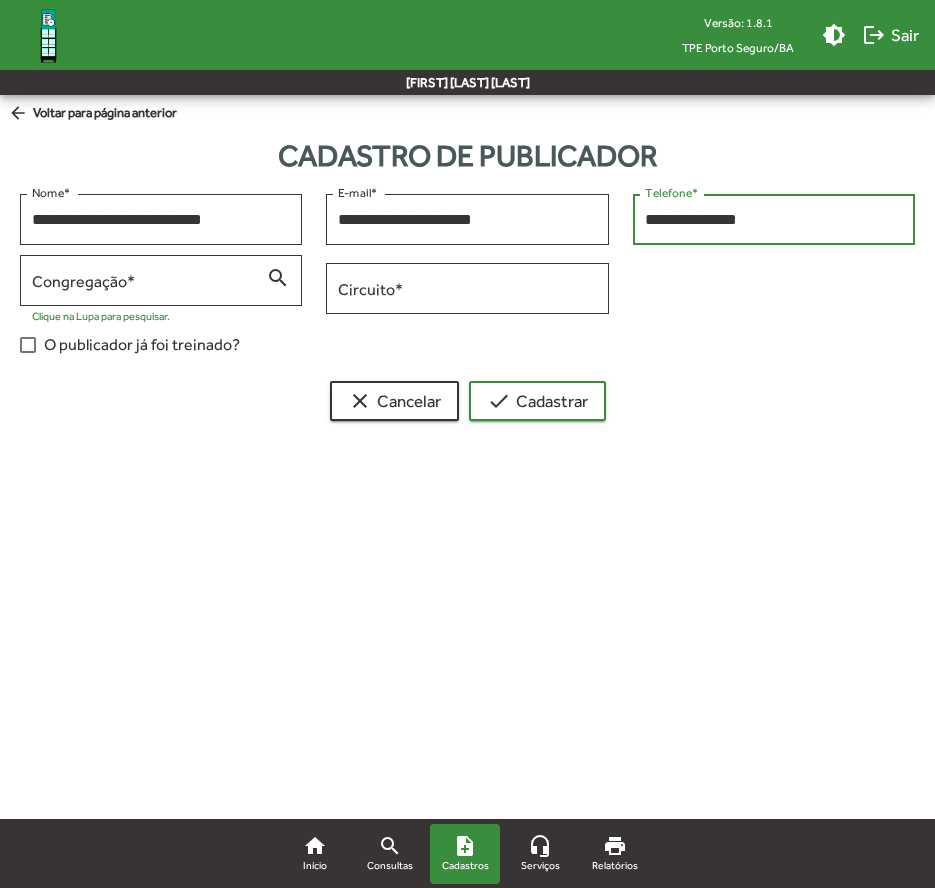 type on "**********" 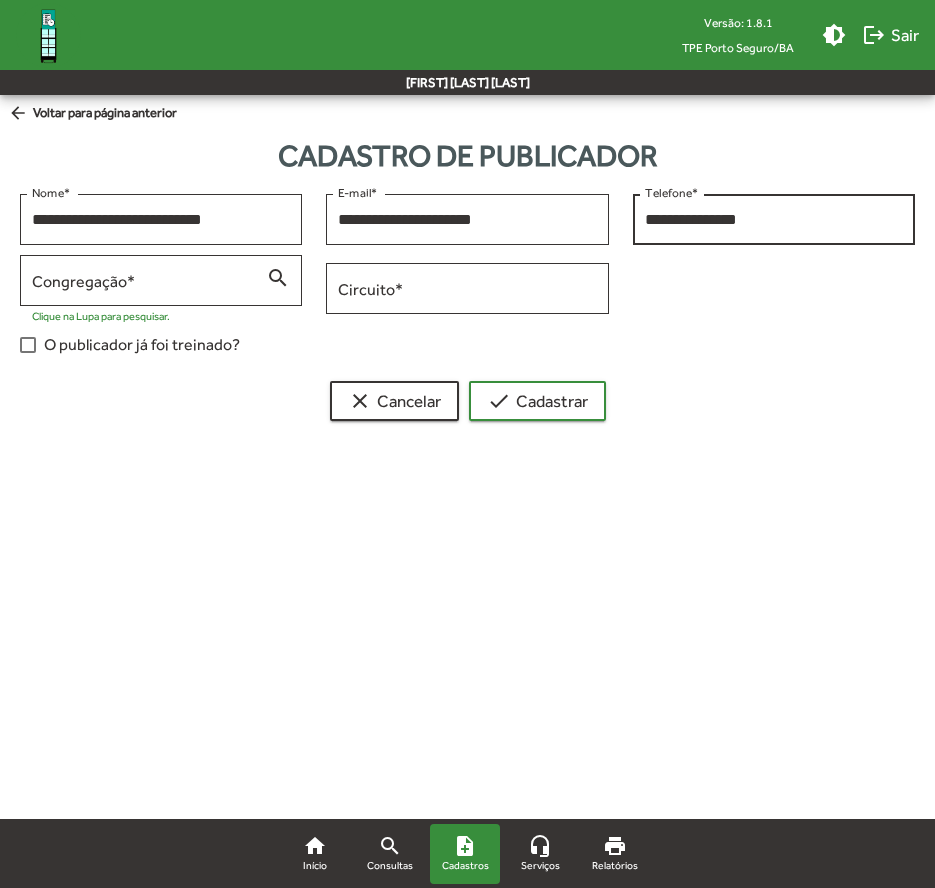 click on "**********" at bounding box center [774, 217] 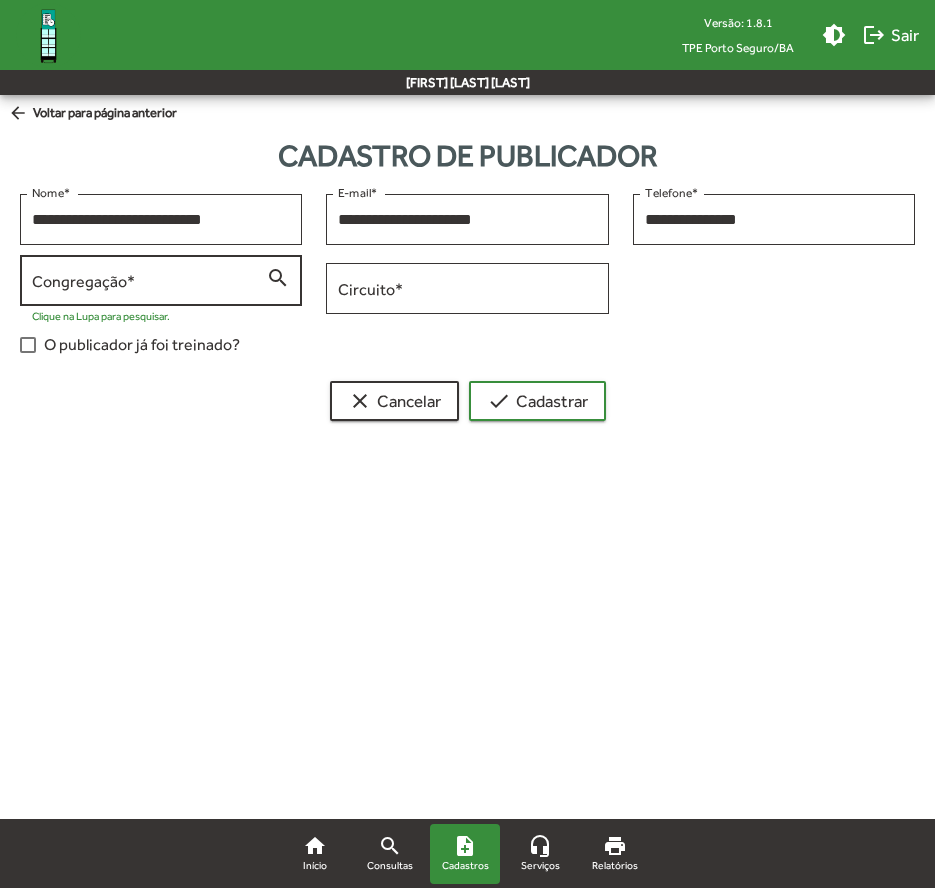 click on "Congregação  *" at bounding box center (149, 281) 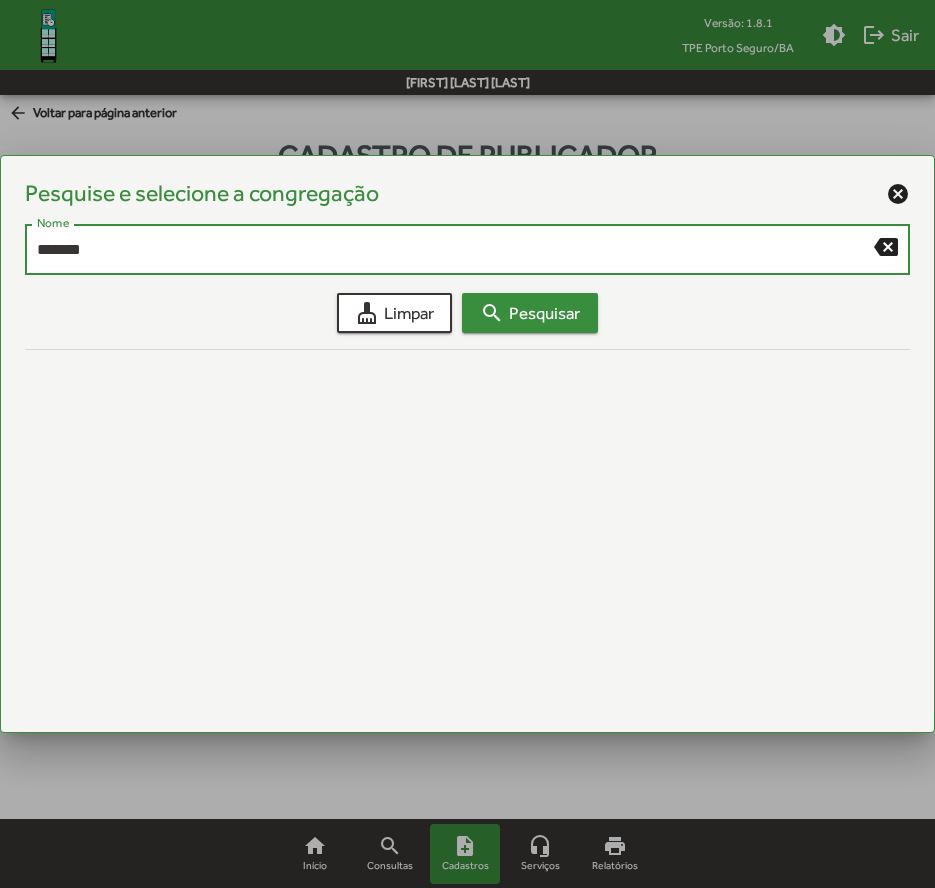 type on "*******" 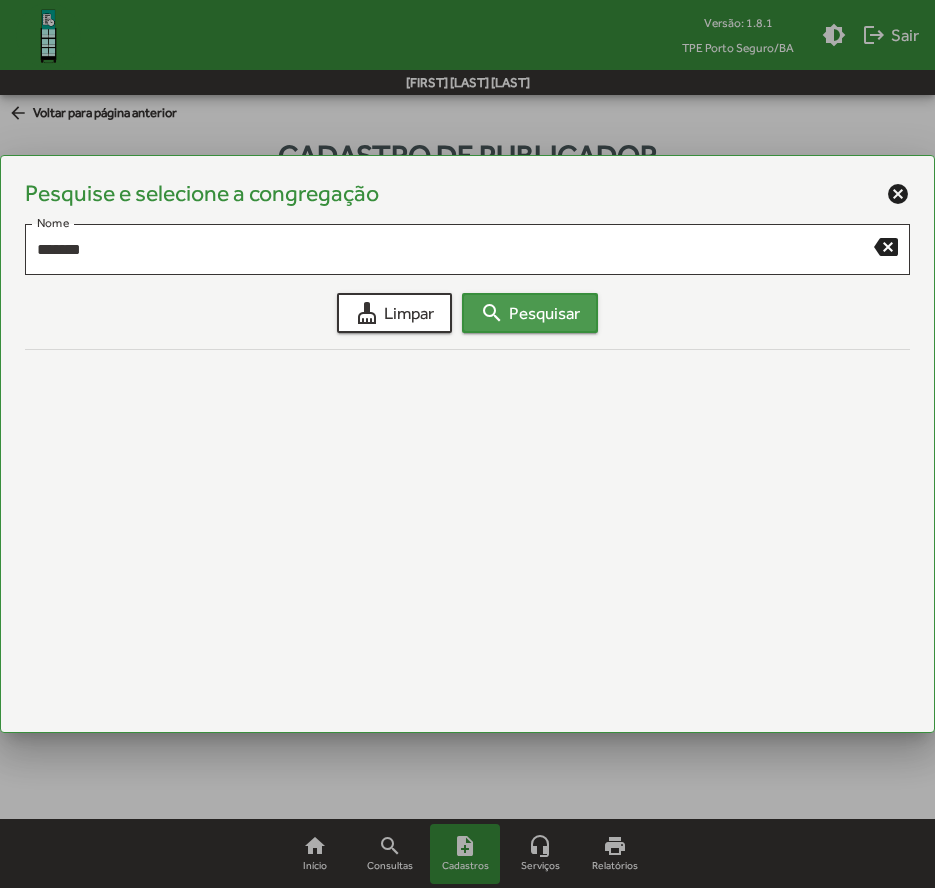 click on "search  Pesquisar" at bounding box center [530, 313] 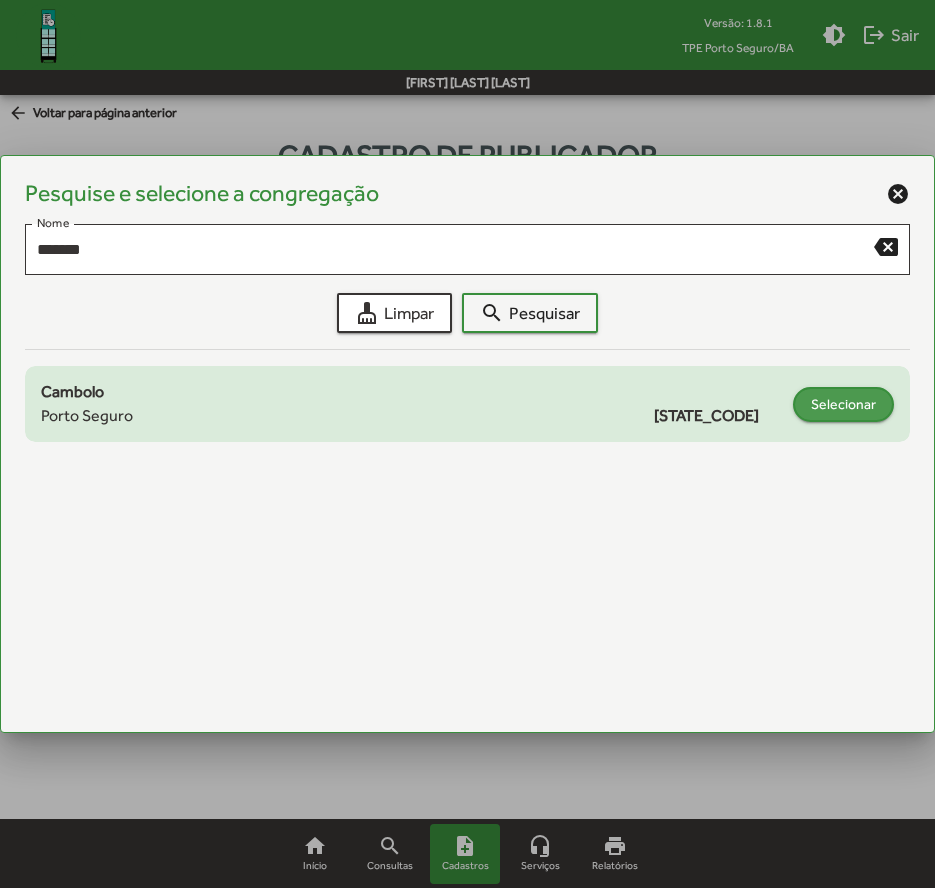 click on "Selecionar" 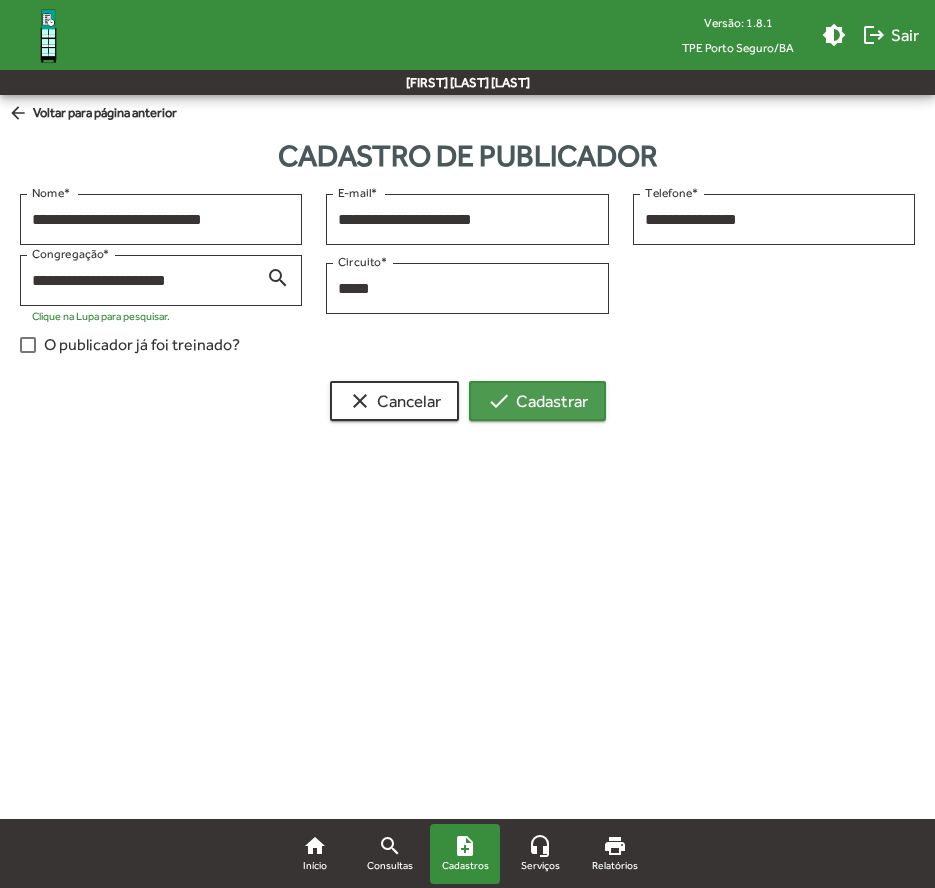 click on "check  Cadastrar" at bounding box center (537, 401) 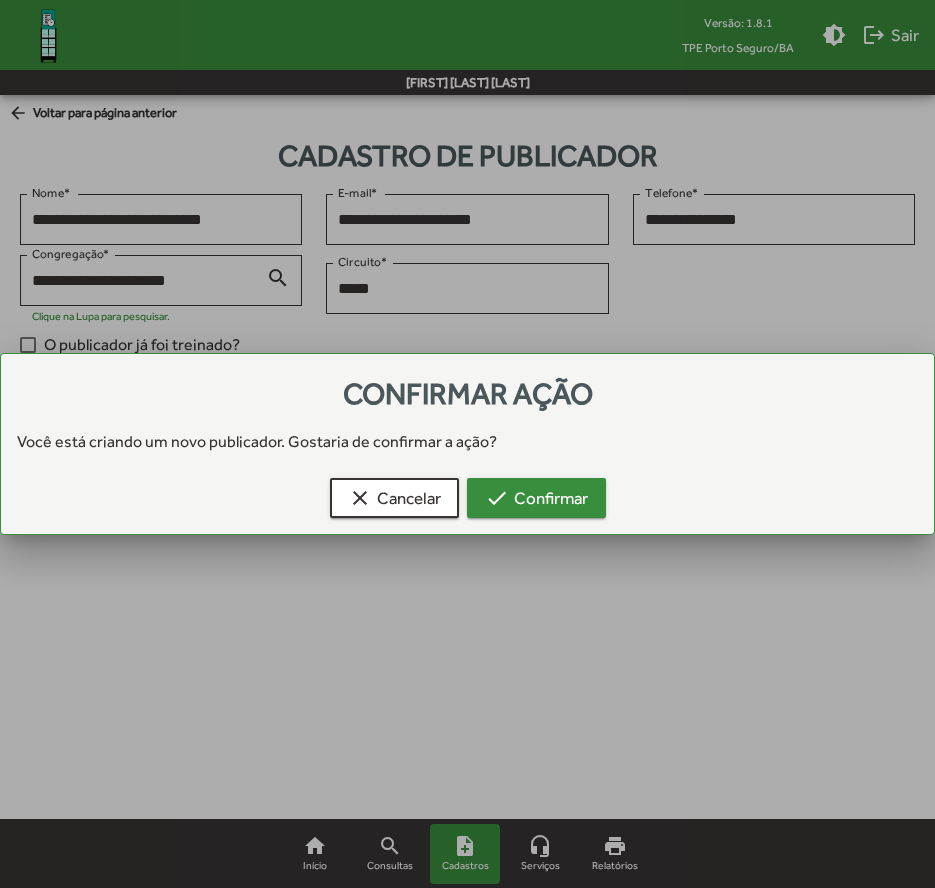 click on "check  Confirmar" at bounding box center [536, 498] 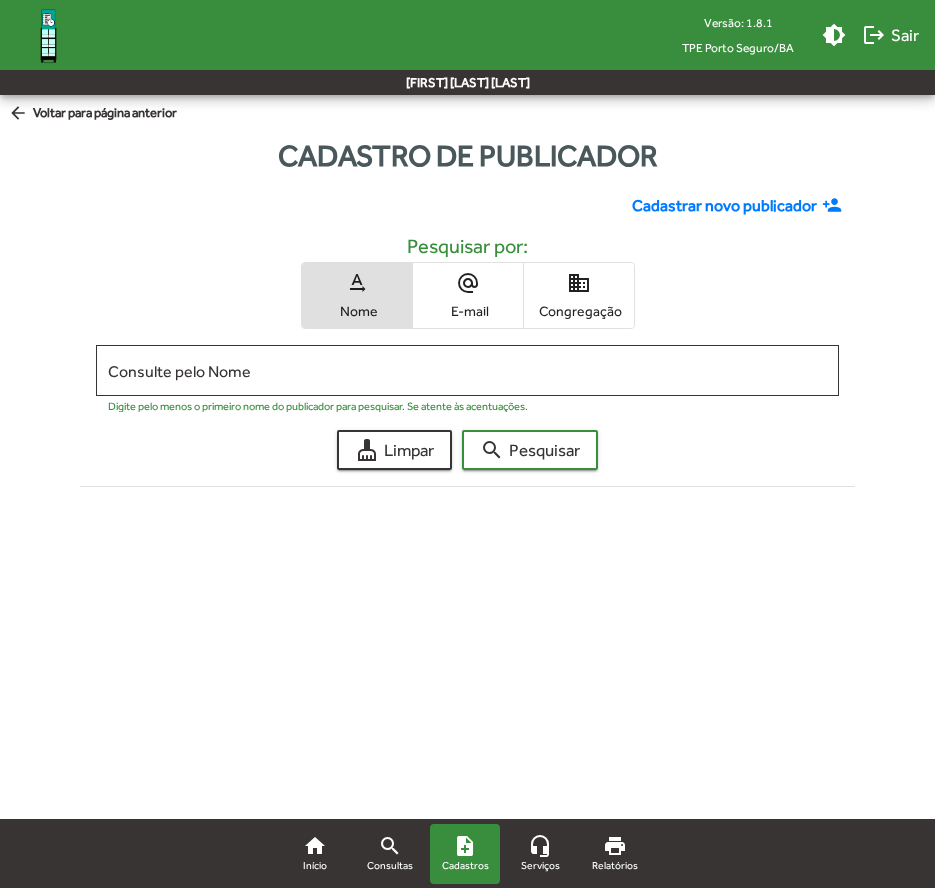 click on "Cadastrar novo publicador" 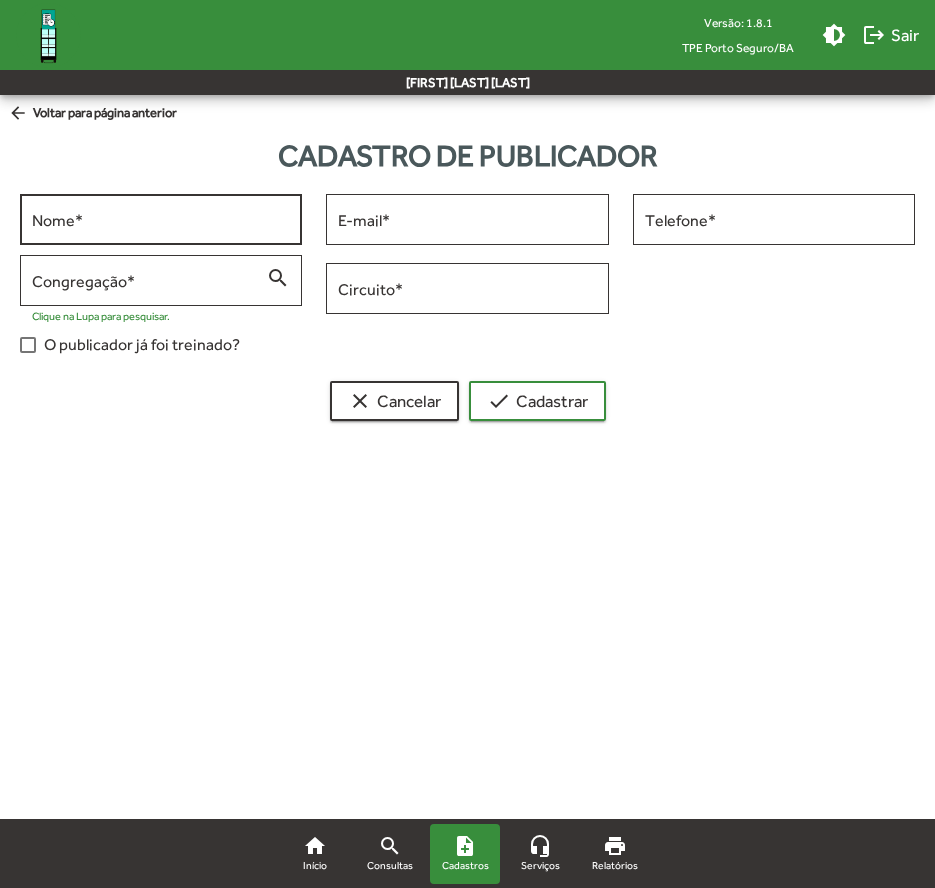 click on "Nome  *" at bounding box center [161, 220] 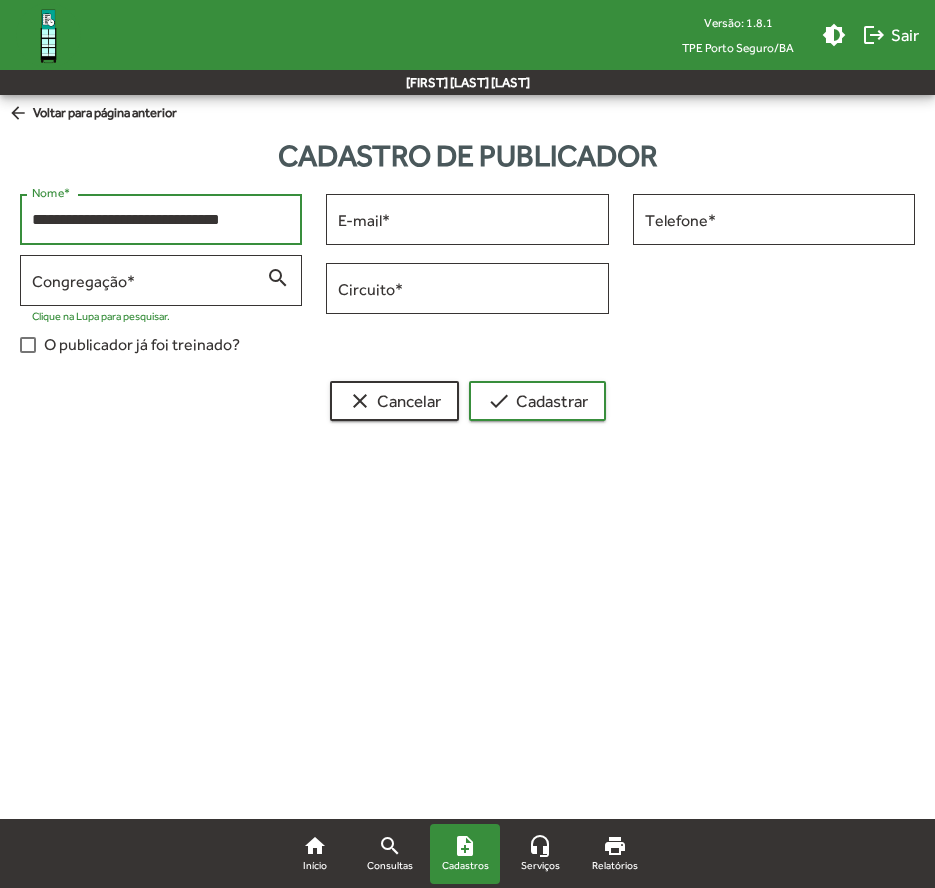 type on "**********" 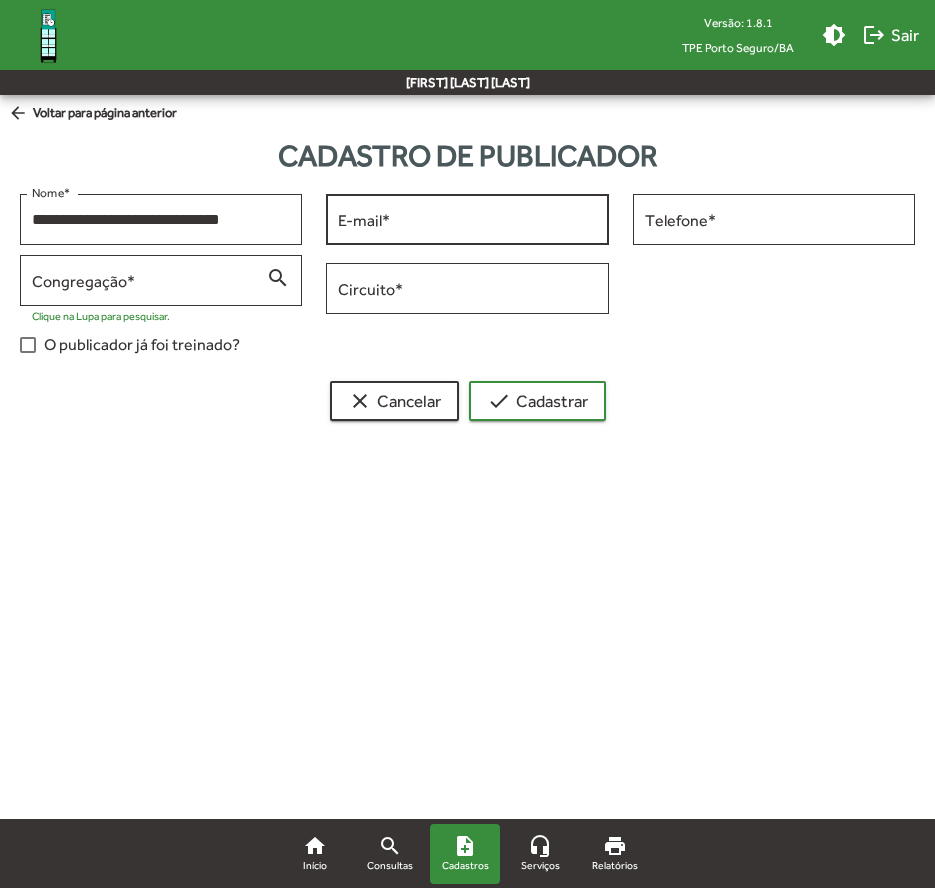 click on "E-mail  *" at bounding box center (467, 217) 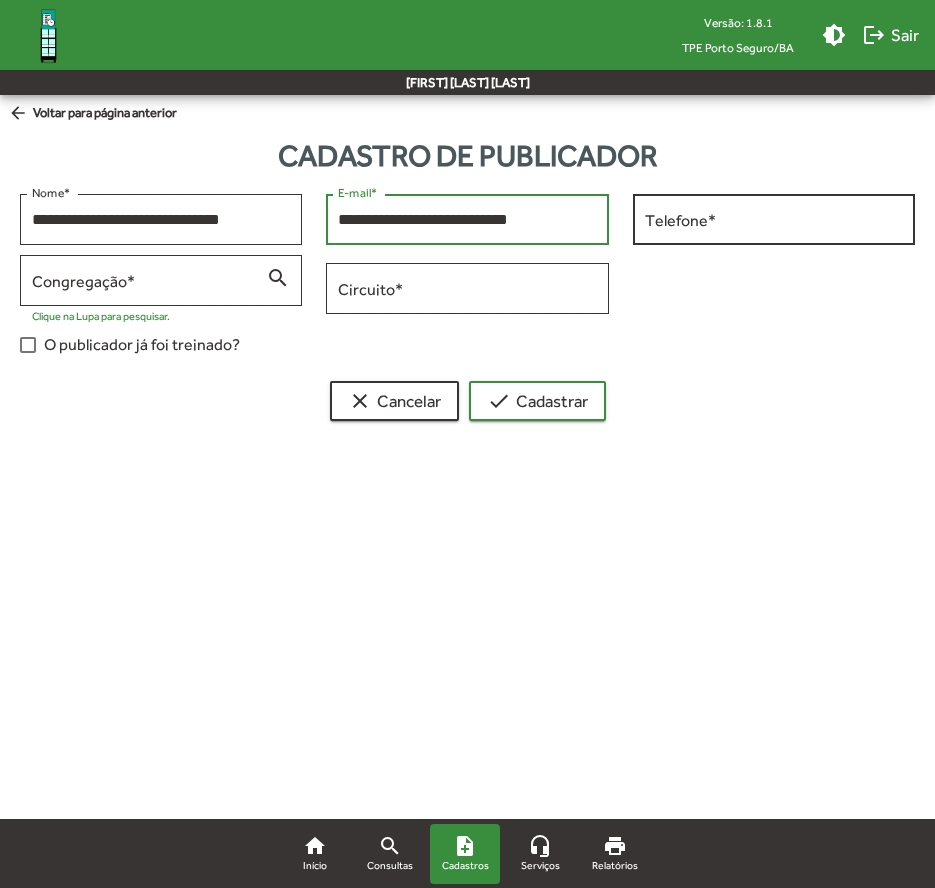 type on "**********" 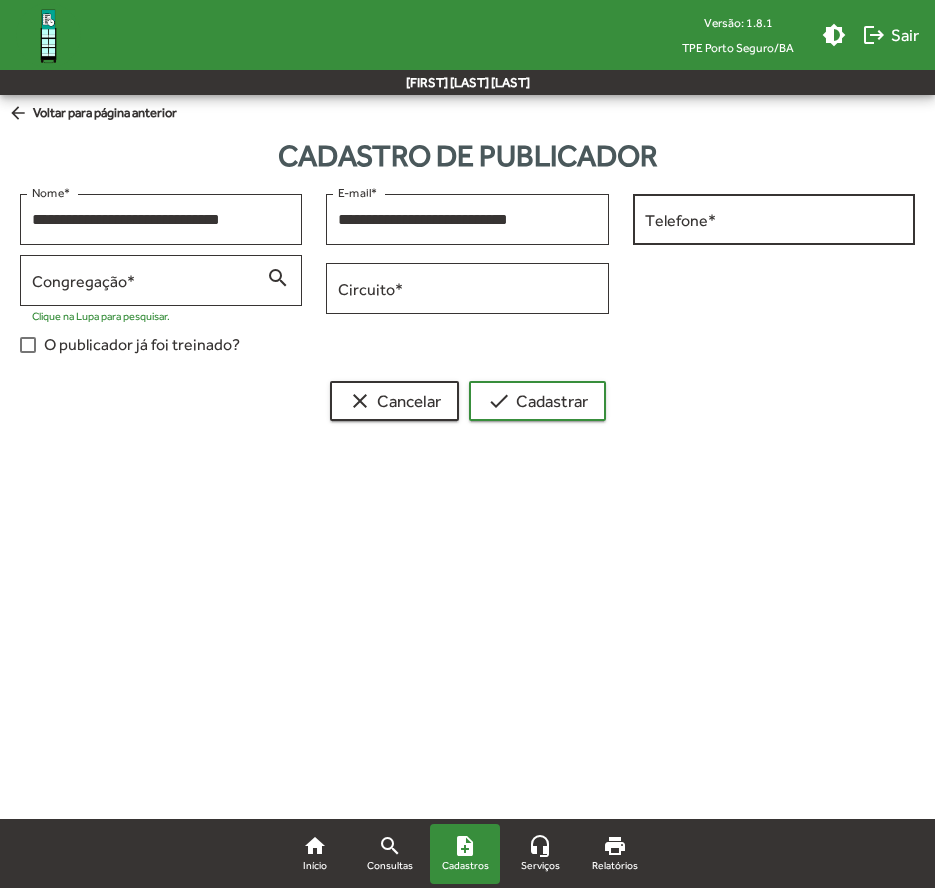 click on "Telefone  *" at bounding box center (774, 217) 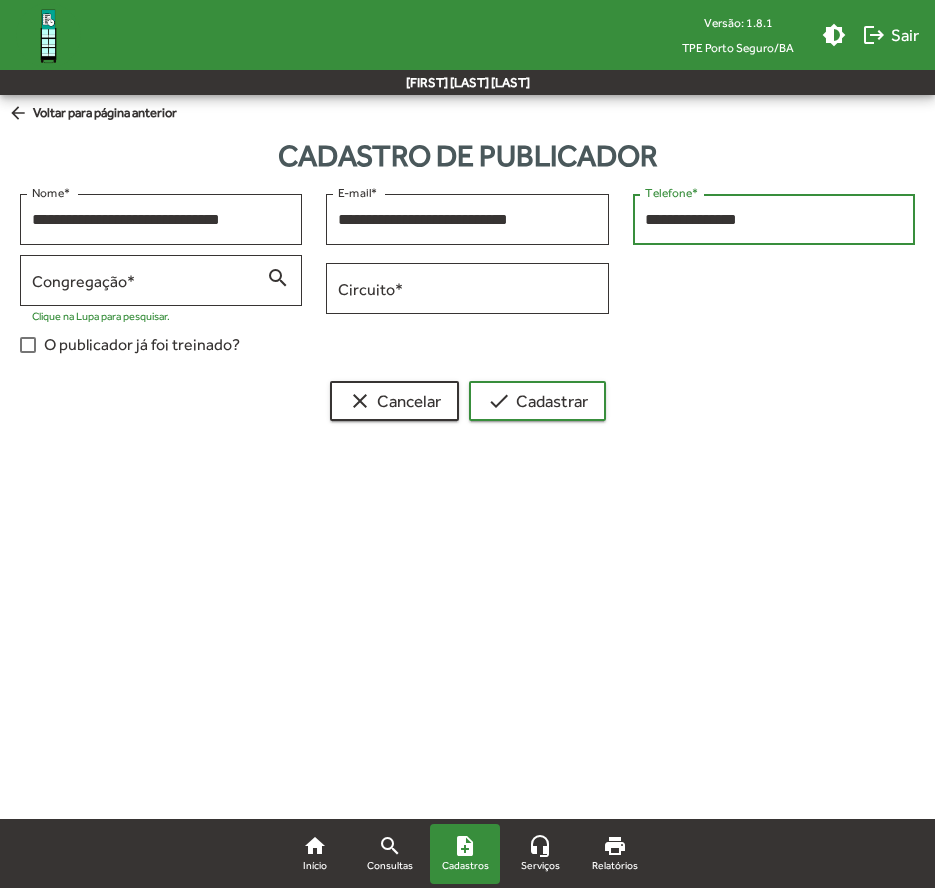 click on "**********" at bounding box center (774, 220) 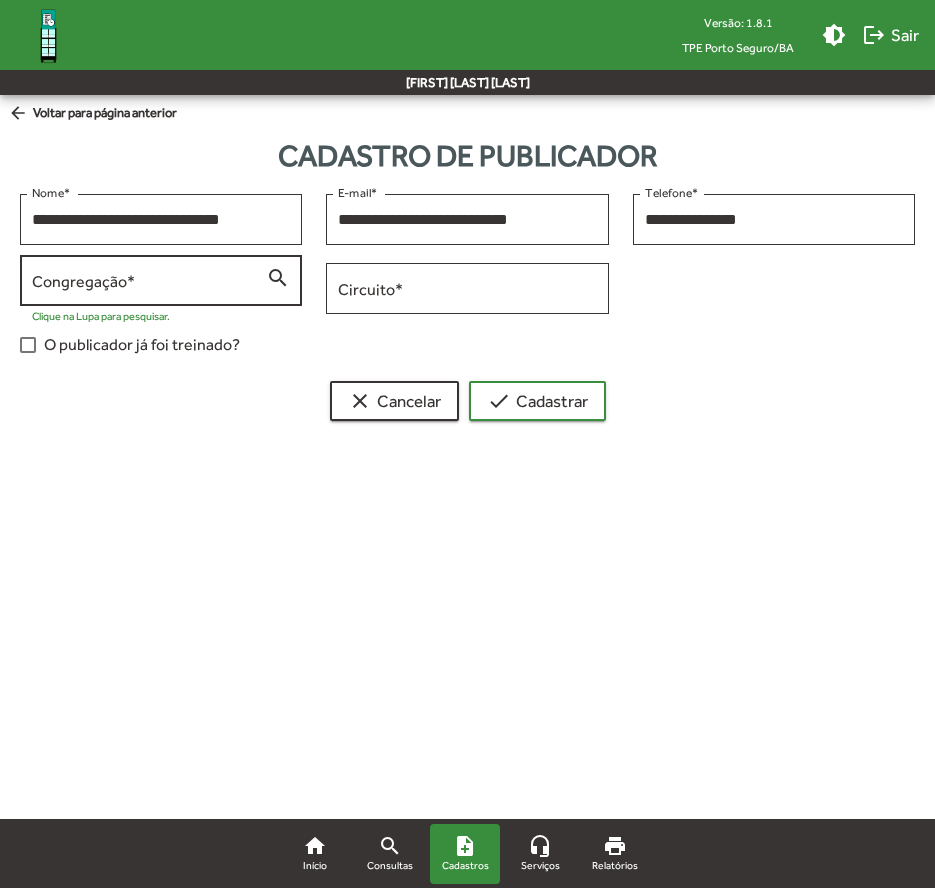 click on "Congregação  *" at bounding box center [149, 278] 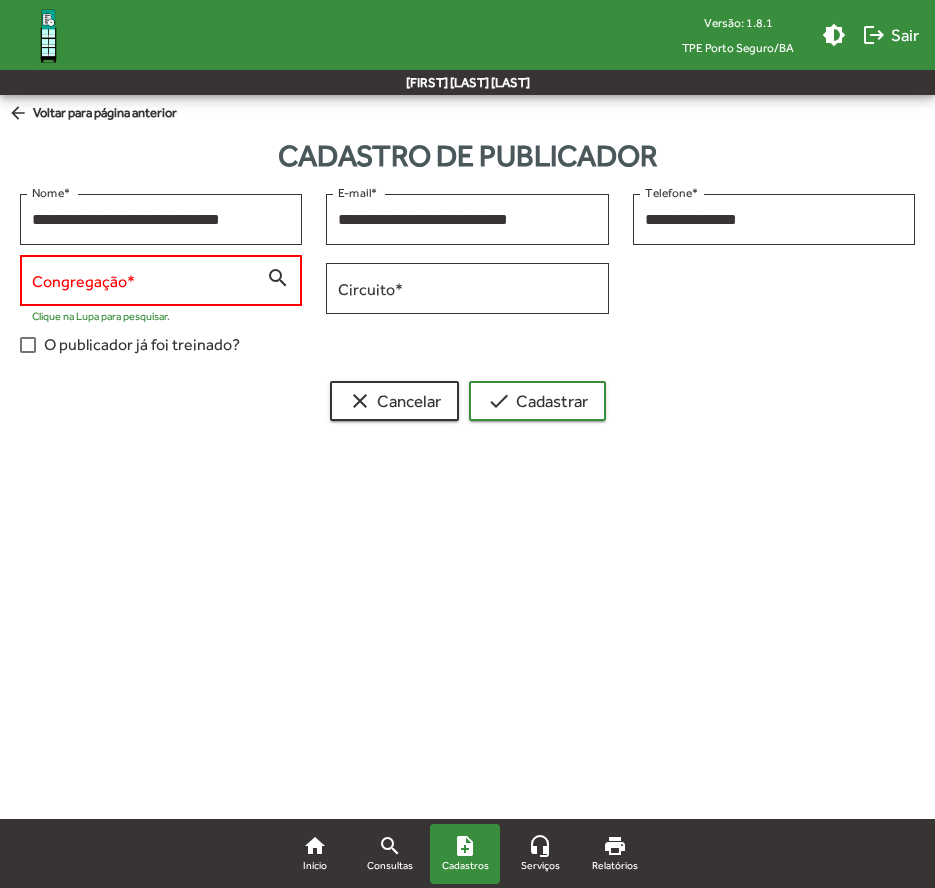 click on "search" at bounding box center [278, 277] 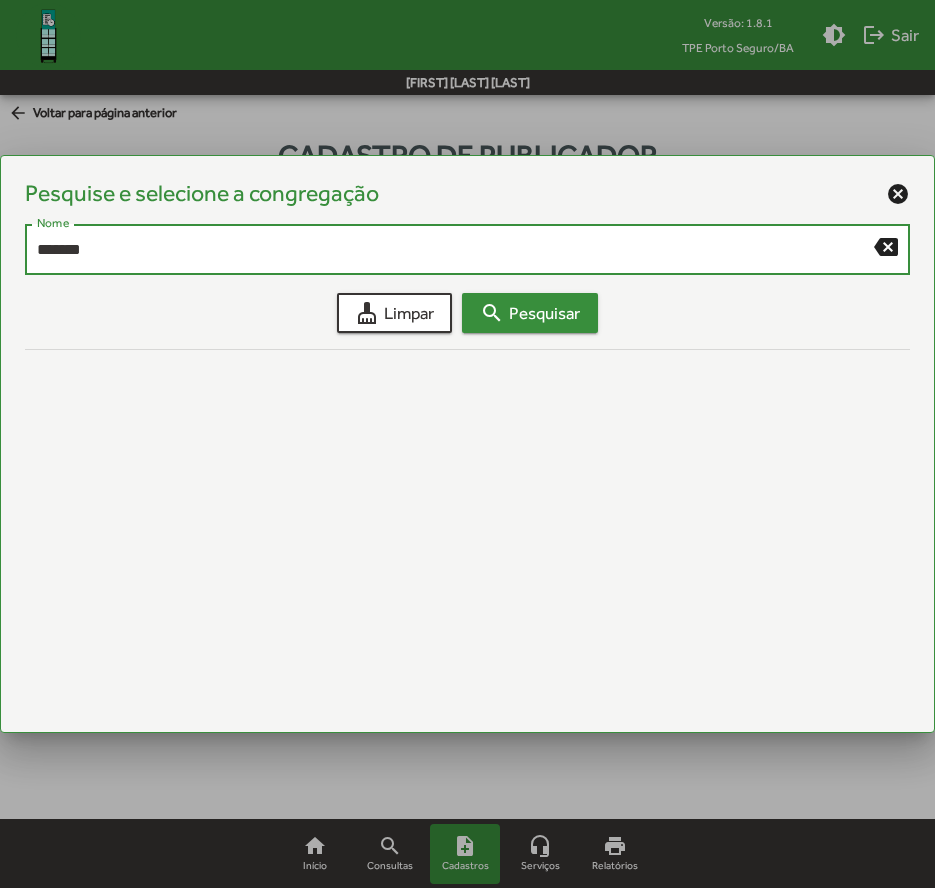 type on "*******" 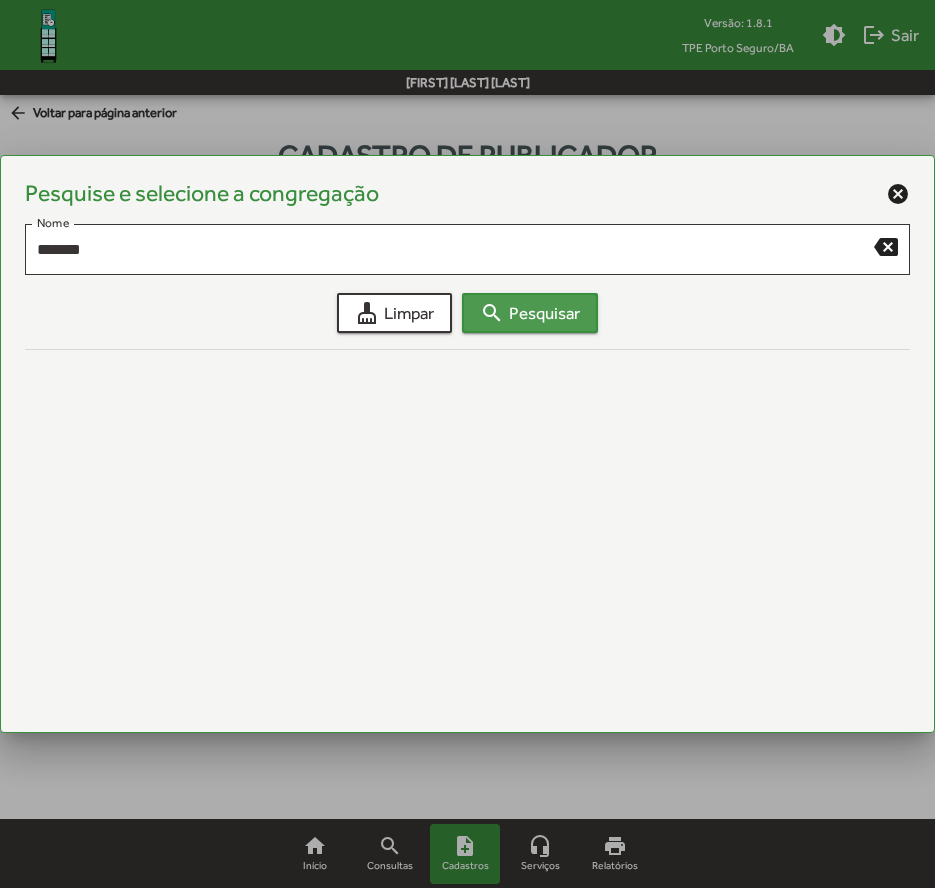 click on "search  Pesquisar" at bounding box center [530, 313] 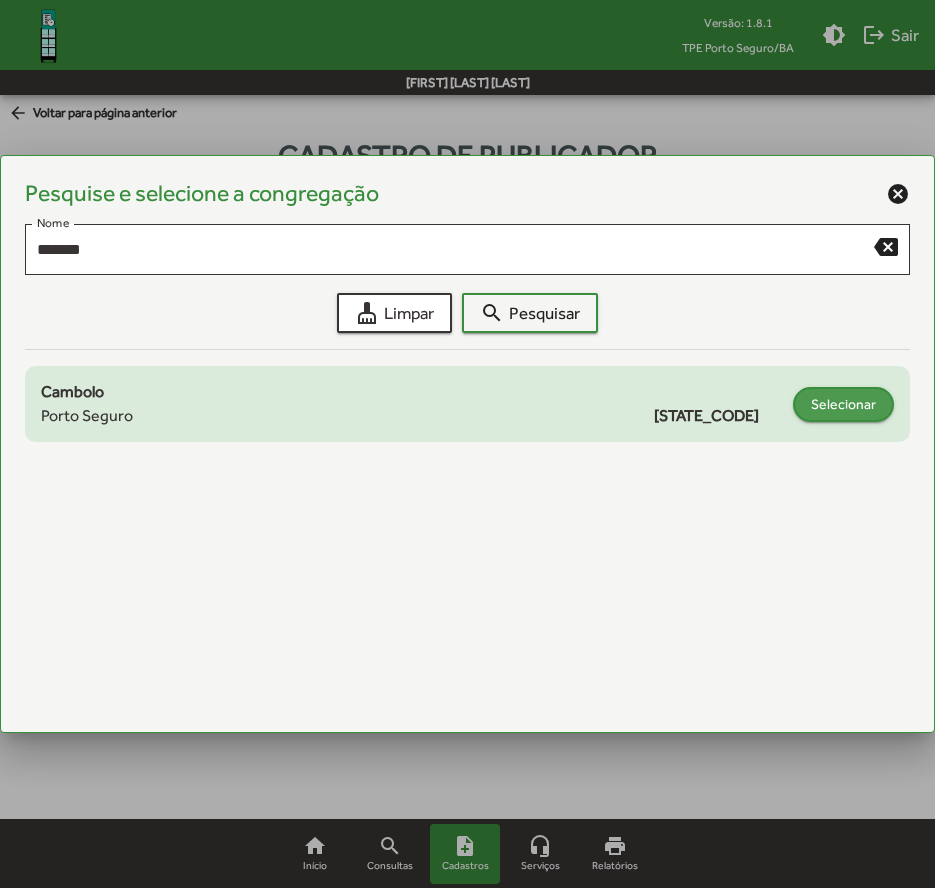 click on "Selecionar" 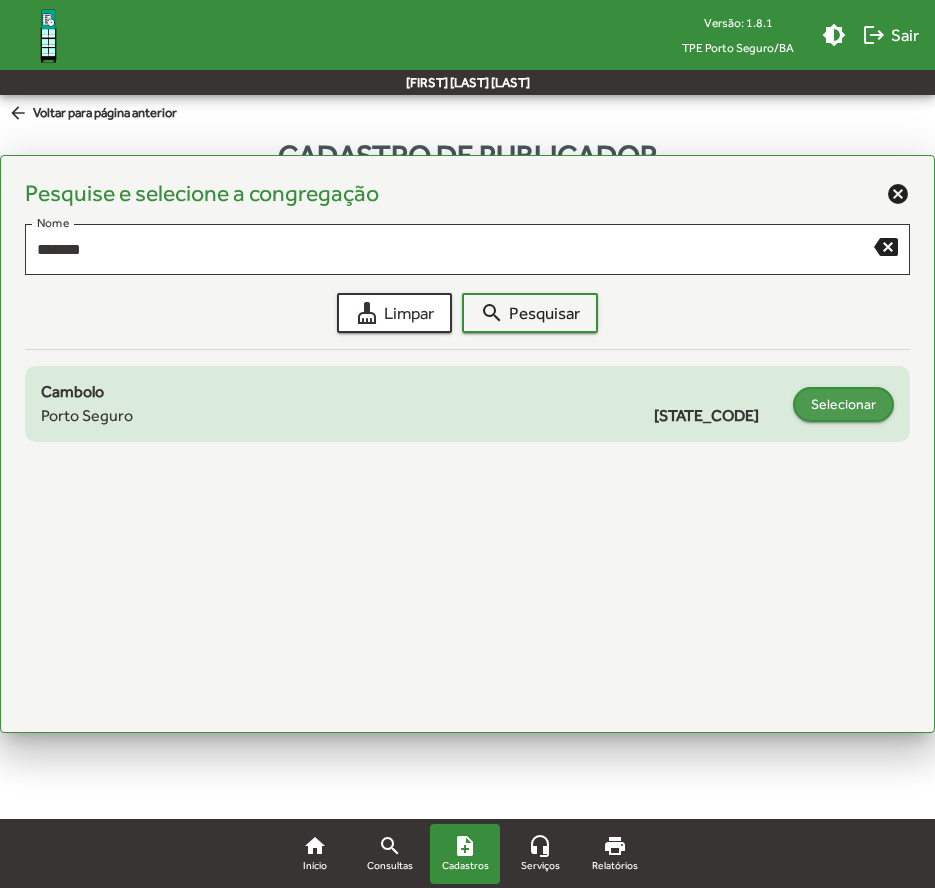 type on "**********" 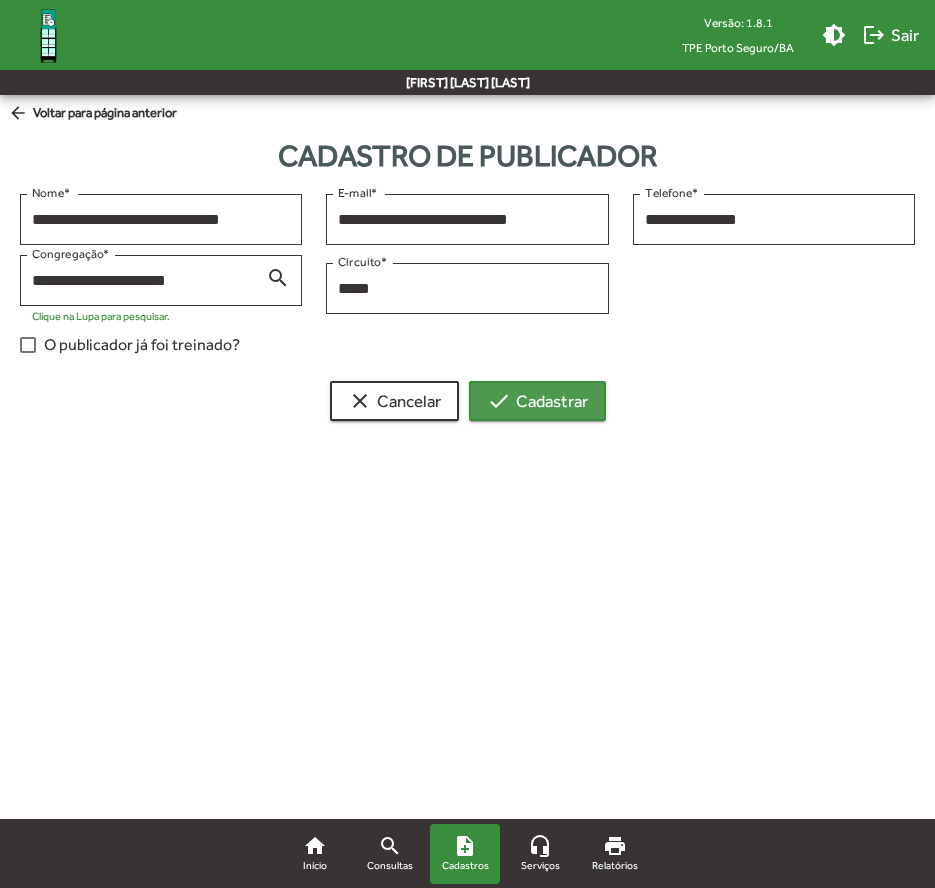 click on "check  Cadastrar" at bounding box center [537, 401] 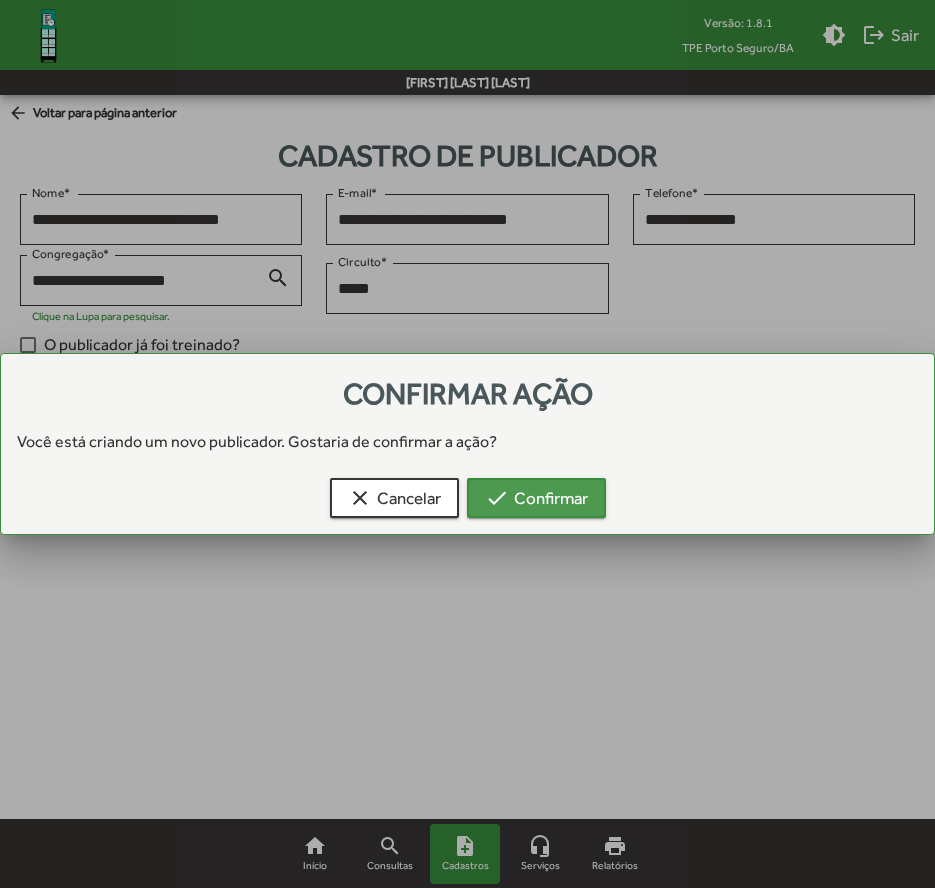click on "check  Confirmar" at bounding box center [536, 498] 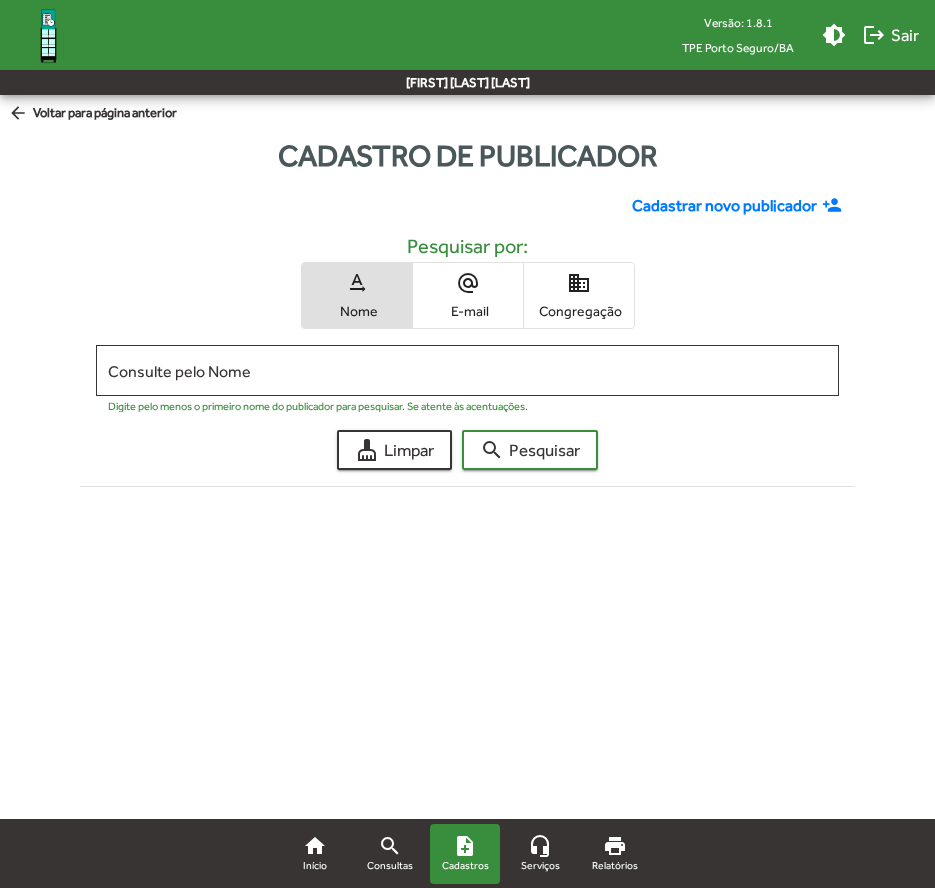 click on "Cadastrar novo publicador" 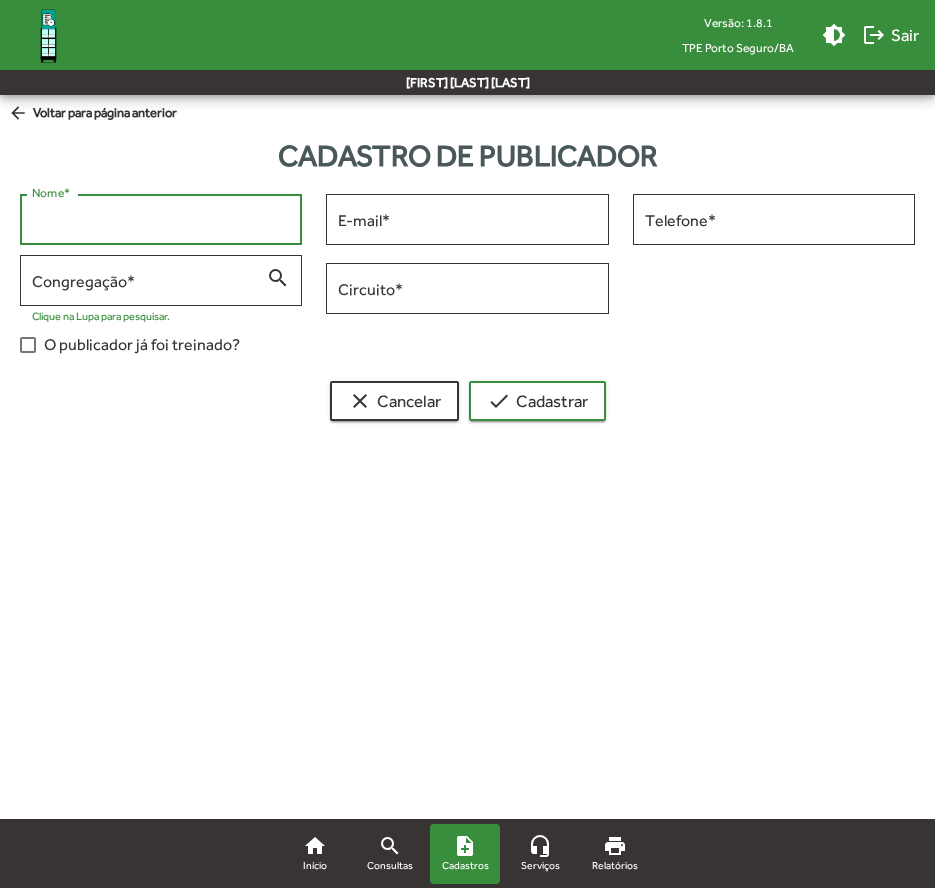 click on "Nome  *" at bounding box center [161, 220] 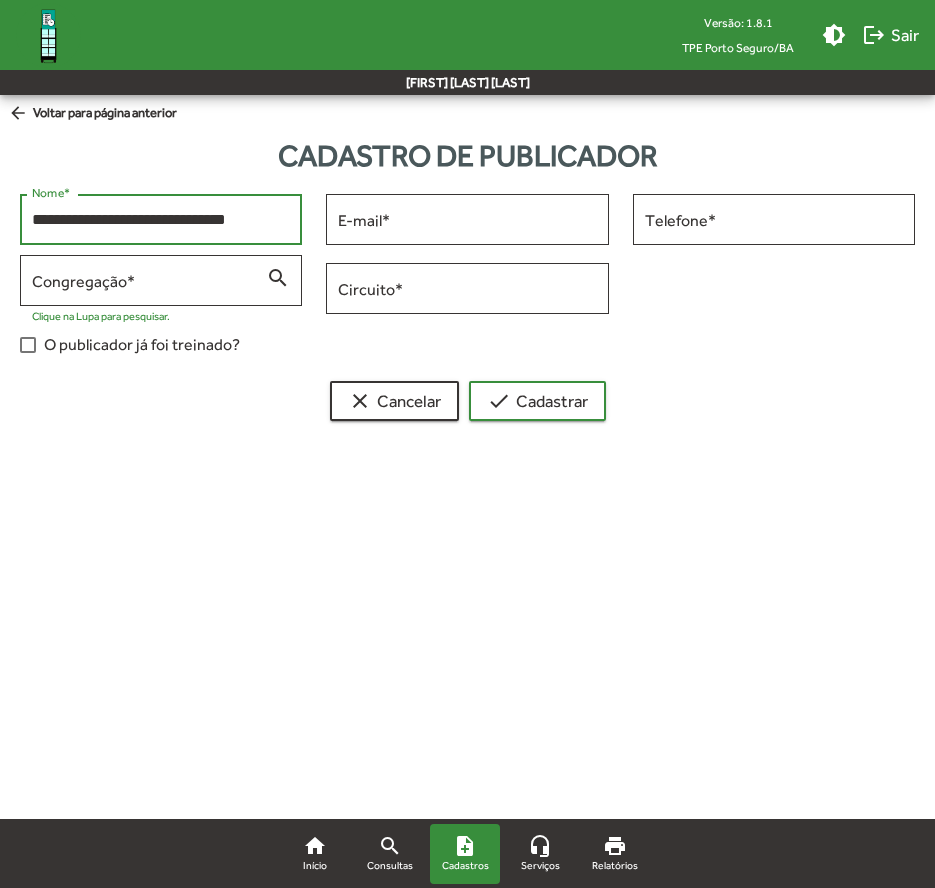 type on "**********" 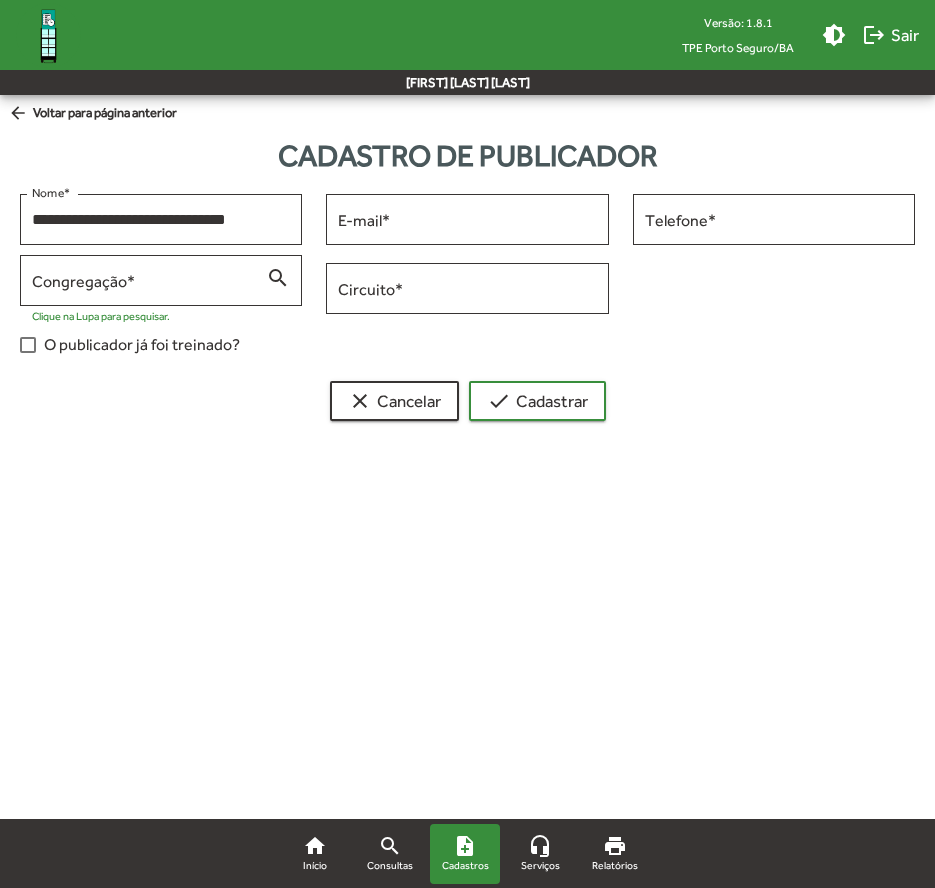 click on "arrow_back" 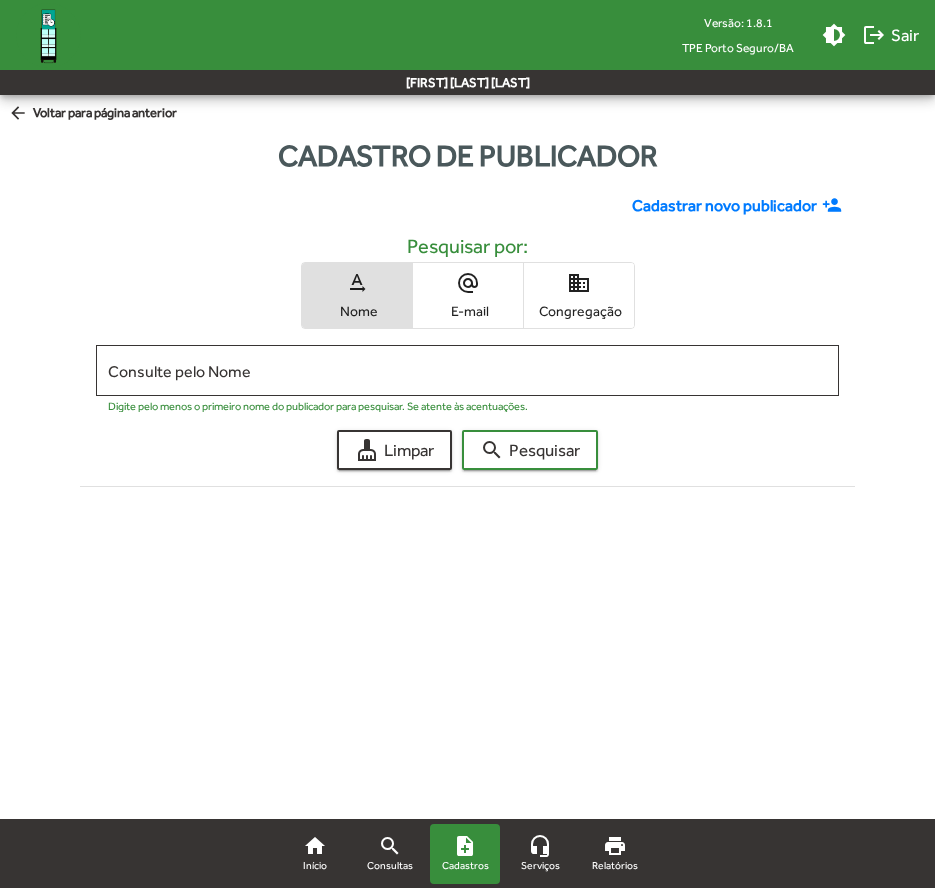 click on "Cadastrar novo publicador" 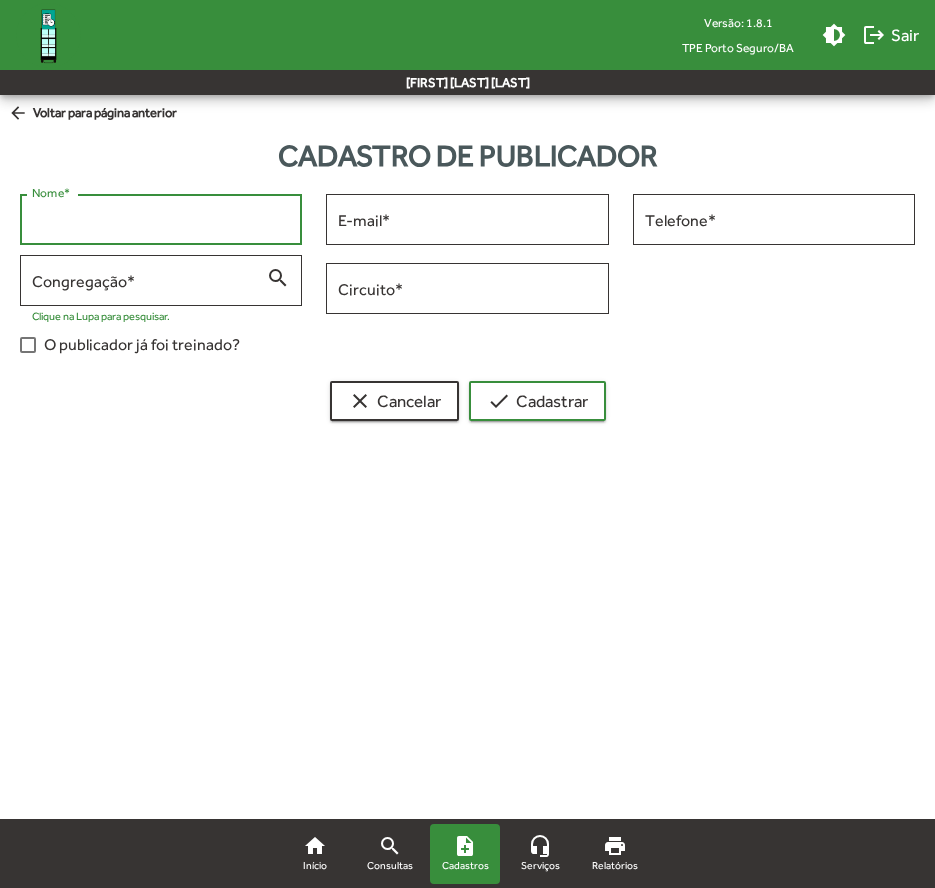 click on "Nome  *" at bounding box center (161, 220) 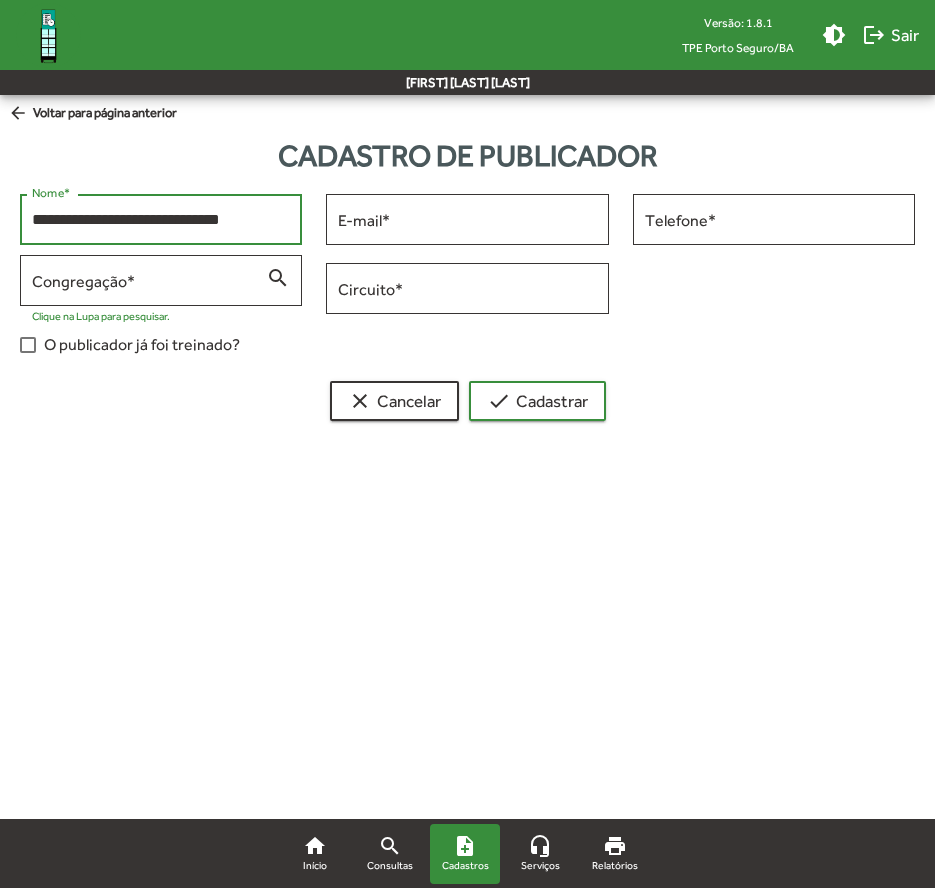 type on "**********" 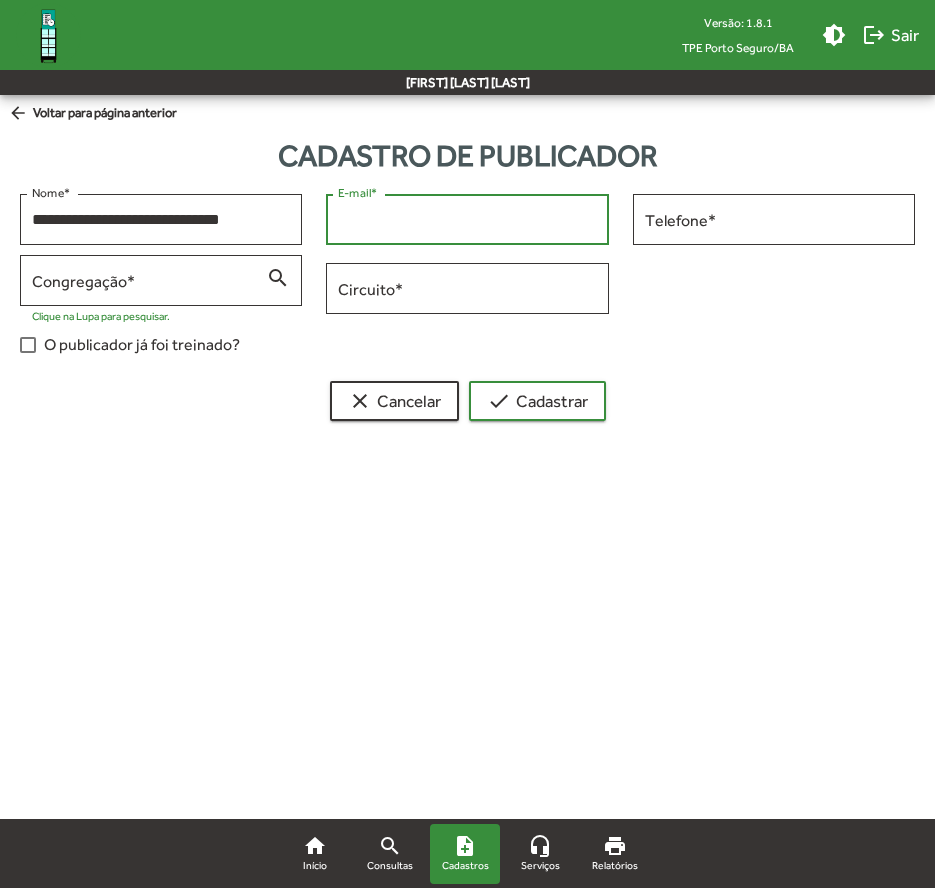 click on "E-mail  *" at bounding box center (467, 220) 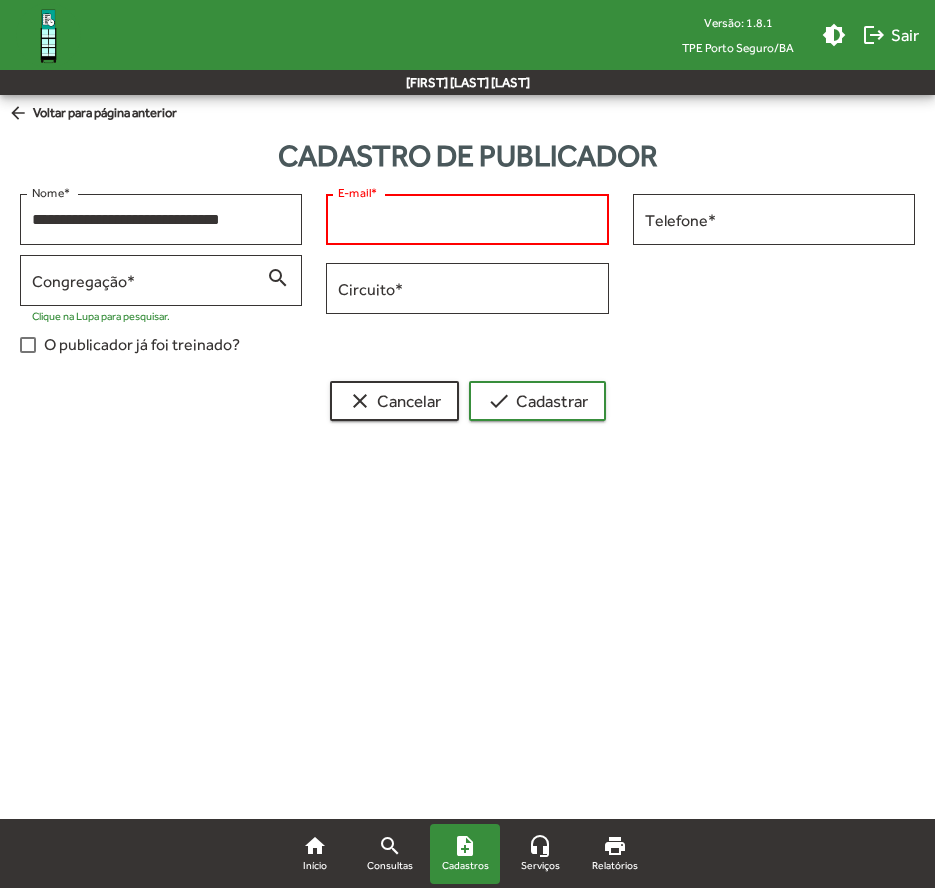 click on "E-mail  *" at bounding box center [467, 220] 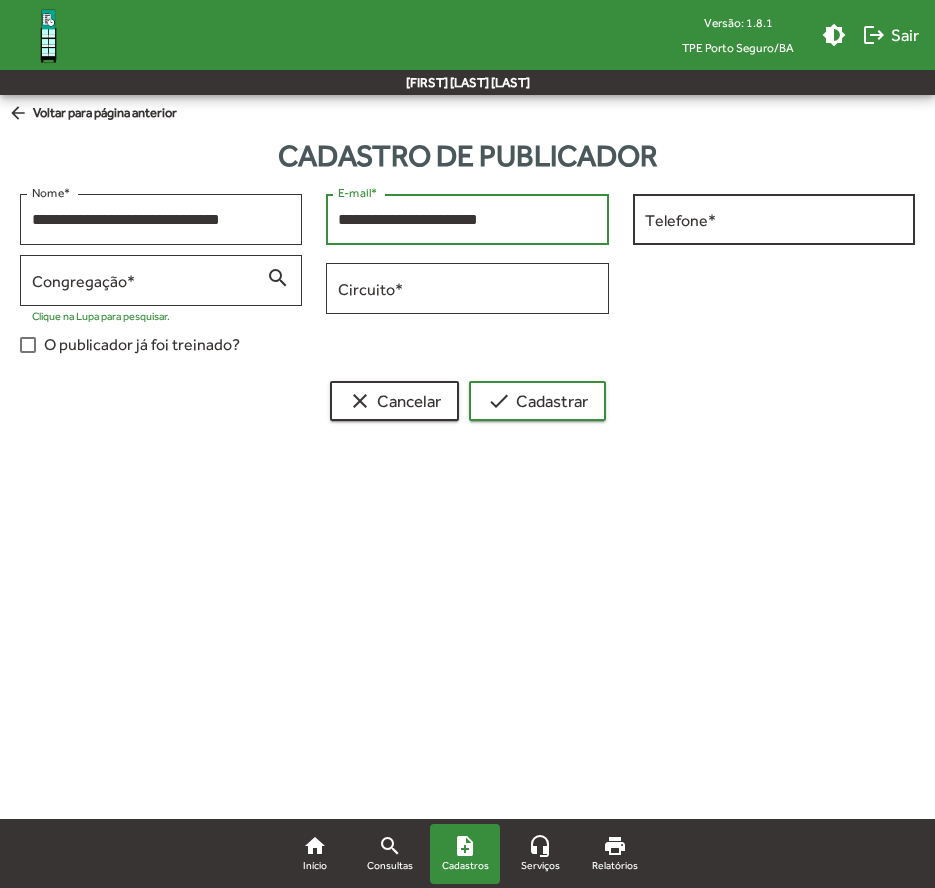 type on "**********" 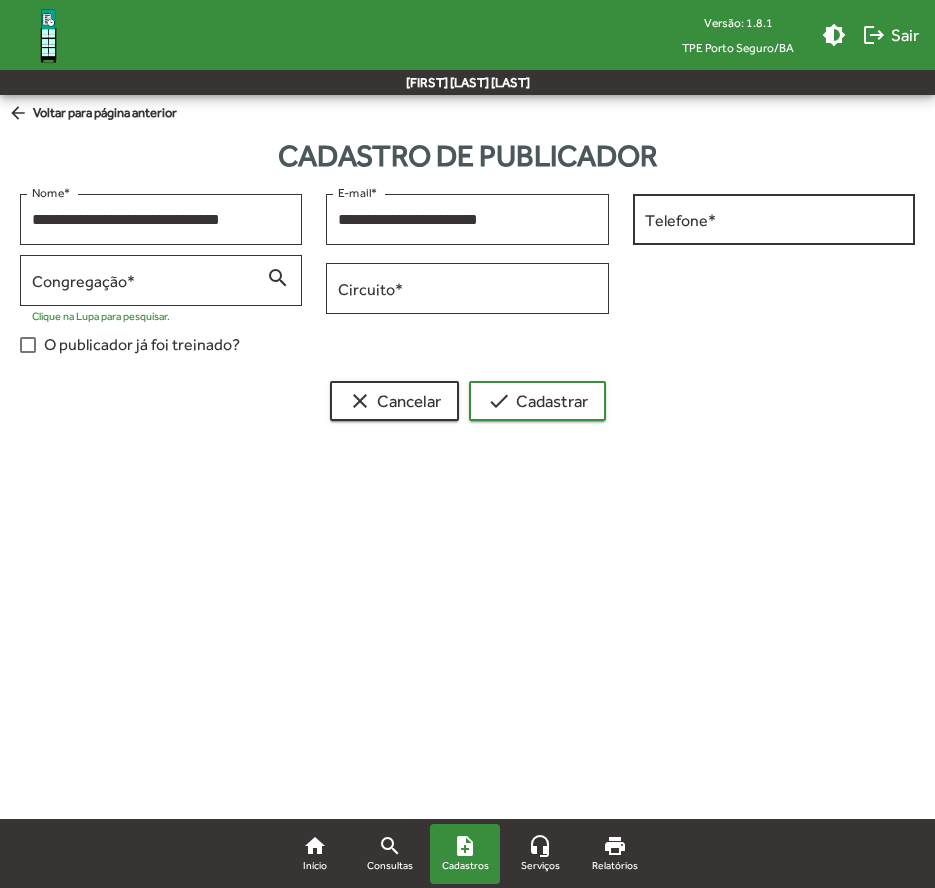 click on "Telefone  *" at bounding box center [774, 217] 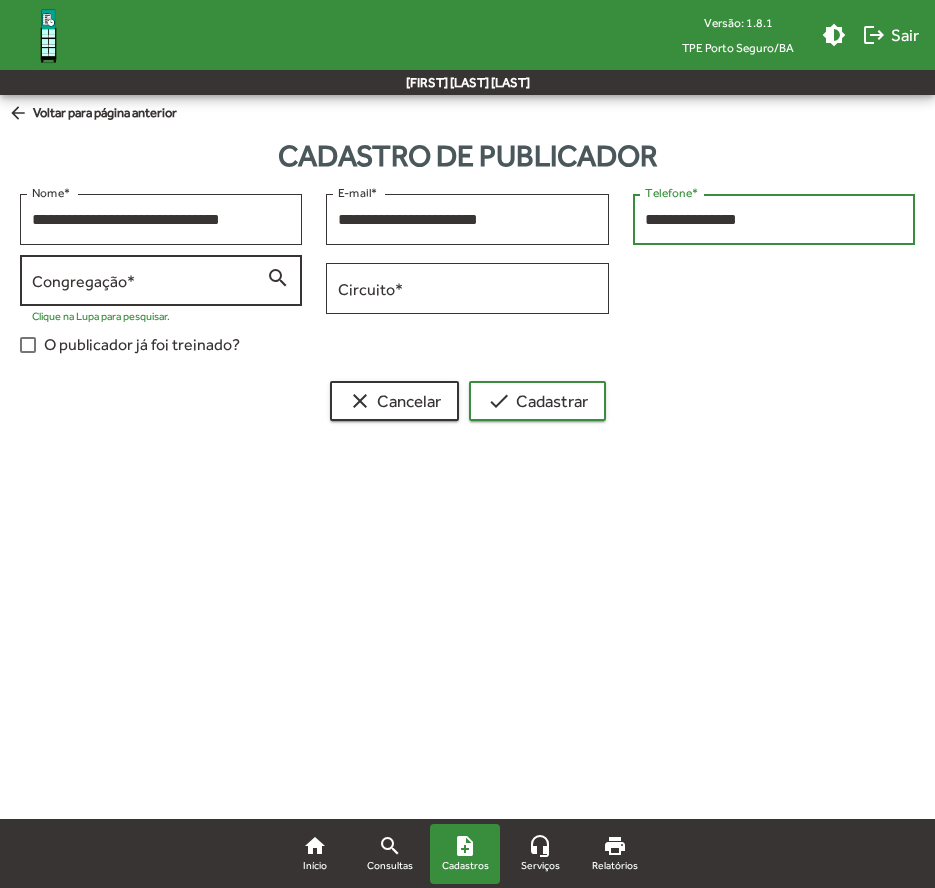 type on "**********" 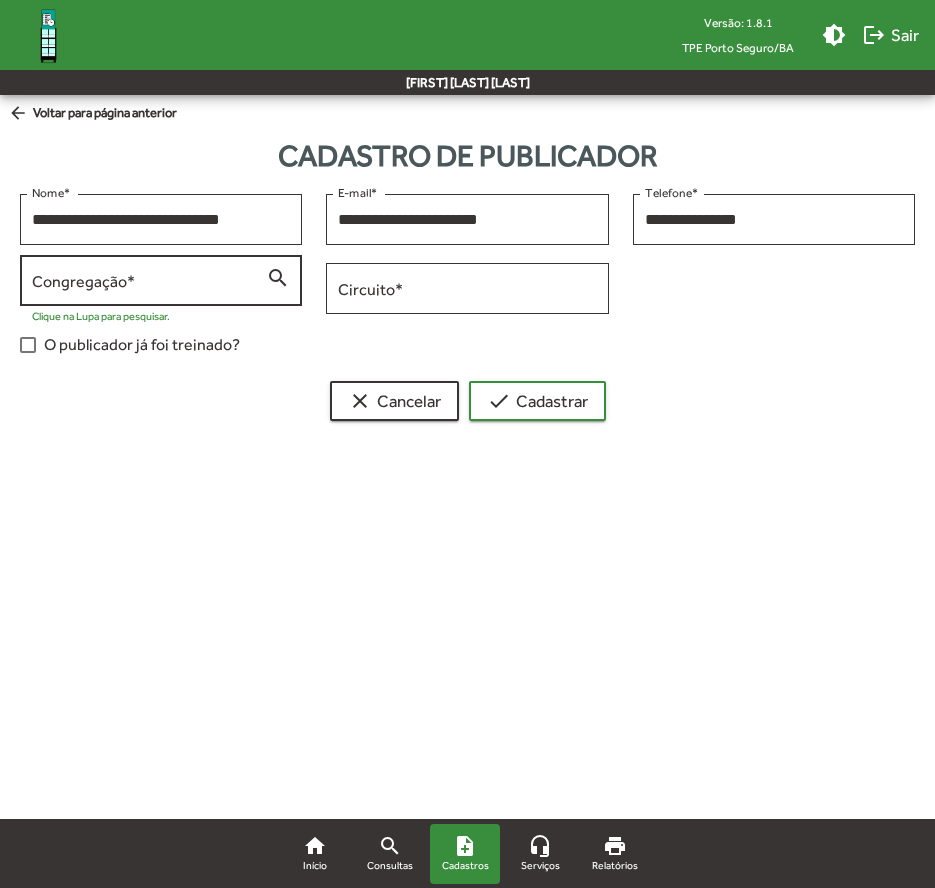 click on "Congregação  *" at bounding box center (149, 281) 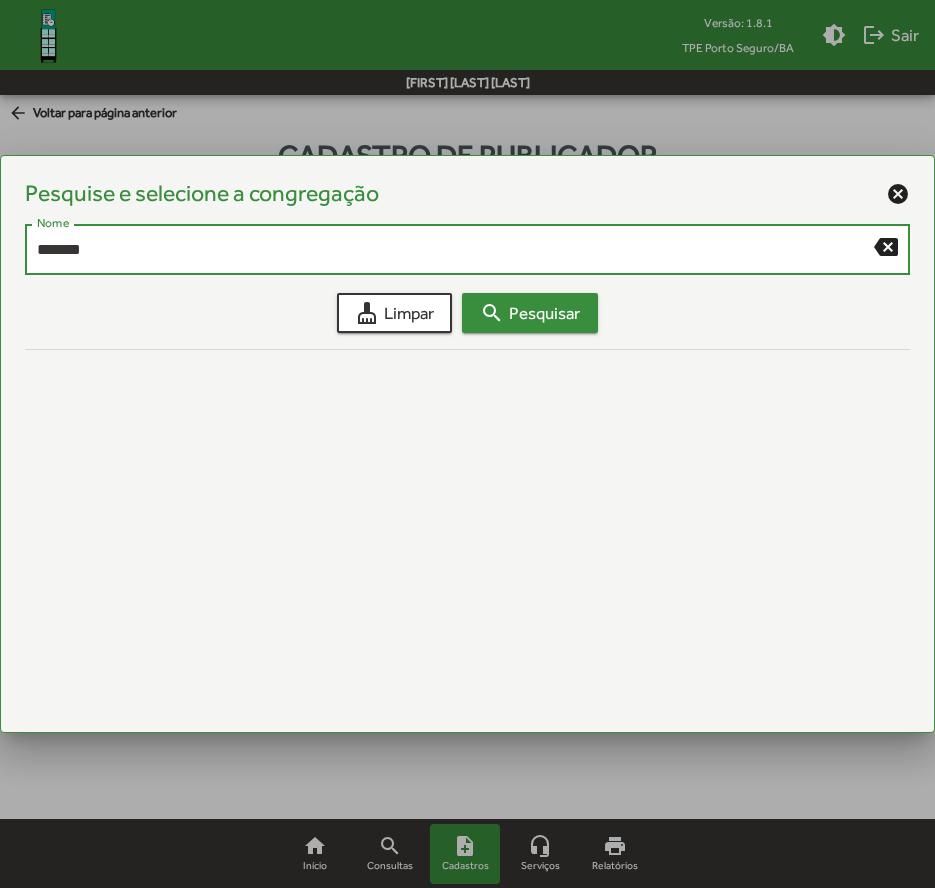type on "*******" 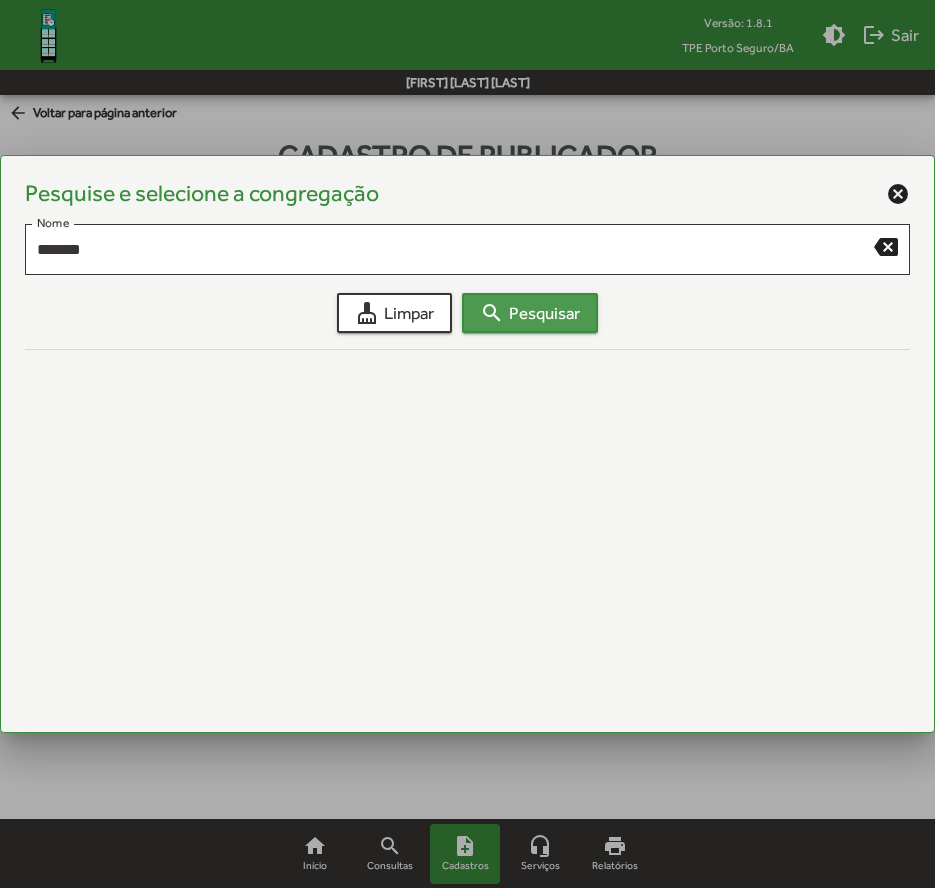 click on "search  Pesquisar" at bounding box center (530, 313) 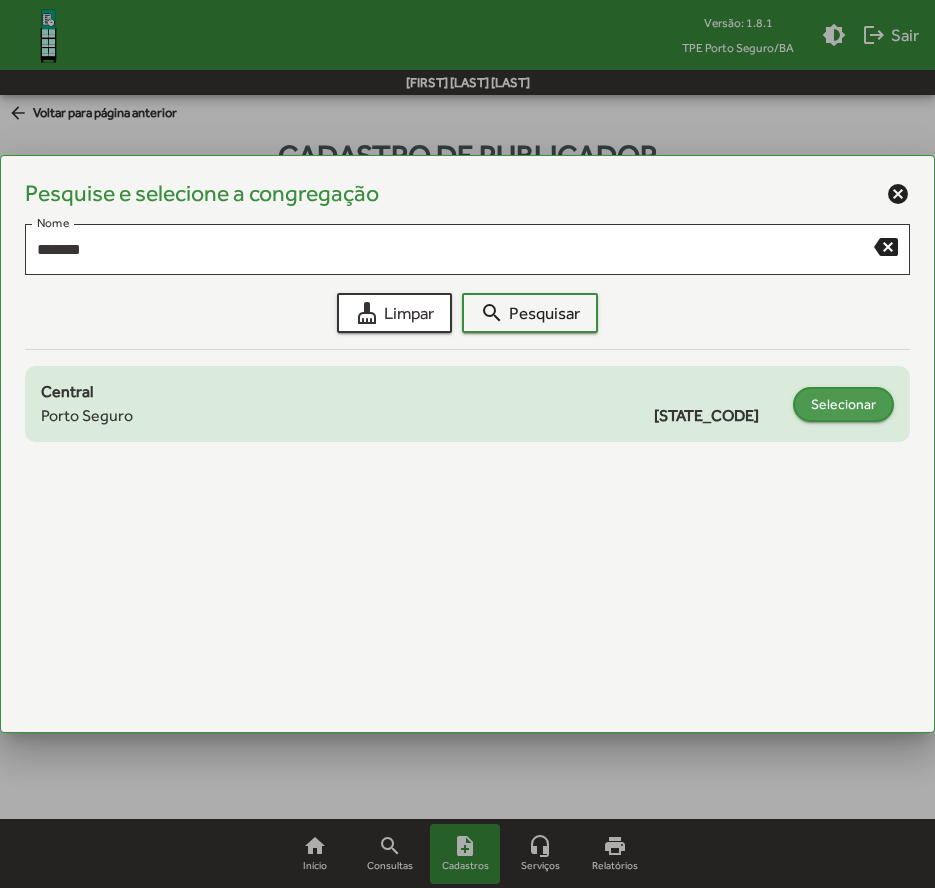 click on "Selecionar" 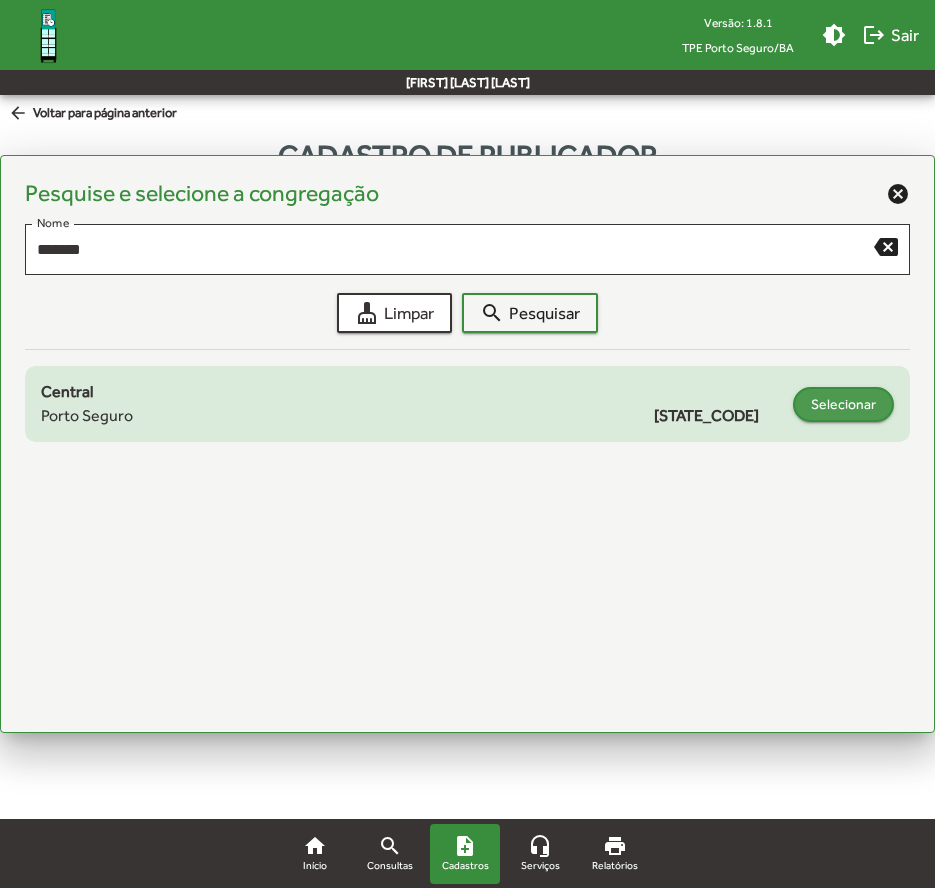 type on "**********" 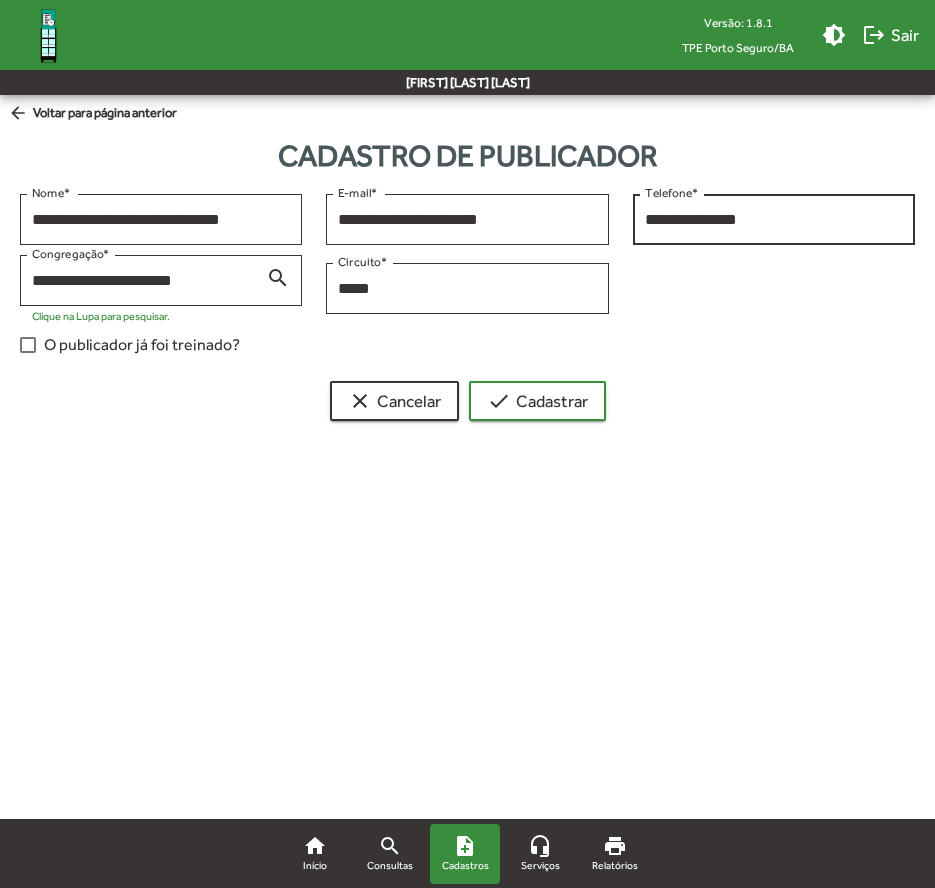 click on "**********" at bounding box center [774, 220] 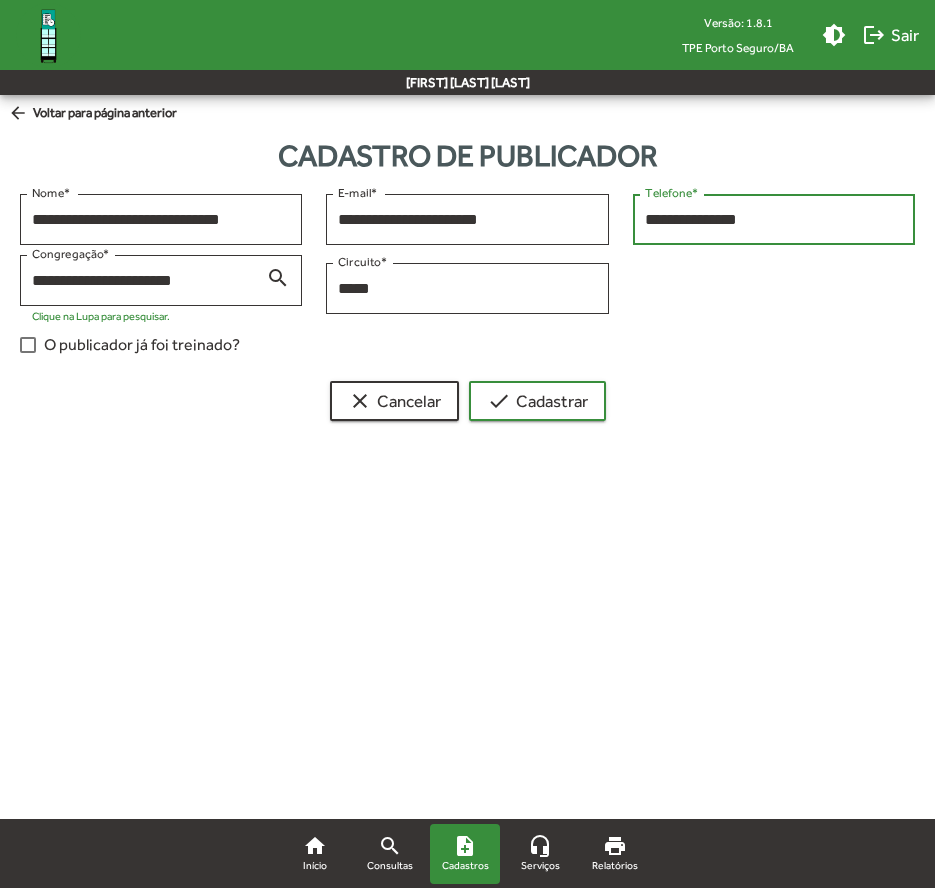 click on "**********" at bounding box center [774, 220] 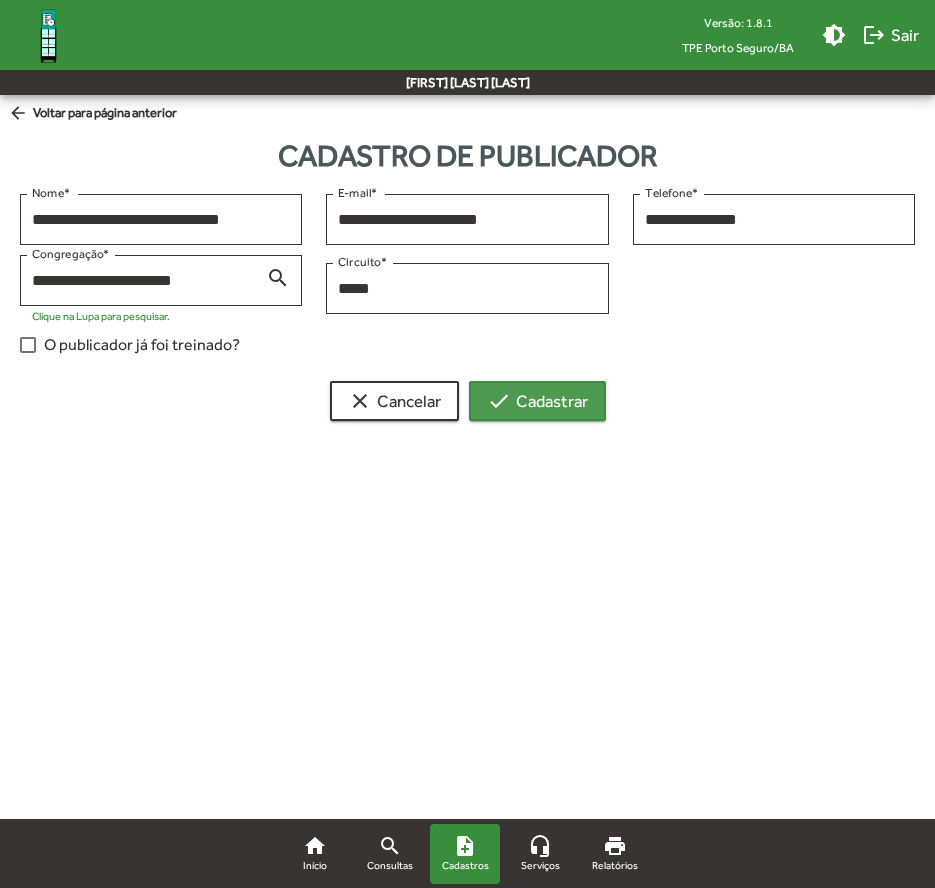 click on "check  Cadastrar" at bounding box center [537, 401] 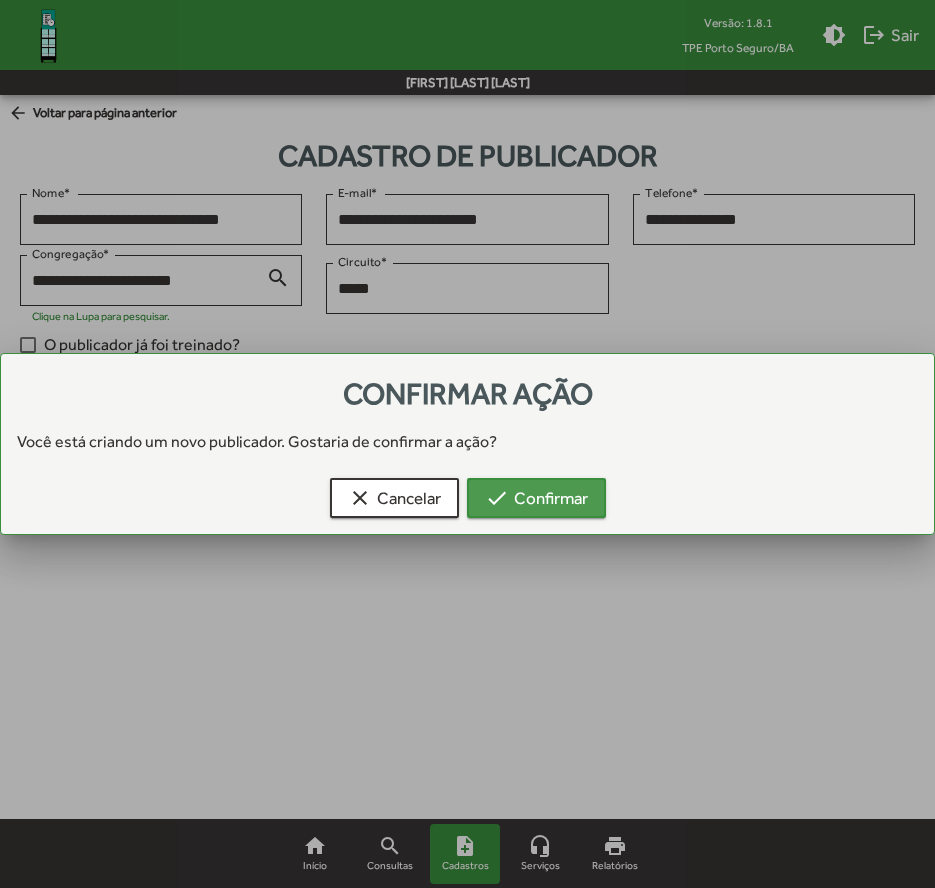 click on "check  Confirmar" at bounding box center [536, 498] 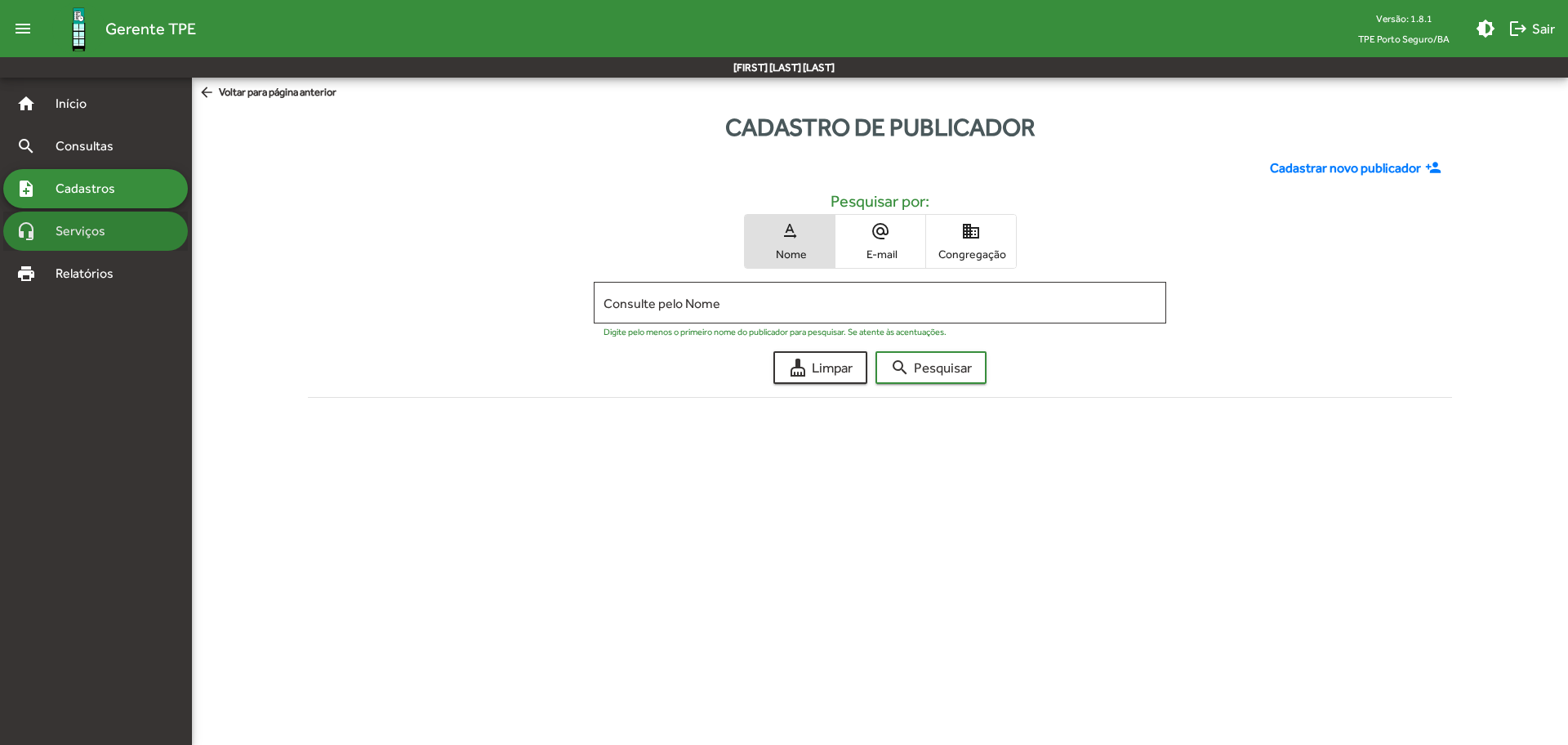 click on "headset_mic Serviços" at bounding box center (96, 231) 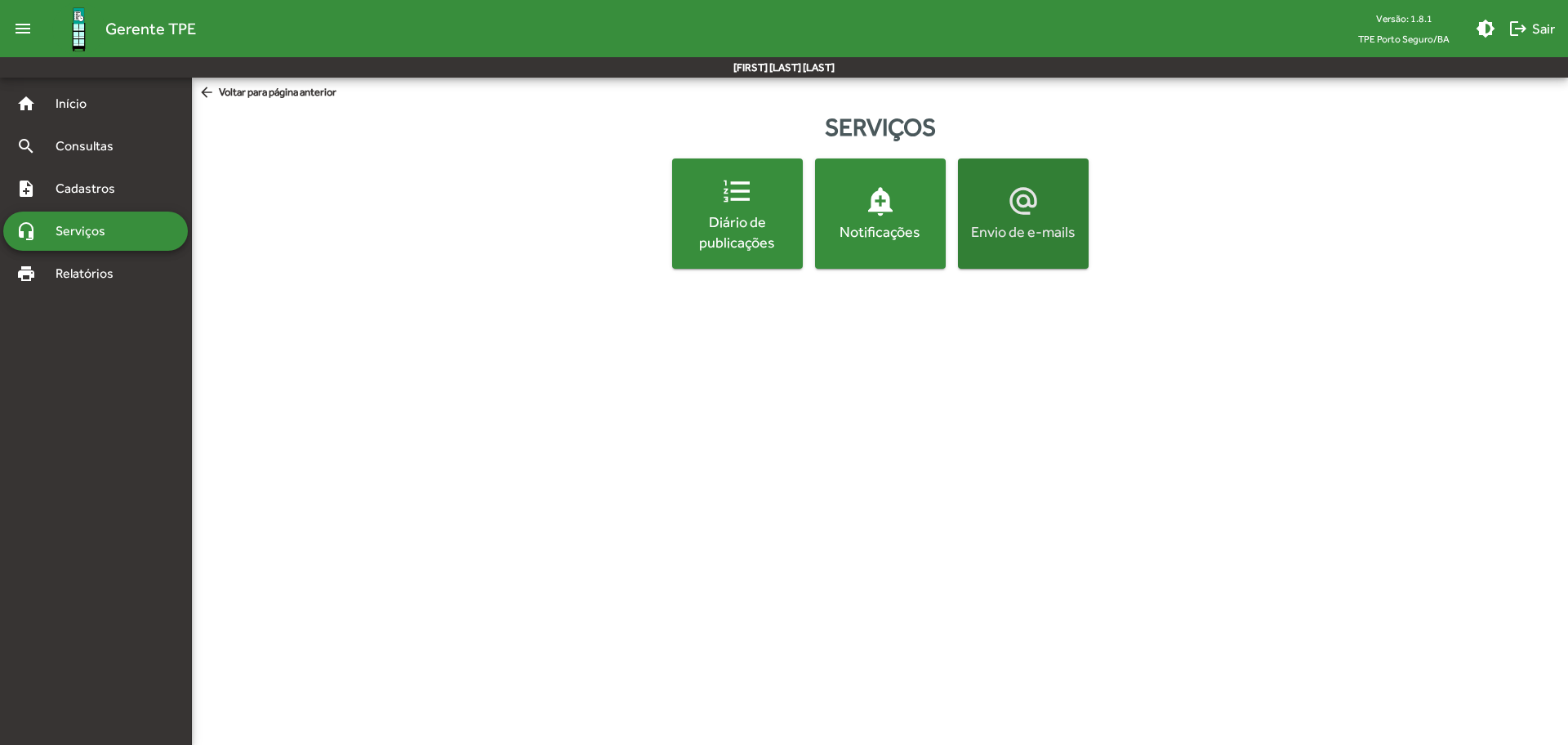 click on "alternate_email  Envio de e-mails" 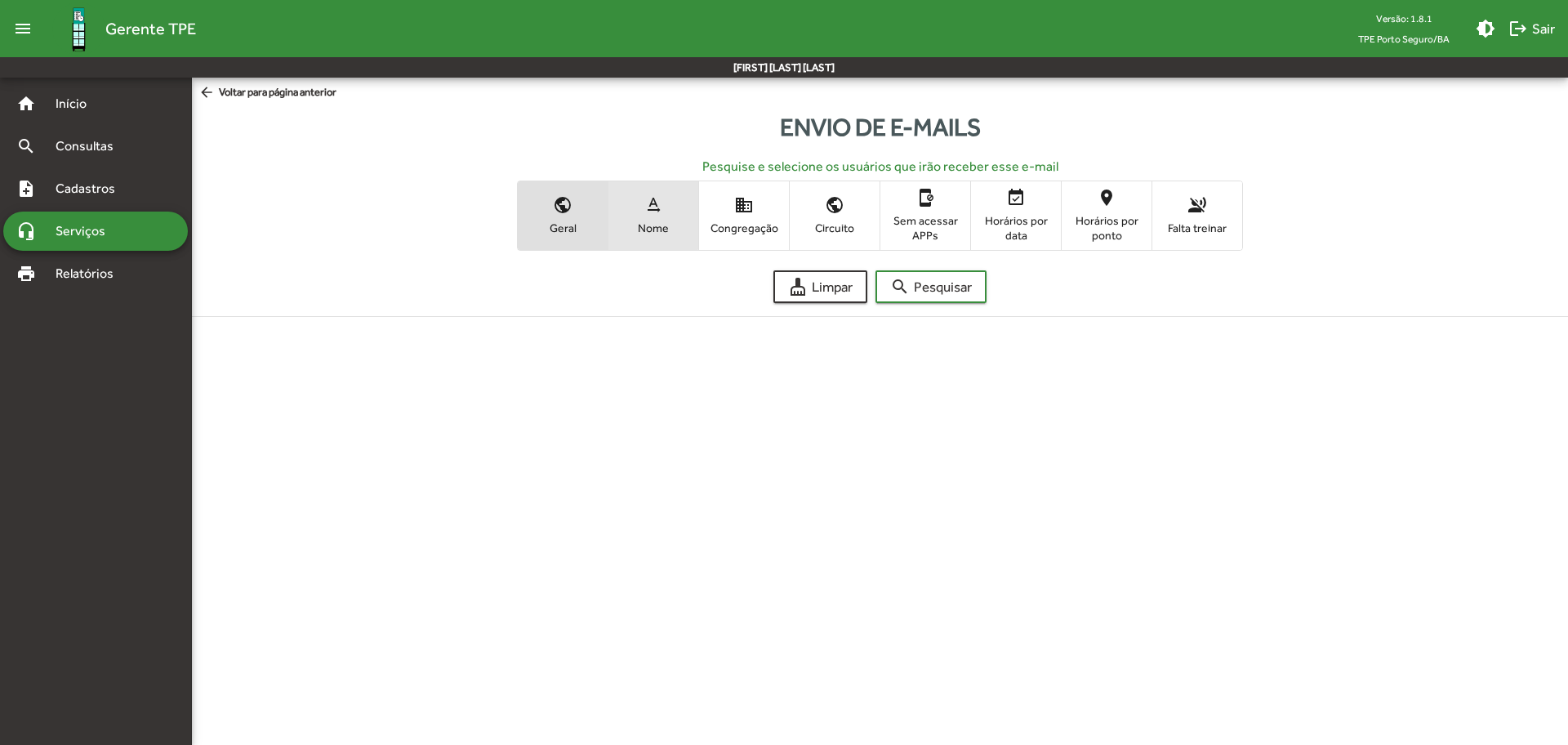 click on "text_rotation_none" at bounding box center [653, 205] 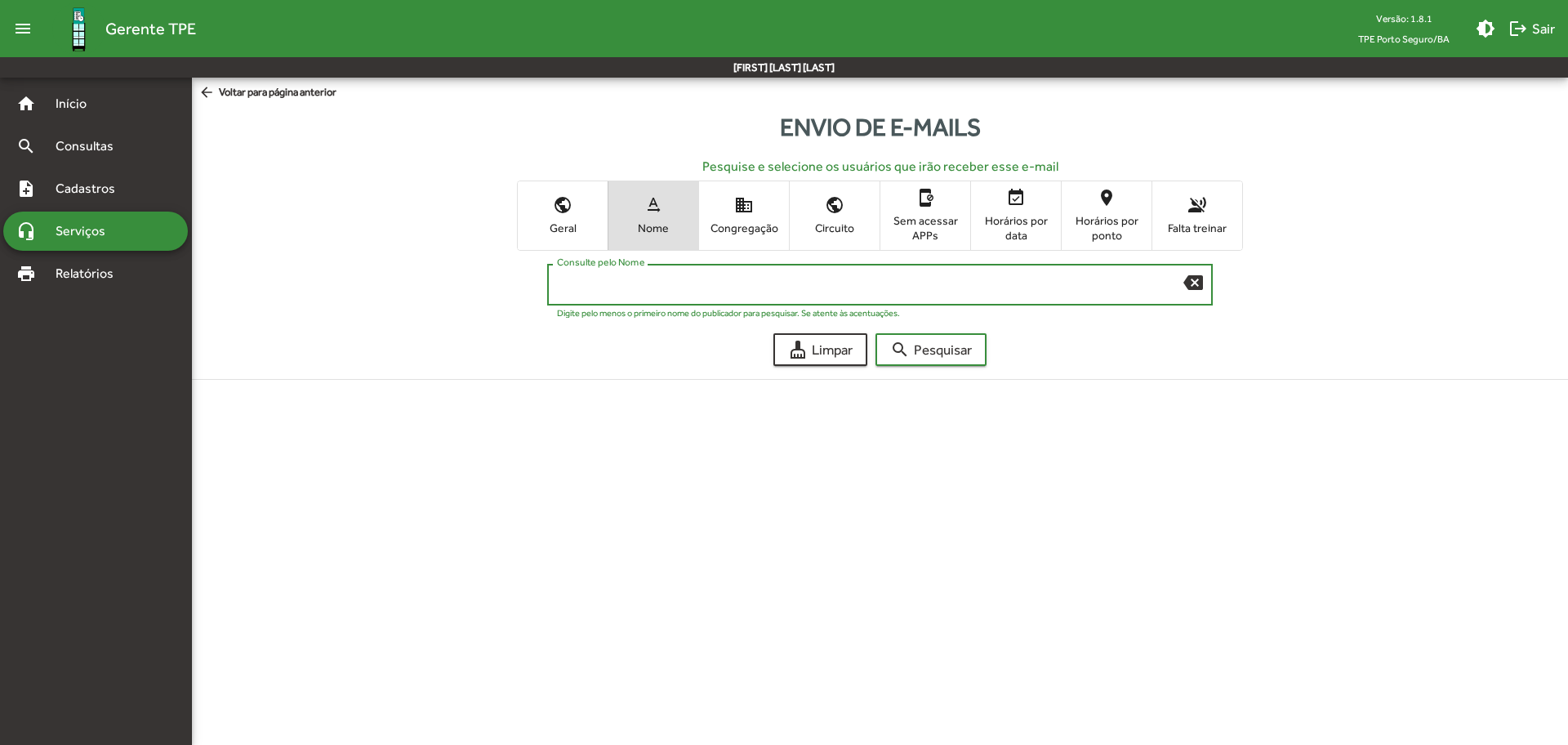 click on "Consulte pelo Nome" at bounding box center (870, 285) 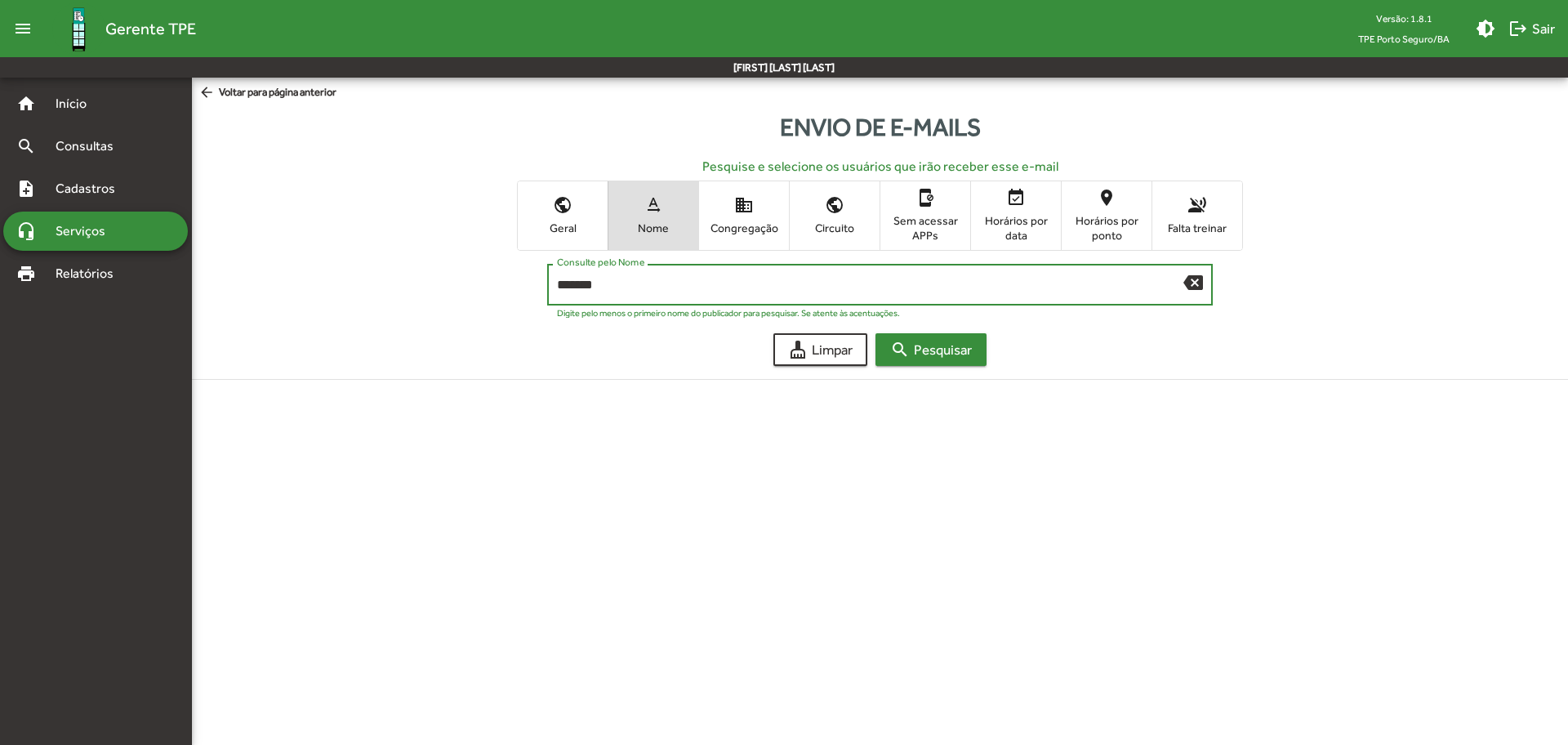 type on "*******" 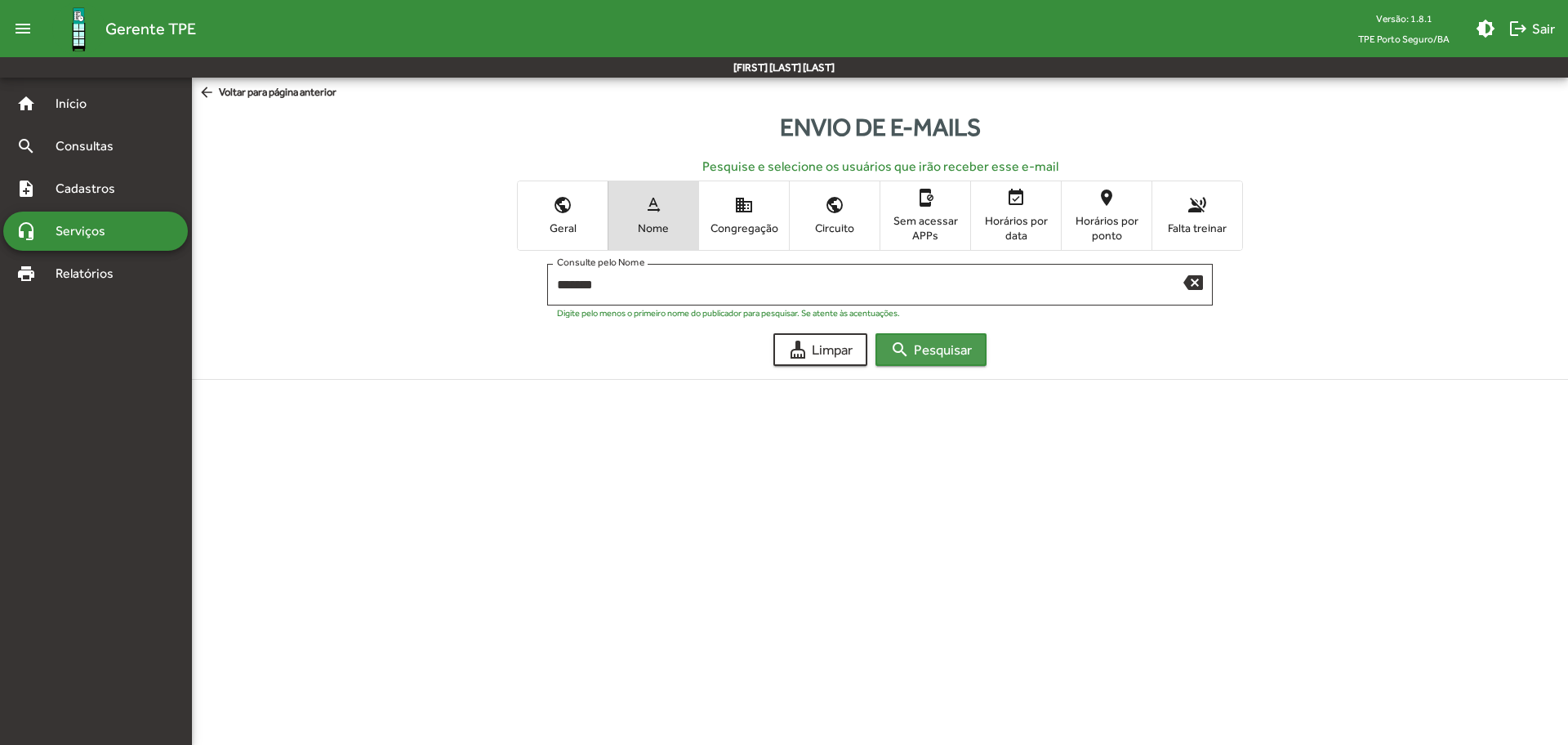 click on "search  Pesquisar" 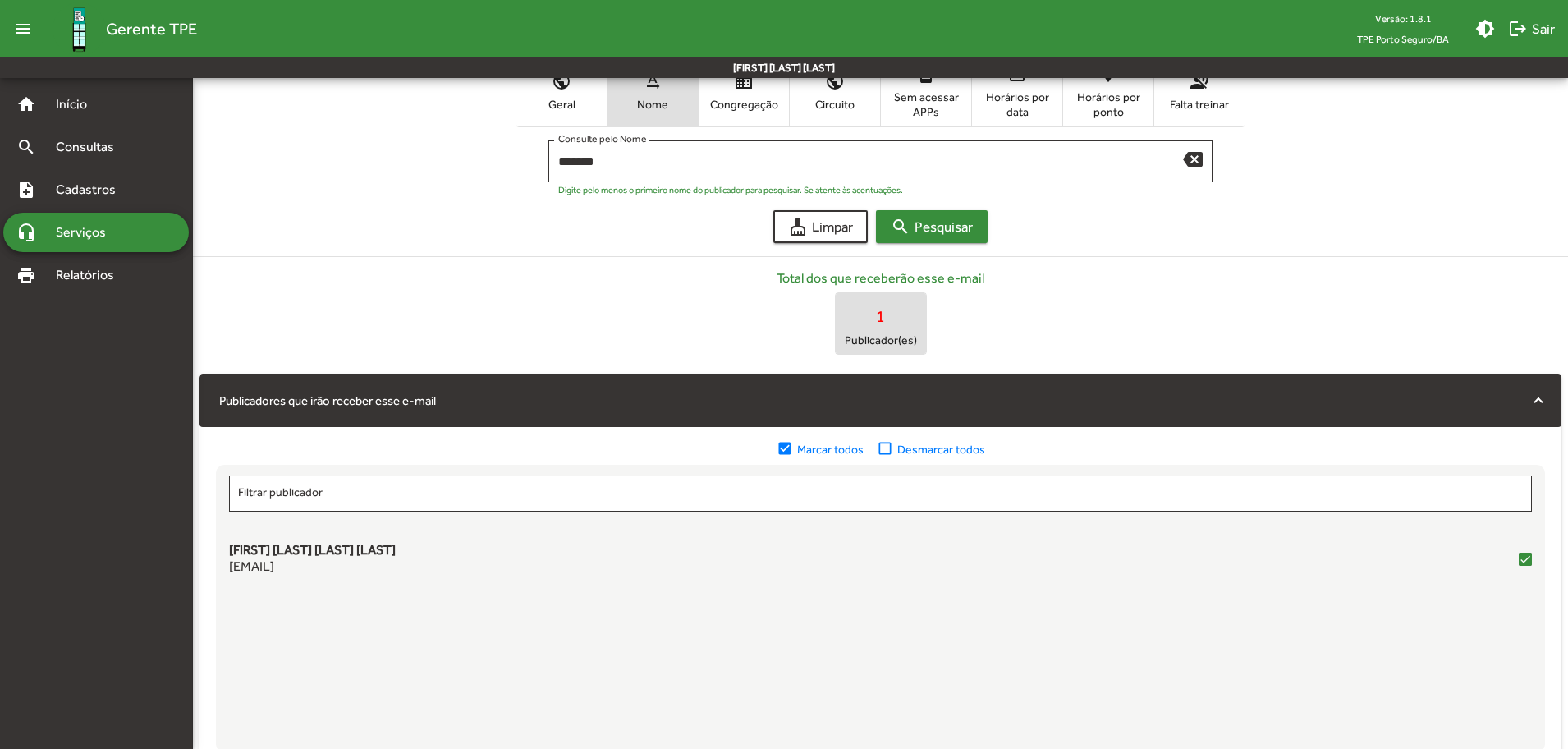 scroll, scrollTop: 100, scrollLeft: 0, axis: vertical 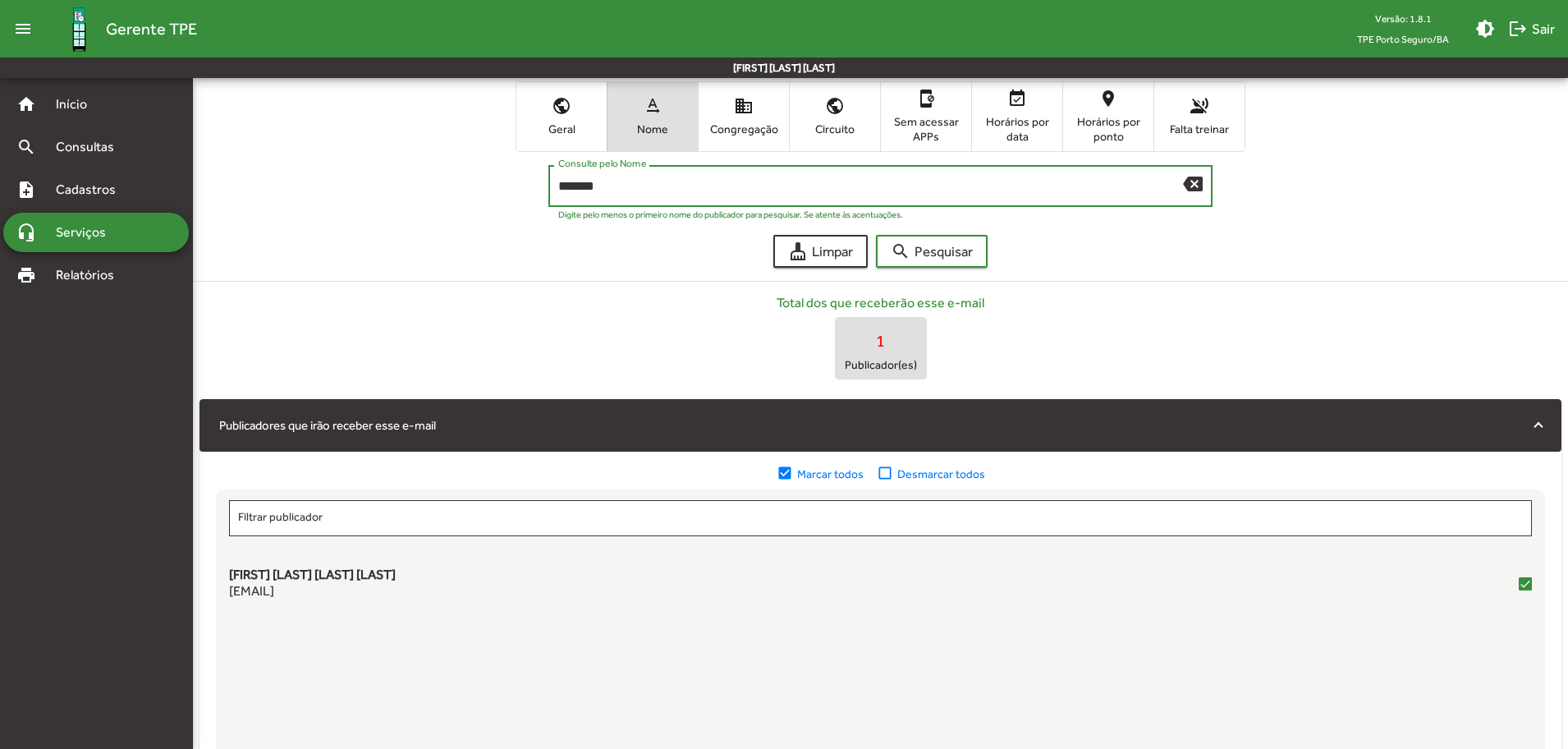 click on "*******" at bounding box center (871, 186) 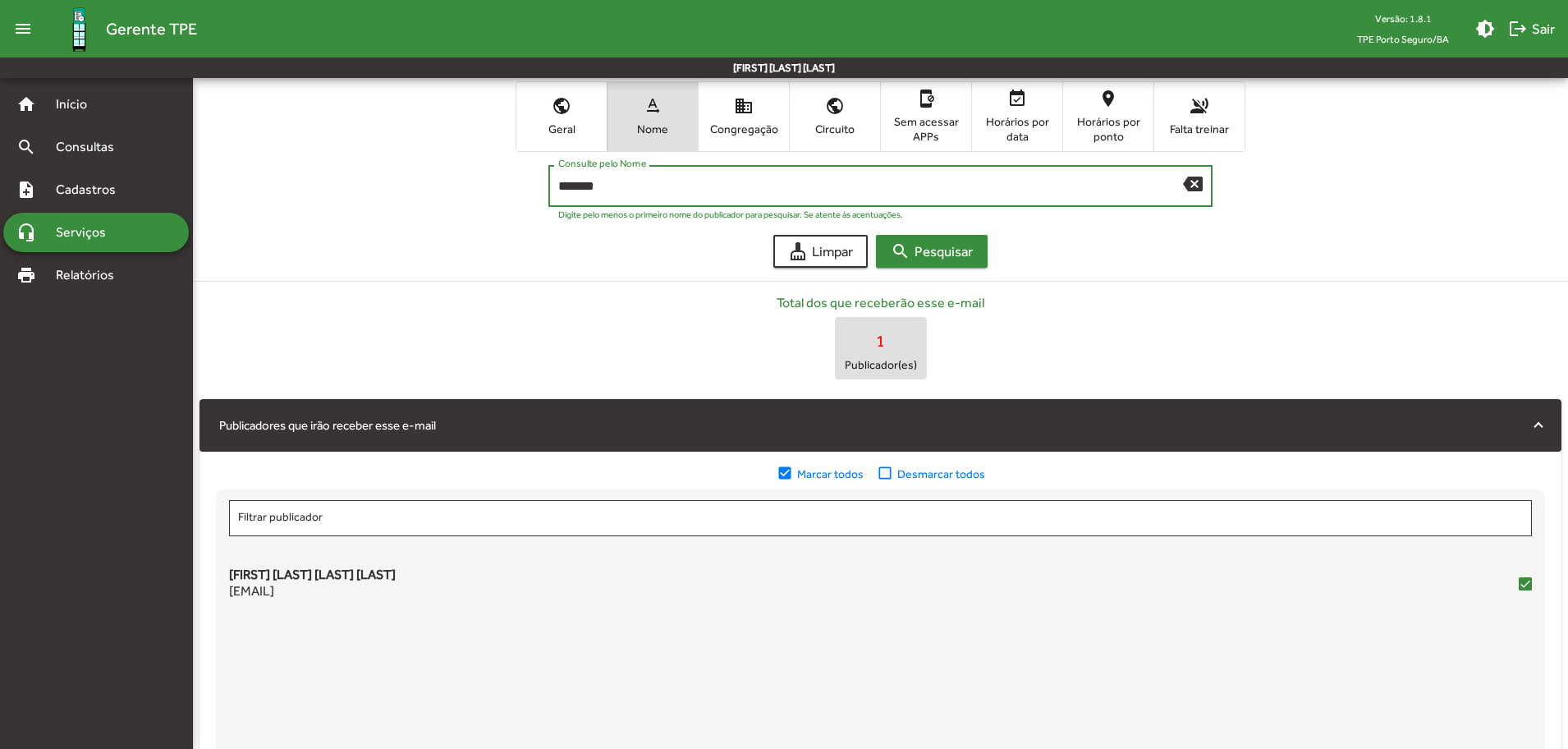 type on "*******" 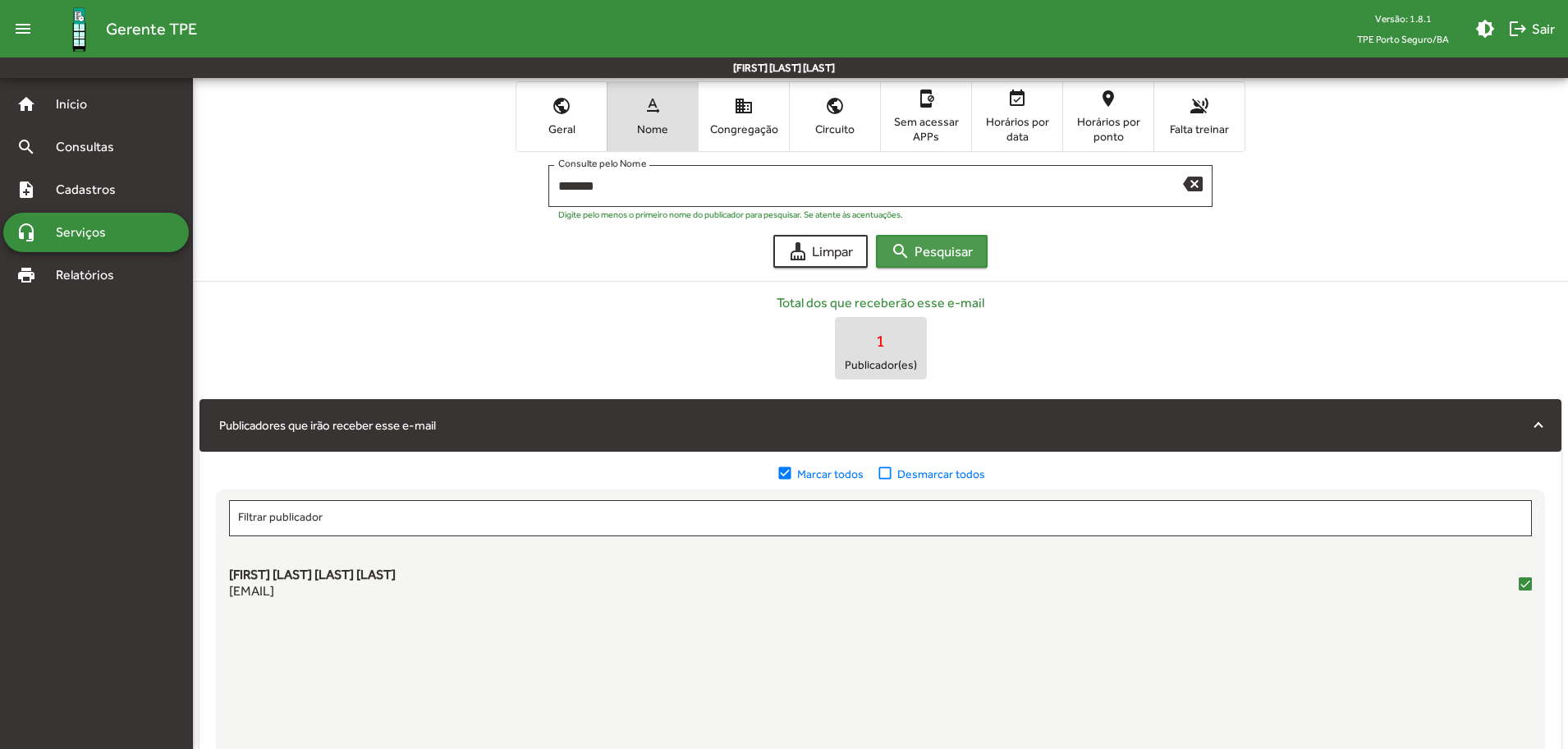click on "search  Pesquisar" 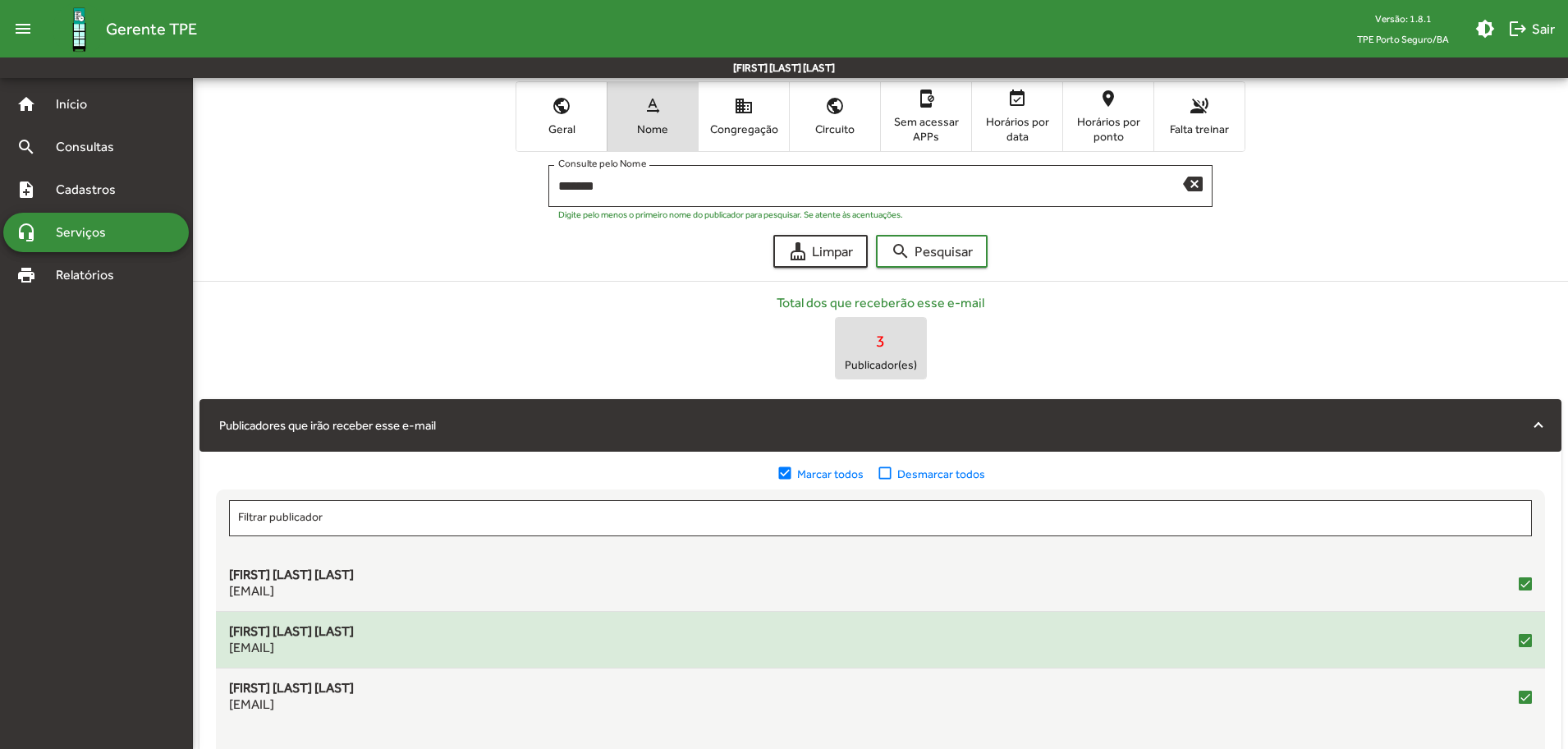 click at bounding box center (1525, 639) 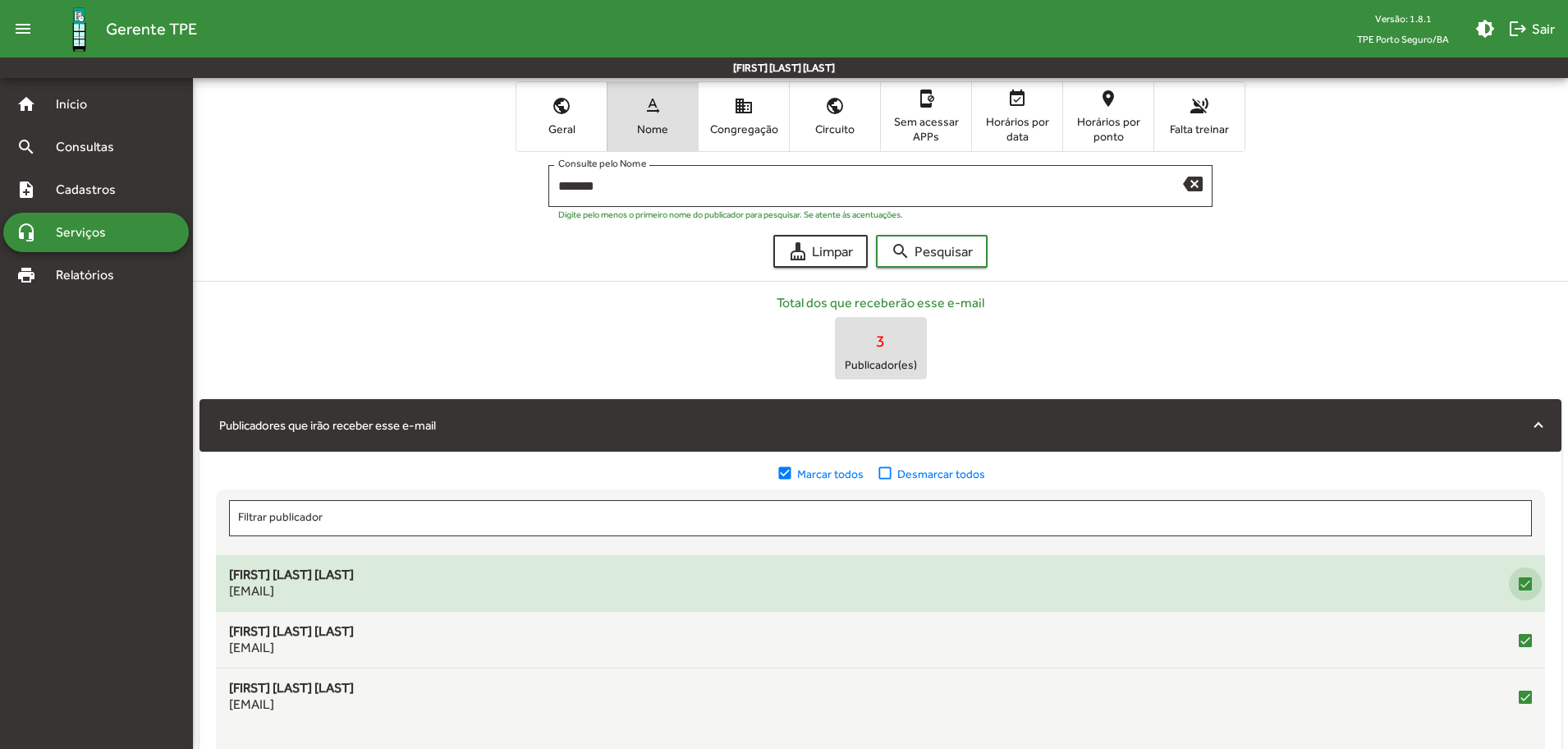 click at bounding box center (1525, 584) 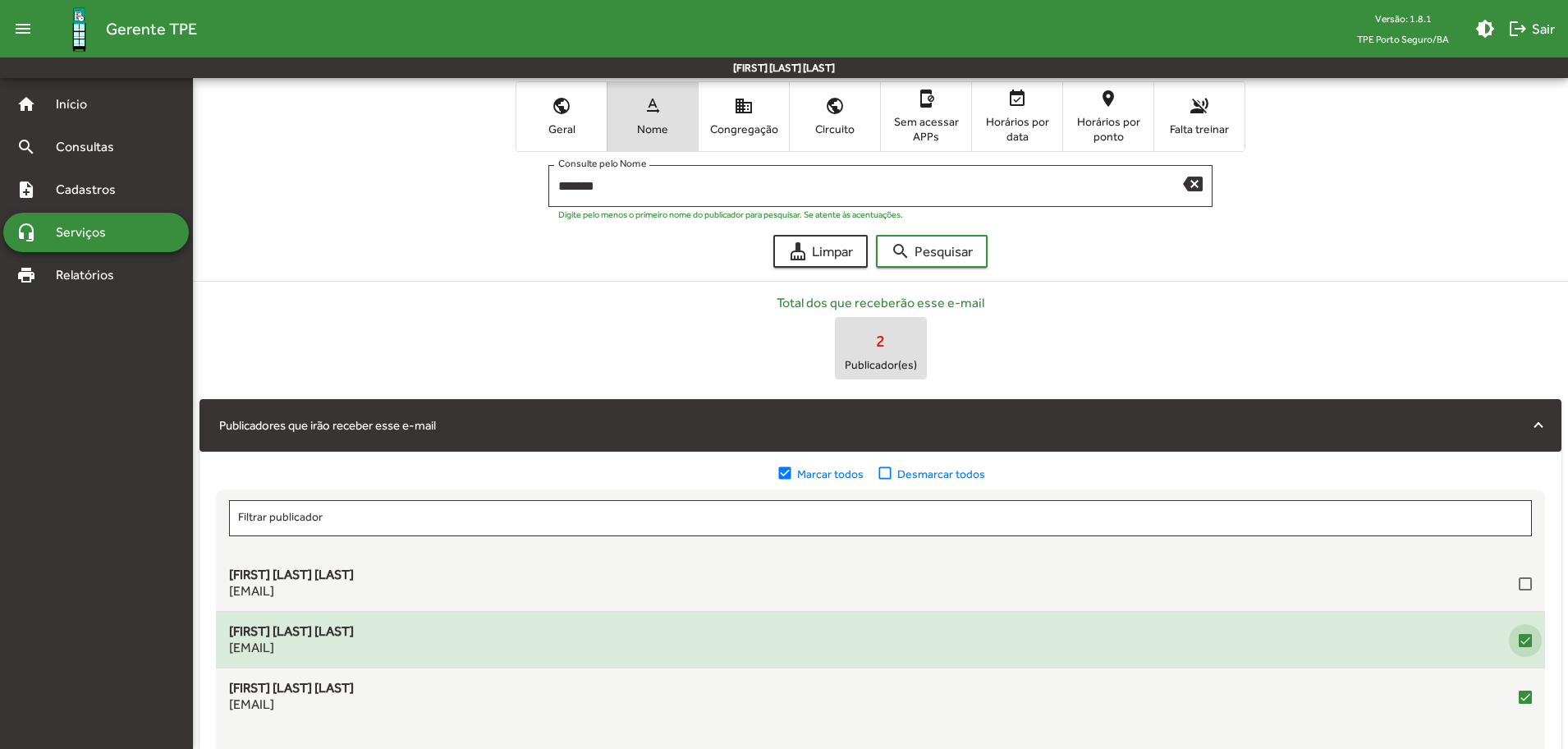 click at bounding box center (1525, 641) 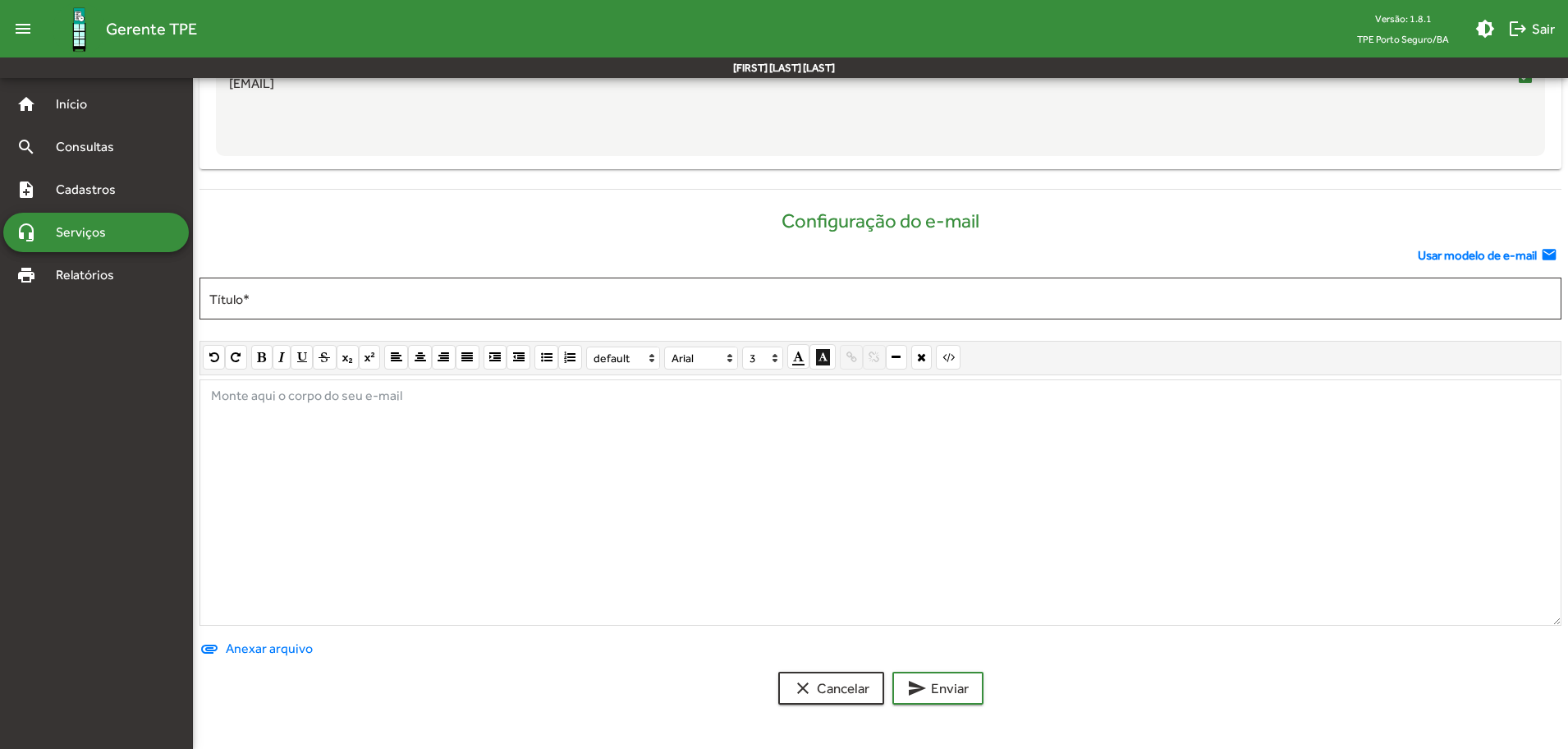 scroll, scrollTop: 739, scrollLeft: 0, axis: vertical 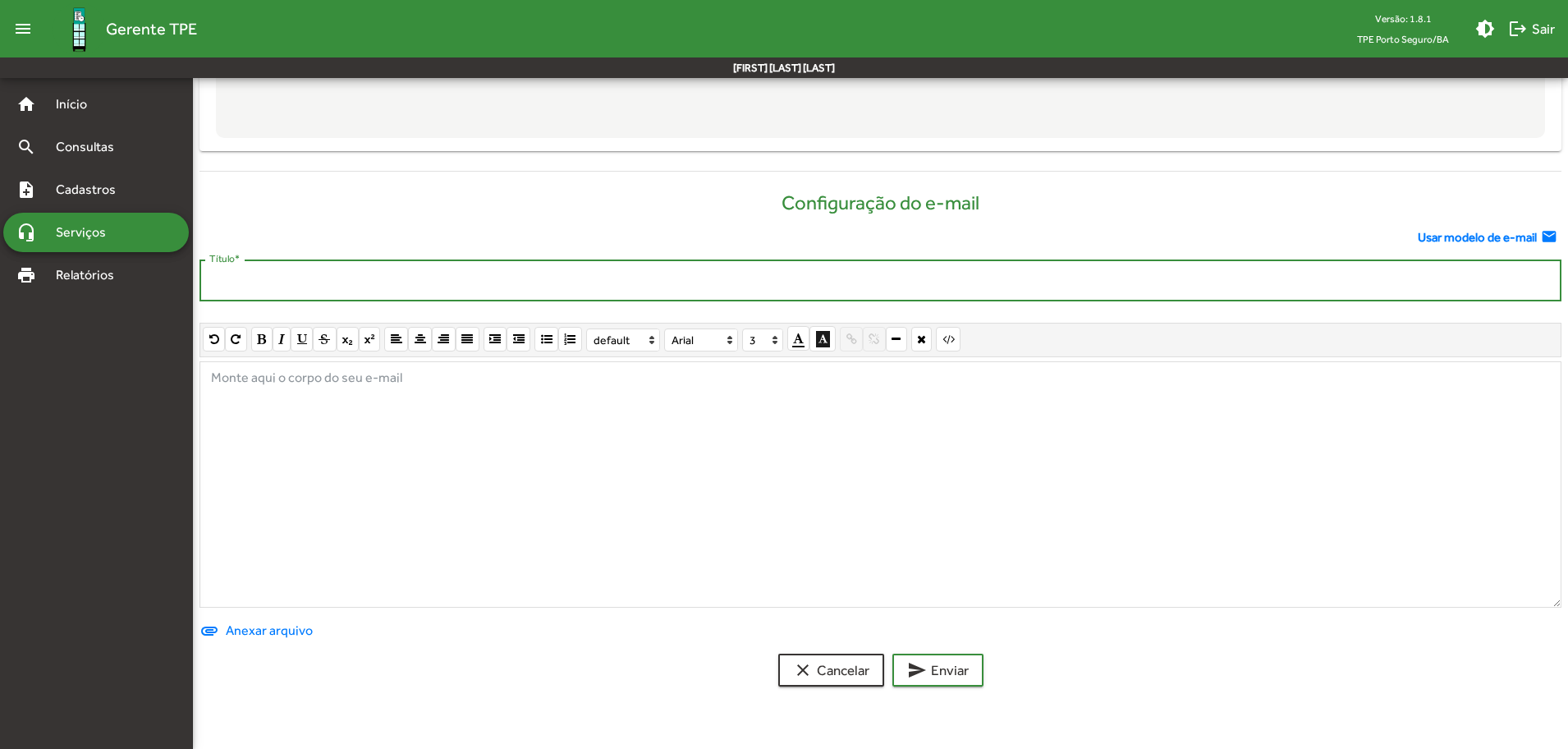 click on "Título  *" at bounding box center (880, 281) 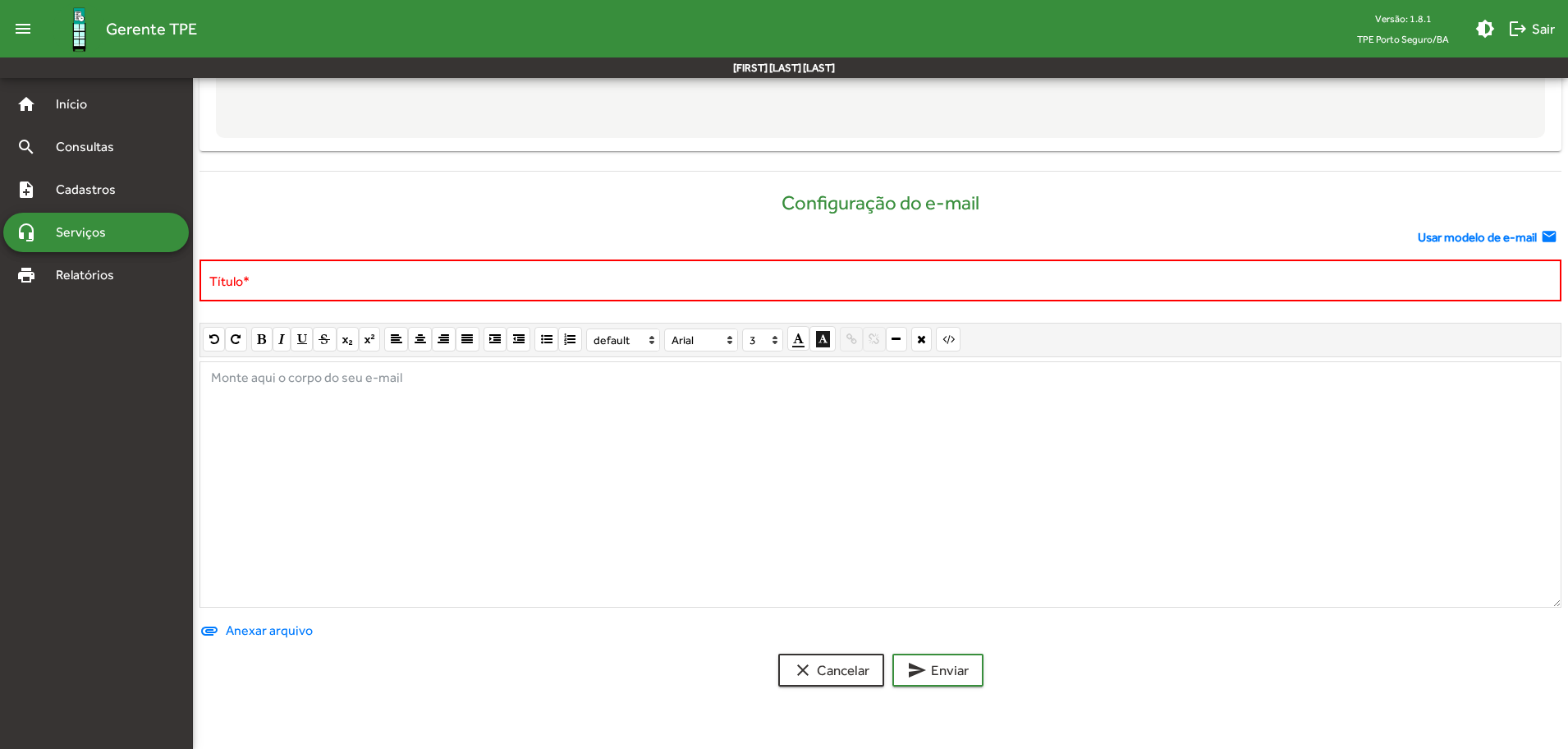 click on "Usar modelo de e-mail" 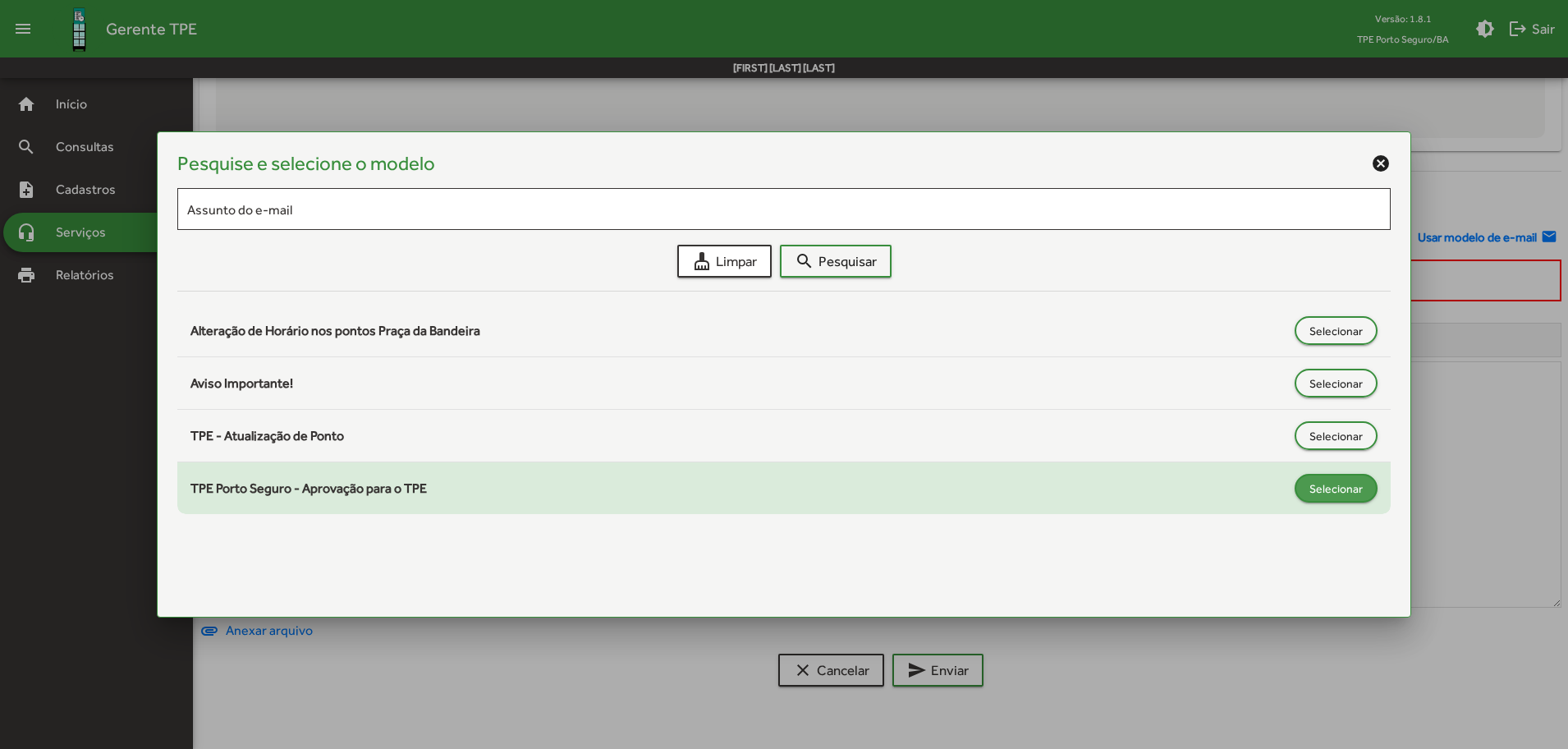click on "Selecionar" 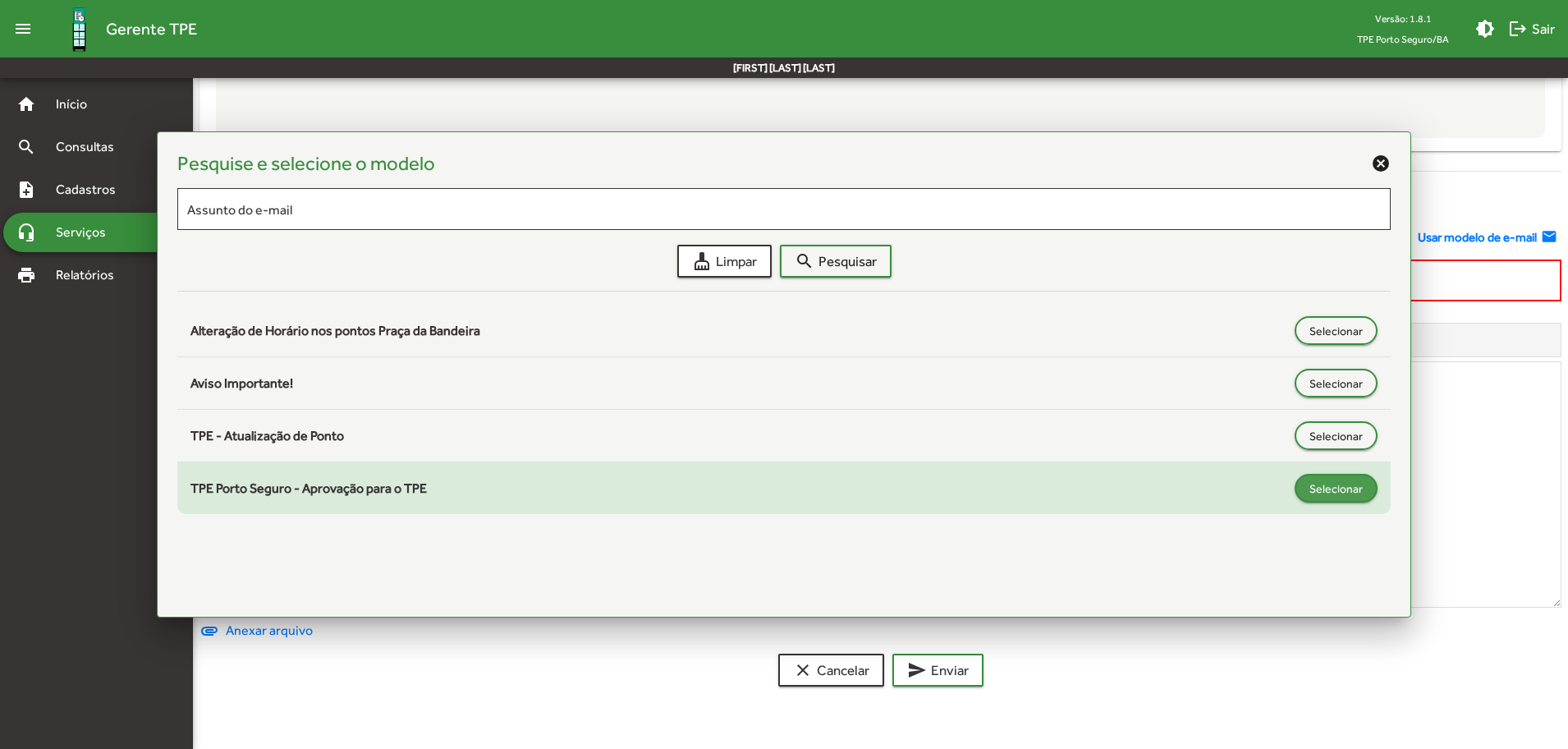 type on "**********" 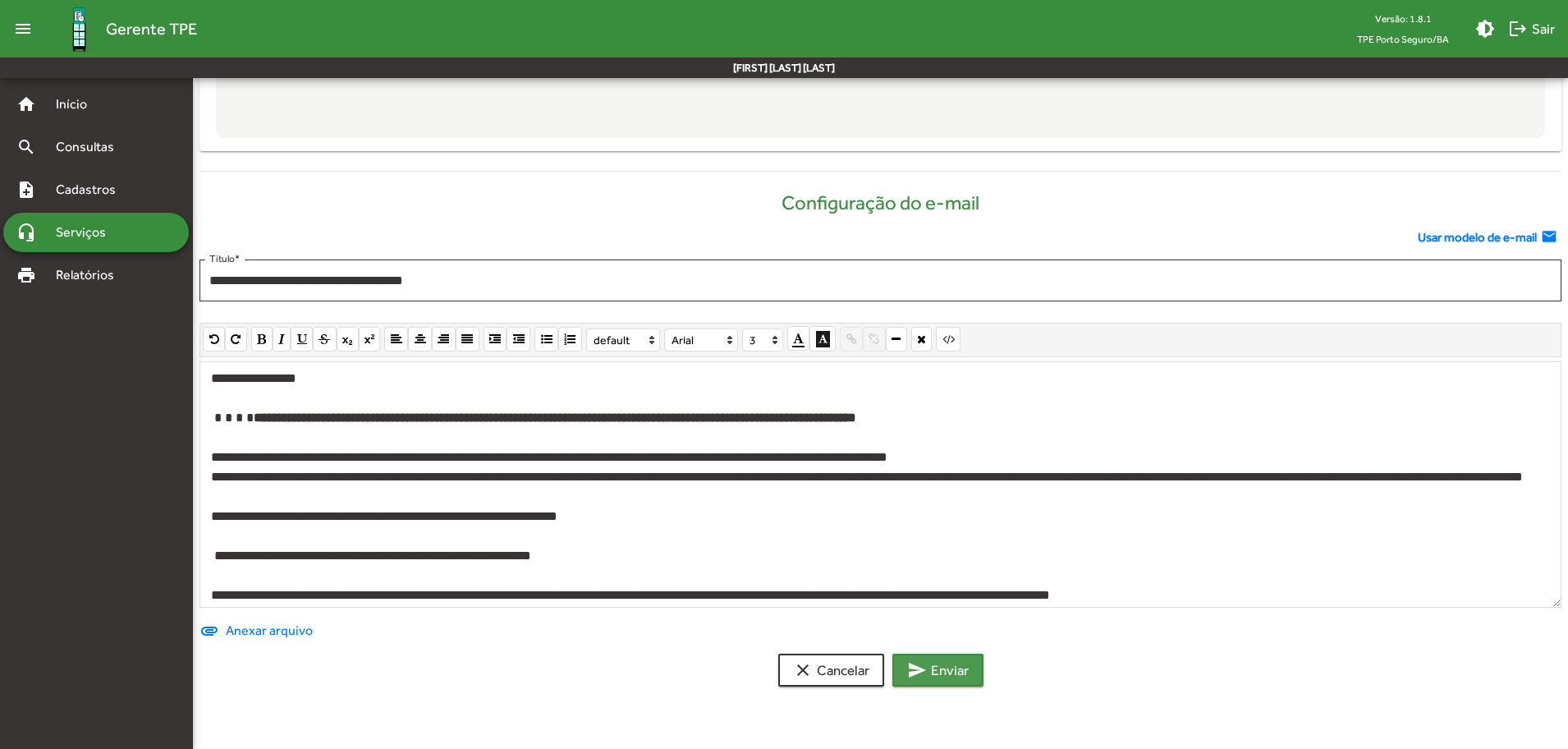 click on "send  Enviar" 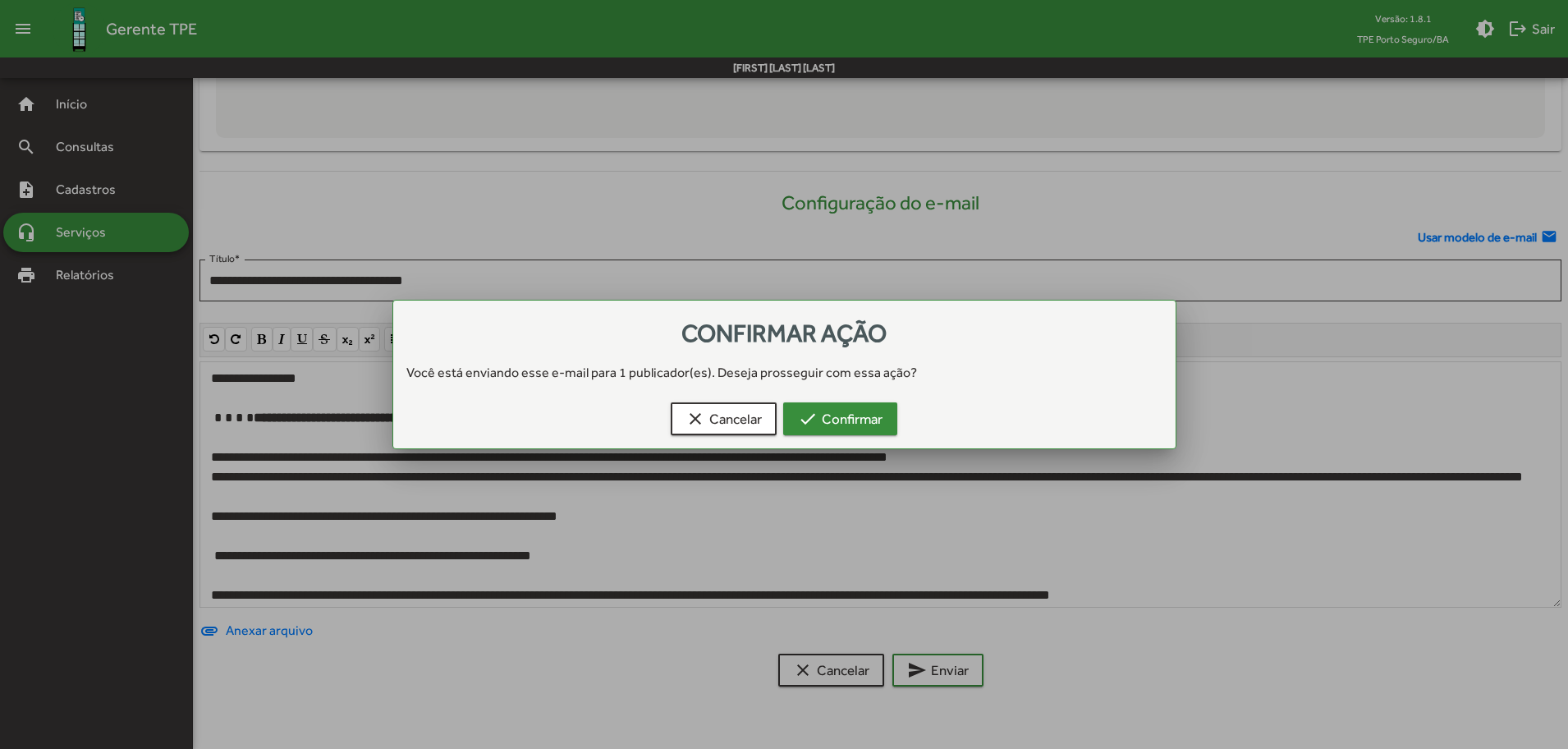 click on "check  Confirmar" at bounding box center (840, 419) 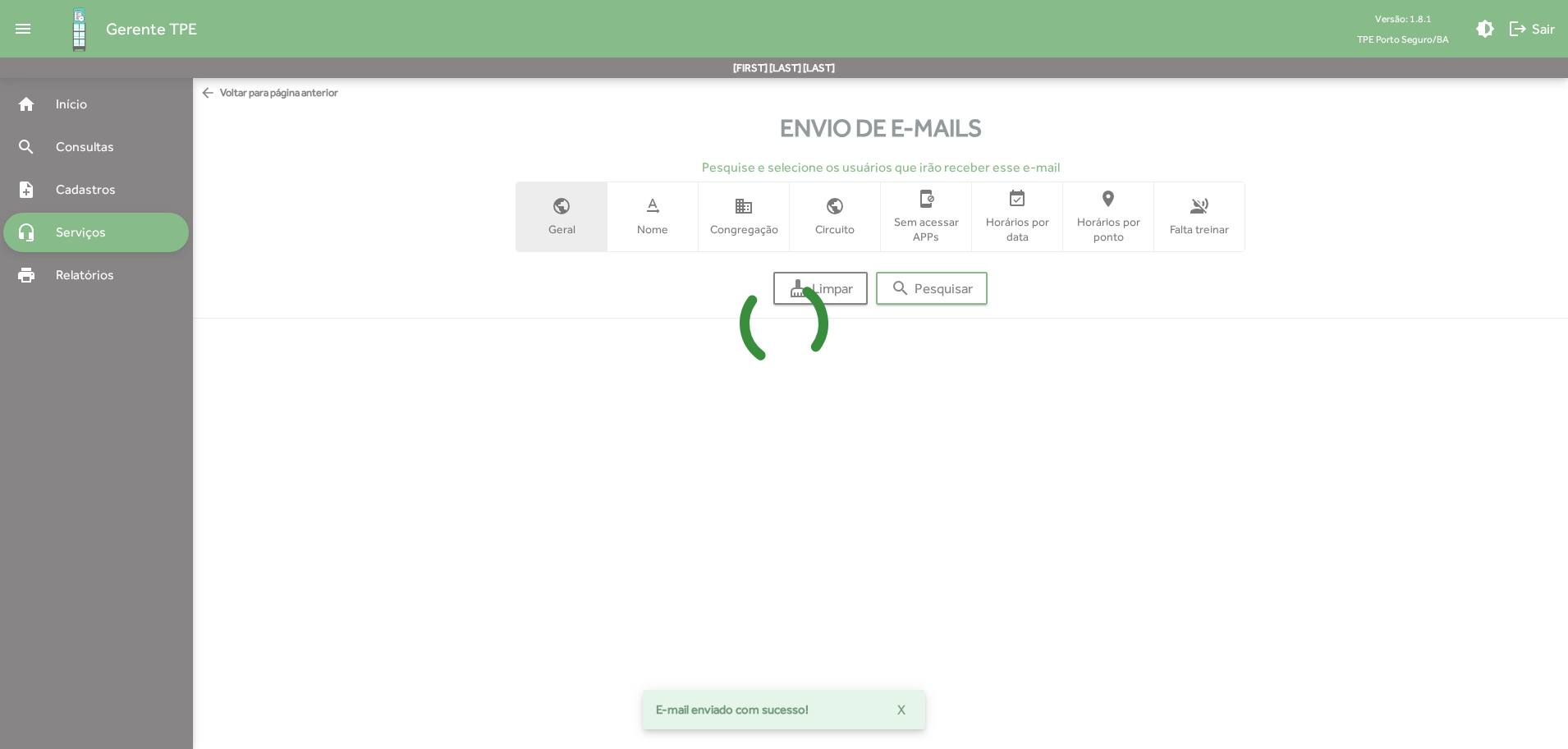 scroll, scrollTop: 0, scrollLeft: 0, axis: both 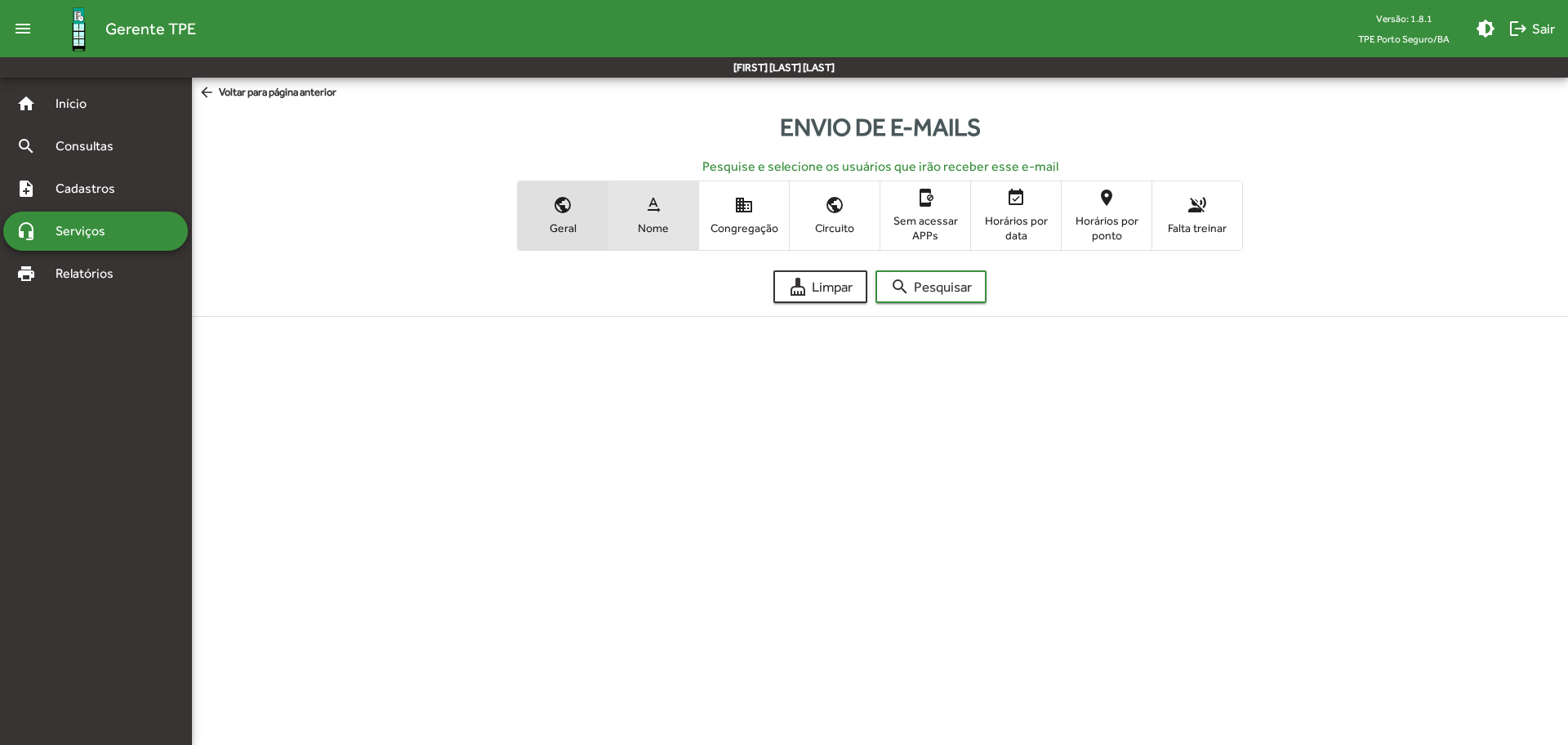 click on "text_rotation_none" at bounding box center [653, 205] 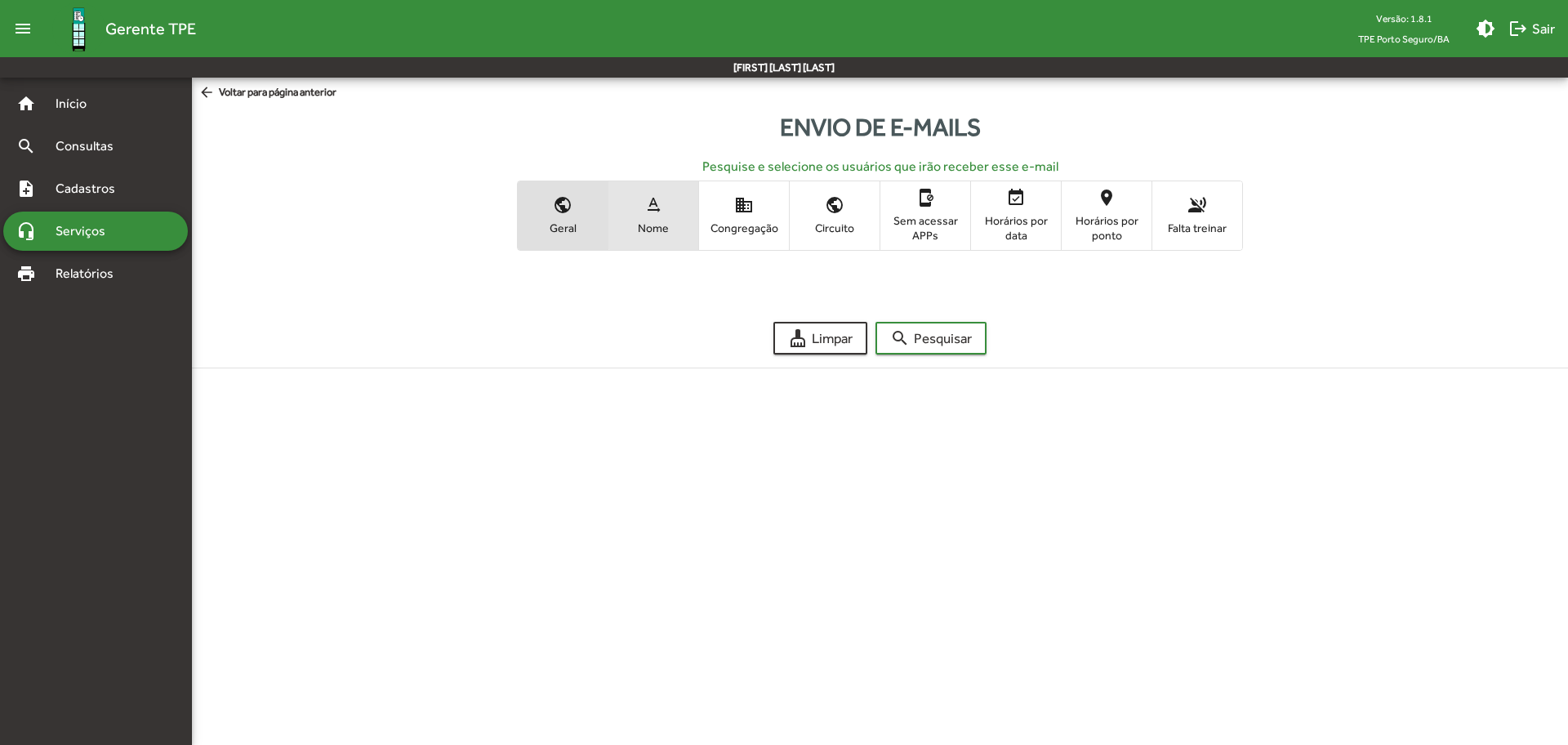 click on "text_rotation_none Nome" at bounding box center [653, 215] 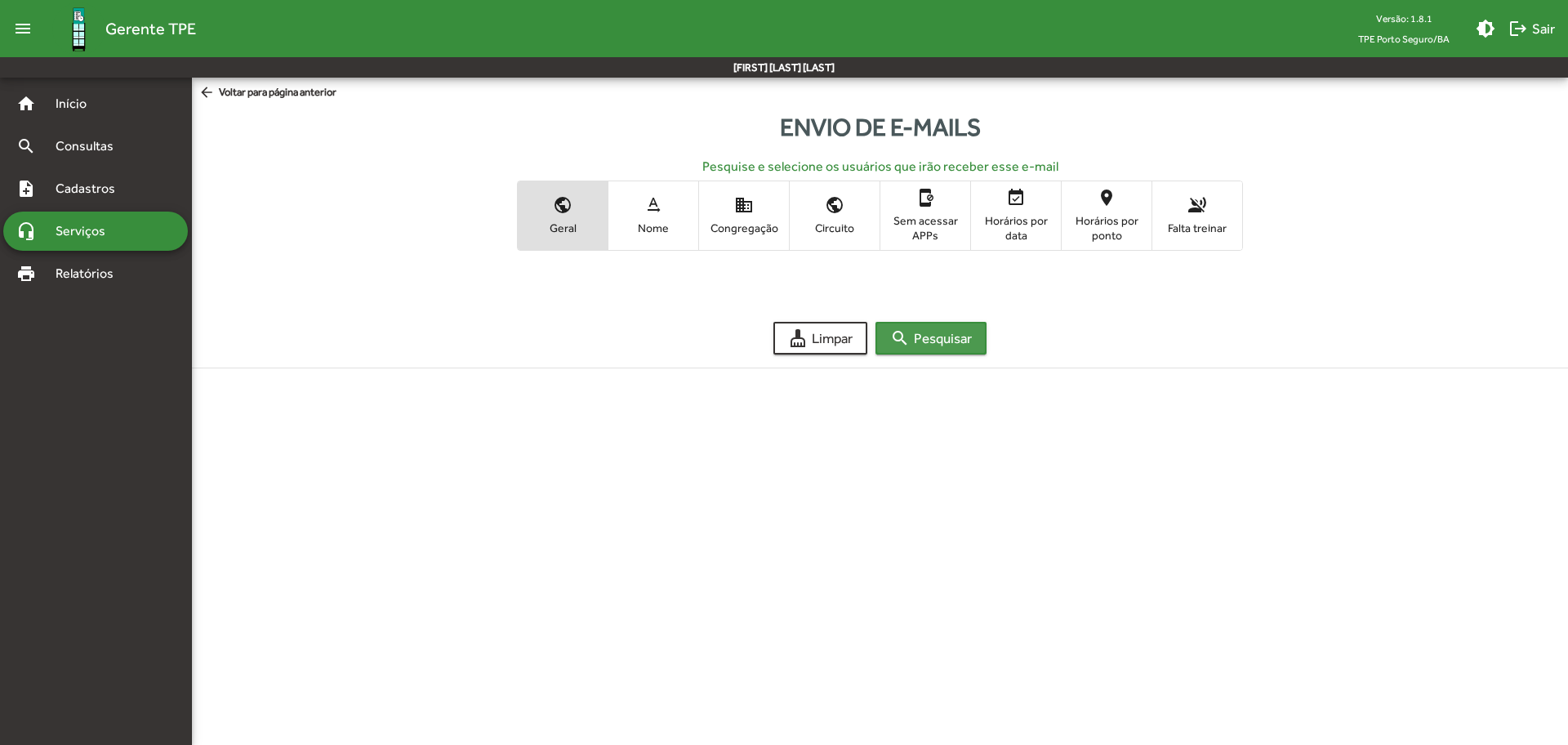 click on "search  Pesquisar" 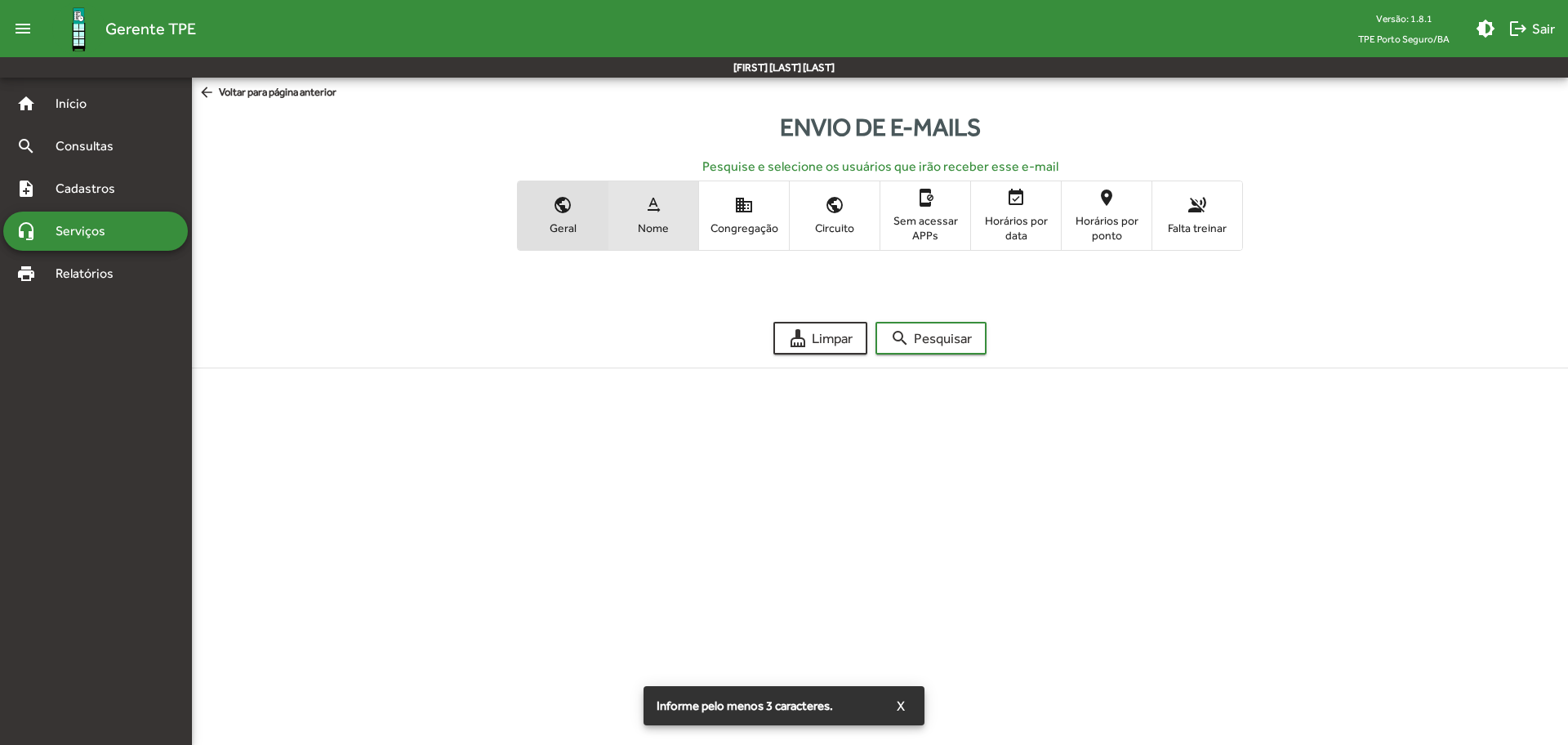 click on "text_rotation_none Nome" at bounding box center [653, 215] 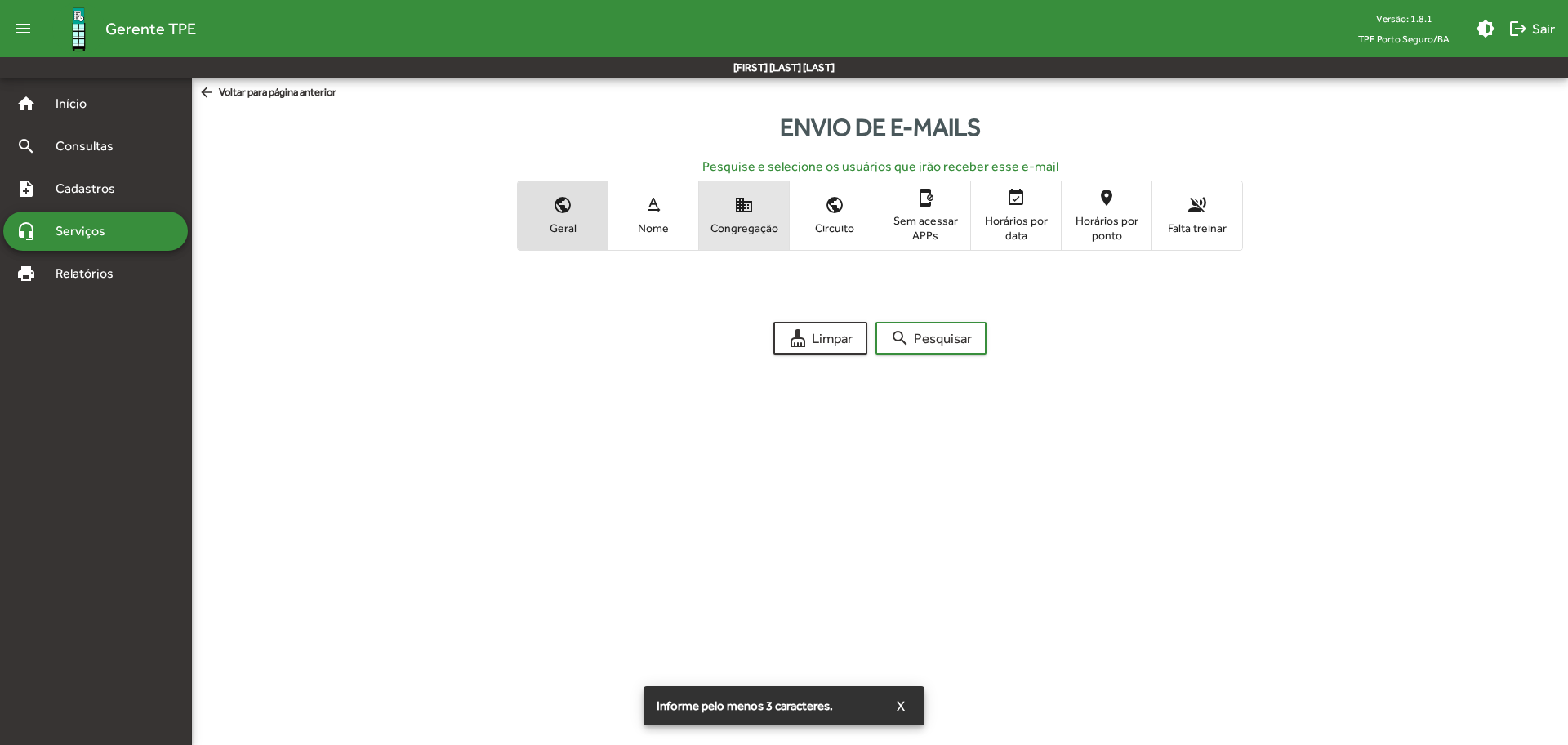 click on "domain Congregação" at bounding box center [744, 215] 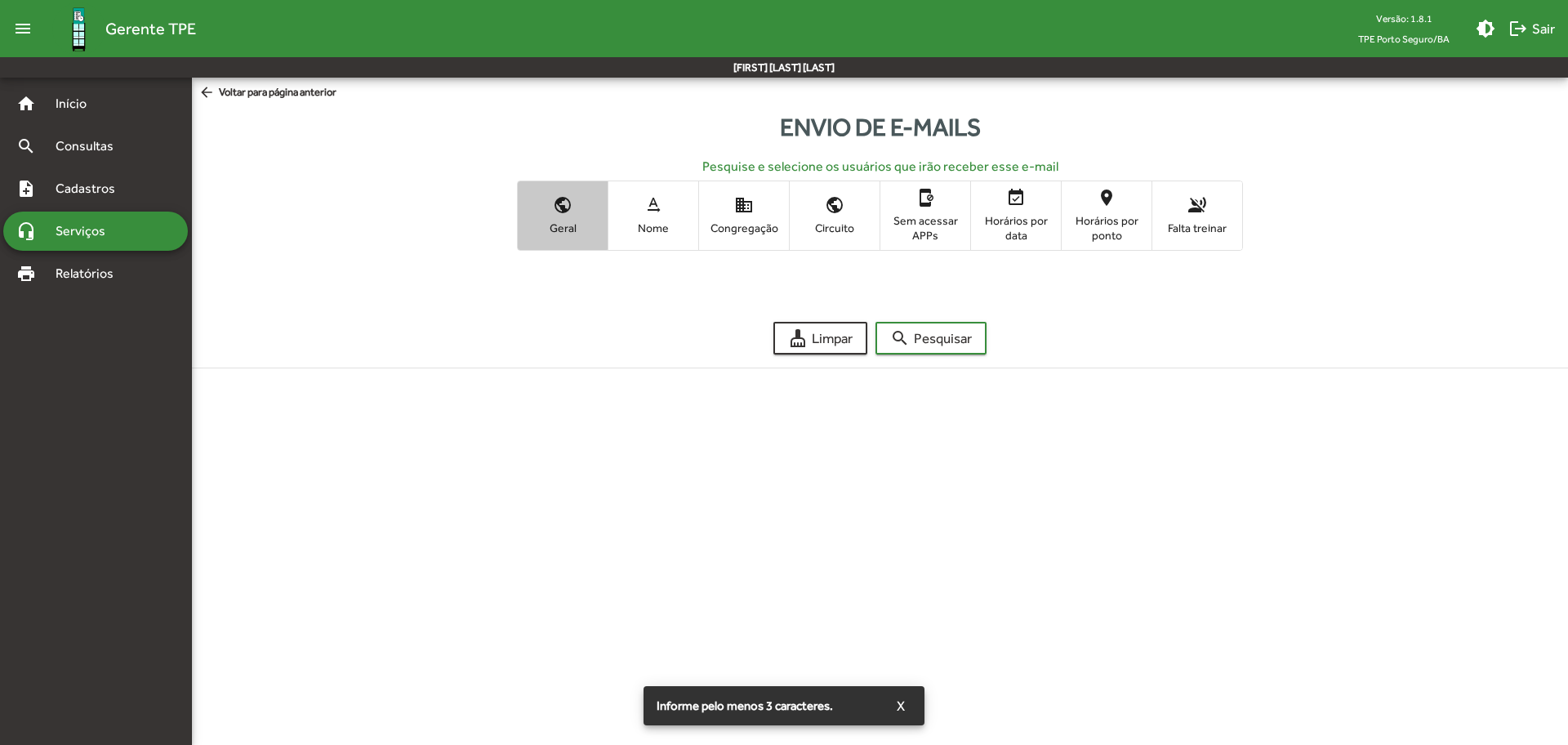 click on "public" at bounding box center [563, 205] 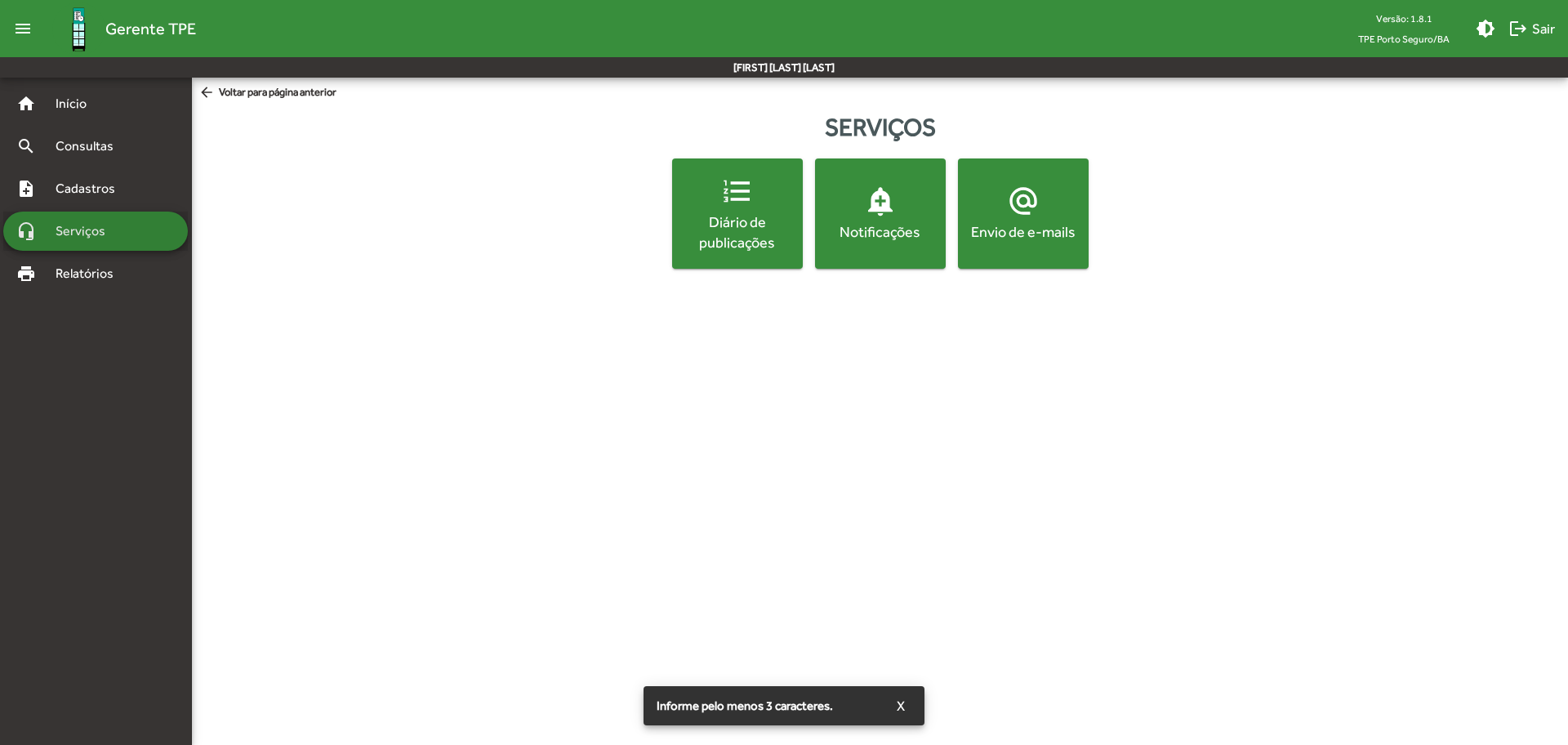 click on "headset_mic Serviços" at bounding box center [96, 231] 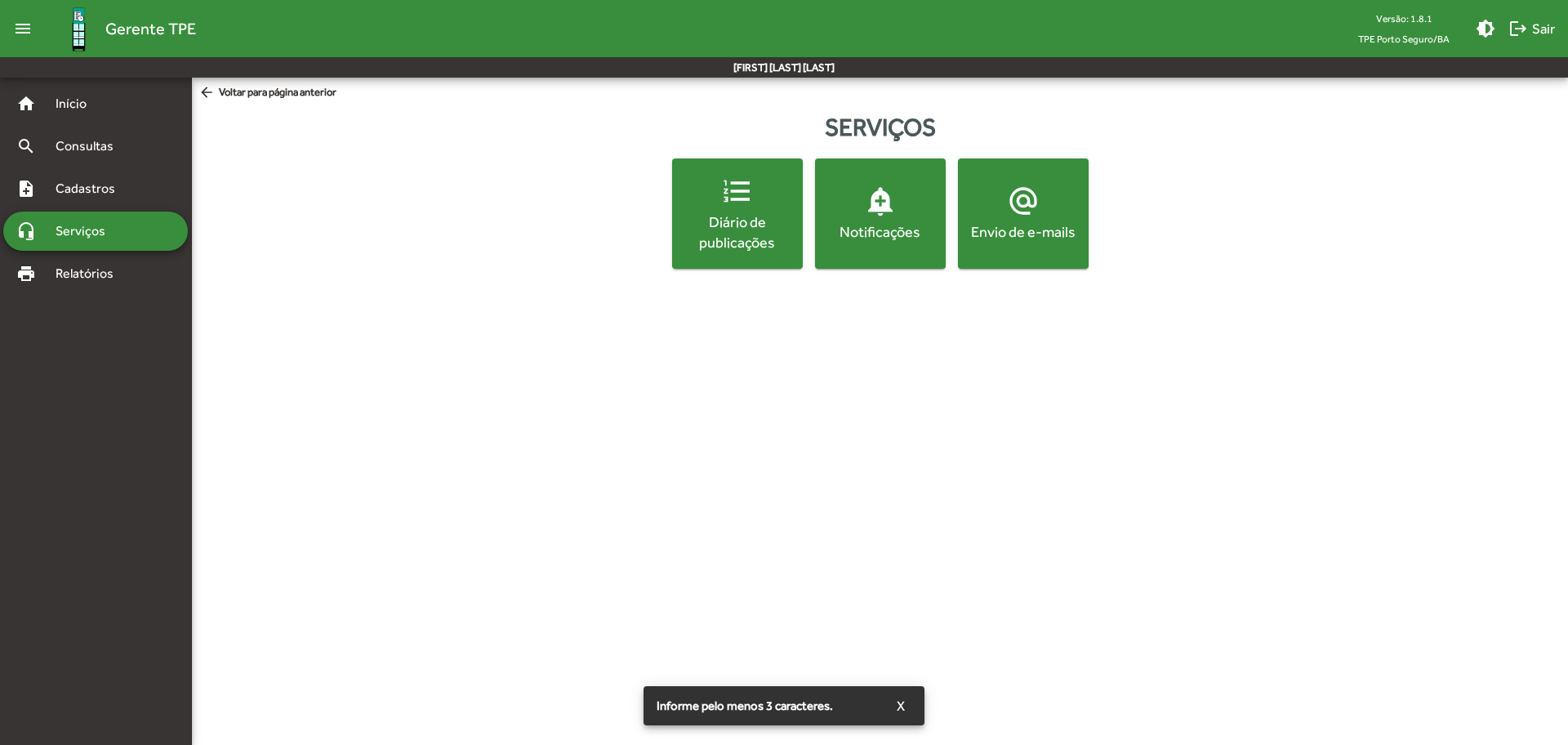 click on "headset_mic Serviços" at bounding box center (96, 231) 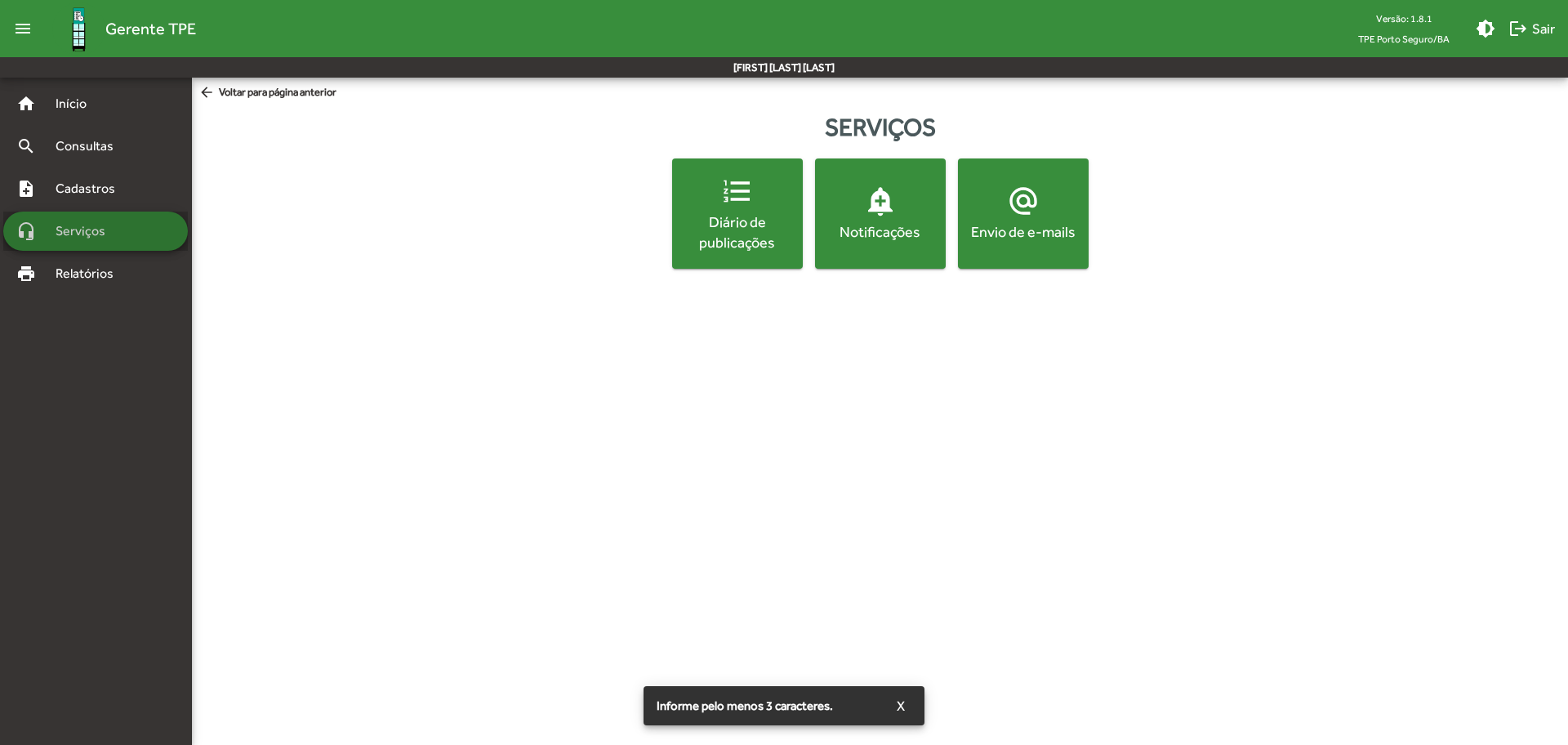 click on "headset_mic Serviços" at bounding box center (96, 231) 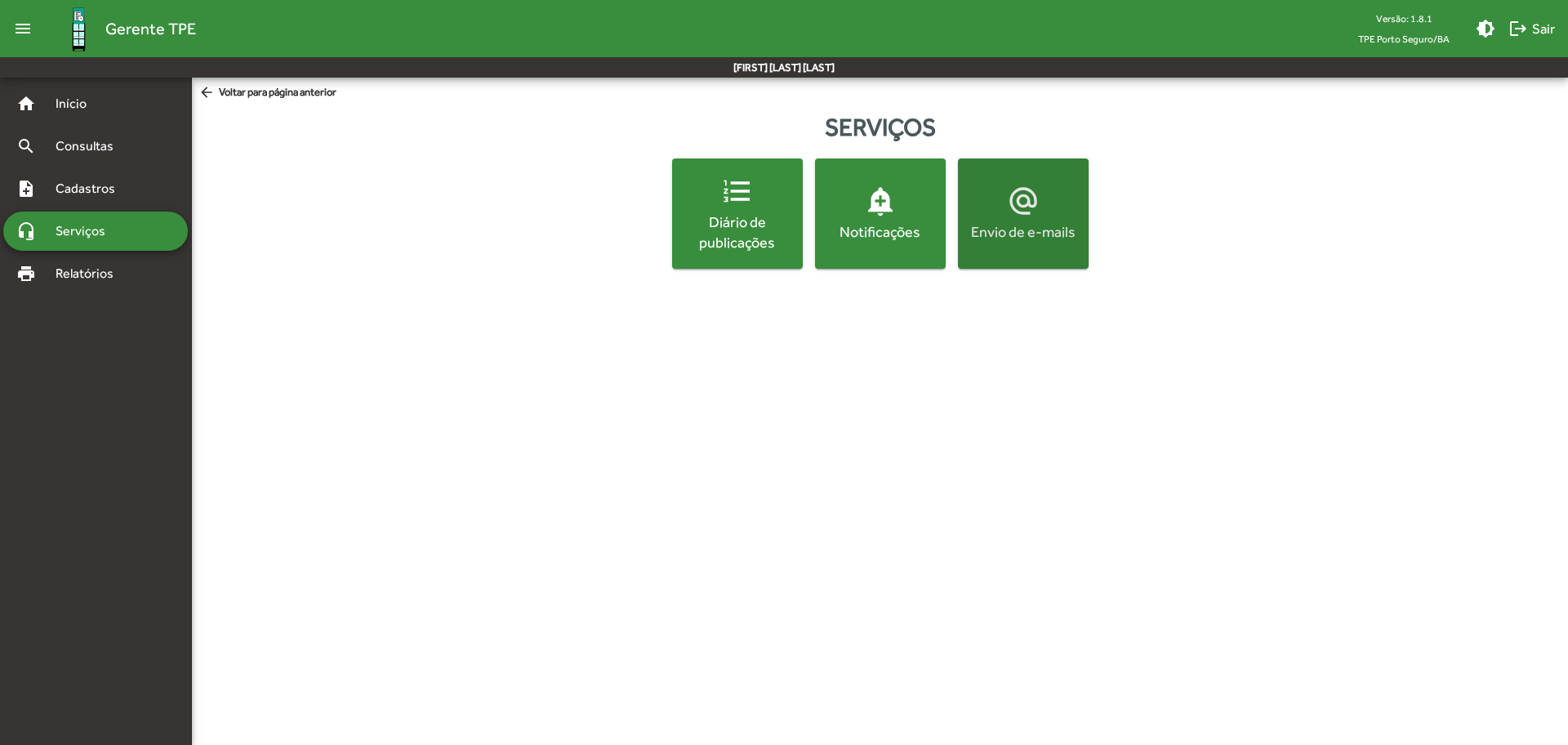 click on "alternate_email  Envio de e-mails" 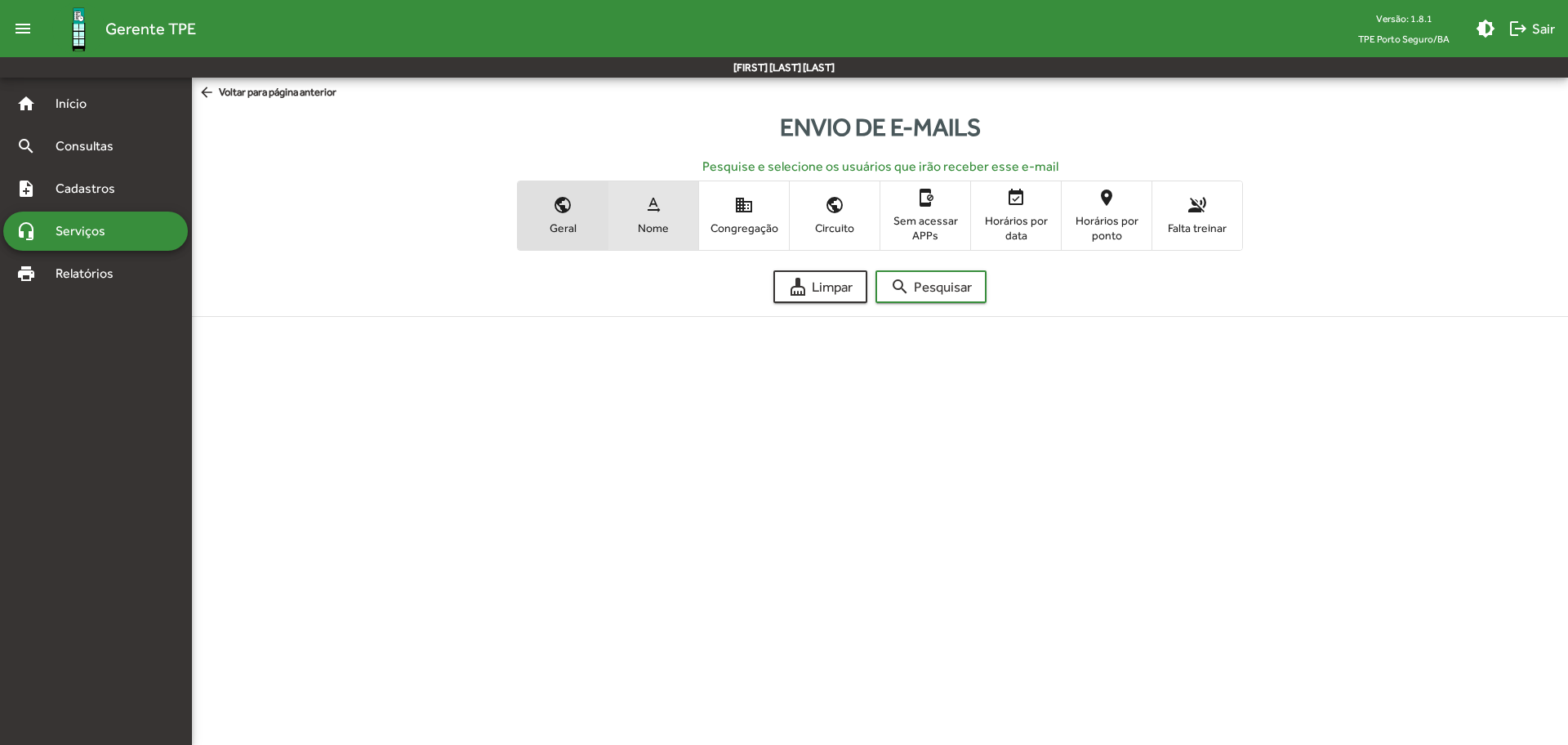 click on "text_rotation_none Nome" at bounding box center [653, 215] 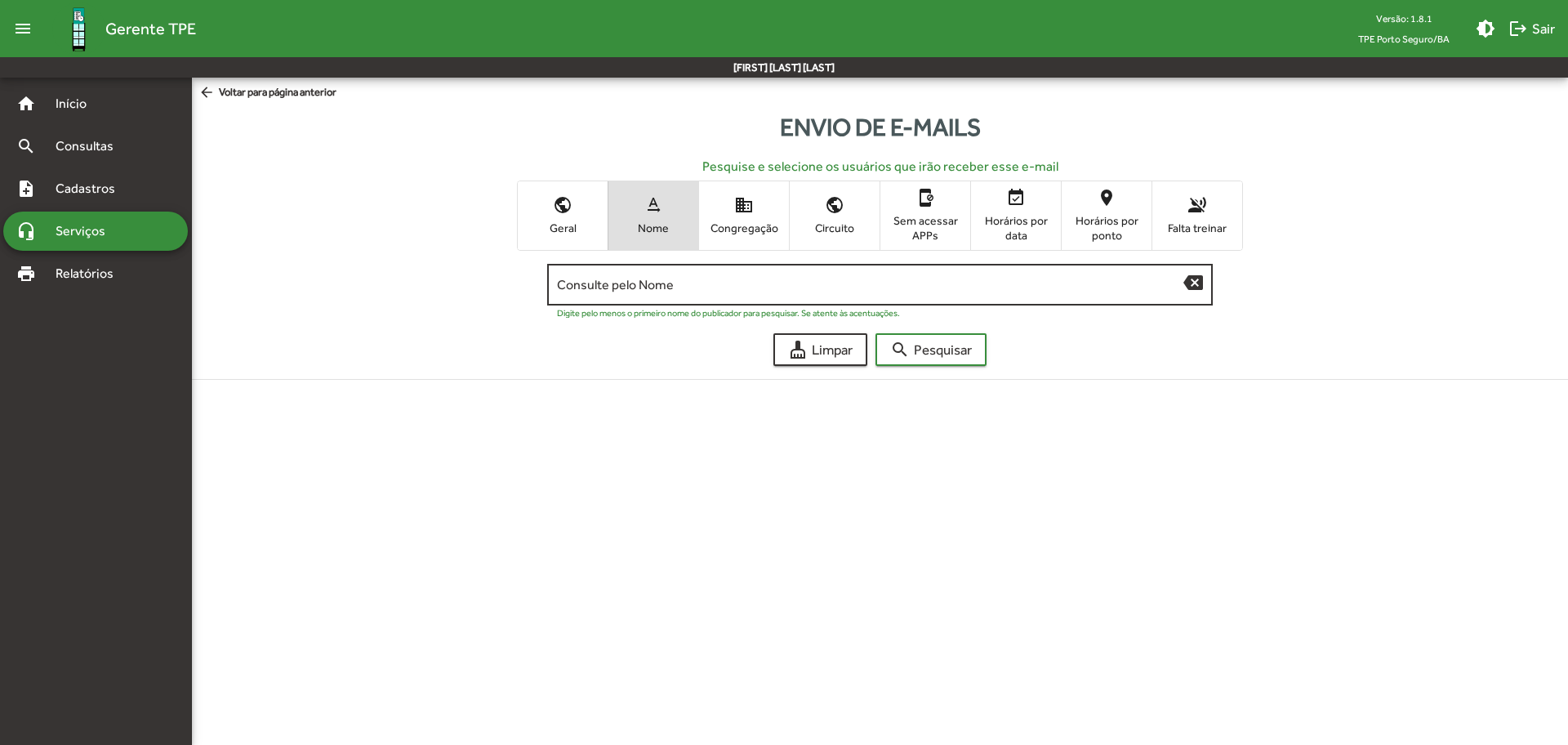 click on "Consulte pelo Nome" 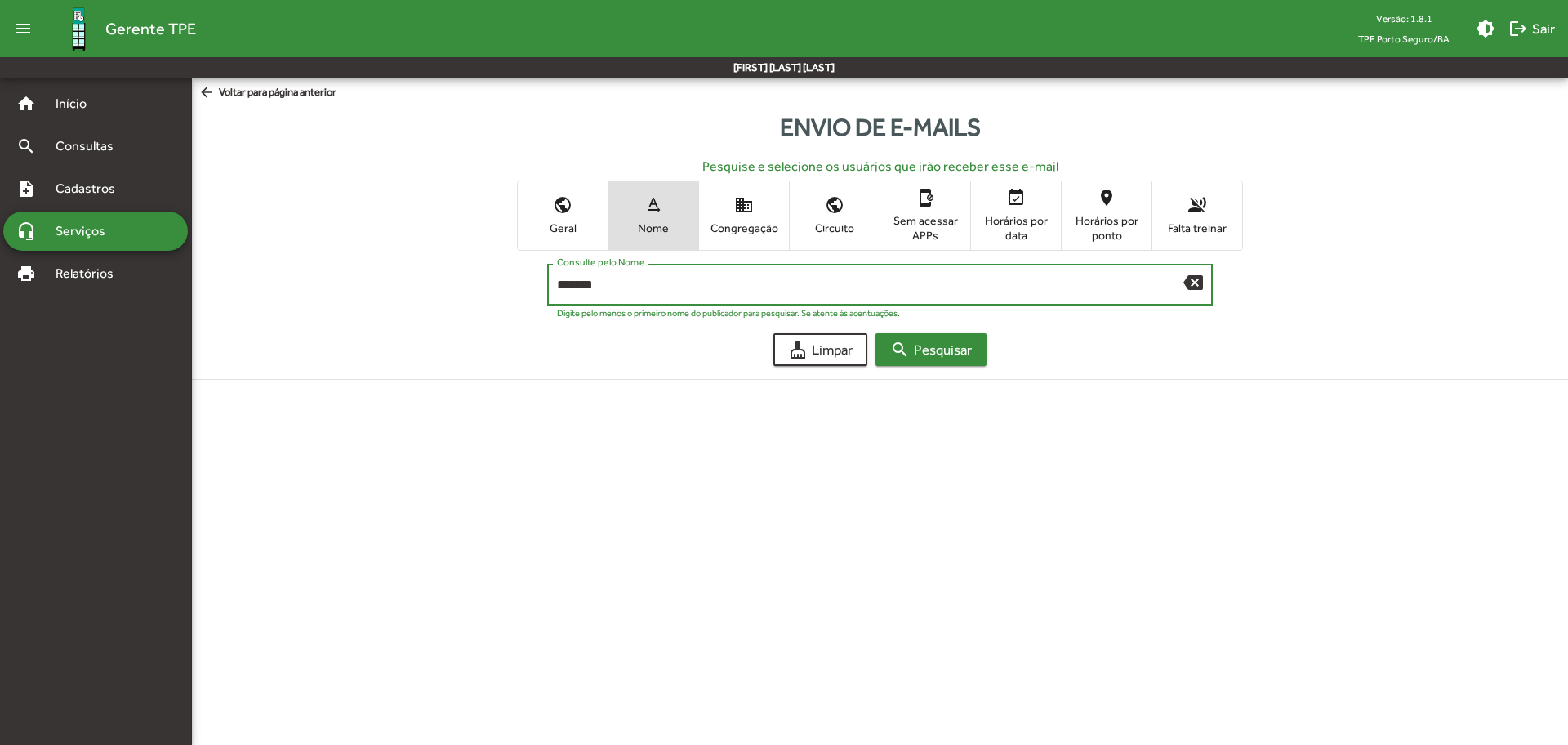 type on "*******" 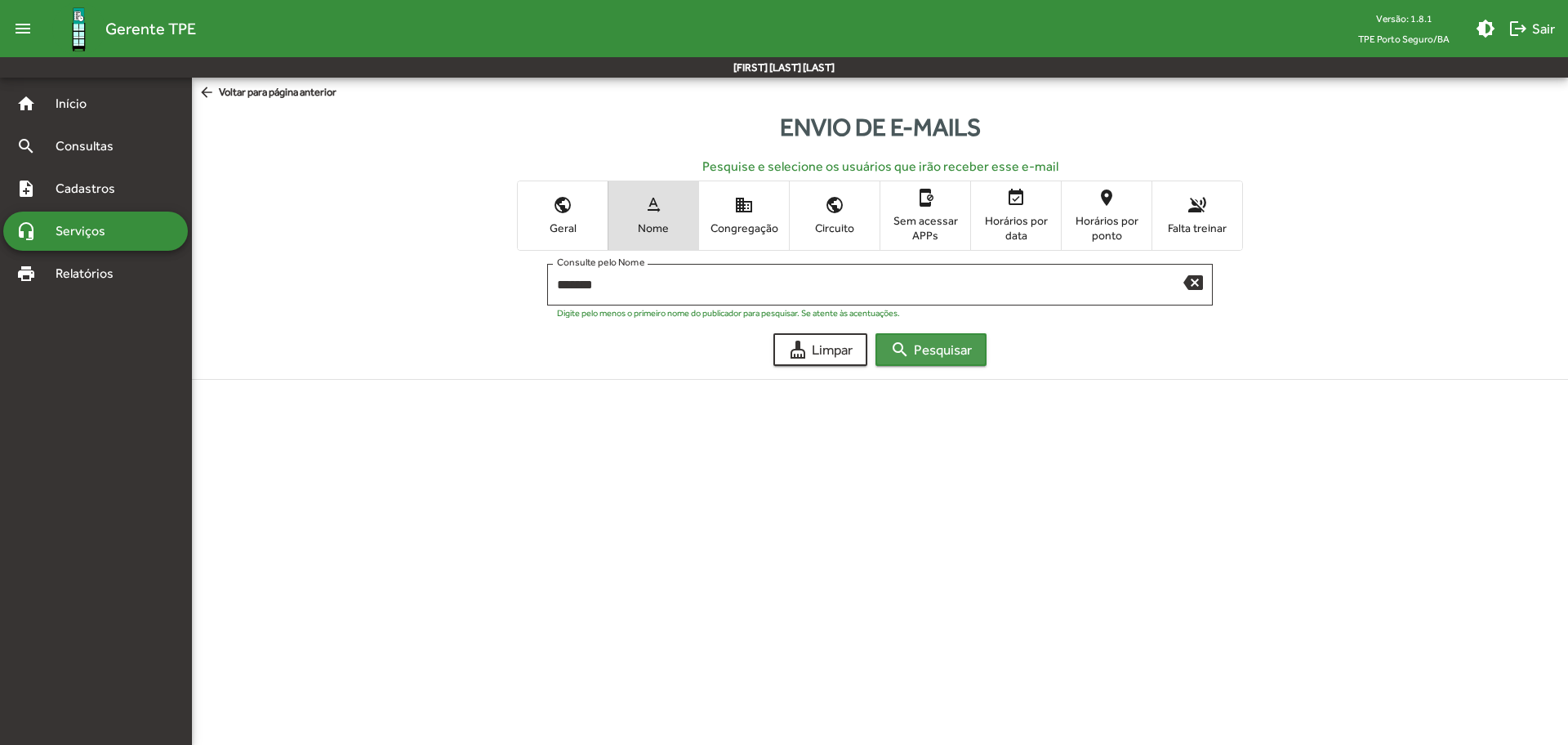 click on "search" 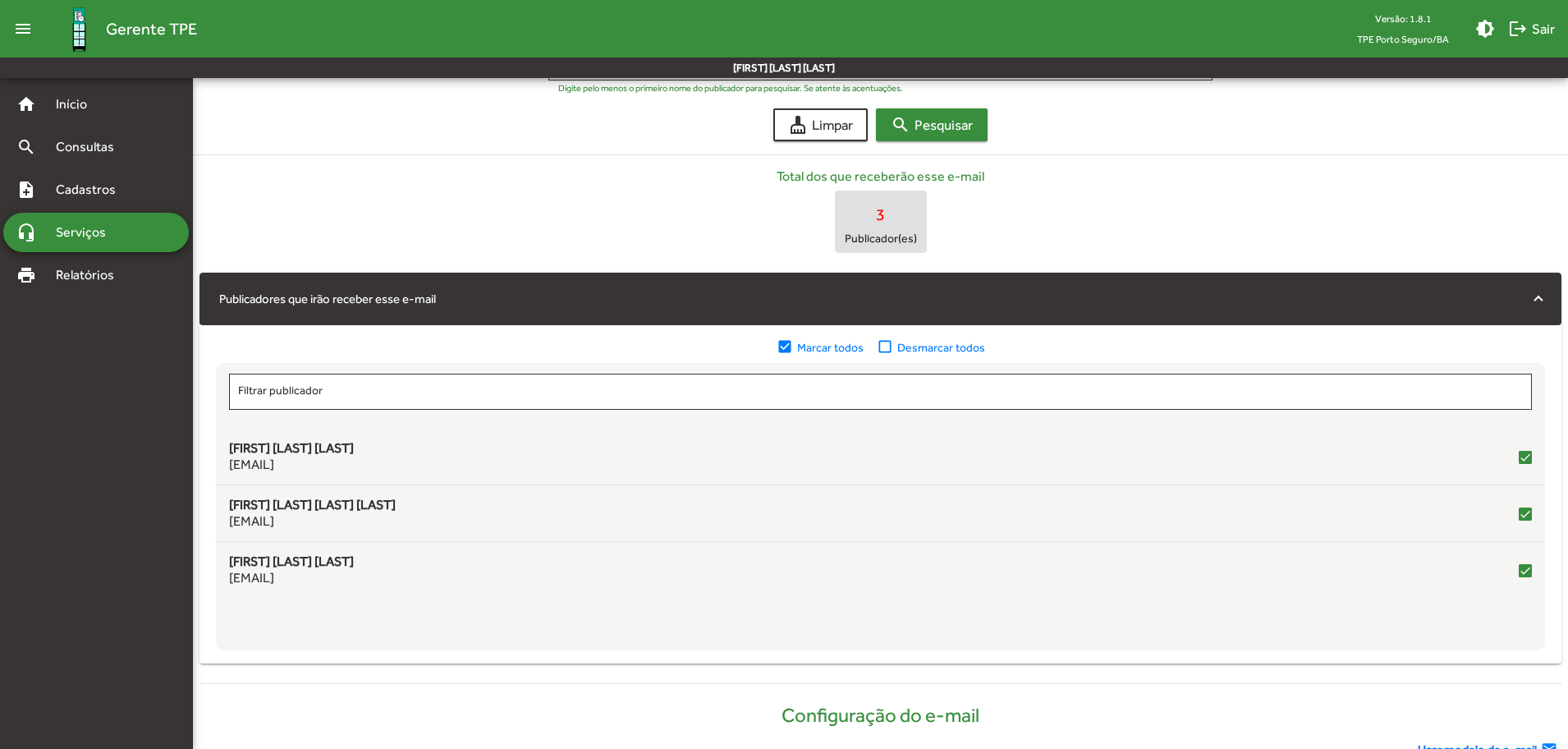 scroll, scrollTop: 228, scrollLeft: 0, axis: vertical 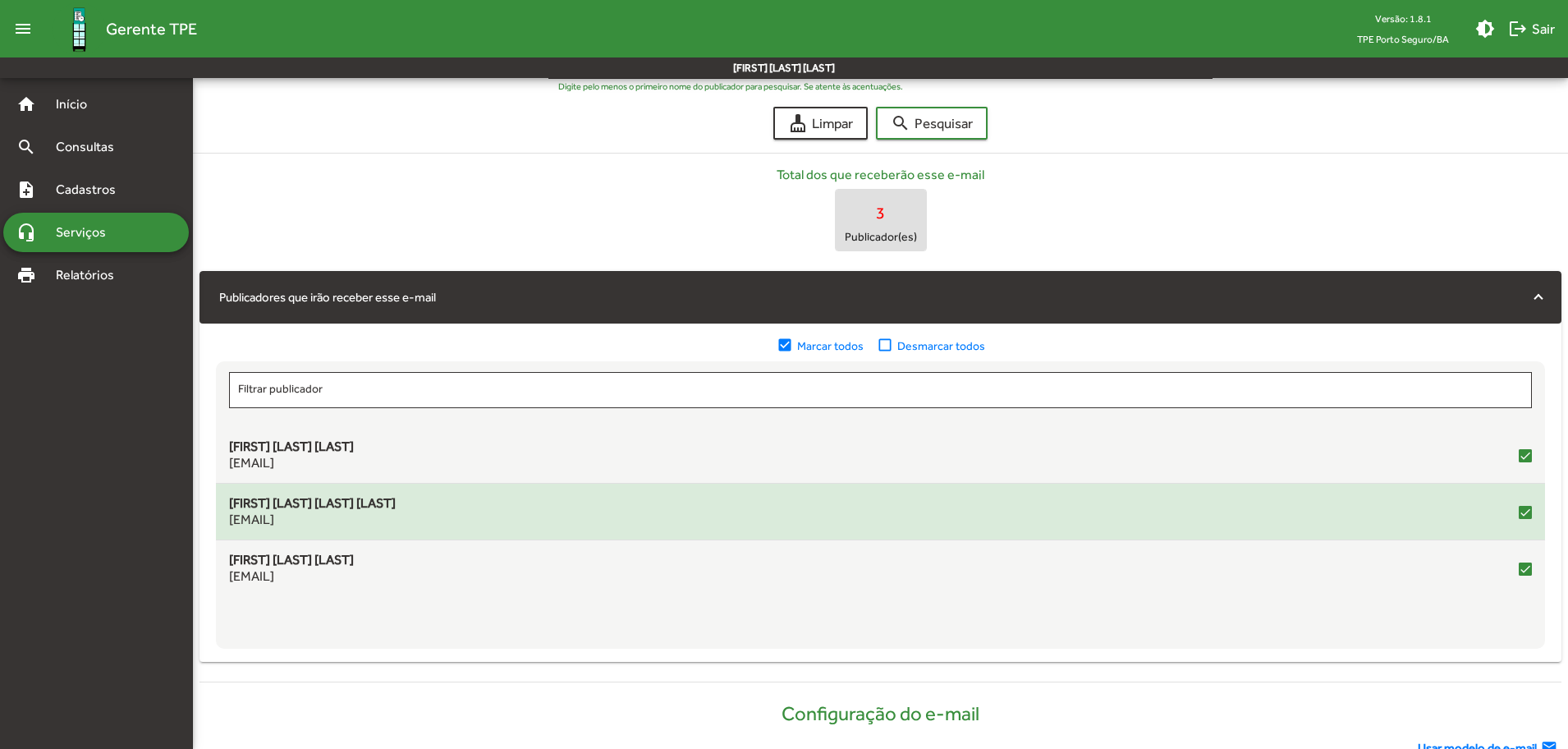 click on "[FIRST] [LAST] [LAST] [LAST] [EMAIL]" at bounding box center [880, 512] 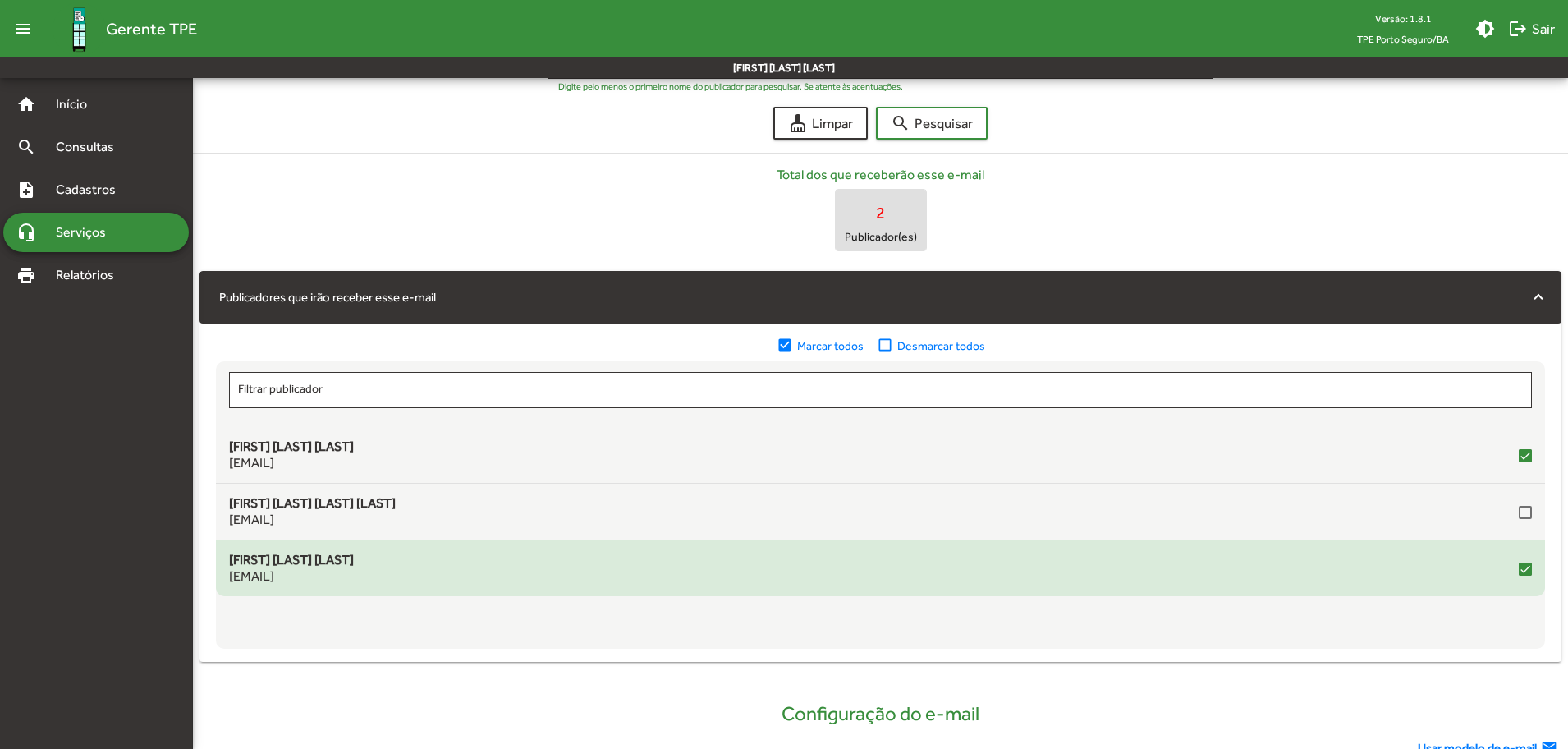 click at bounding box center [1525, 568] 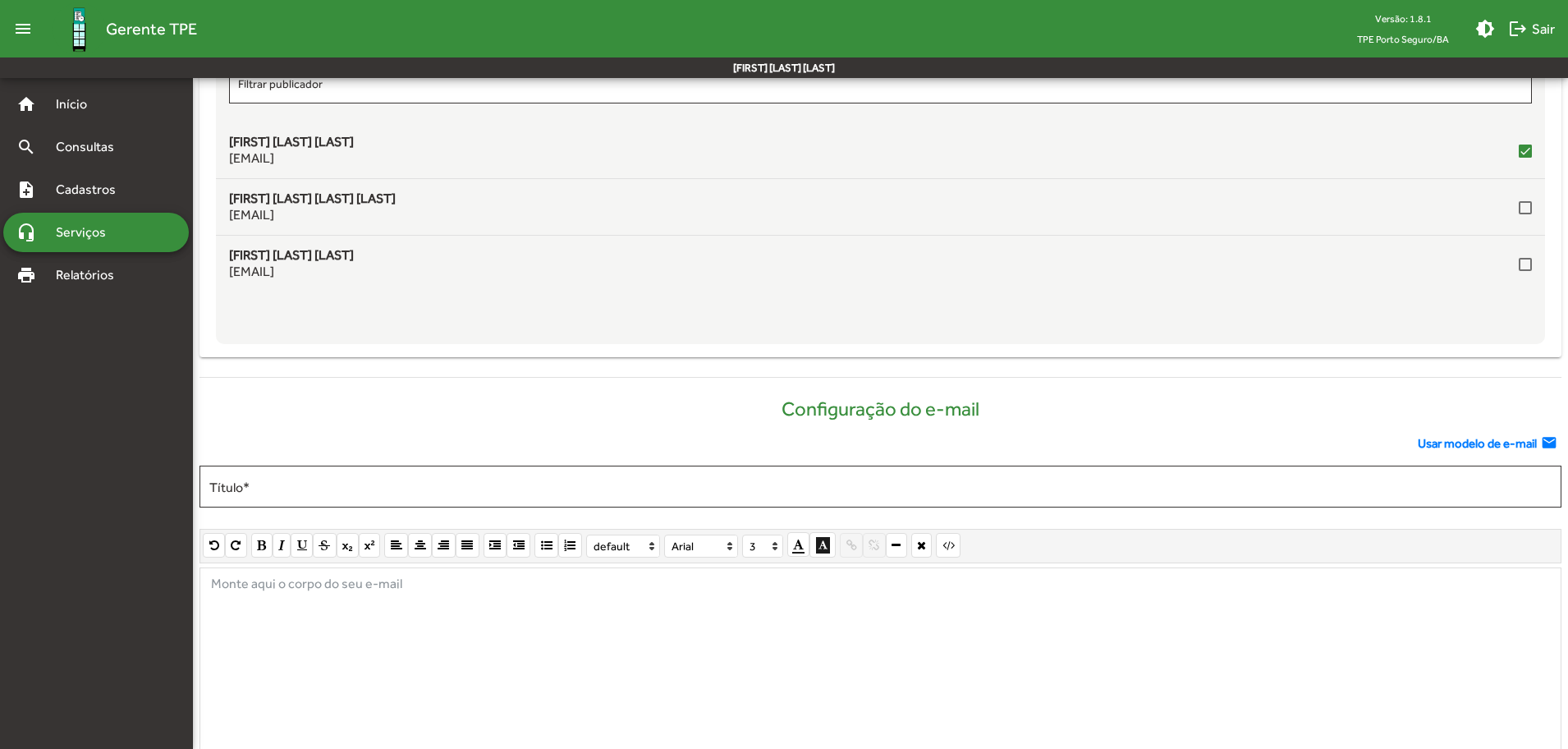 scroll, scrollTop: 553, scrollLeft: 0, axis: vertical 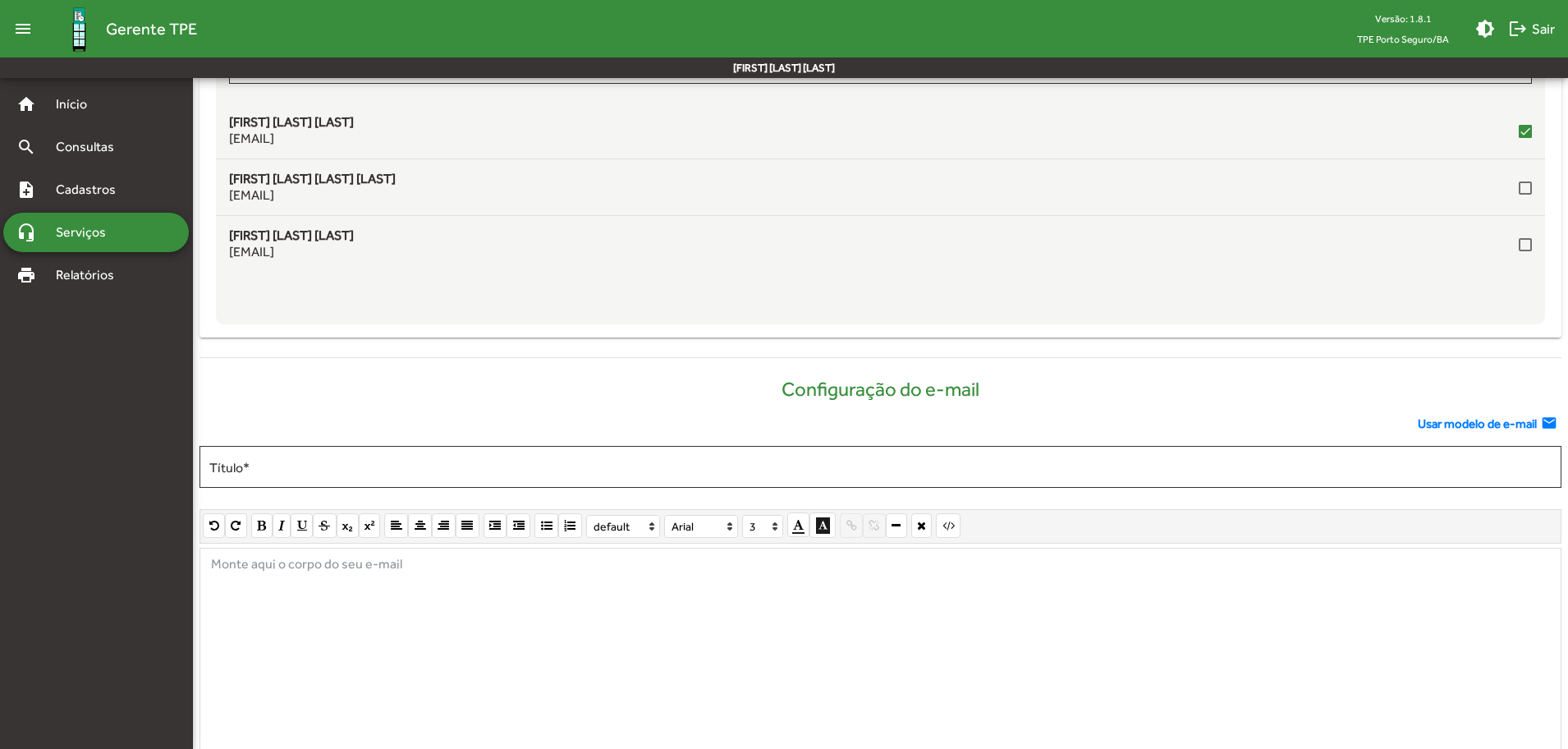 click on "Usar modelo de e-mail" 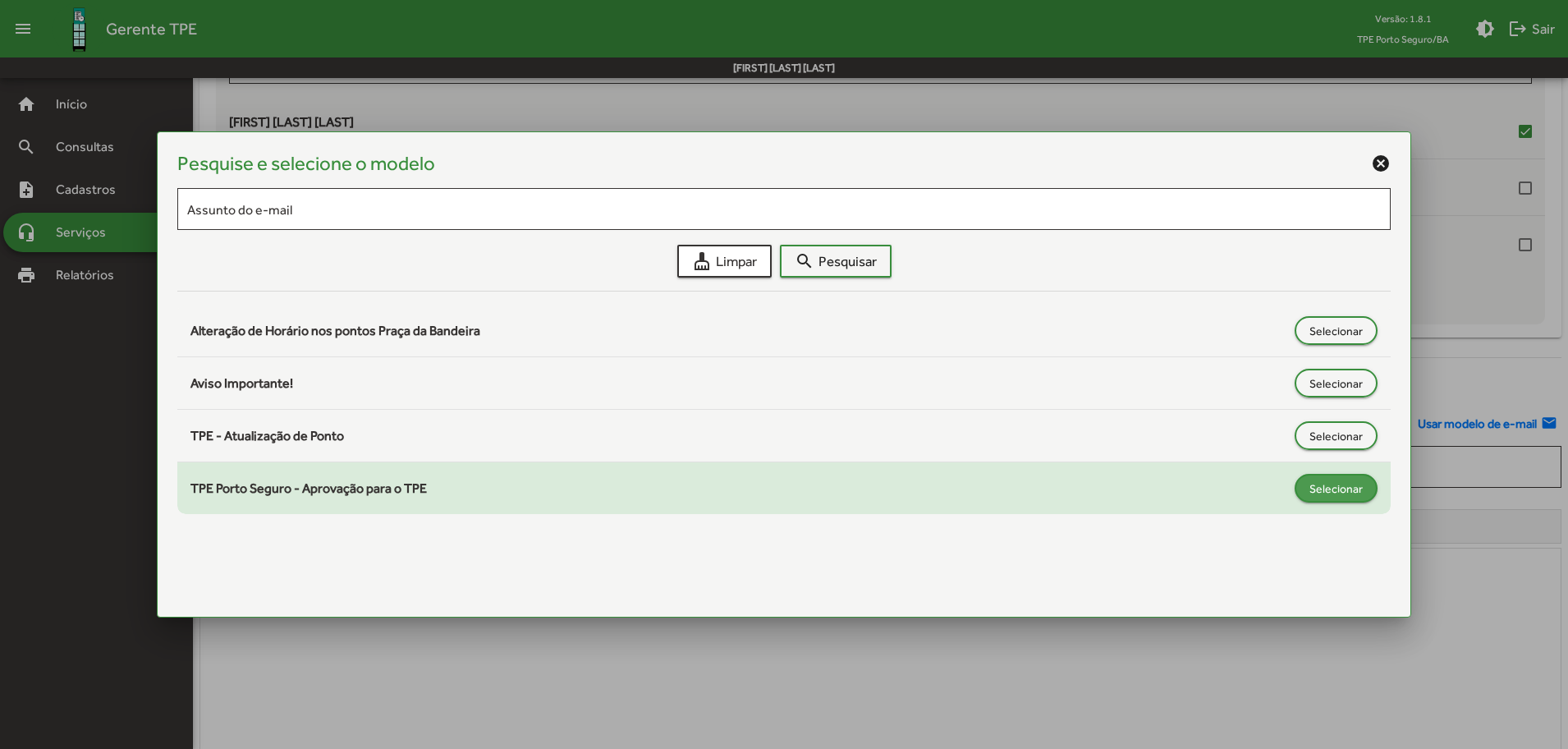 click on "Selecionar" 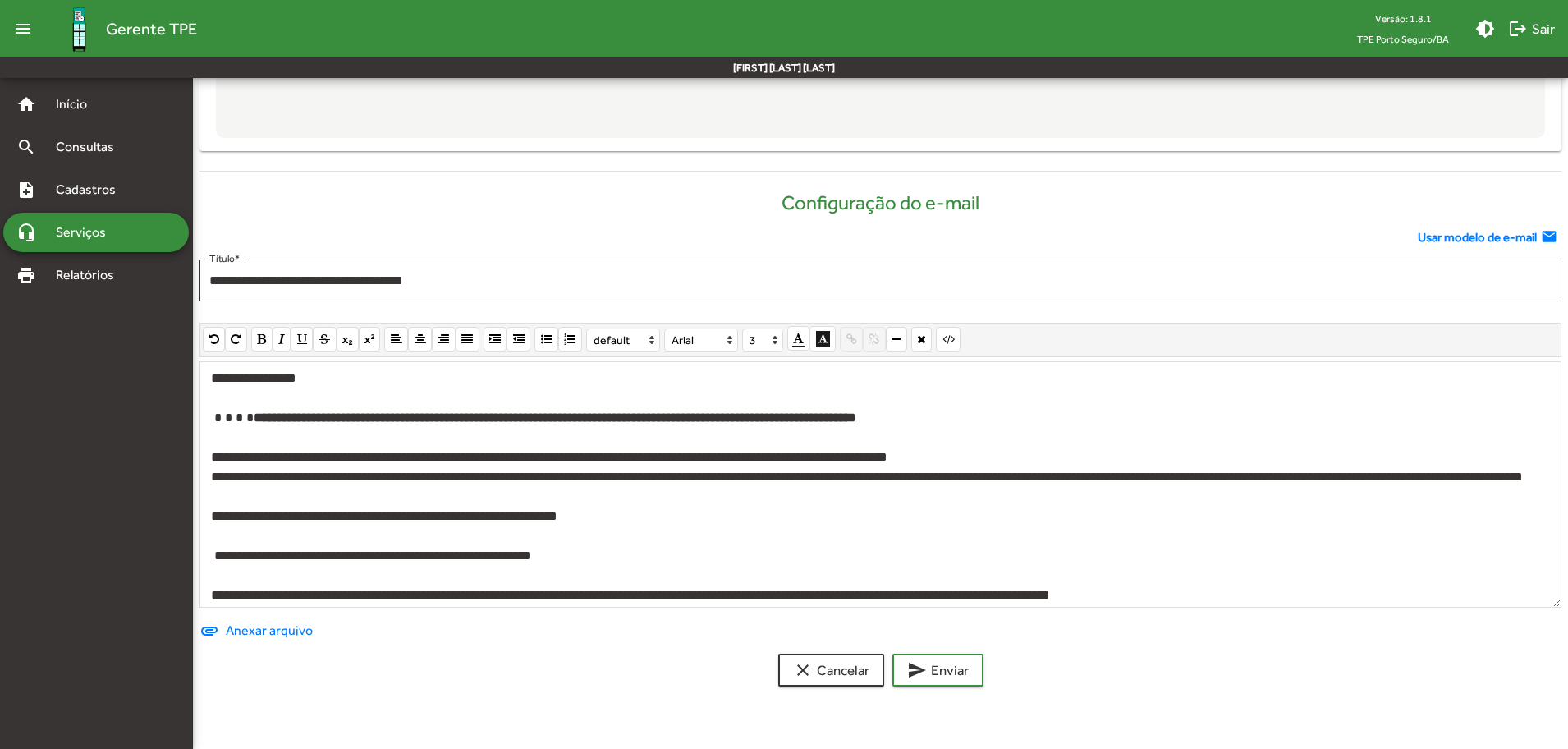 scroll, scrollTop: 553, scrollLeft: 0, axis: vertical 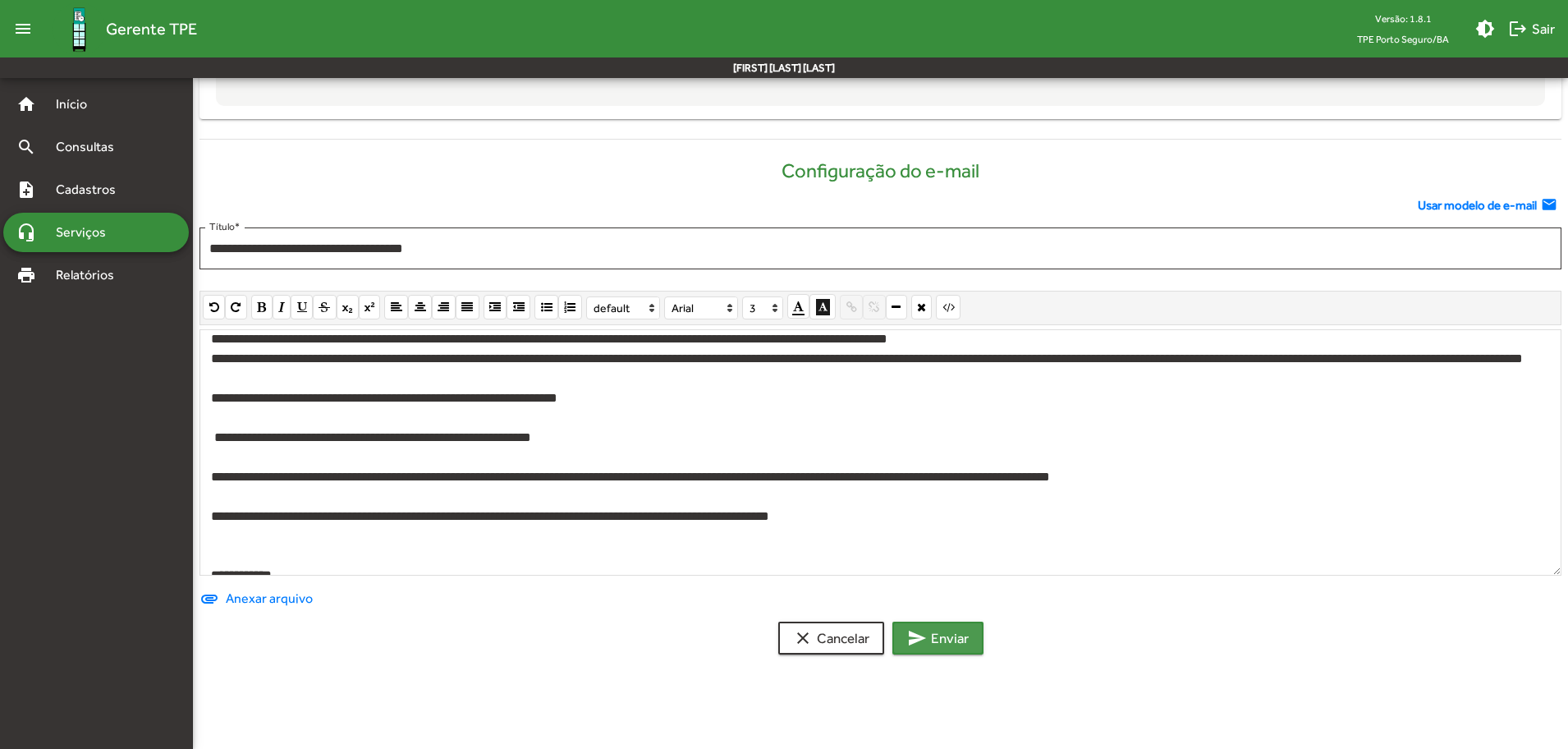 click on "send  Enviar" 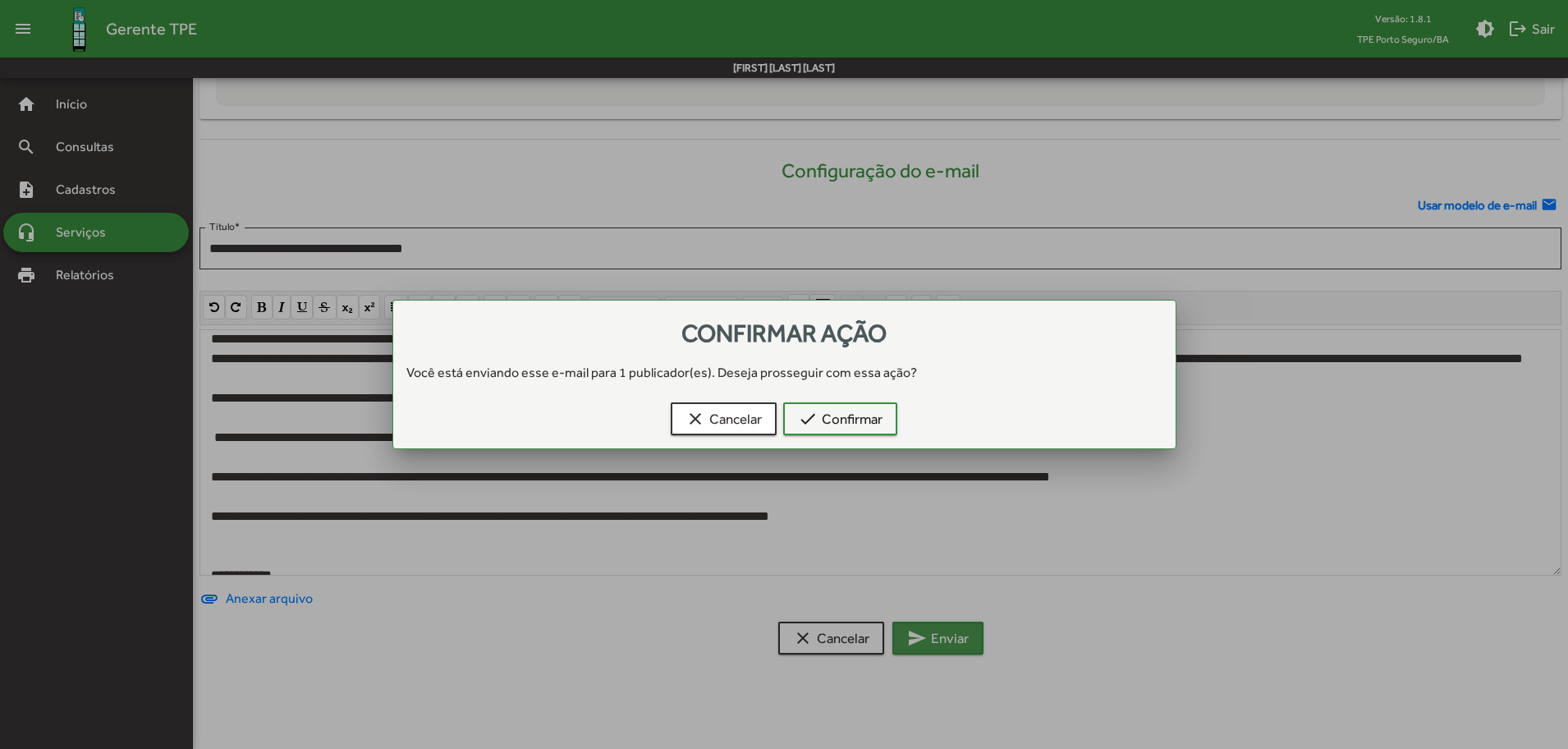 scroll, scrollTop: 0, scrollLeft: 0, axis: both 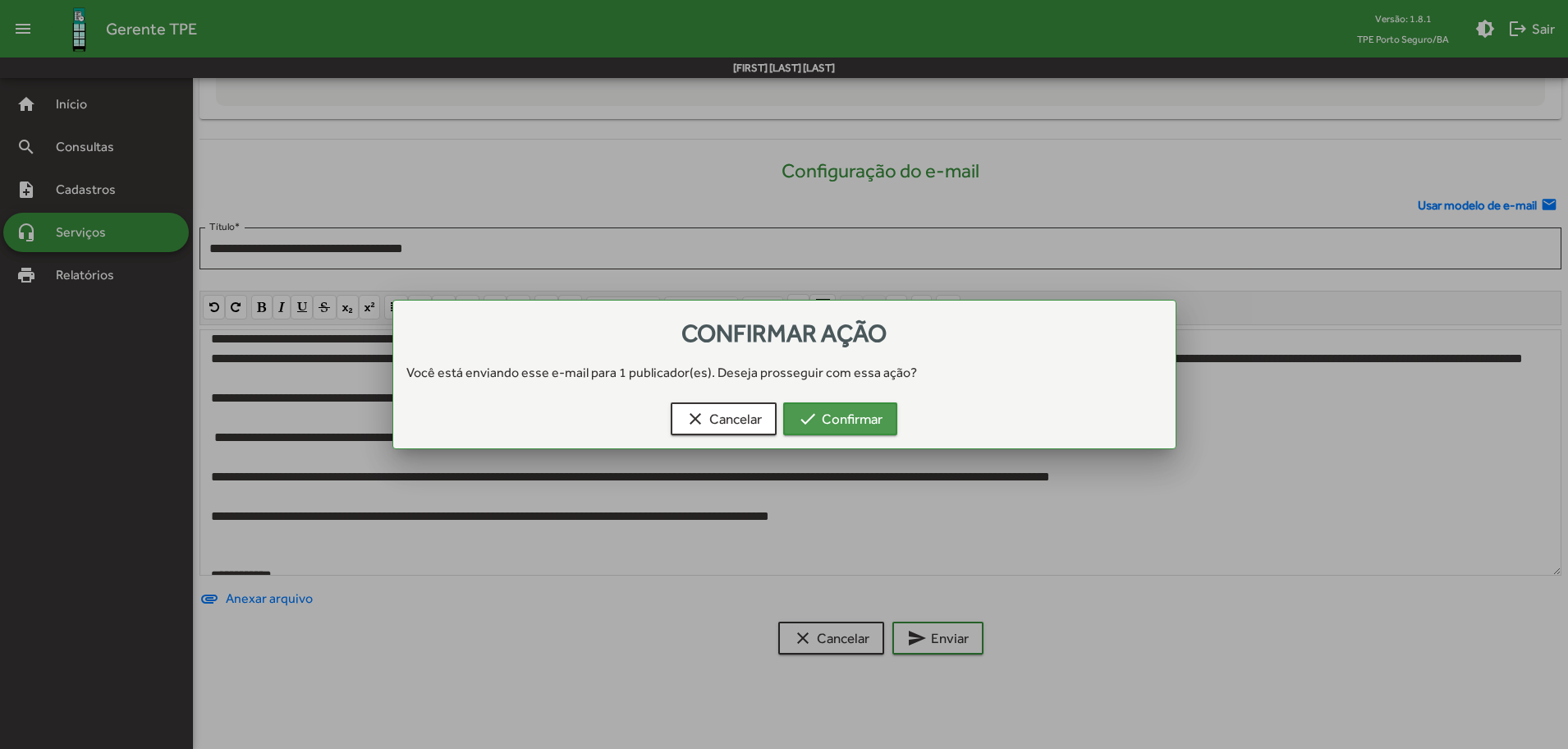 click on "check  Confirmar" at bounding box center [840, 419] 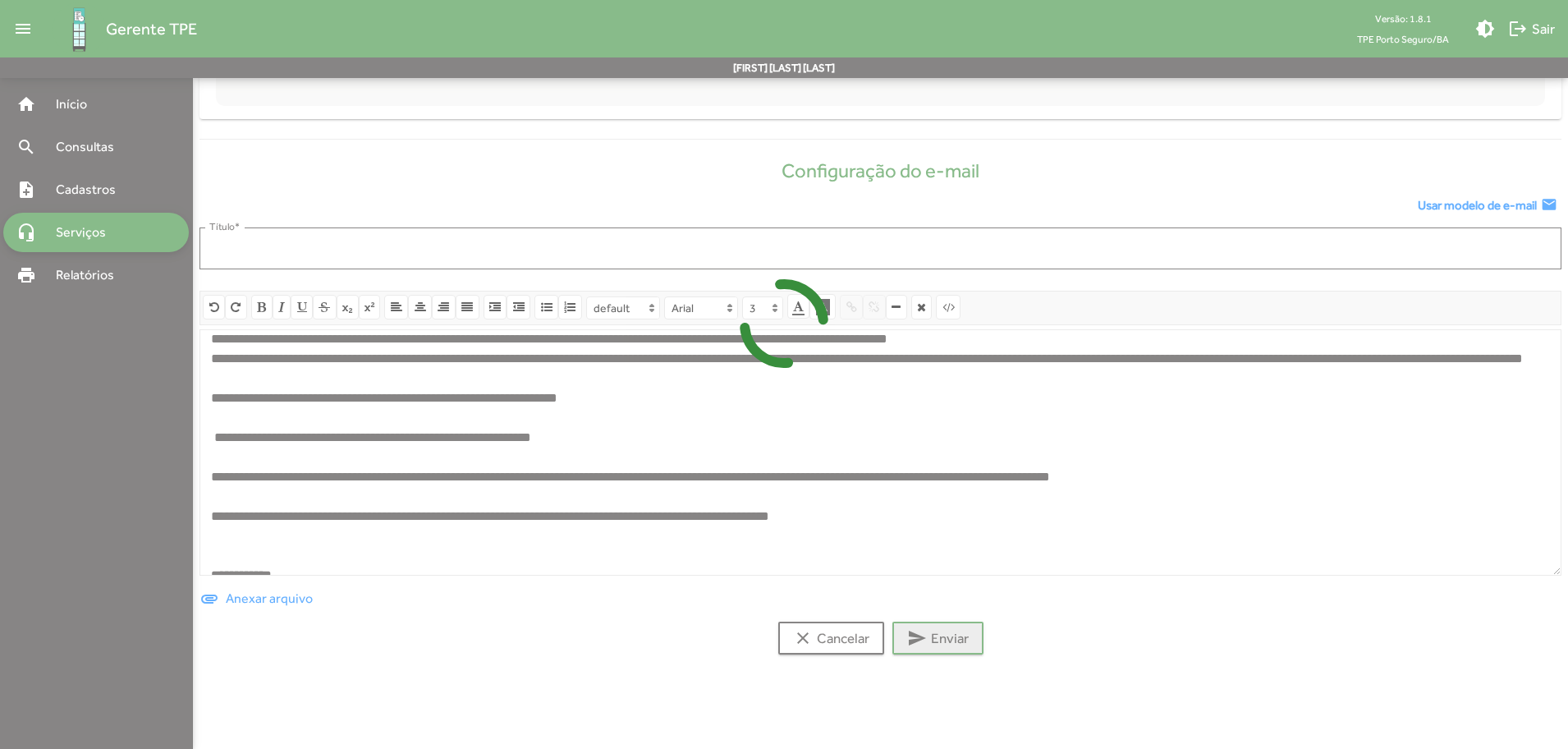 scroll, scrollTop: 0, scrollLeft: 0, axis: both 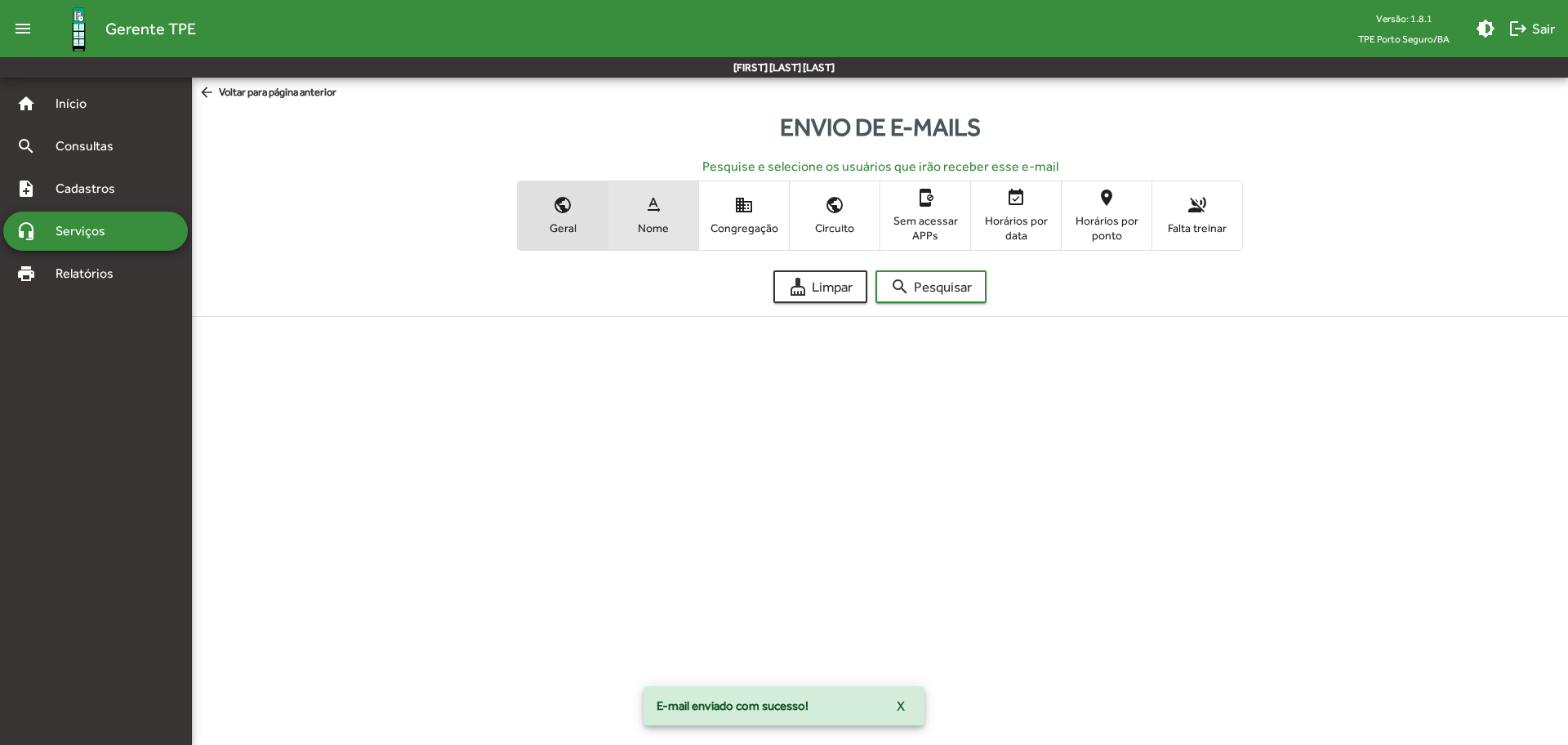 click on "text_rotation_none Nome" at bounding box center [653, 215] 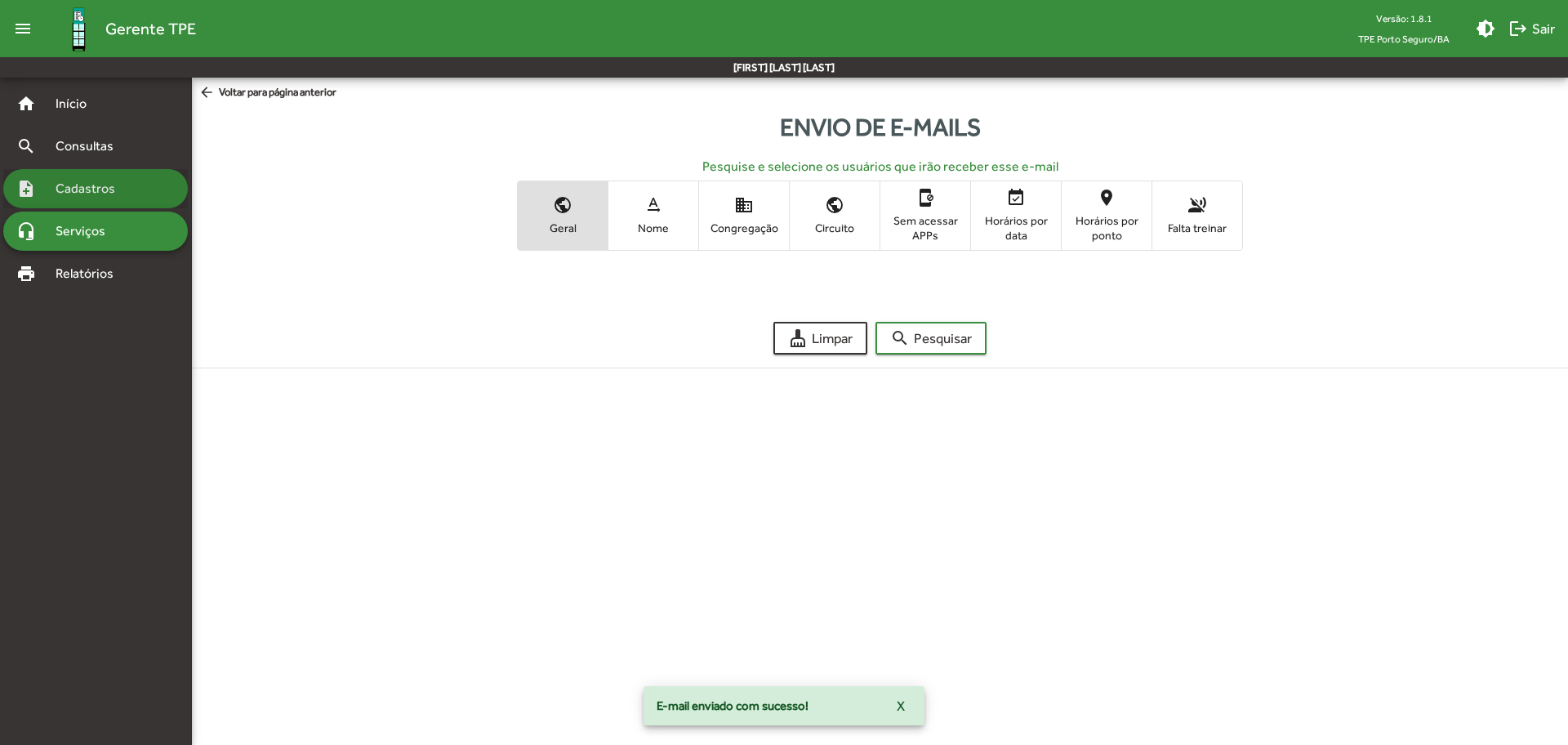 click on "Cadastros" at bounding box center (91, 189) 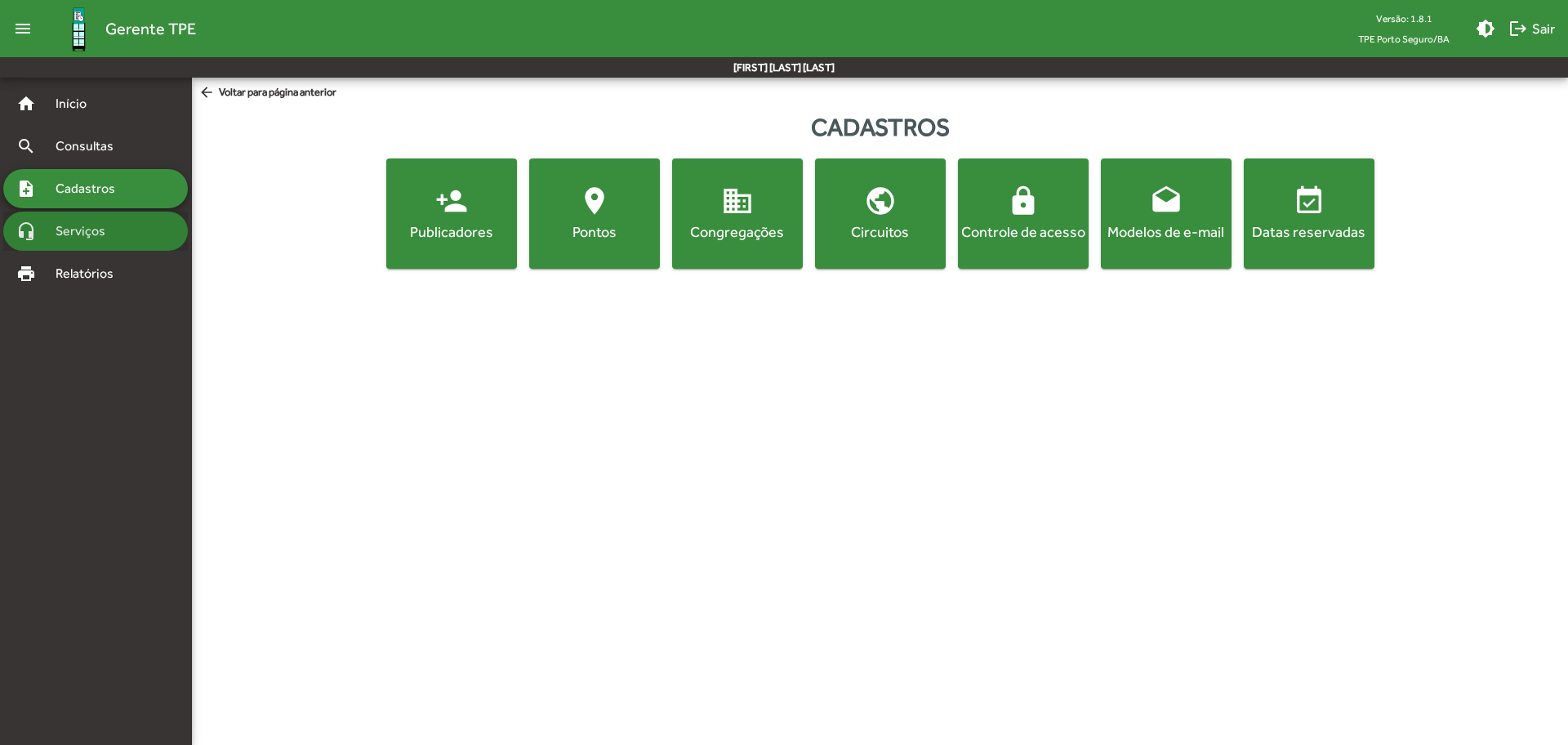 click on "Serviços" at bounding box center (87, 231) 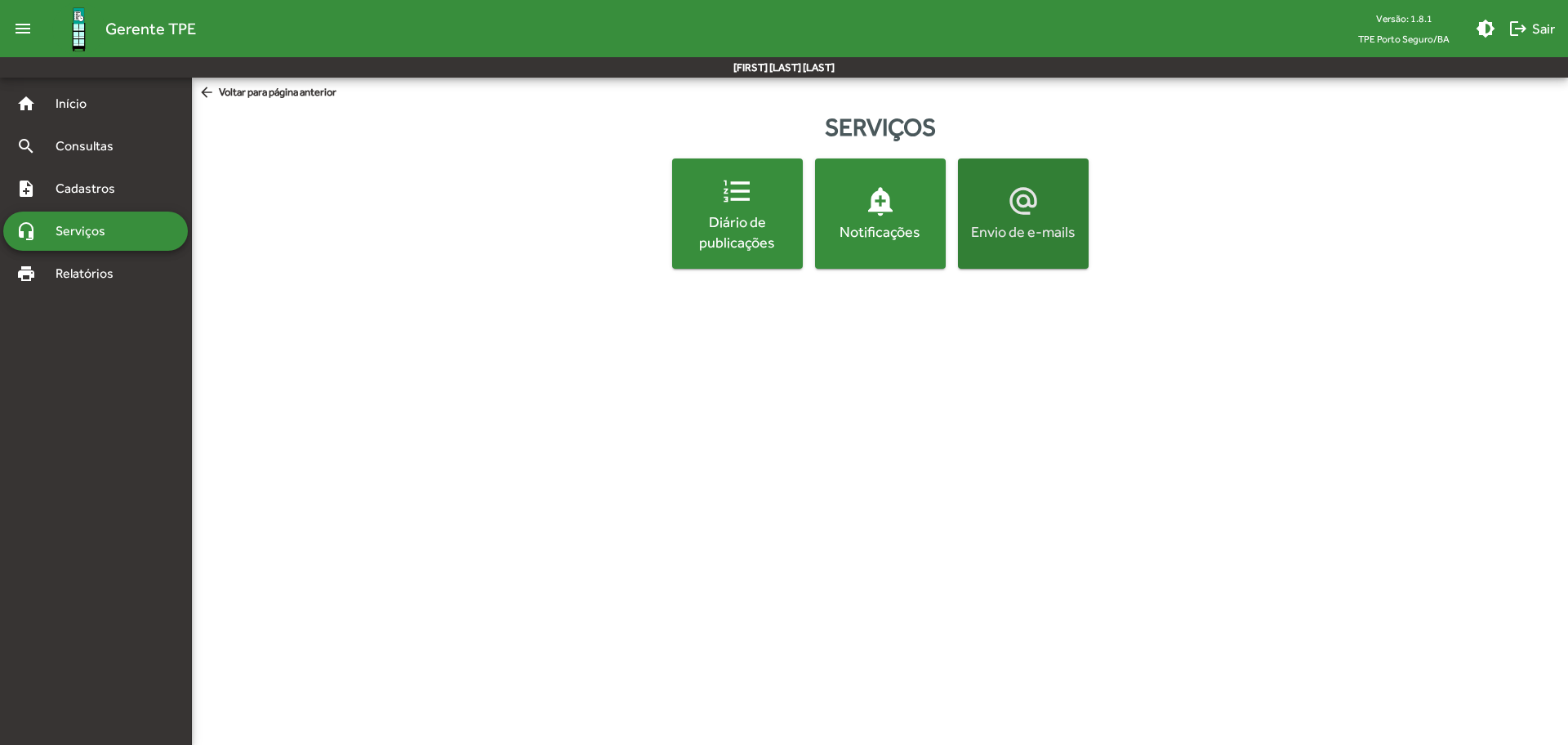 click on "Envio de e-mails" 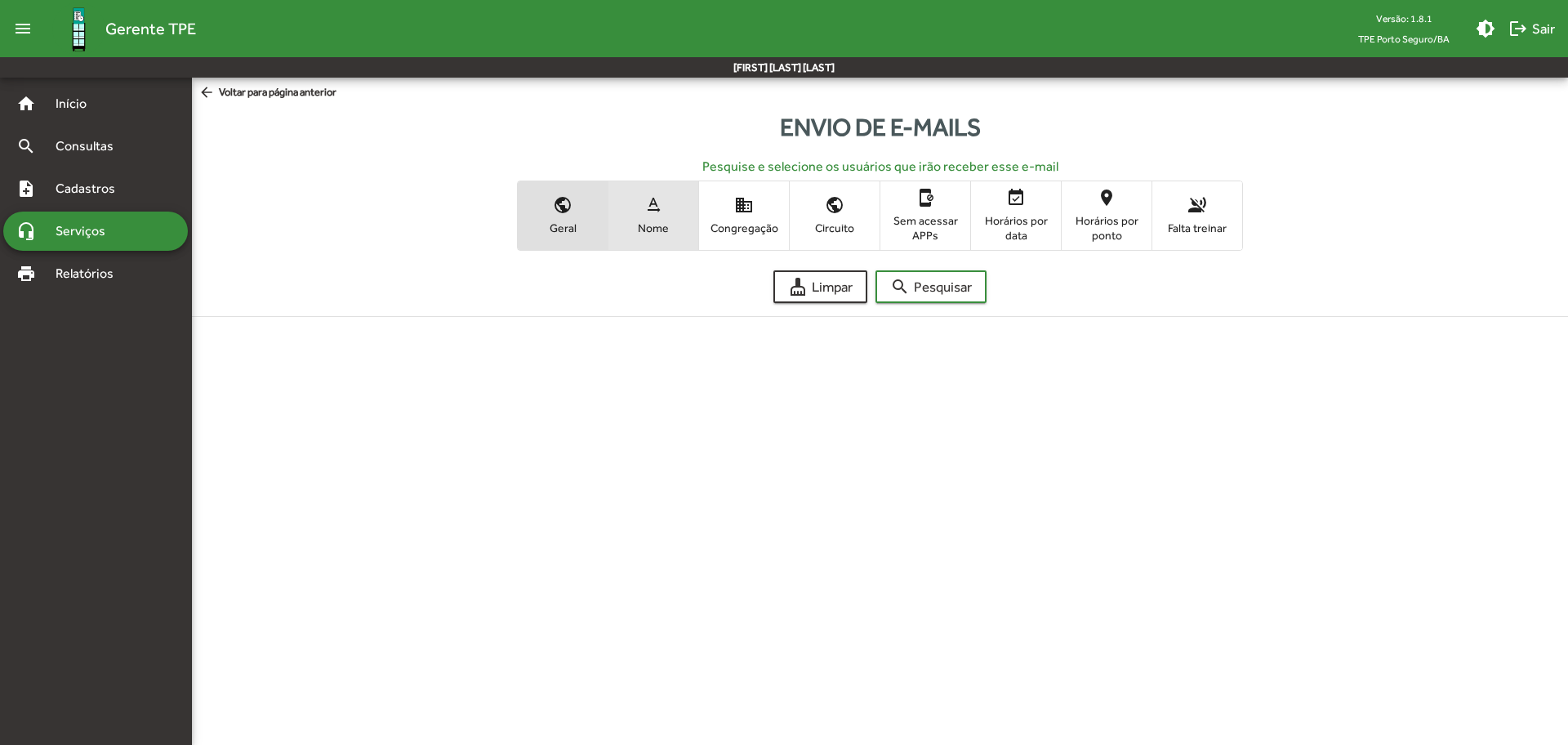 click on "text_rotation_none Nome" at bounding box center [653, 215] 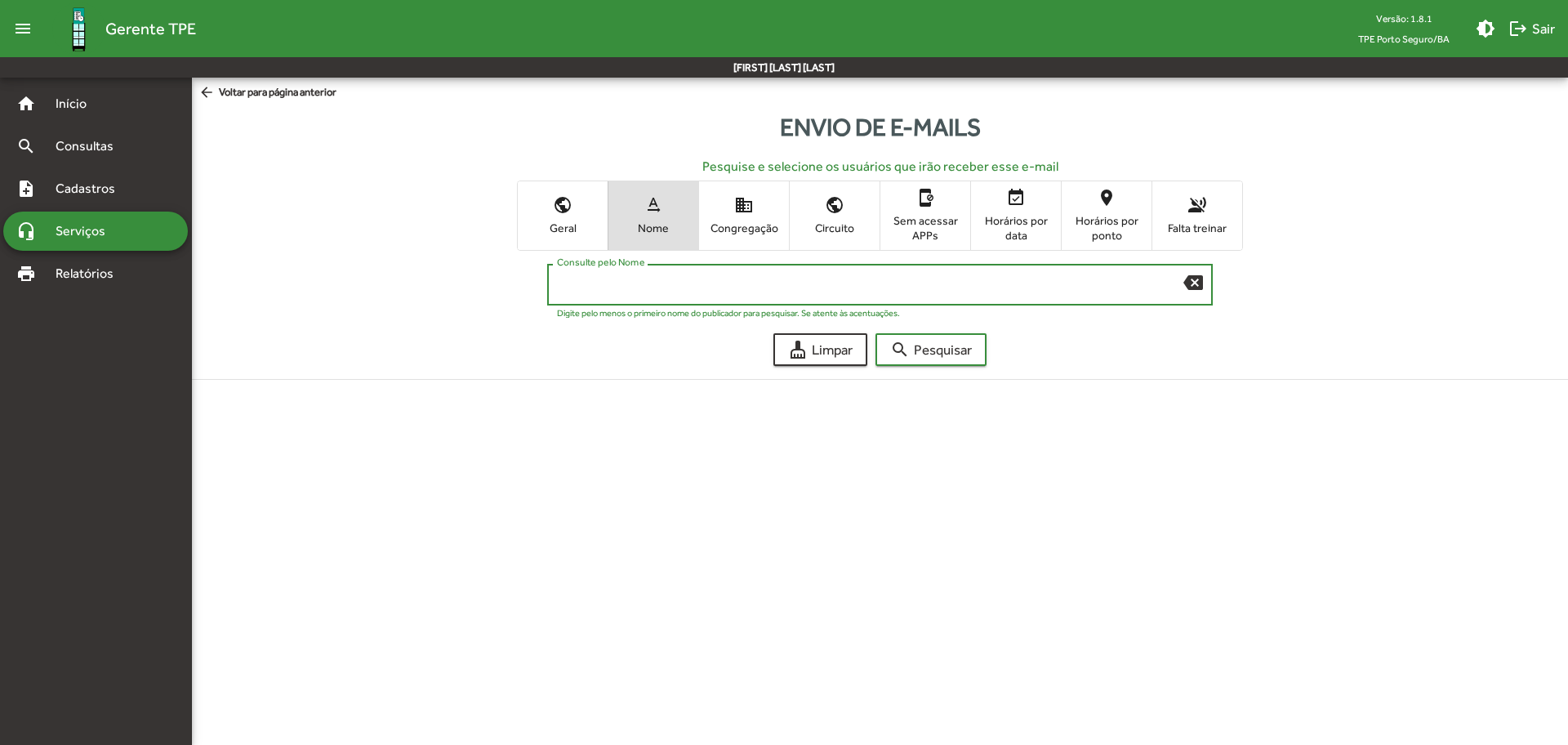 click on "Consulte pelo Nome" at bounding box center (870, 285) 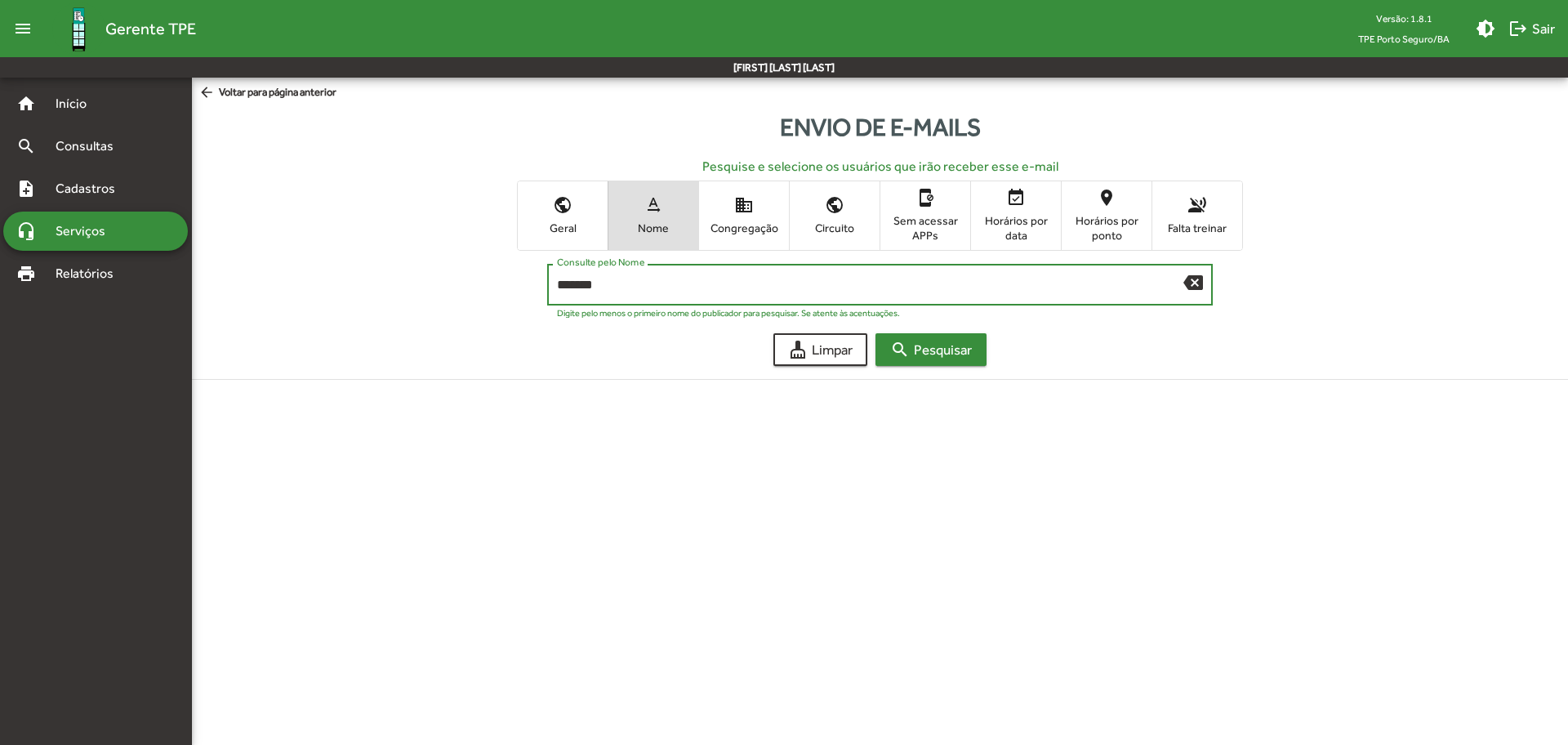 type on "*******" 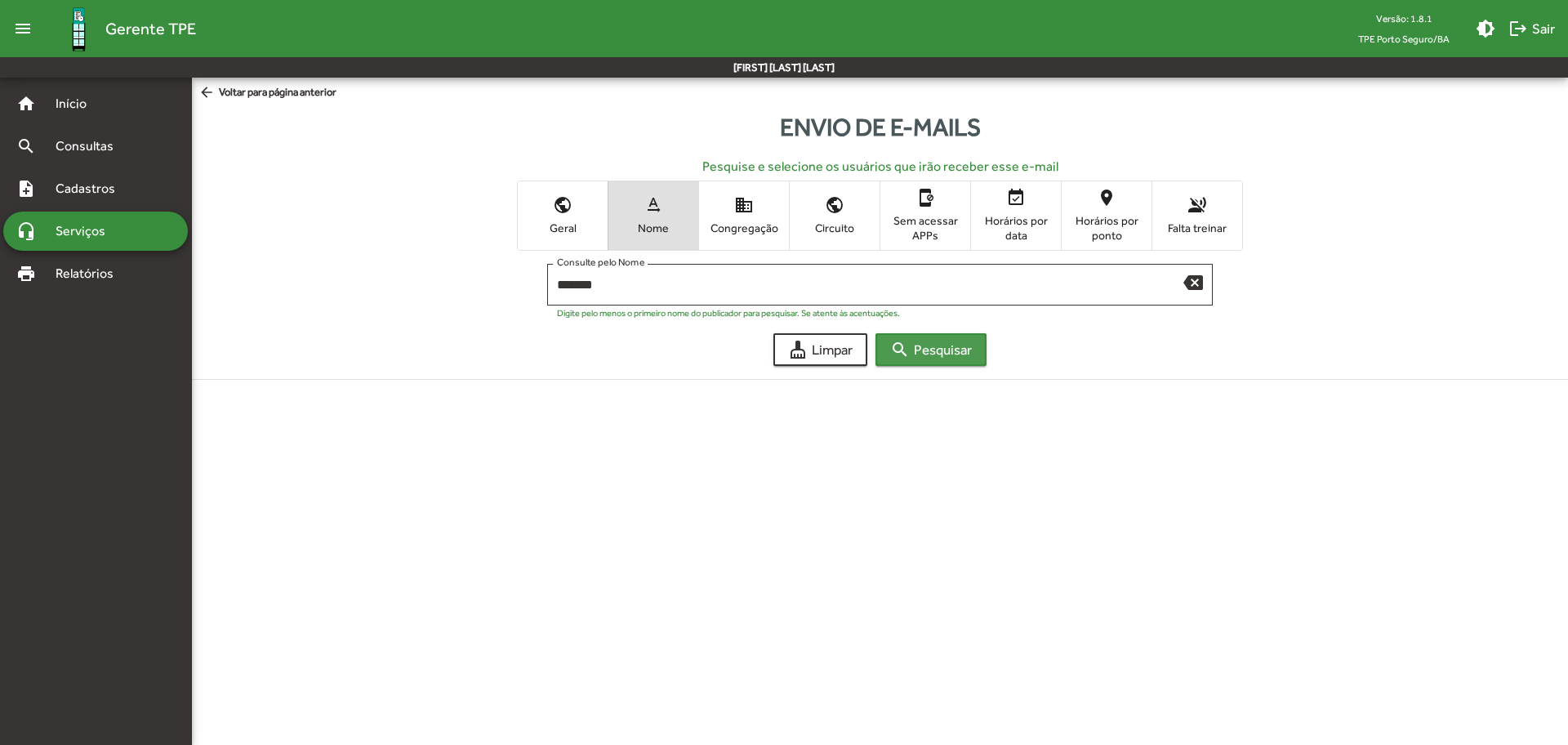 click on "search  Pesquisar" 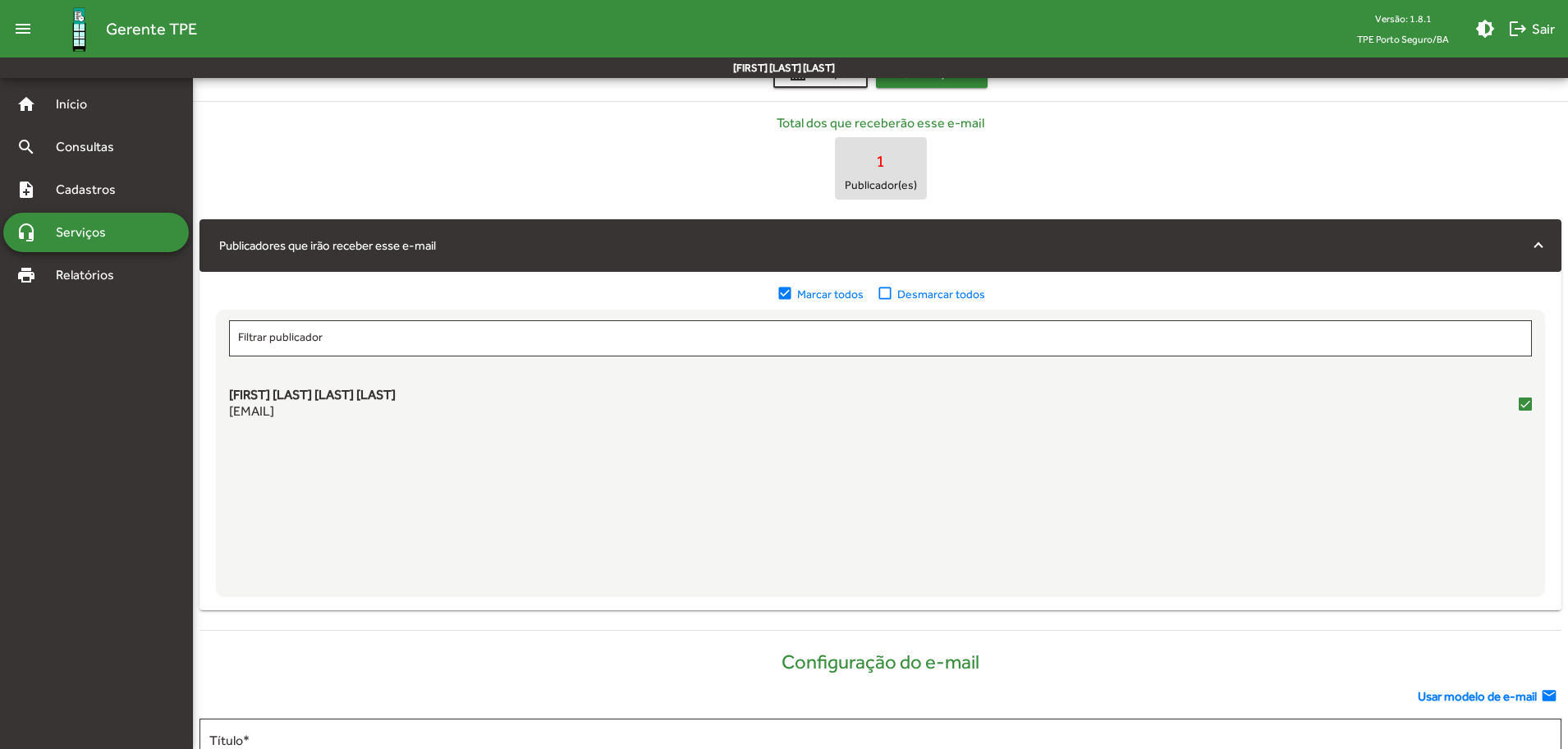 scroll, scrollTop: 284, scrollLeft: 0, axis: vertical 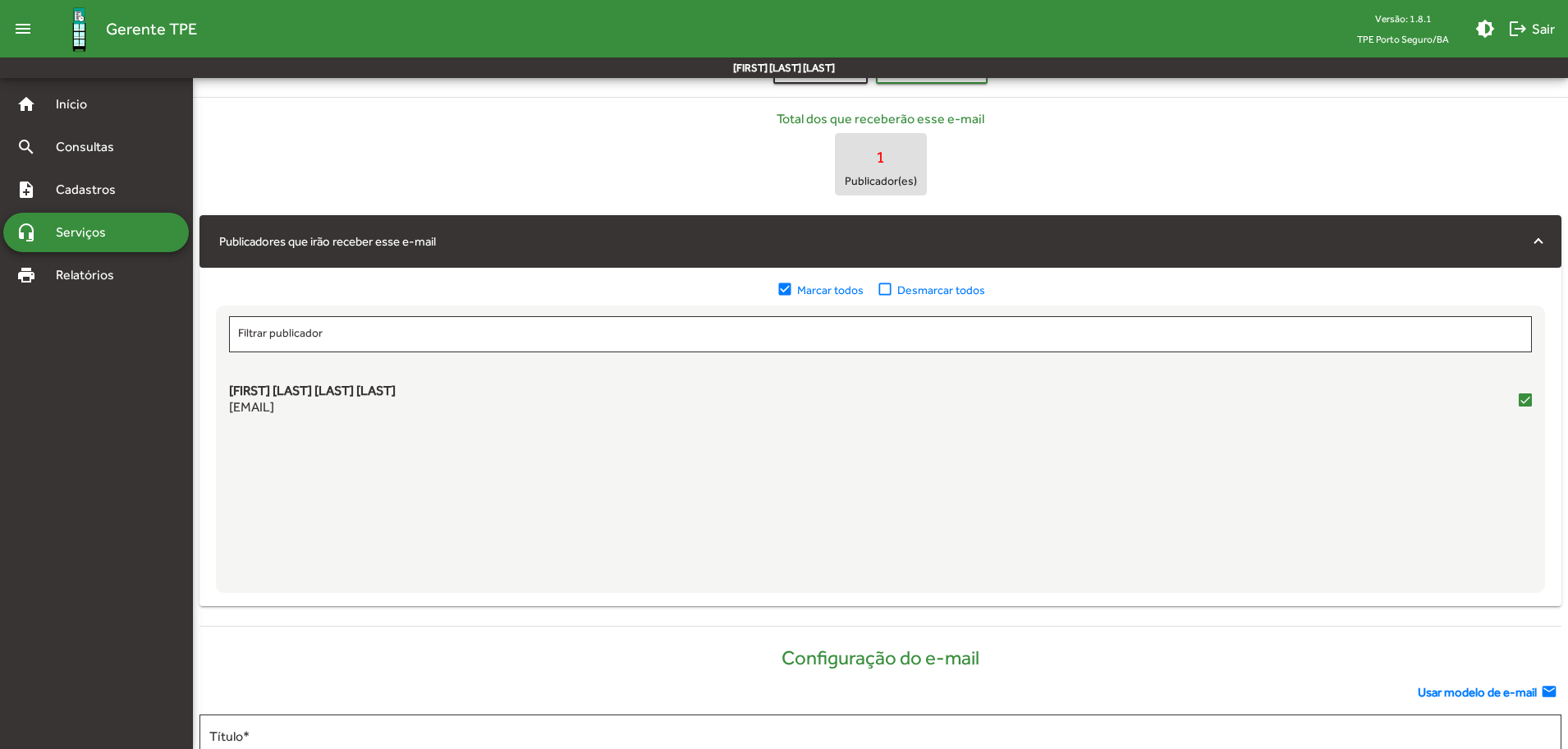 click on "Usar modelo de e-mail" 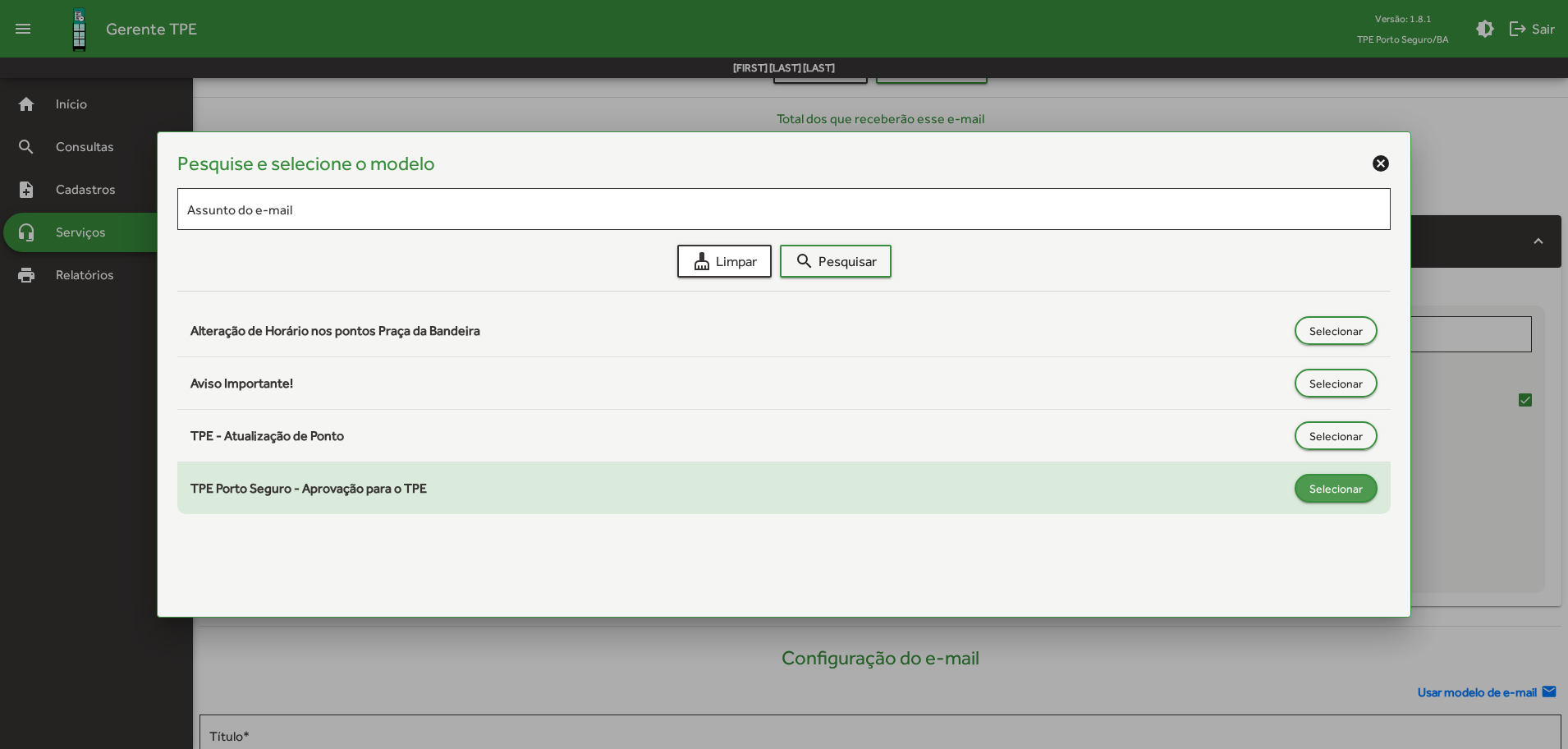 click on "Selecionar" 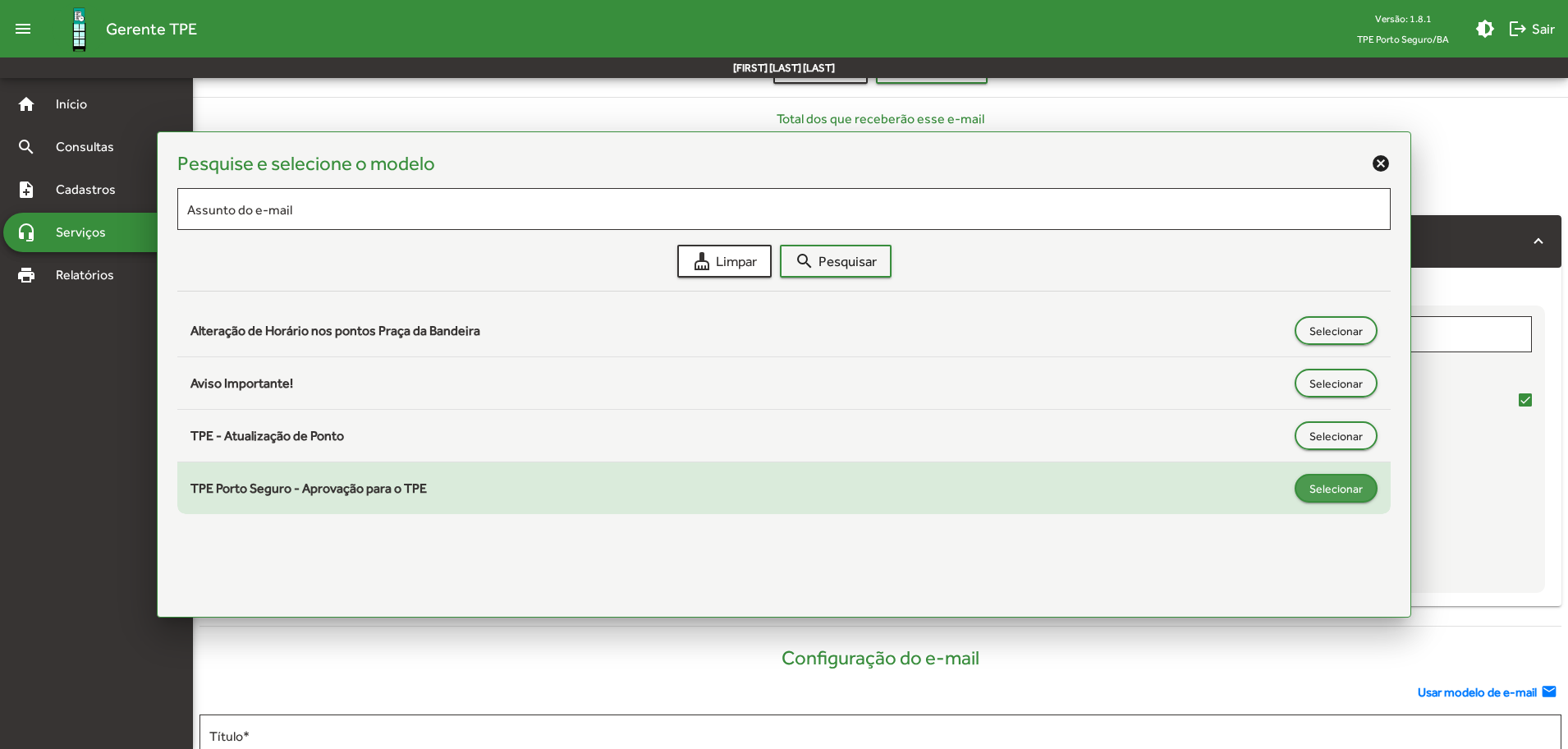 type on "**********" 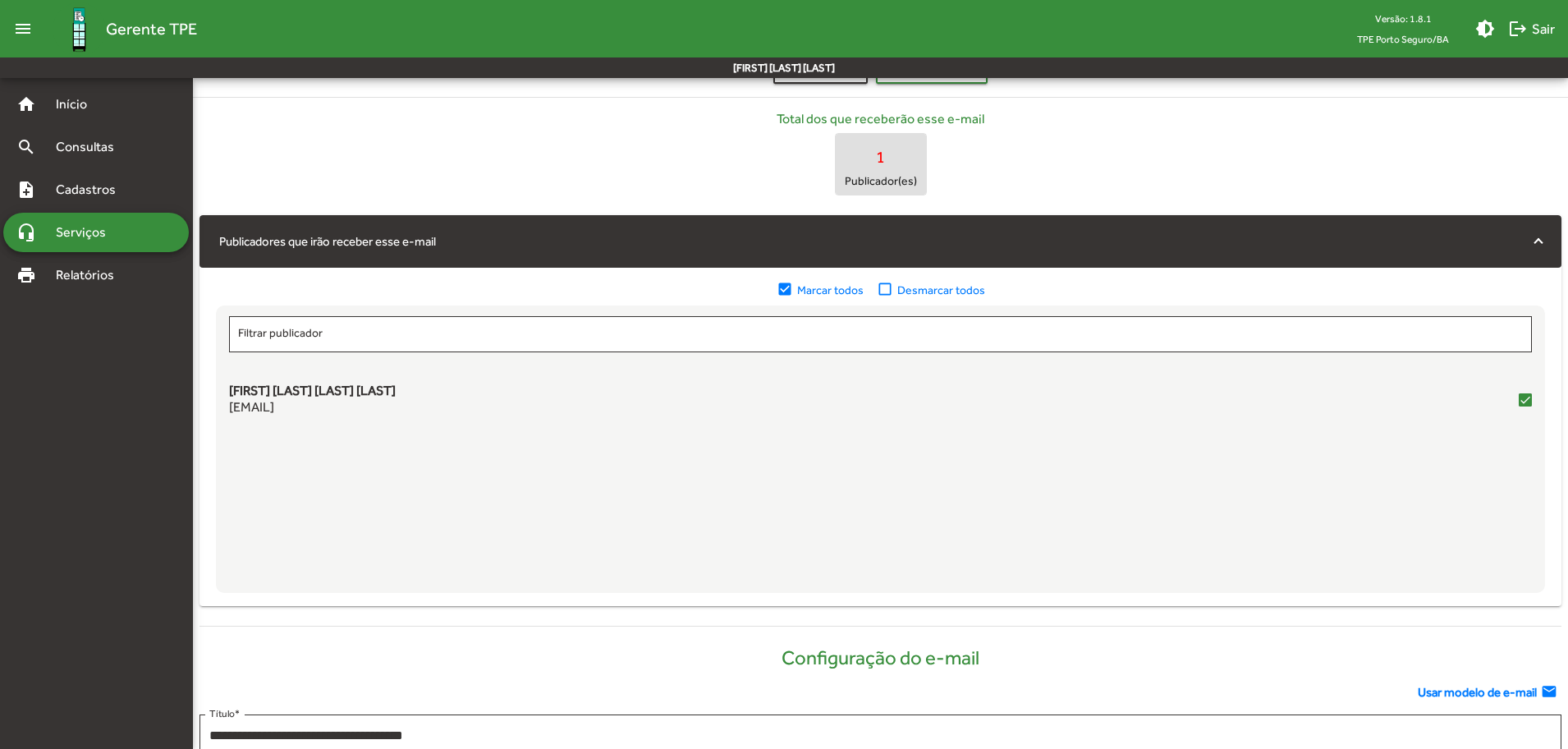 scroll, scrollTop: 771, scrollLeft: 0, axis: vertical 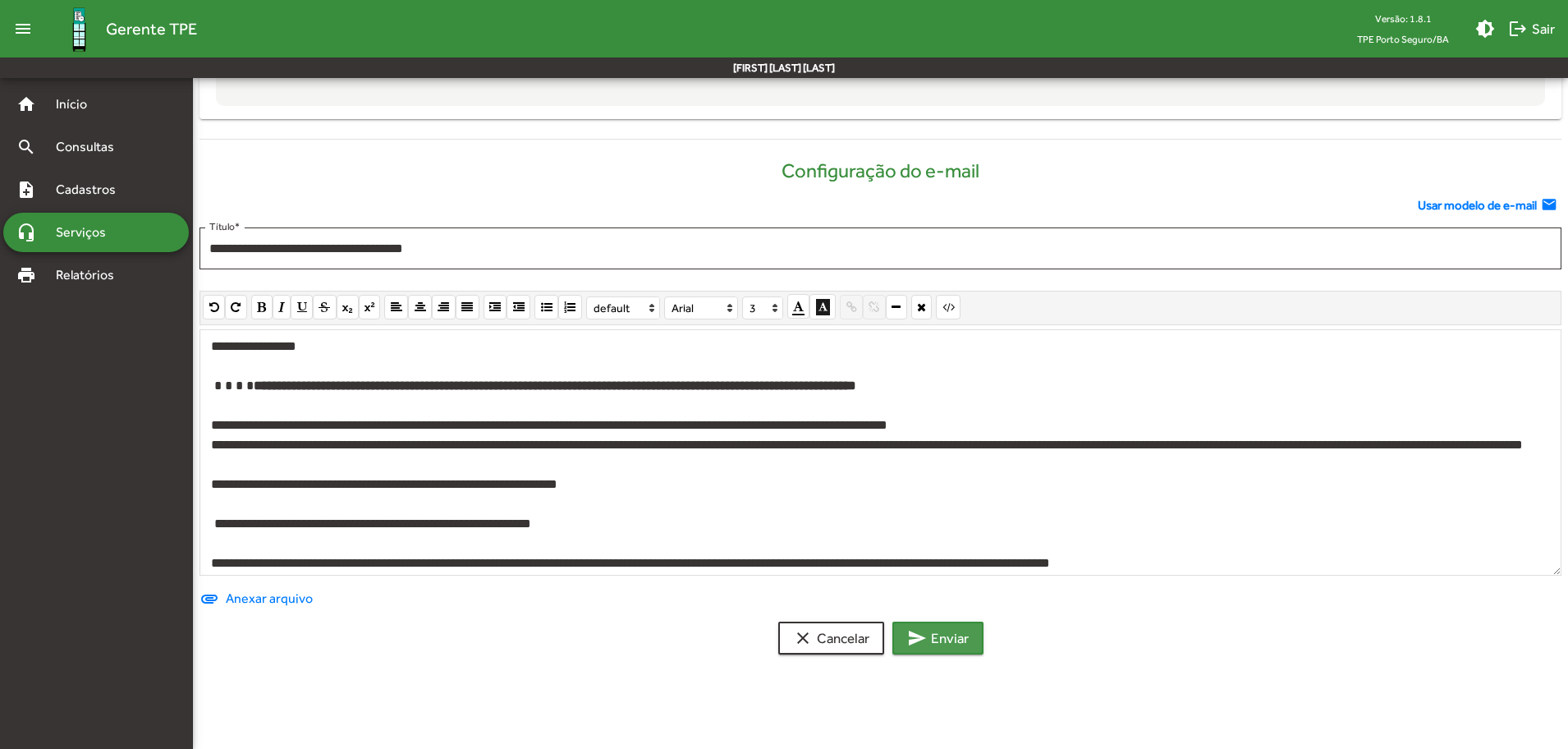 click on "send  Enviar" 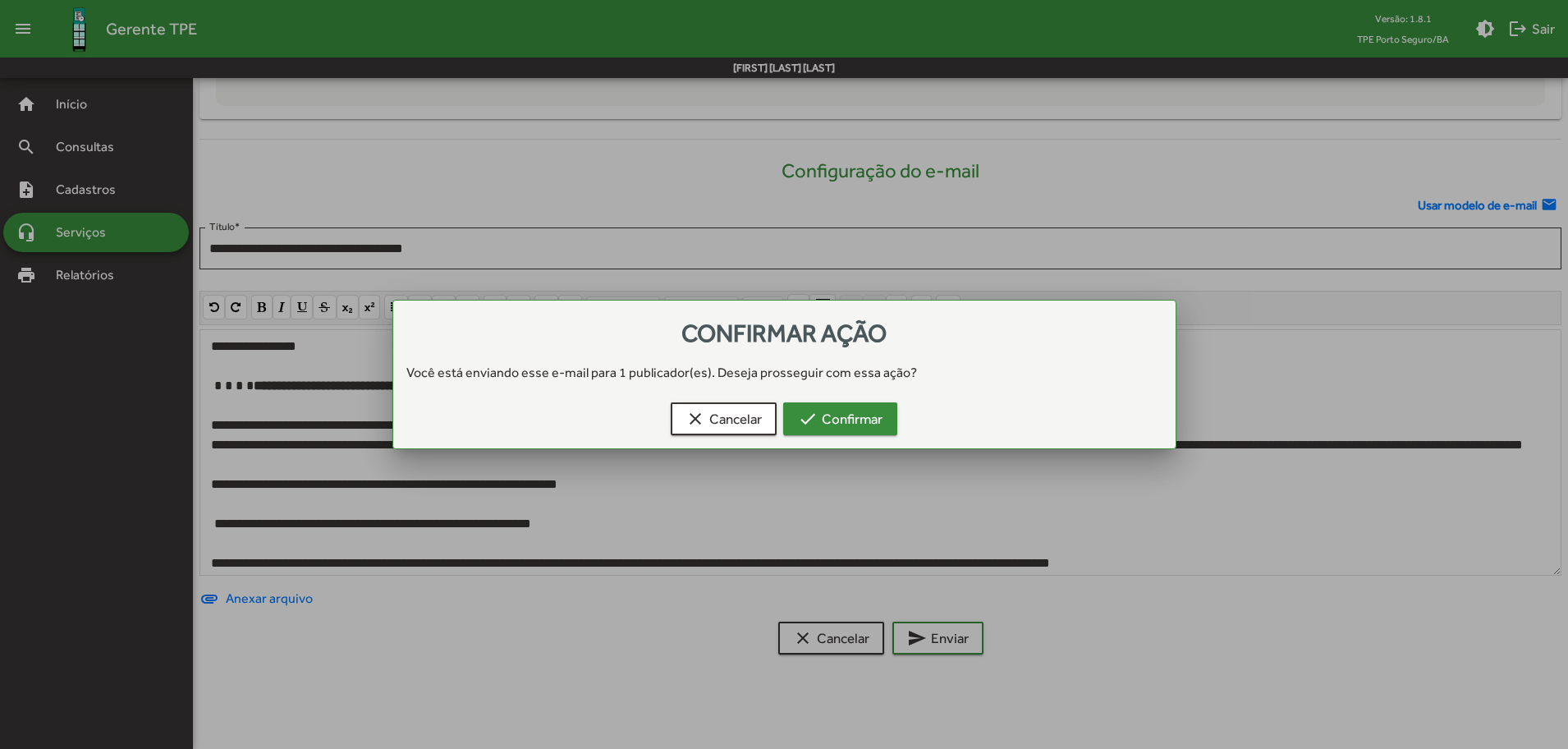click on "check  Confirmar" at bounding box center [840, 419] 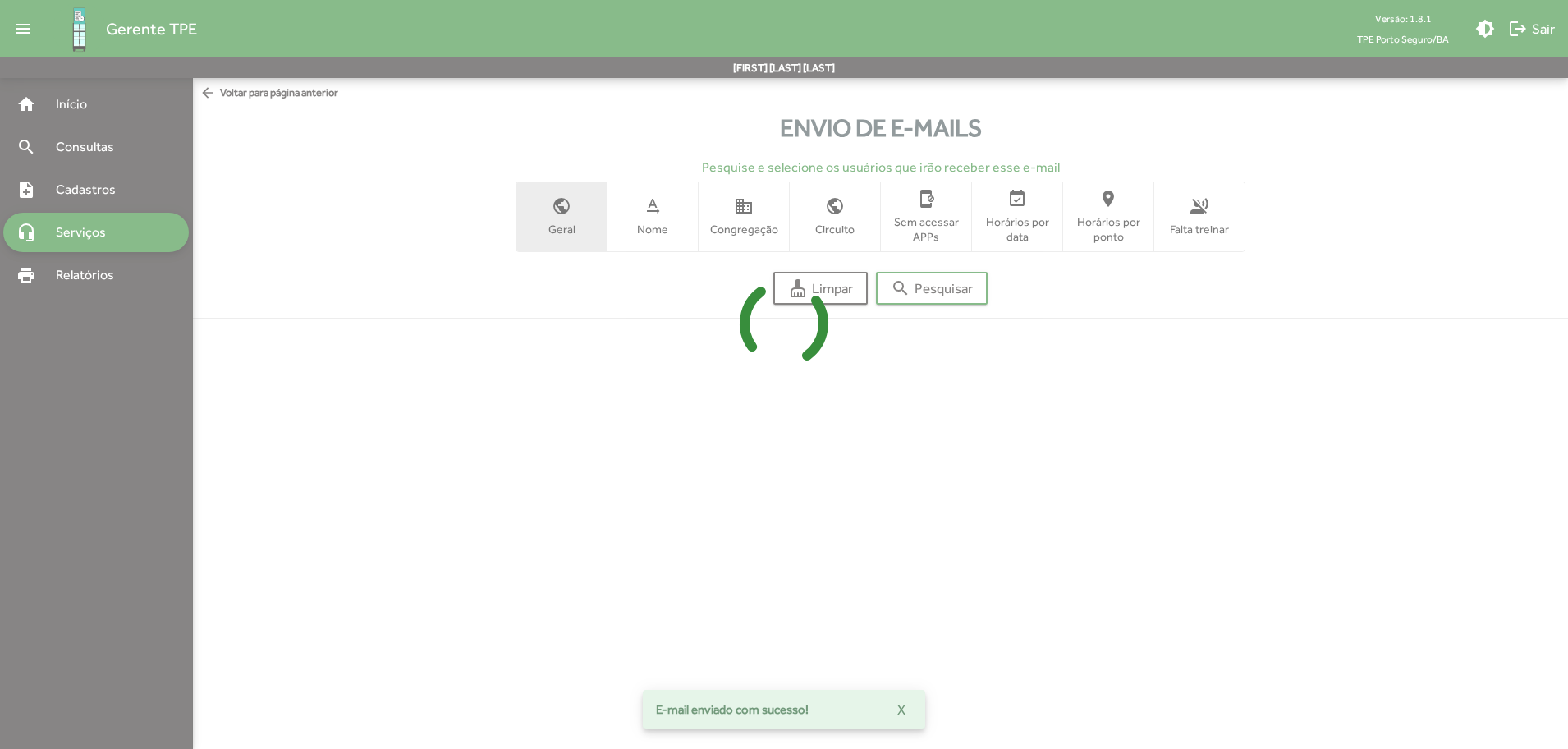 scroll, scrollTop: 0, scrollLeft: 0, axis: both 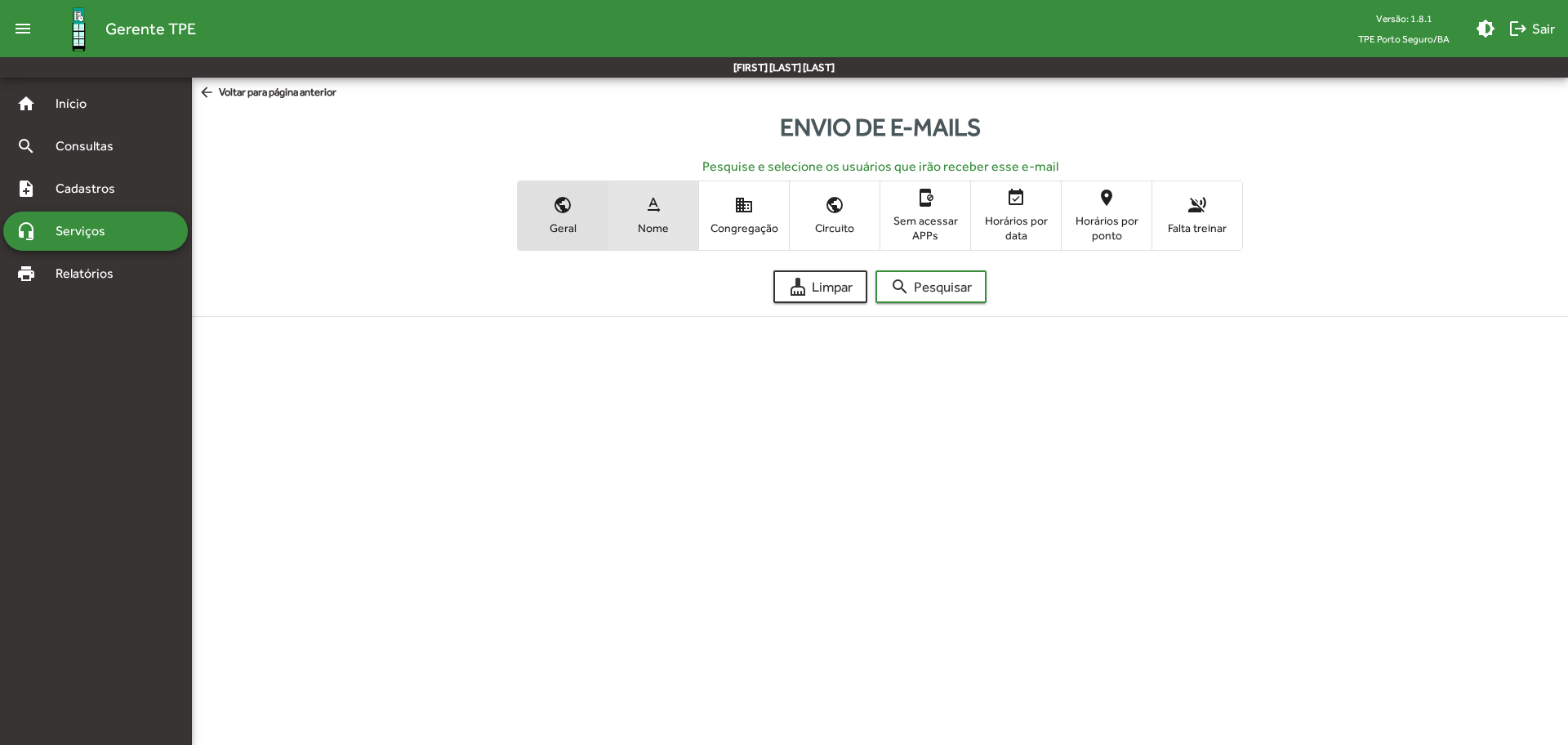 click on "text_rotation_none Nome" at bounding box center [653, 215] 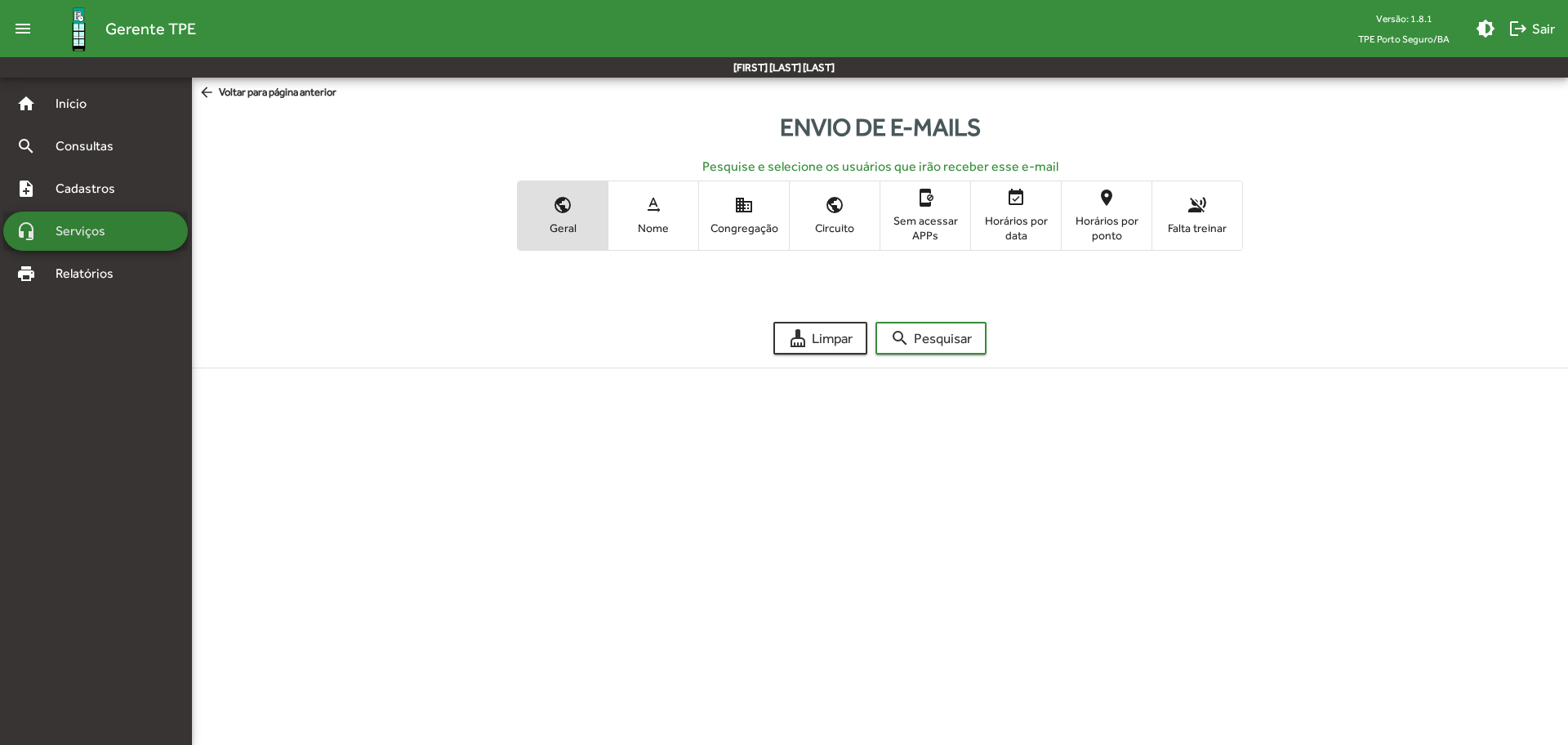 click on "headset_mic Serviços" at bounding box center (96, 231) 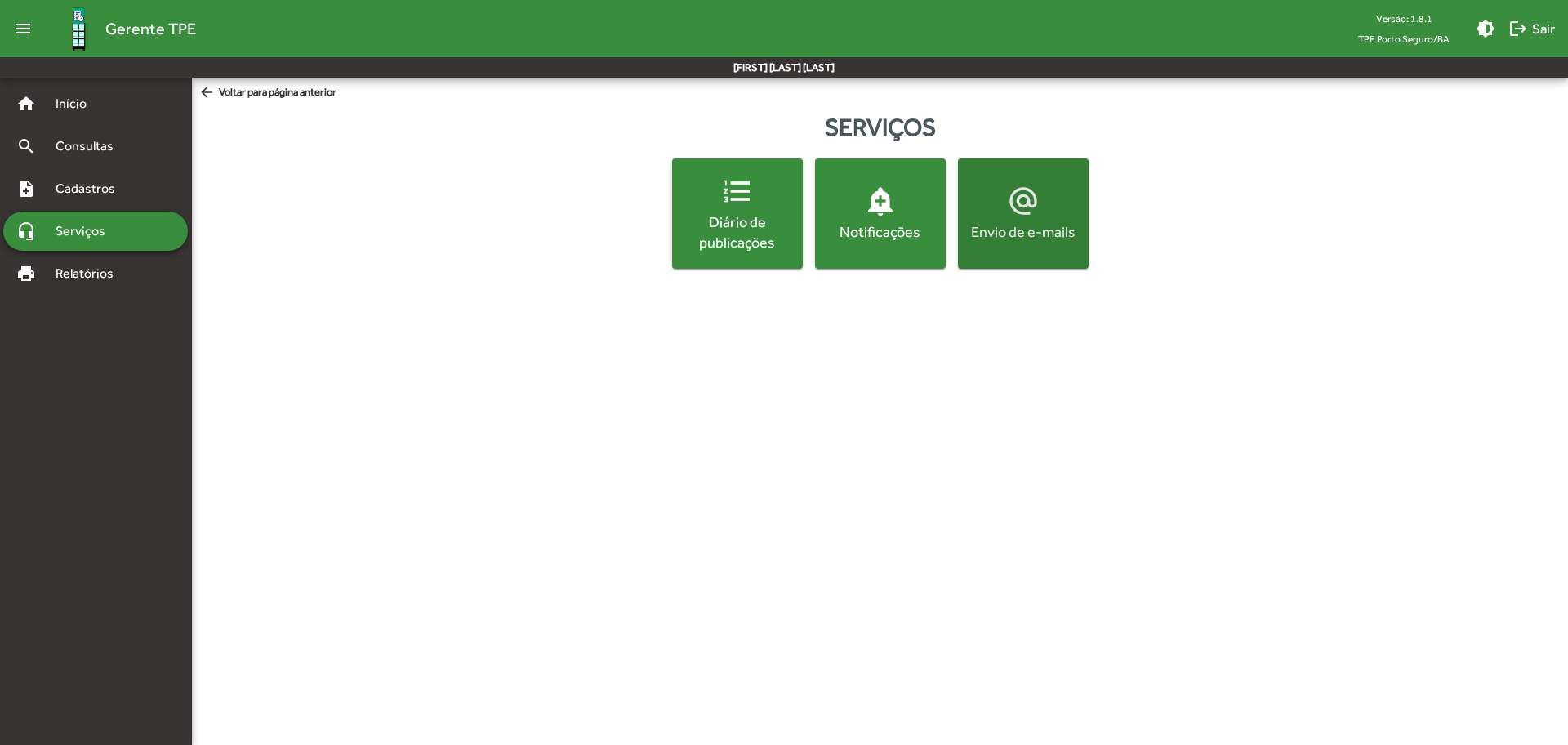 click on "Envio de e-mails" 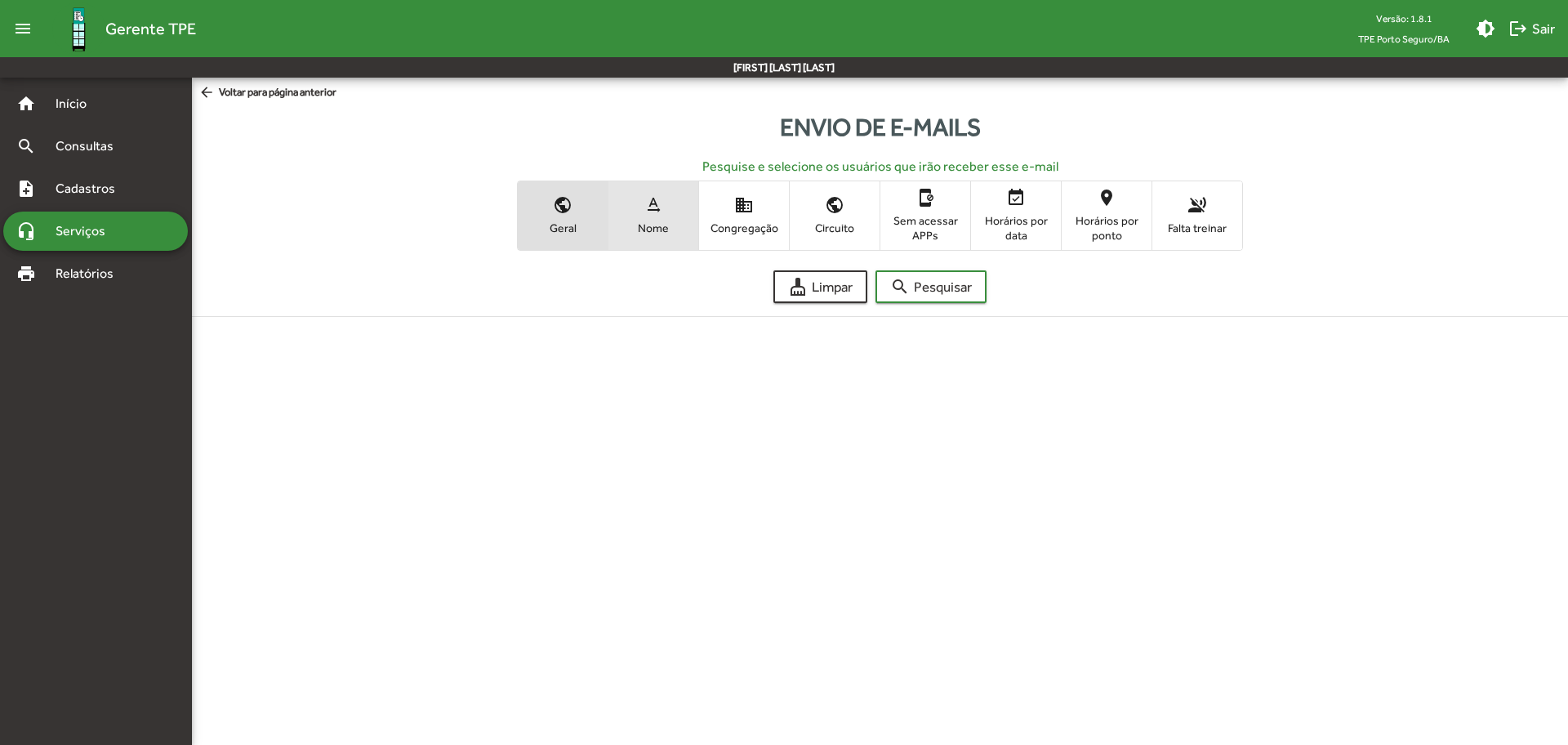 click on "text_rotation_none" at bounding box center [653, 205] 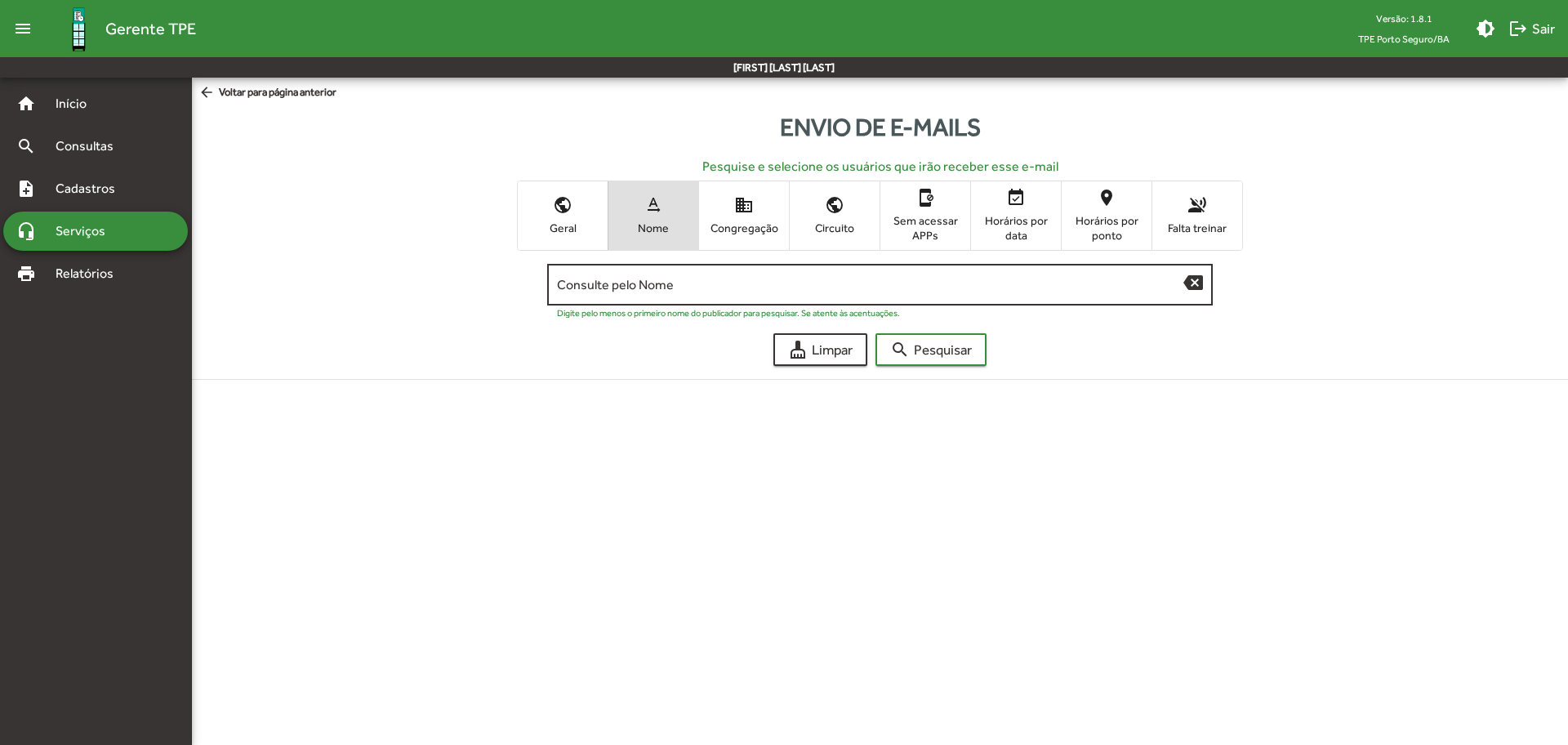 click on "Consulte pelo Nome" 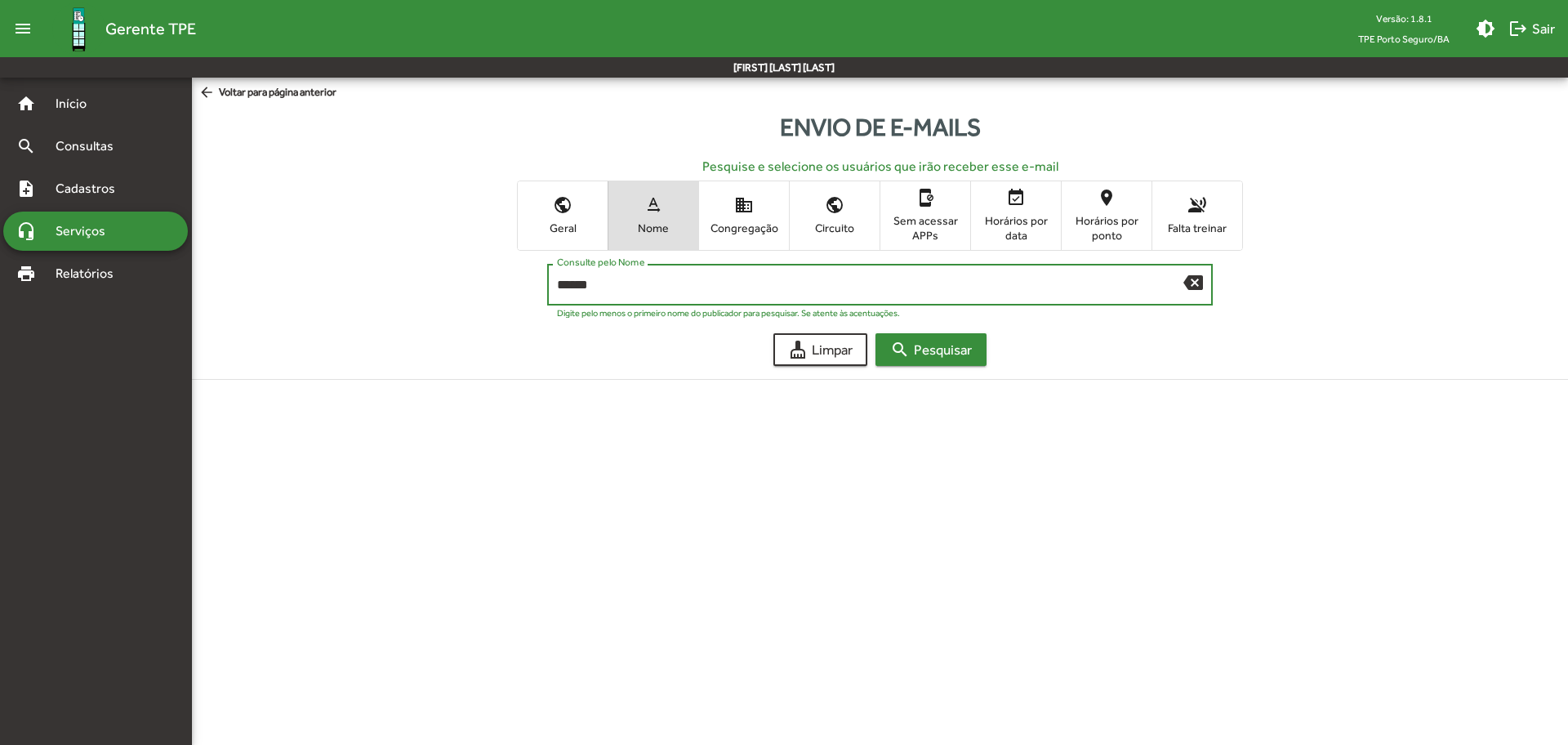 type on "******" 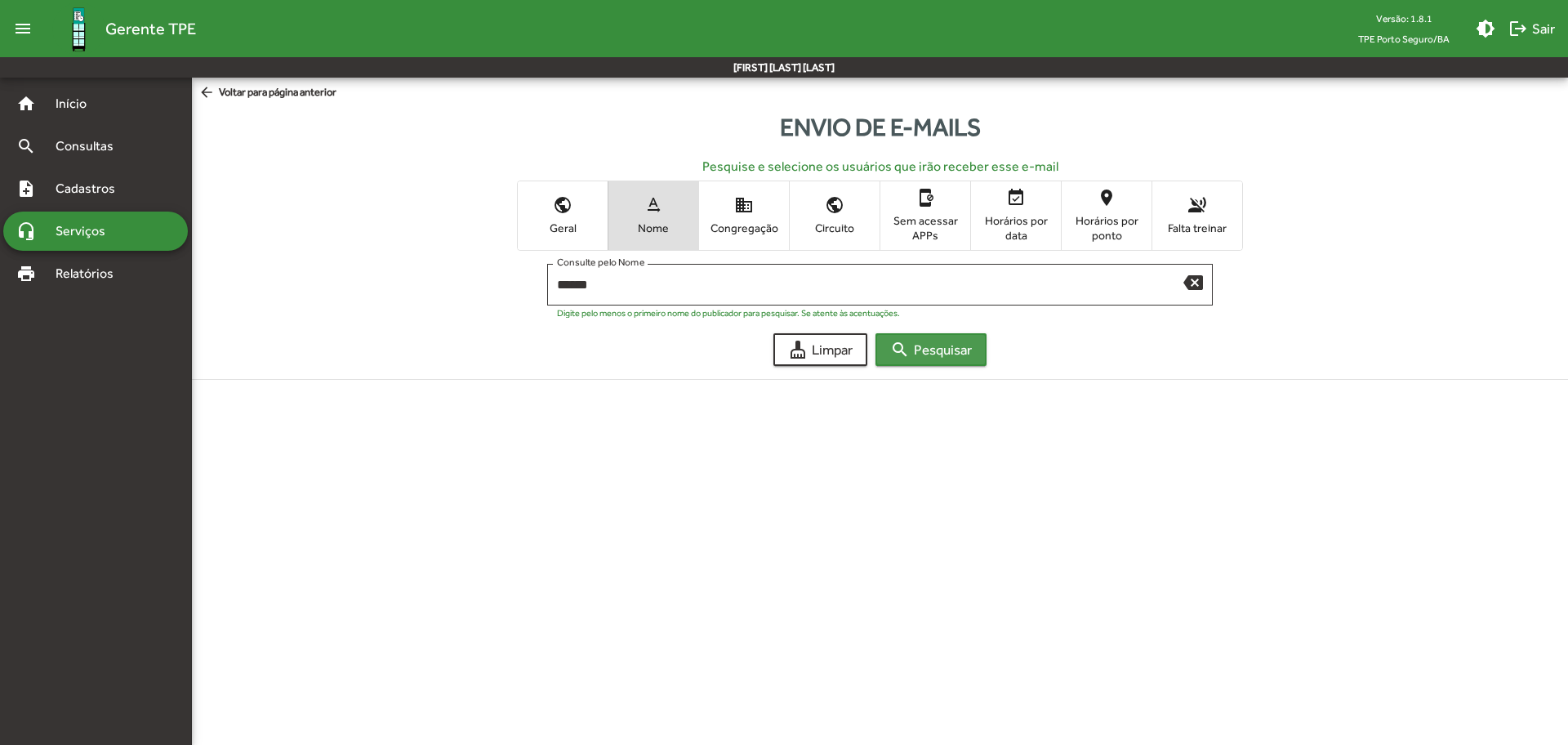 click on "search  Pesquisar" 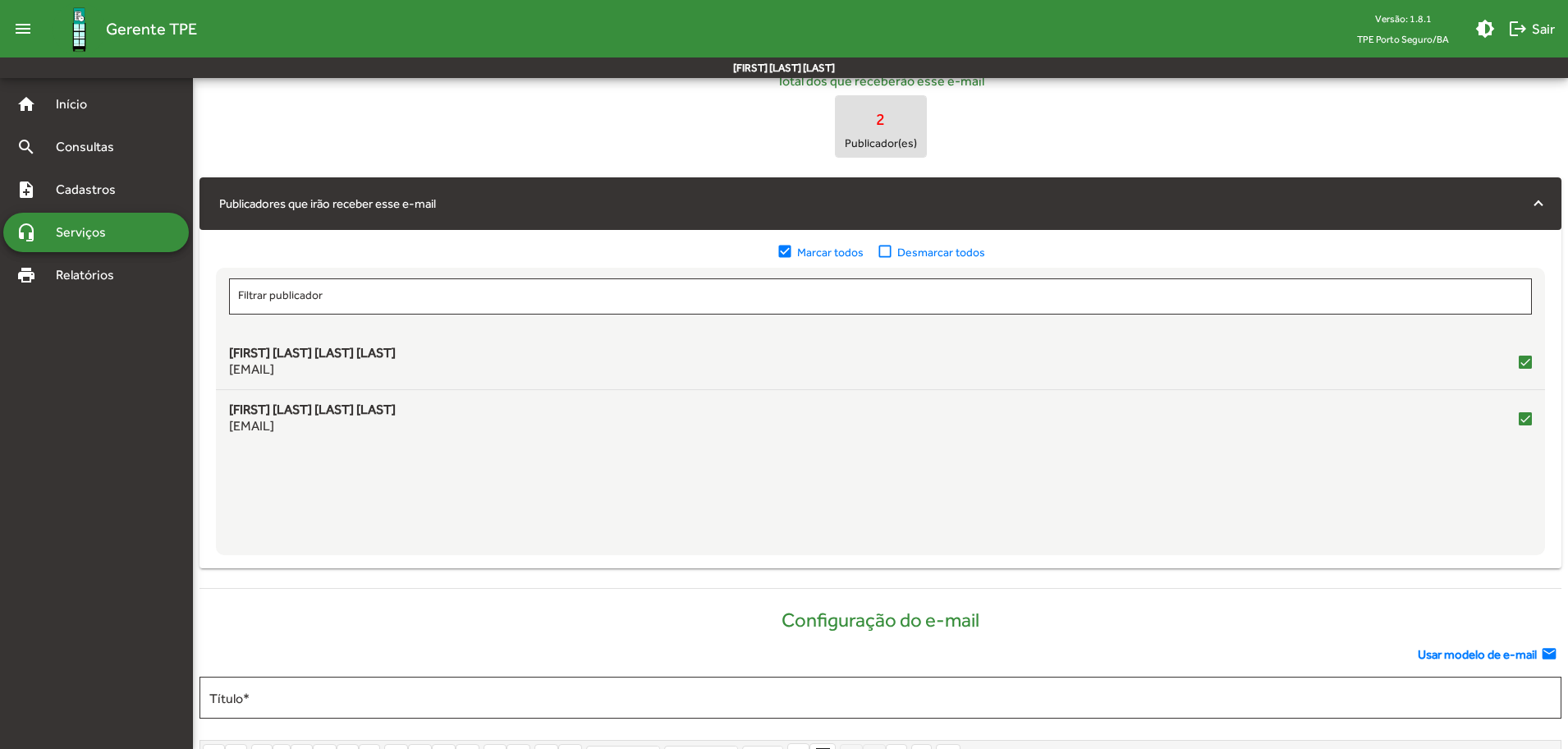 scroll, scrollTop: 330, scrollLeft: 0, axis: vertical 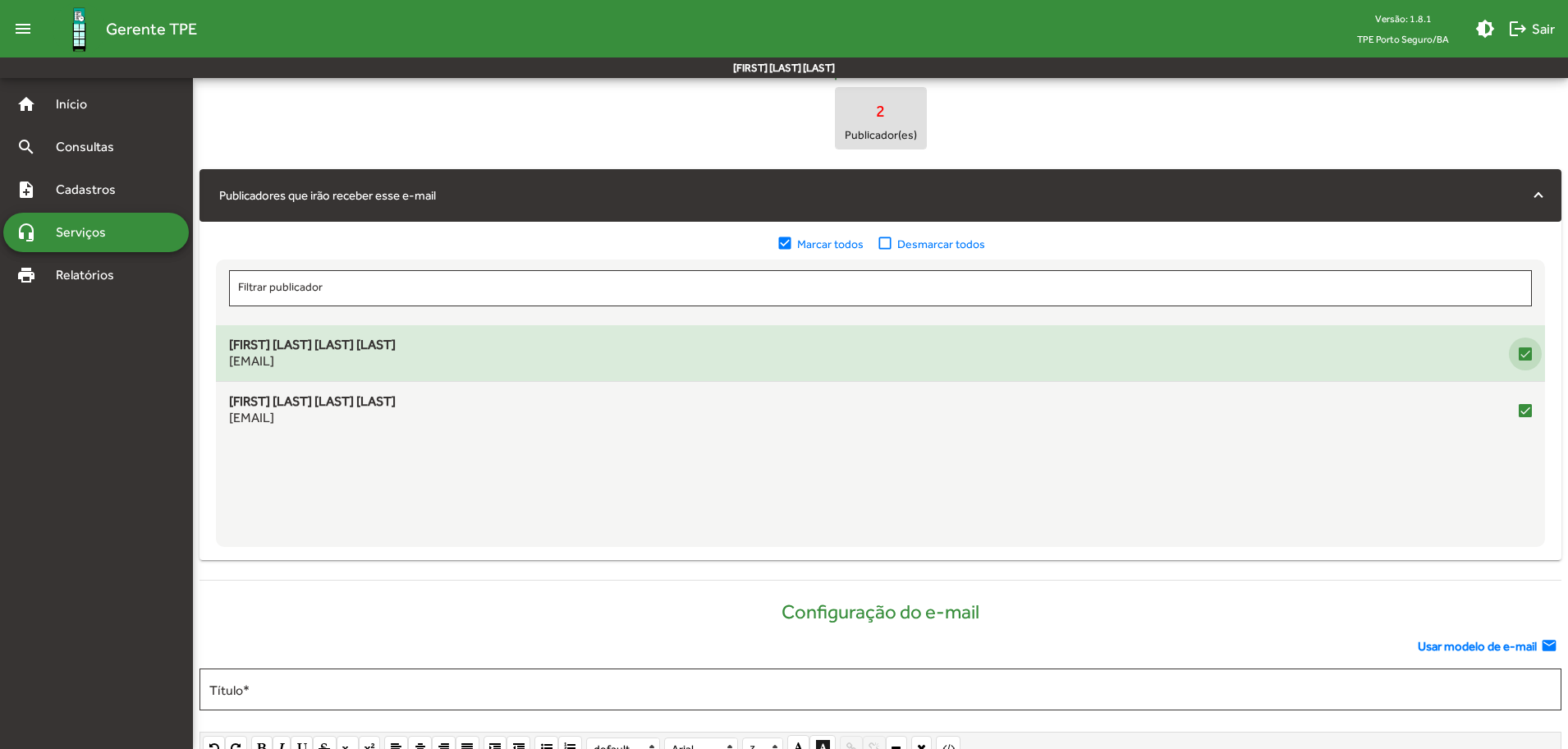 click at bounding box center [1525, 354] 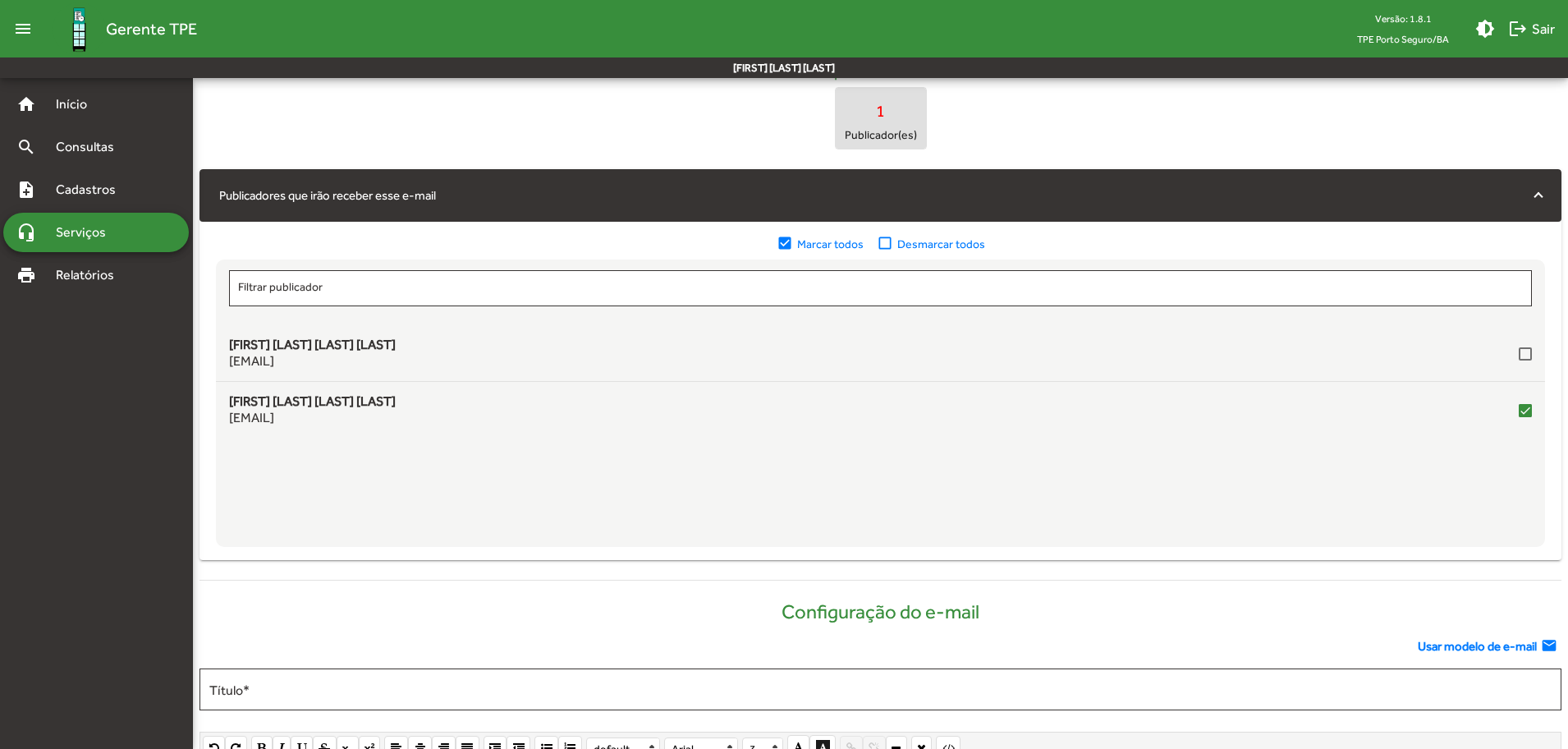 drag, startPoint x: 1537, startPoint y: 632, endPoint x: 1530, endPoint y: 647, distance: 16.552945 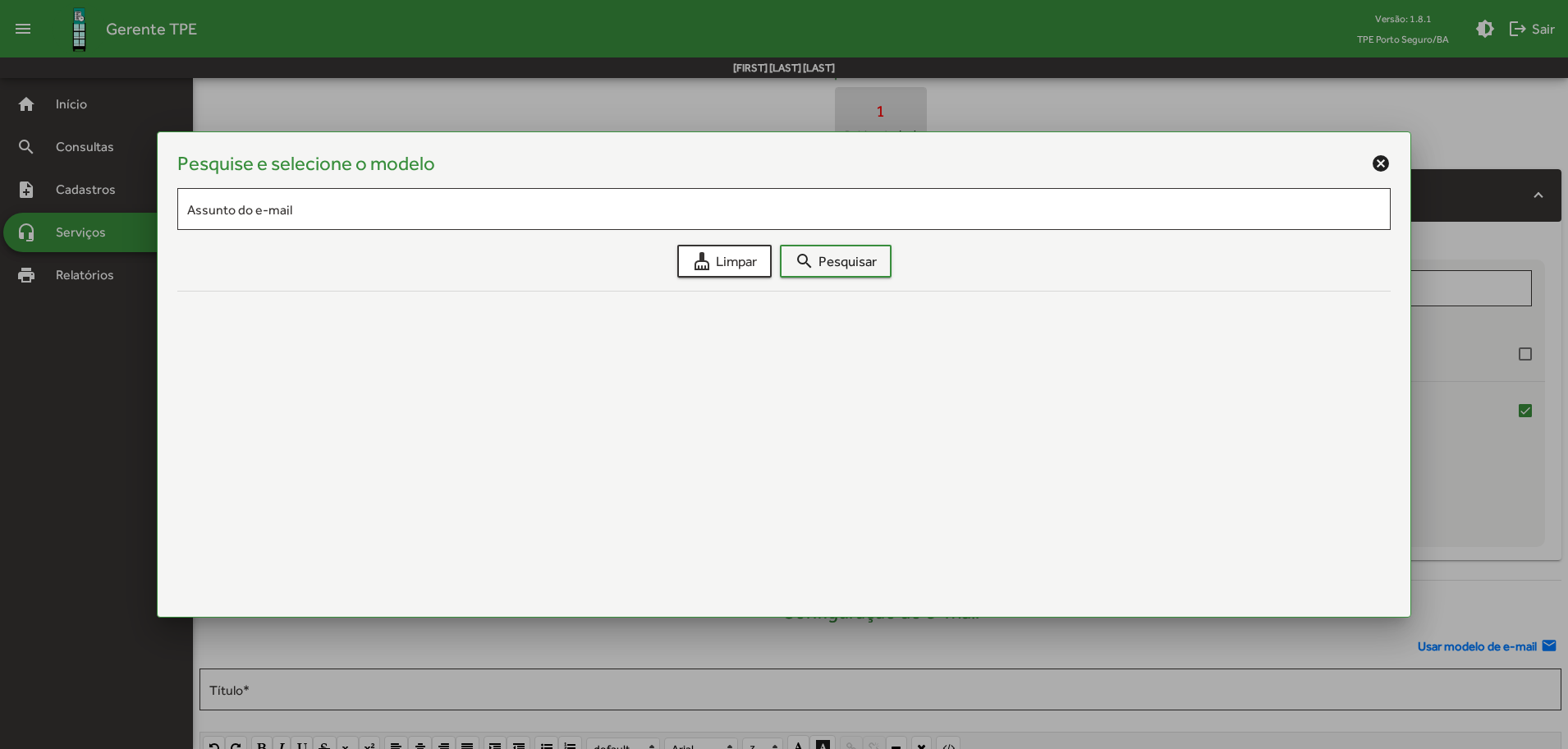 scroll, scrollTop: 0, scrollLeft: 0, axis: both 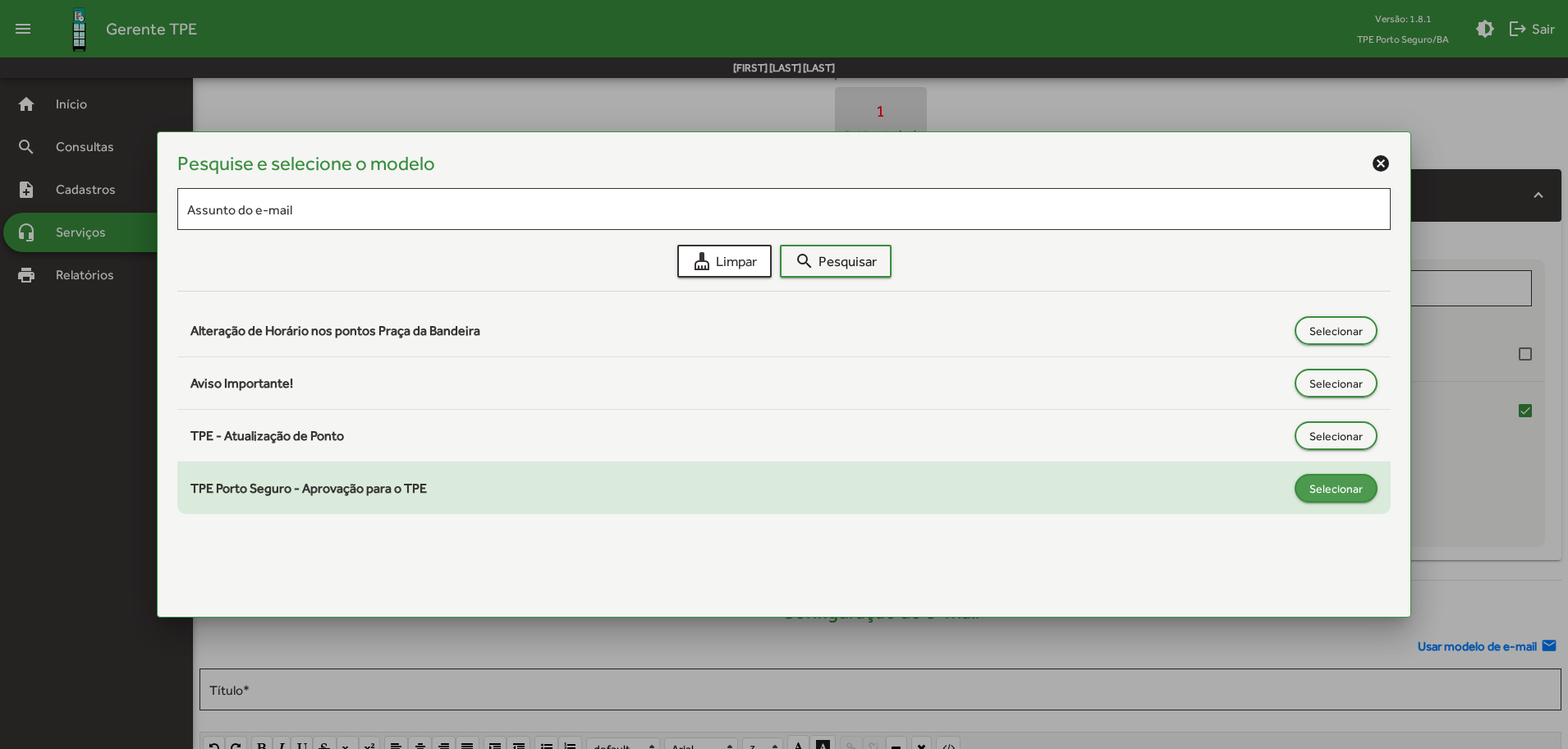 click on "Selecionar" 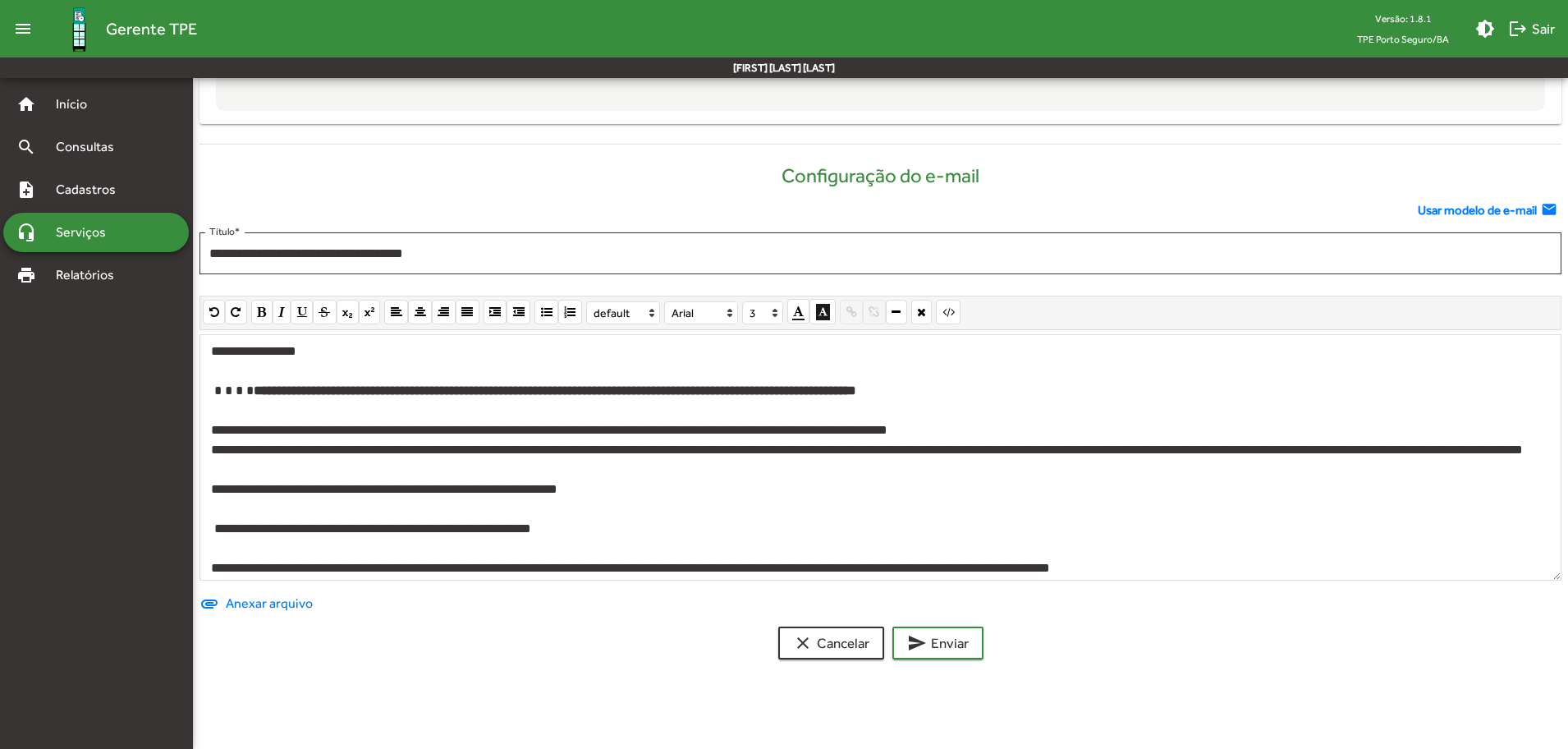 scroll, scrollTop: 771, scrollLeft: 0, axis: vertical 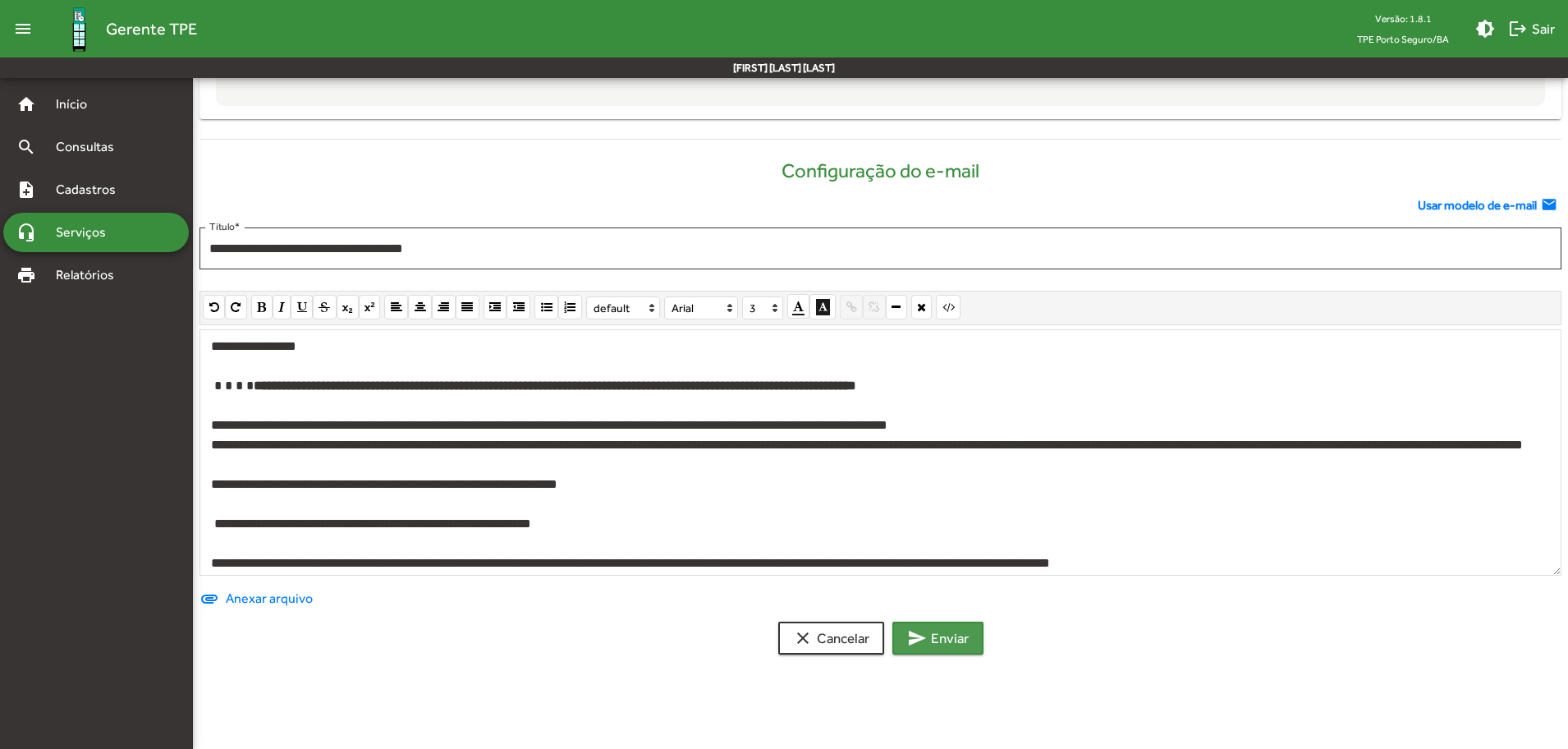 click on "send  Enviar" 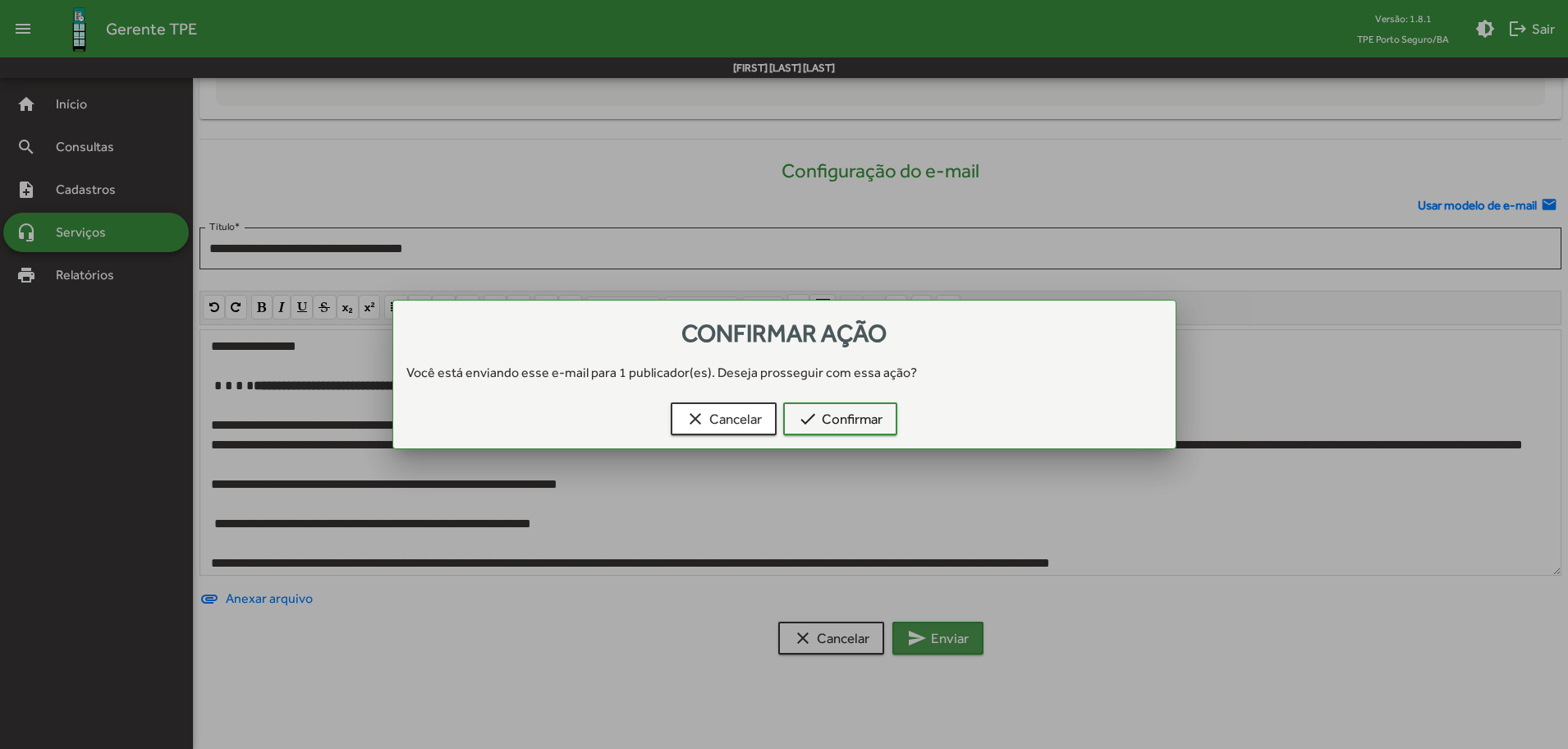 scroll, scrollTop: 0, scrollLeft: 0, axis: both 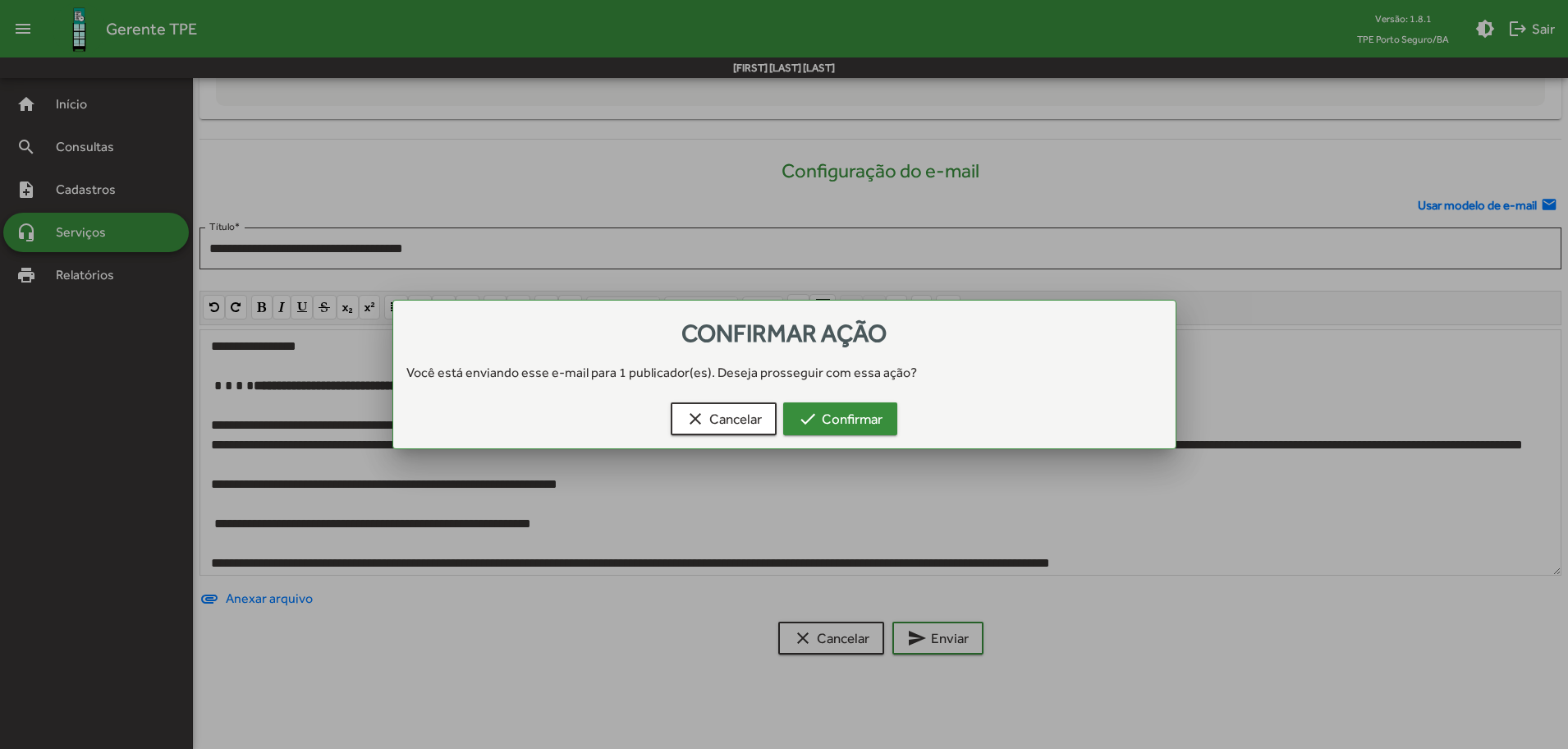 click on "check  Confirmar" at bounding box center [840, 419] 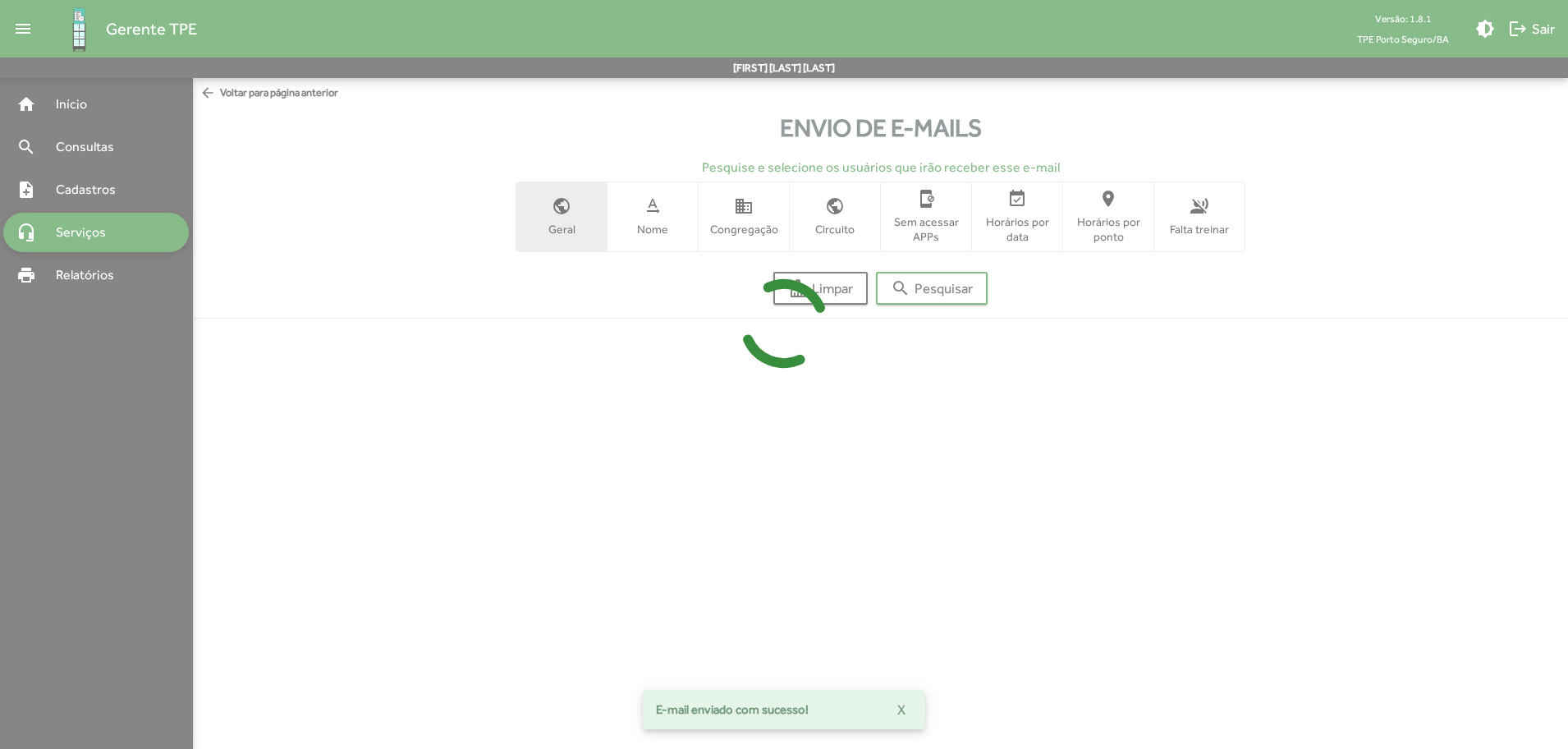 scroll, scrollTop: 0, scrollLeft: 0, axis: both 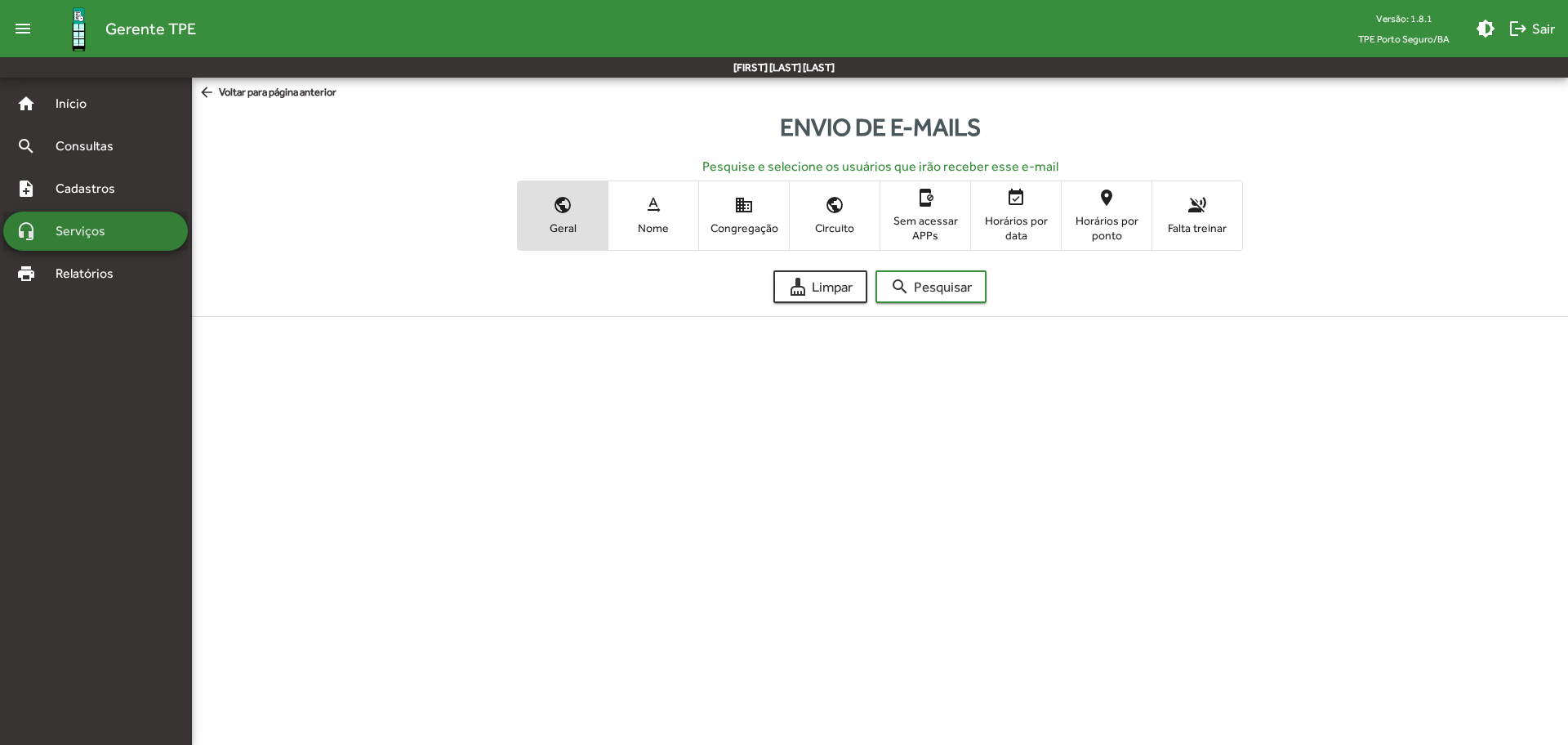 click on "headset_mic Serviços" at bounding box center [96, 231] 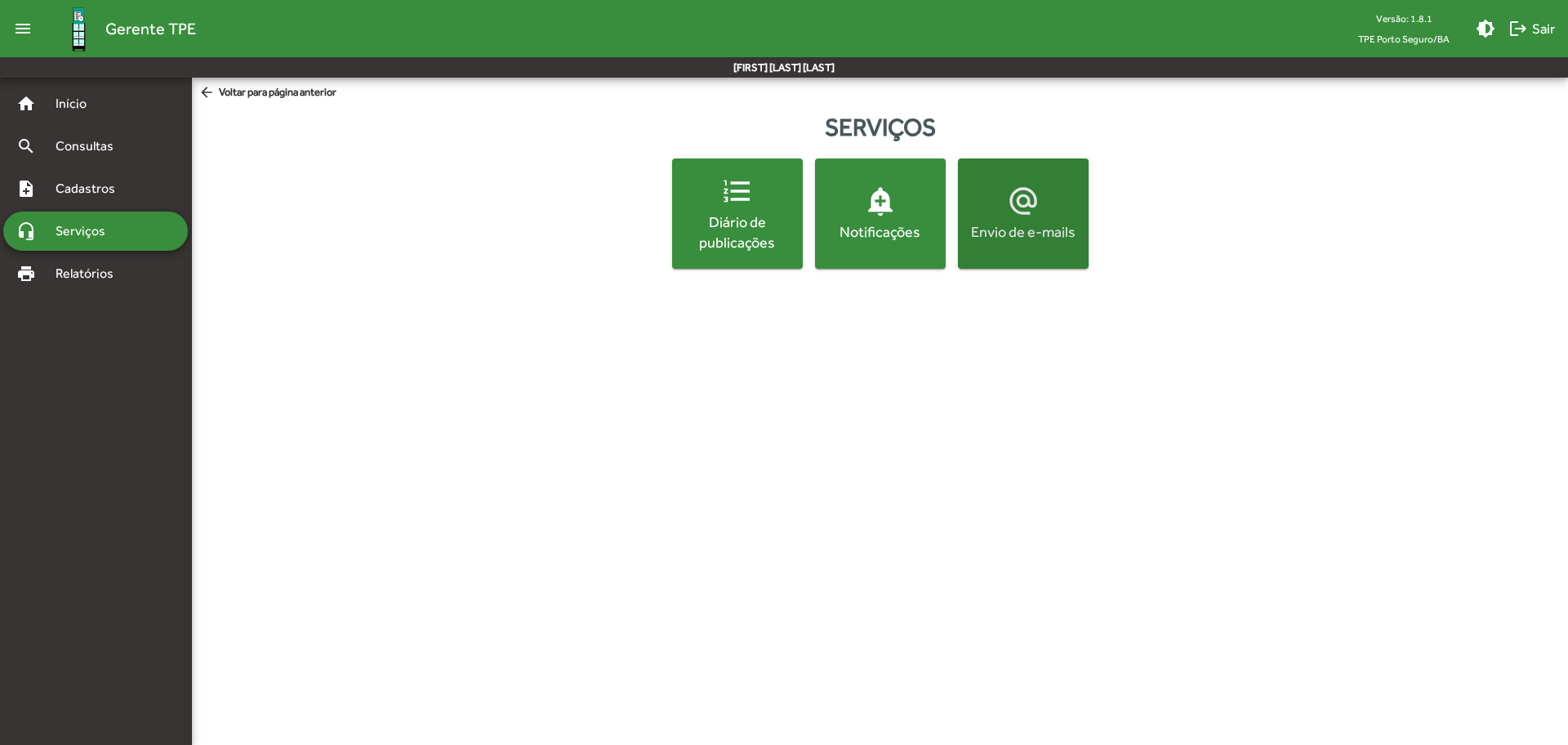 click on "Envio de e-mails" 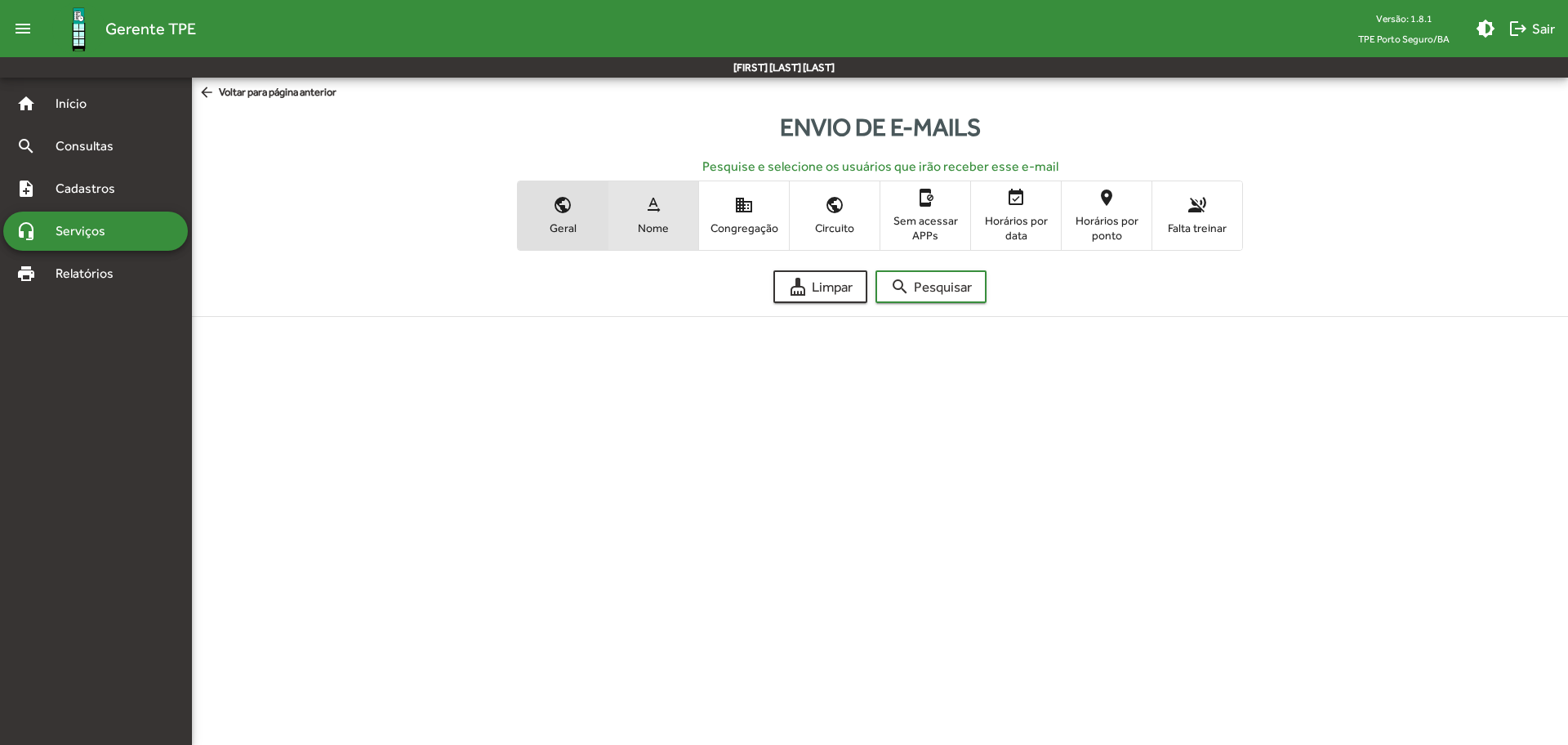 click on "Nome" at bounding box center (653, 228) 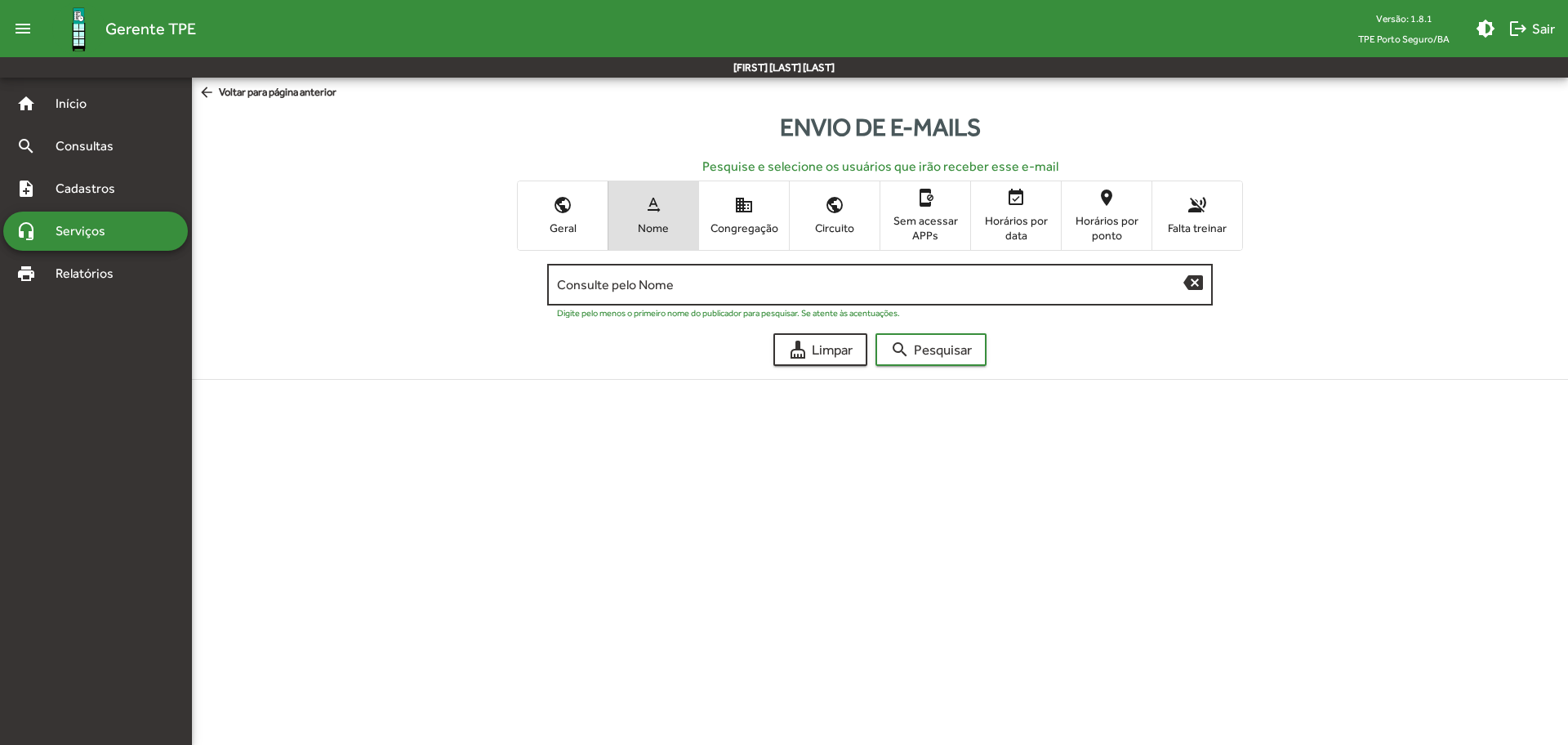 click on "Consulte pelo Nome" 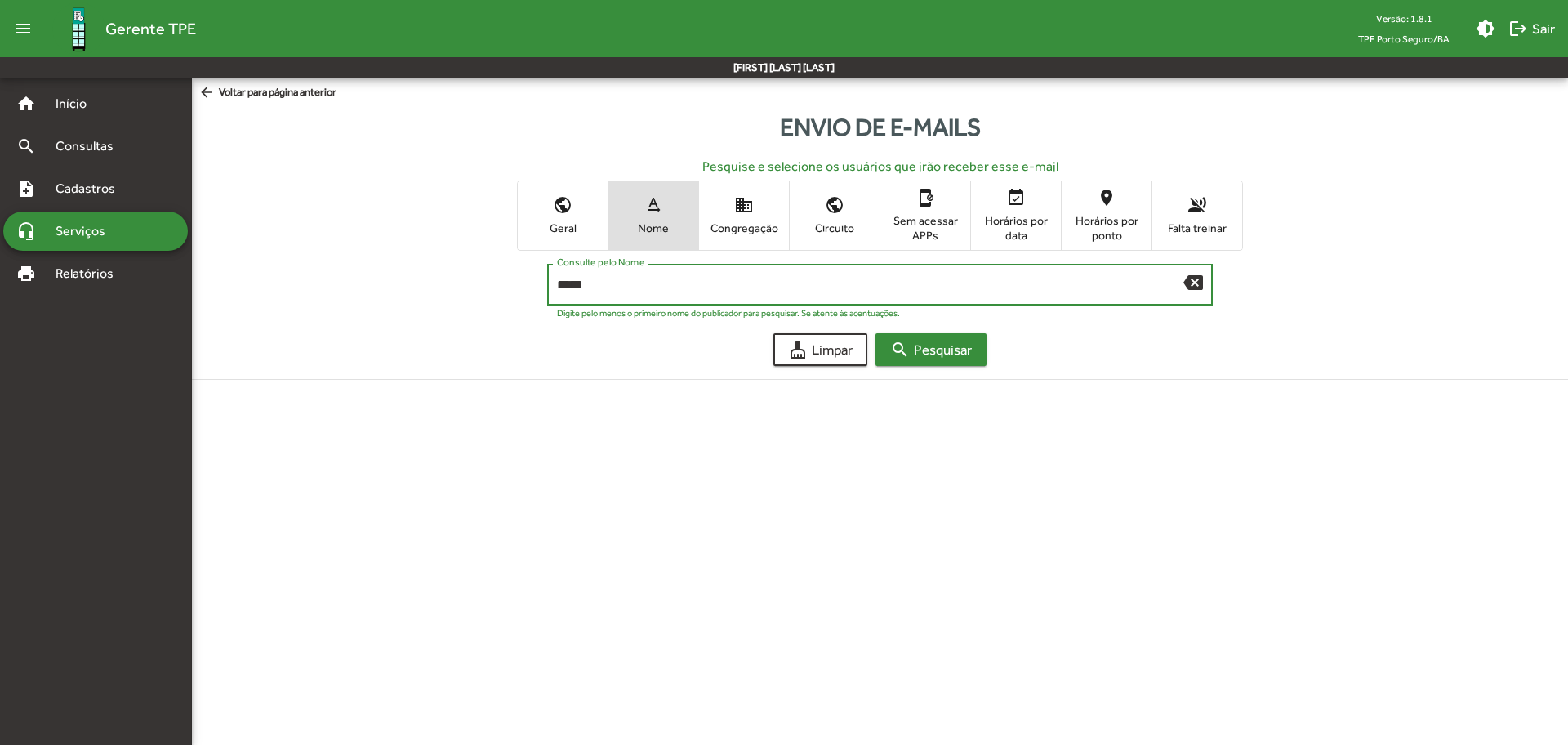 type on "*****" 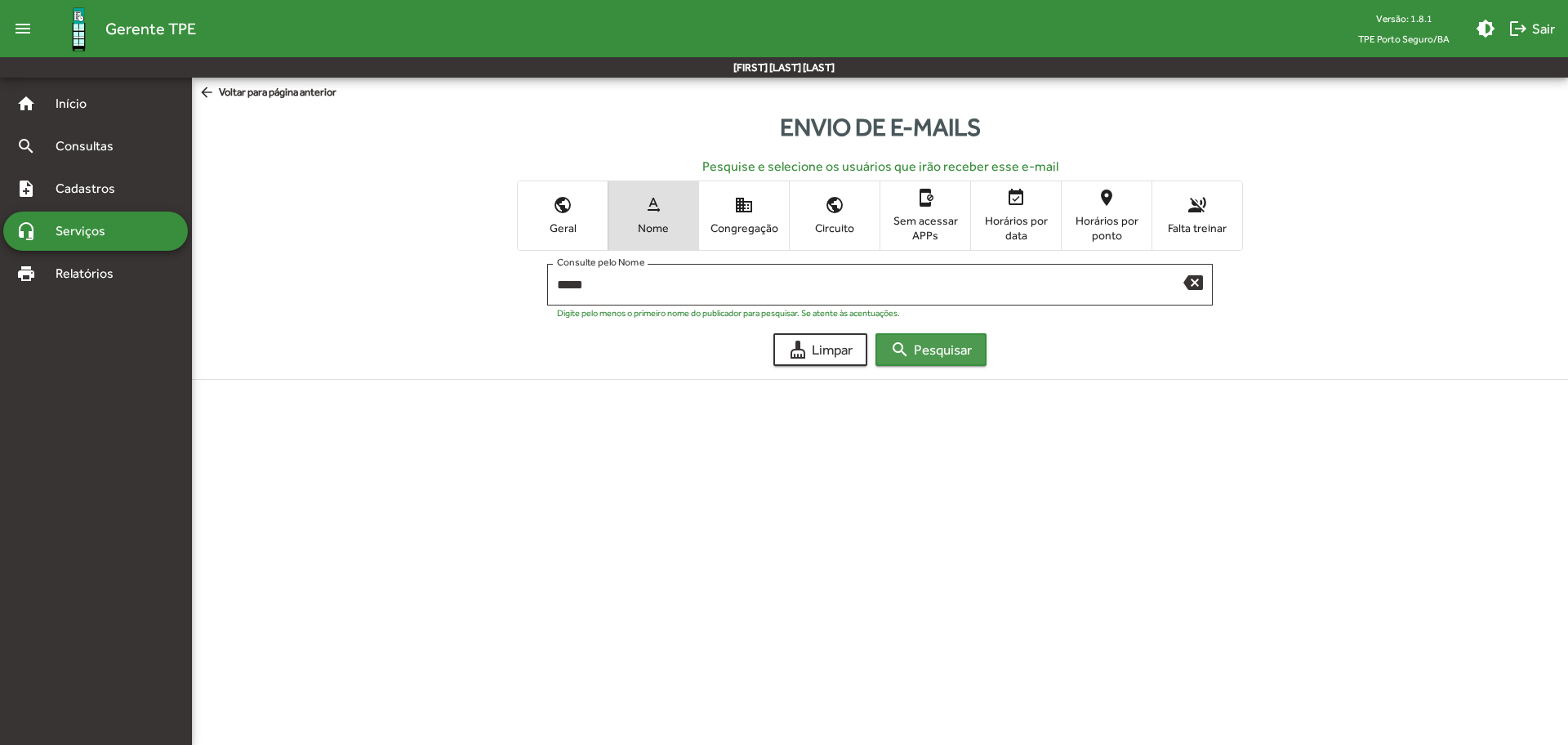 click on "search" 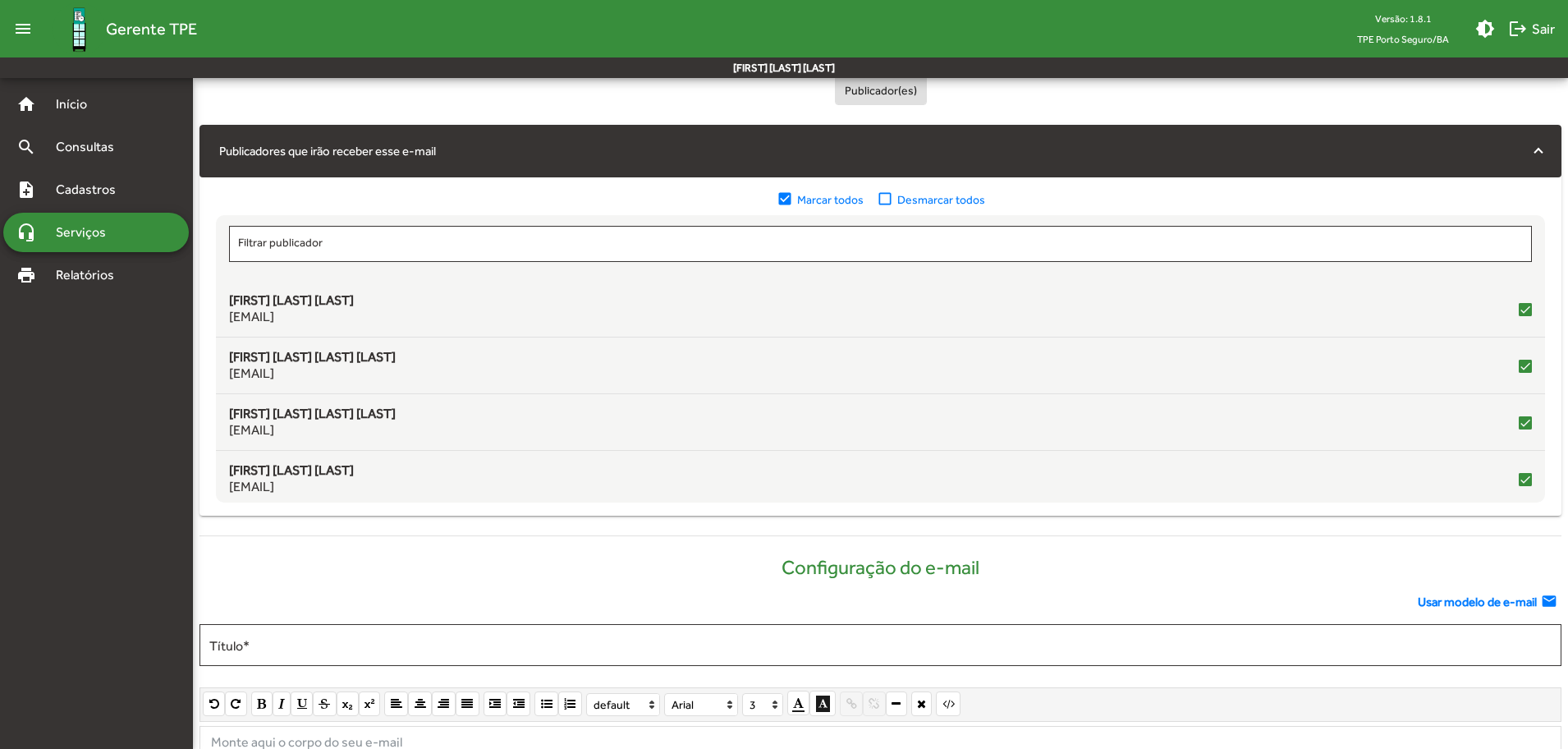 scroll, scrollTop: 377, scrollLeft: 0, axis: vertical 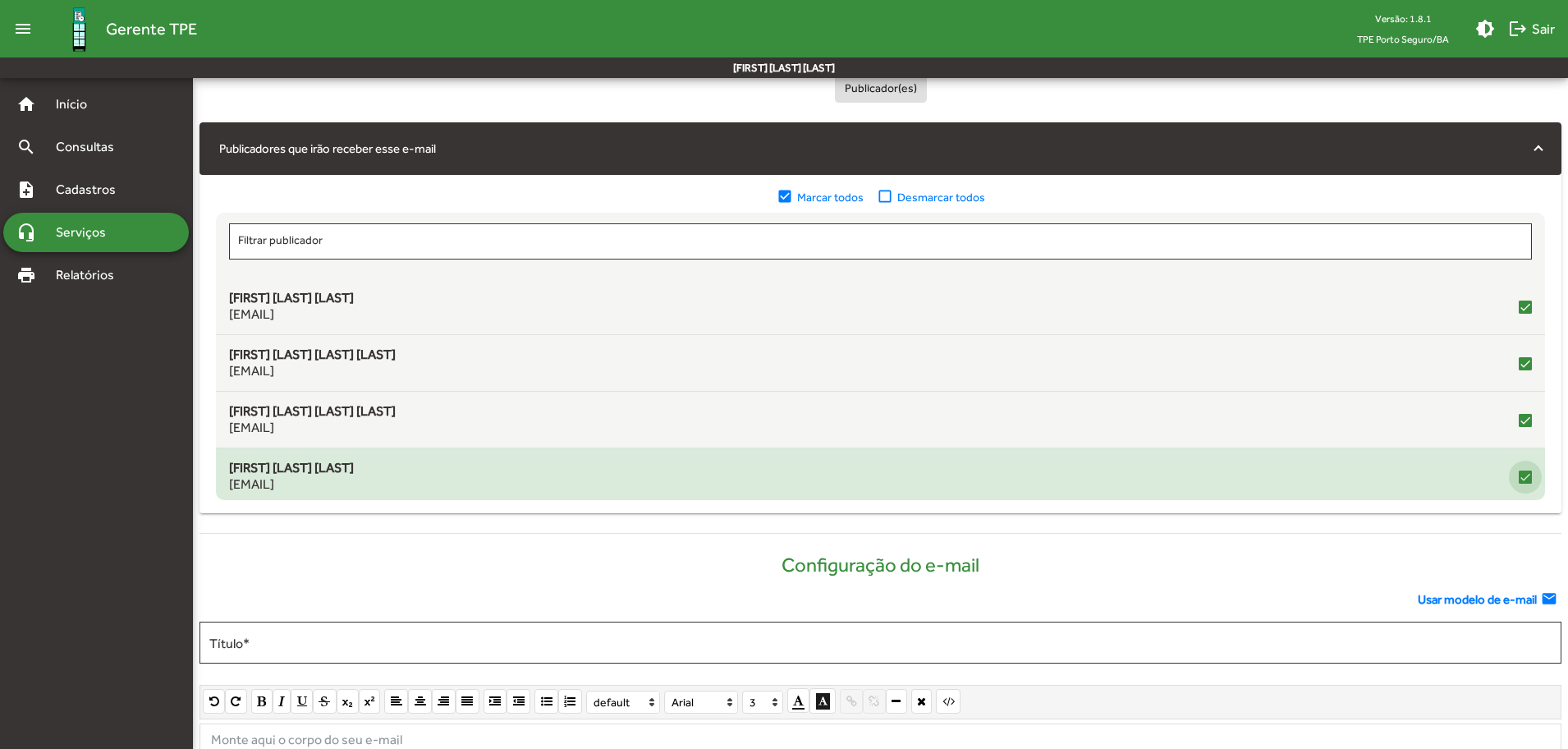 click at bounding box center [1525, 477] 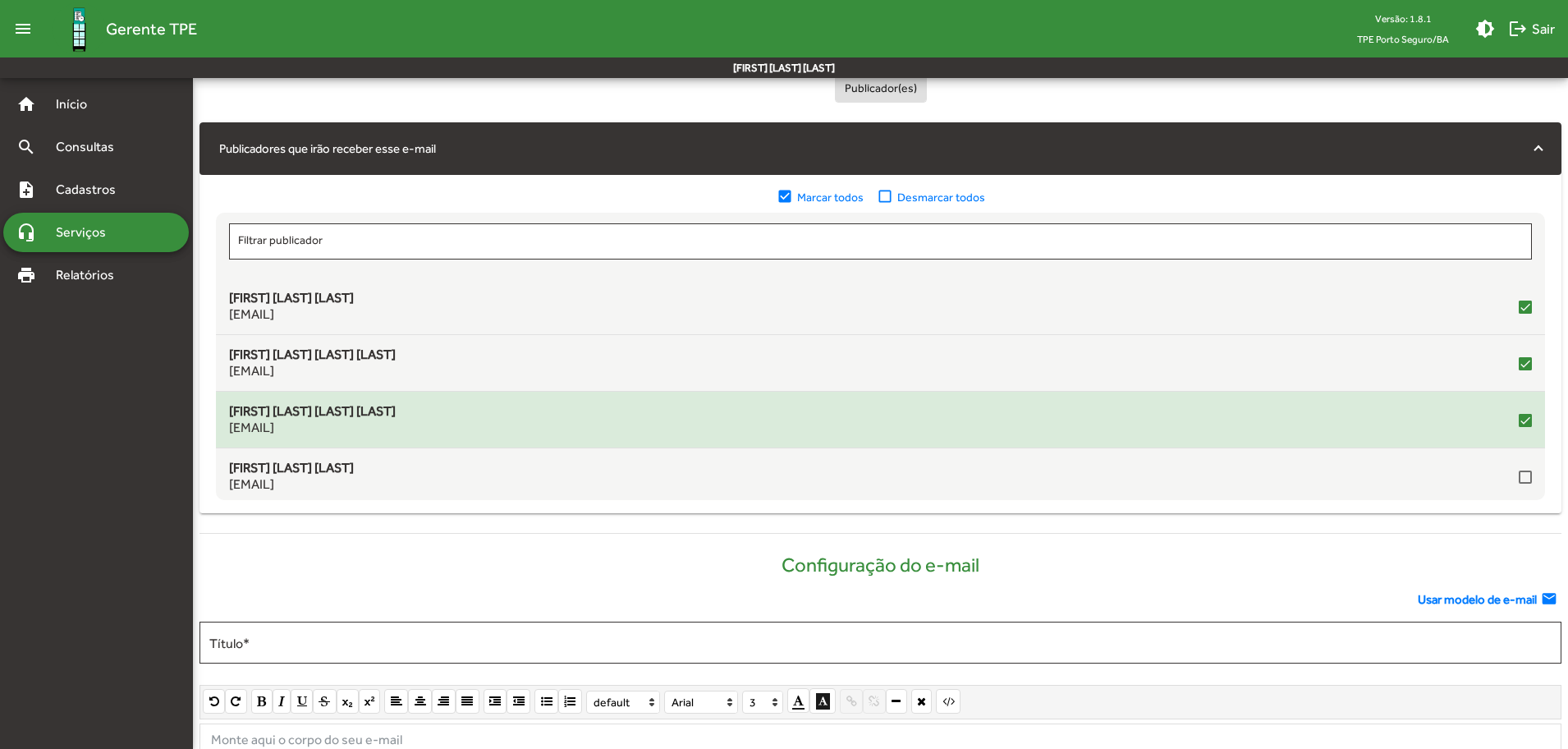 click at bounding box center [1525, 420] 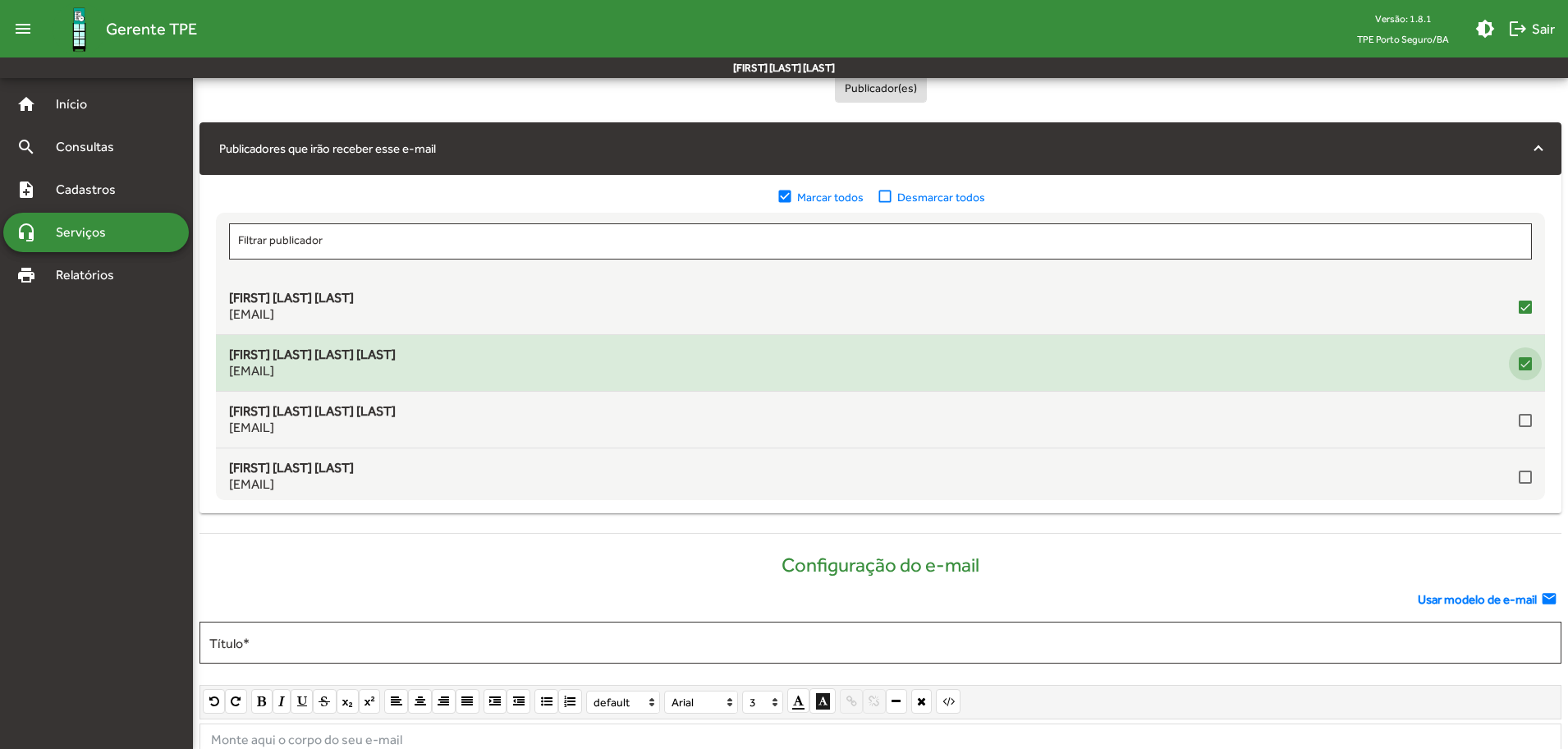 click at bounding box center [1525, 364] 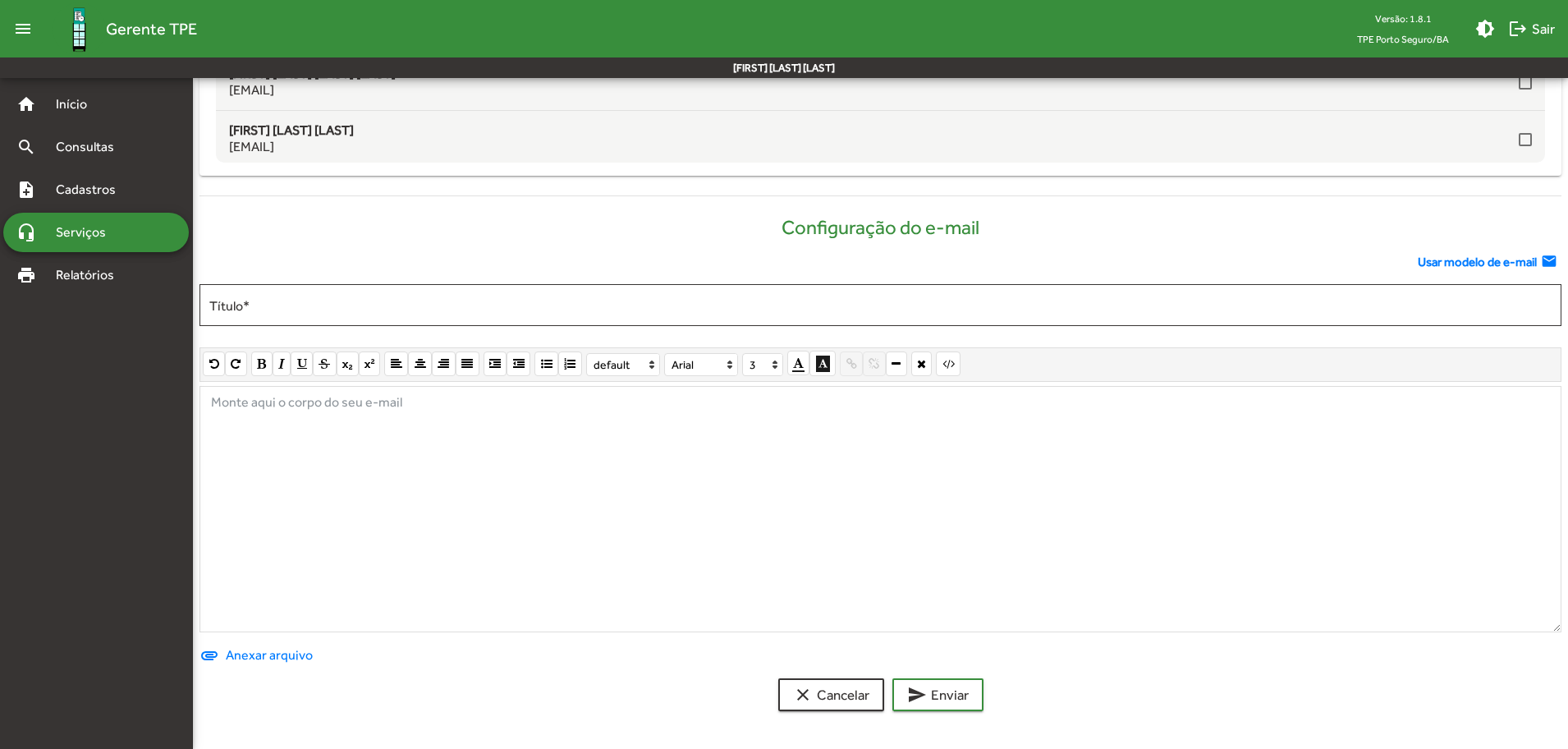 scroll, scrollTop: 771, scrollLeft: 0, axis: vertical 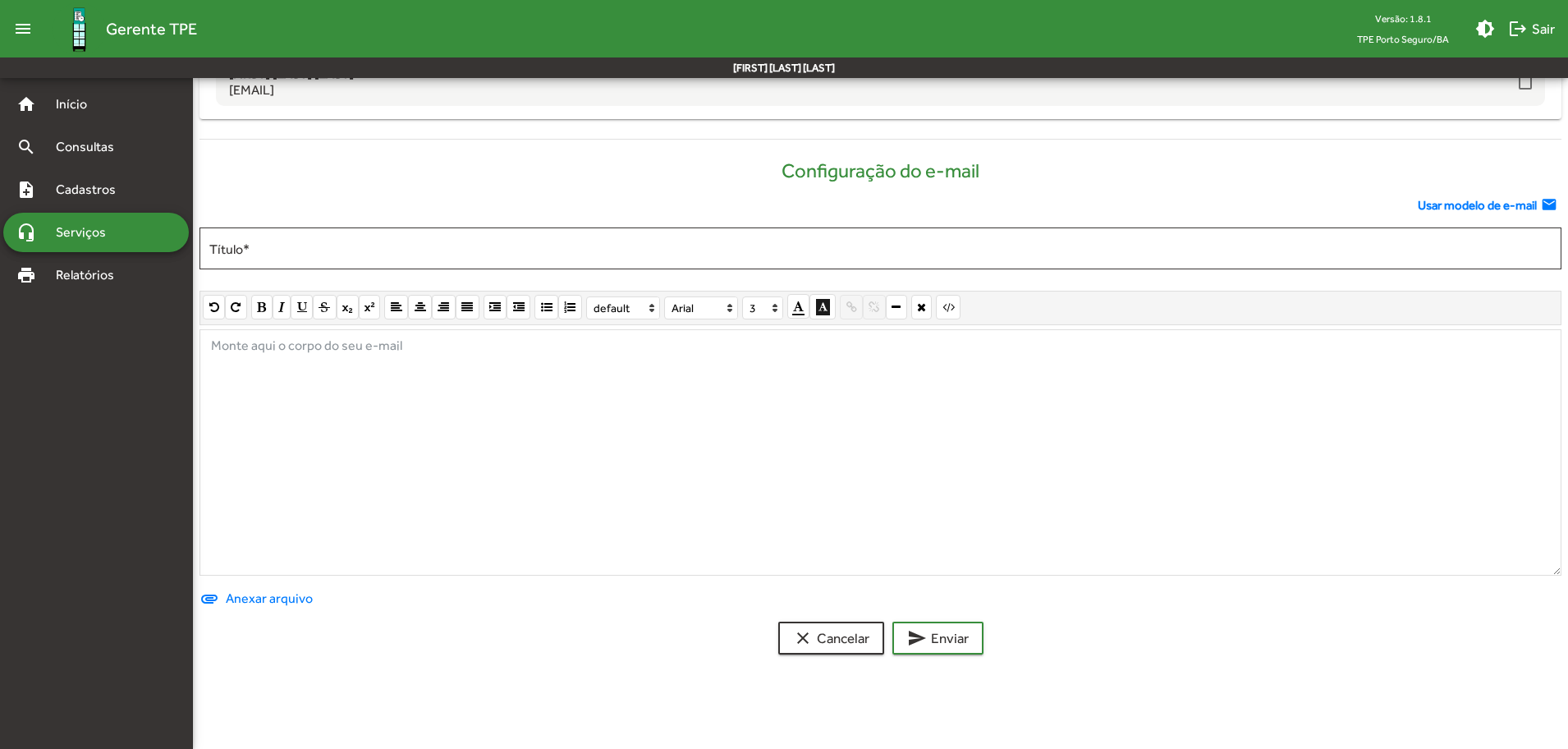 click on "Usar modelo de e-mail" 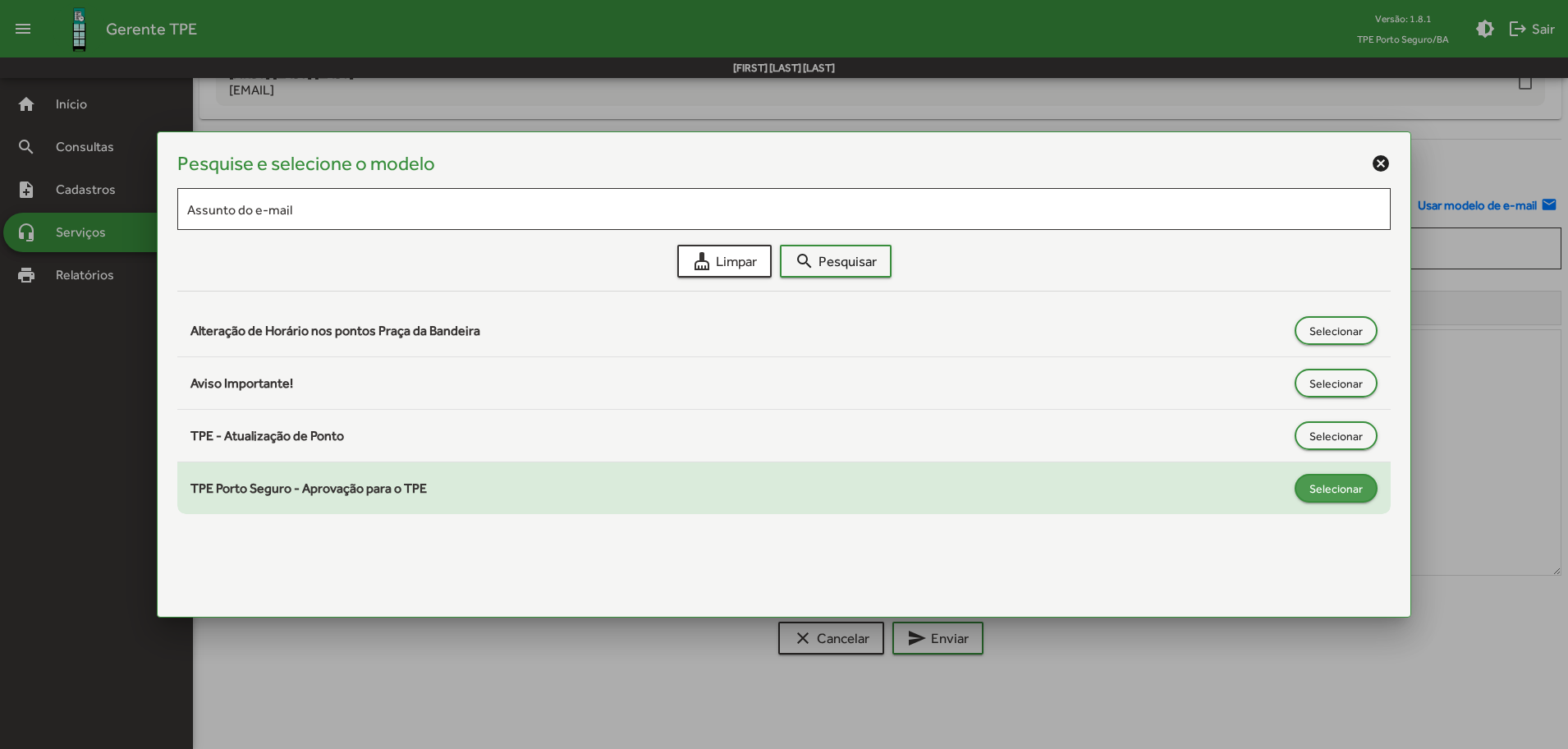 click on "Selecionar" 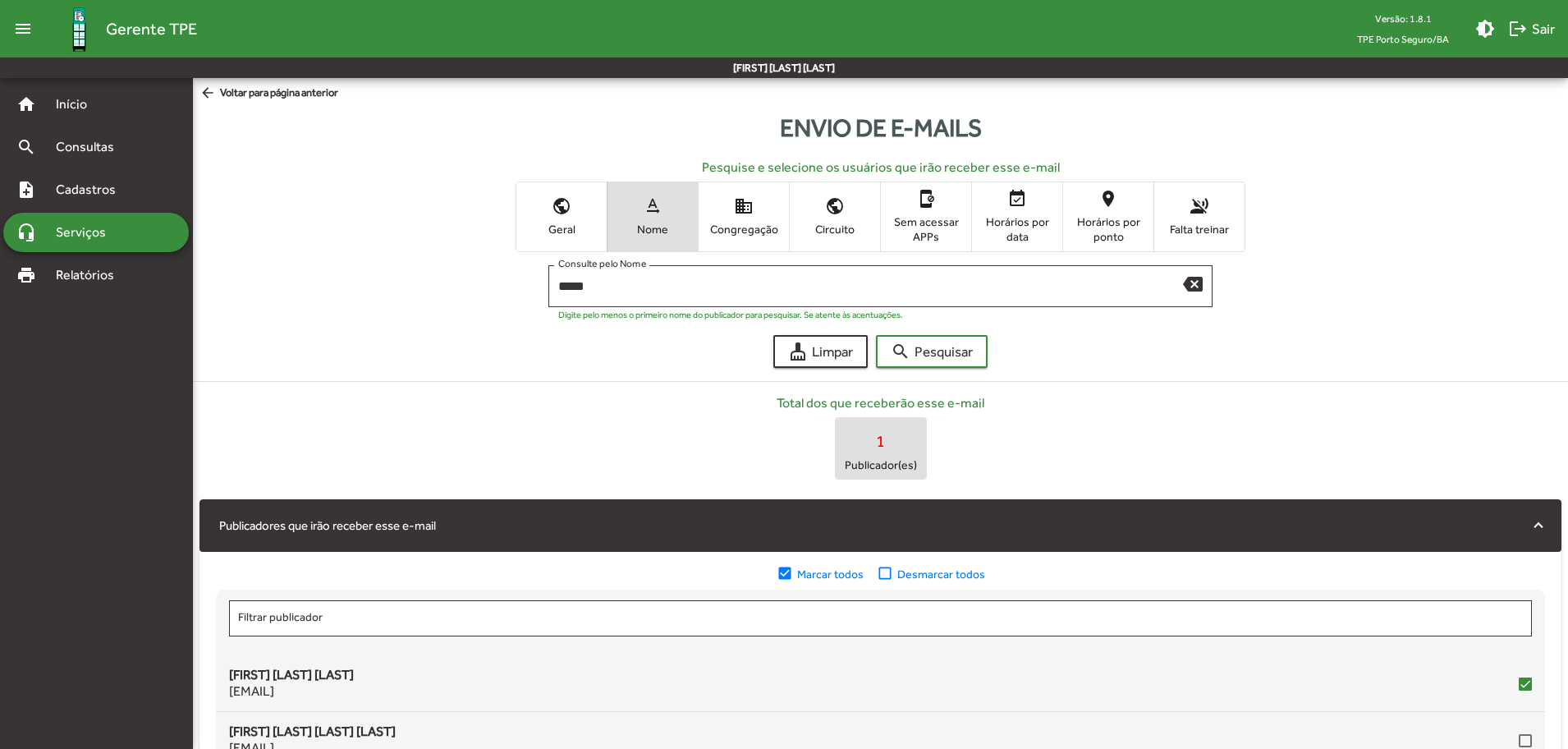 scroll, scrollTop: 771, scrollLeft: 0, axis: vertical 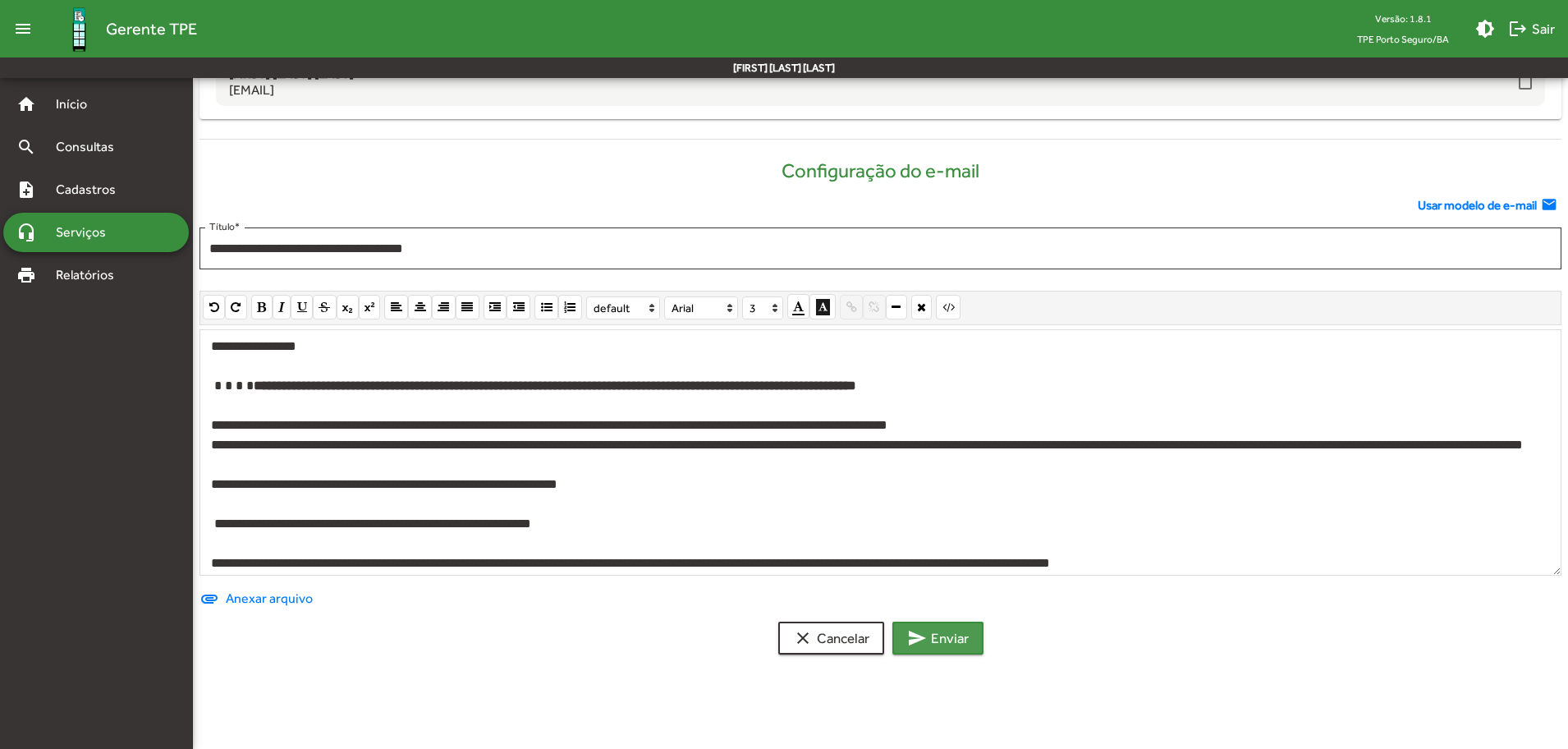 click on "send  Enviar" 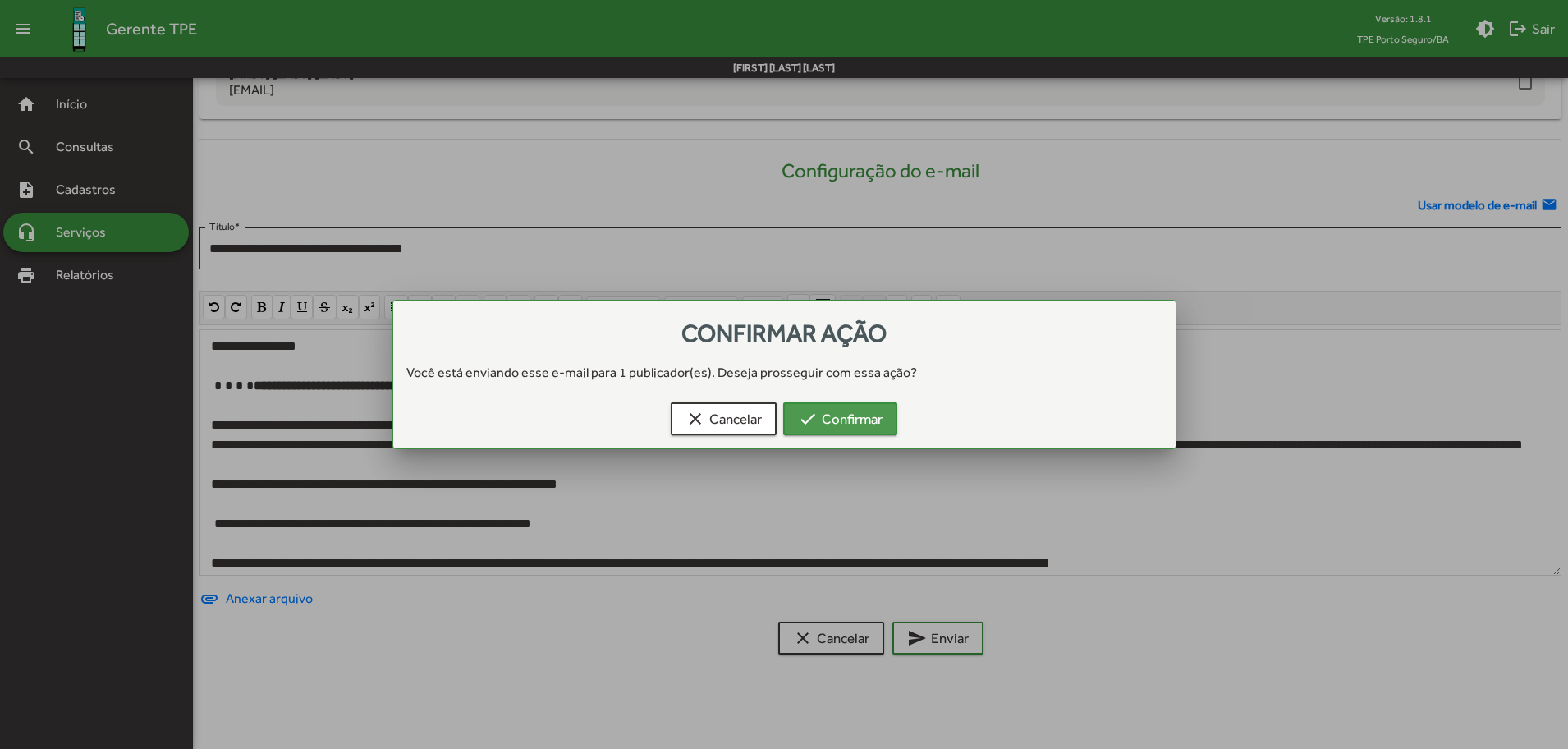 click on "check  Confirmar" at bounding box center [840, 419] 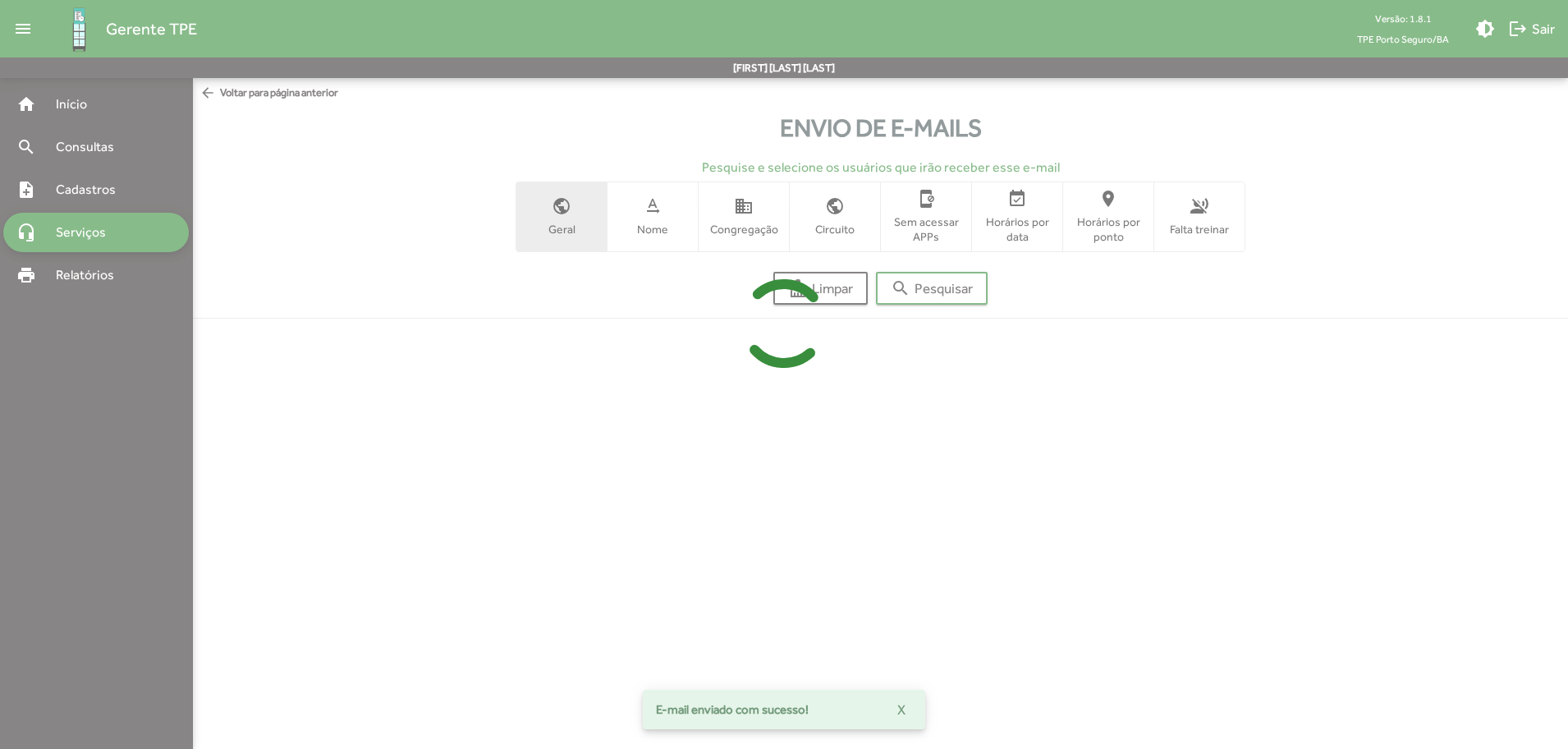 scroll, scrollTop: 0, scrollLeft: 0, axis: both 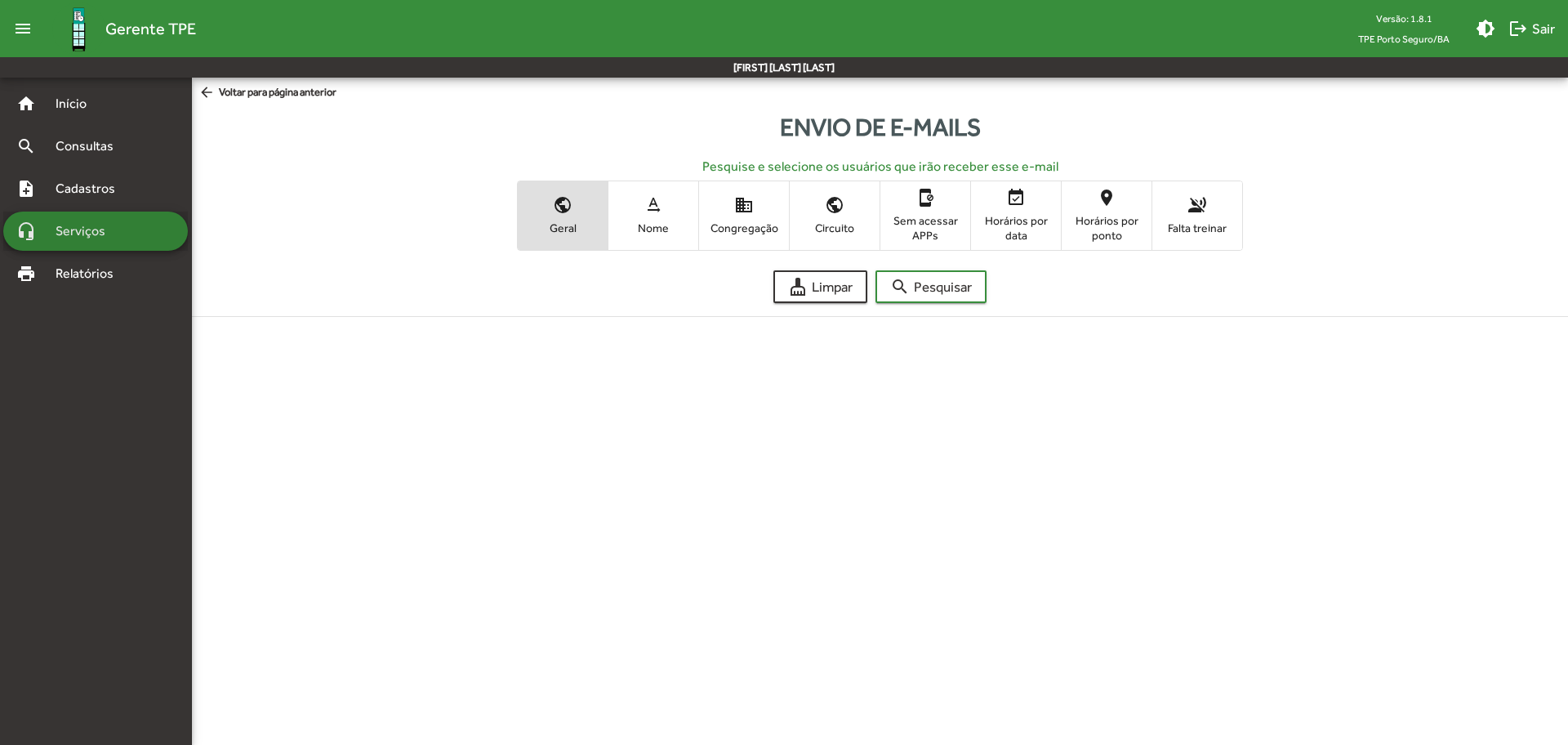 click on "Serviços" at bounding box center [87, 231] 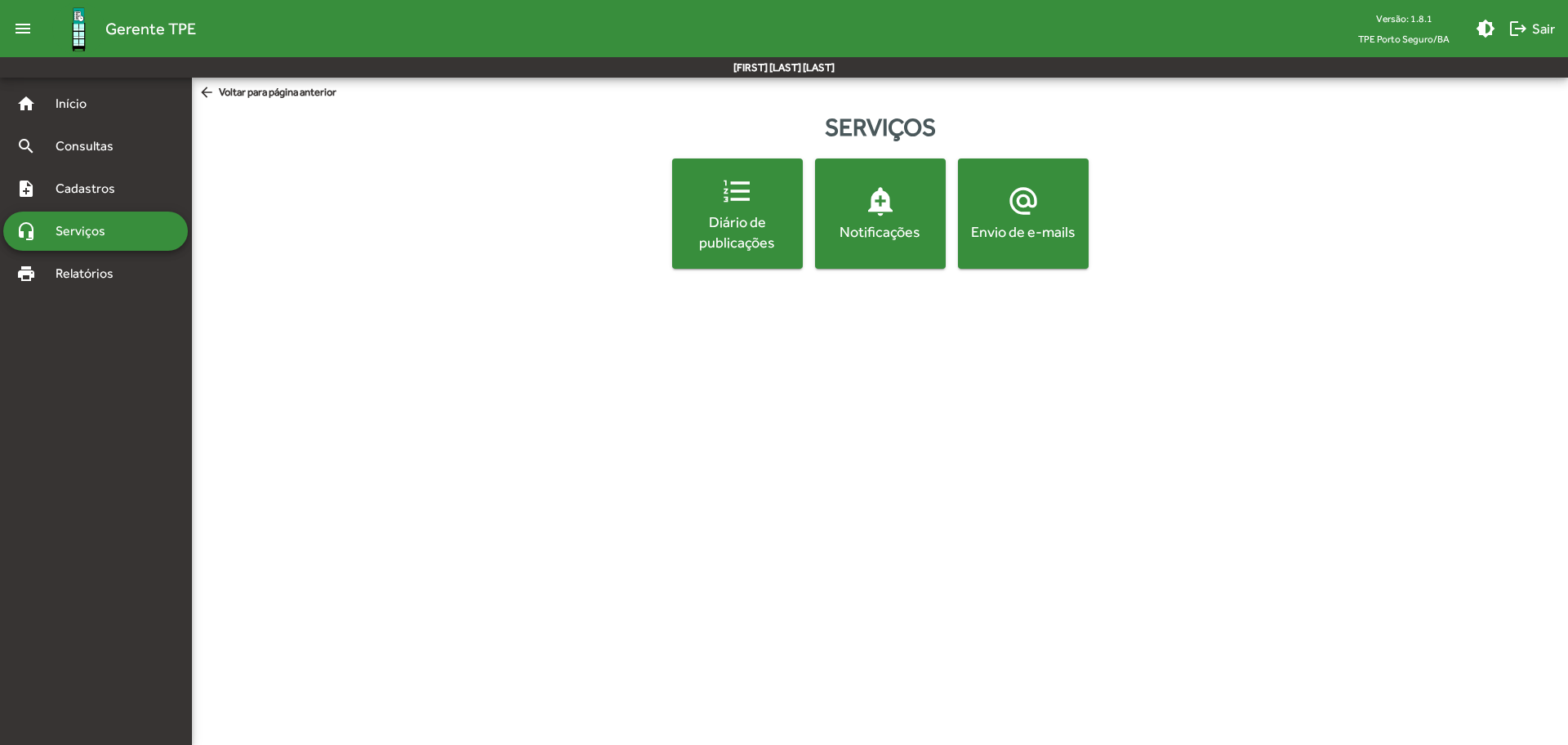click on "format_list_numbered  Diário de publicações  add_alert  Notificações  alternate_email  Envio de e-mails" 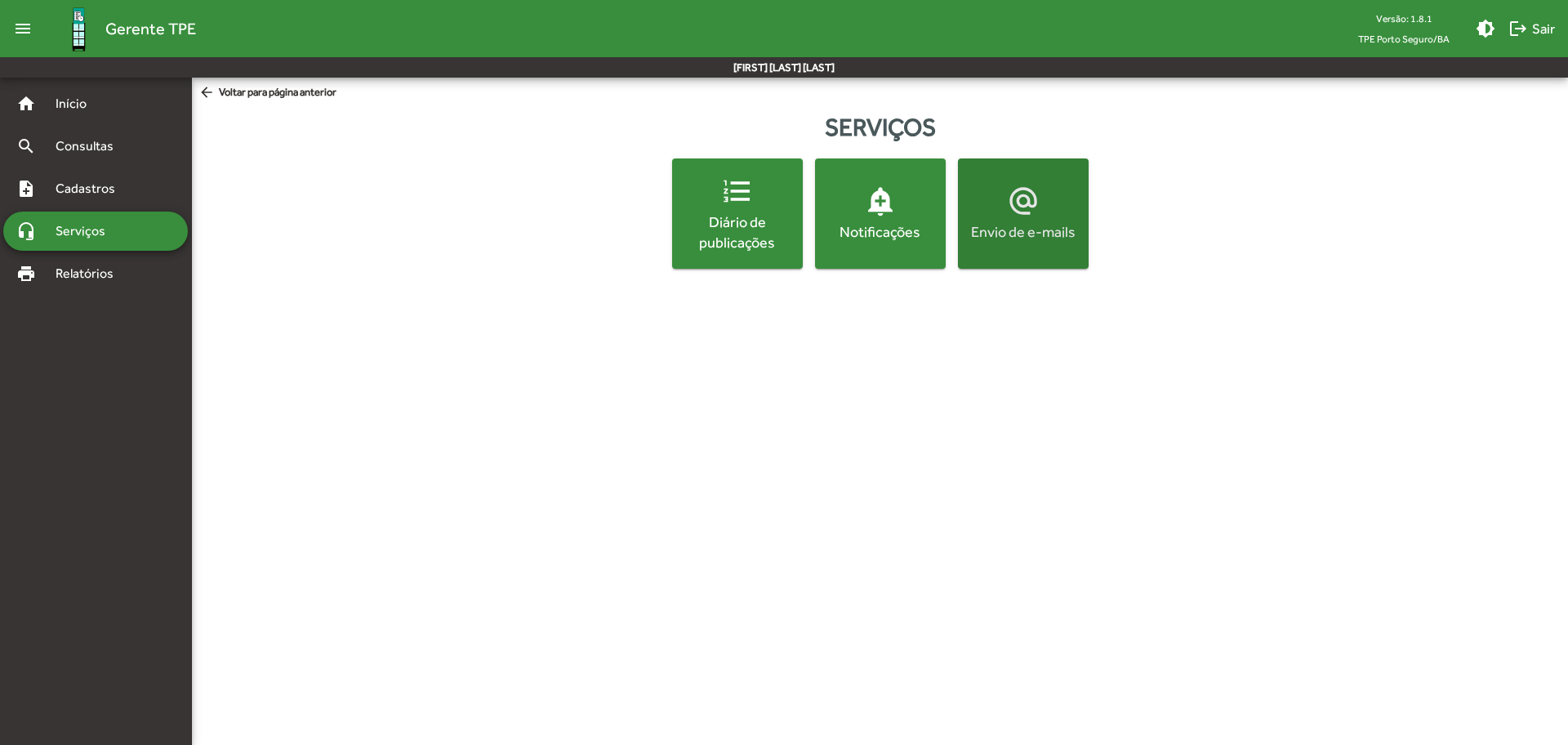 click on "alternate_email  Envio de e-mails" 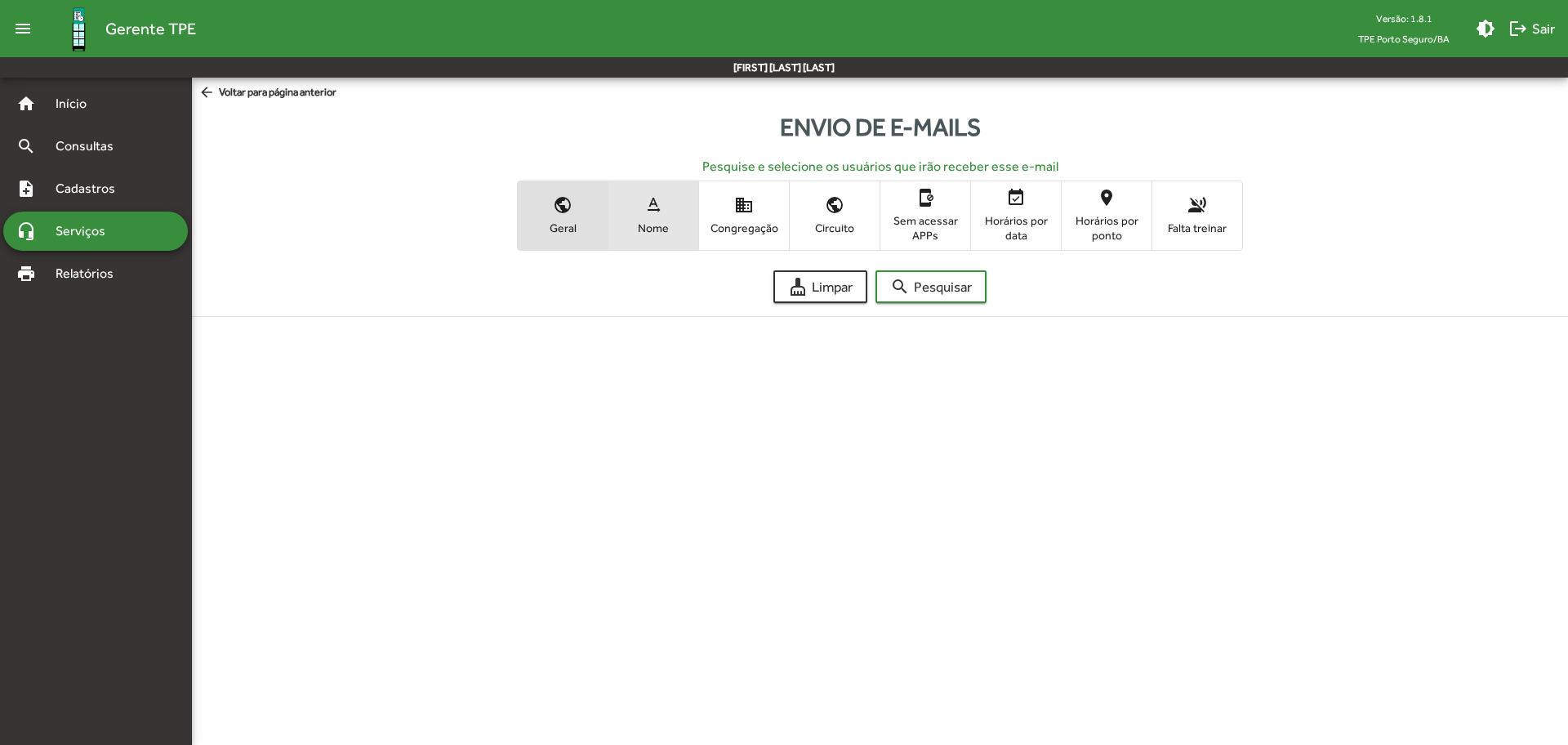 click on "text_rotation_none Nome" at bounding box center (653, 215) 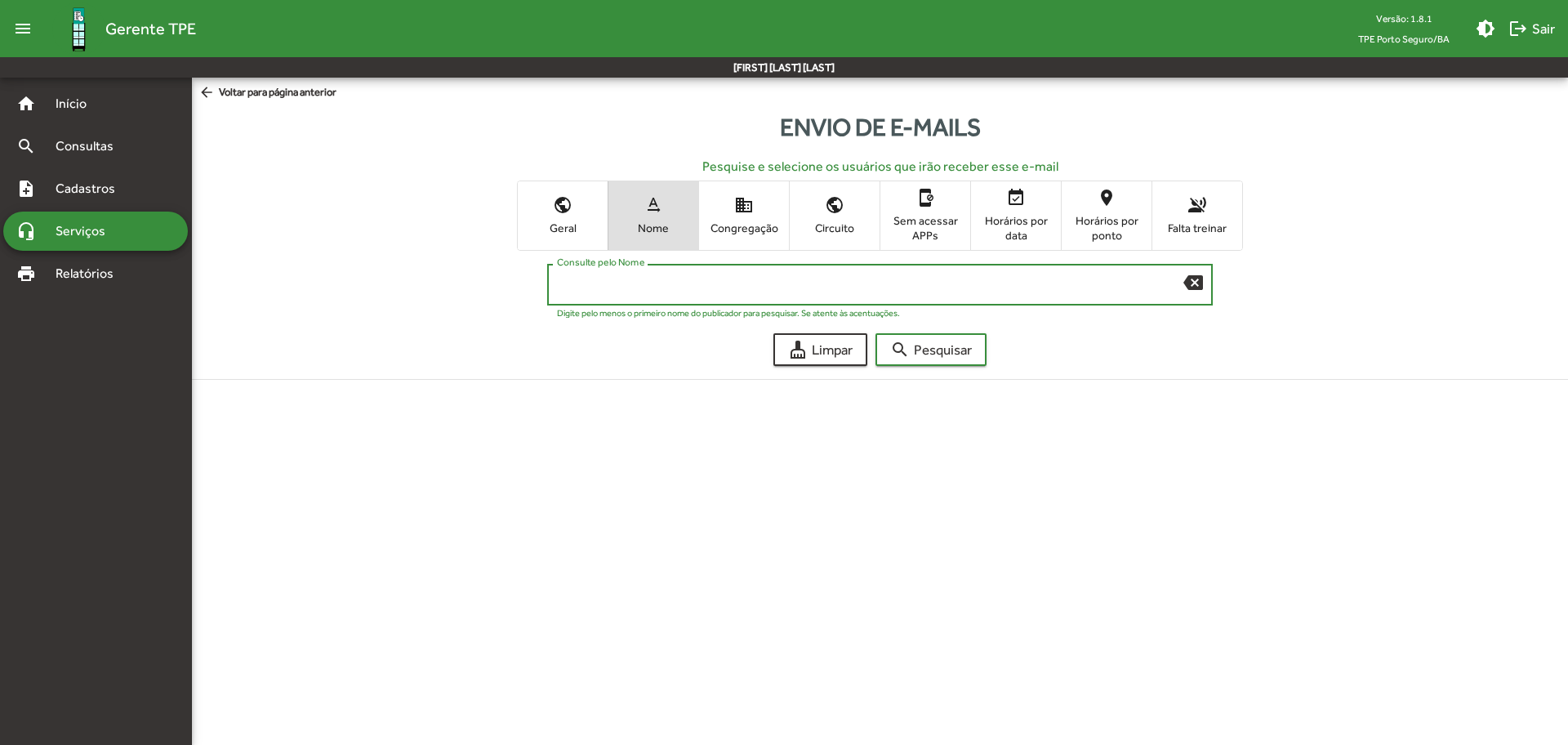 click on "Consulte pelo Nome" at bounding box center (870, 285) 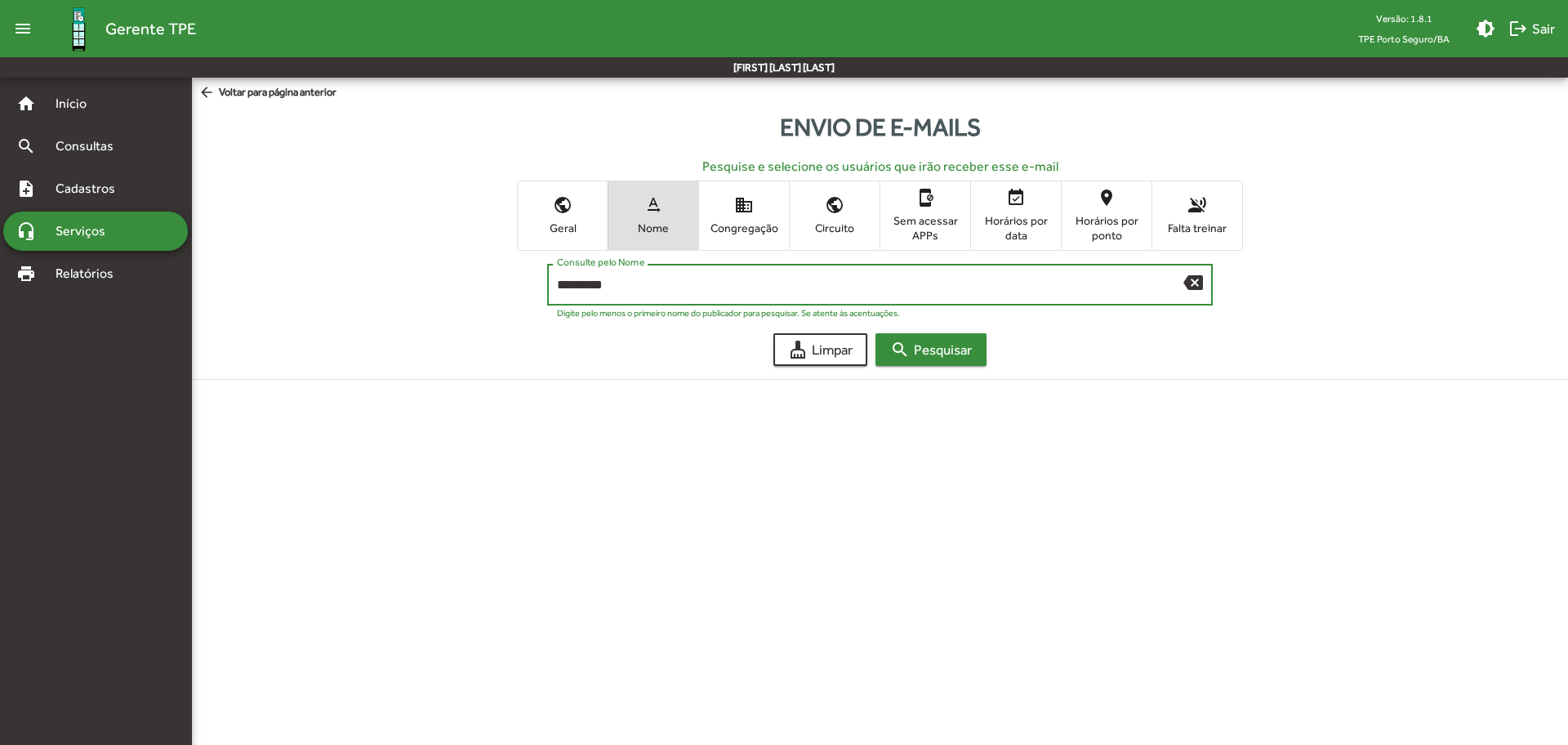 type on "*********" 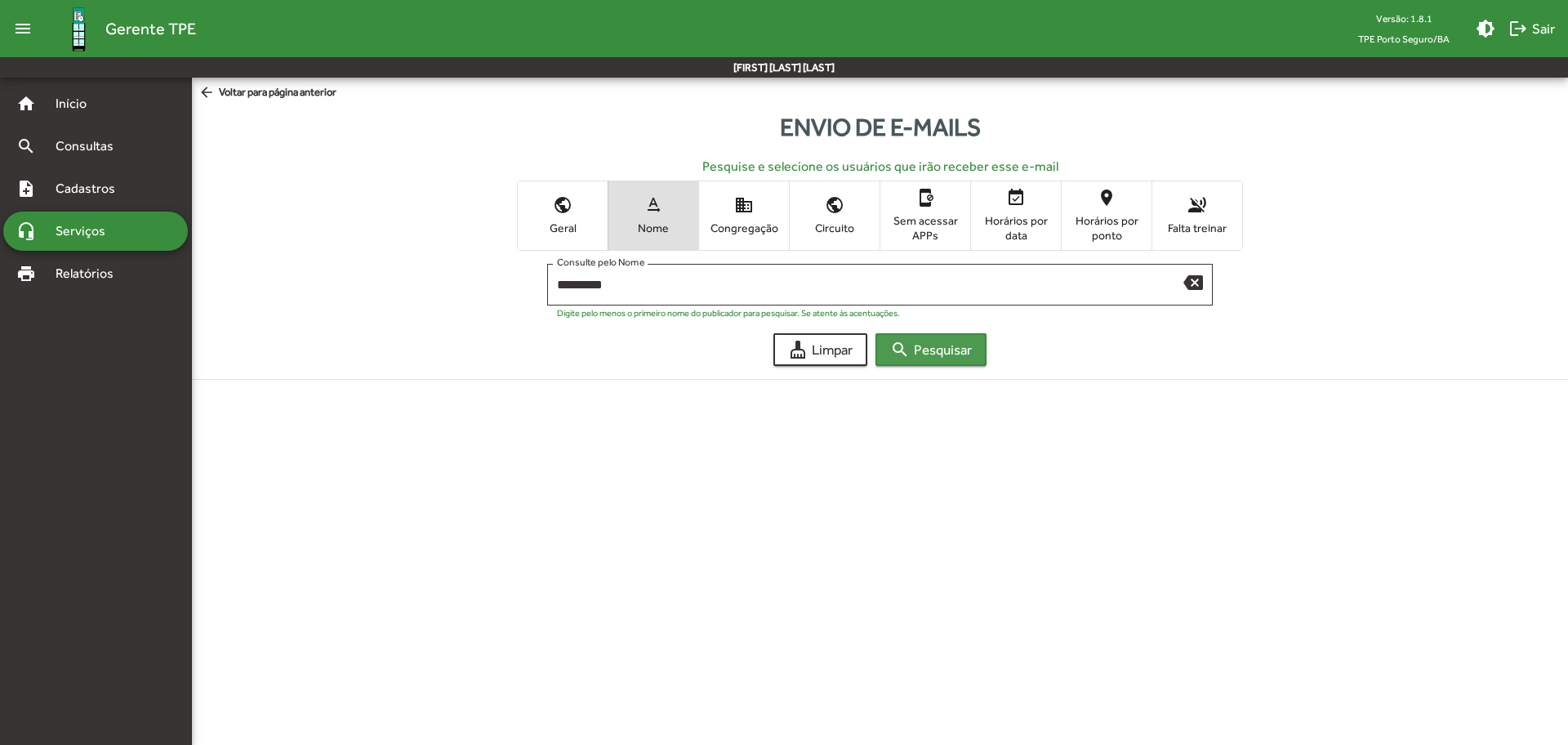 click on "search  Pesquisar" 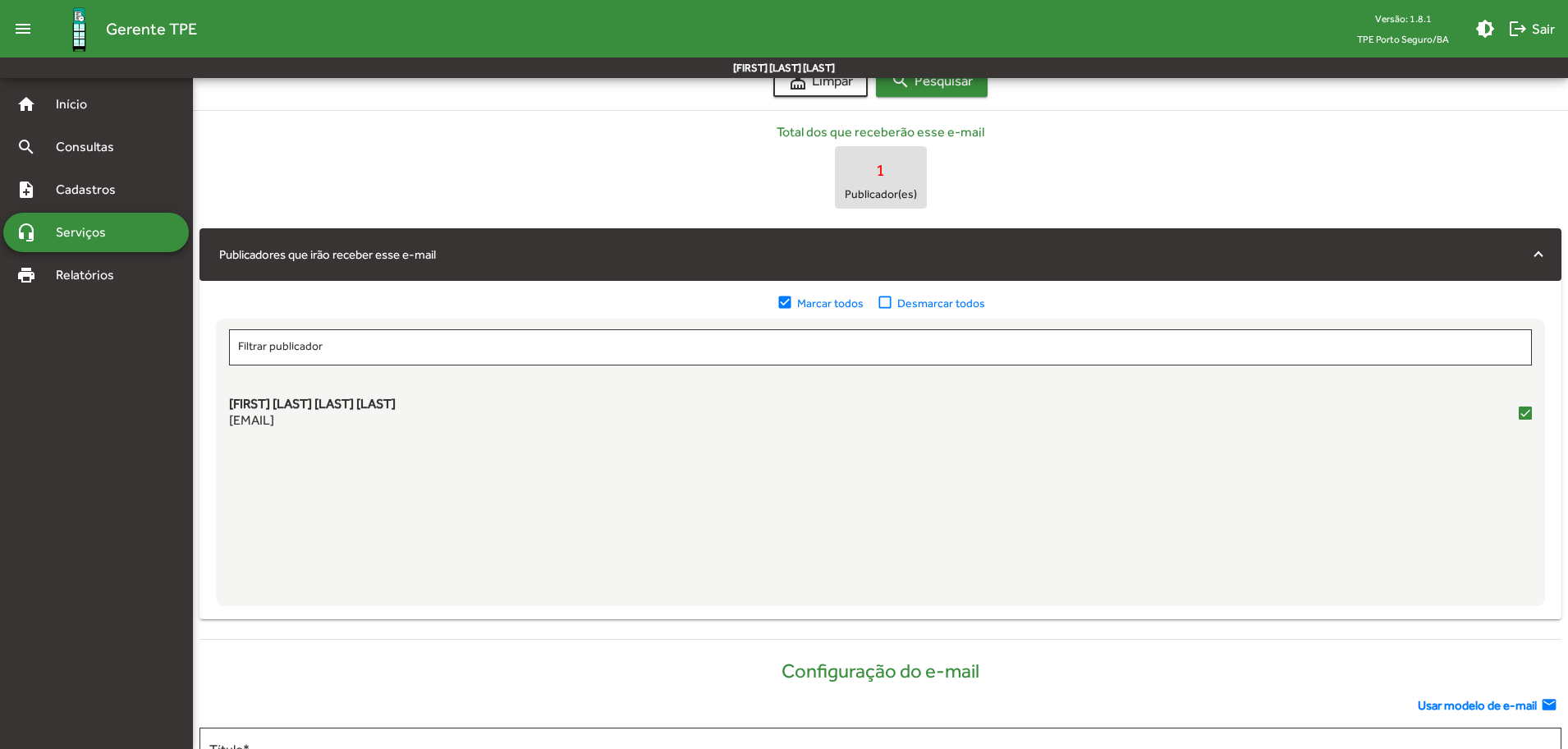 scroll, scrollTop: 280, scrollLeft: 0, axis: vertical 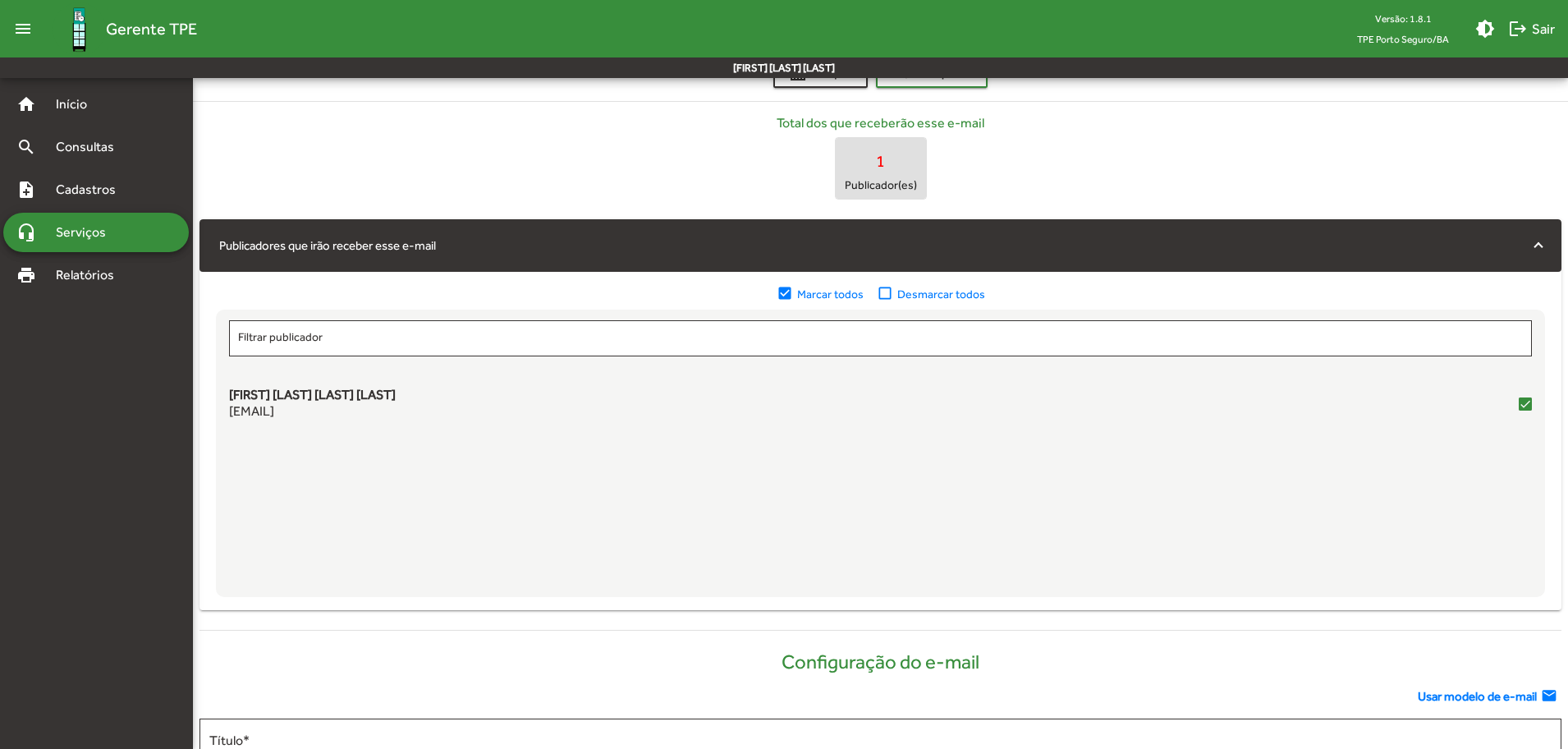 click on "Usar modelo de e-mail" 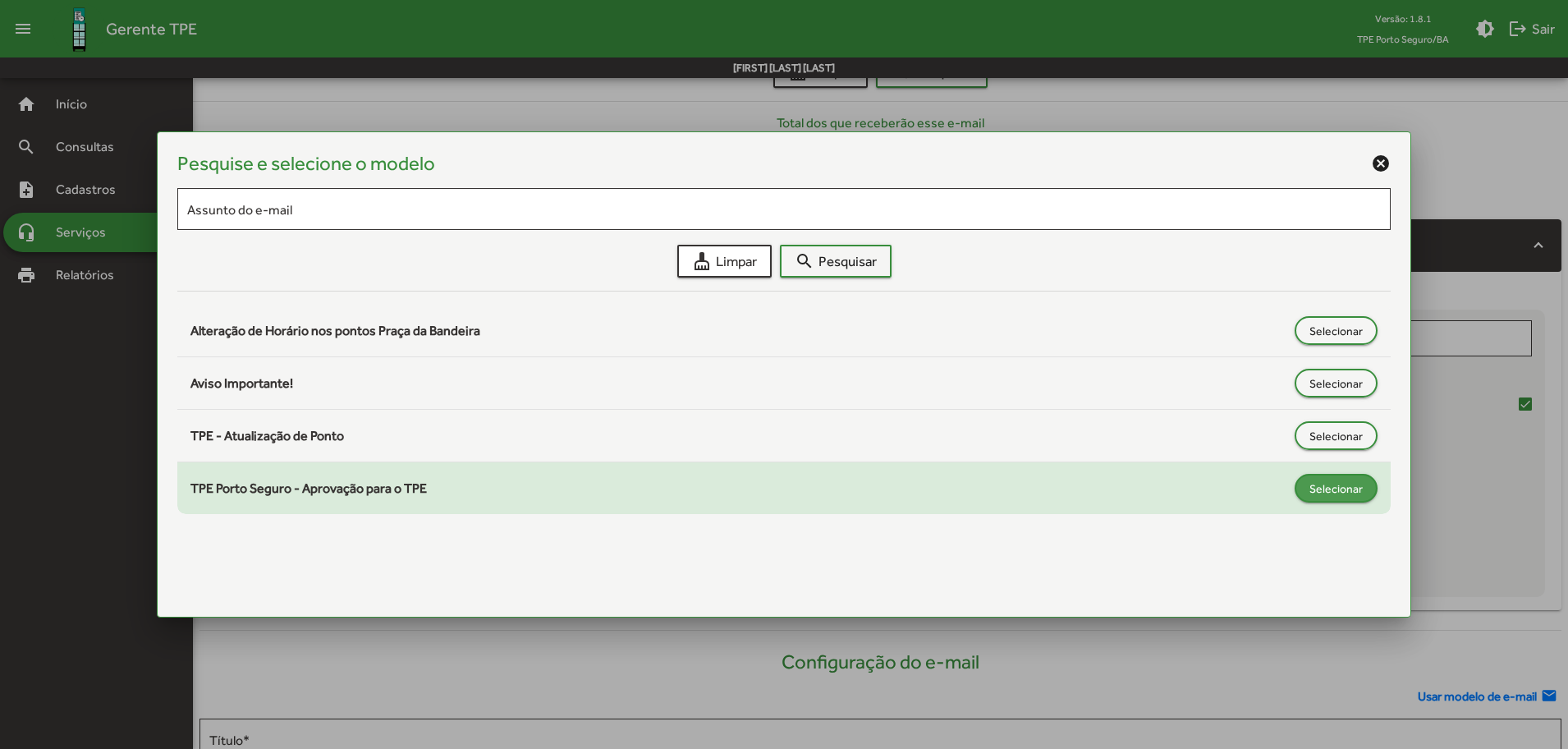 click on "Selecionar" 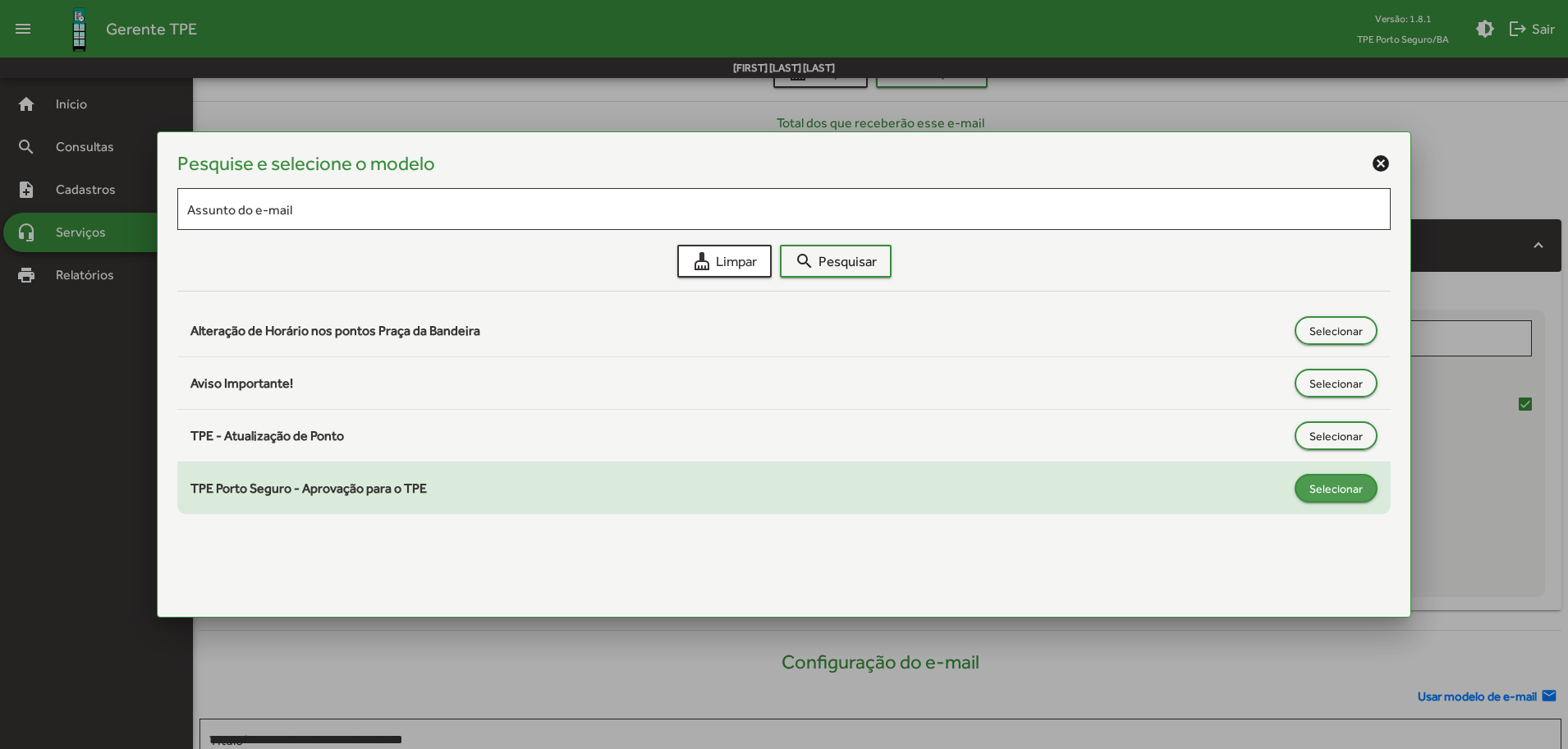 scroll, scrollTop: 280, scrollLeft: 0, axis: vertical 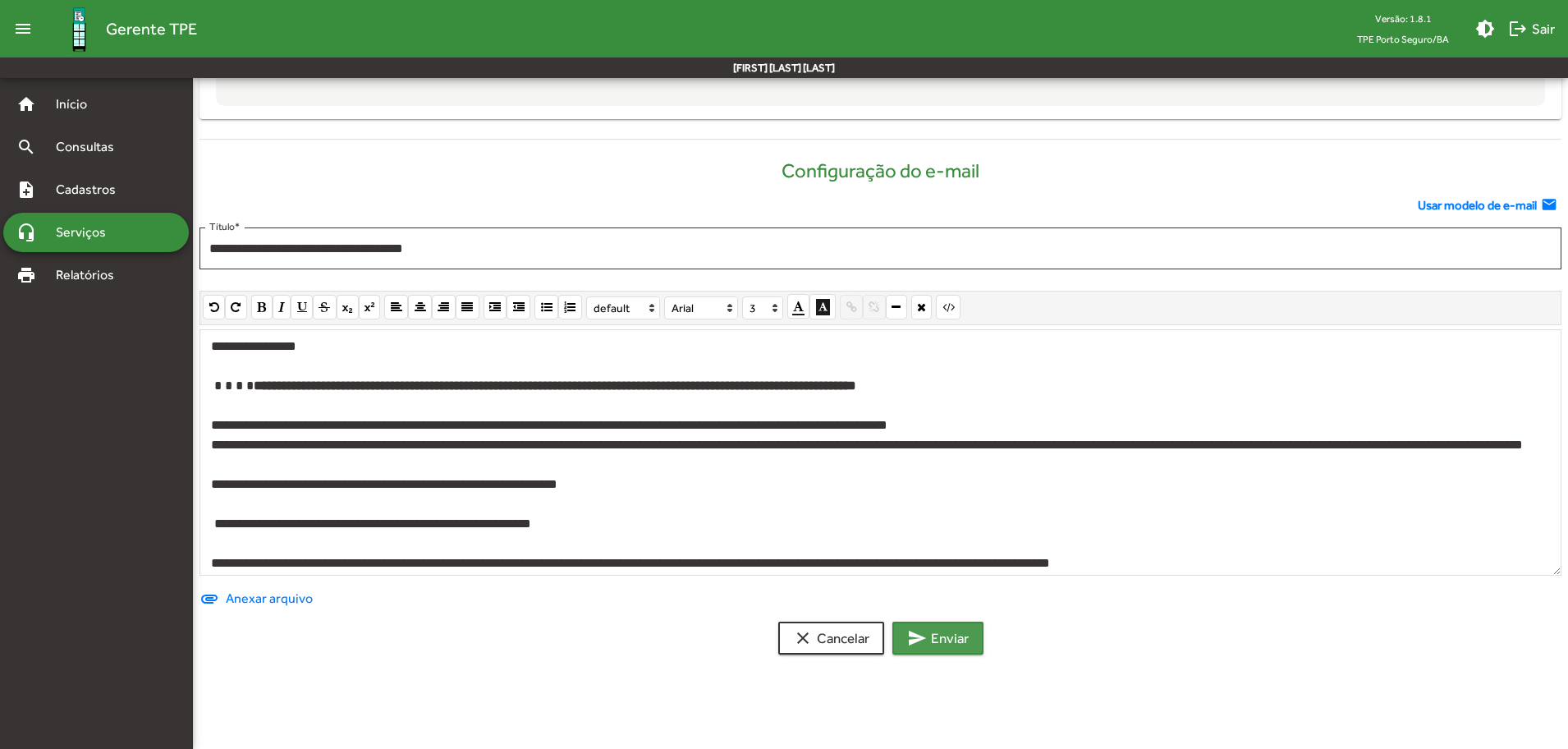 click on "send  Enviar" 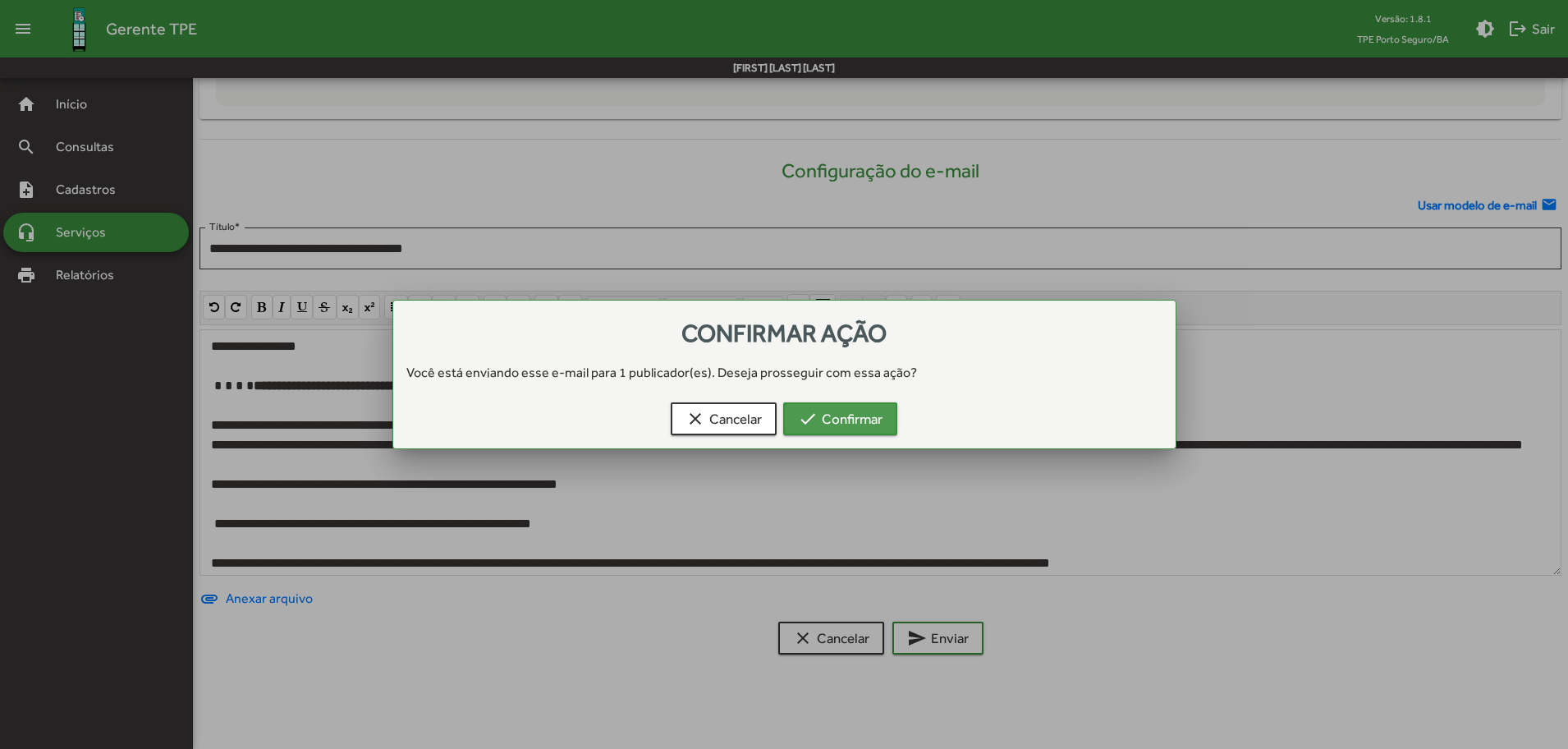 click on "check  Confirmar" at bounding box center (840, 419) 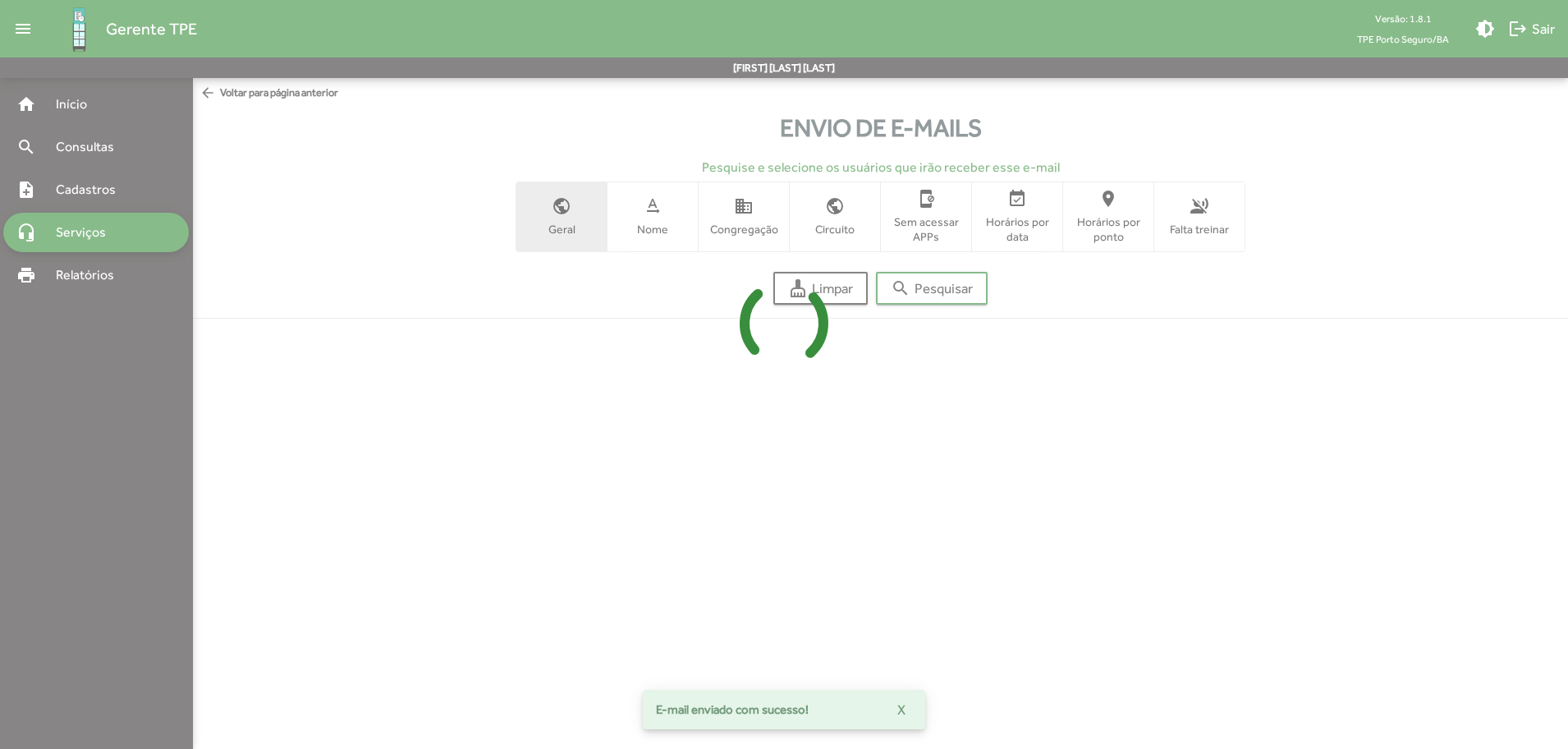 scroll, scrollTop: 0, scrollLeft: 0, axis: both 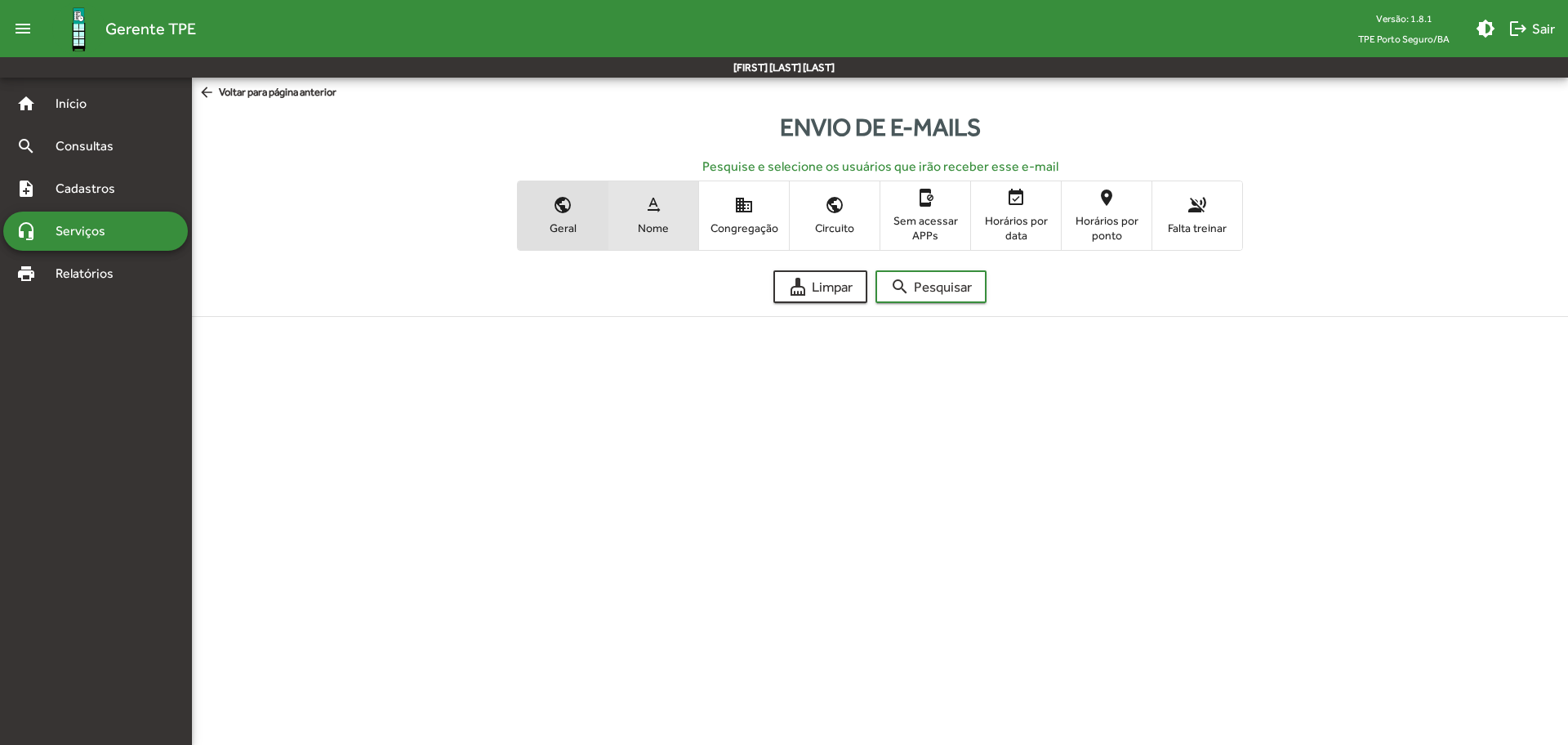 click on "Nome" at bounding box center (653, 228) 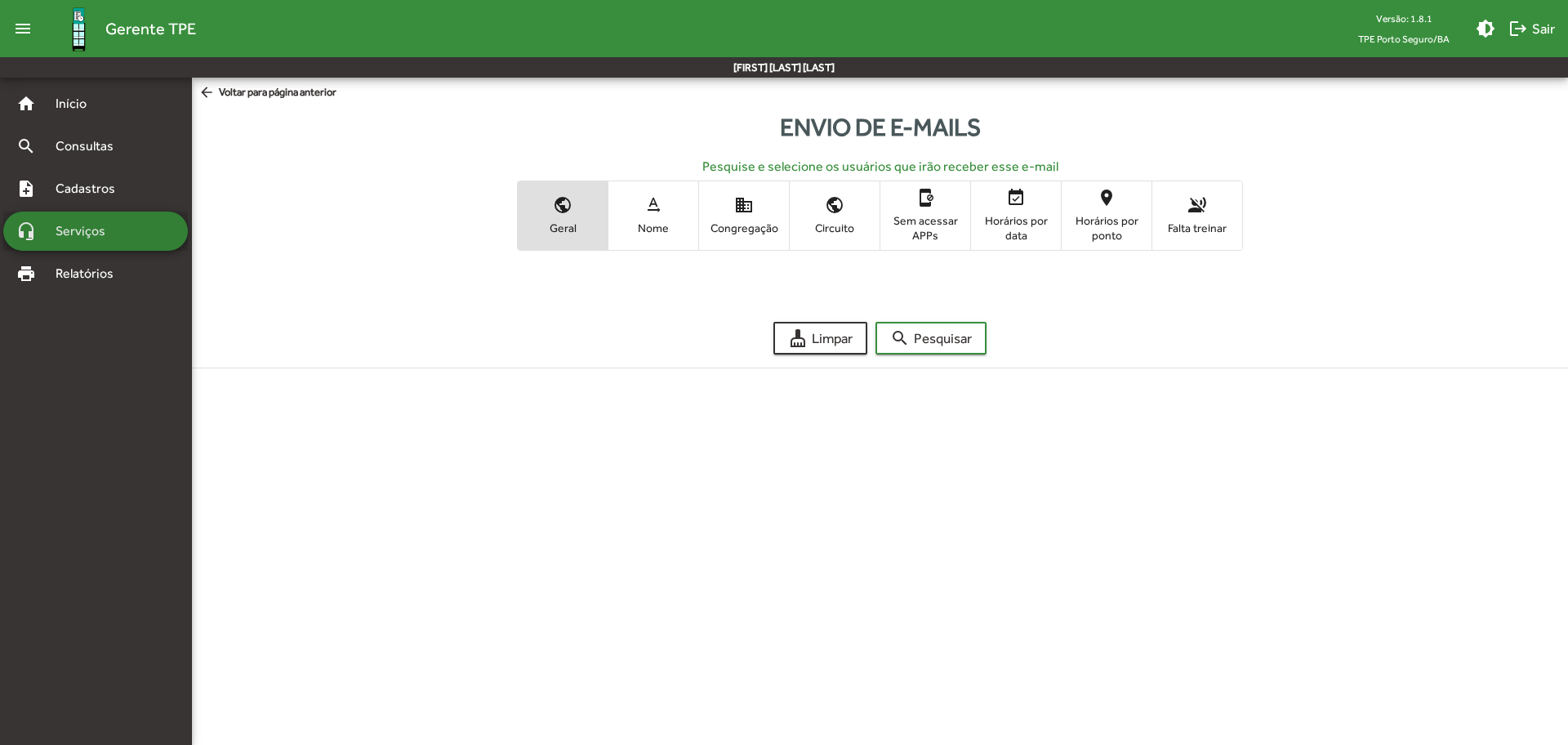 click on "Serviços" at bounding box center (87, 231) 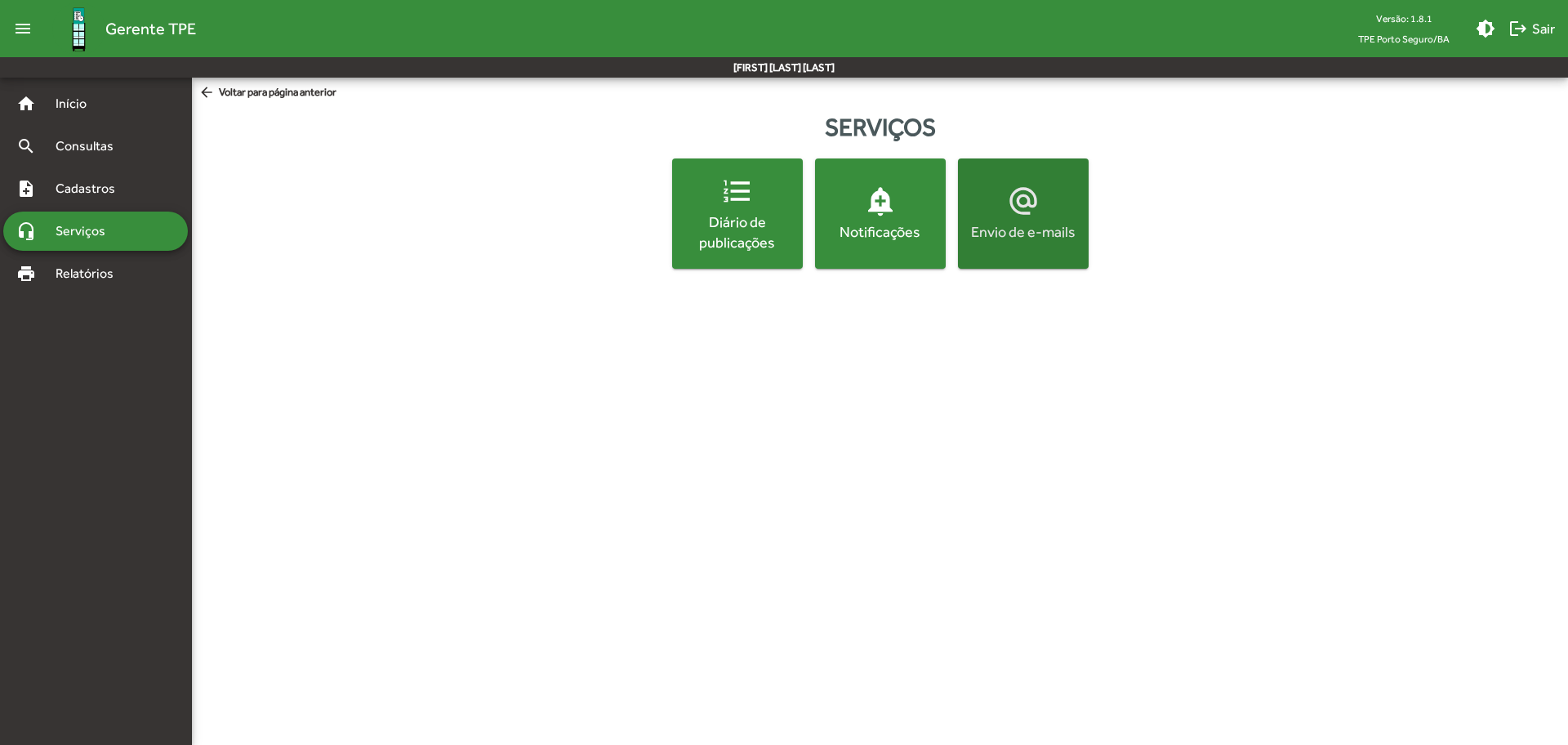 click on "Envio de e-mails" 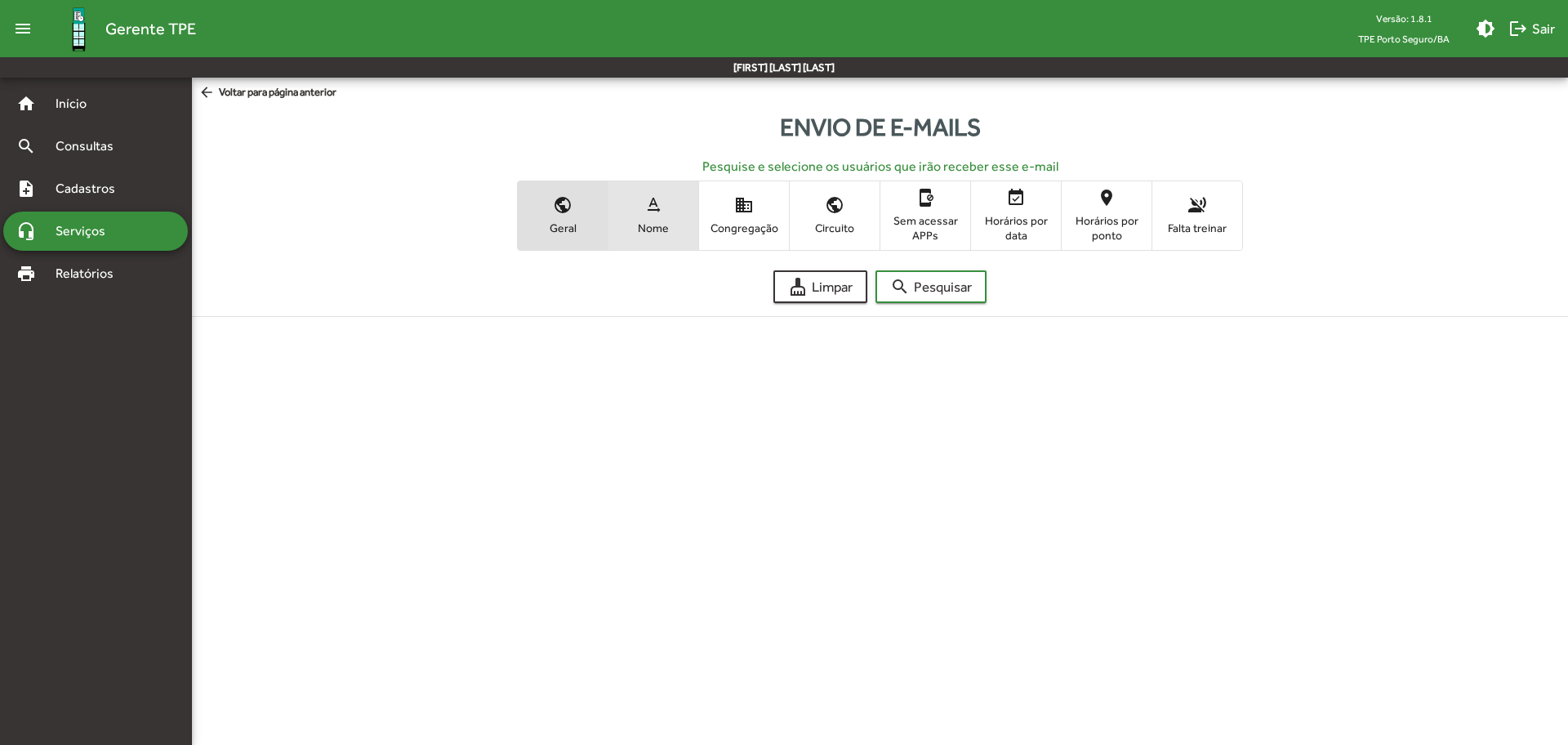 click on "text_rotation_none Nome" at bounding box center (653, 215) 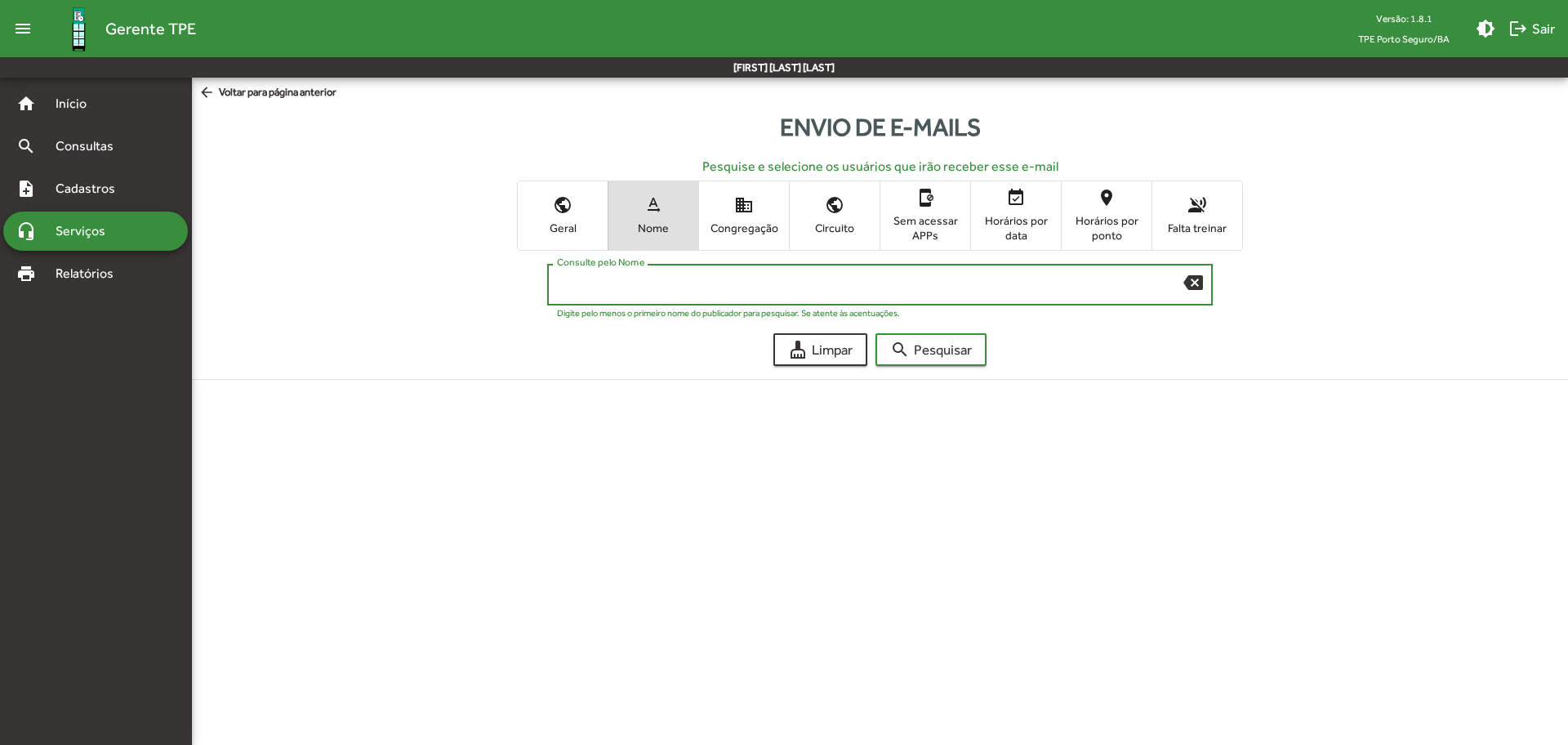 click on "Consulte pelo Nome" at bounding box center (870, 285) 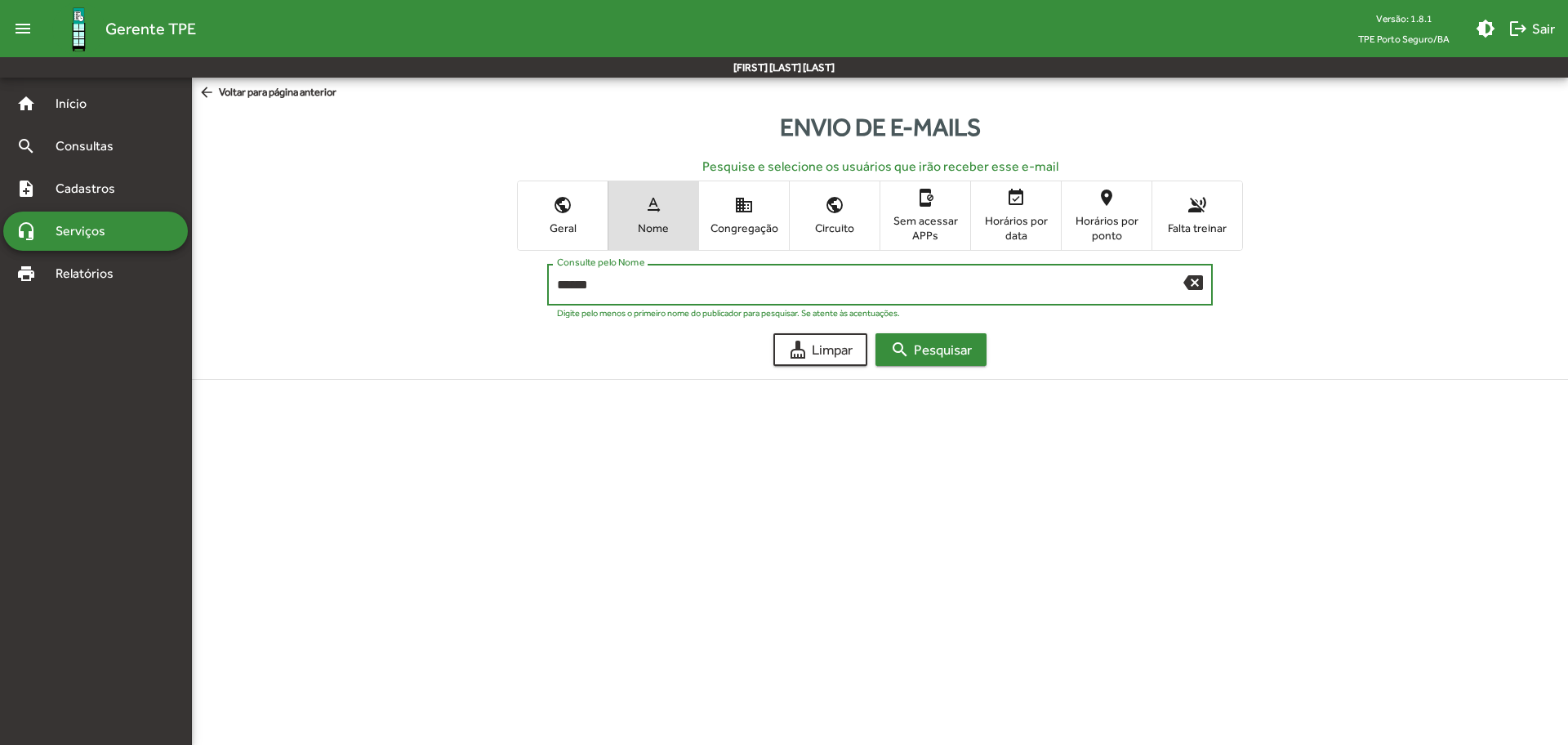 type on "******" 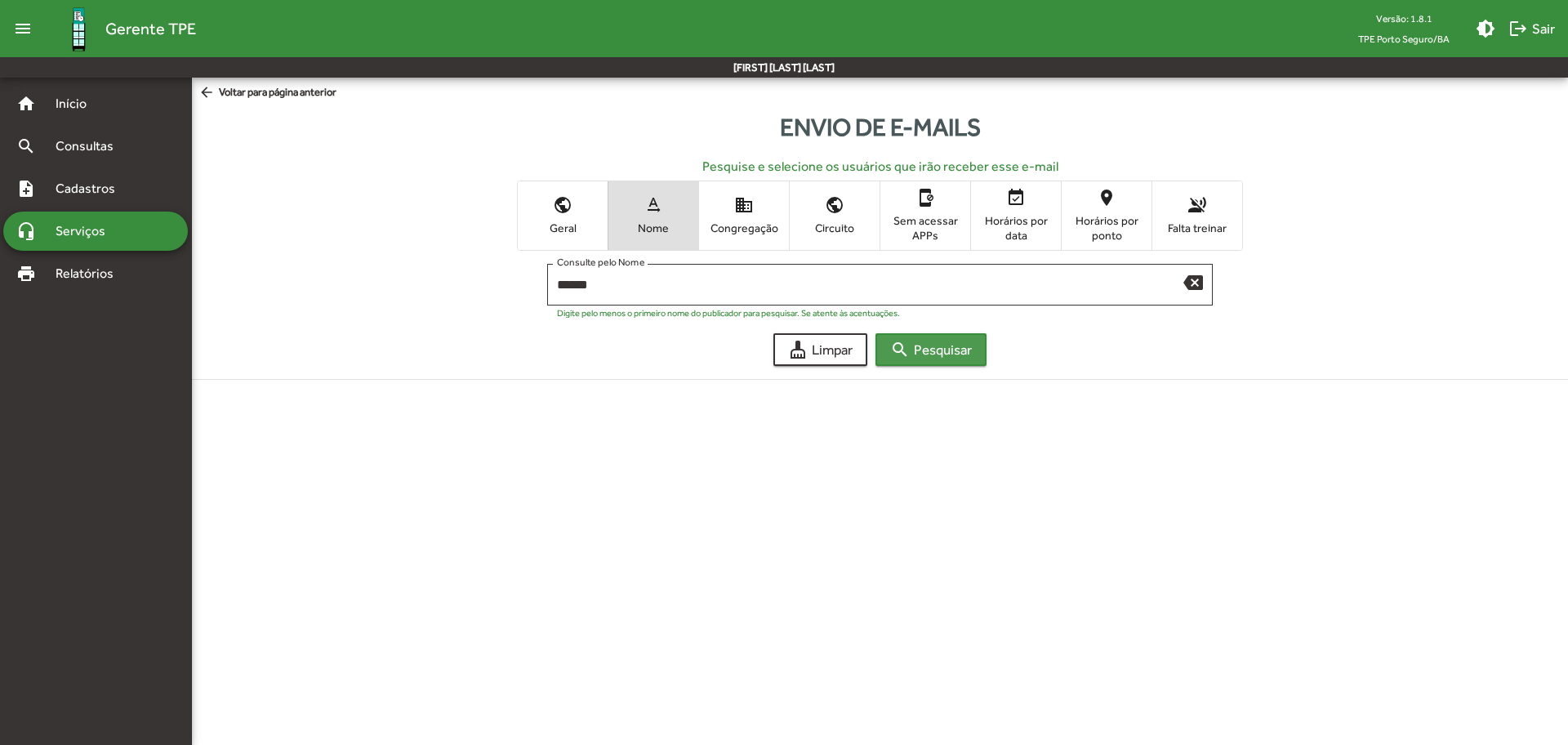 click on "search  Pesquisar" 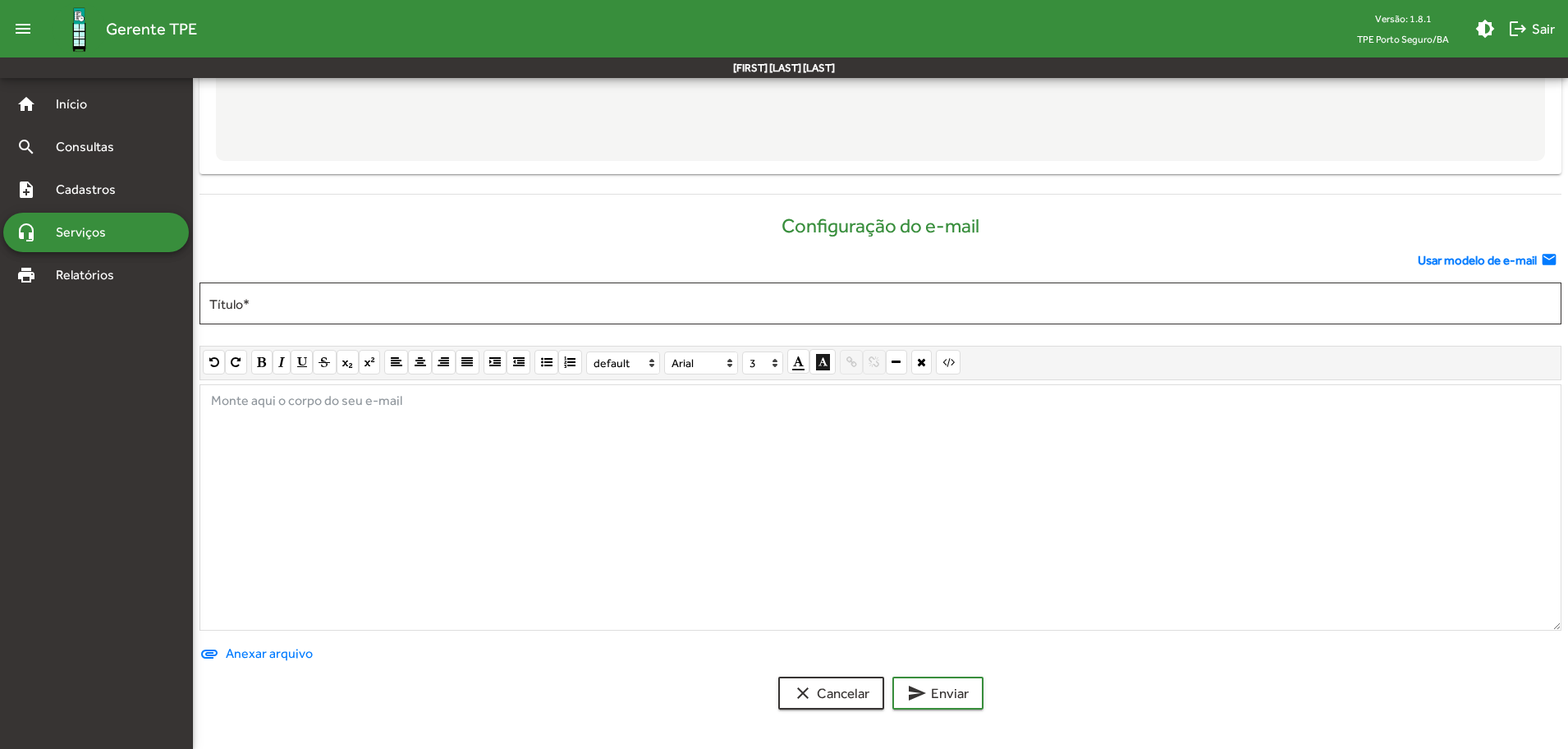scroll, scrollTop: 721, scrollLeft: 0, axis: vertical 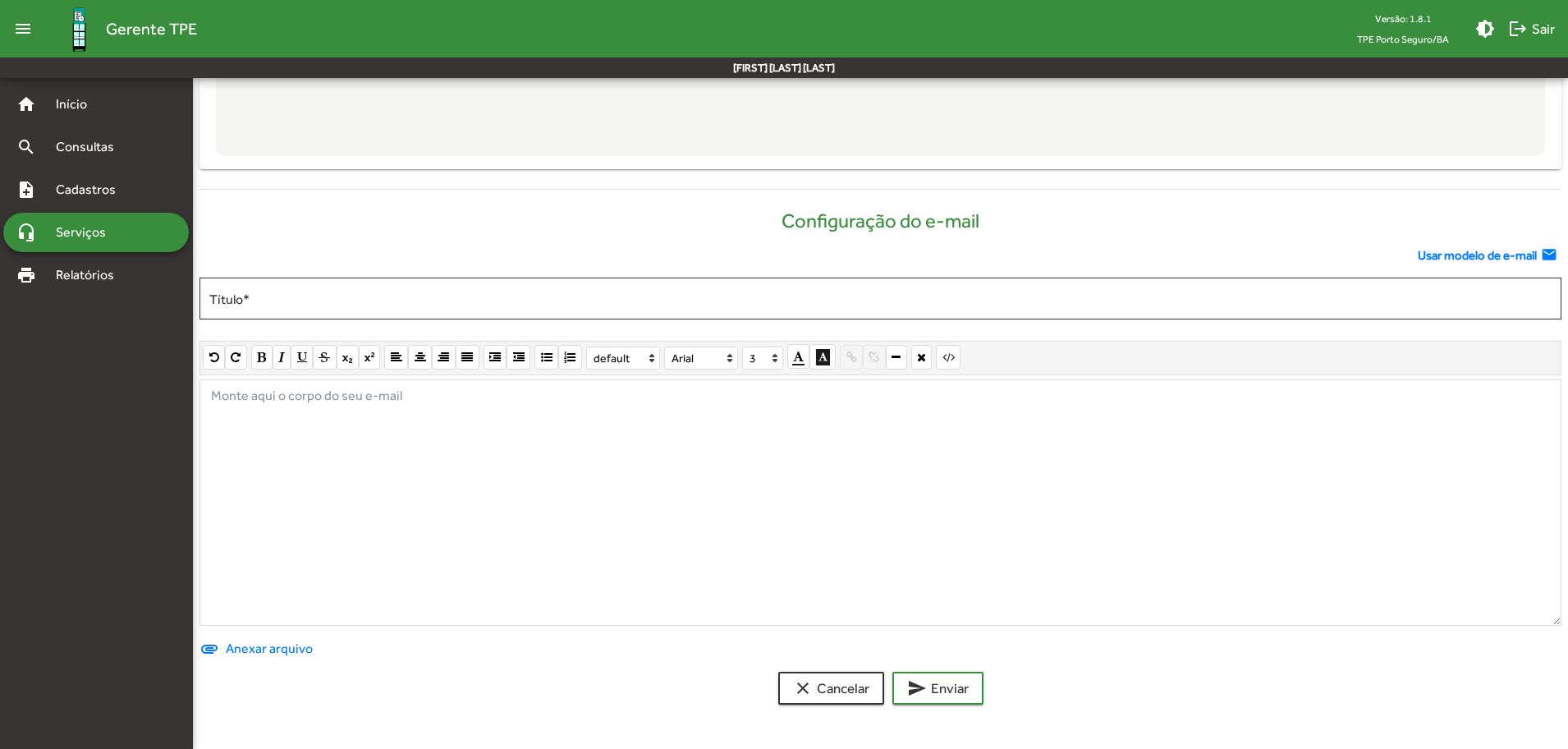click on "Usar modelo de e-mail" 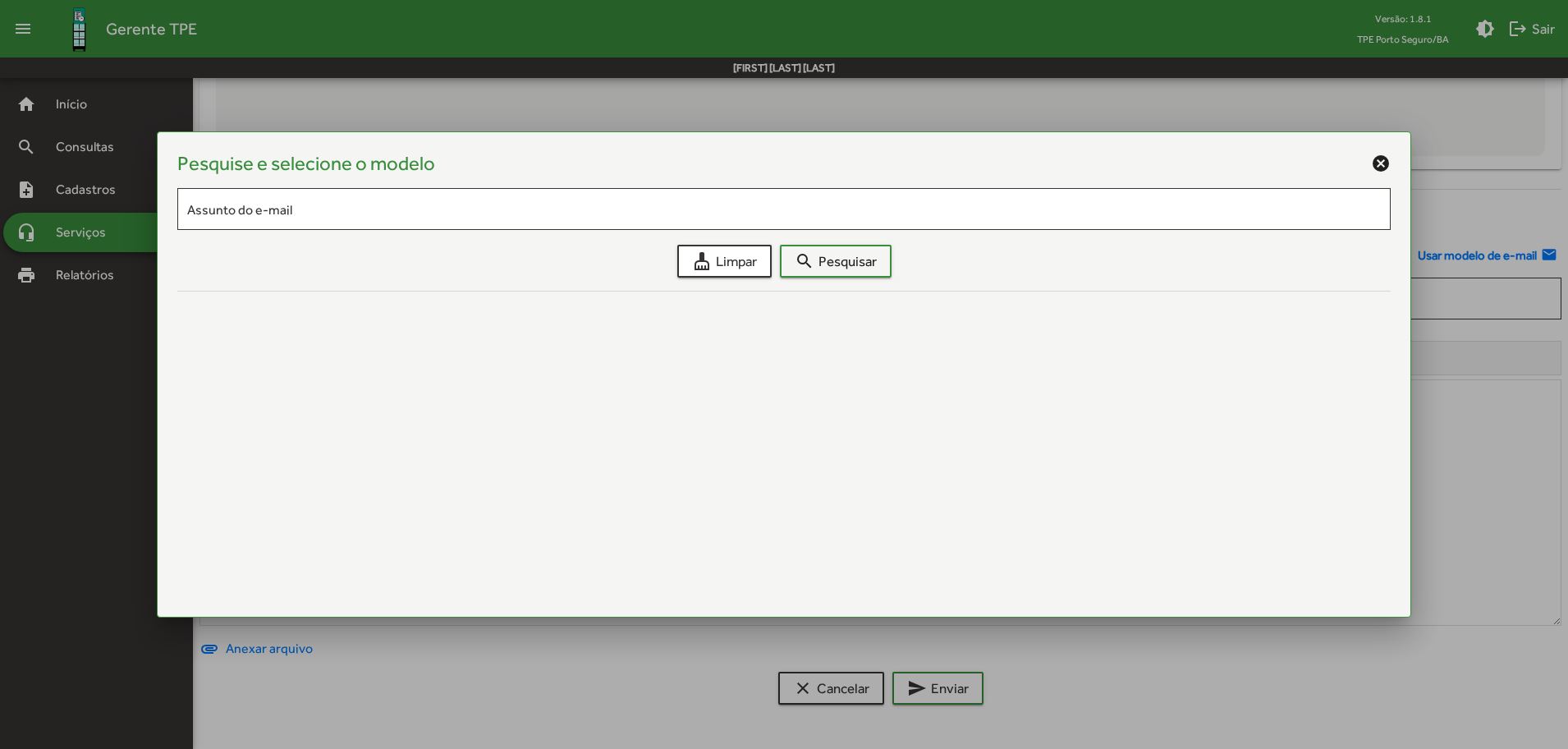scroll, scrollTop: 0, scrollLeft: 0, axis: both 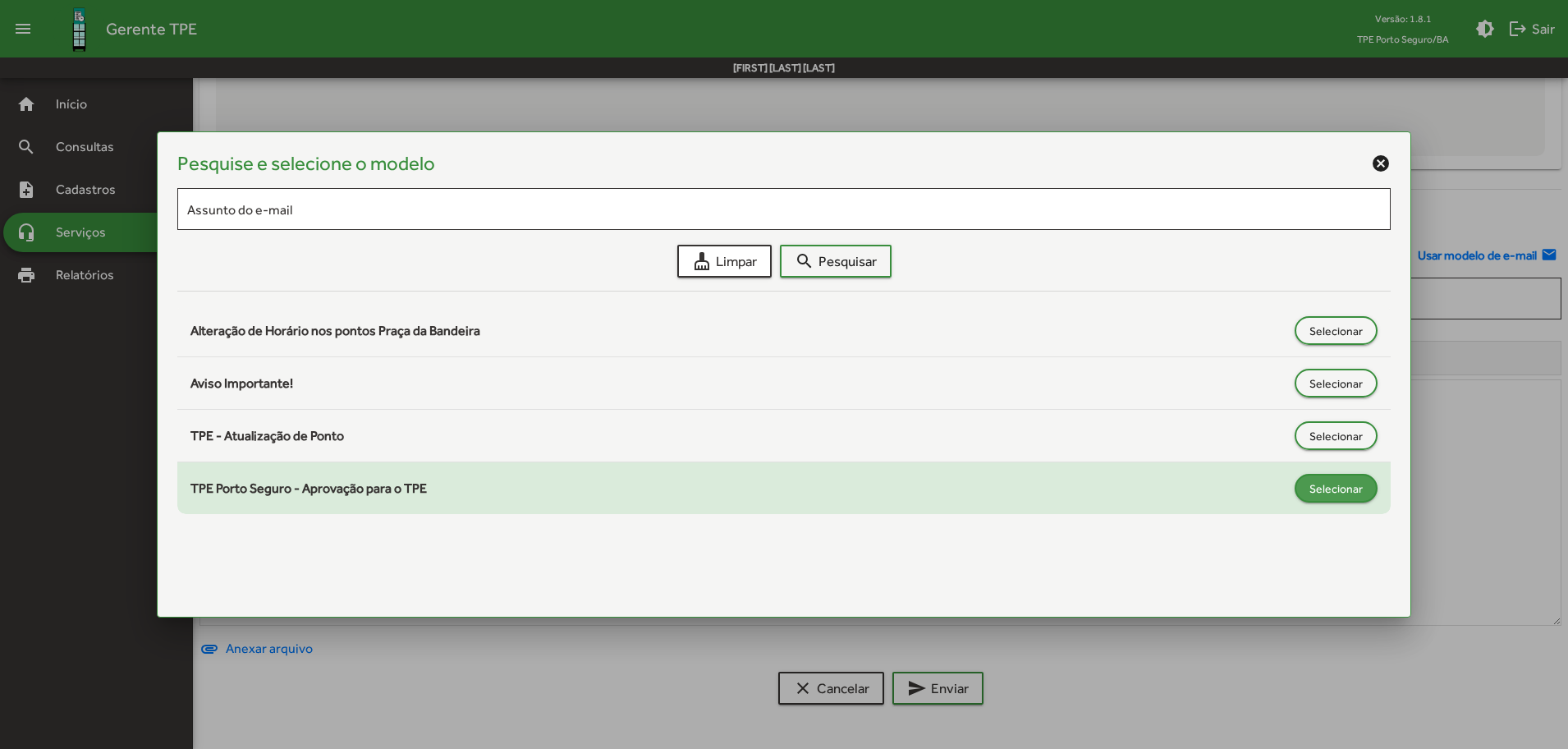 click on "Selecionar" 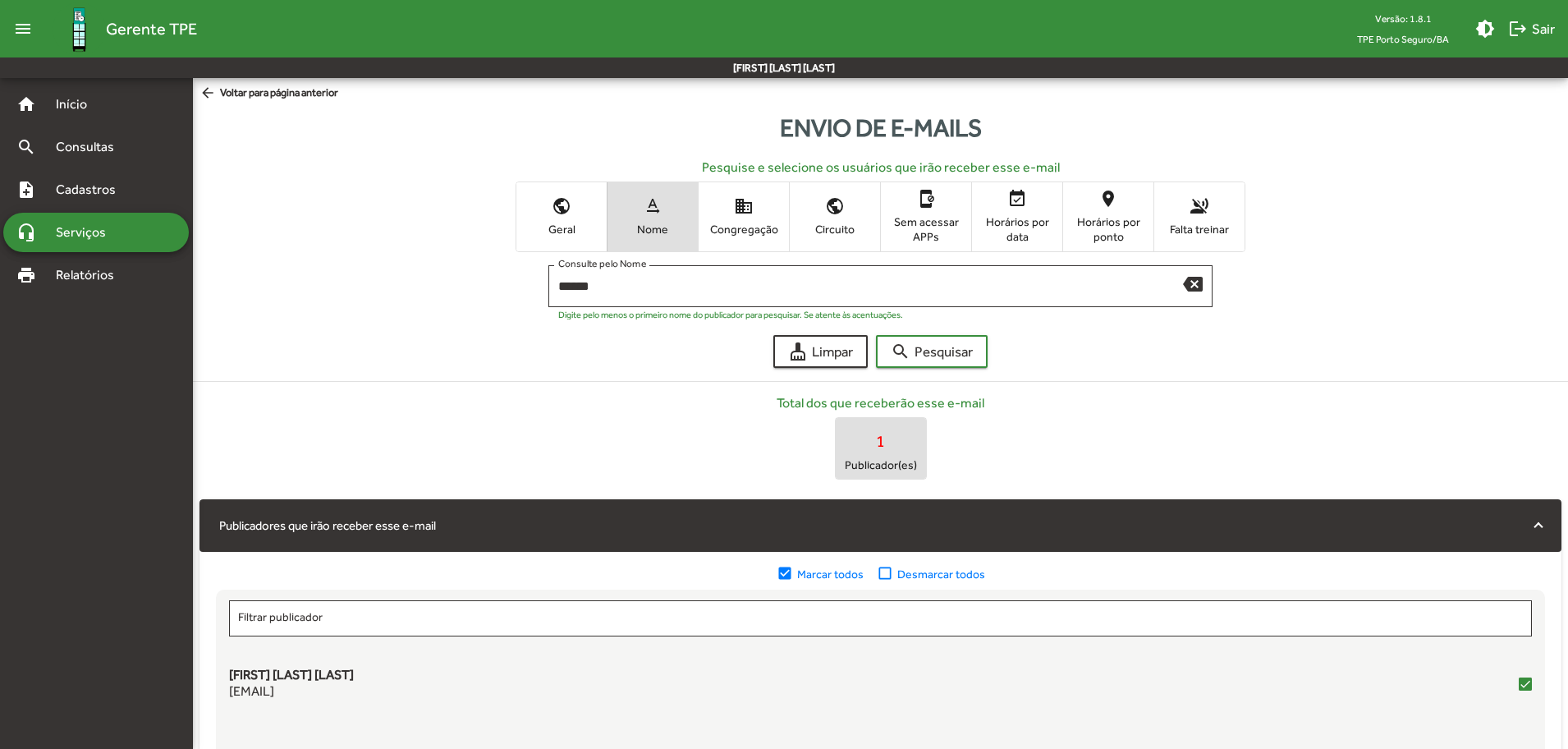 scroll, scrollTop: 721, scrollLeft: 0, axis: vertical 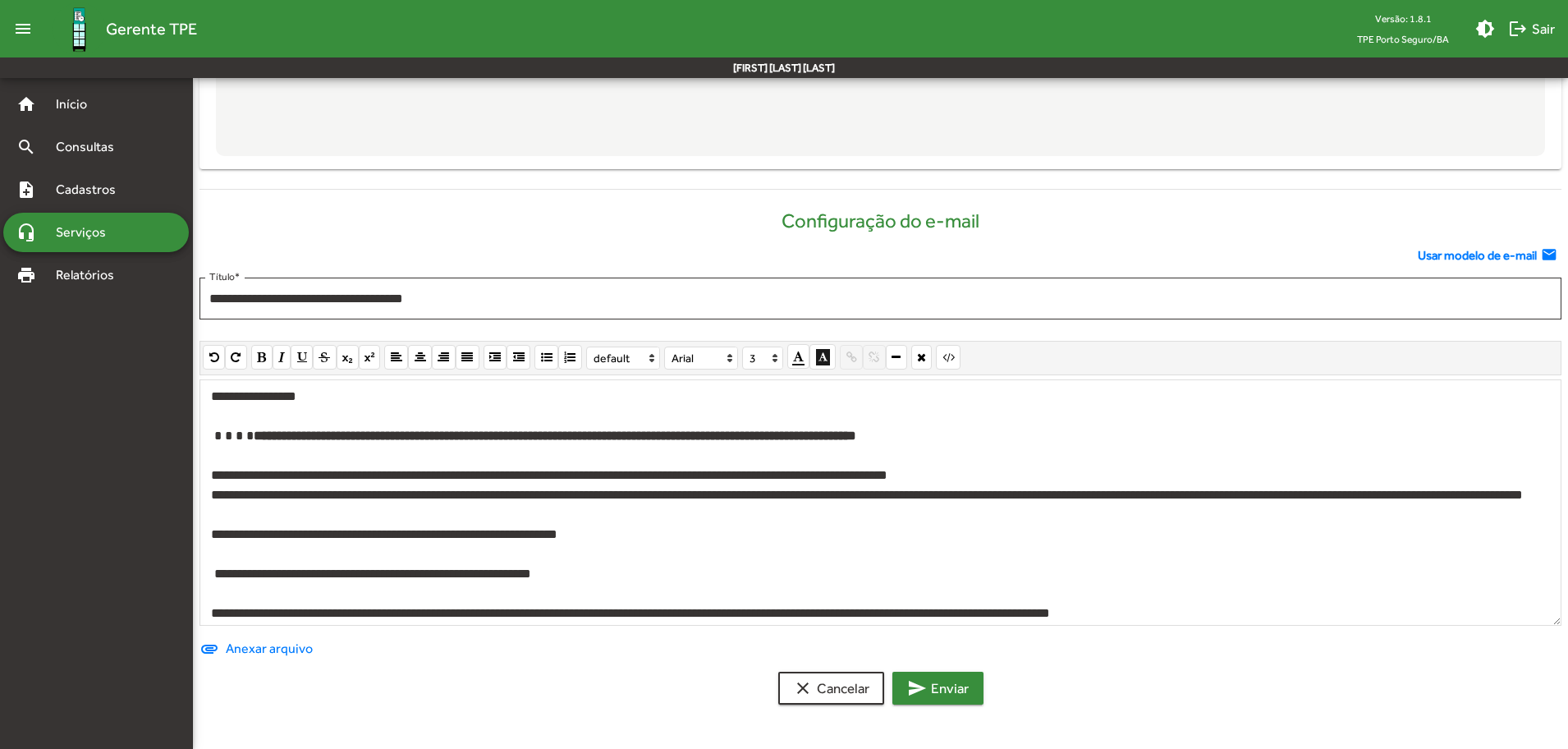 click on "send  Enviar" 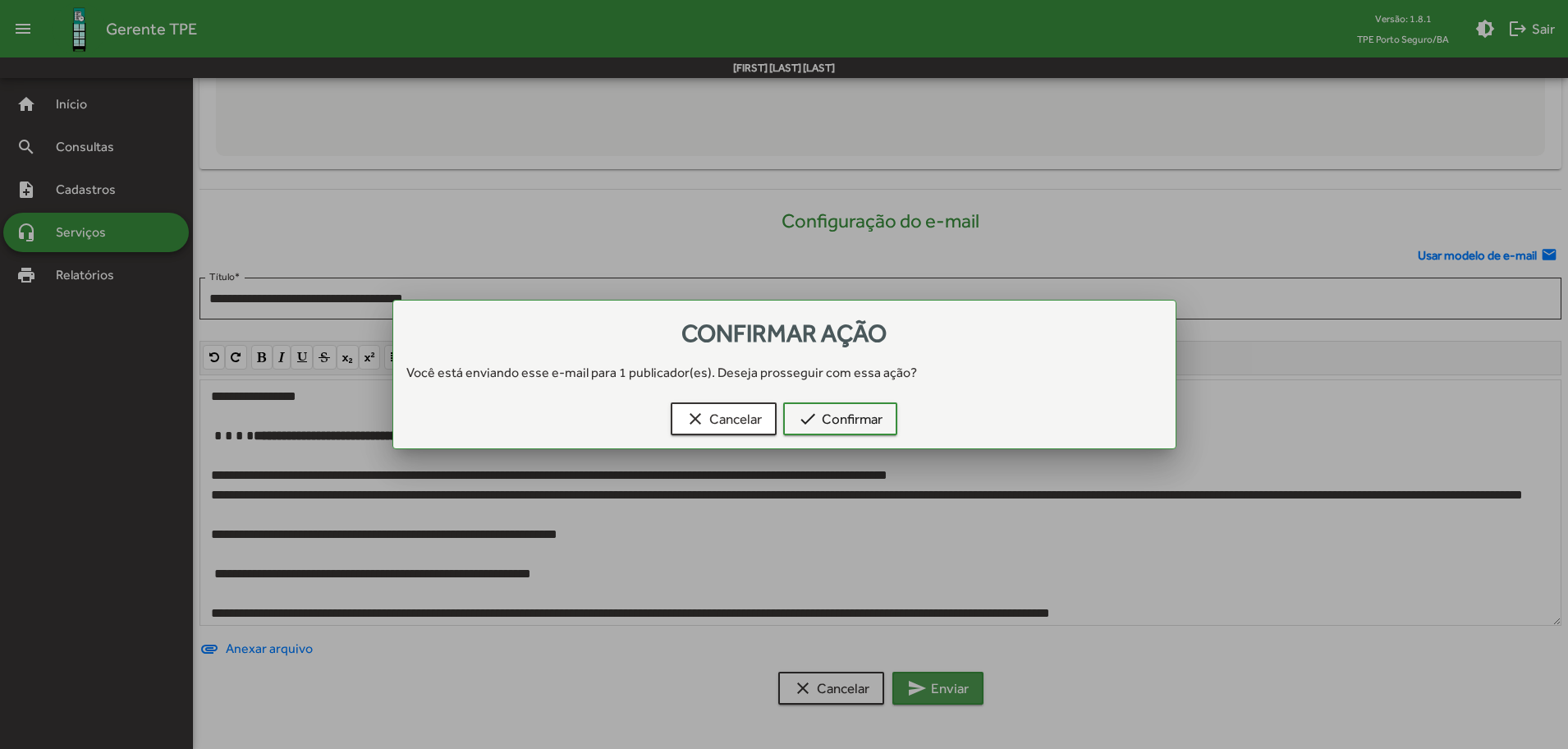 scroll, scrollTop: 0, scrollLeft: 0, axis: both 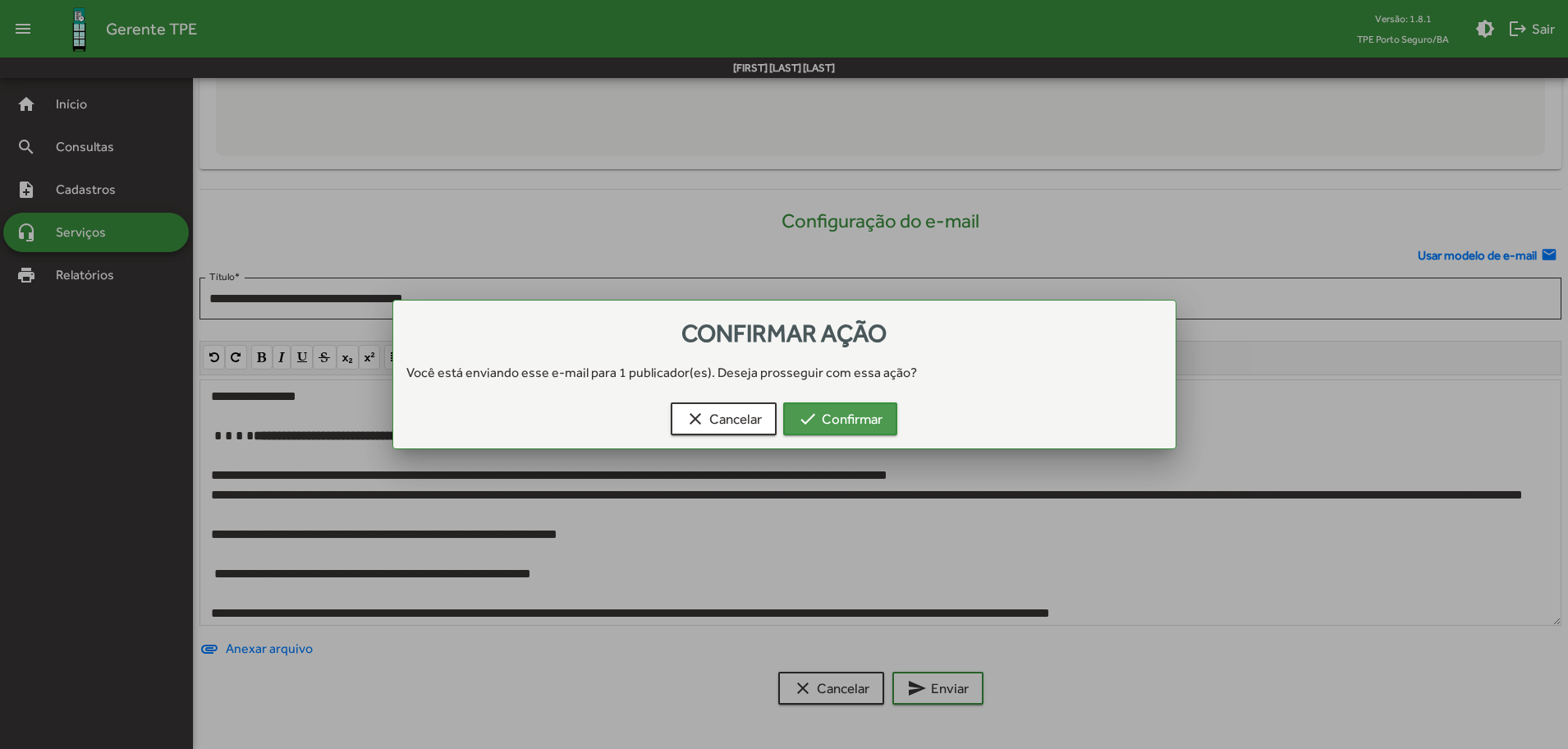 click on "check  Confirmar" at bounding box center [840, 419] 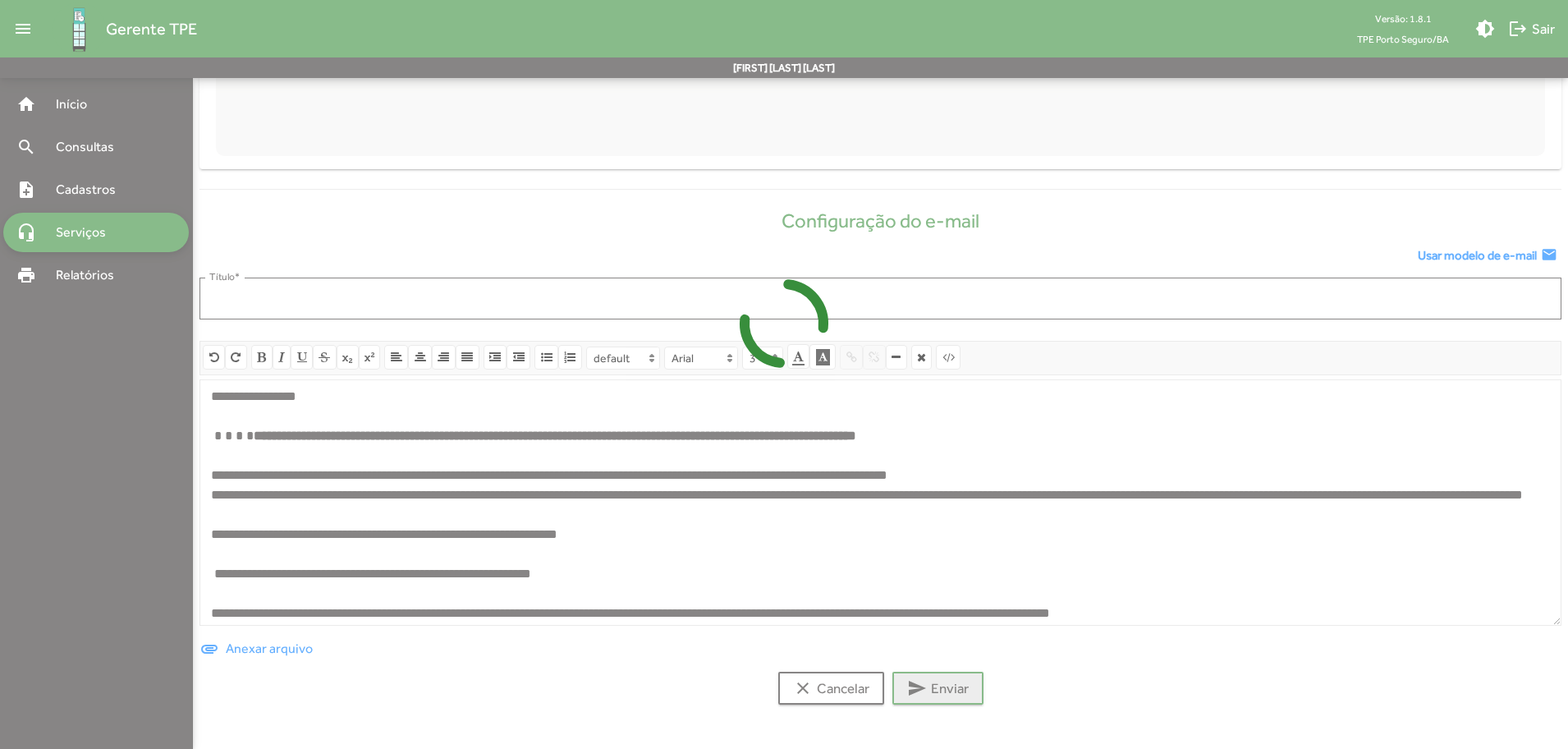 scroll, scrollTop: 0, scrollLeft: 0, axis: both 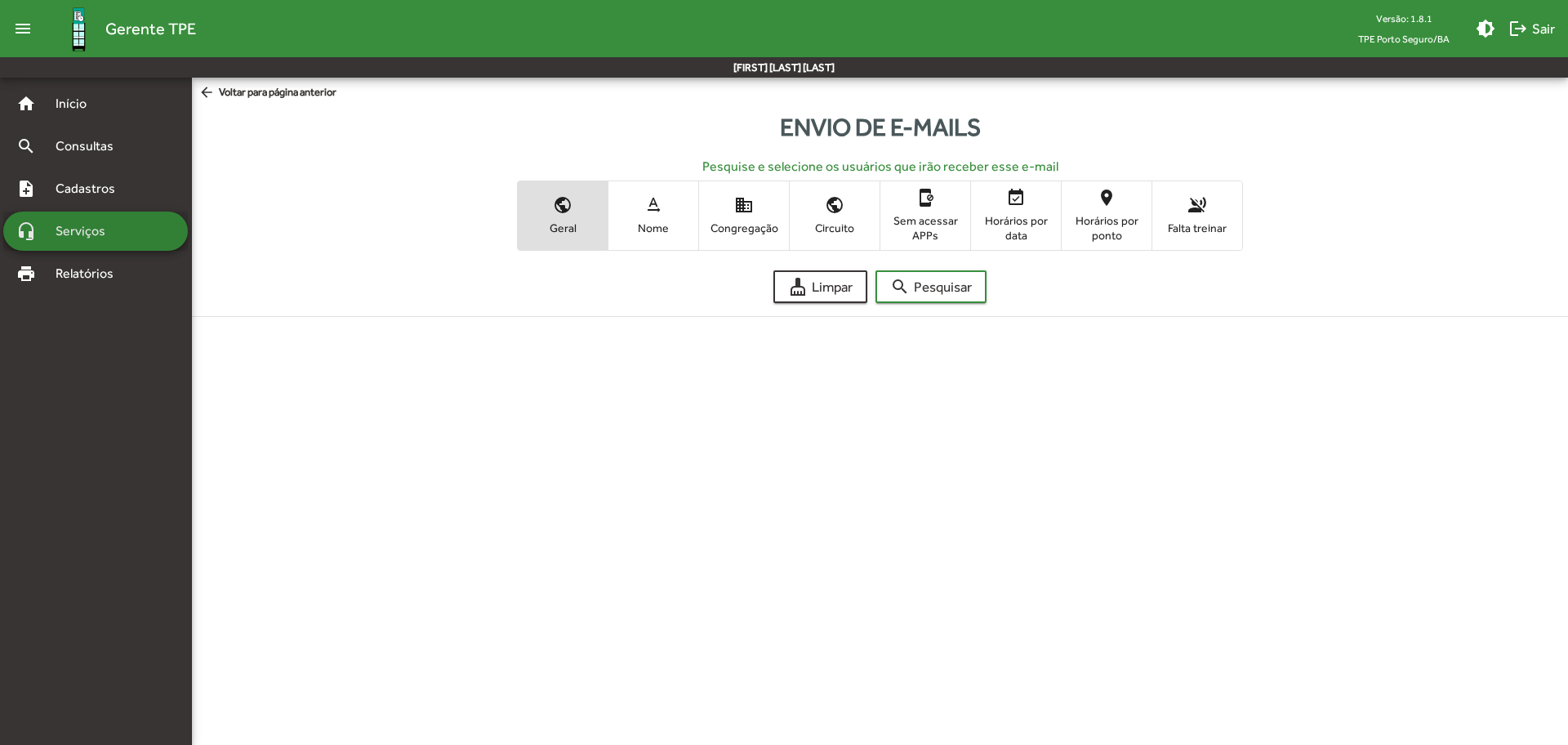 click on "headset_mic Serviços" at bounding box center (96, 231) 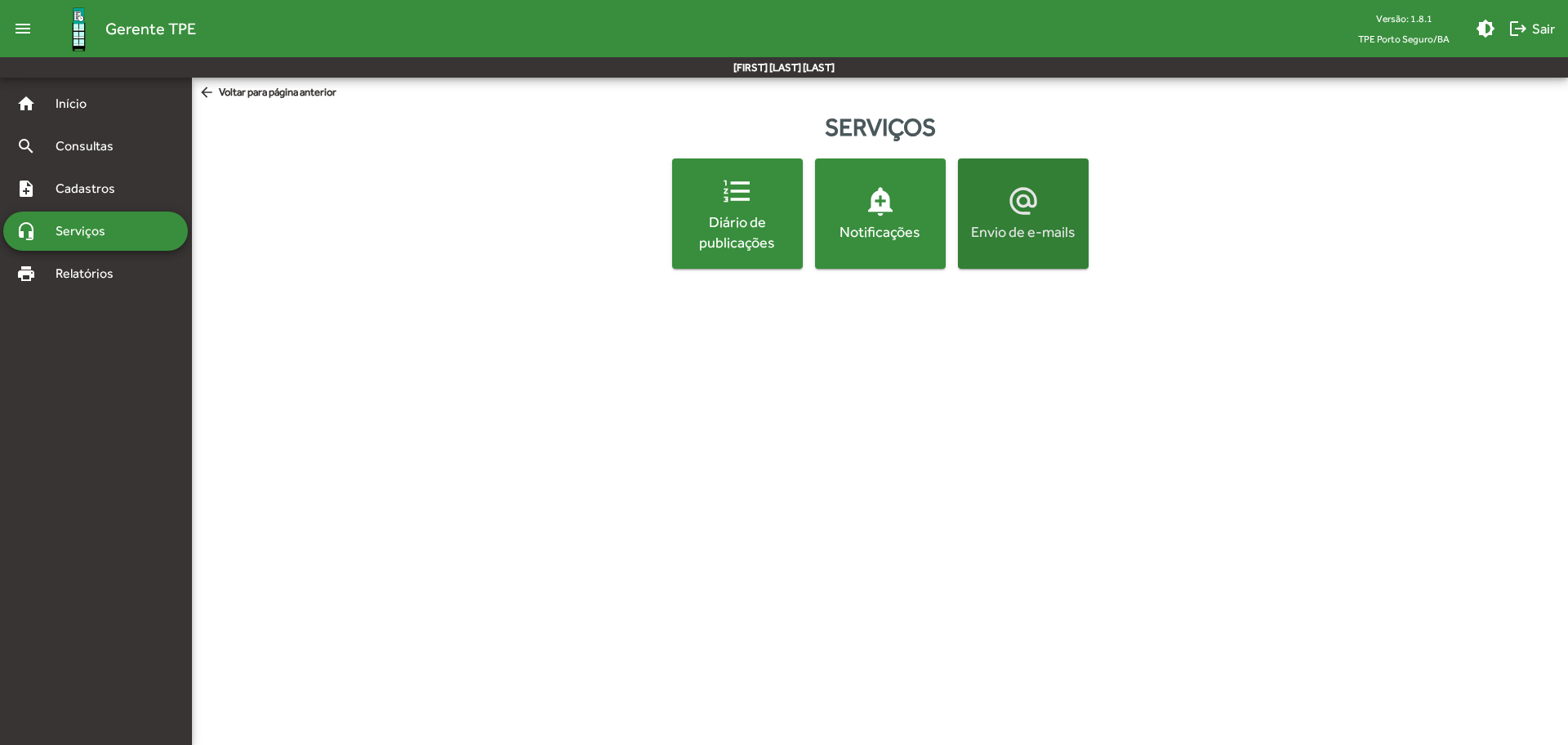 click on "alternate_email" 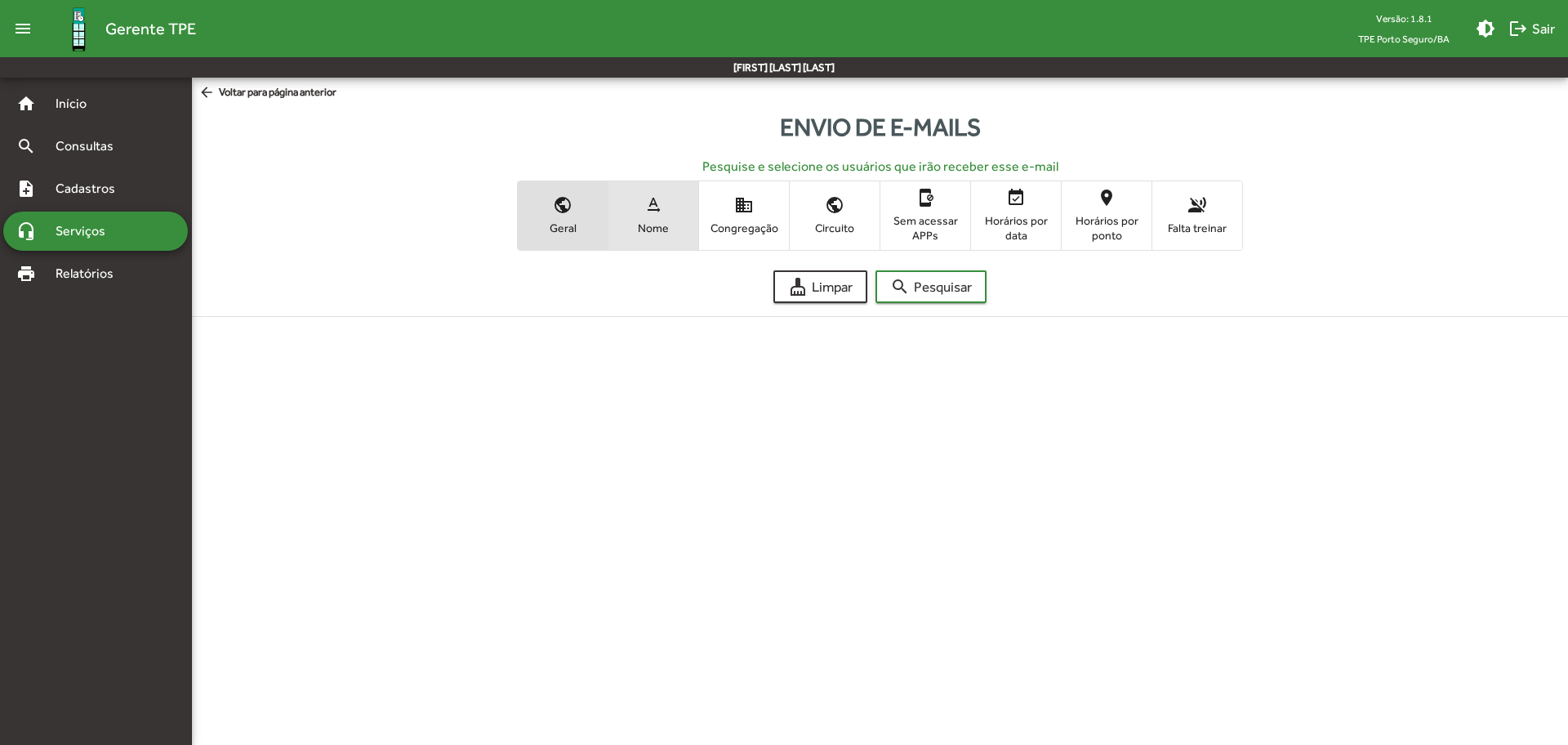 click on "text_rotation_none Nome" at bounding box center [653, 215] 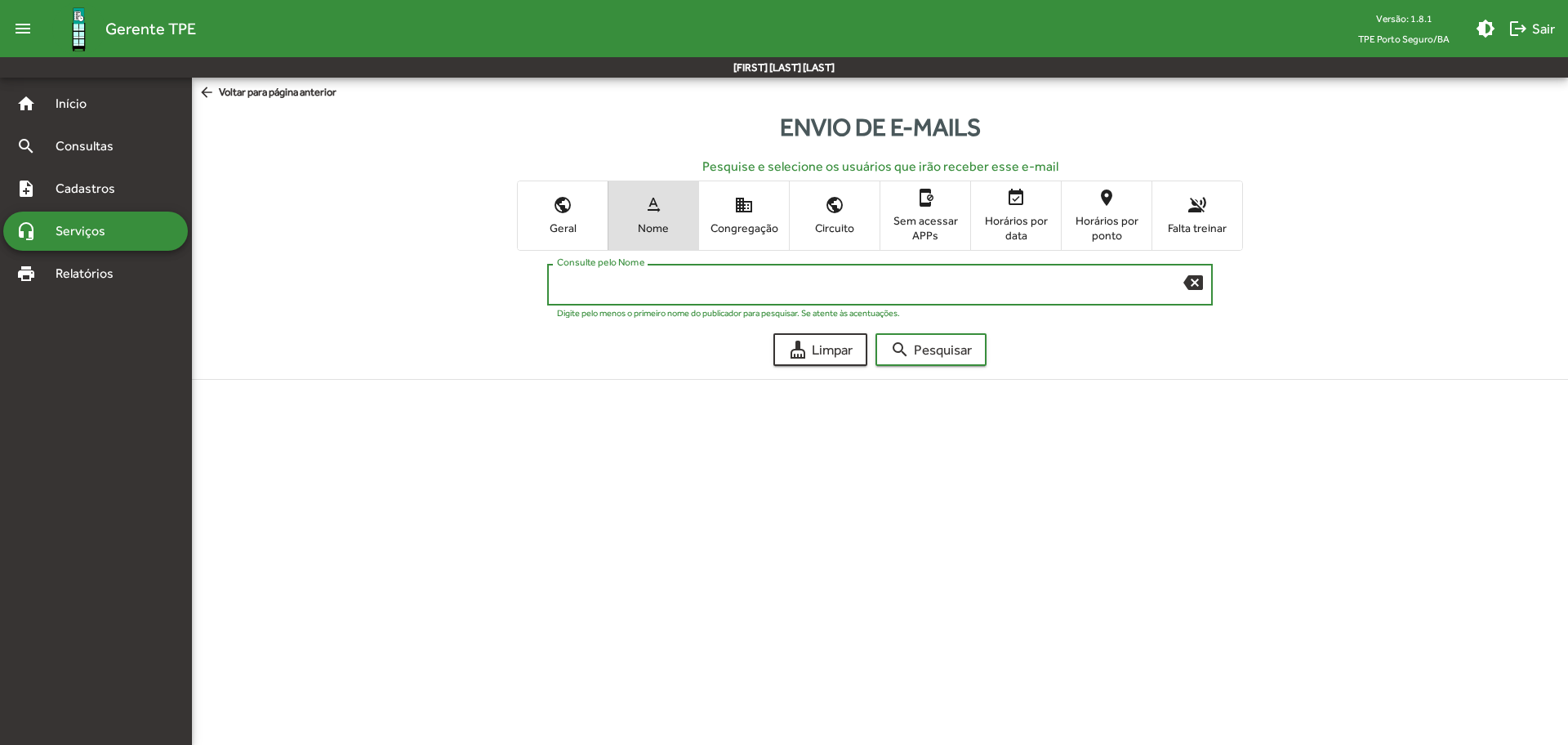 click on "Consulte pelo Nome" at bounding box center [870, 285] 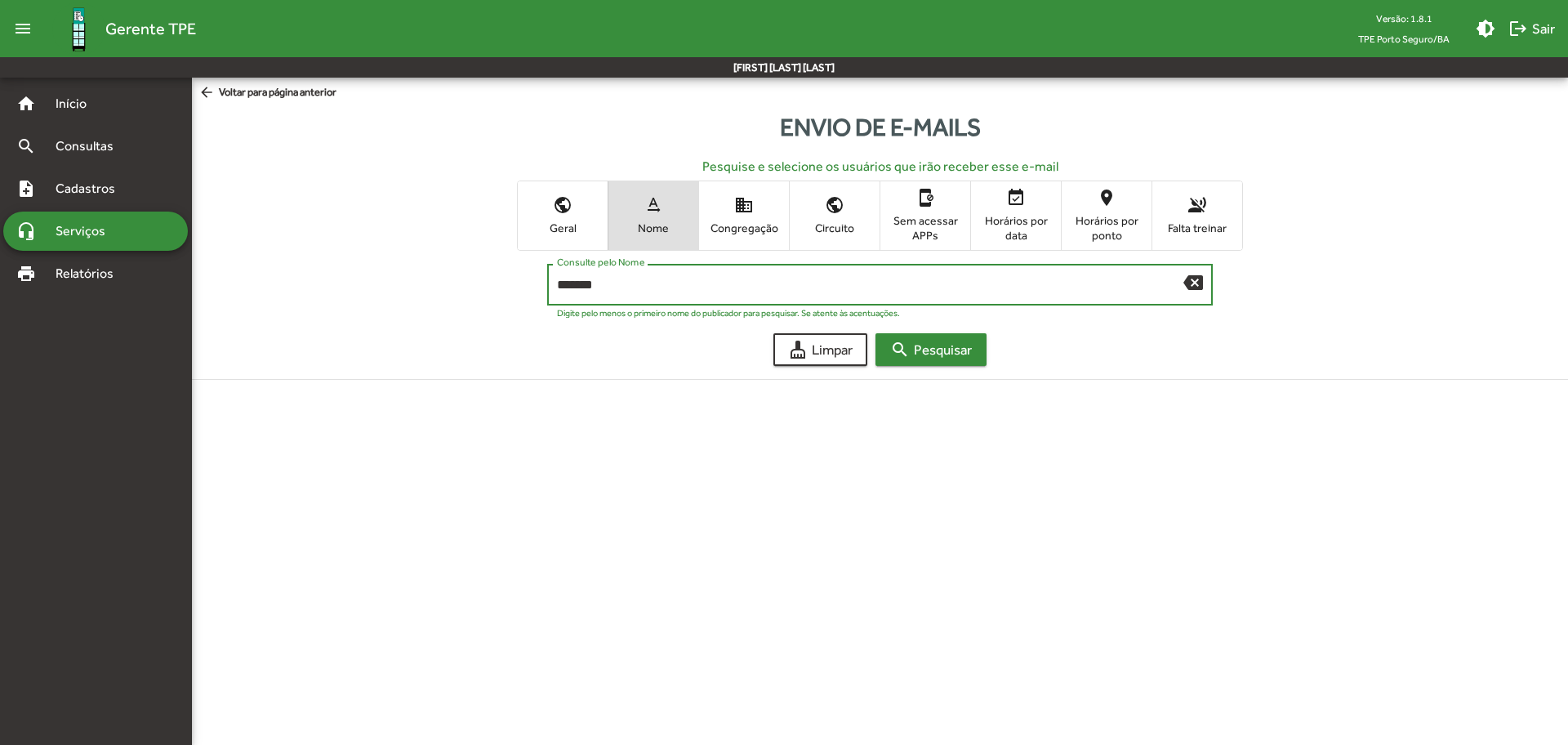 click on "search  Pesquisar" 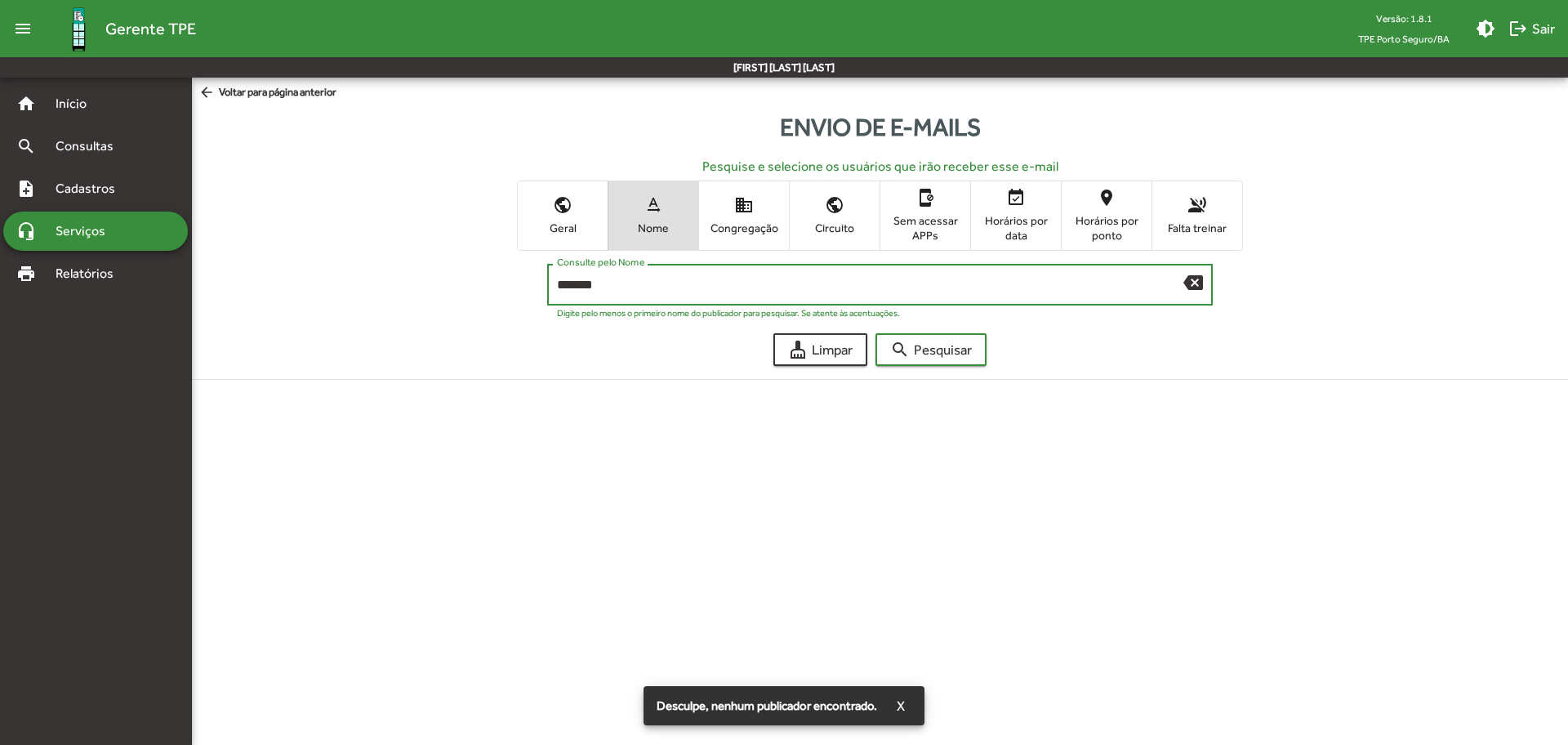 click on "*******" at bounding box center (870, 285) 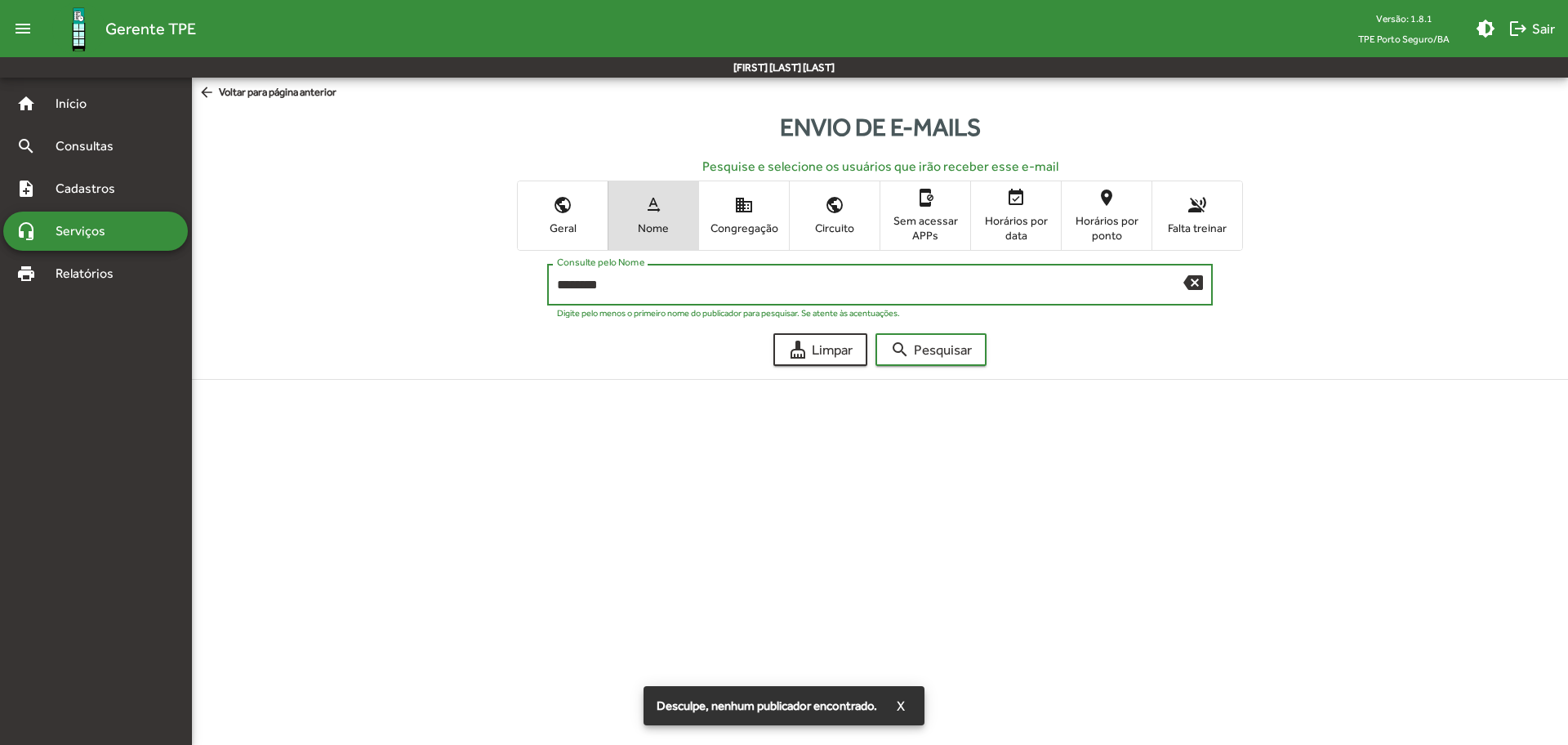 type on "********" 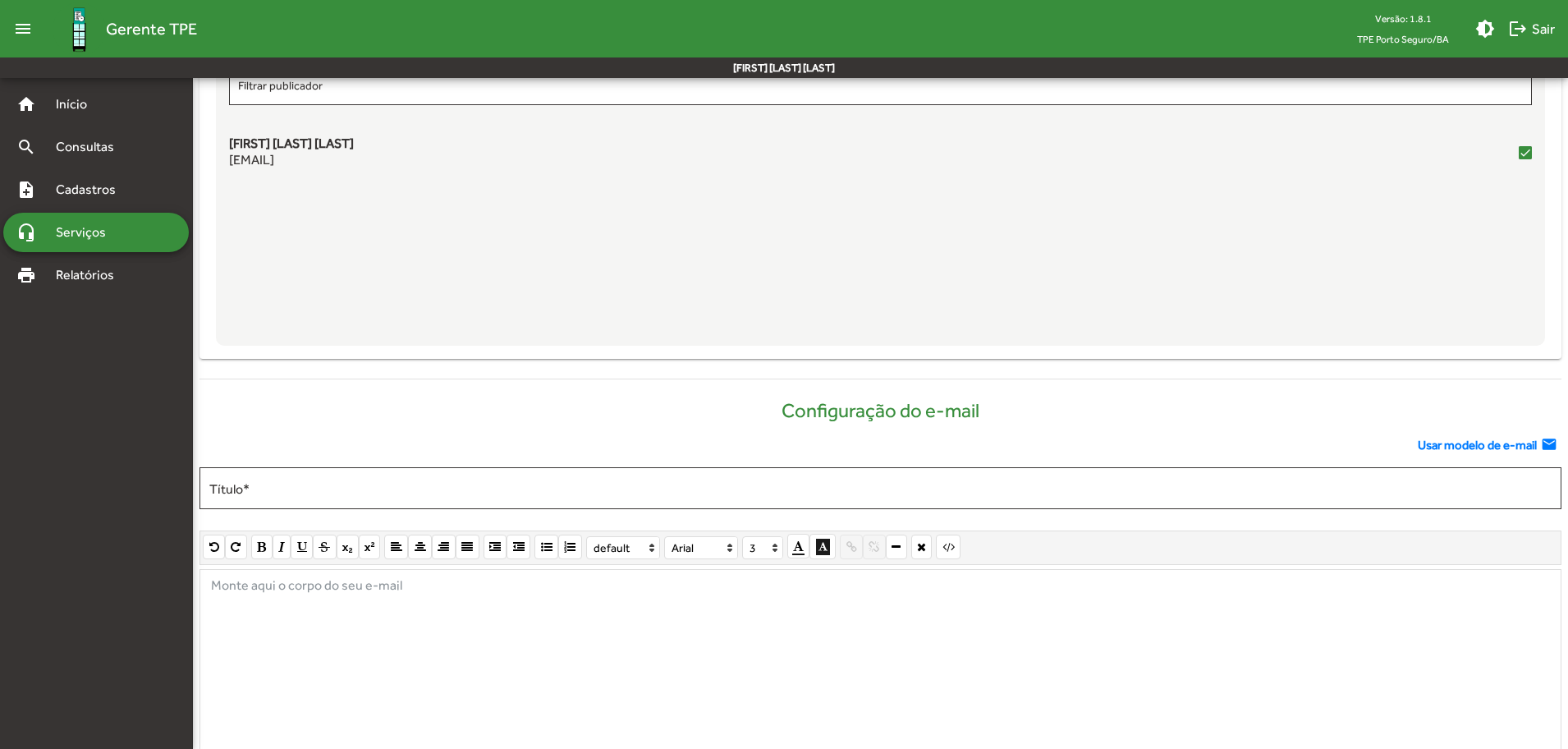 scroll, scrollTop: 533, scrollLeft: 0, axis: vertical 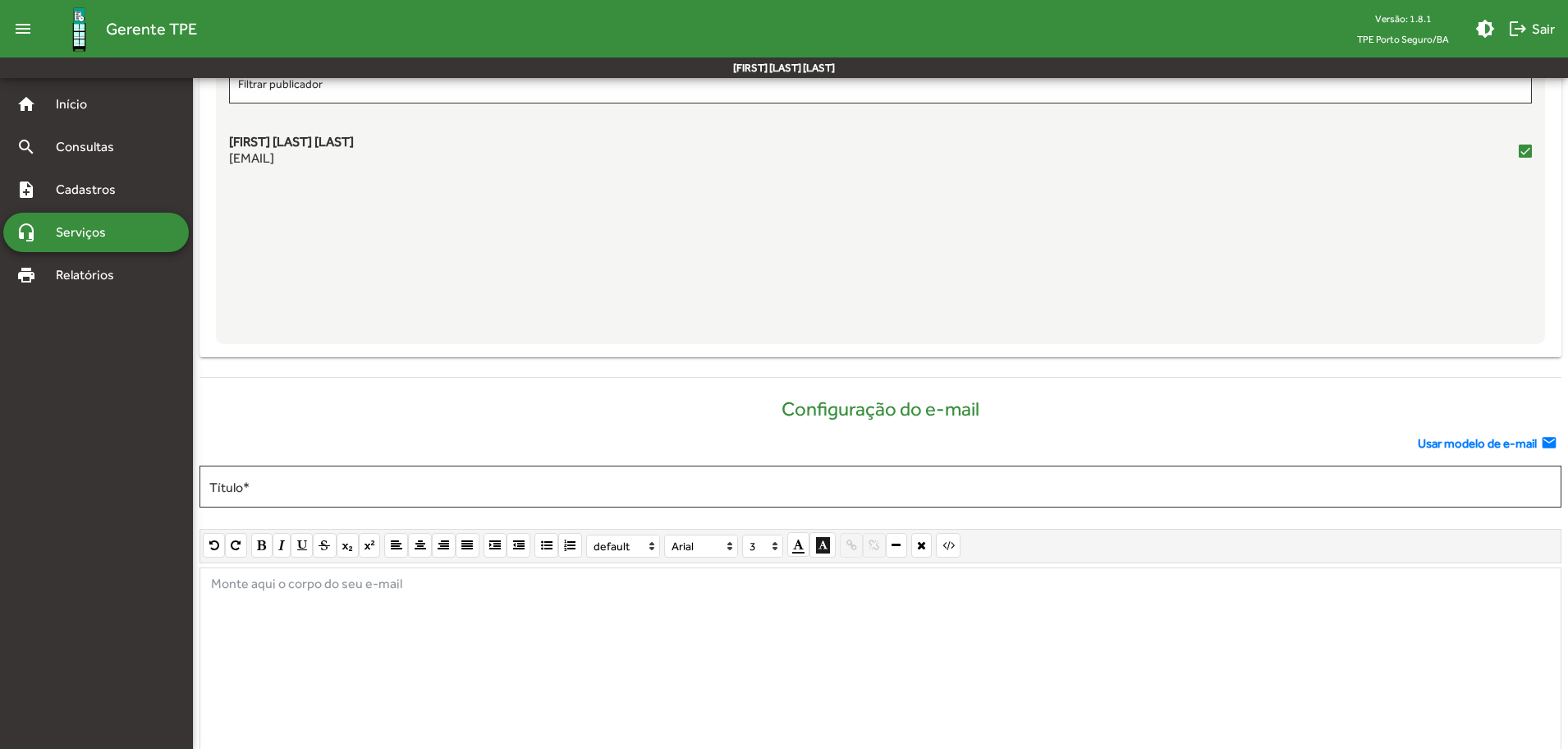 click on "Usar modelo de e-mail" 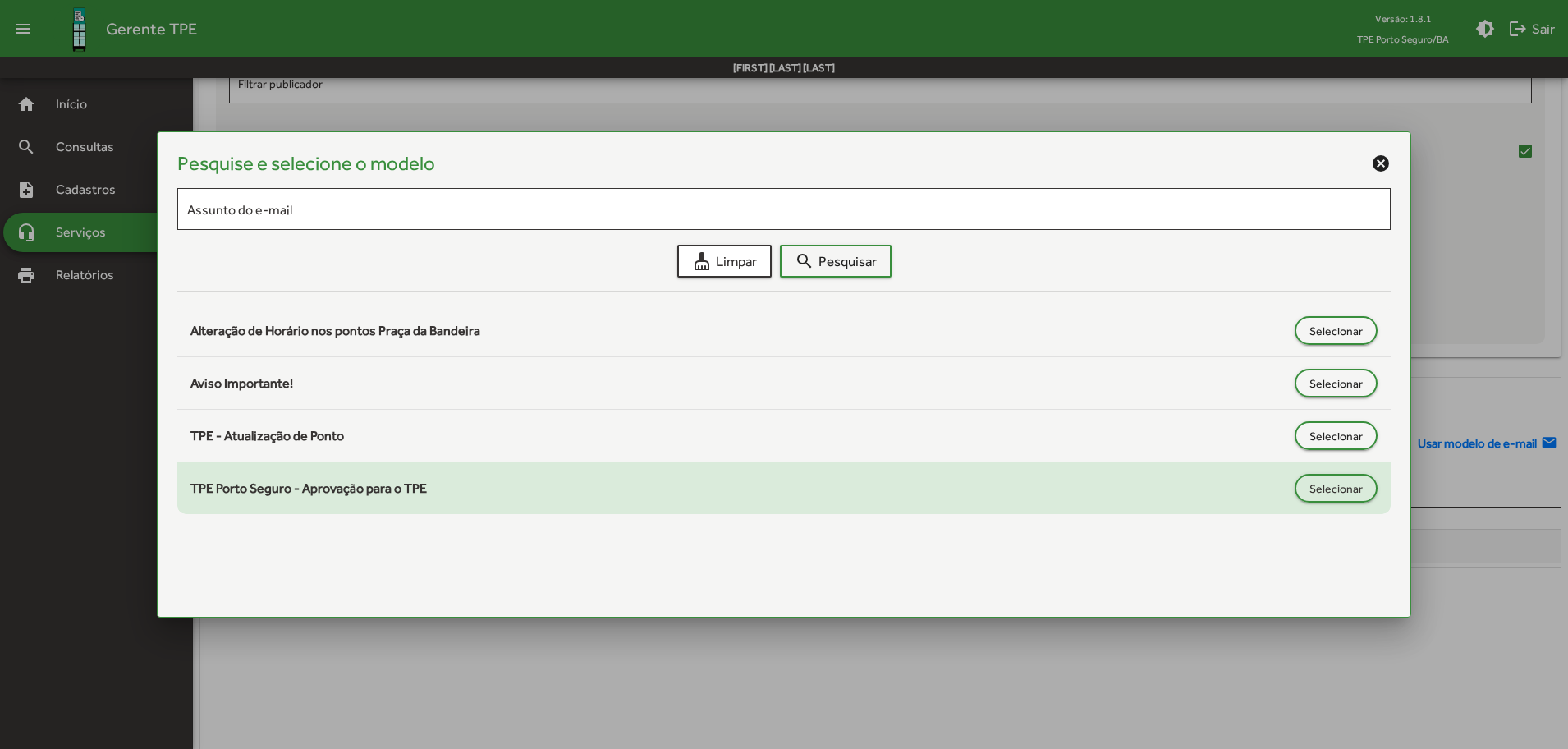 click on "TPE Porto Seguro - Aprovação para o TPE  Selecionar" 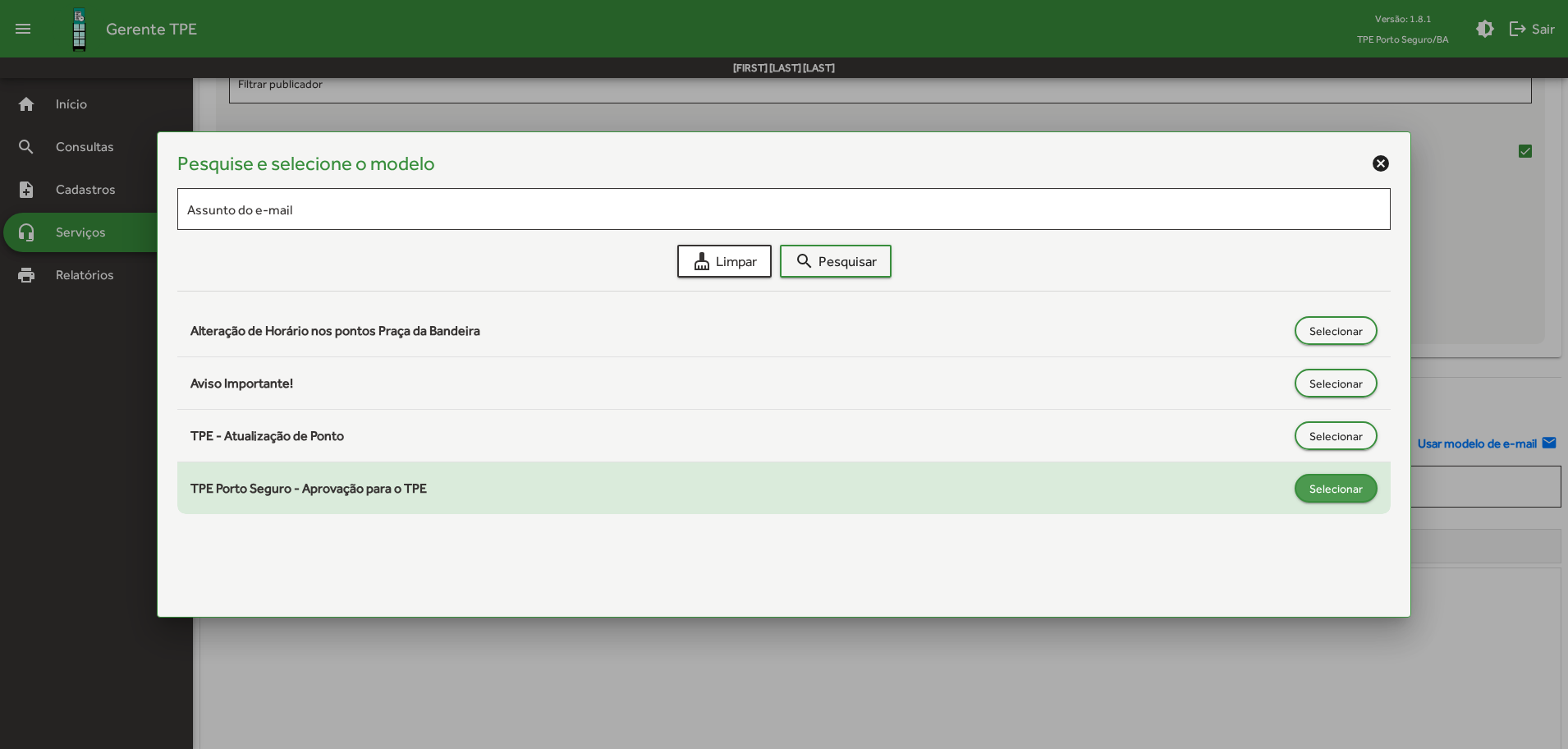 click on "Selecionar" 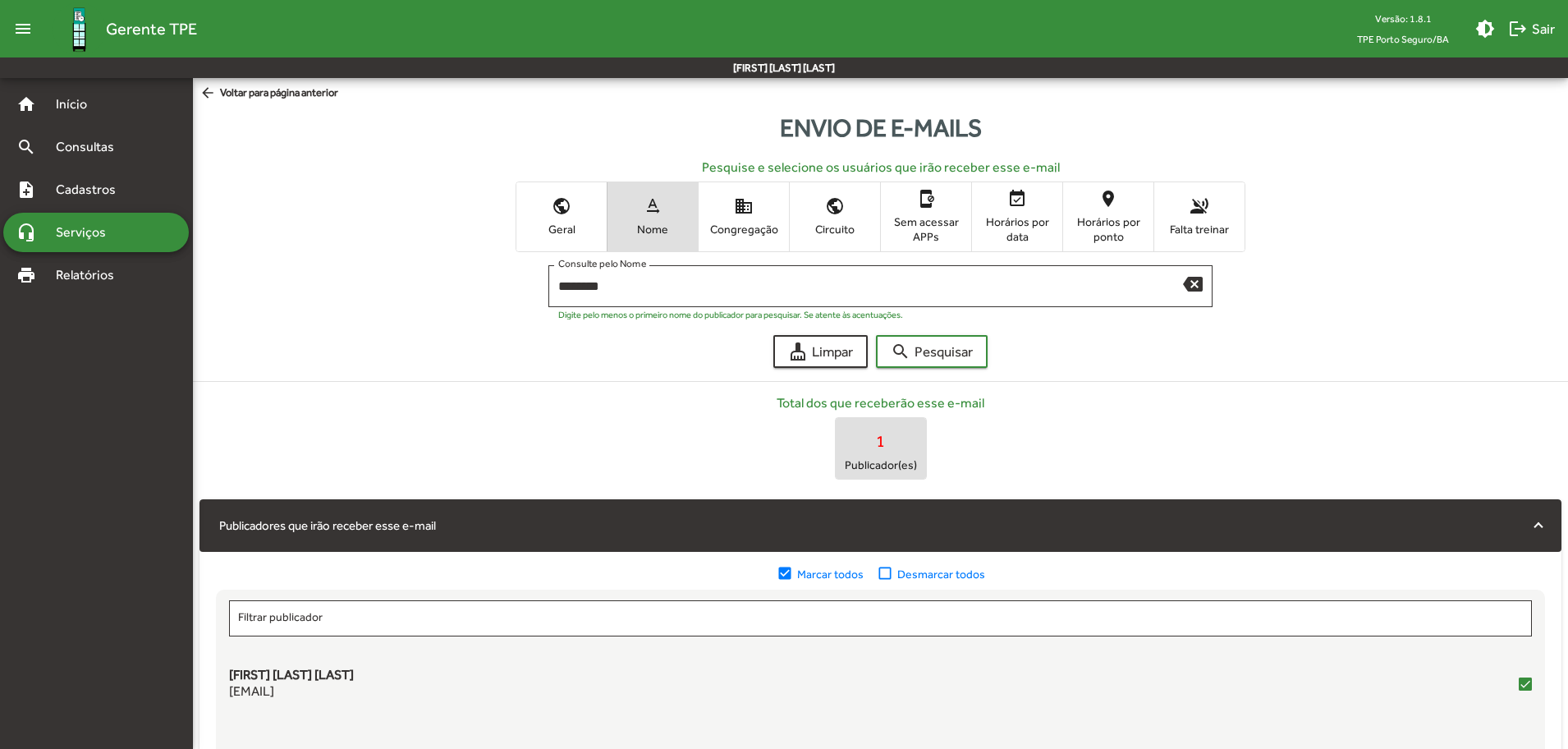 scroll, scrollTop: 533, scrollLeft: 0, axis: vertical 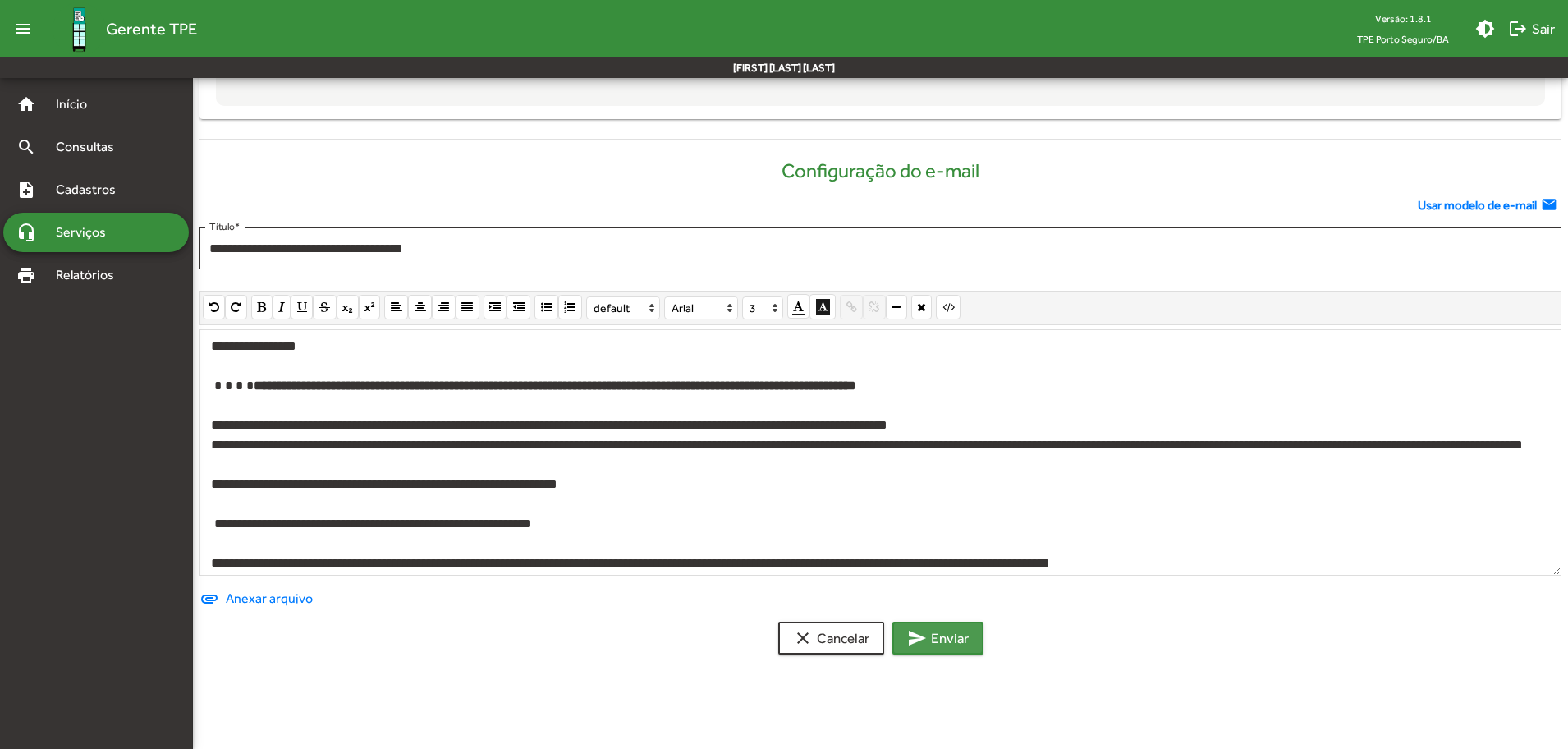 click on "send  Enviar" 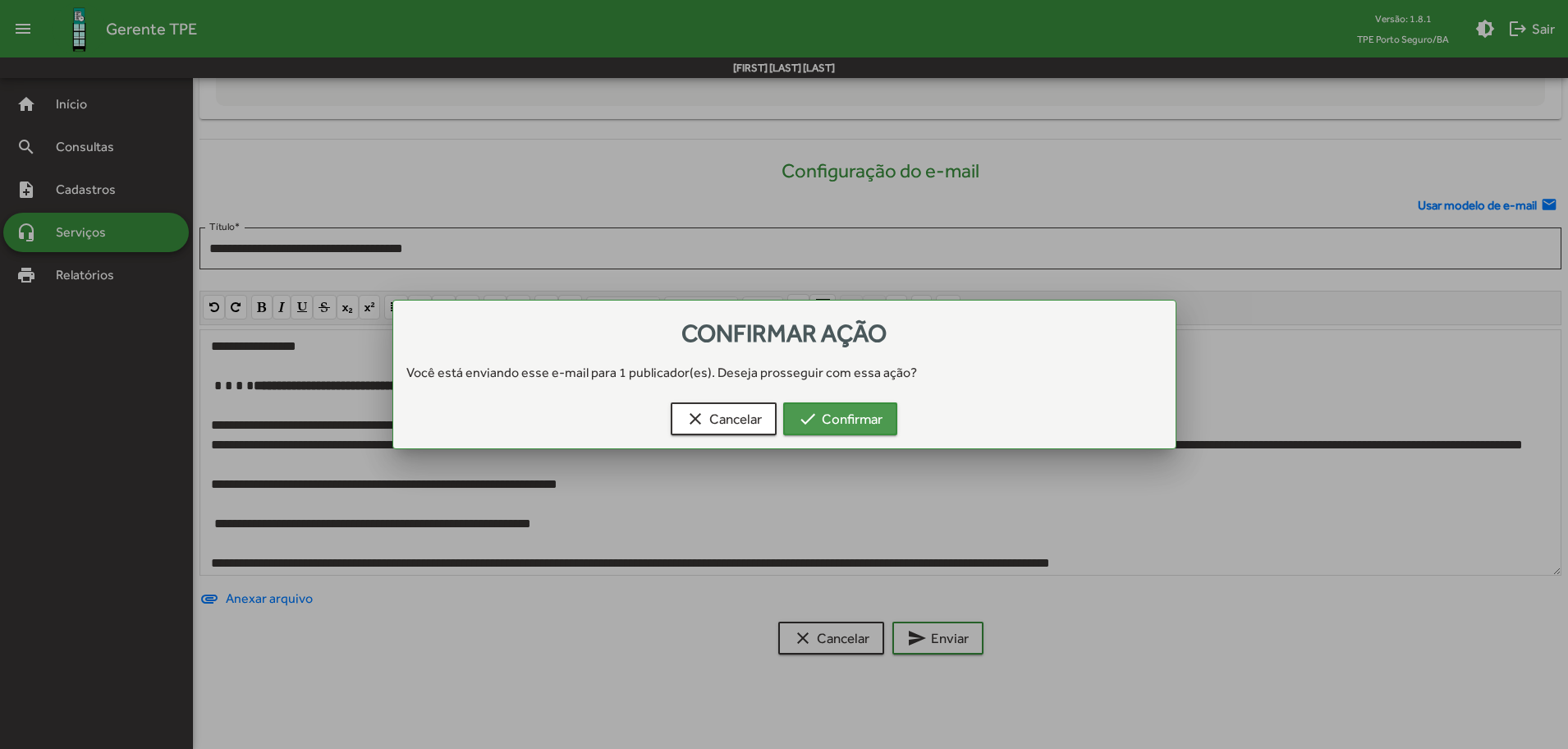 click on "check  Confirmar" at bounding box center [840, 419] 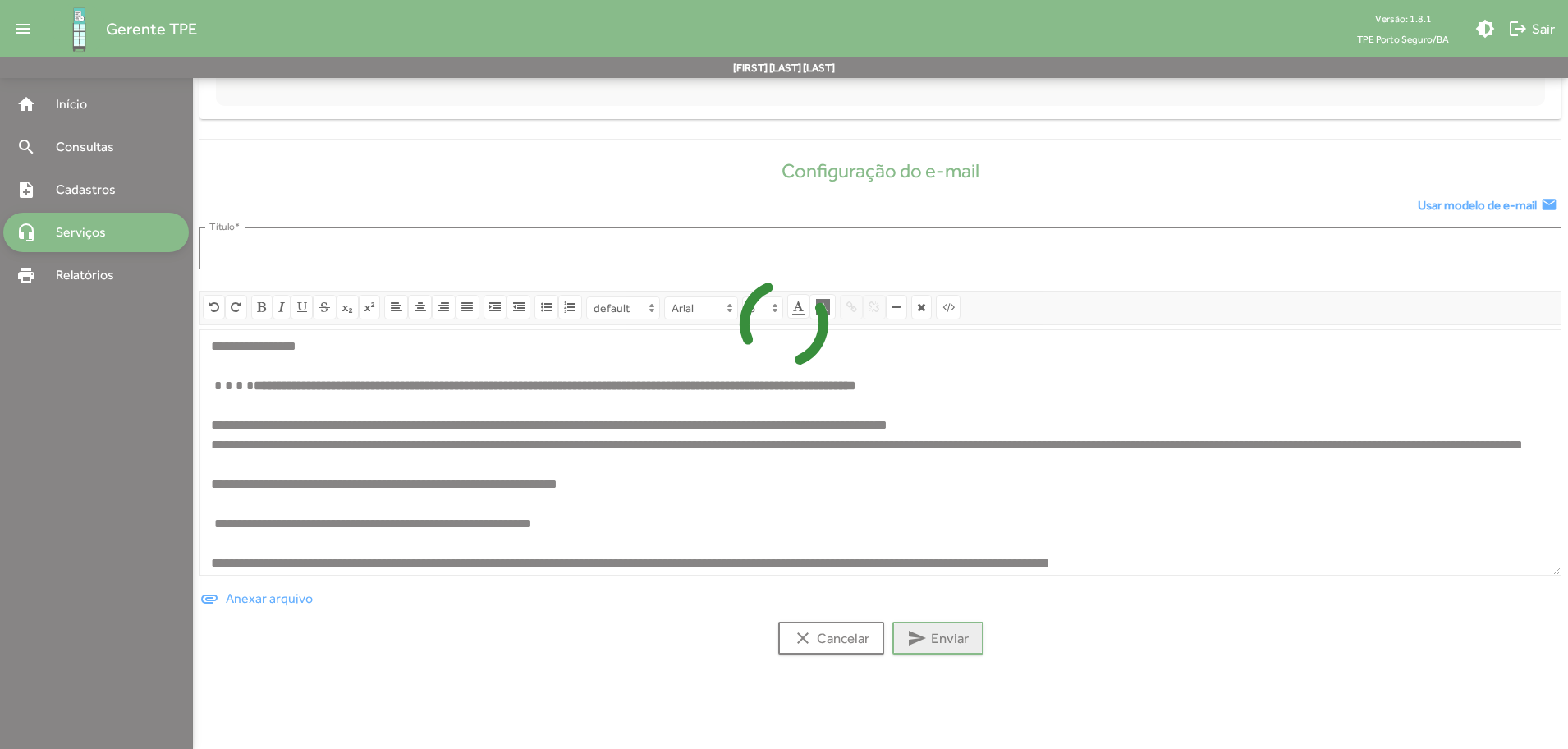 scroll, scrollTop: 0, scrollLeft: 0, axis: both 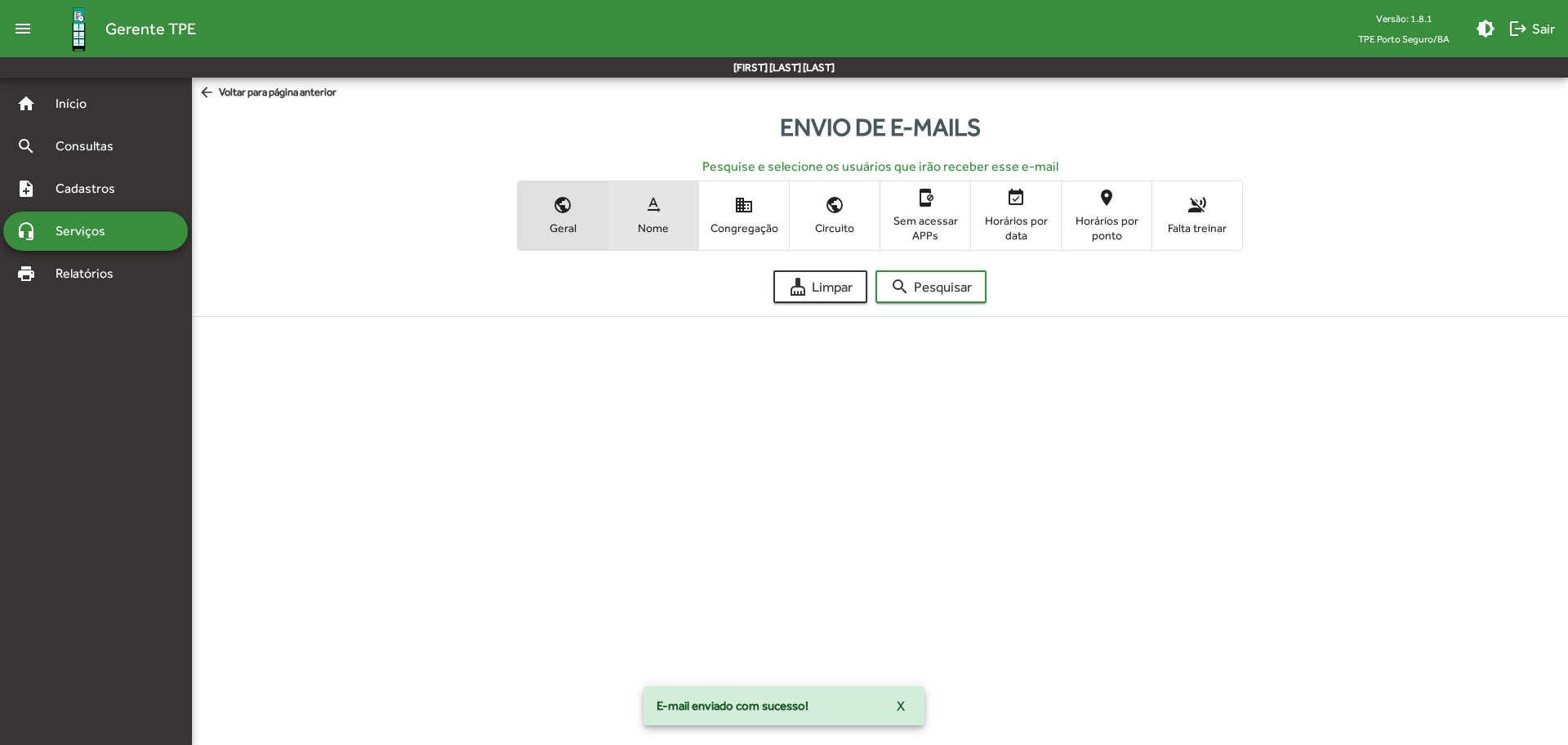 click on "text_rotation_none" at bounding box center (653, 205) 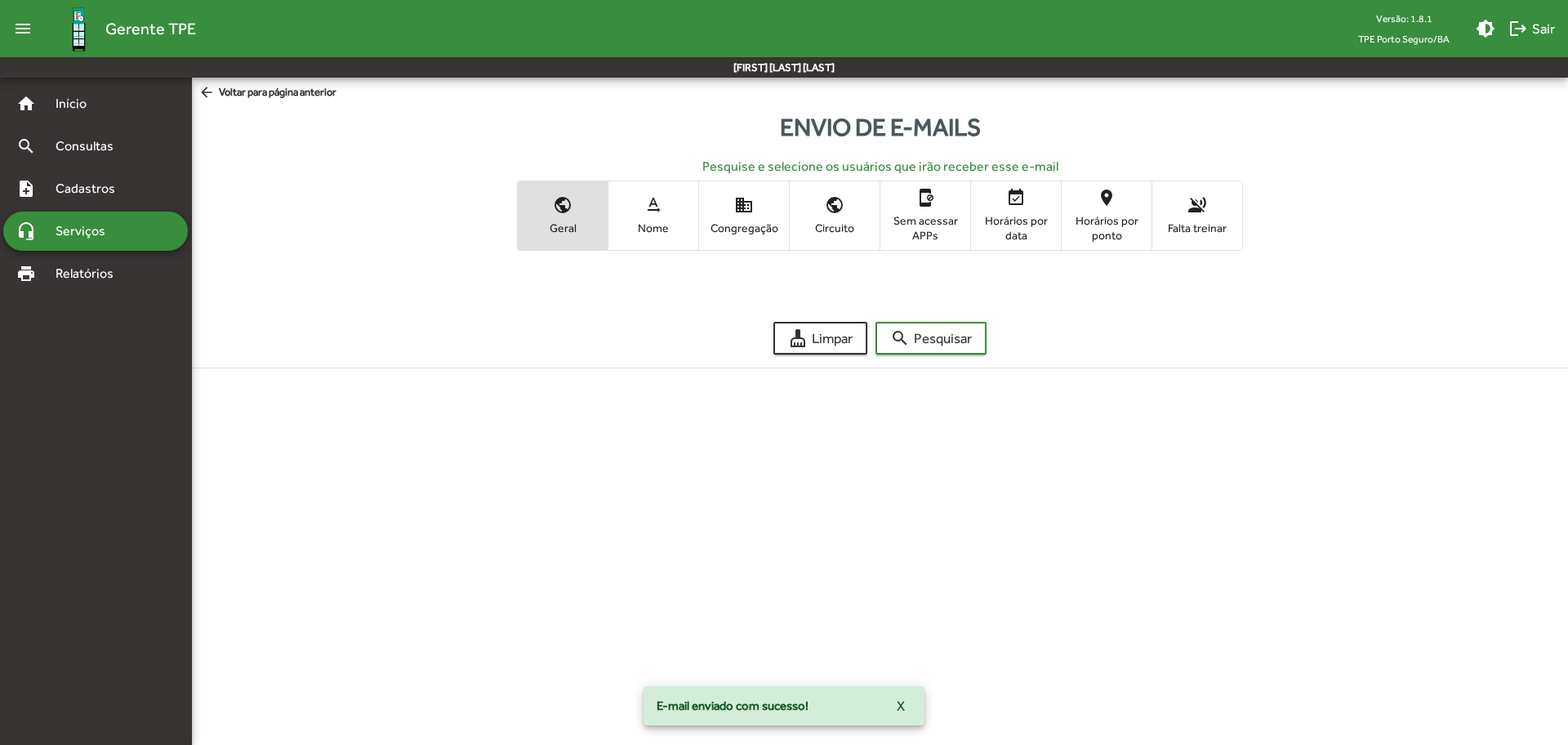 drag, startPoint x: 850, startPoint y: 297, endPoint x: 753, endPoint y: 220, distance: 123.84668 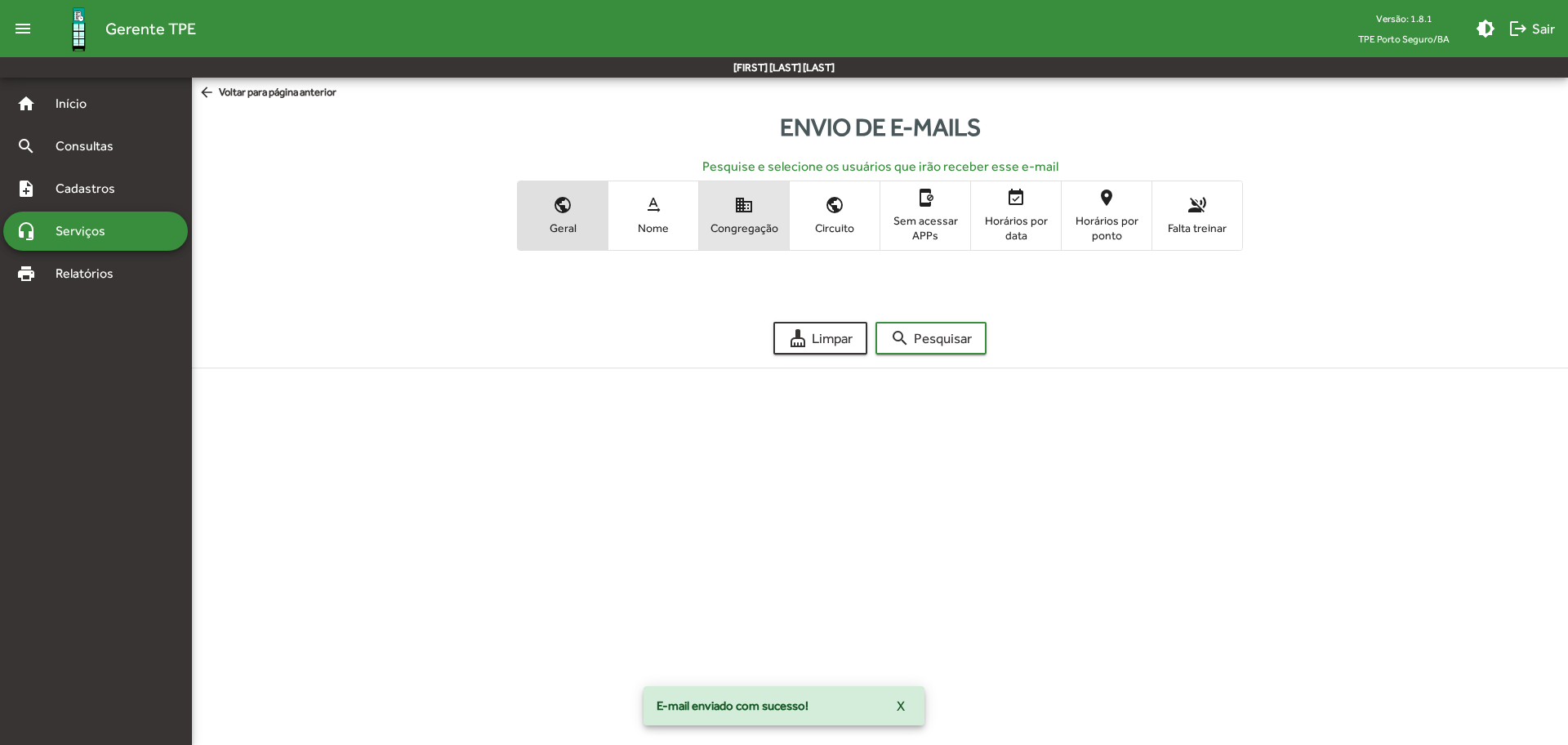 click on "domain Congregação" at bounding box center (744, 215) 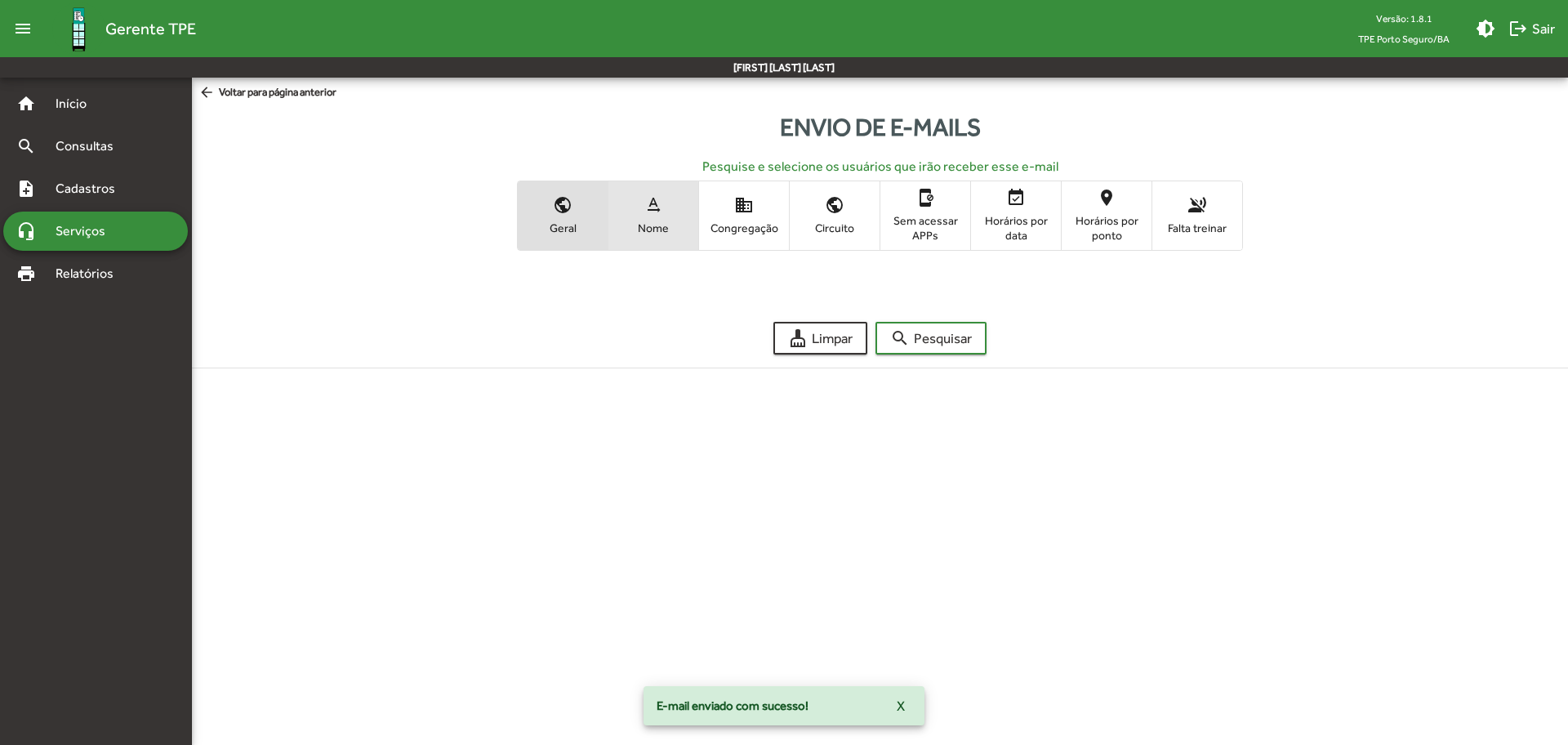 click on "text_rotation_none Nome" at bounding box center [653, 215] 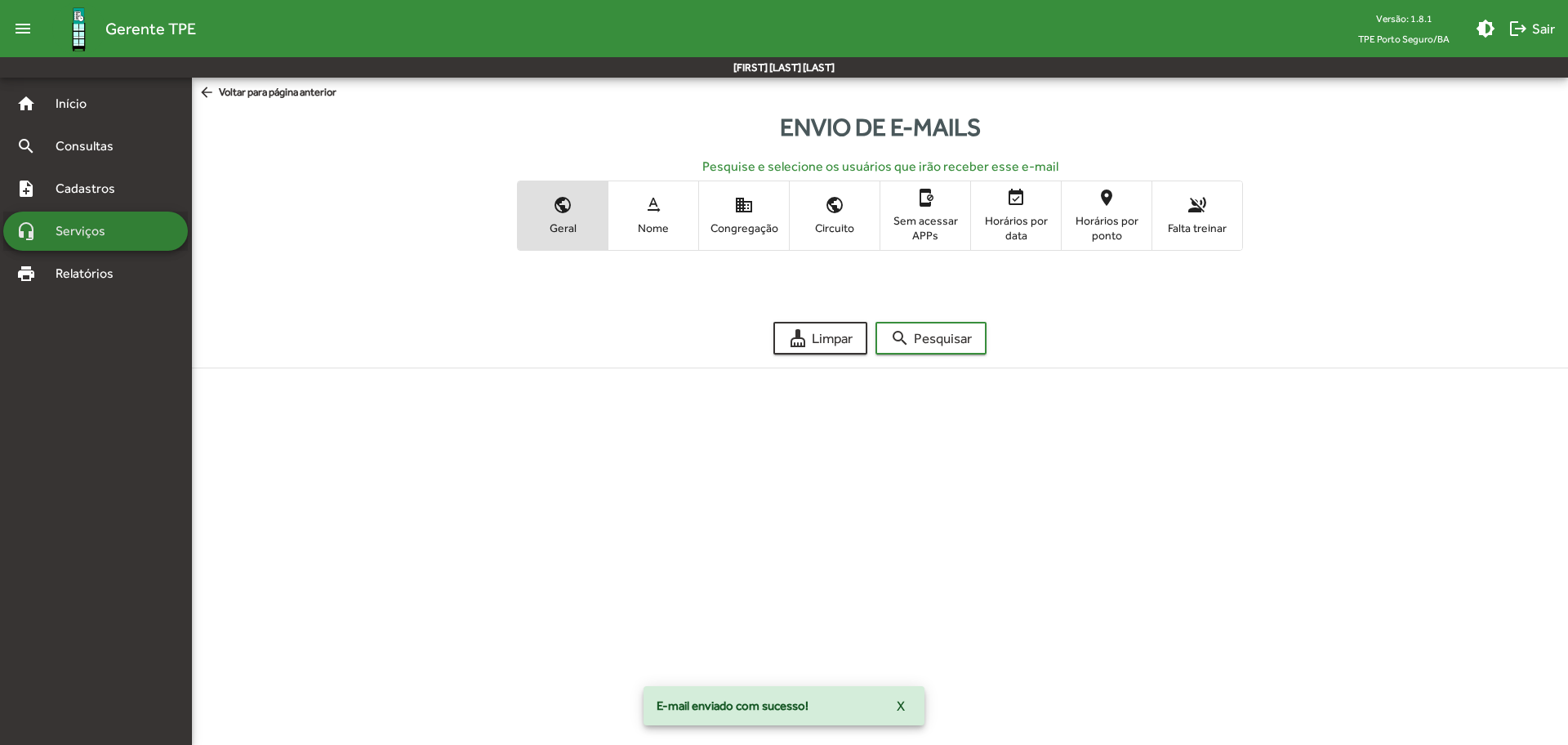 click on "Serviços" at bounding box center [87, 231] 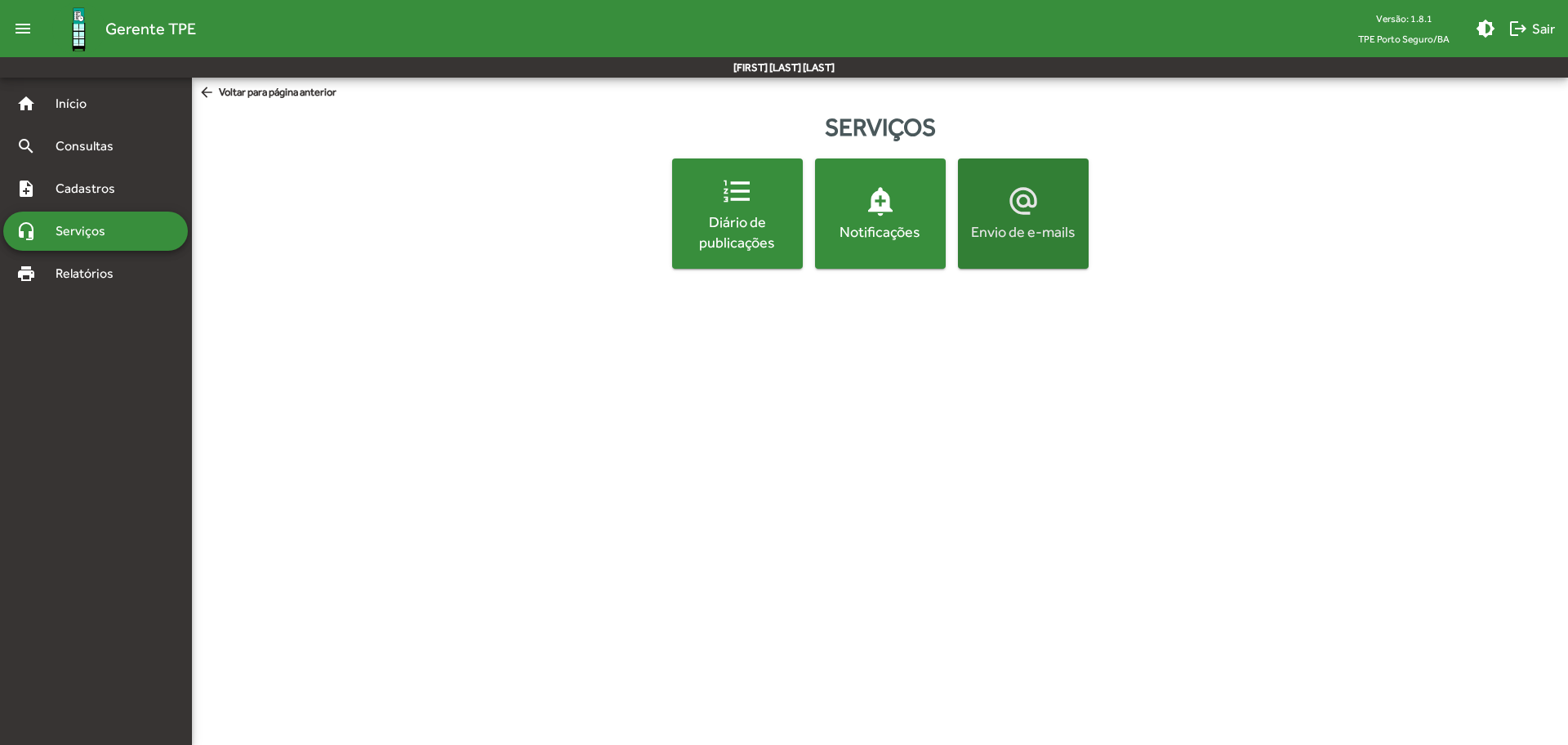 click on "alternate_email  Envio de e-mails" 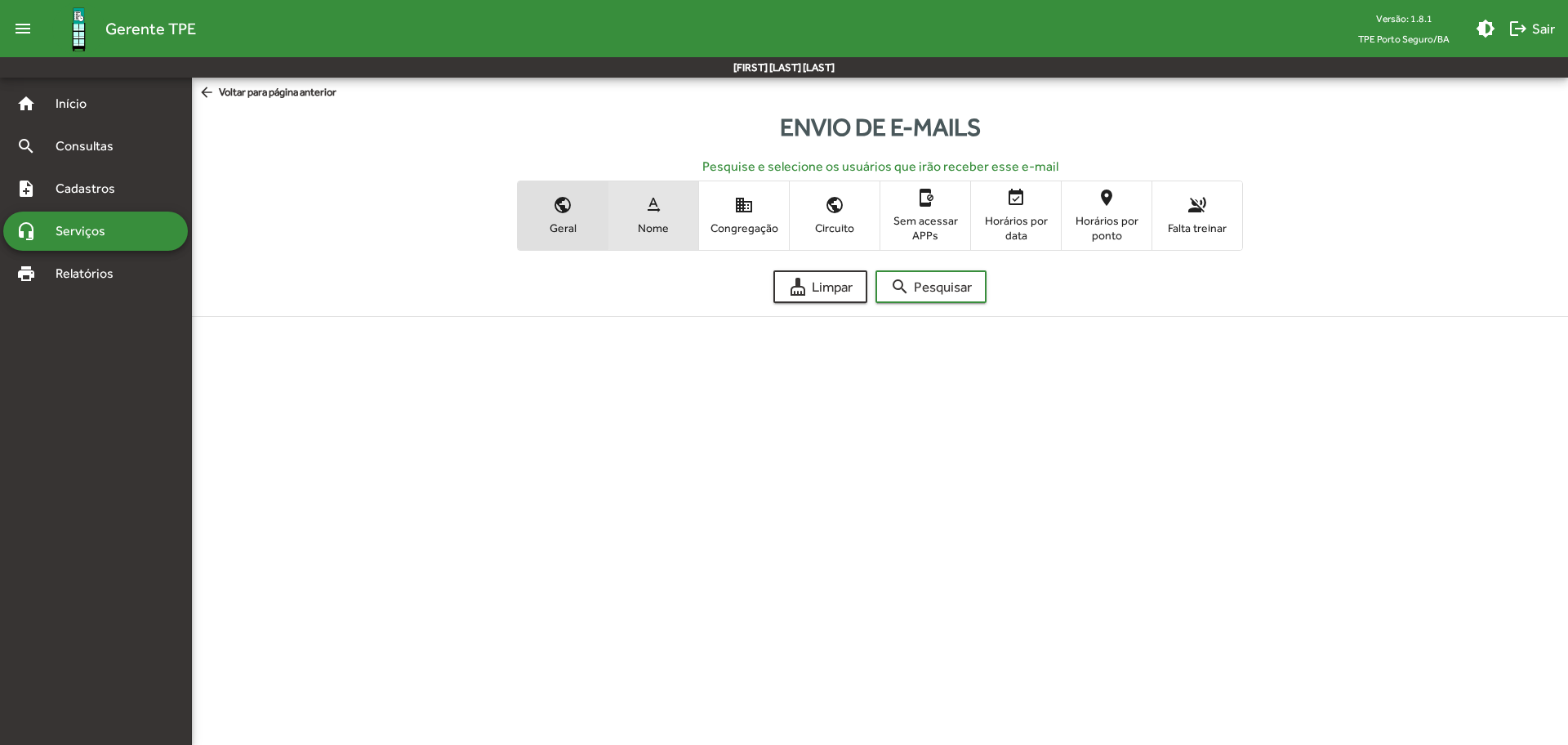 click on "text_rotation_none Nome" at bounding box center [653, 215] 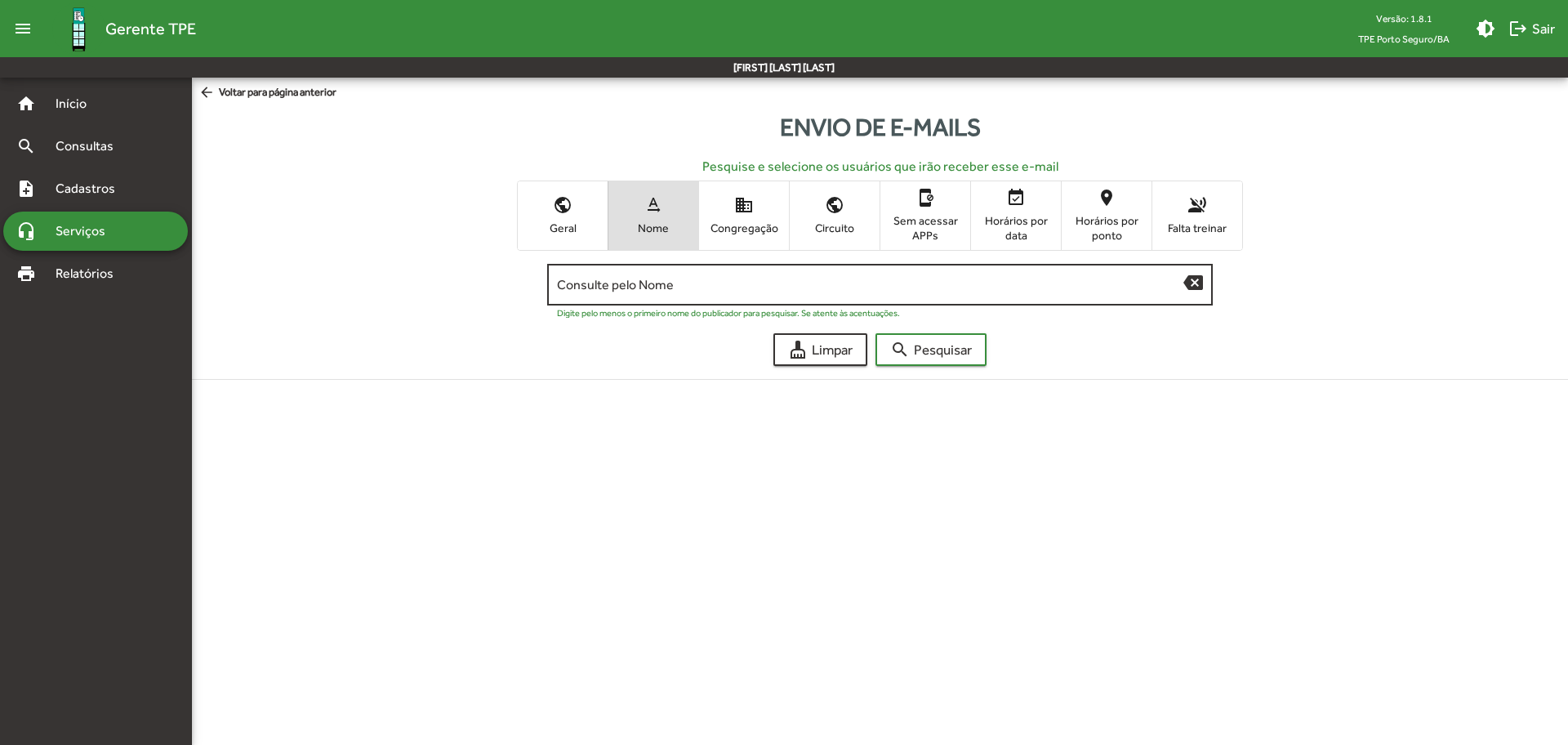 click on "Consulte pelo Nome" 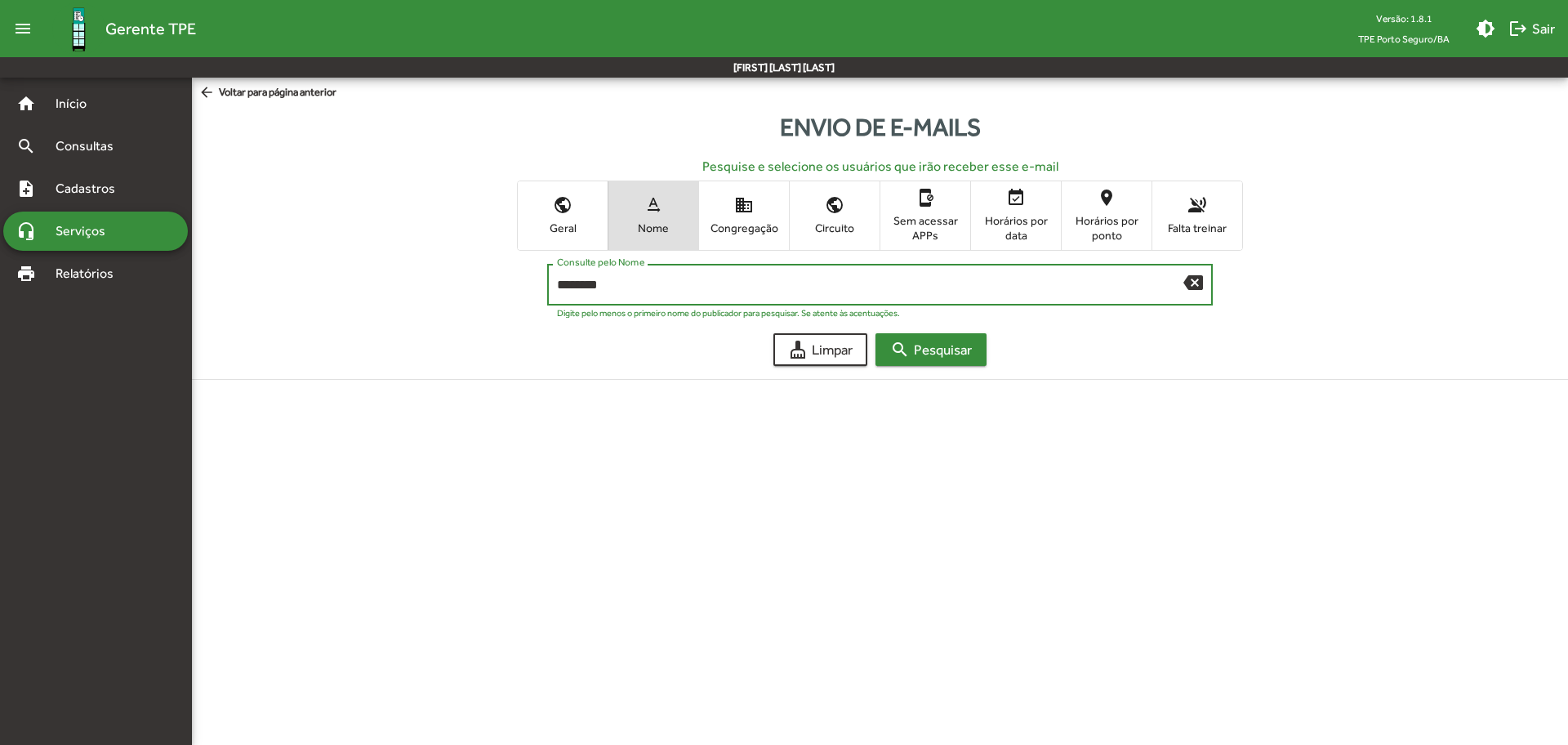 type on "********" 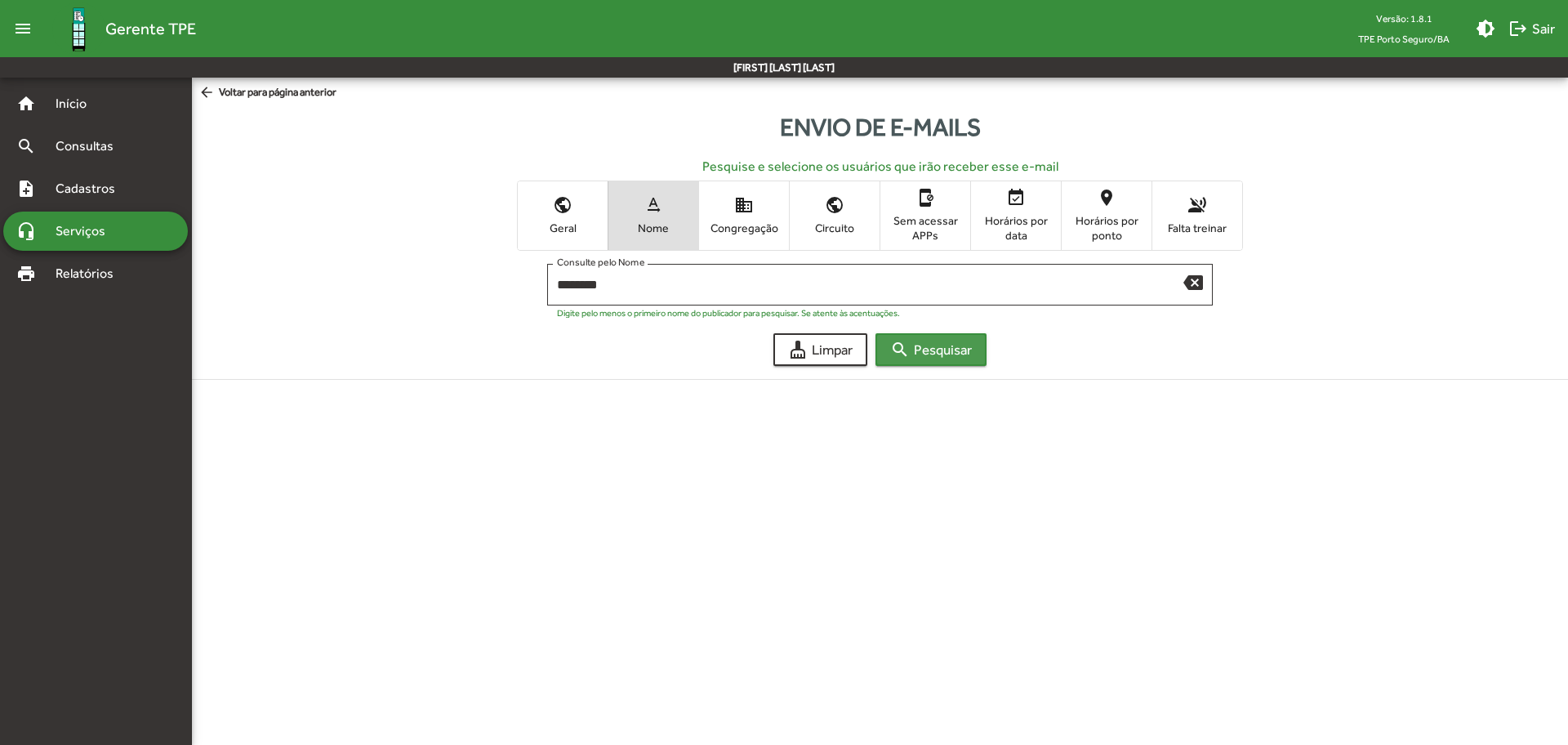 click on "search  Pesquisar" 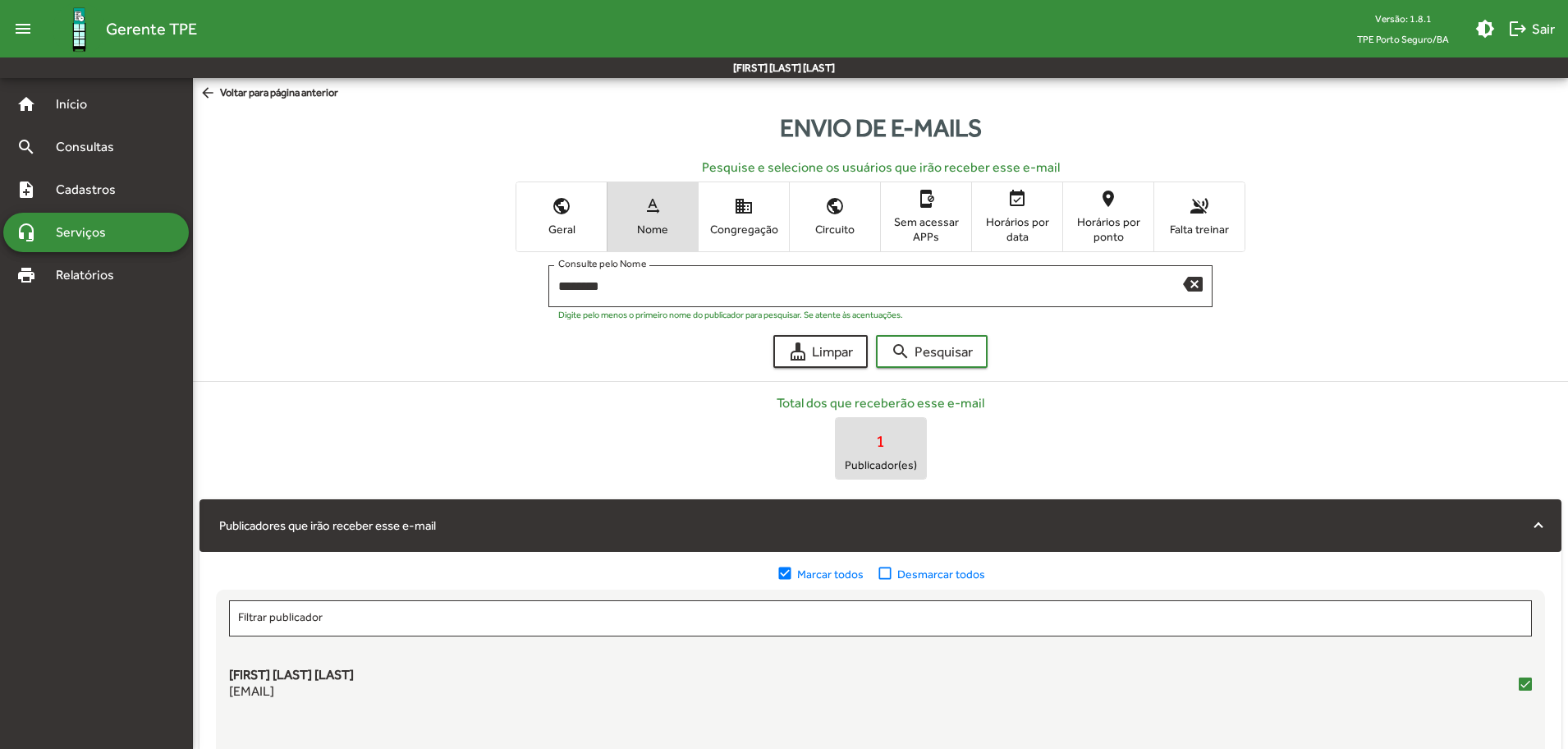 drag, startPoint x: 1567, startPoint y: 223, endPoint x: 1567, endPoint y: 338, distance: 115 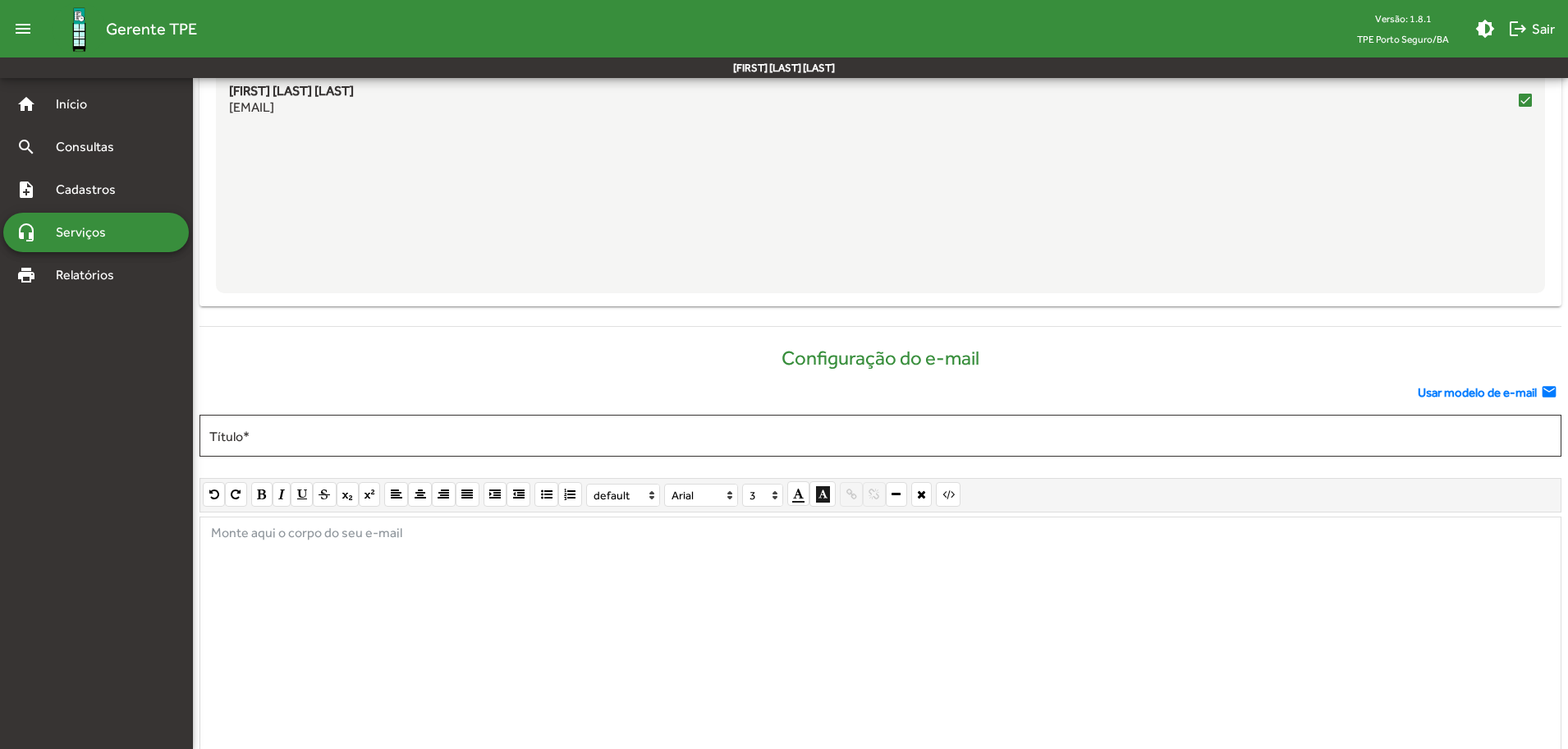 scroll, scrollTop: 601, scrollLeft: 0, axis: vertical 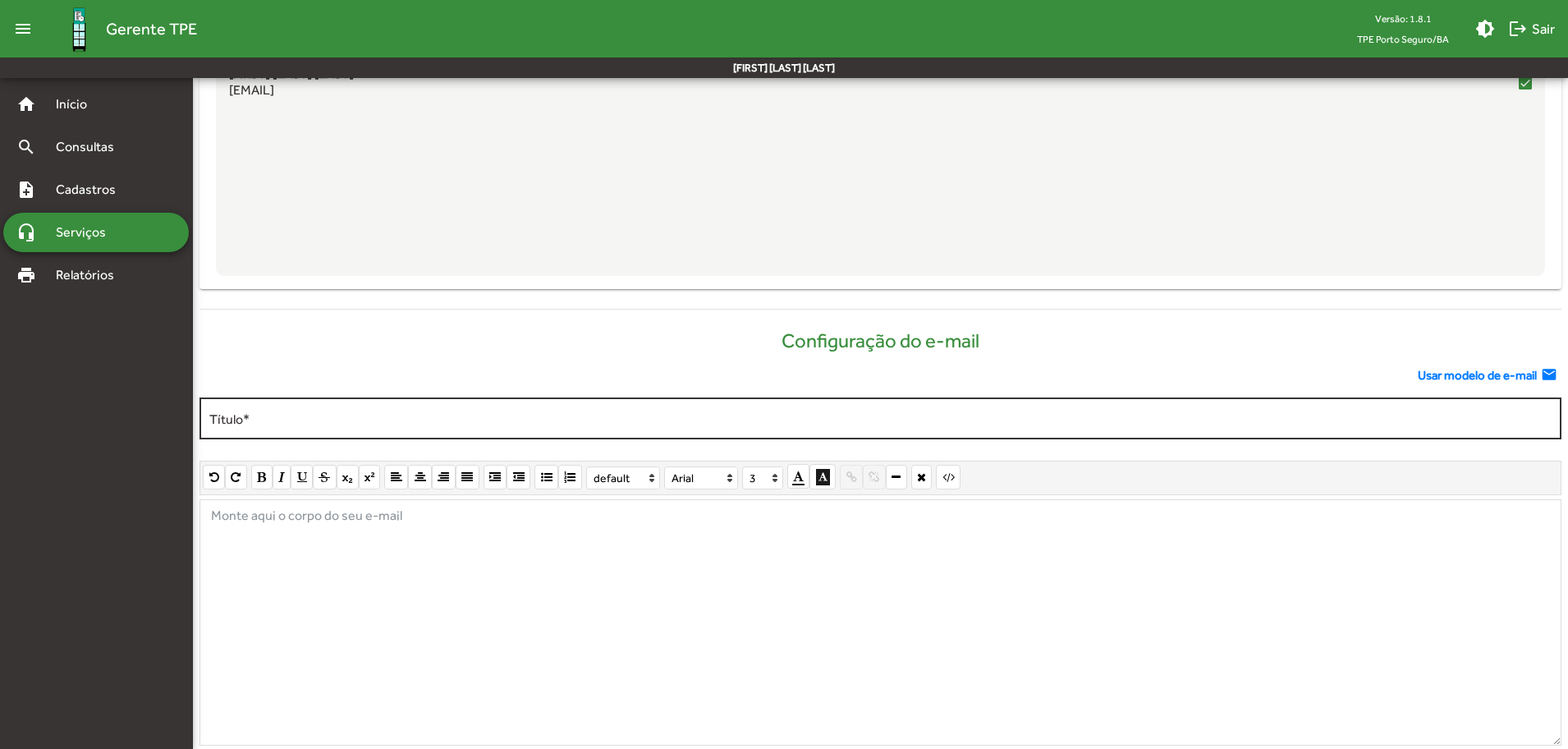 click on "Título  *" 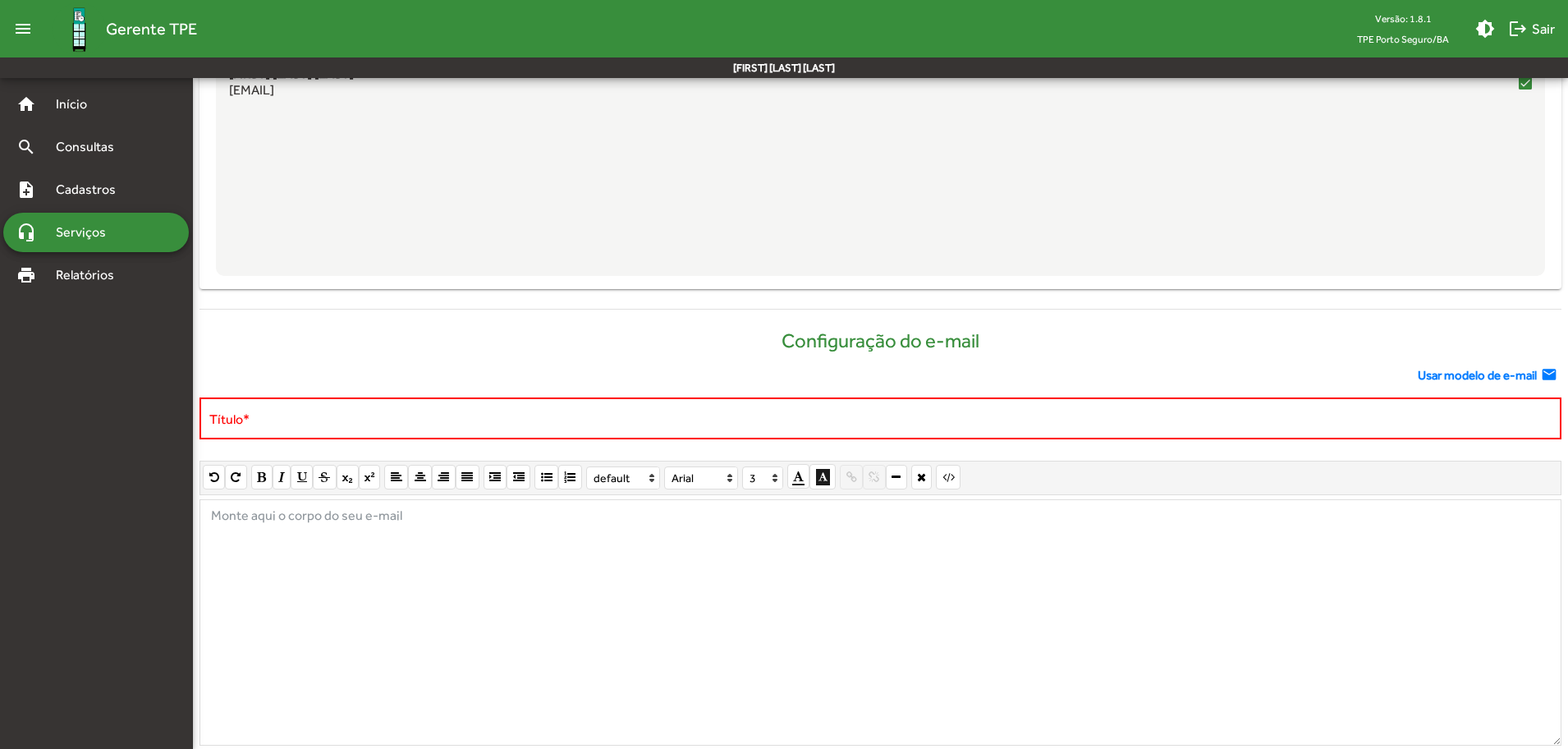 click on "Usar modelo de e-mail" 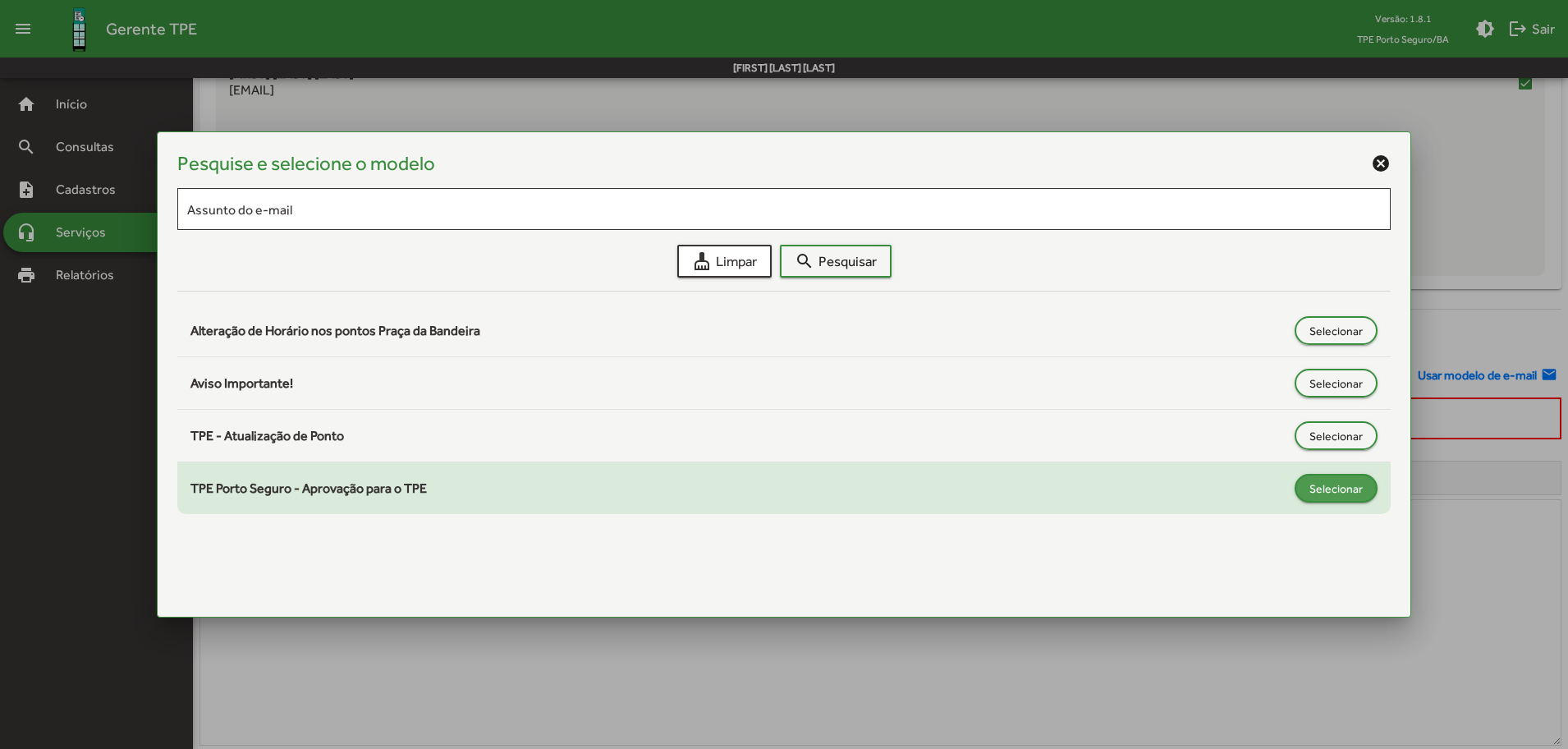 click on "Selecionar" 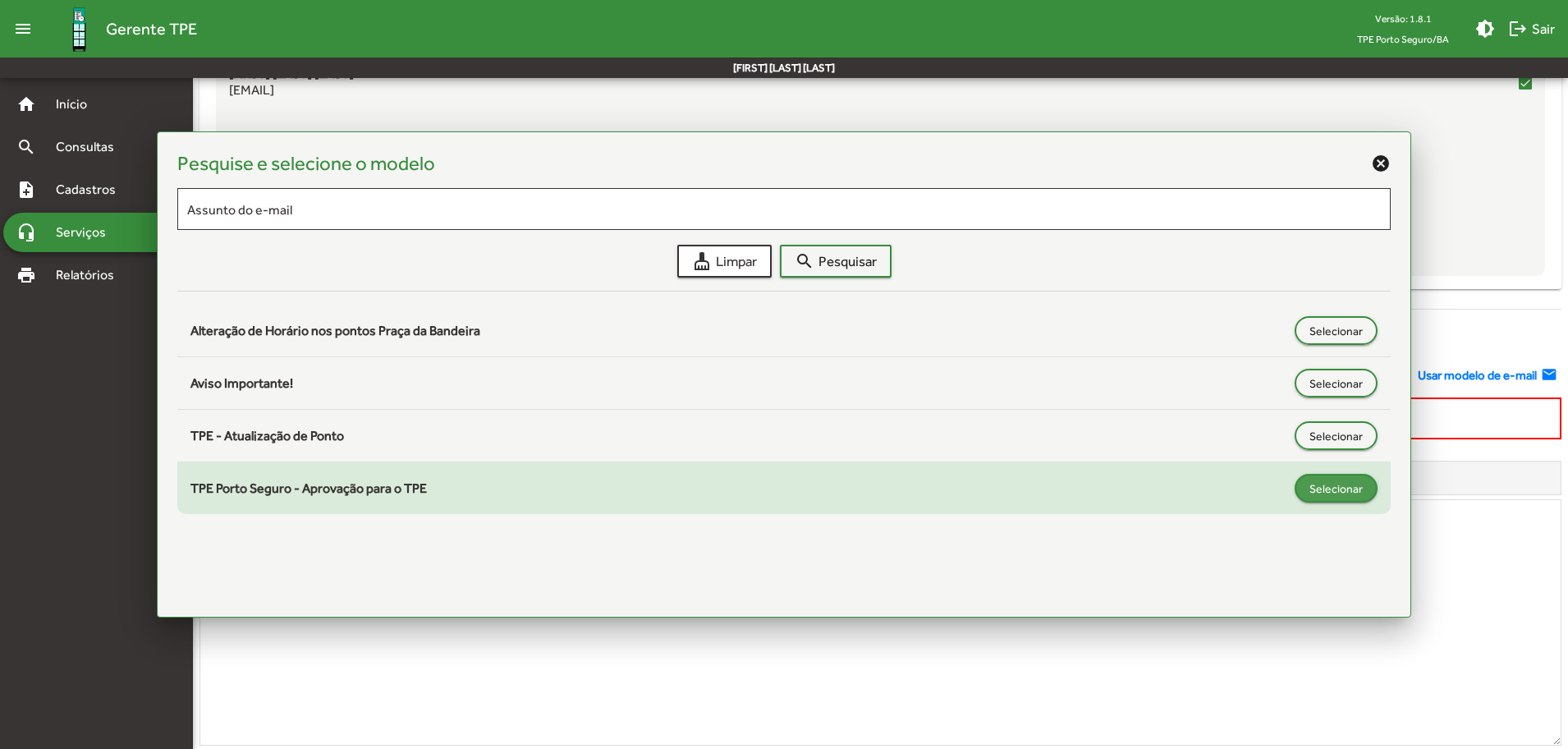 type on "**********" 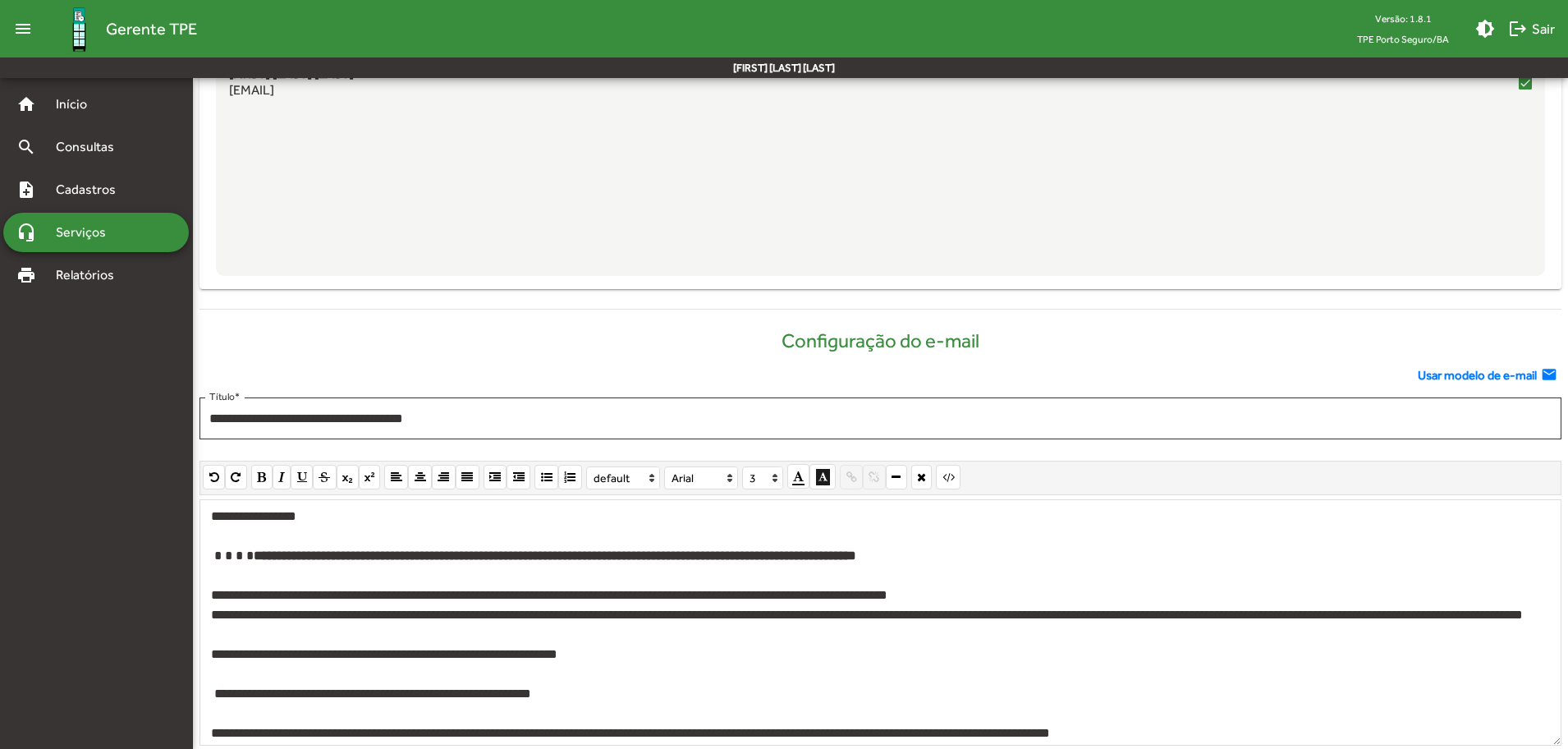 scroll, scrollTop: 771, scrollLeft: 0, axis: vertical 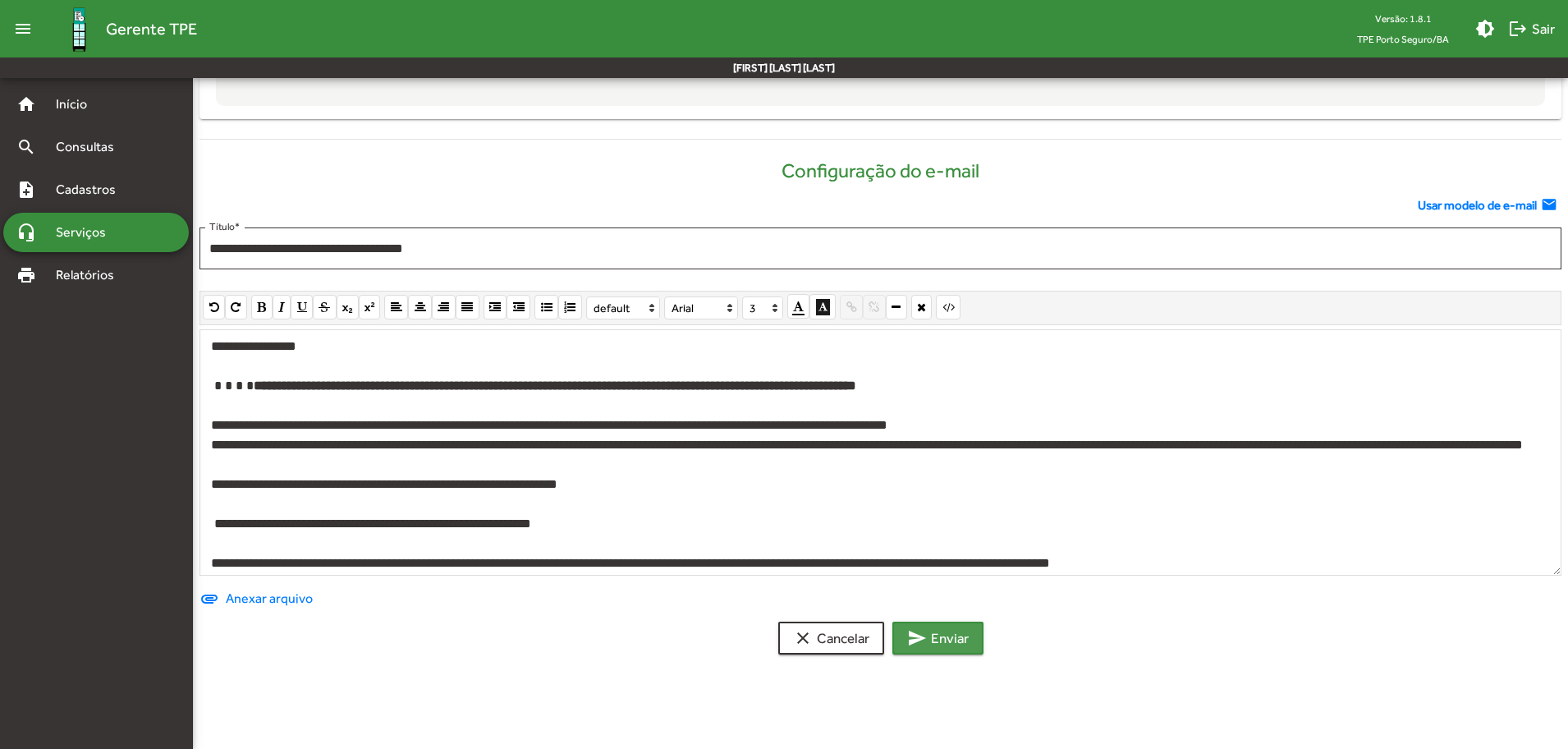 click on "send  Enviar" 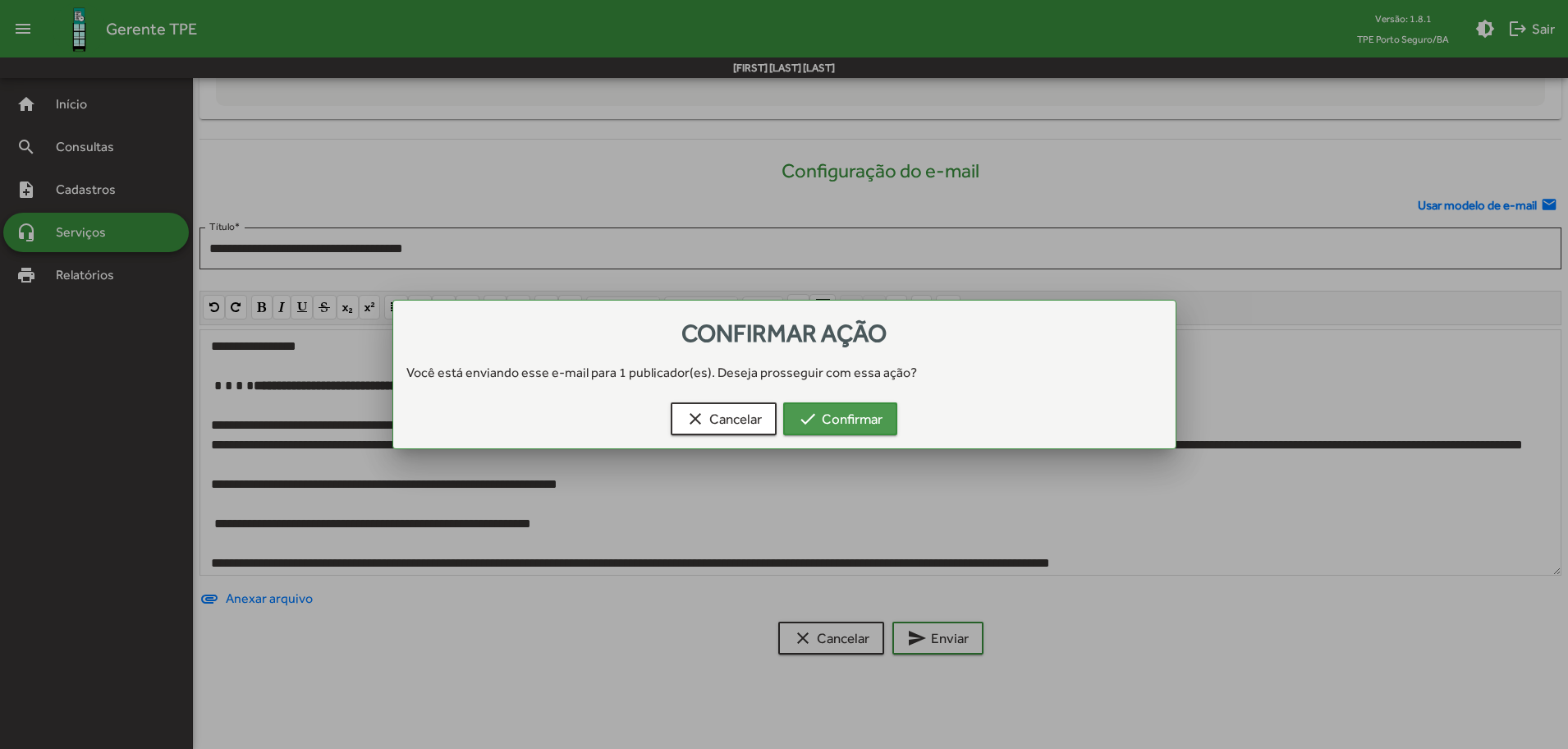 click on "check  Confirmar" at bounding box center [840, 419] 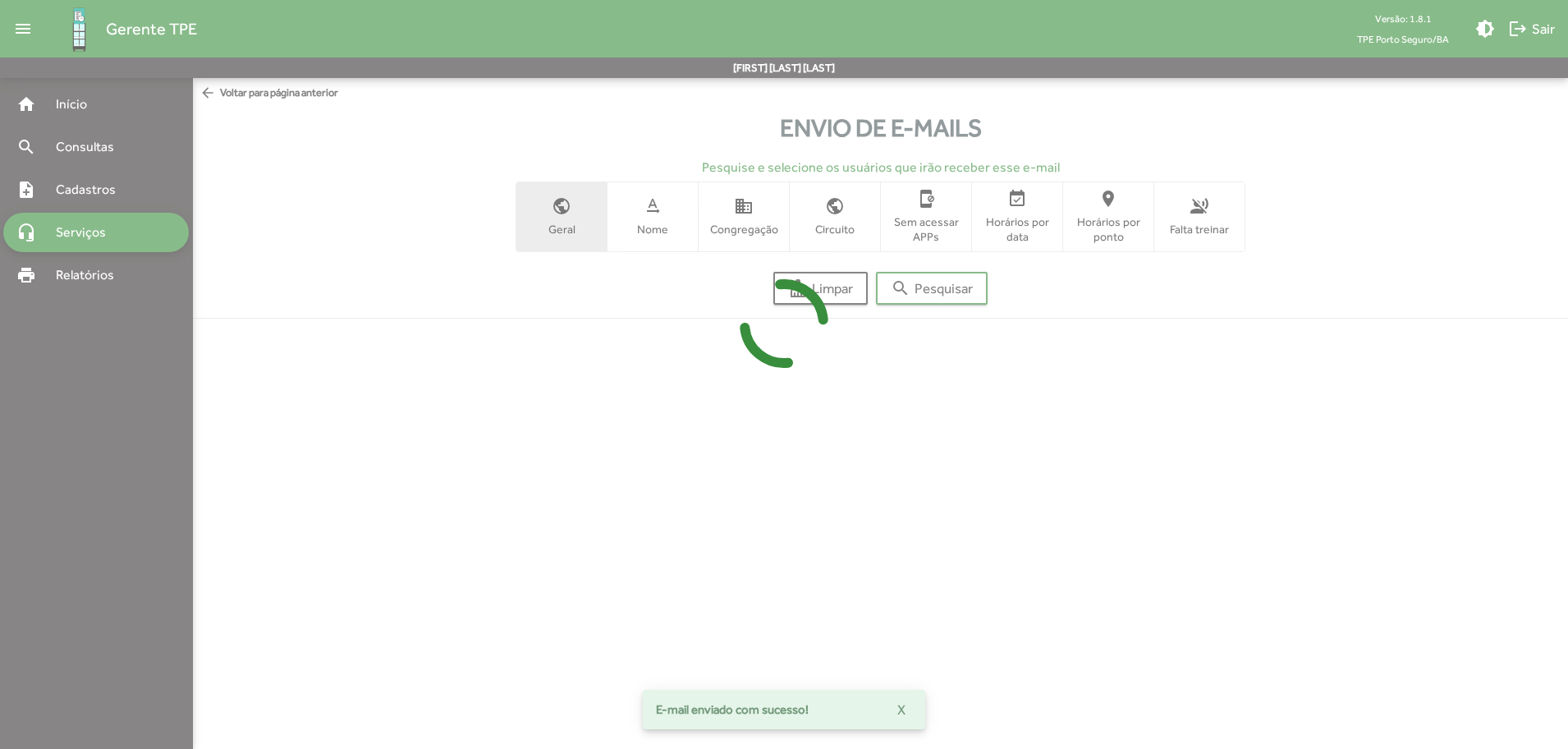 scroll, scrollTop: 0, scrollLeft: 0, axis: both 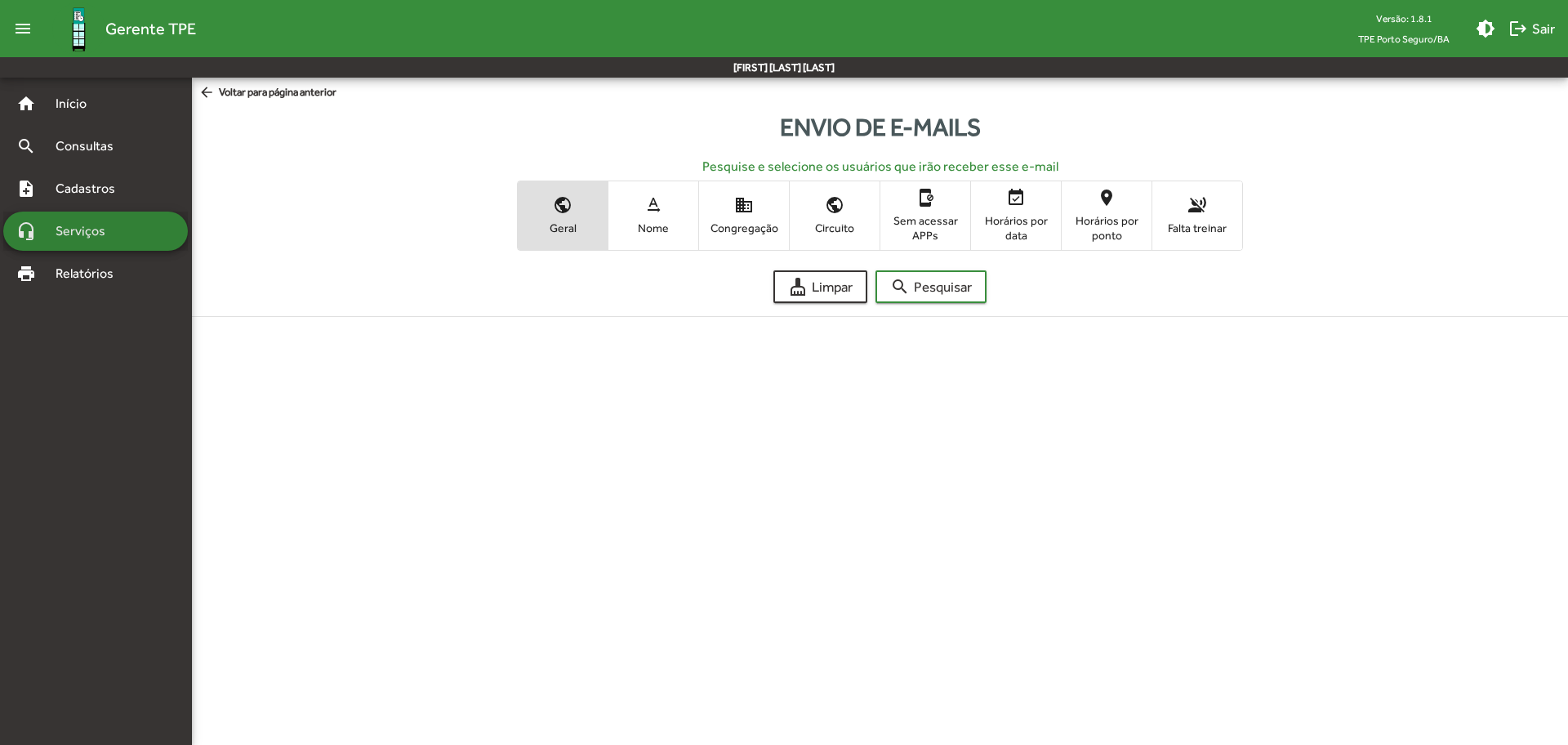 click on "Serviços" at bounding box center [87, 231] 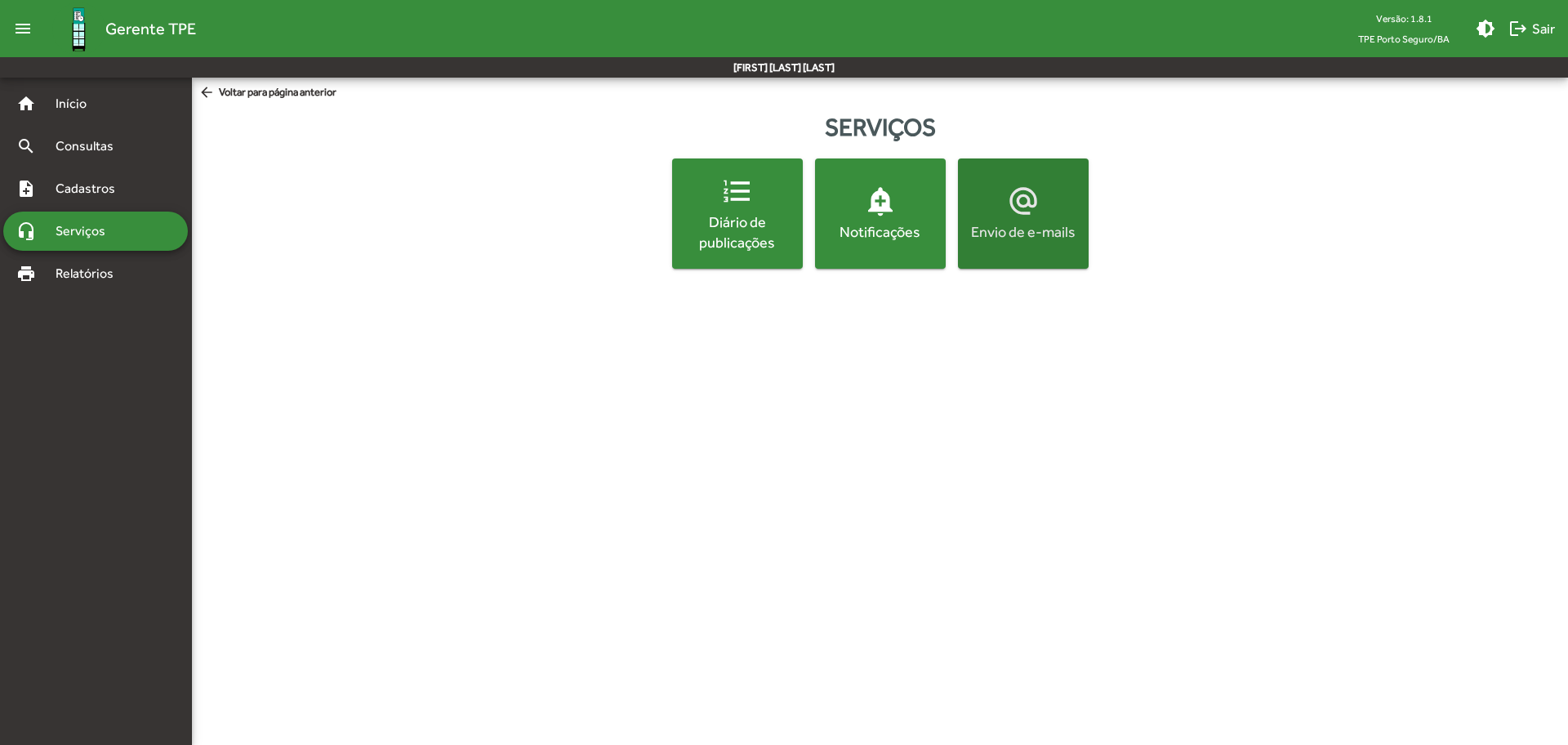 click on "alternate_email  Envio de e-mails" 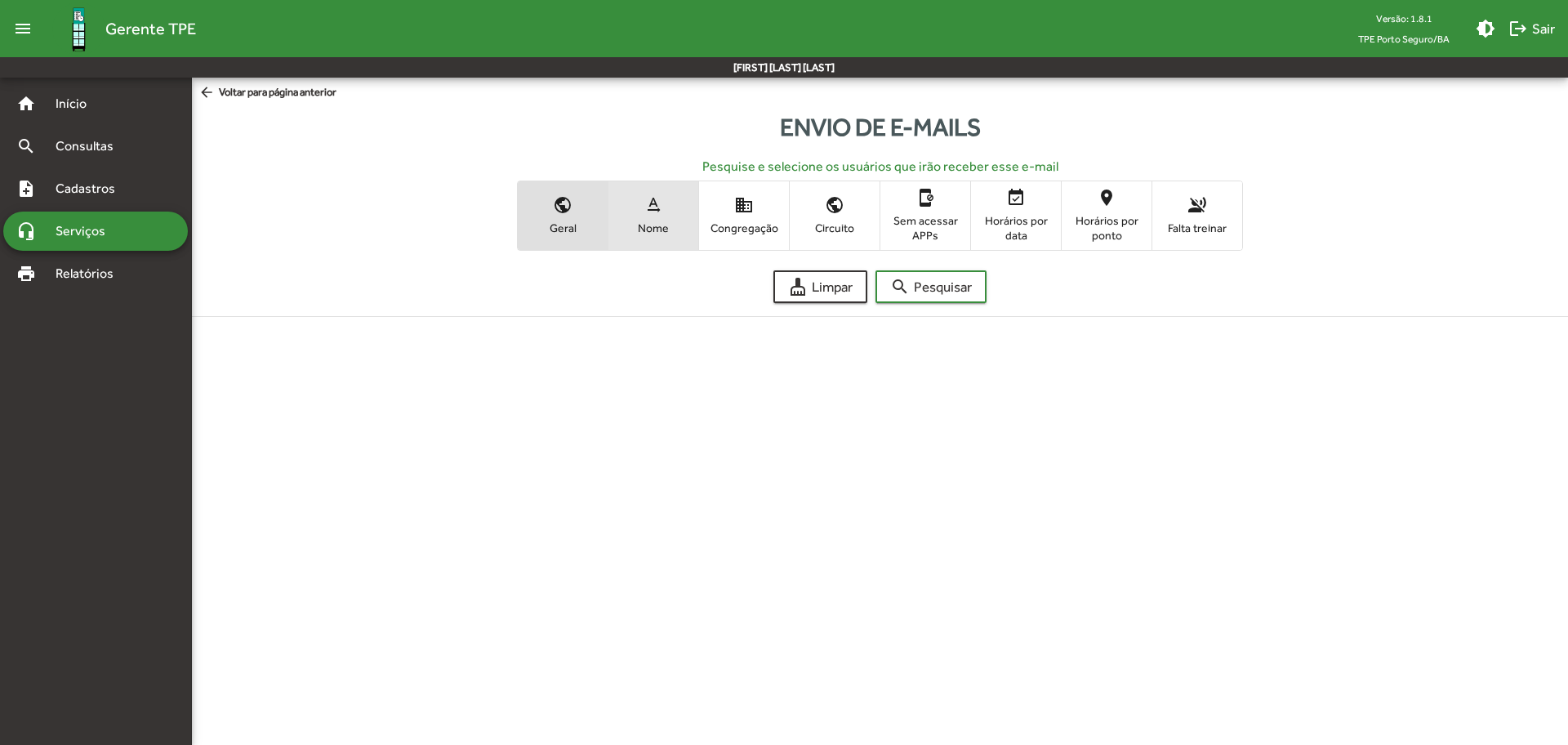 click on "text_rotation_none Nome" at bounding box center [653, 215] 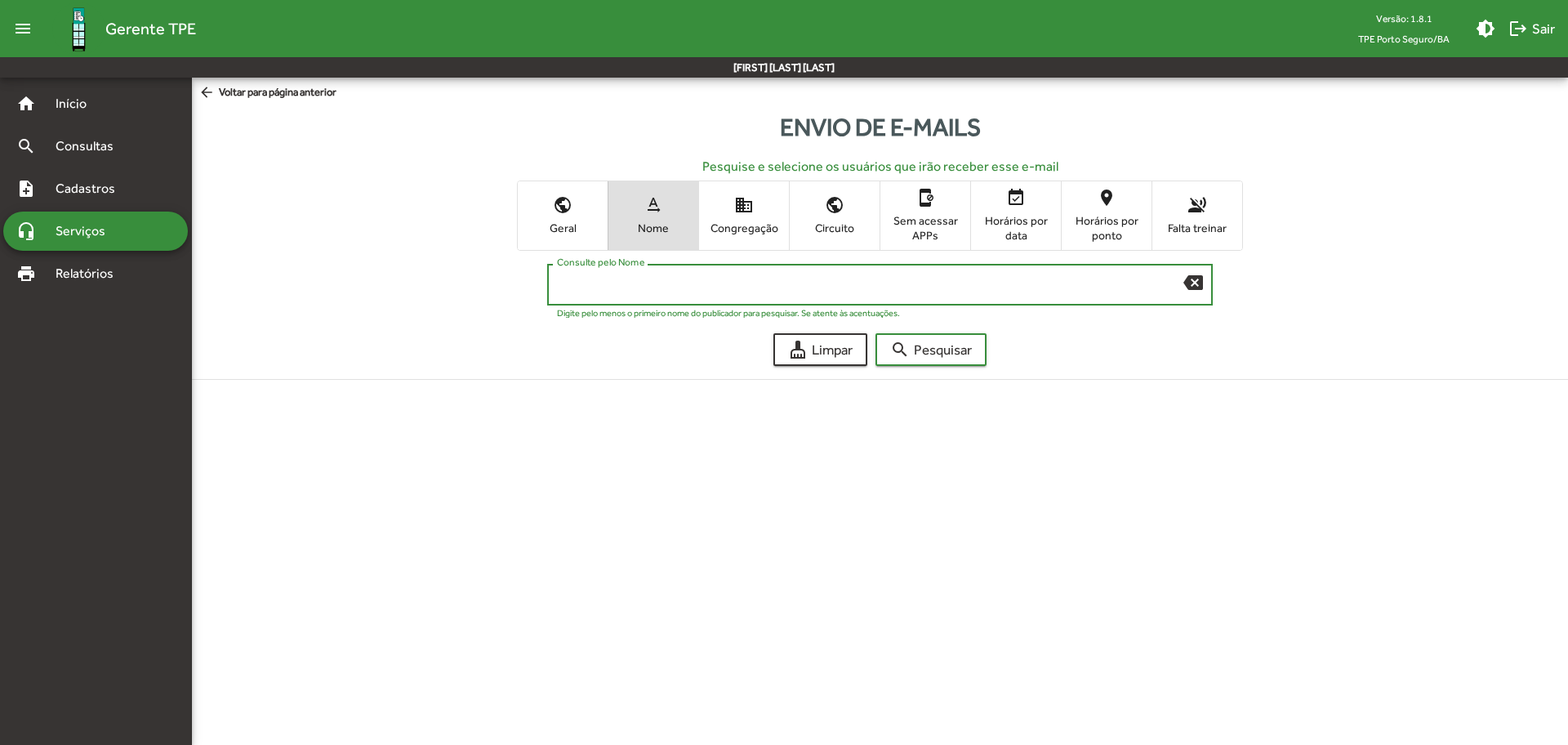 click on "Consulte pelo Nome" at bounding box center [870, 285] 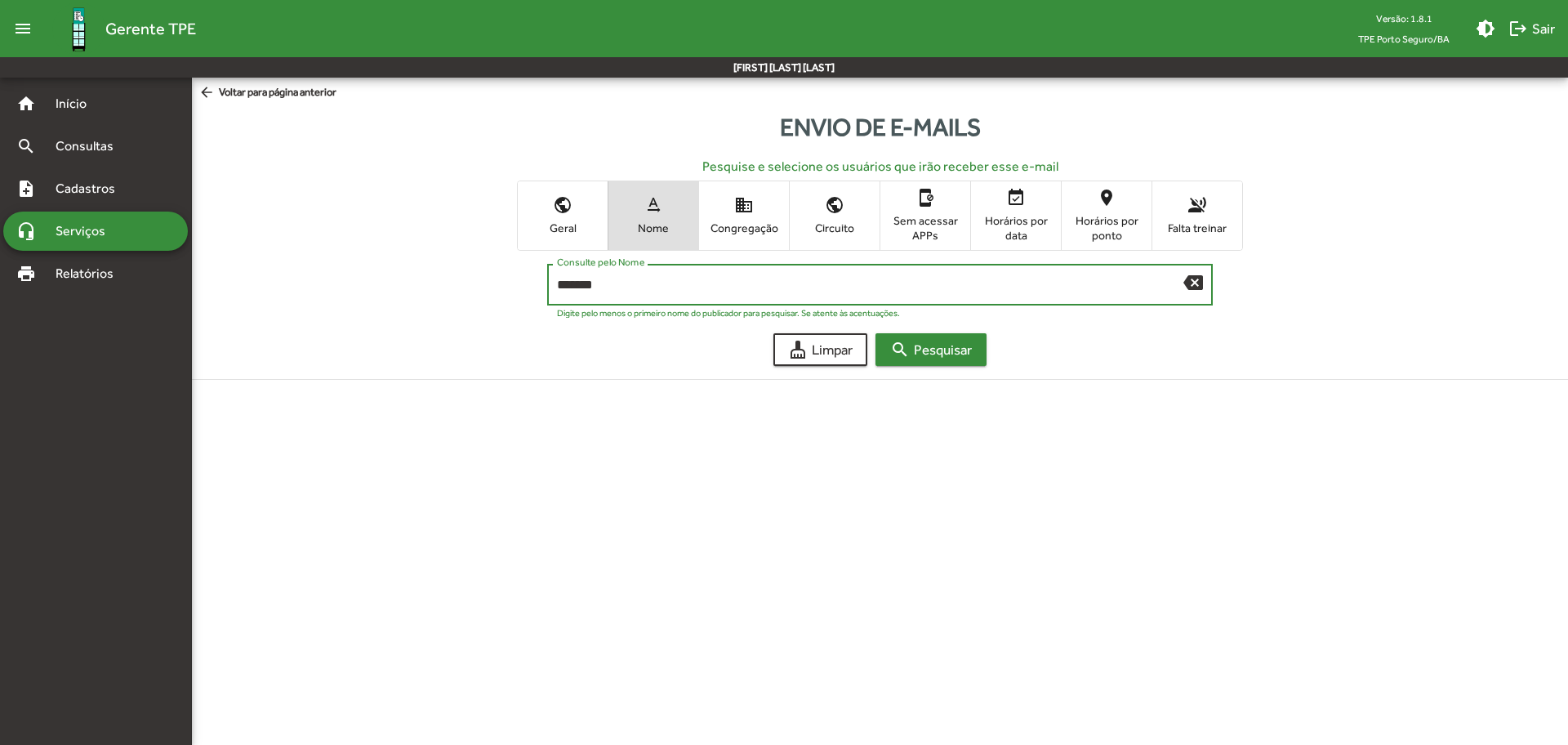 type on "*******" 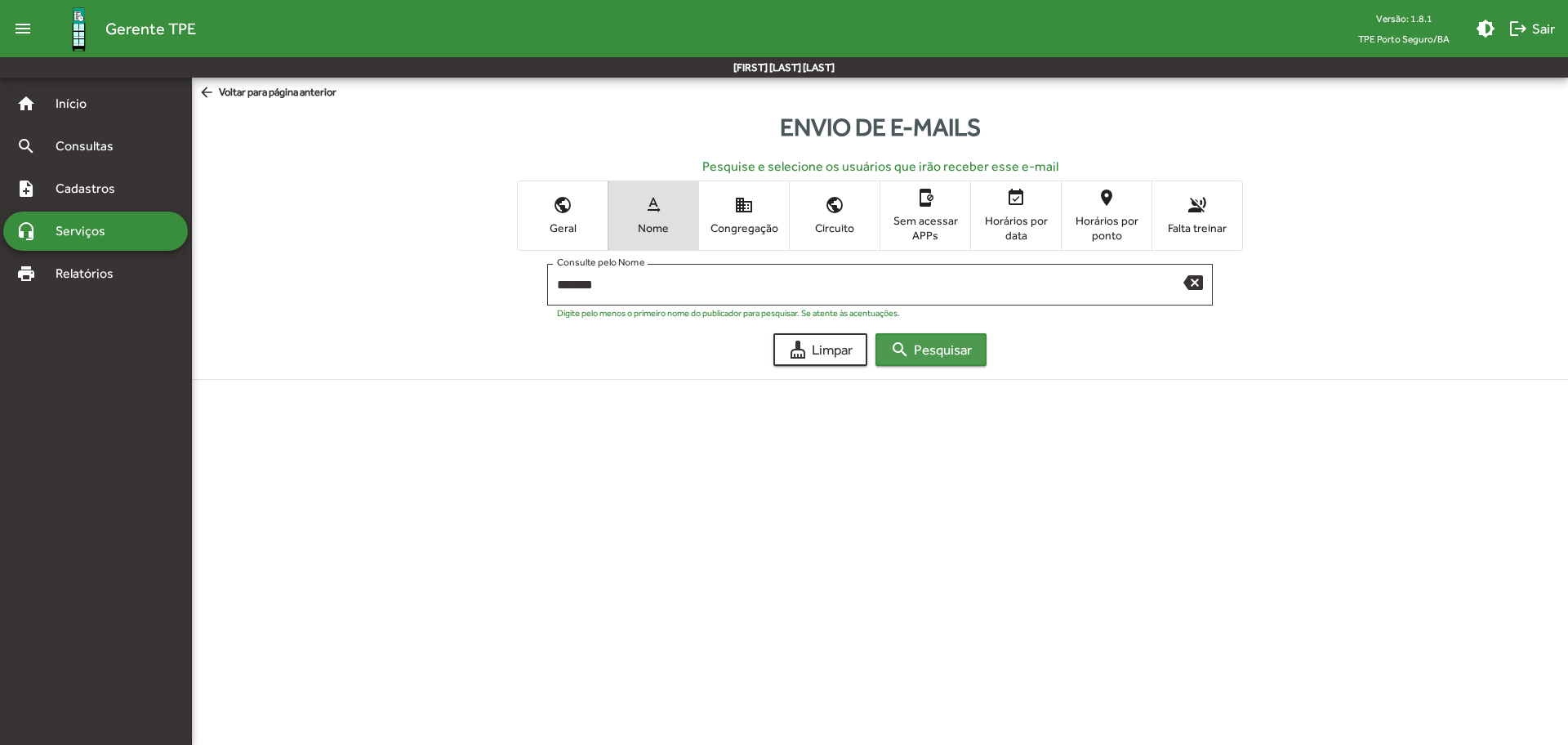 click on "search  Pesquisar" 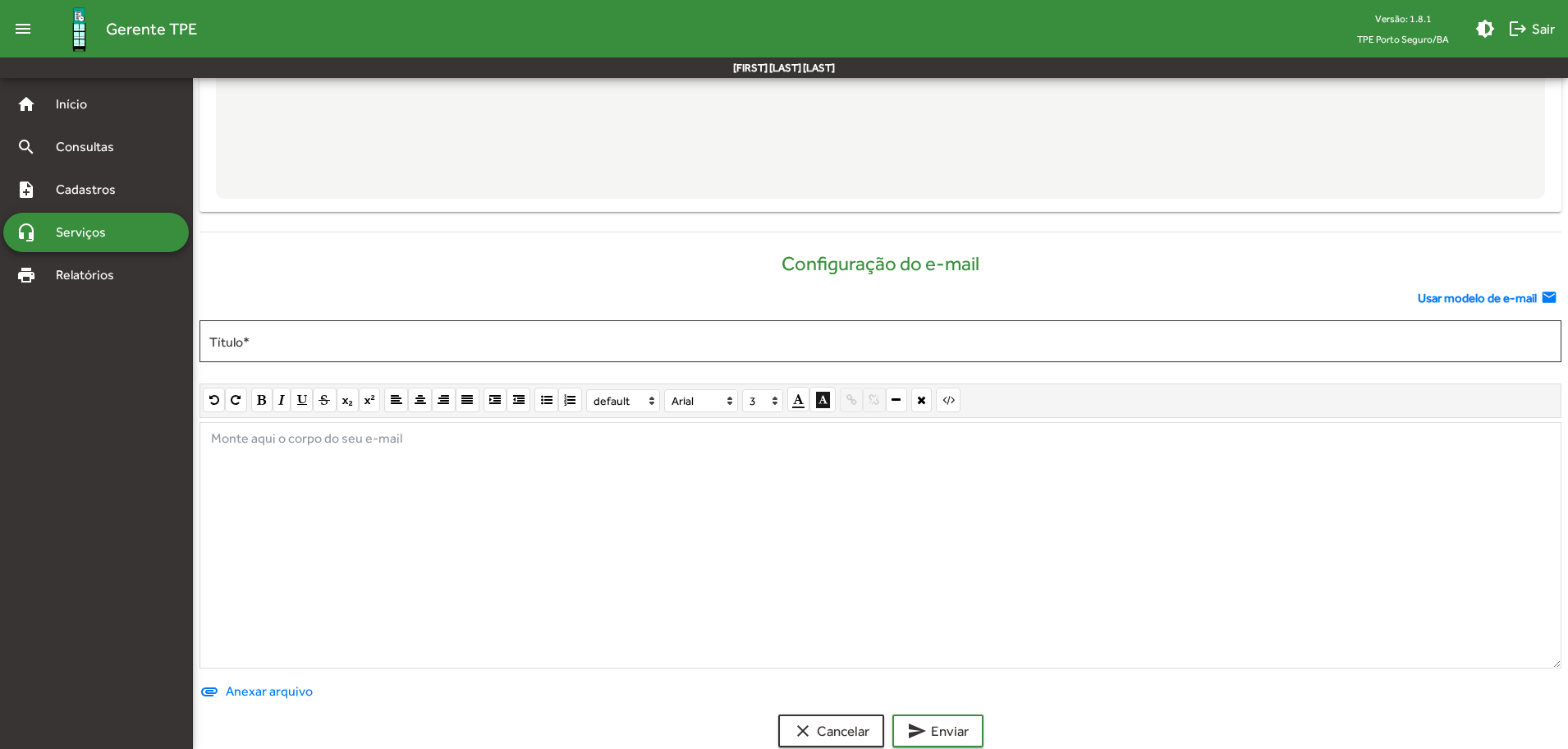 scroll, scrollTop: 729, scrollLeft: 0, axis: vertical 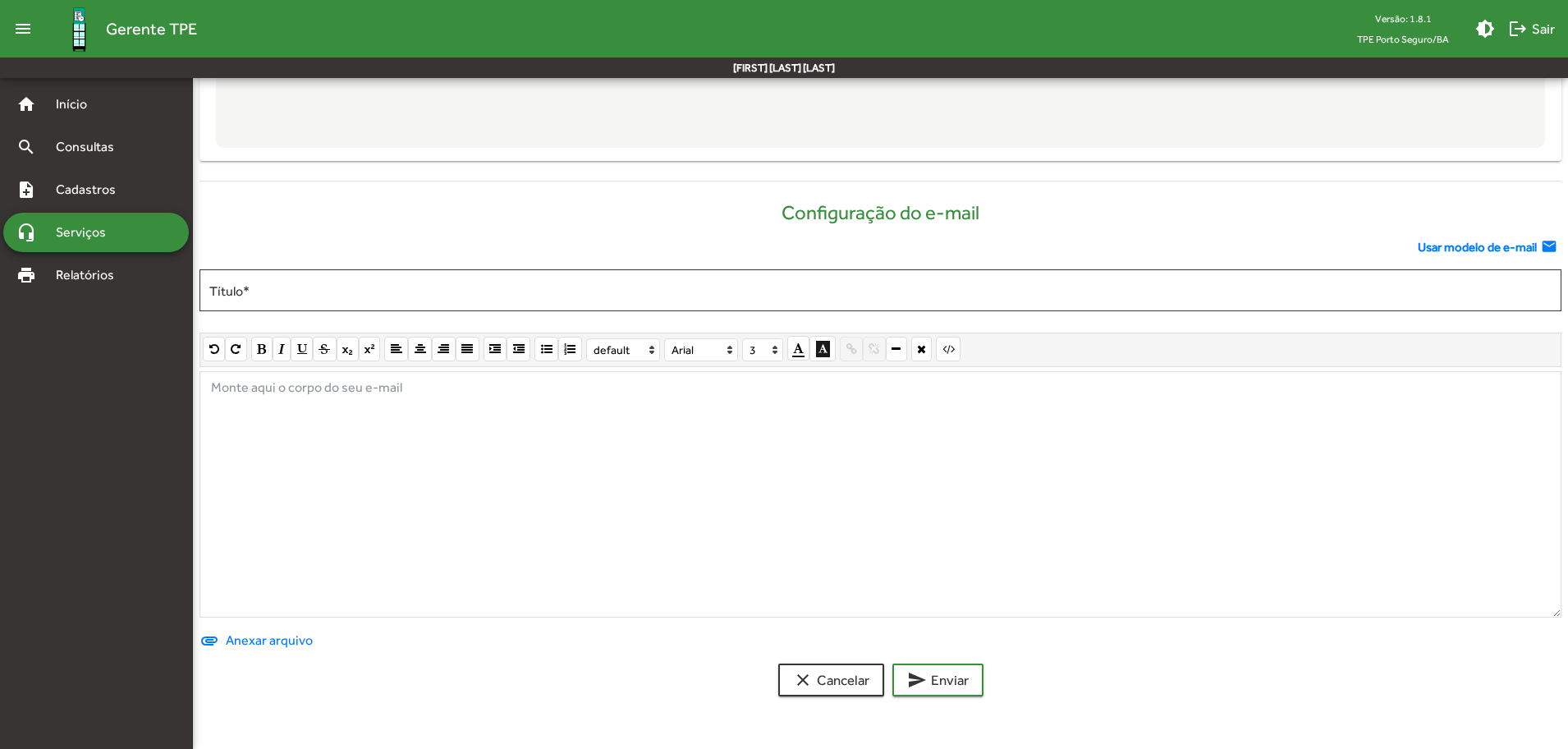 click on "Usar modelo de e-mail" 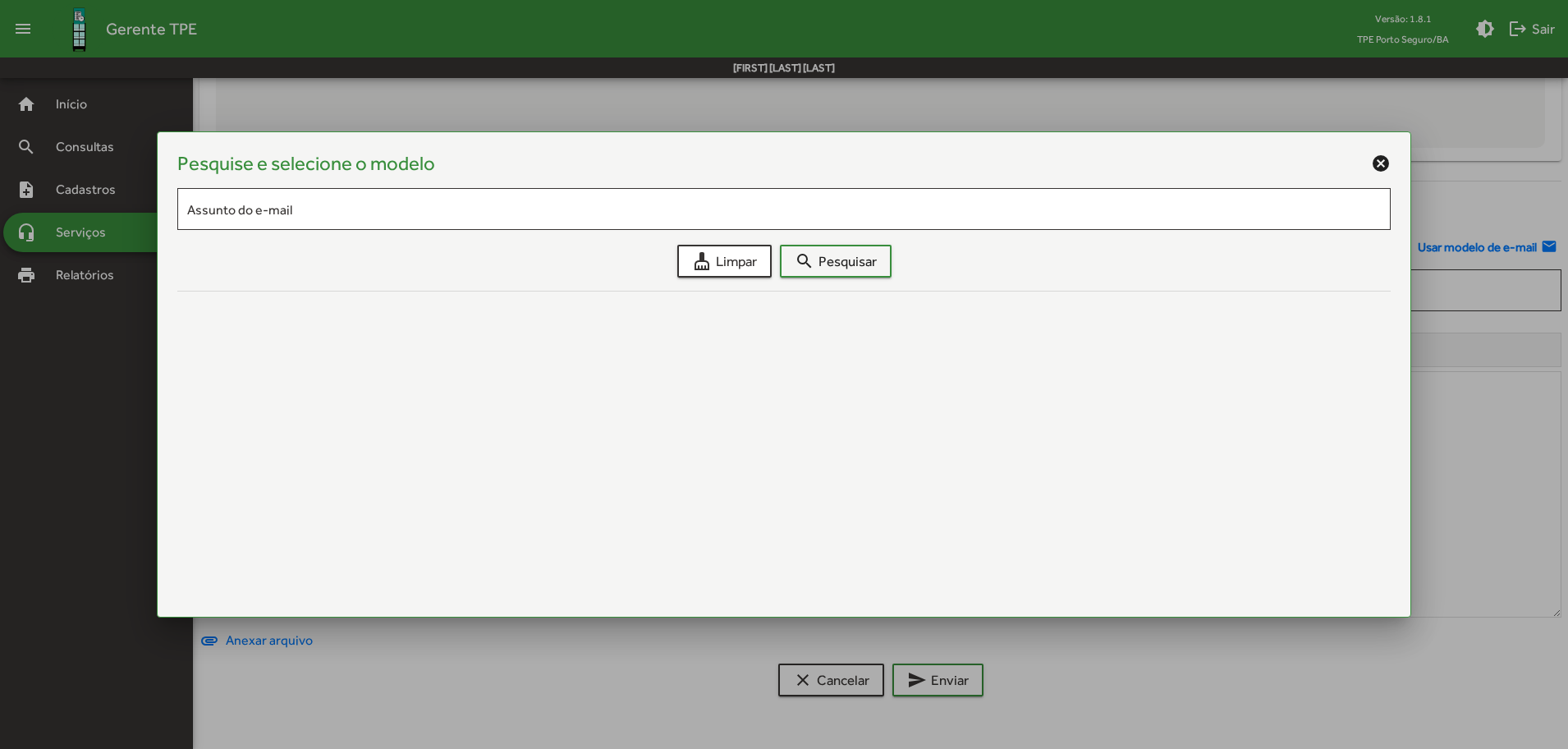 scroll, scrollTop: 0, scrollLeft: 0, axis: both 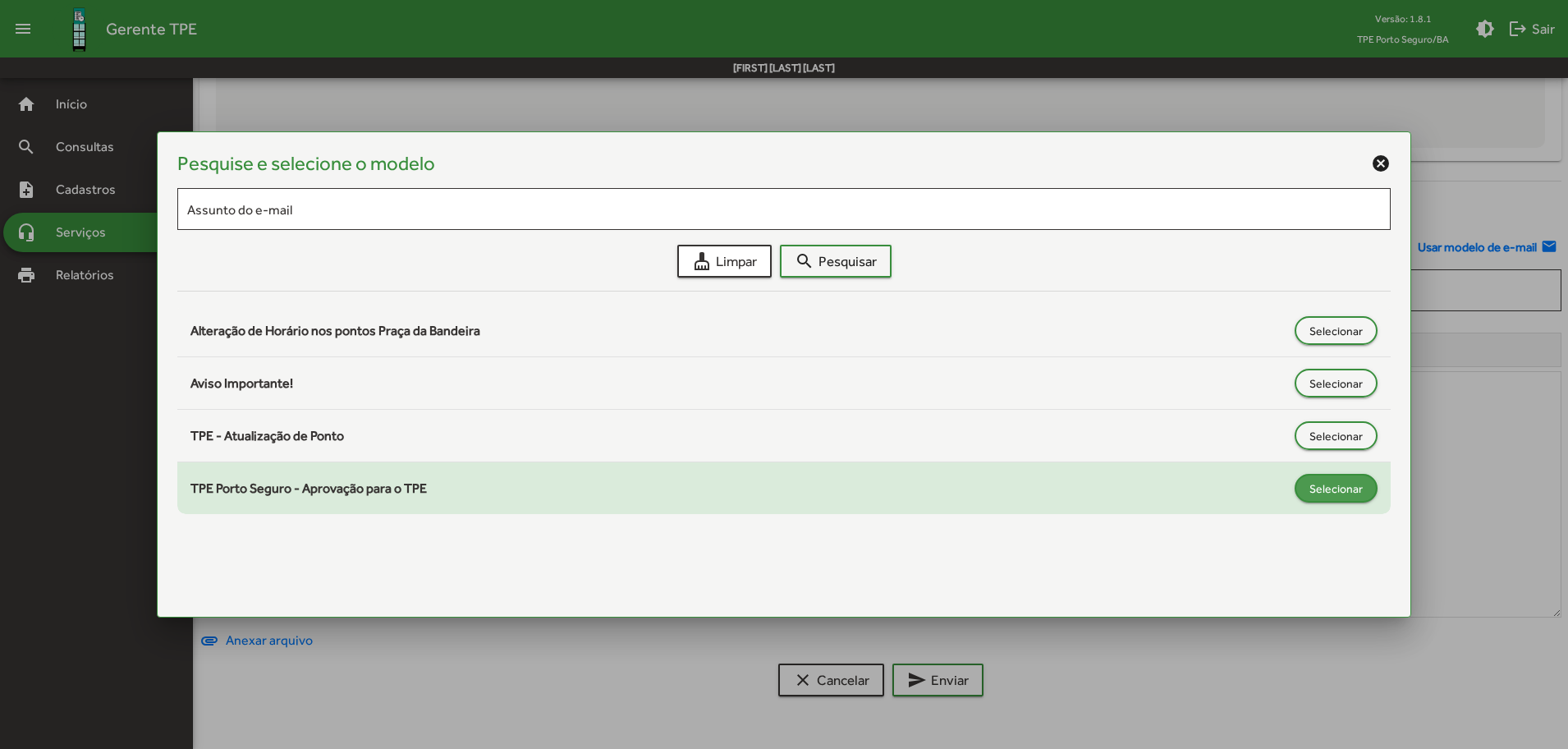 click on "Selecionar" 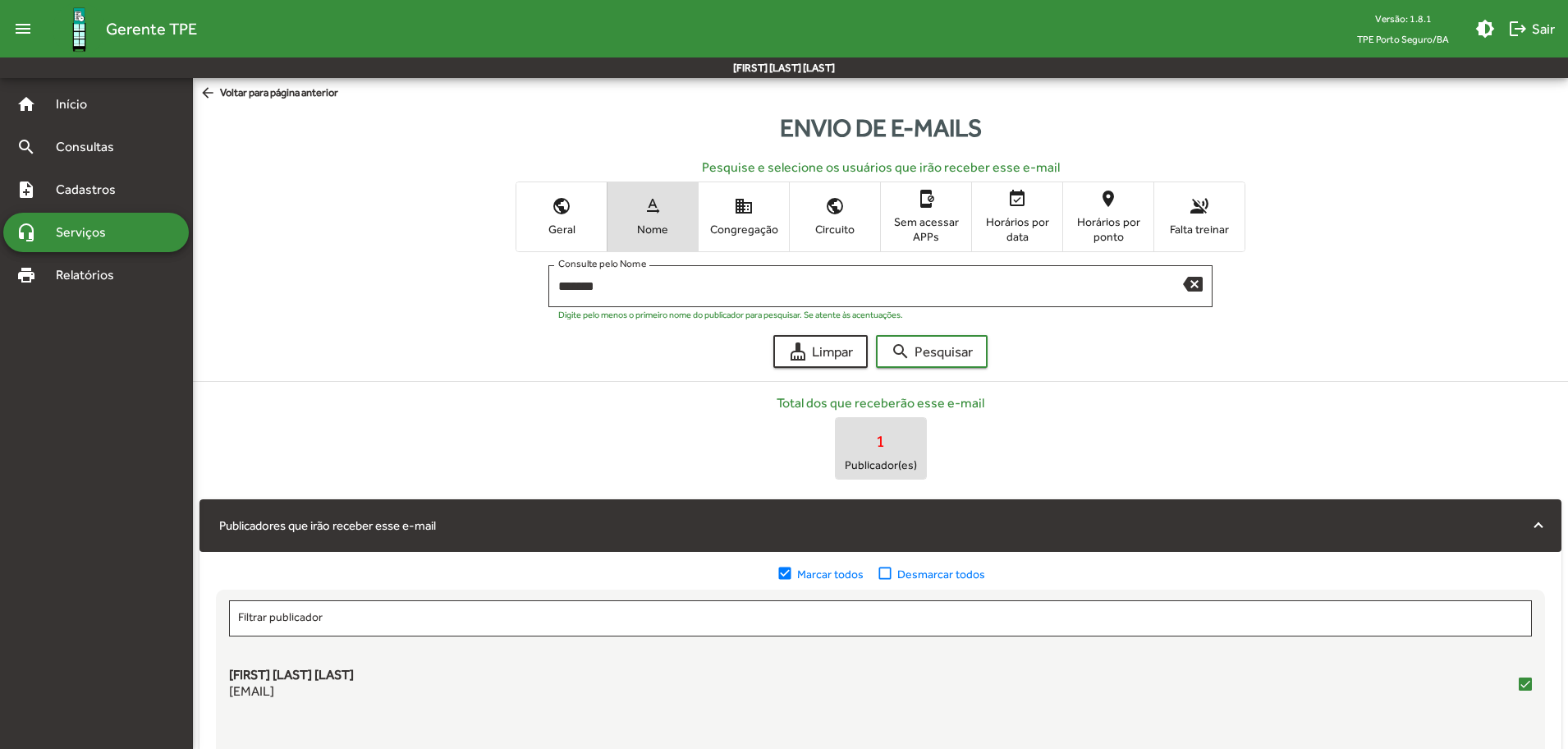 scroll, scrollTop: 729, scrollLeft: 0, axis: vertical 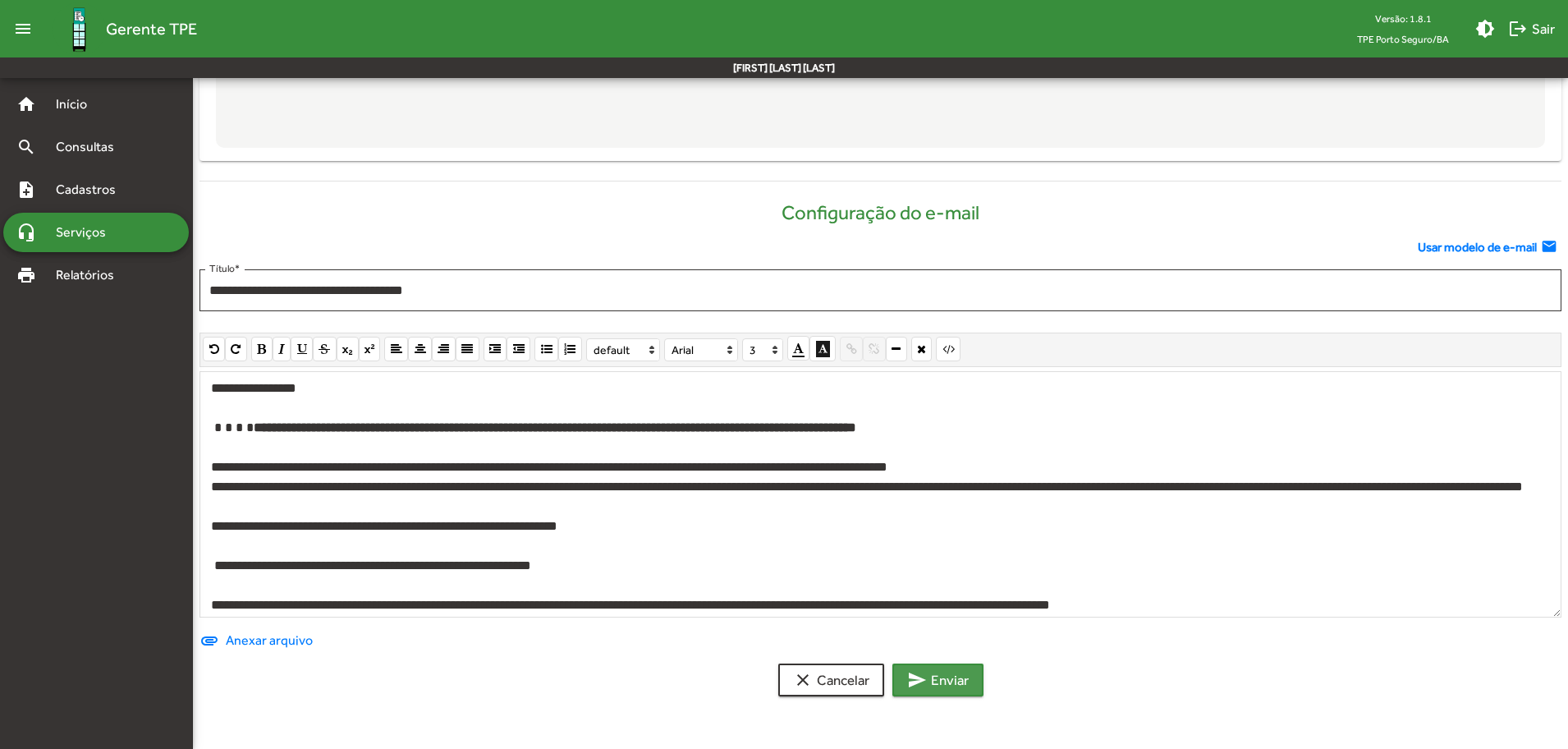 click on "send  Enviar" 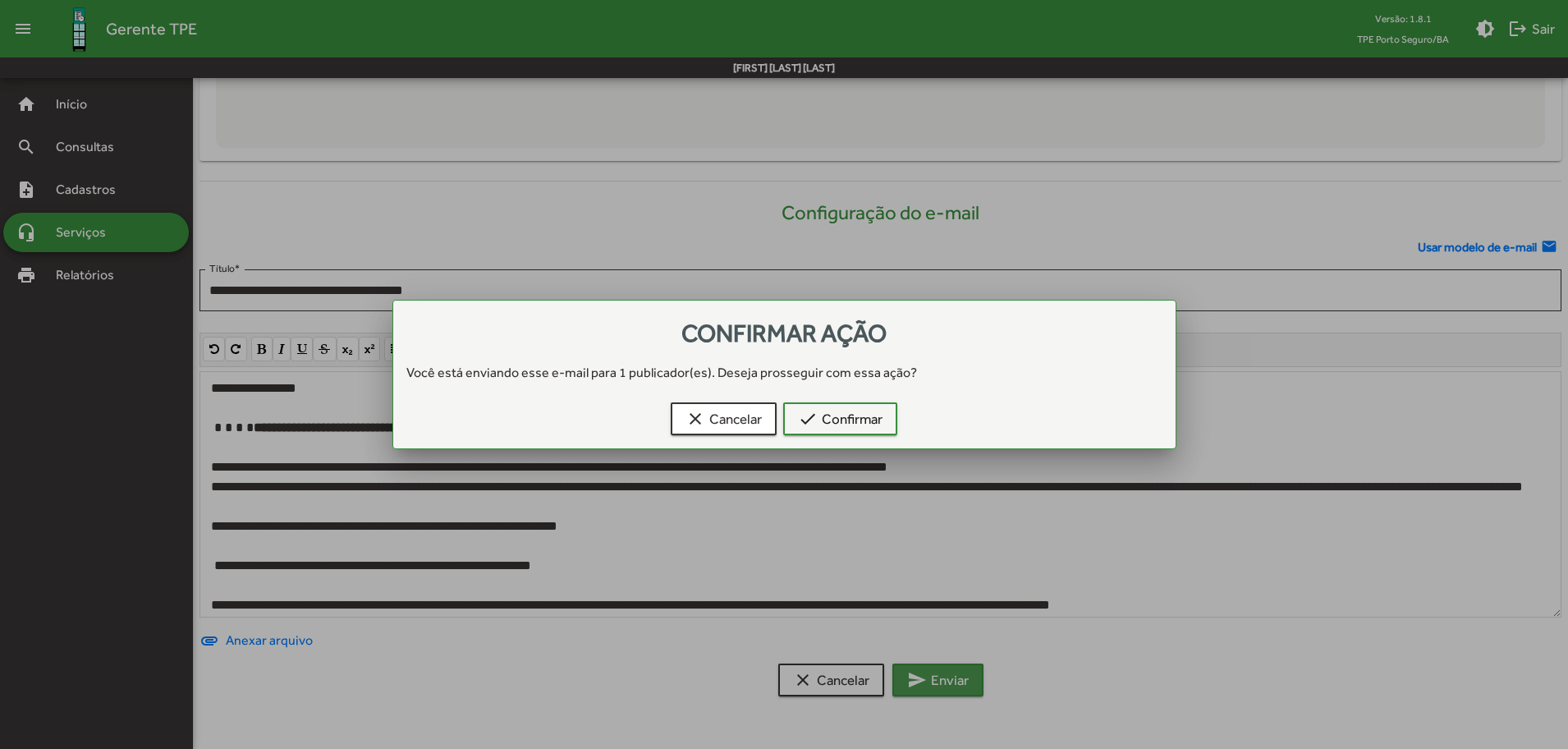 scroll, scrollTop: 0, scrollLeft: 0, axis: both 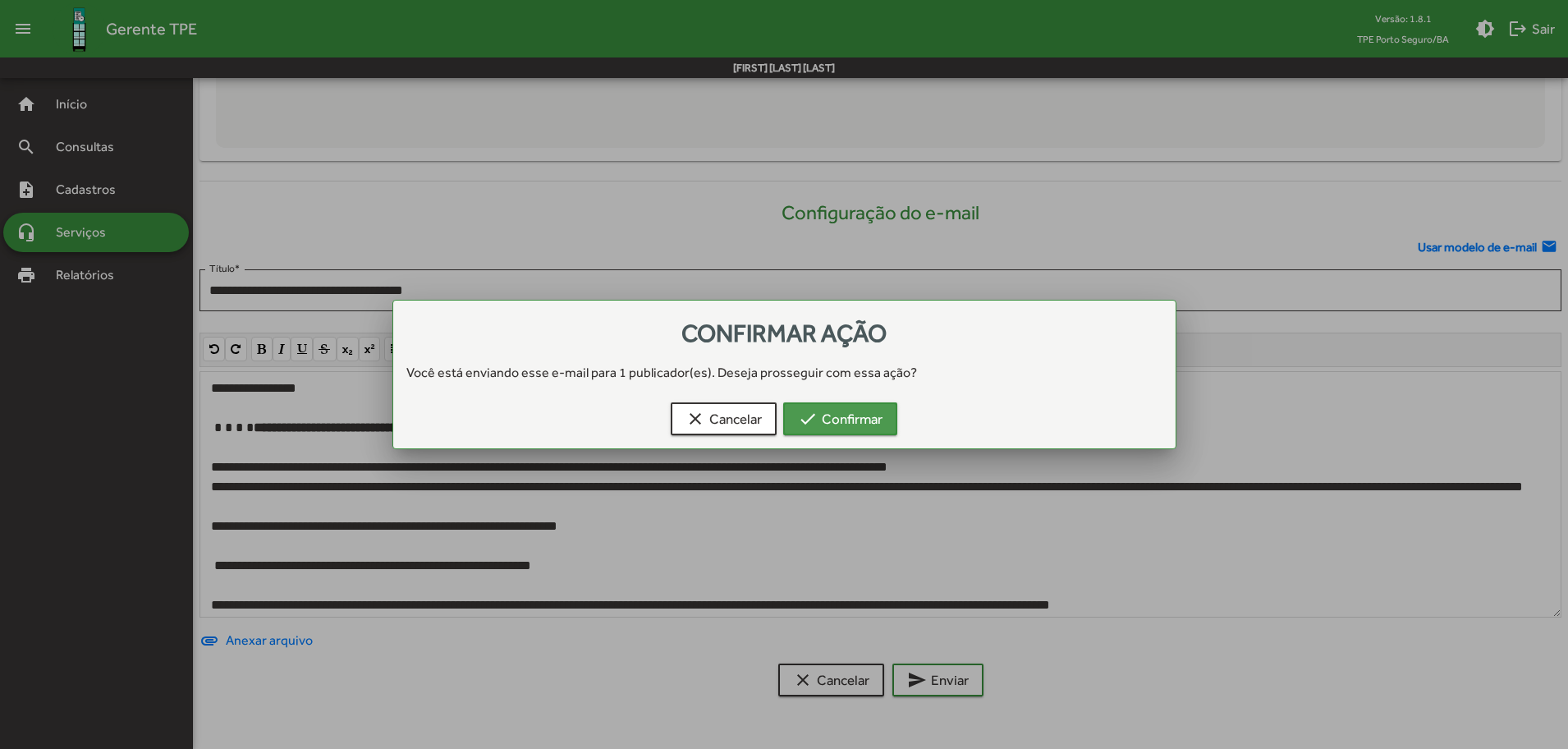 click on "check  Confirmar" at bounding box center (840, 419) 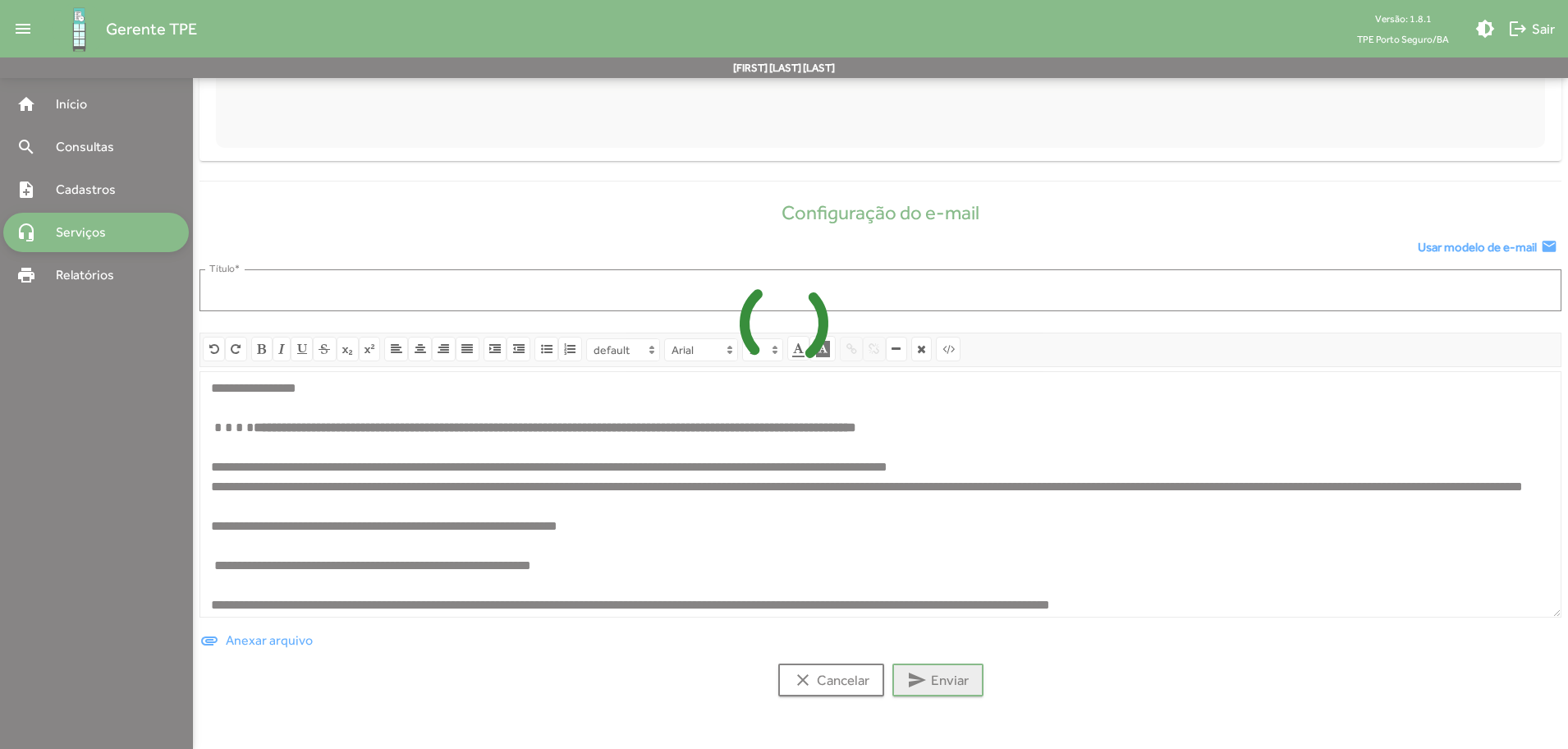 scroll, scrollTop: 0, scrollLeft: 0, axis: both 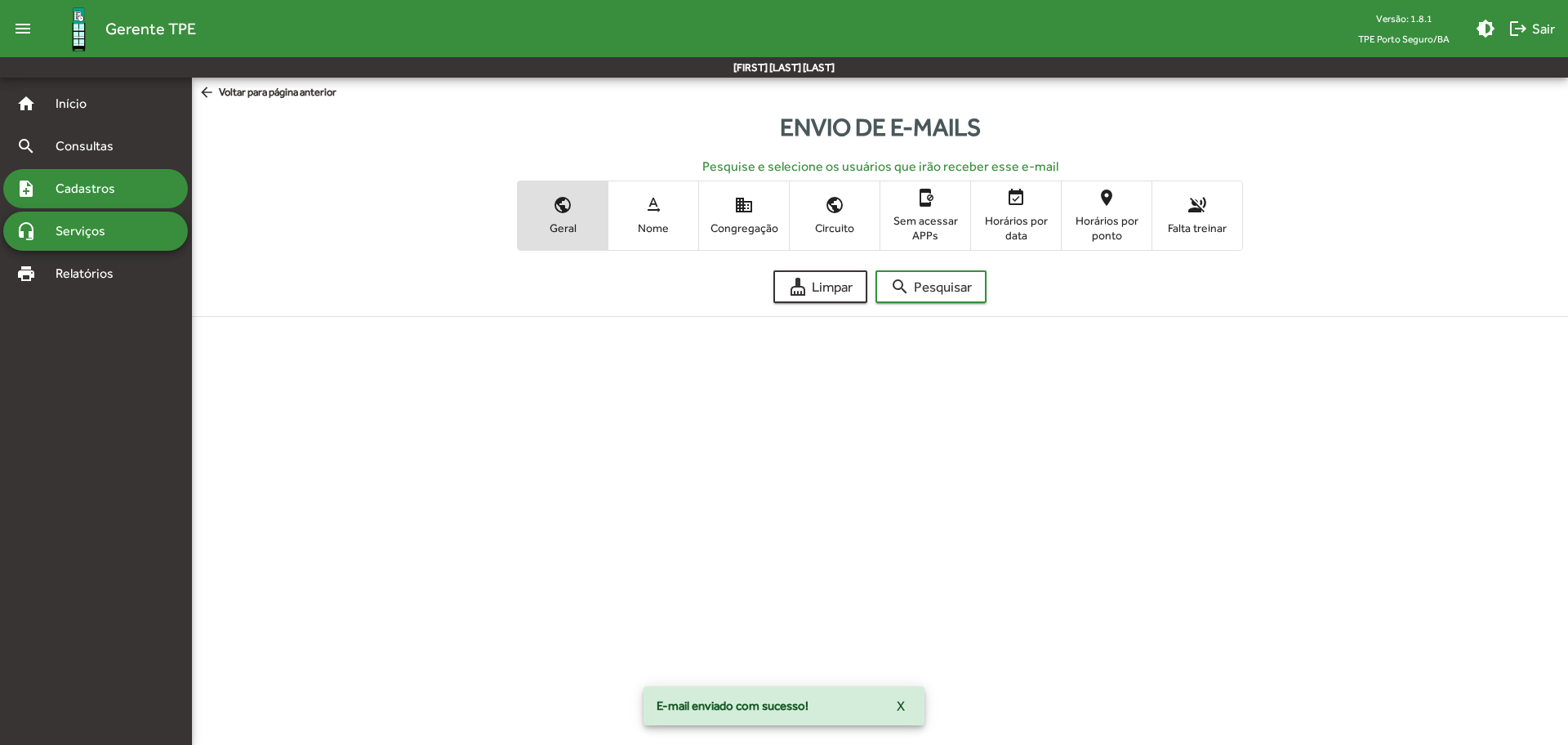 click on "Cadastros" at bounding box center (91, 189) 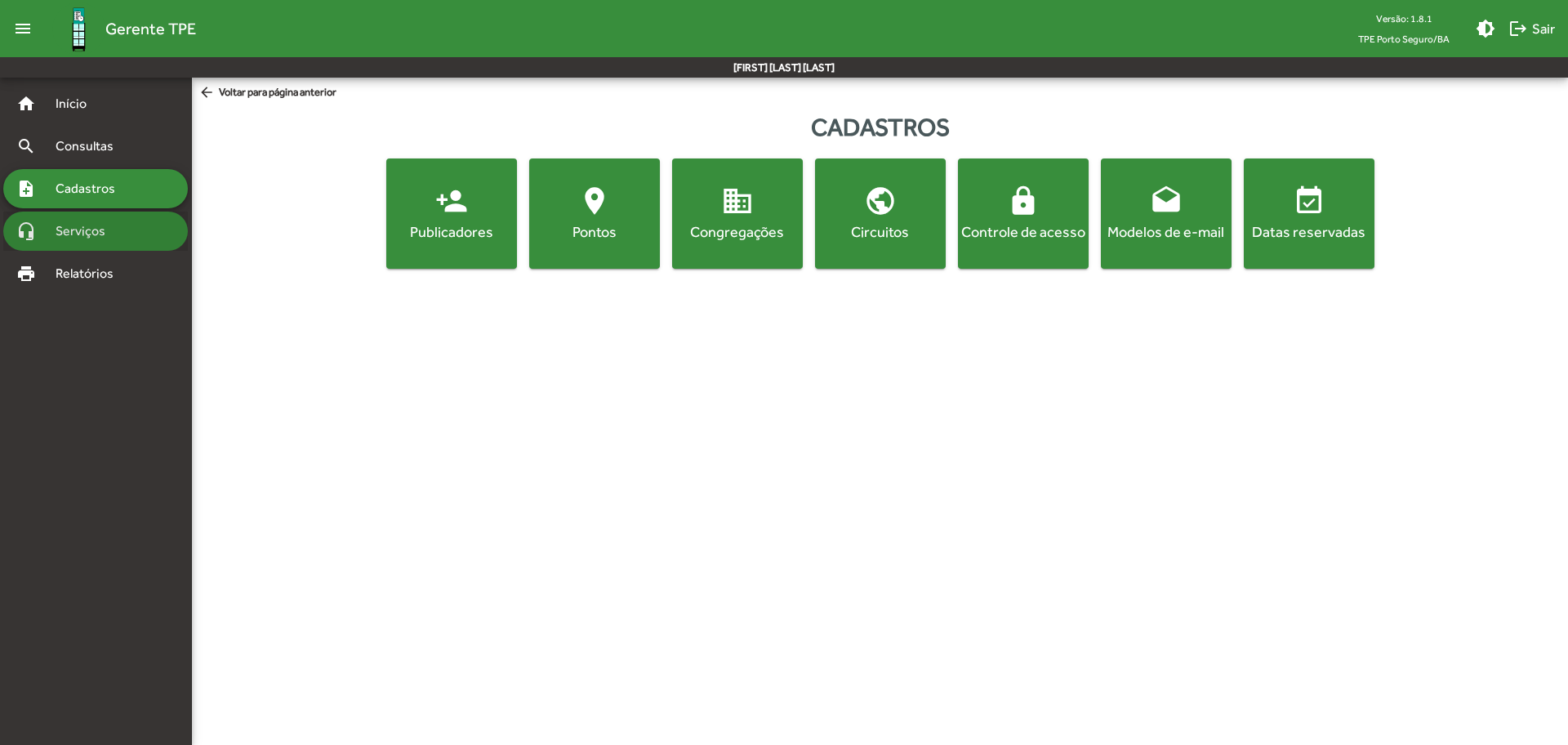 click on "Serviços" at bounding box center (87, 231) 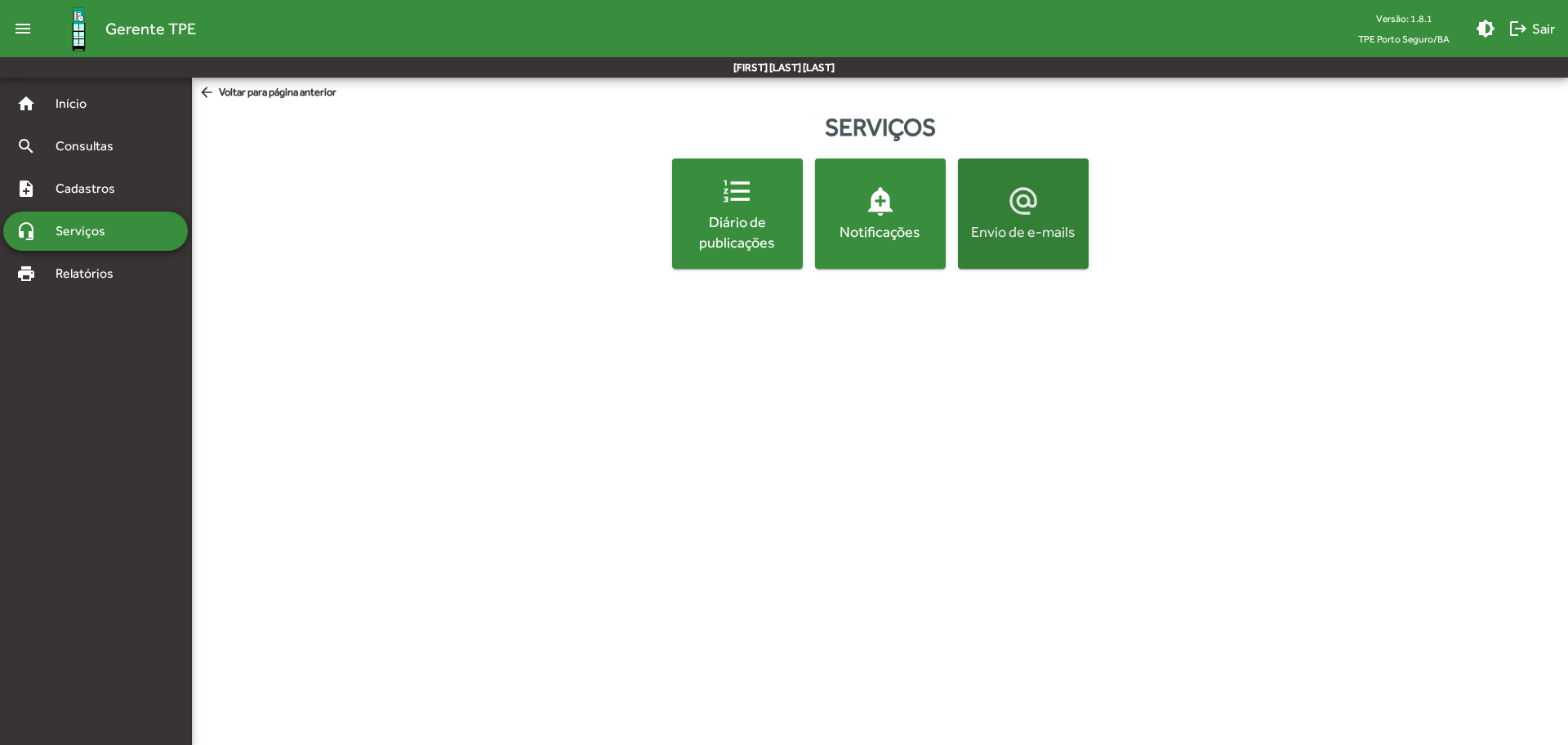 click on "alternate_email  Envio de e-mails" 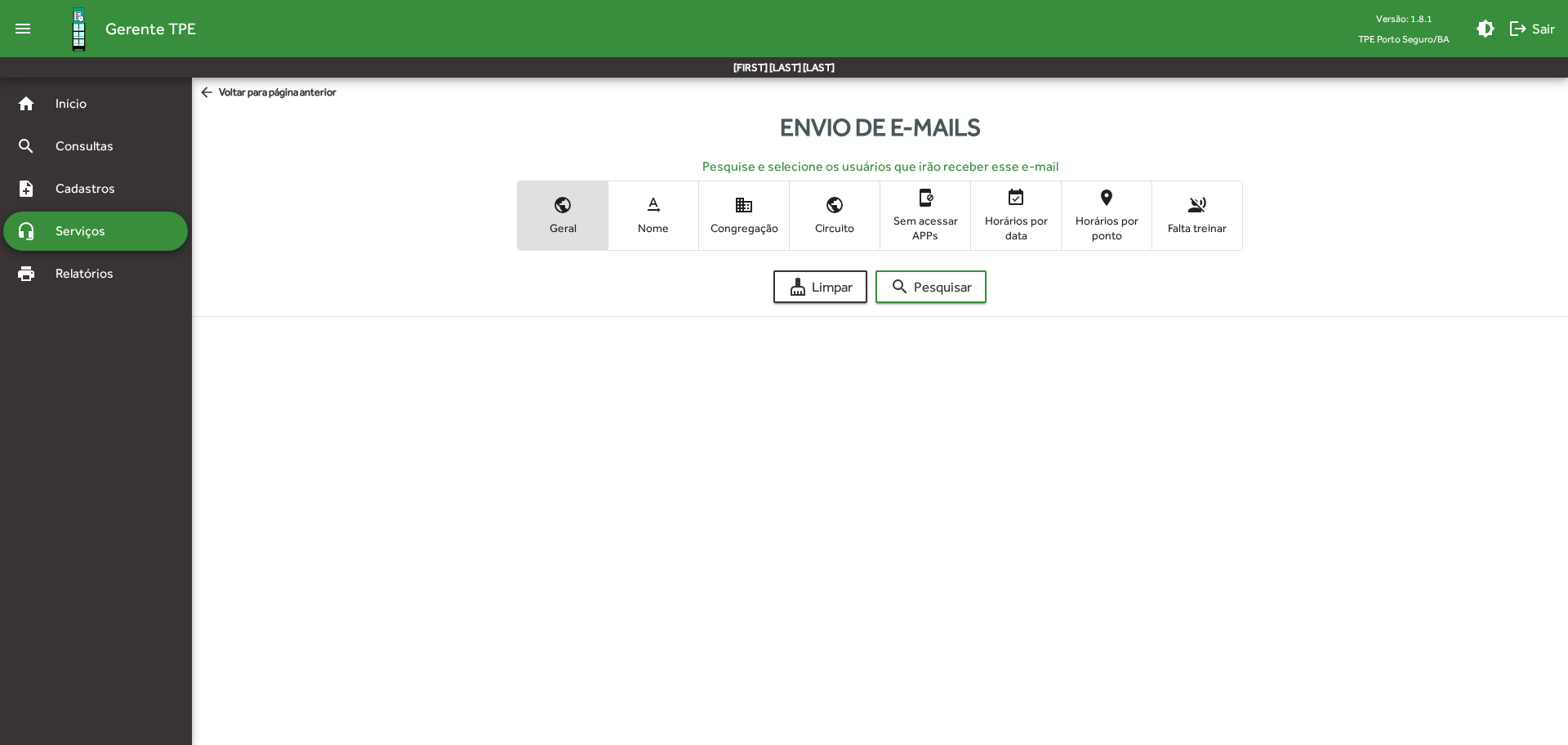 click on "text_rotation_none Nome" at bounding box center [653, 215] 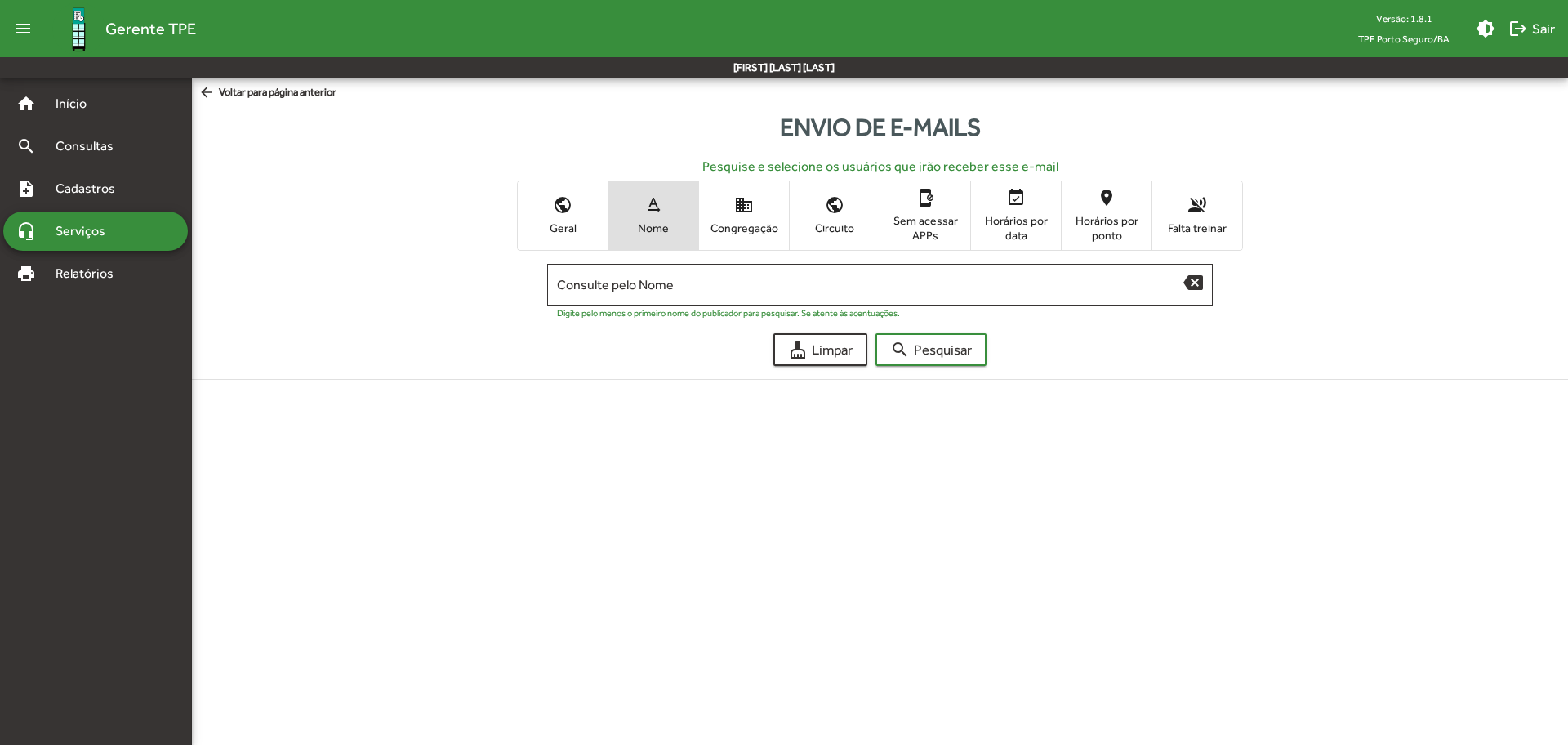 drag, startPoint x: 680, startPoint y: 276, endPoint x: 621, endPoint y: -89, distance: 369.73774 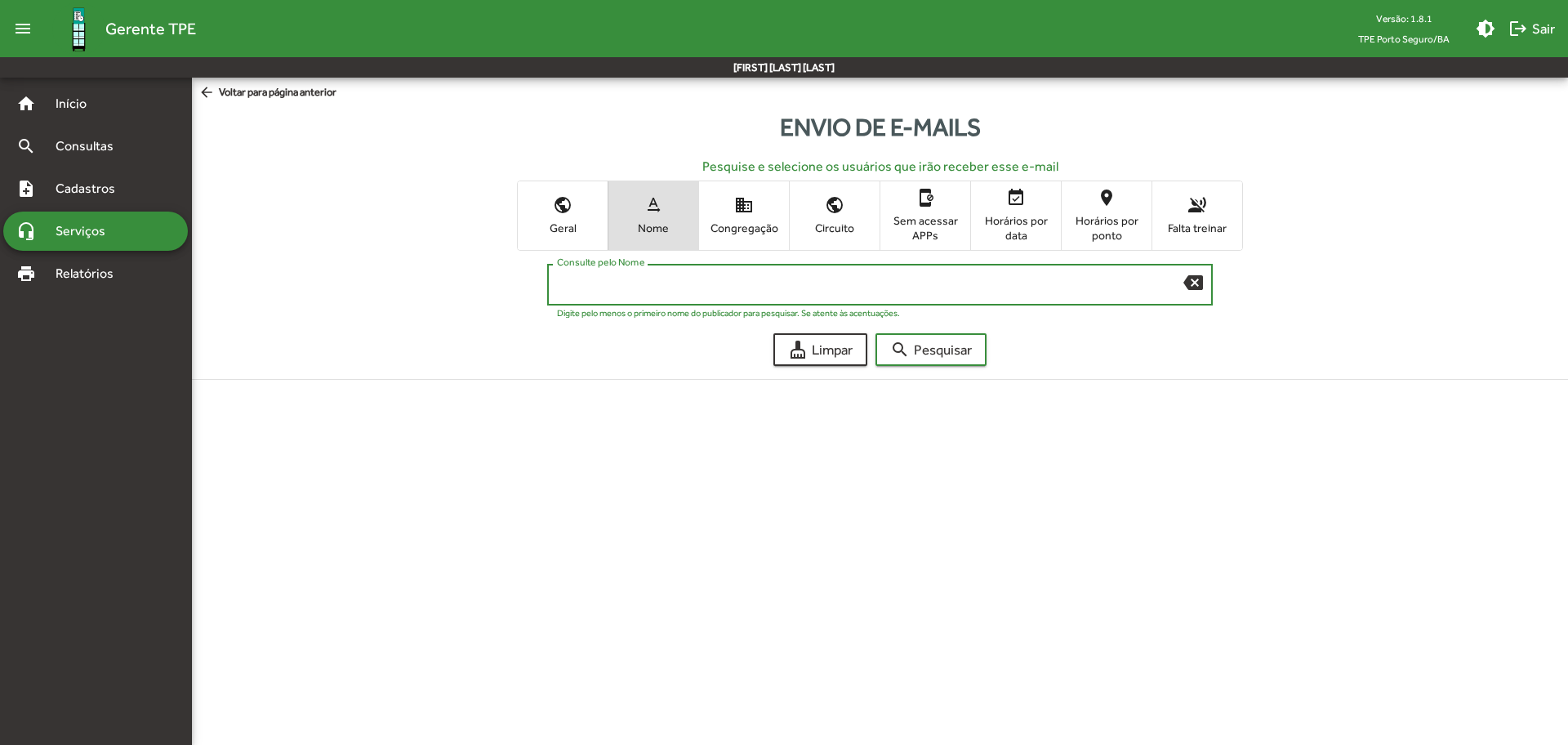 click on "Consulte pelo Nome" at bounding box center (870, 285) 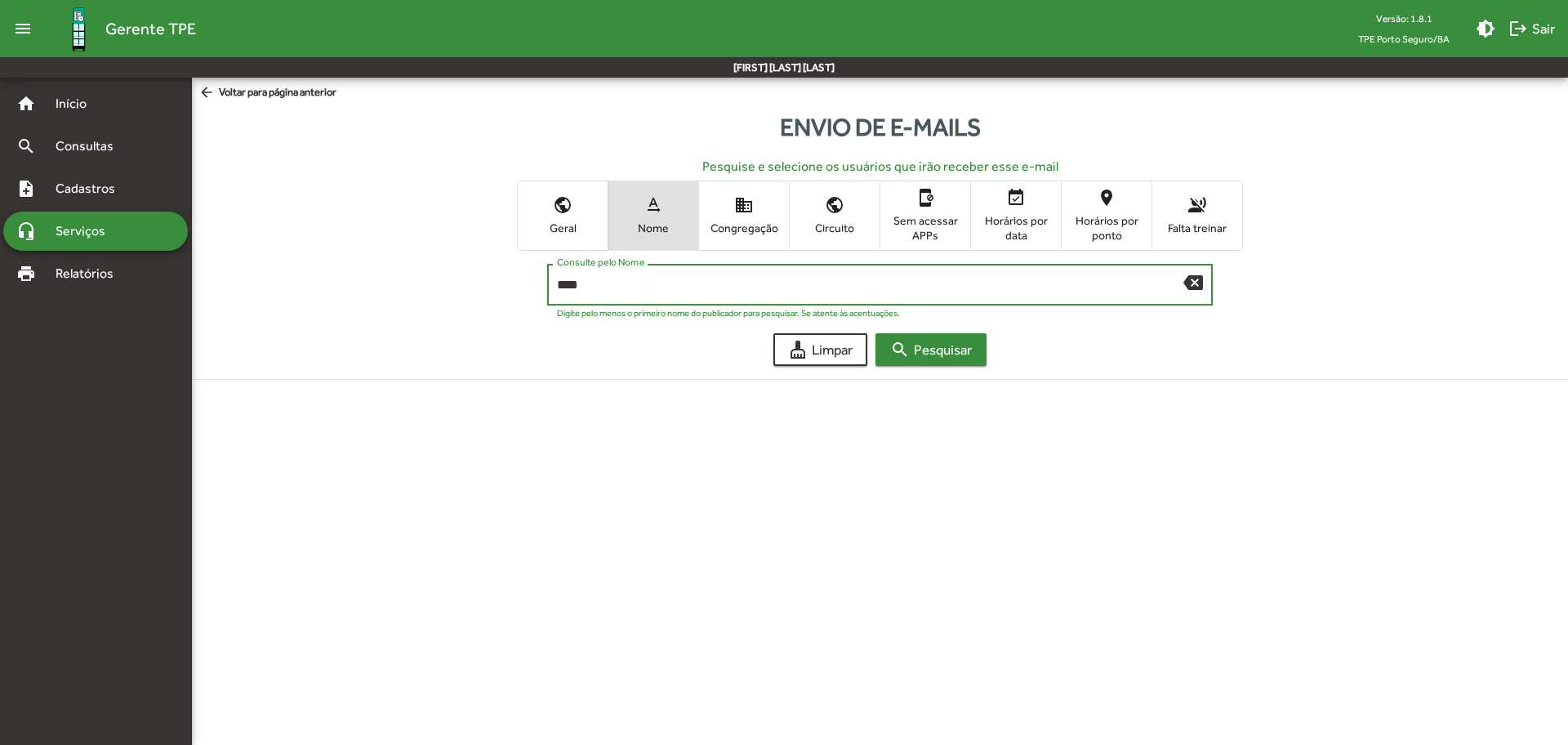type on "****" 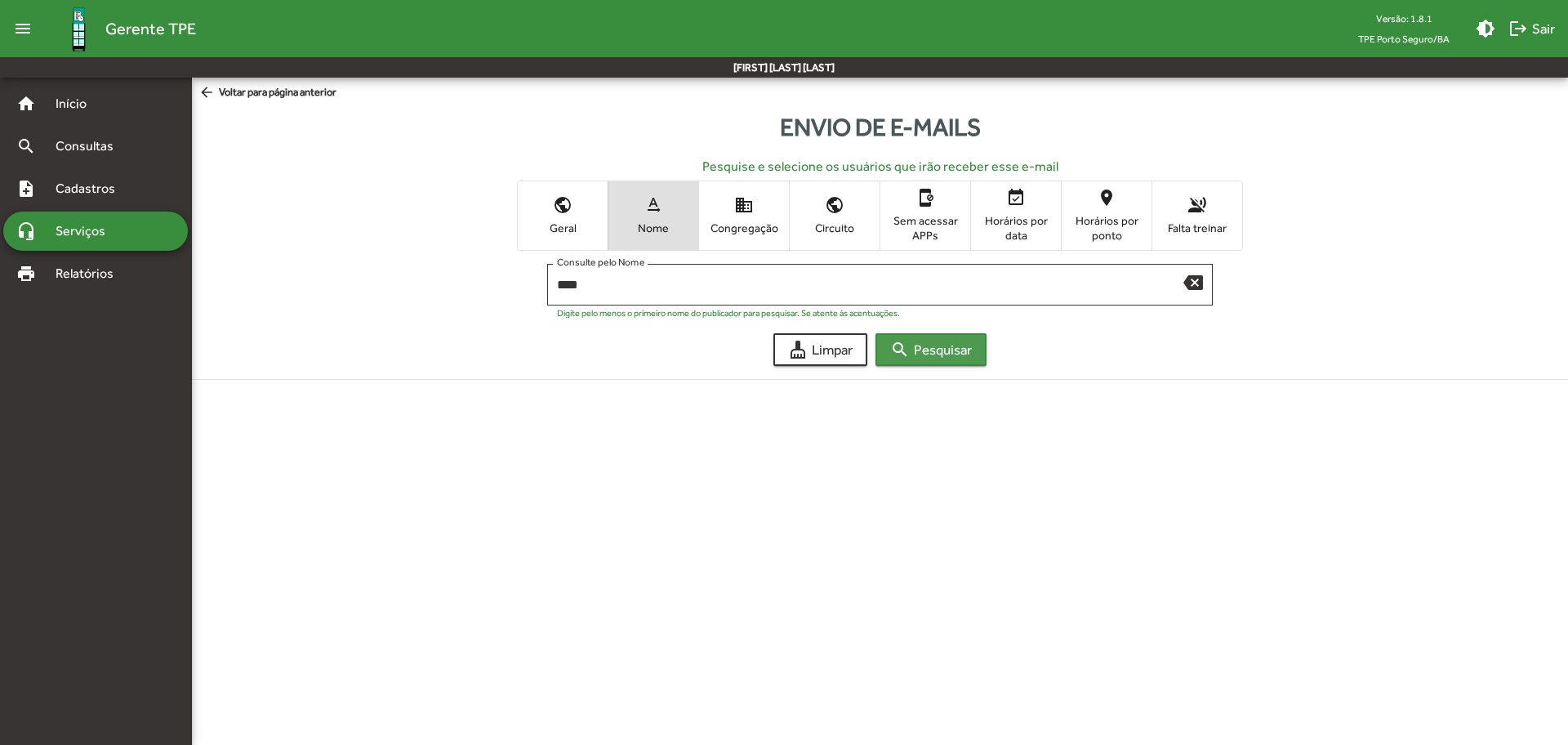 click on "search  Pesquisar" 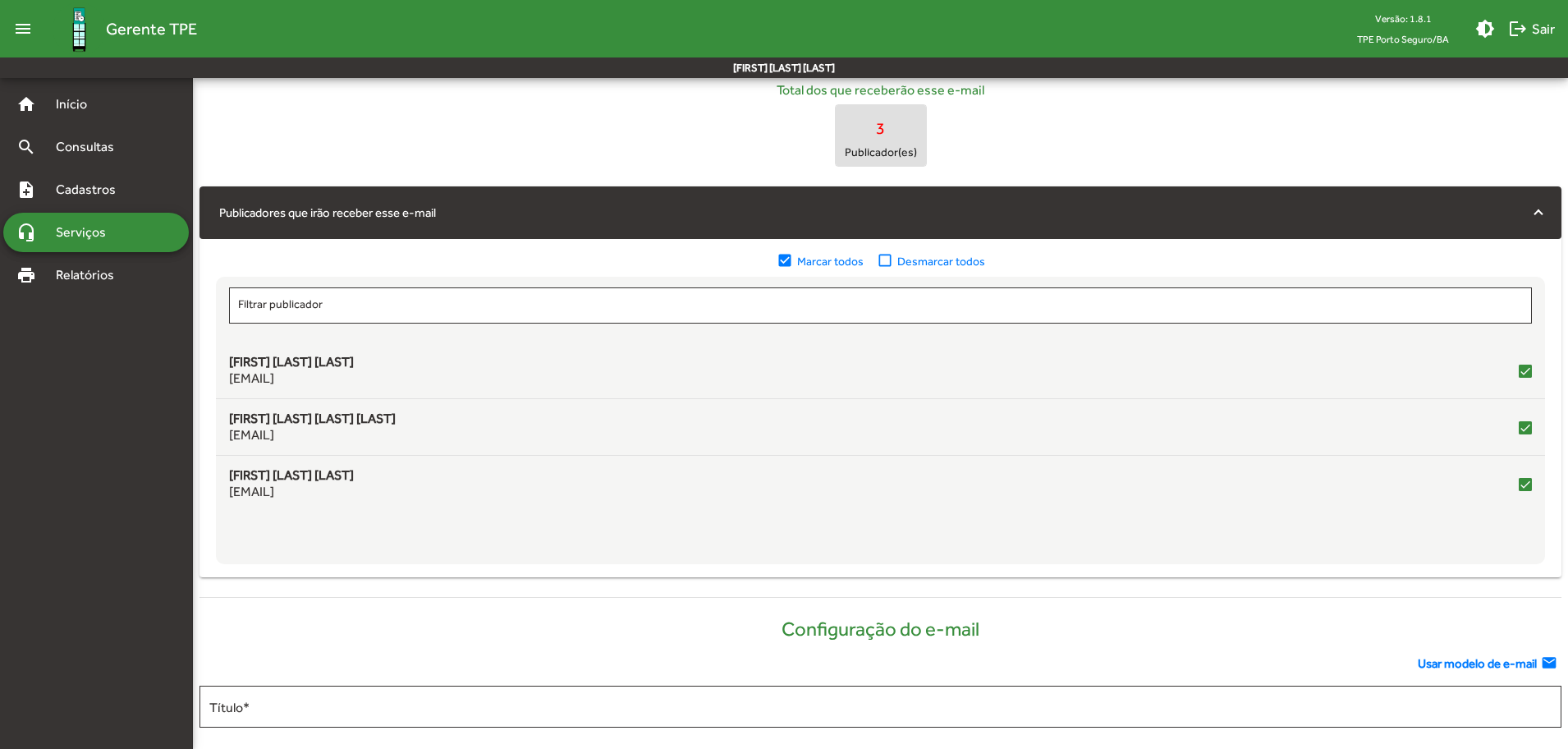 scroll, scrollTop: 319, scrollLeft: 0, axis: vertical 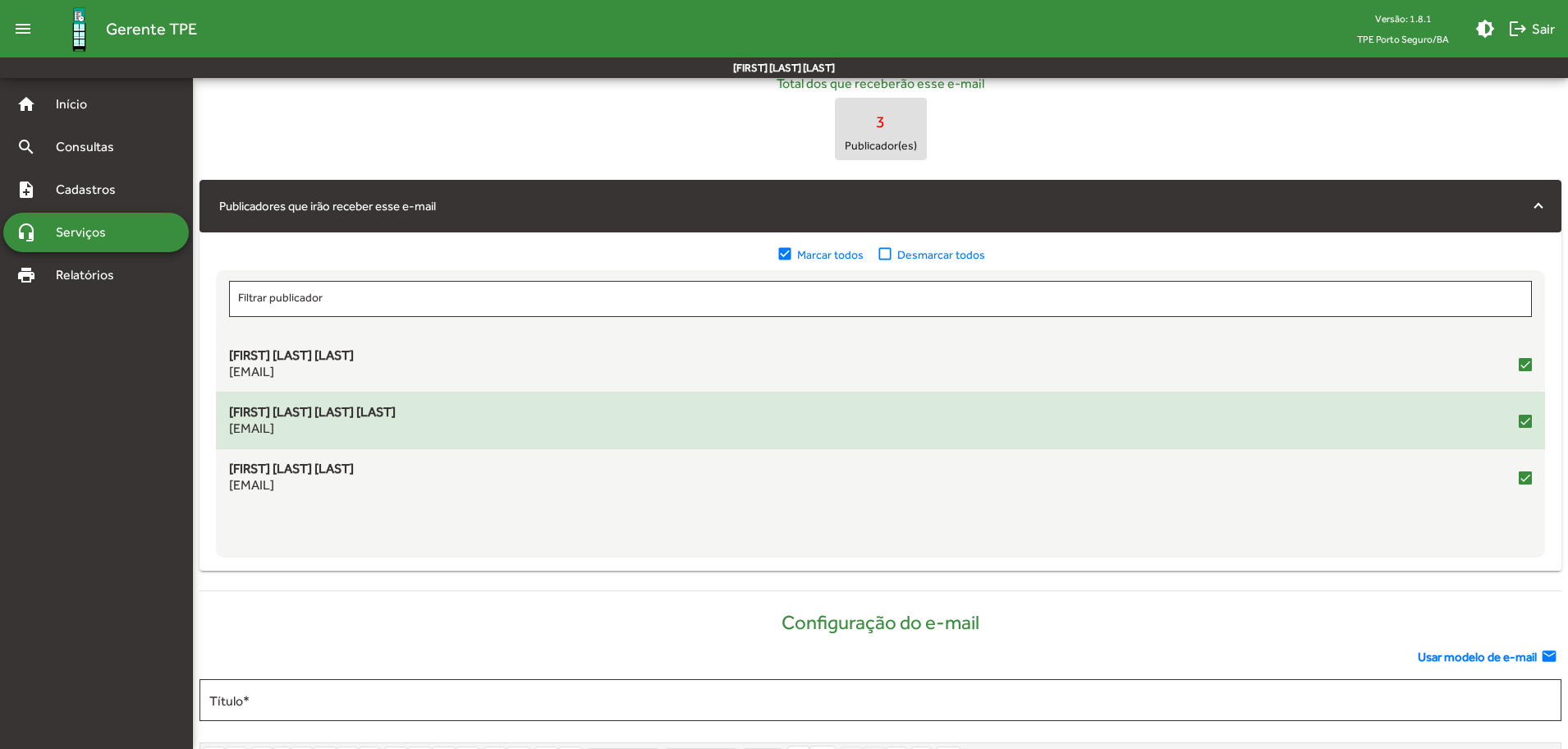 click on "[FIRST] [LAST] [LAST] [LAST] [EMAIL]" at bounding box center (880, 420) 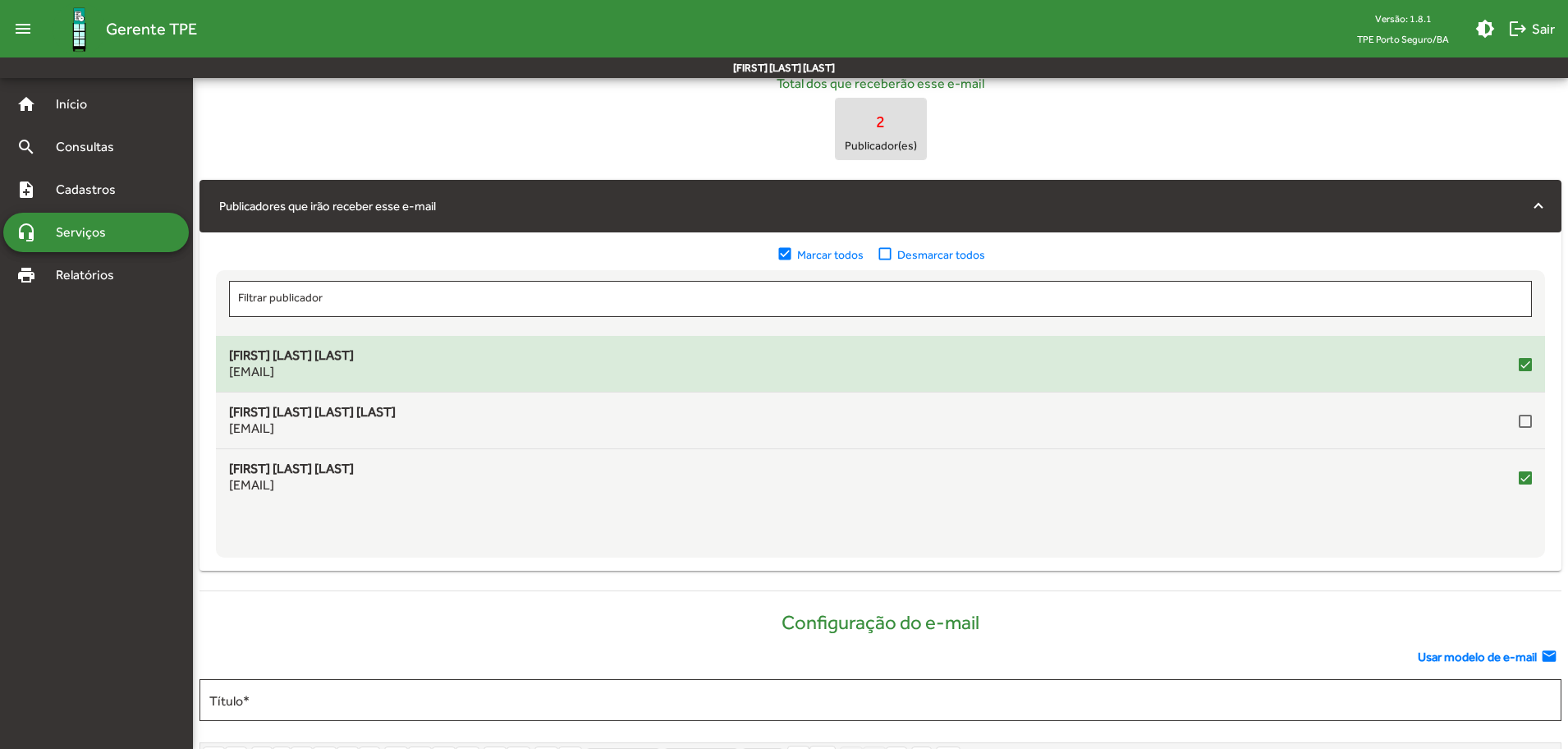 click on "[FIRST] [LAST] [LAST] [EMAIL]" at bounding box center [880, 364] 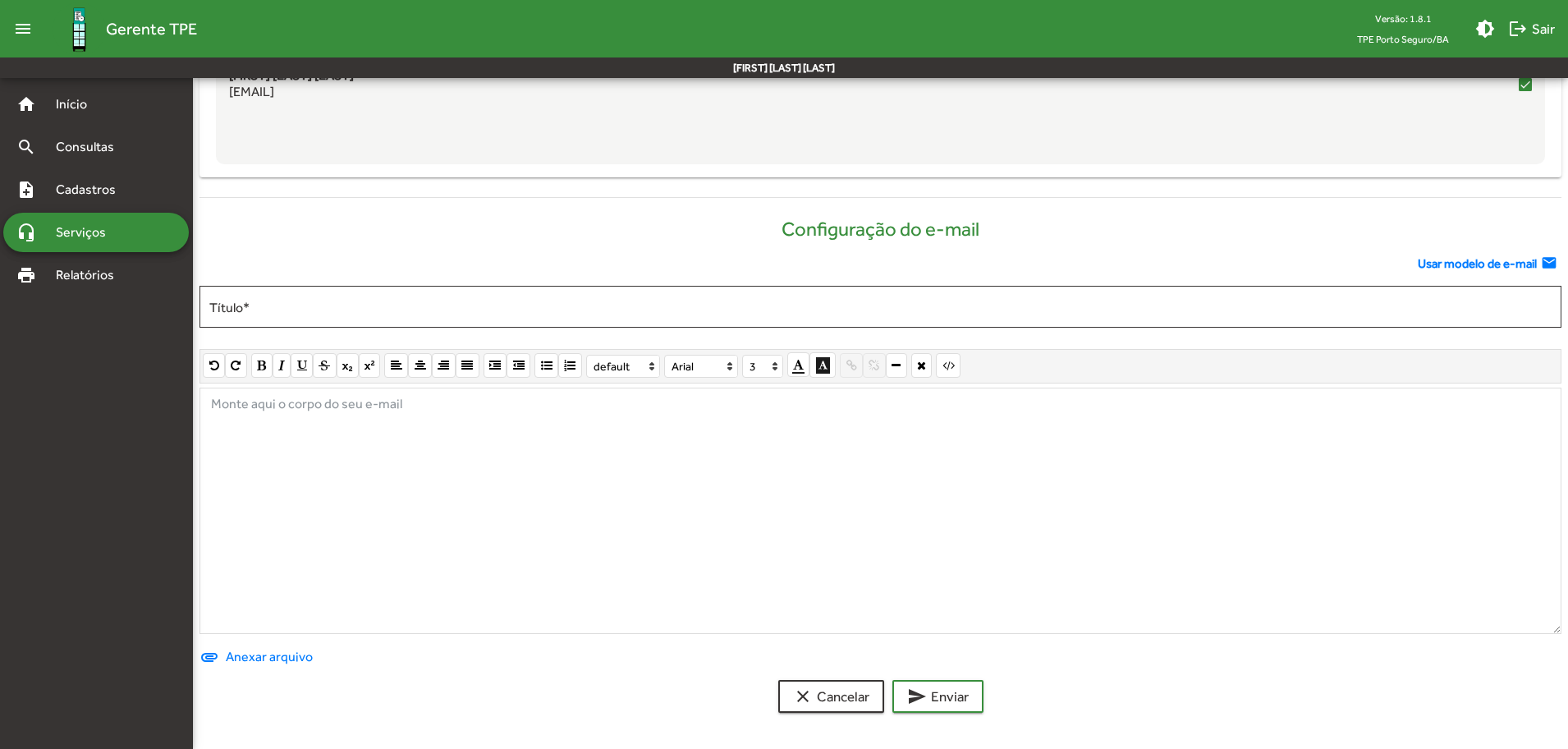 scroll, scrollTop: 715, scrollLeft: 0, axis: vertical 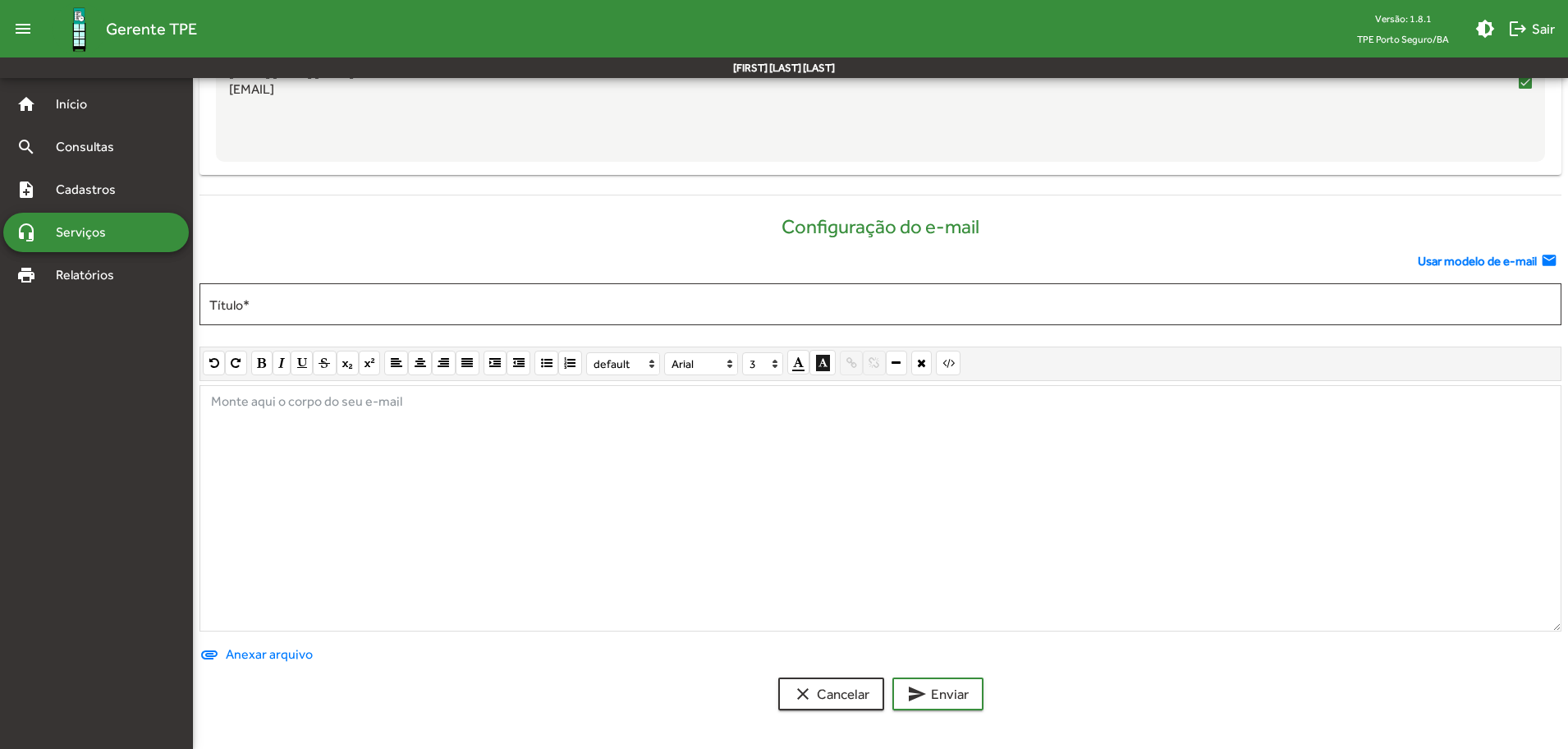 drag, startPoint x: 1271, startPoint y: 289, endPoint x: 1447, endPoint y: 251, distance: 180.05555 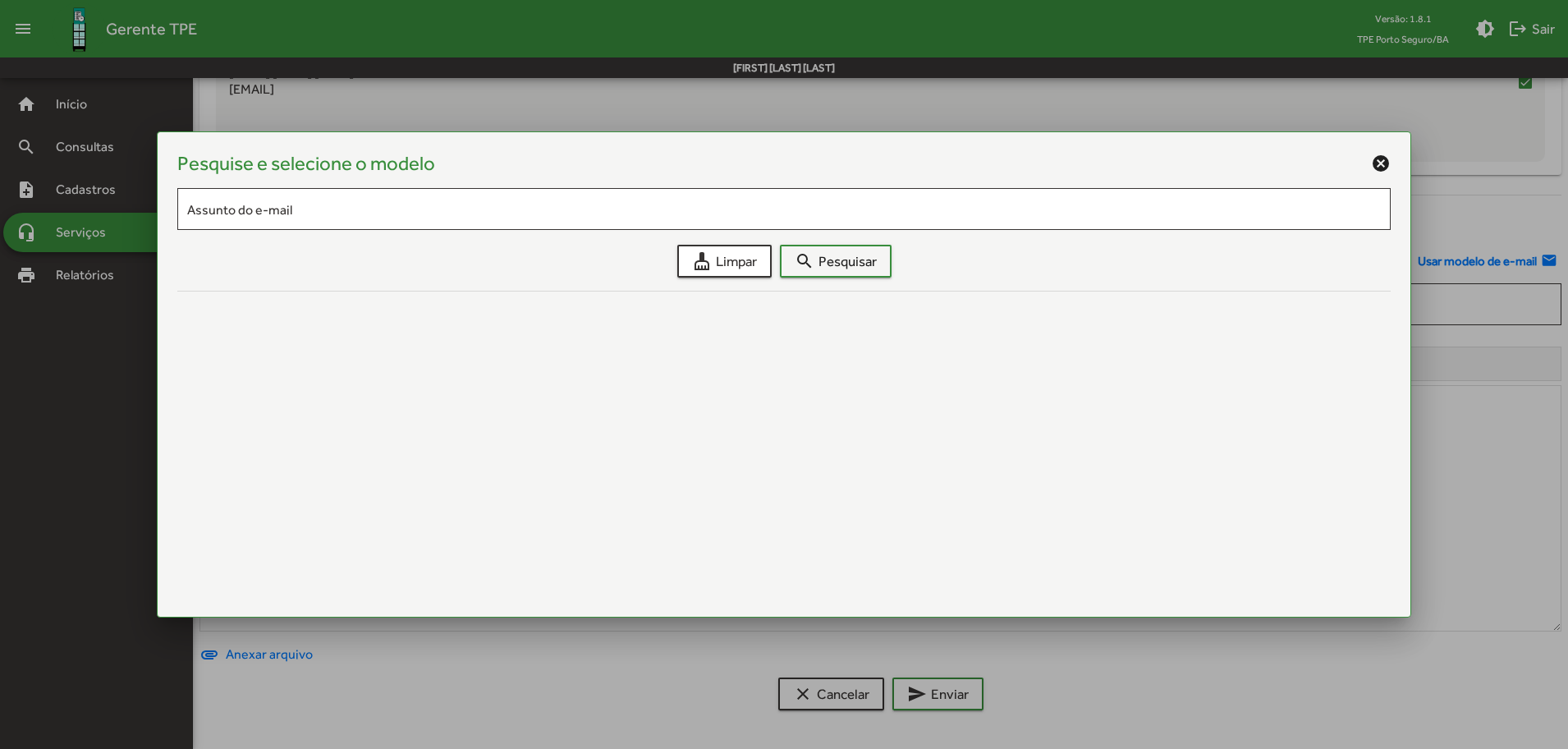scroll, scrollTop: 0, scrollLeft: 0, axis: both 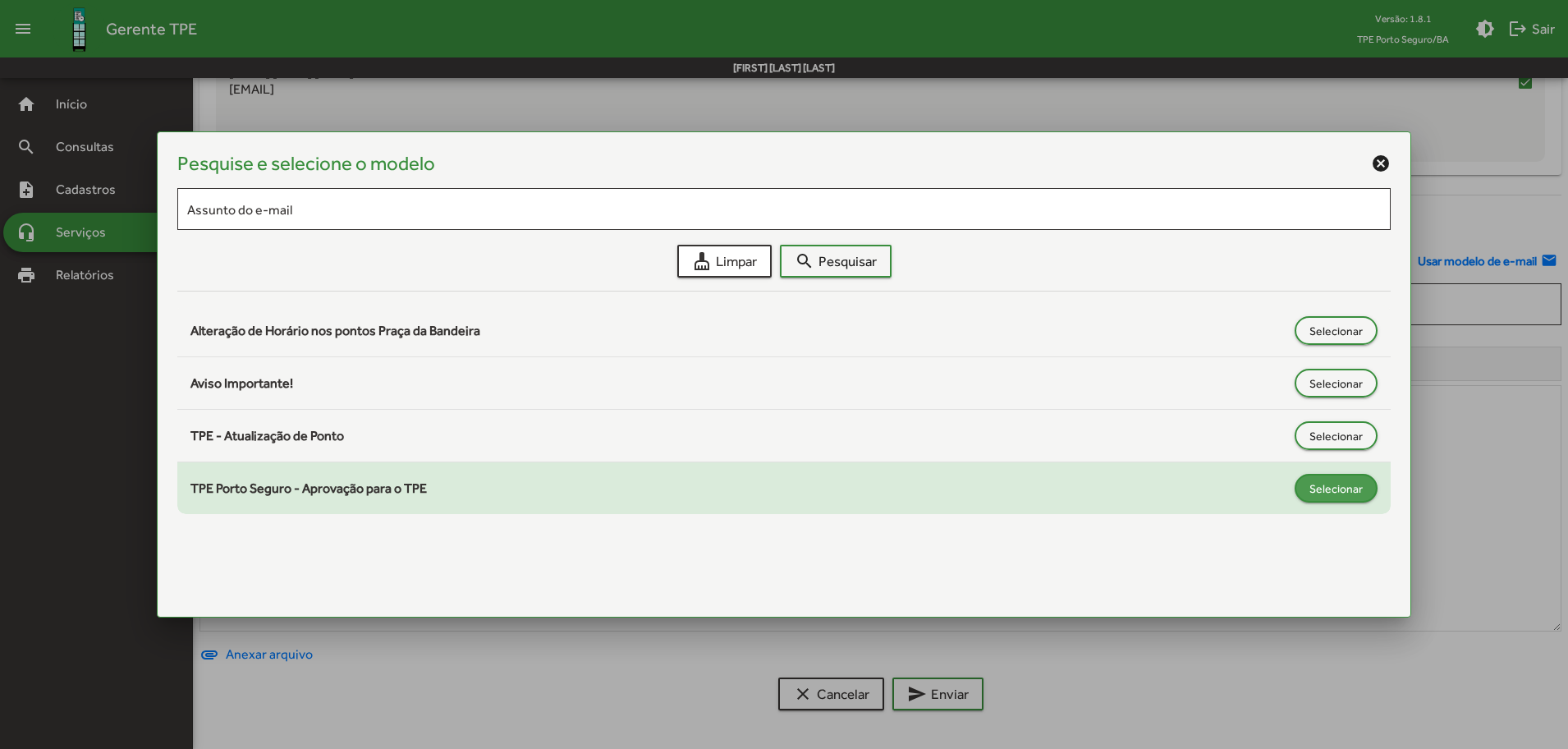 click on "Selecionar" 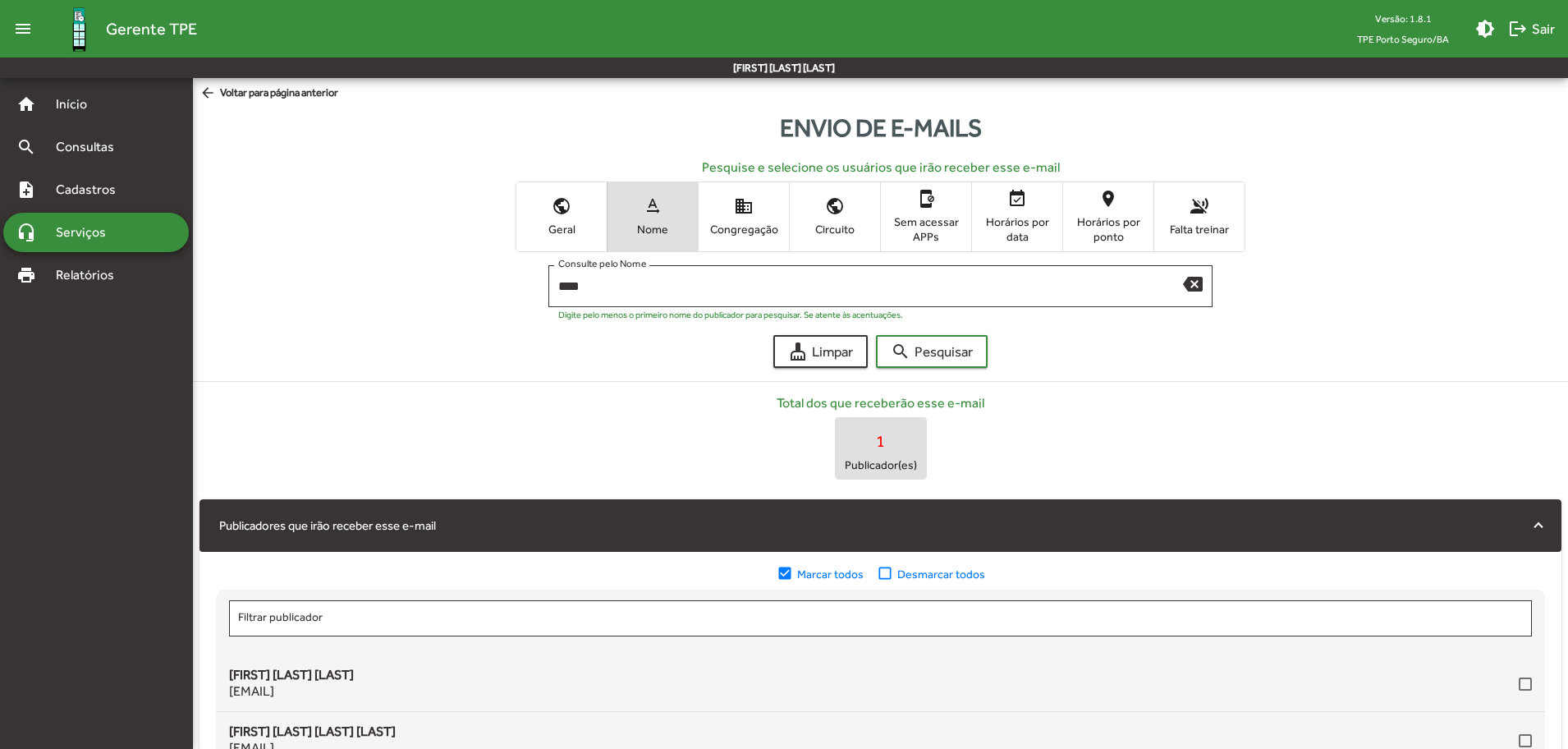 scroll, scrollTop: 715, scrollLeft: 0, axis: vertical 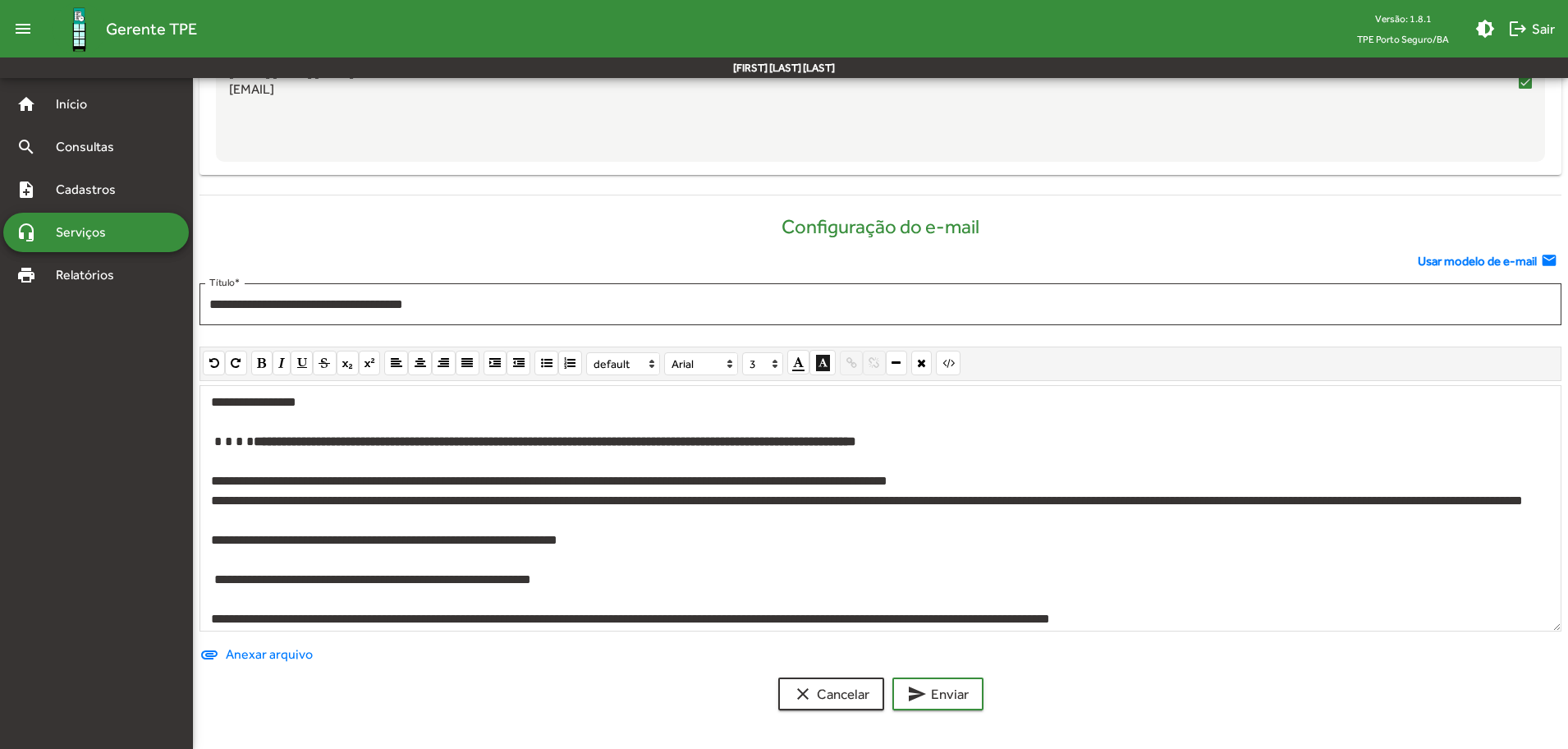 drag, startPoint x: 1564, startPoint y: 406, endPoint x: 1552, endPoint y: 475, distance: 70.035705 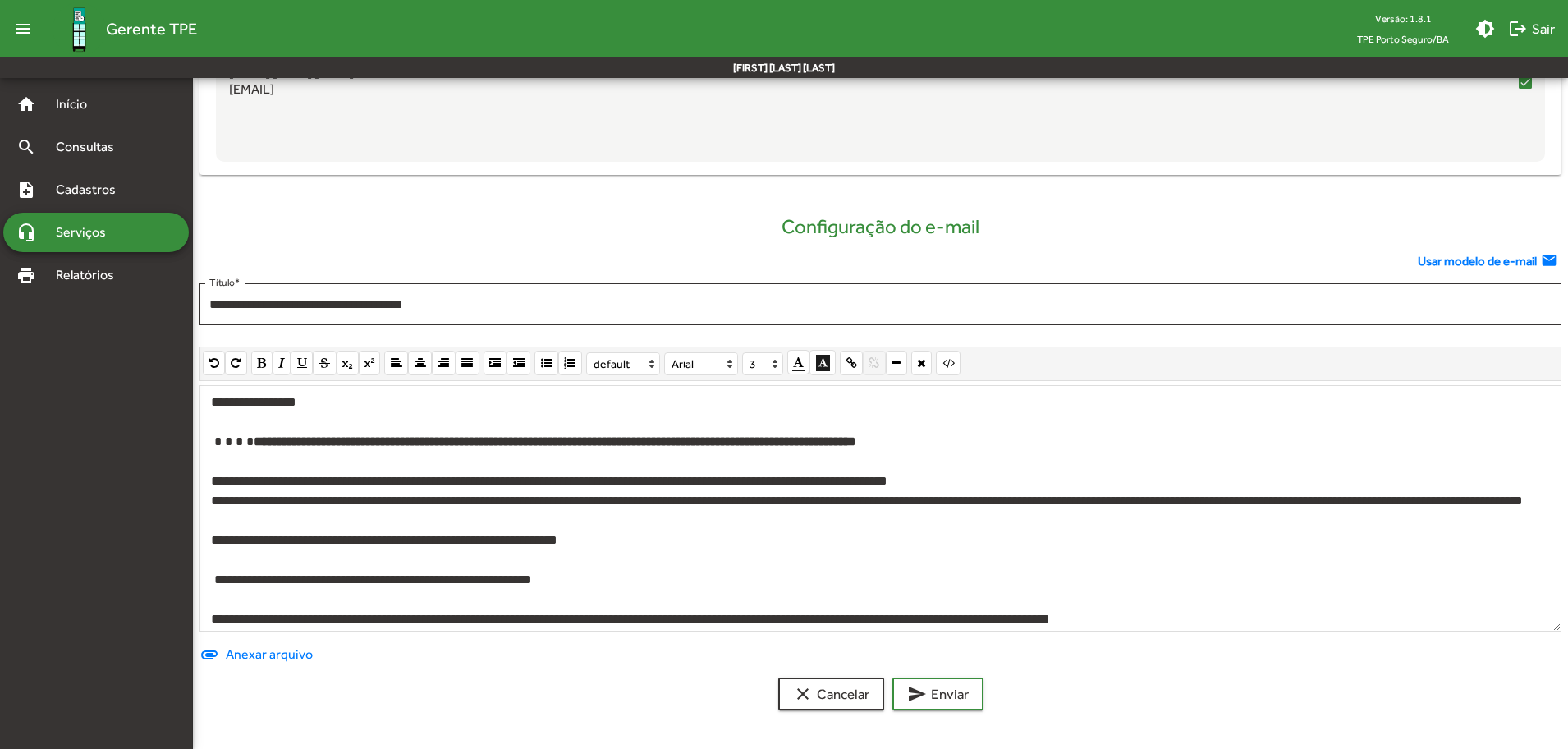scroll, scrollTop: 771, scrollLeft: 0, axis: vertical 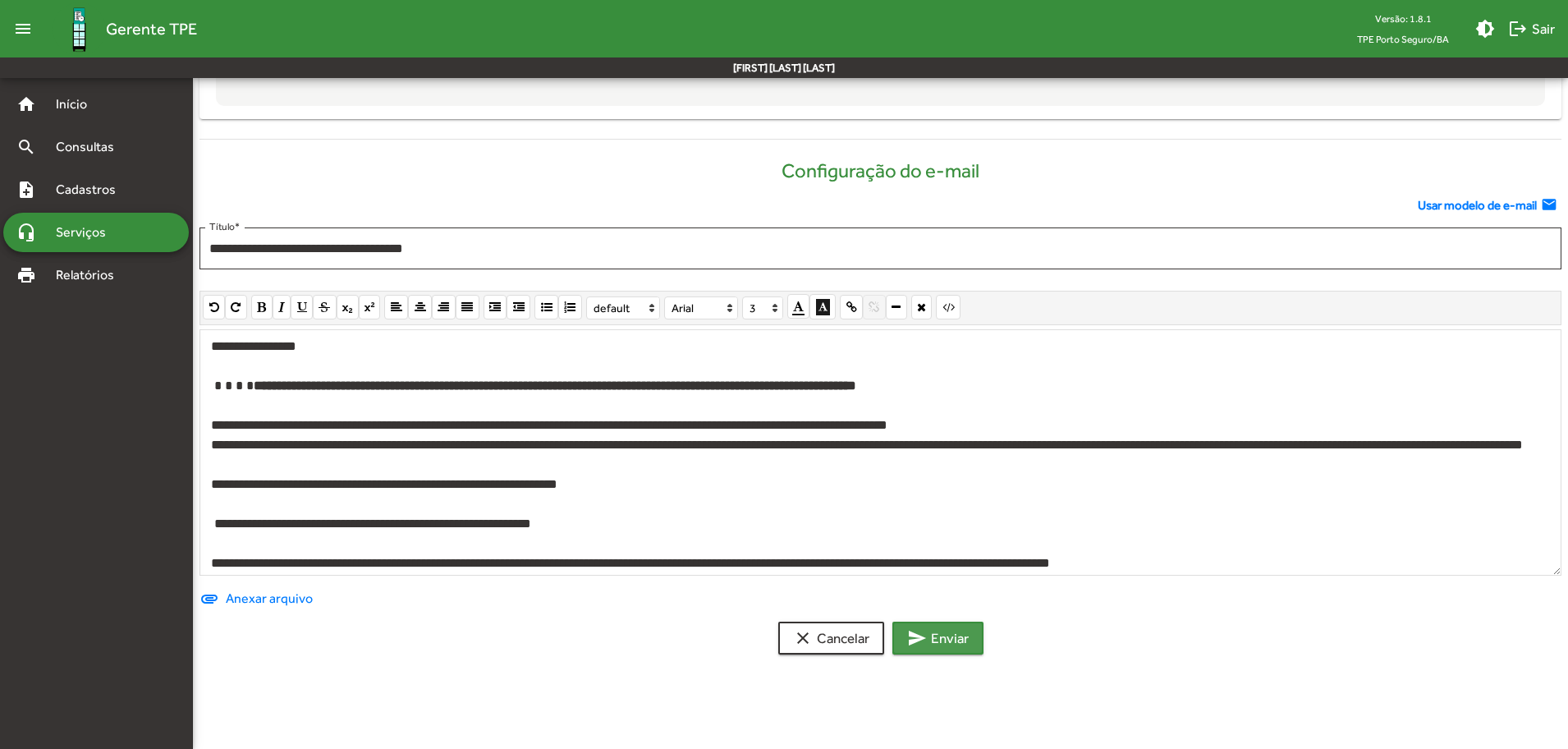 click on "send  Enviar" 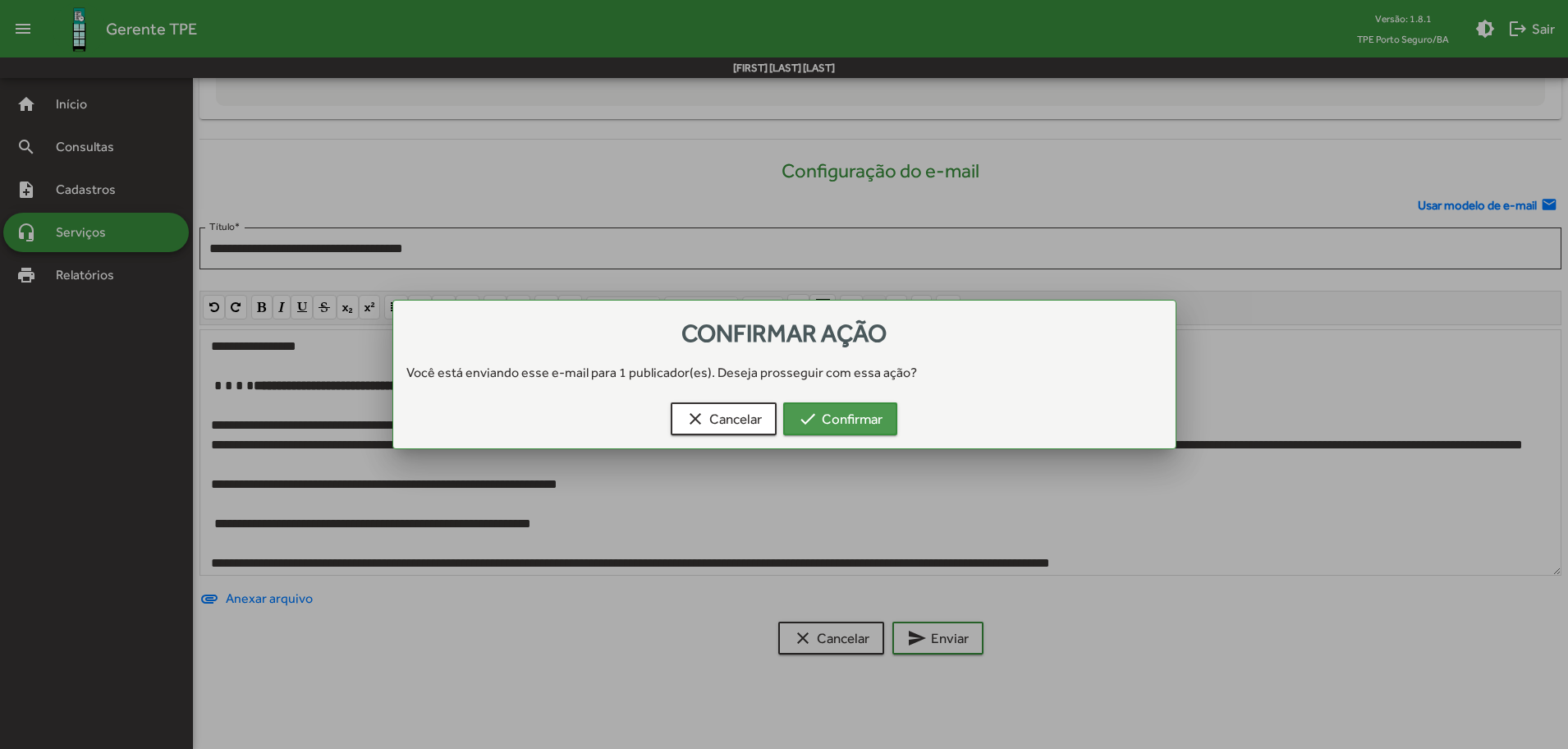 click on "check  Confirmar" at bounding box center [840, 419] 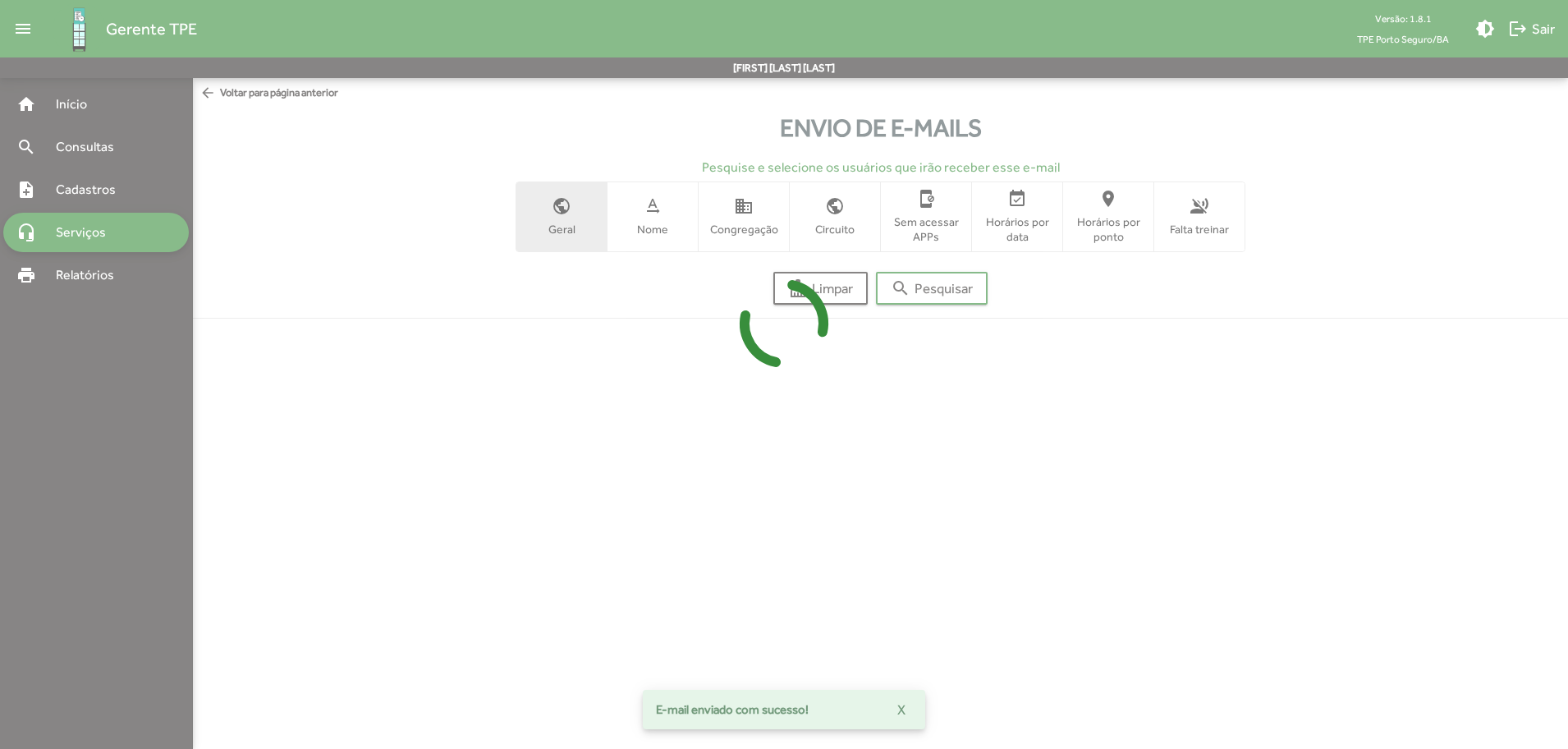 scroll, scrollTop: 0, scrollLeft: 0, axis: both 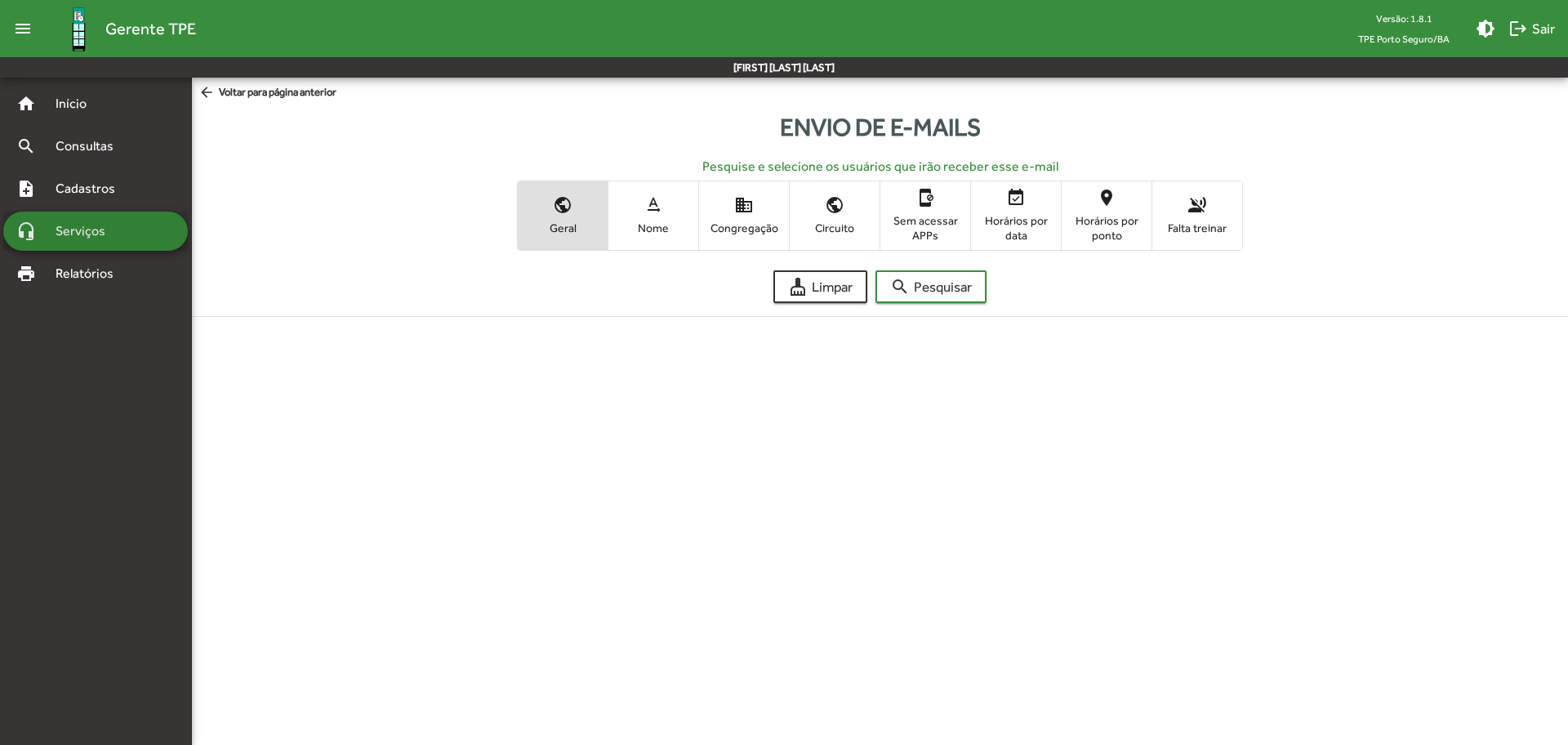 click on "headset_mic Serviços" at bounding box center (96, 231) 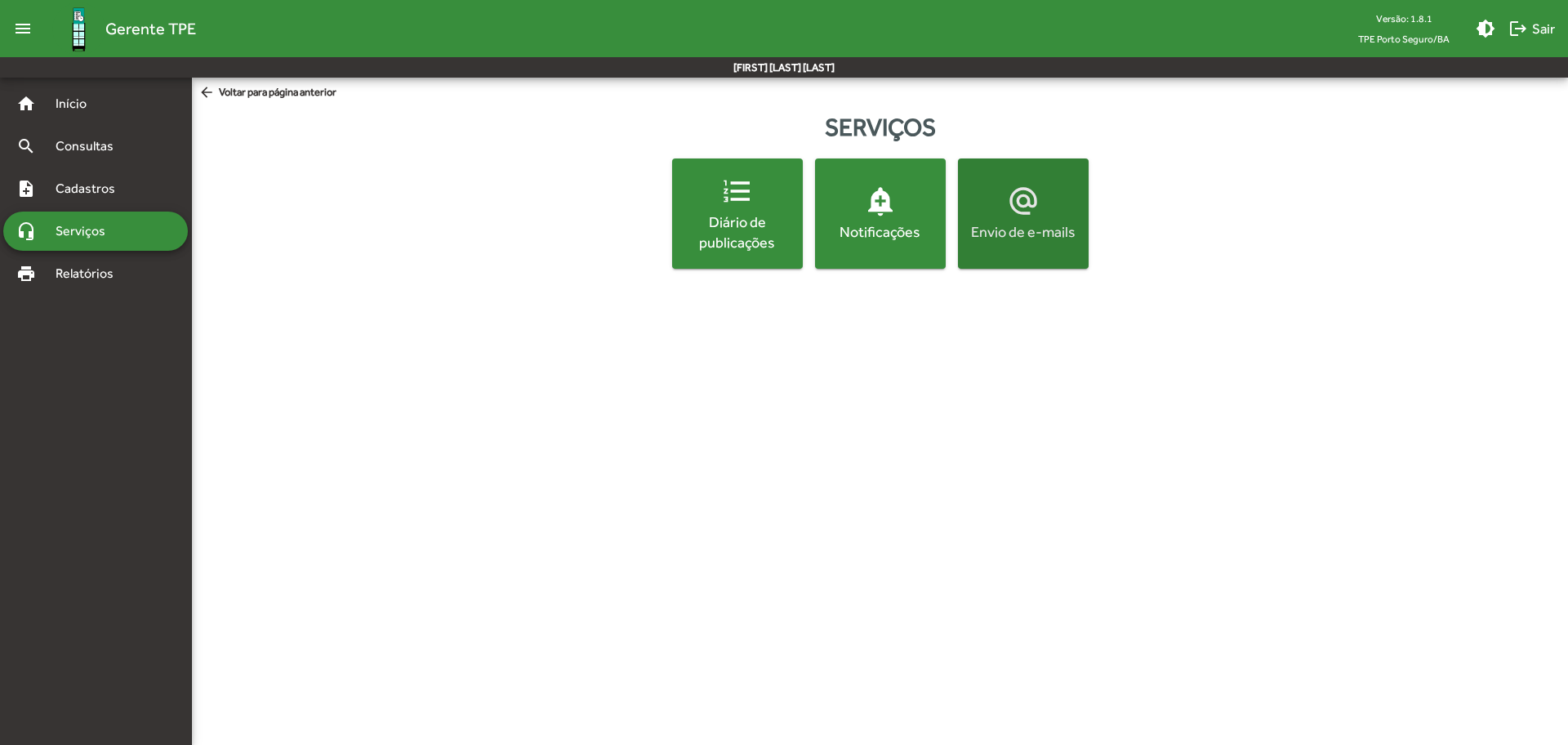 click on "Envio de e-mails" 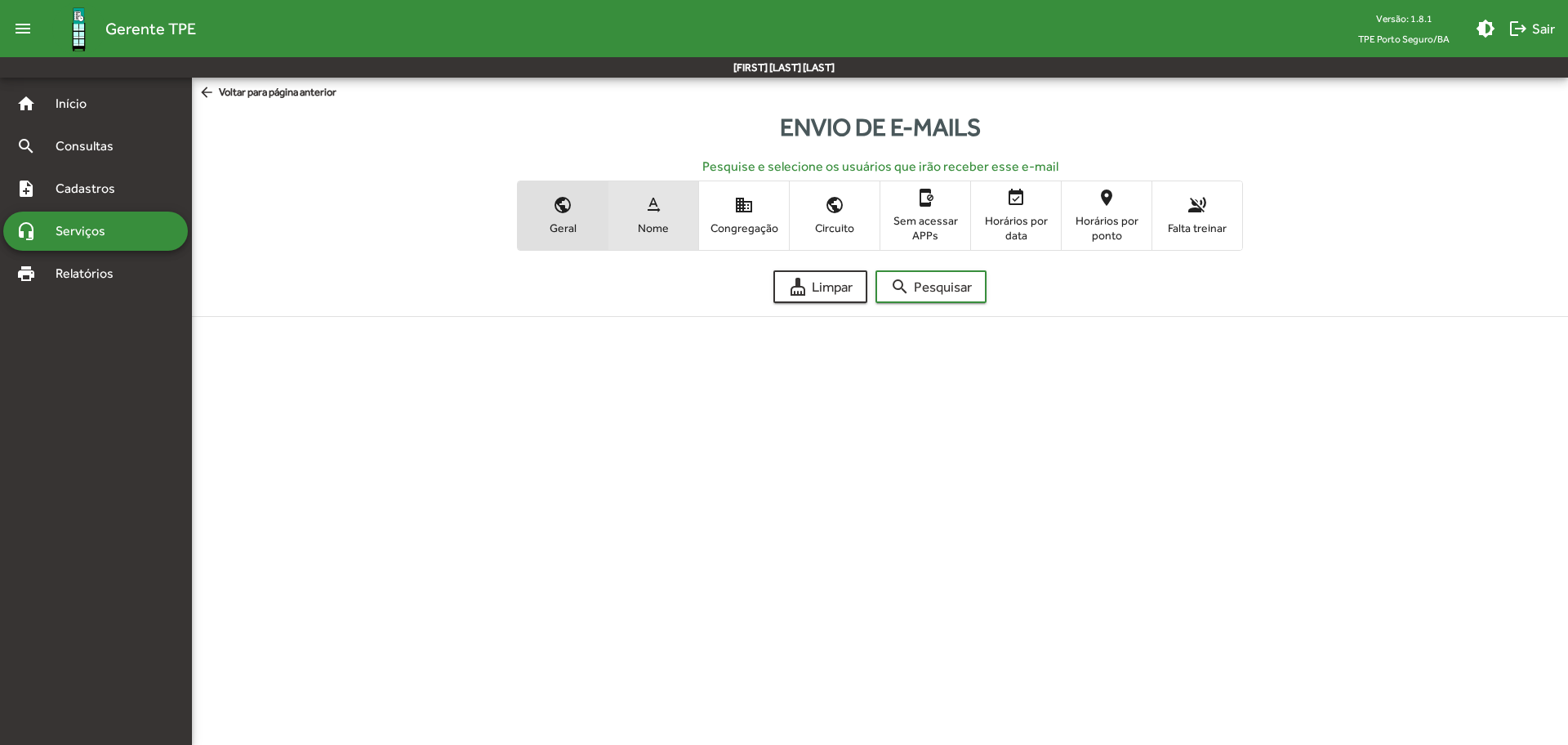 click on "text_rotation_none Nome" at bounding box center [653, 215] 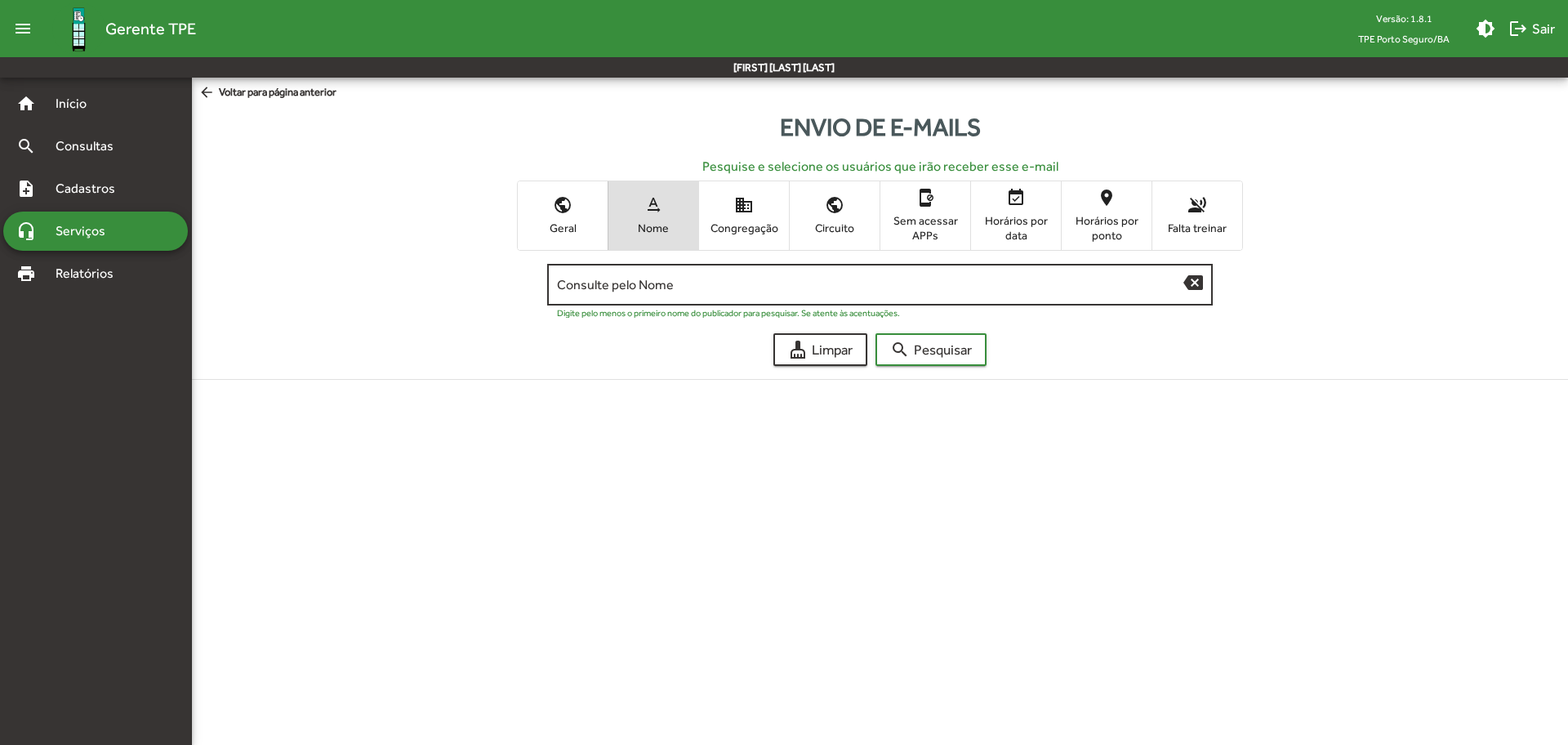 click on "Consulte pelo Nome" 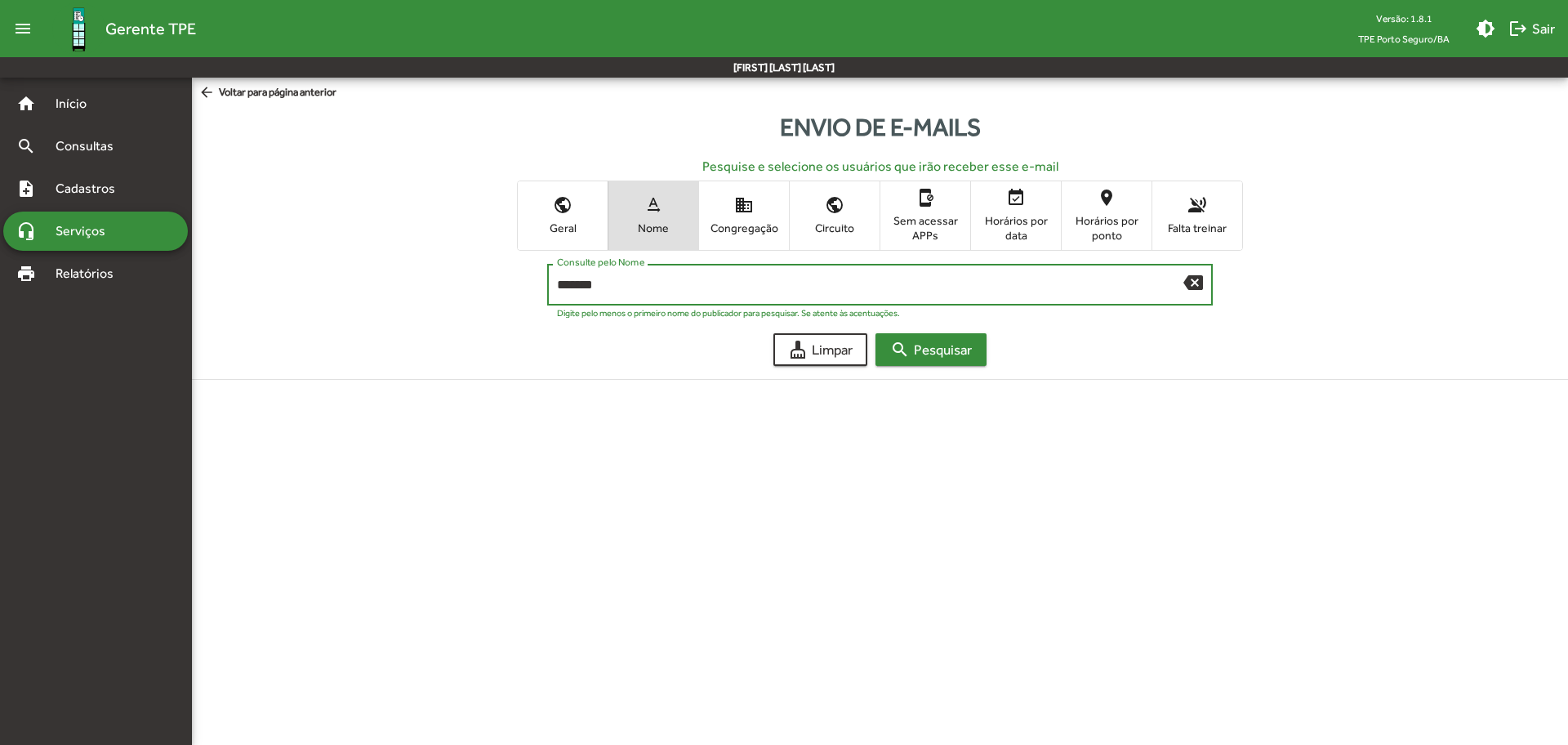 type on "*******" 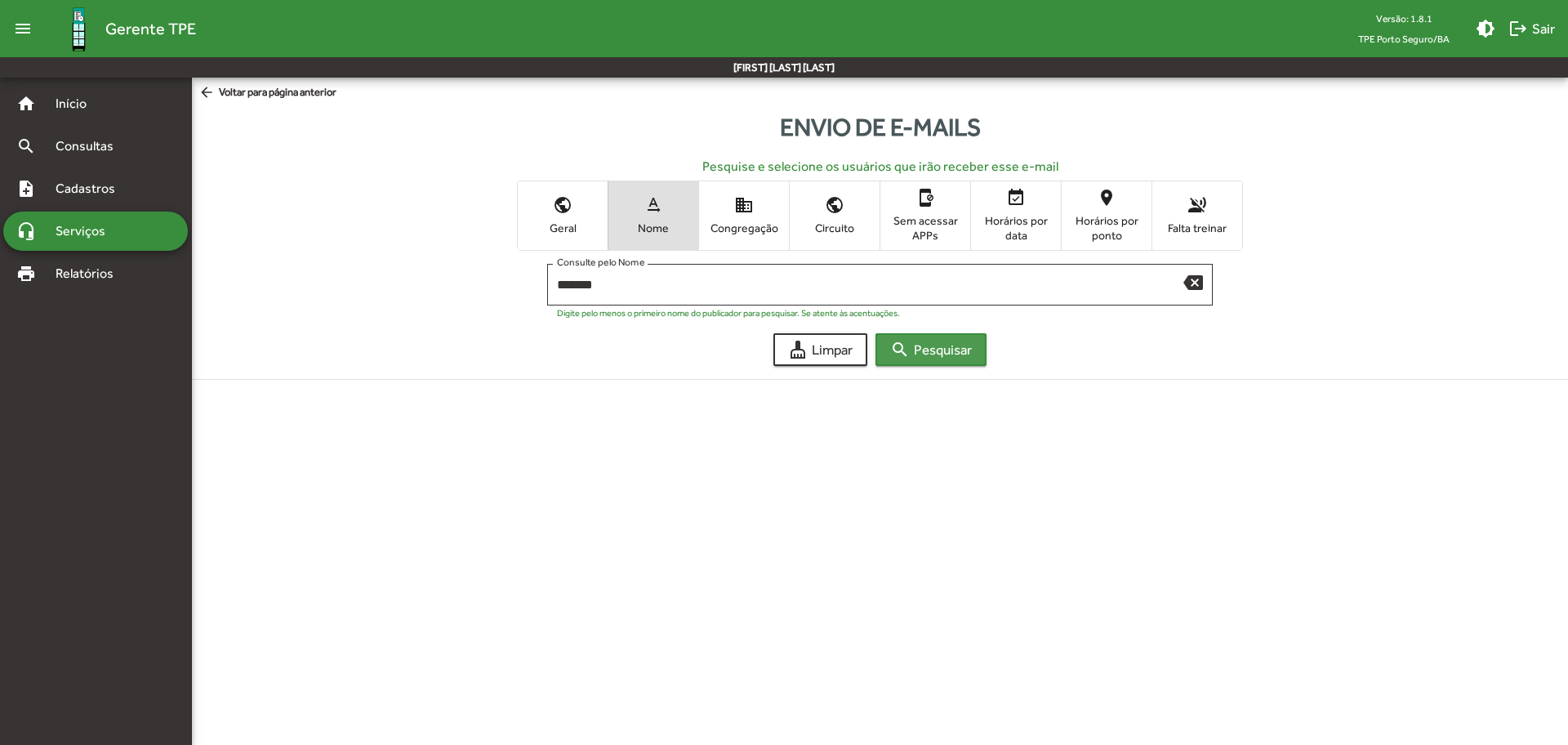 click on "search" 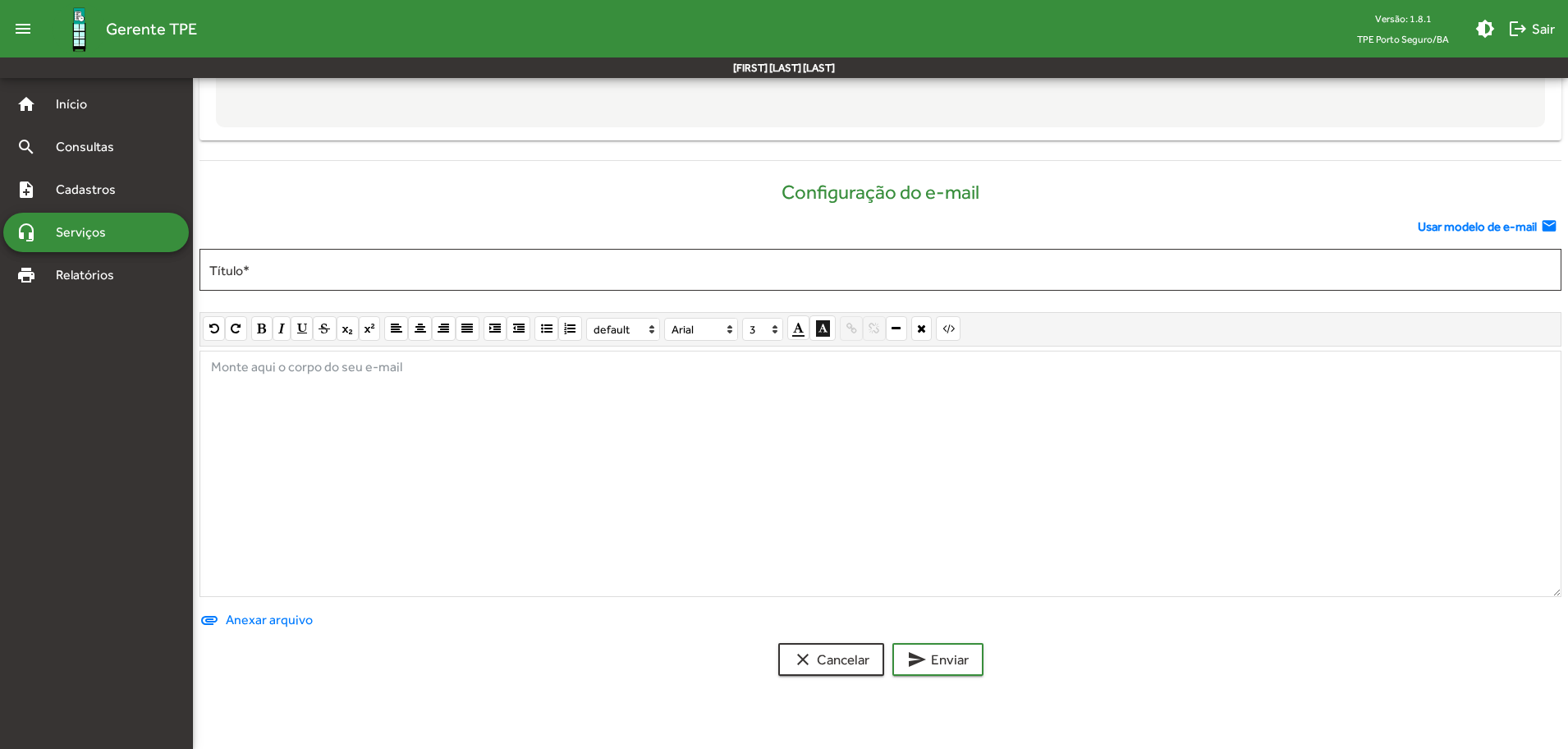 scroll, scrollTop: 763, scrollLeft: 0, axis: vertical 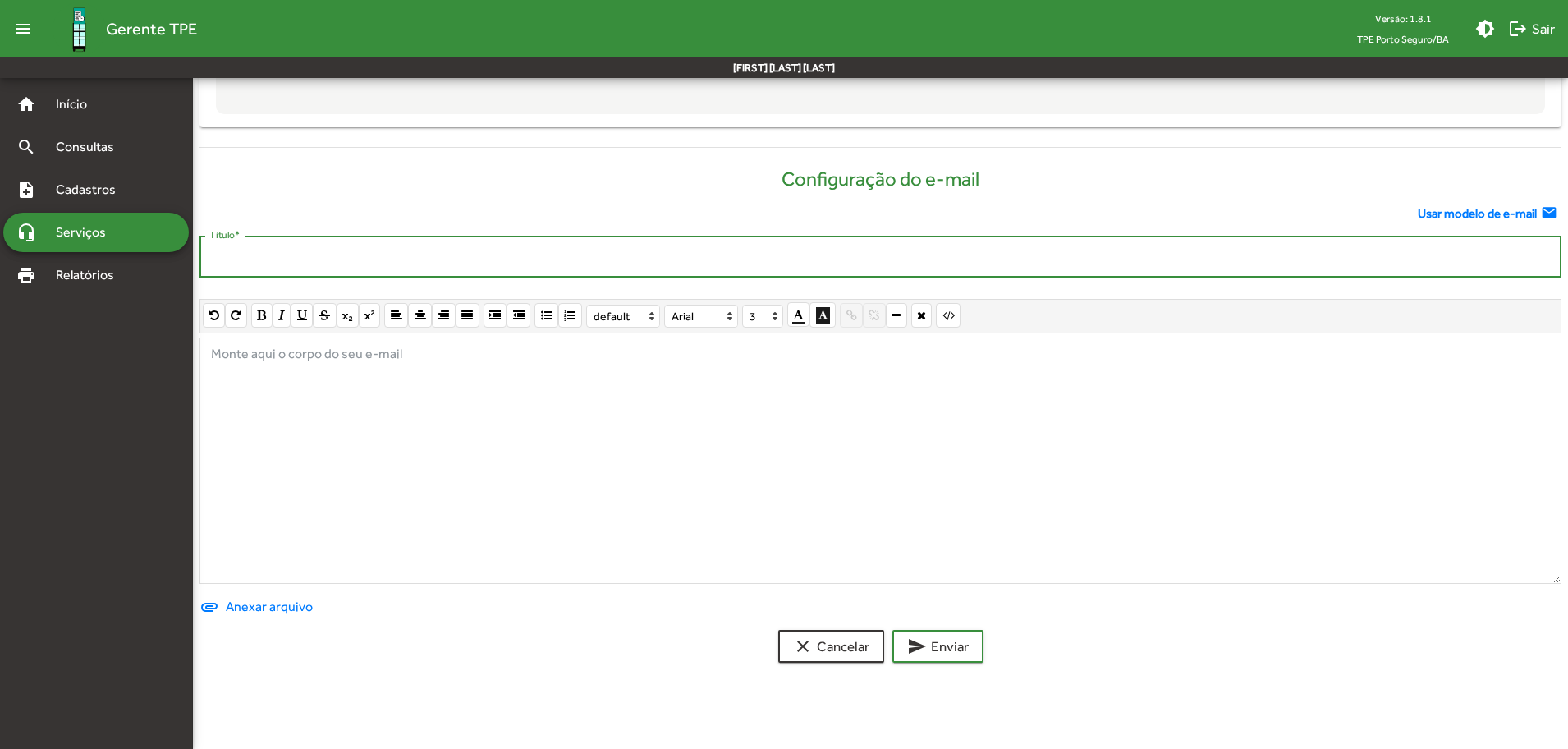 click on "Título  *" at bounding box center [880, 257] 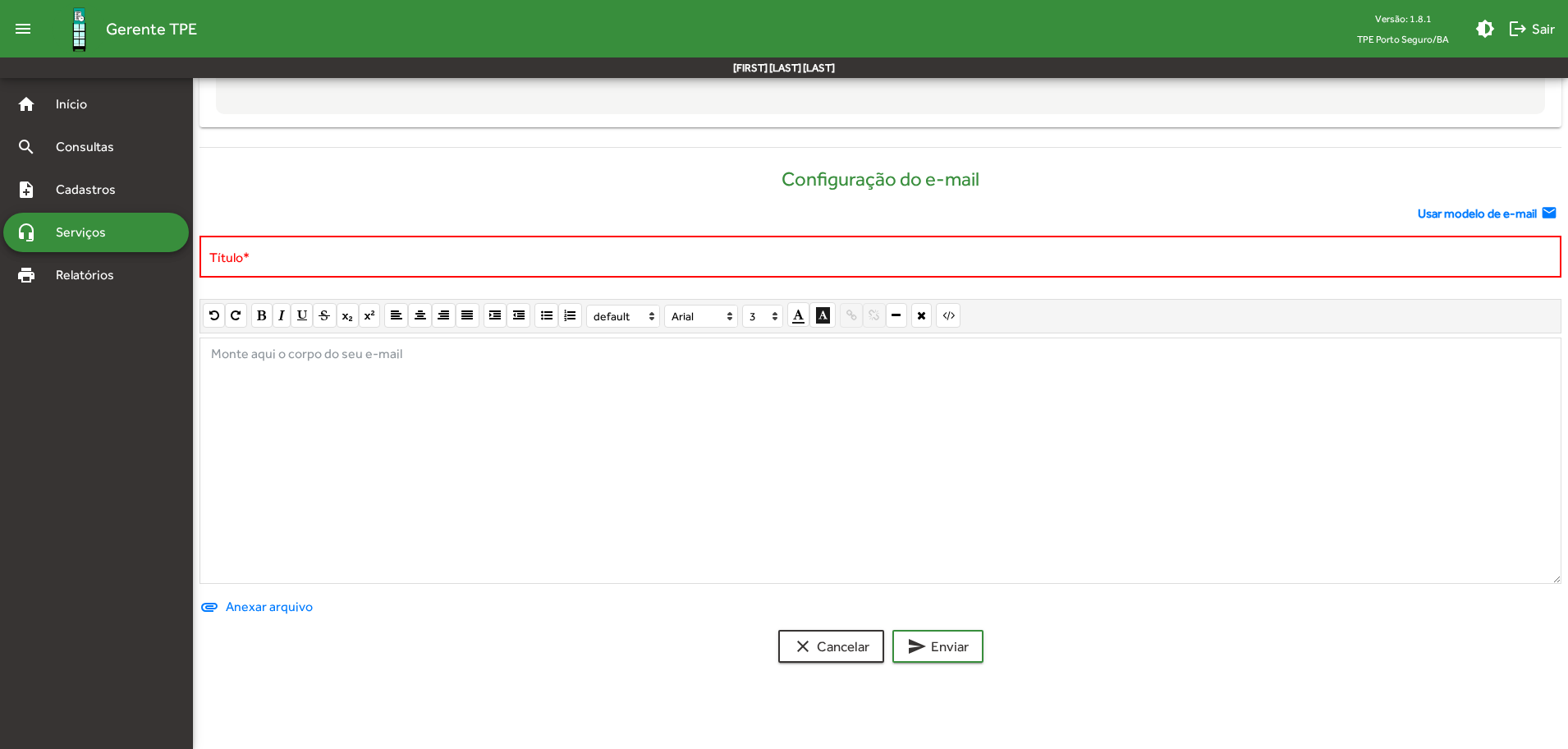 click on "Usar modelo de e-mail" 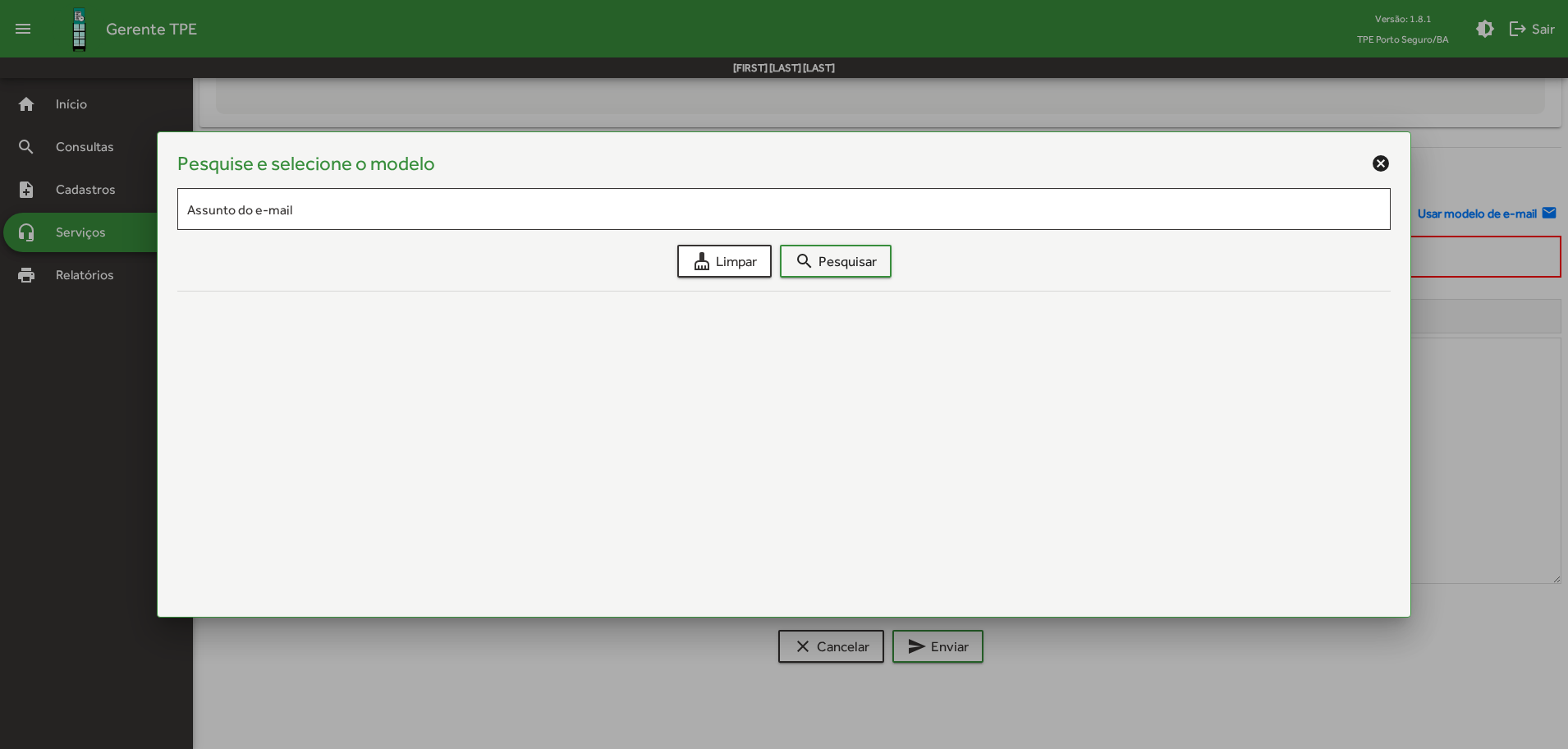 scroll, scrollTop: 0, scrollLeft: 0, axis: both 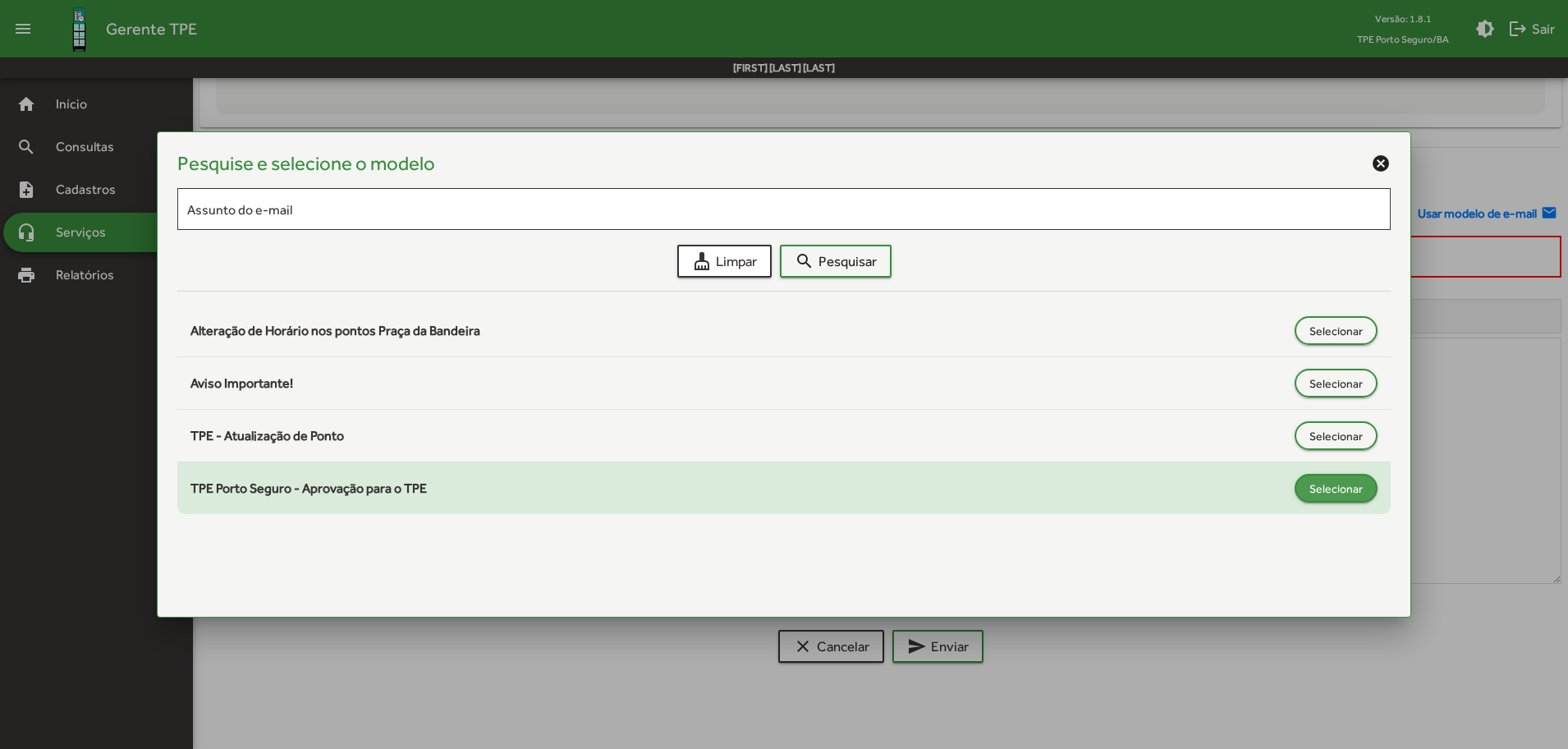 click on "Selecionar" 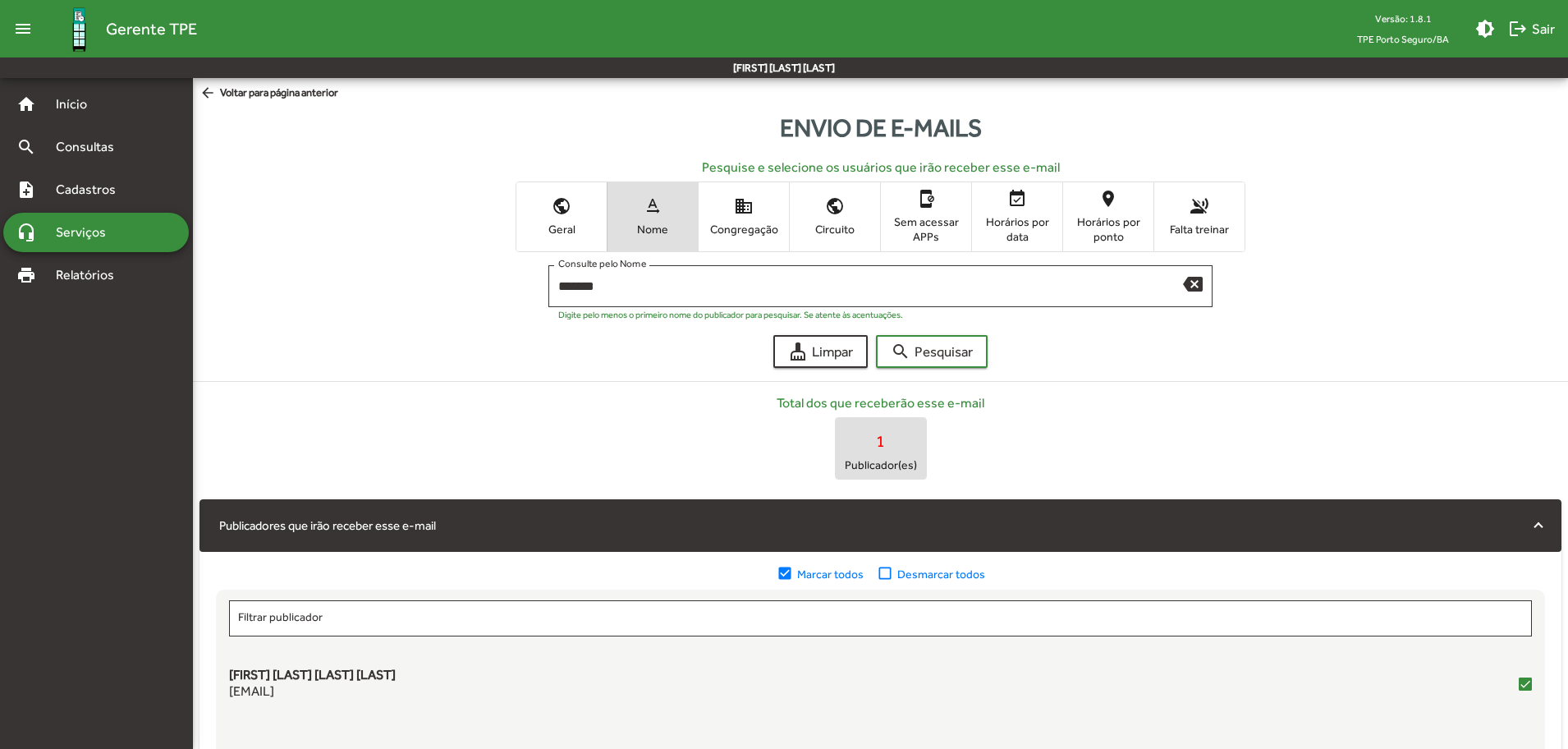 scroll, scrollTop: 763, scrollLeft: 0, axis: vertical 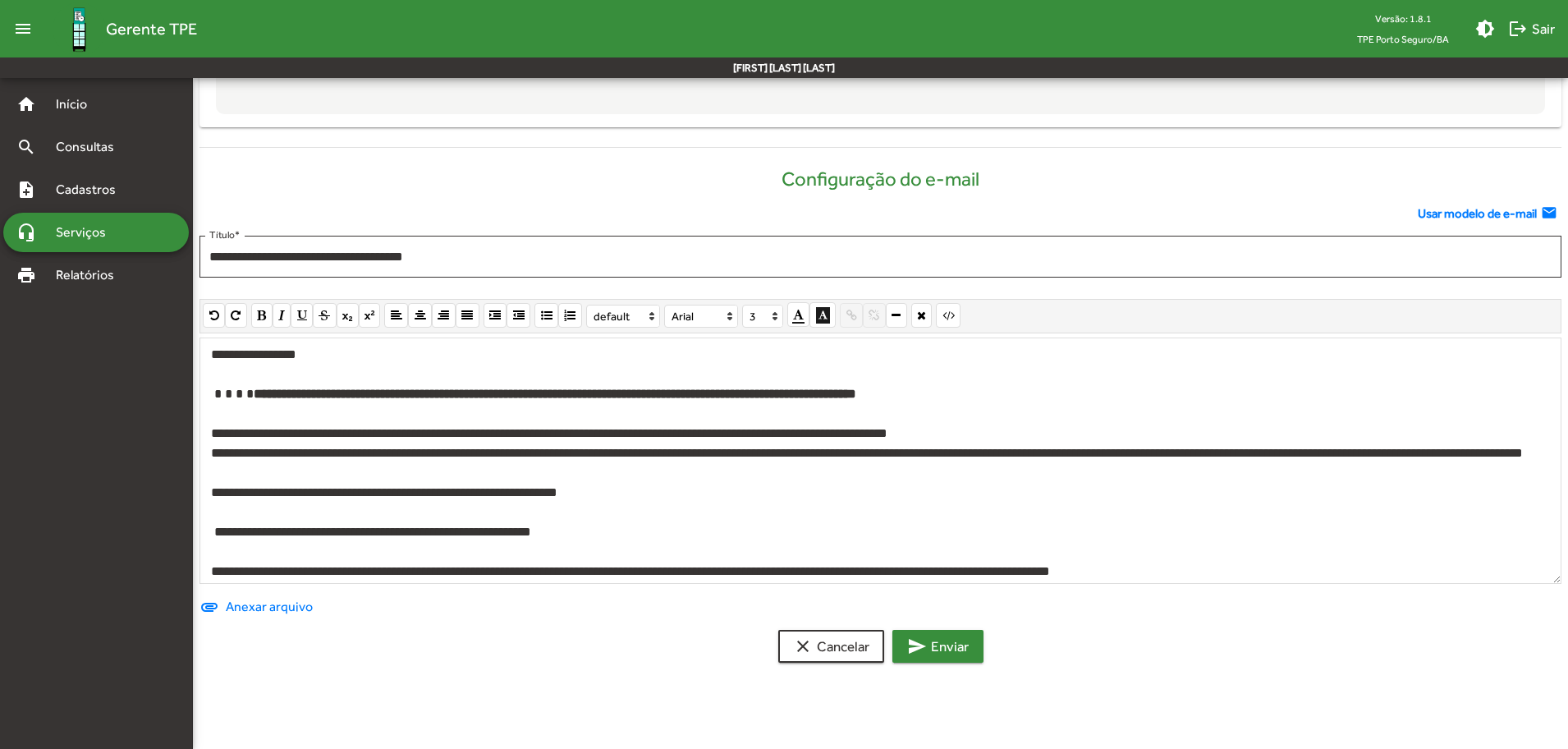 click on "send" 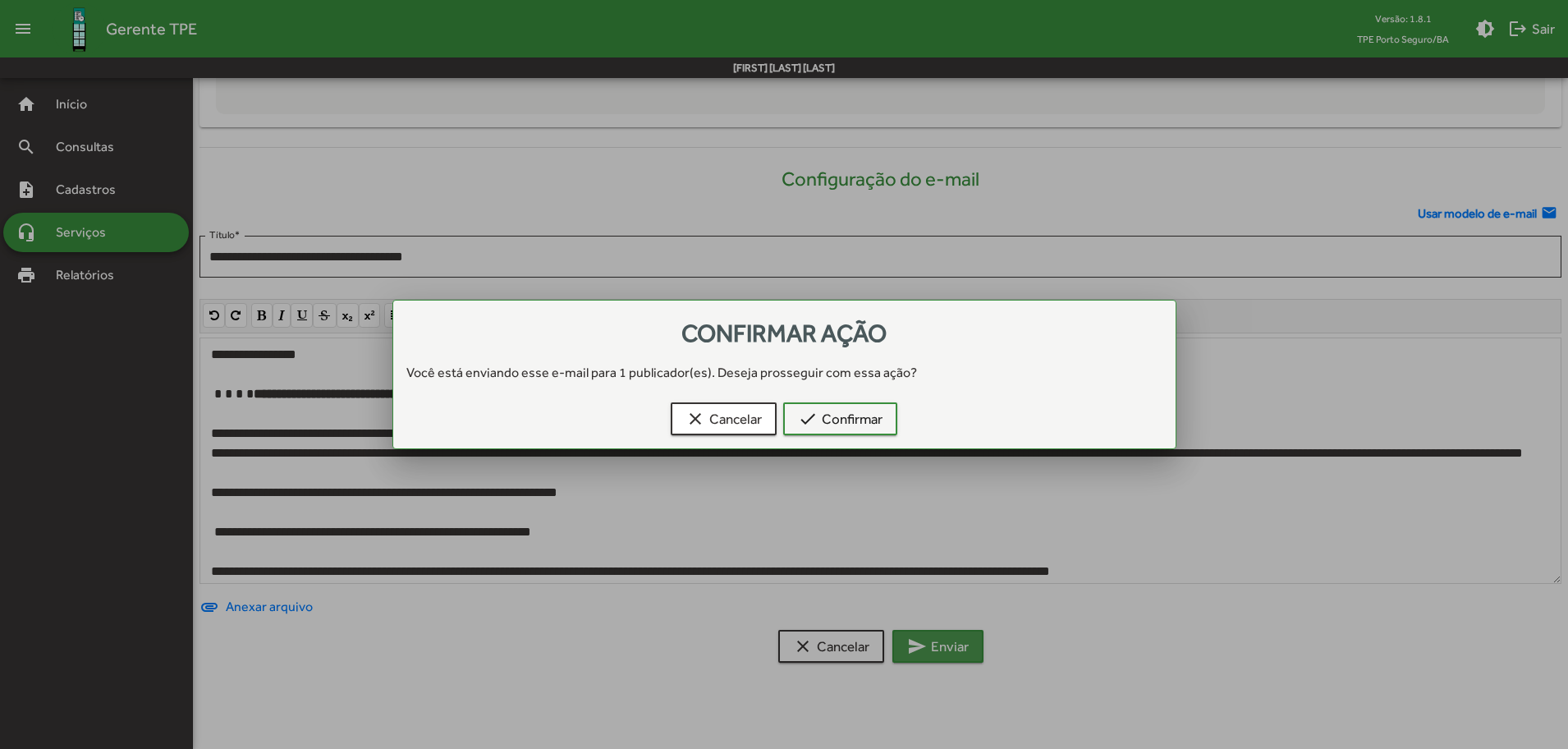 scroll, scrollTop: 0, scrollLeft: 0, axis: both 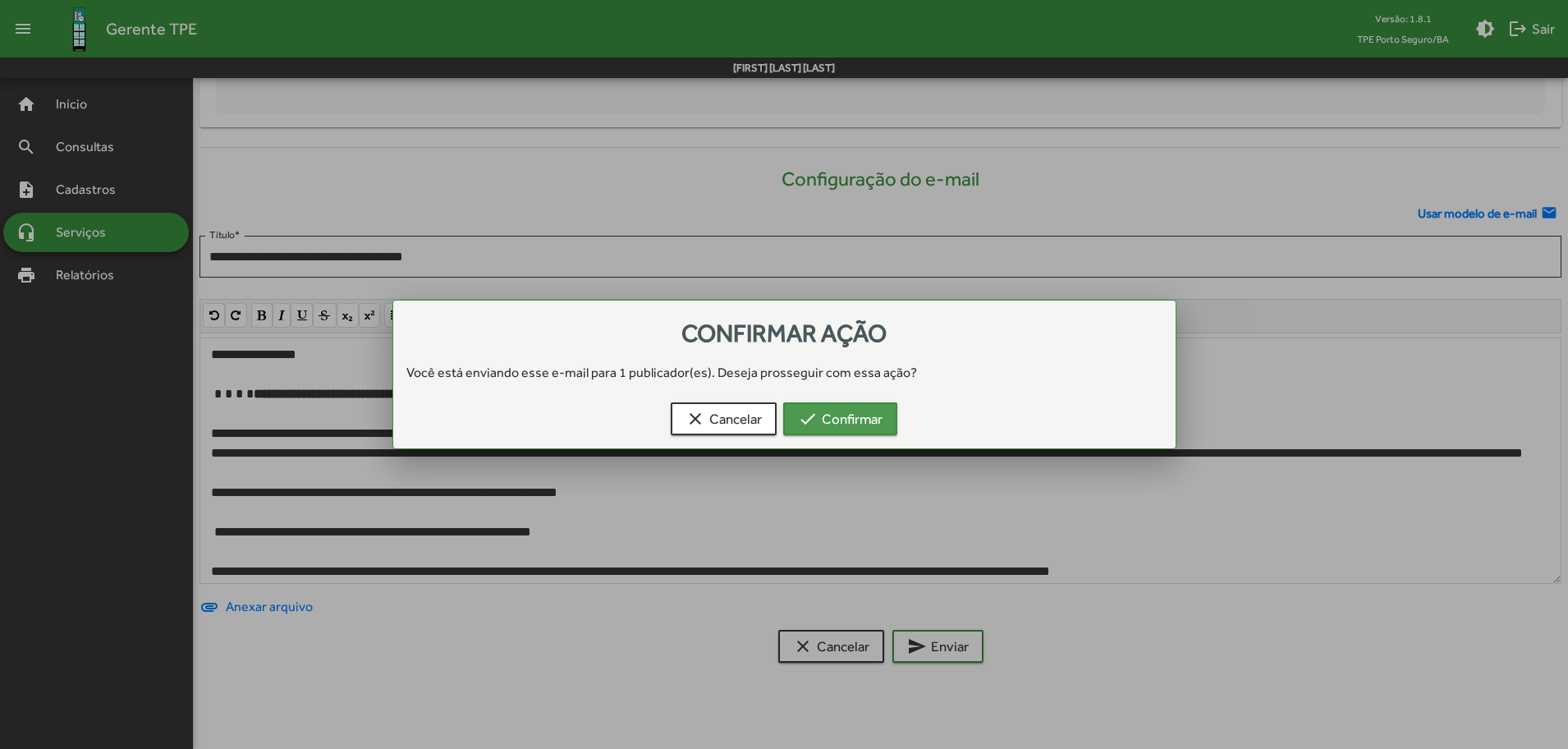 click on "check  Confirmar" at bounding box center [840, 419] 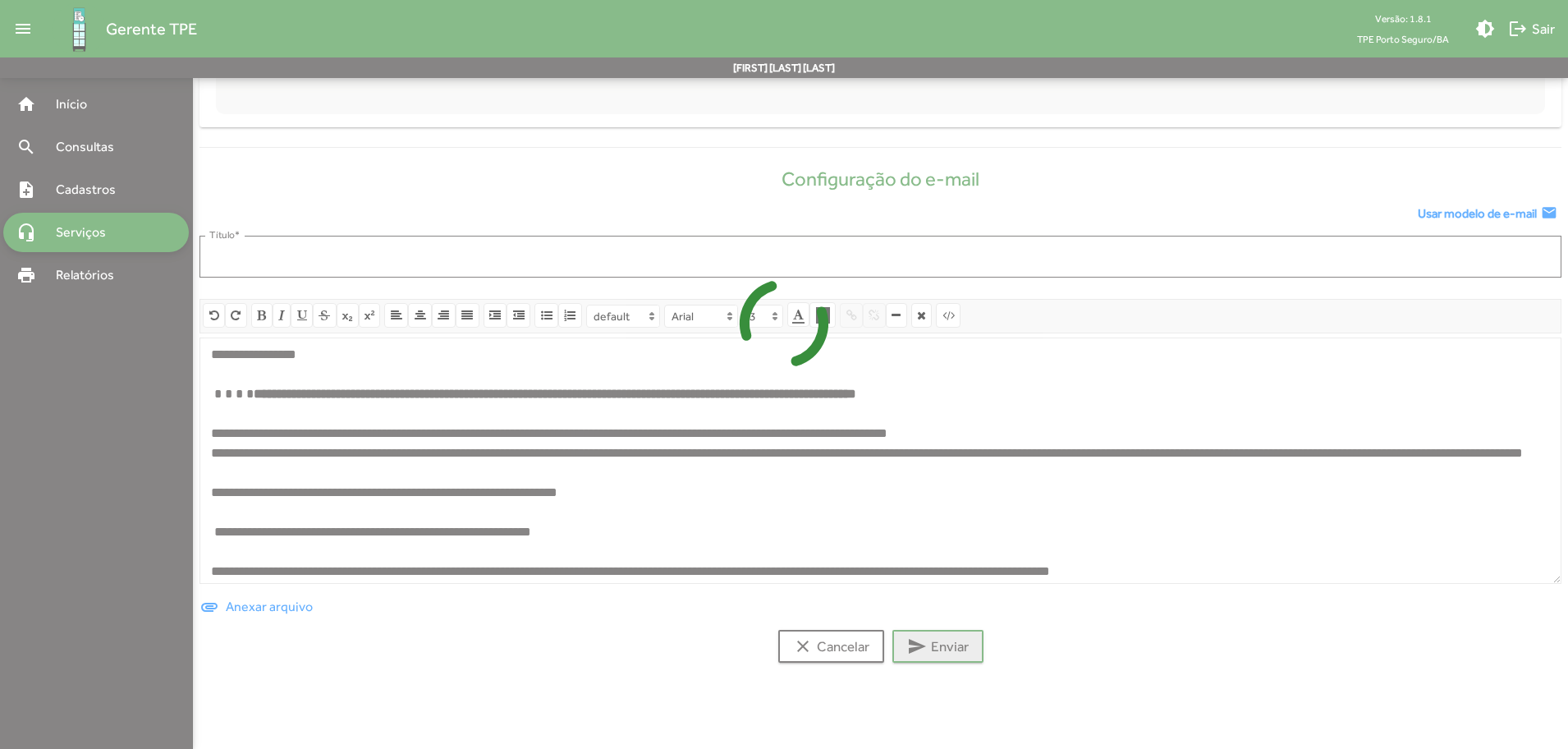 scroll, scrollTop: 0, scrollLeft: 0, axis: both 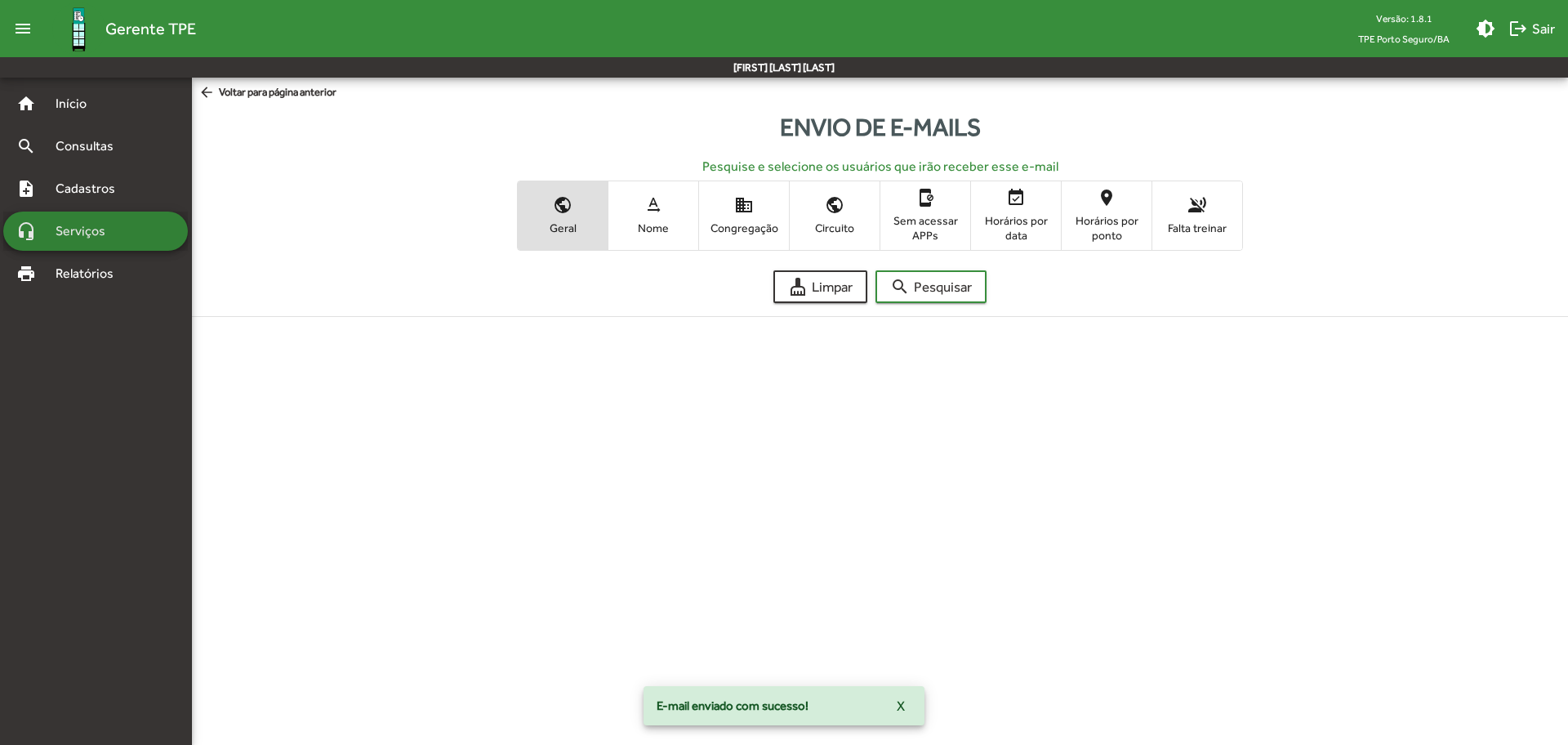 click on "headset_mic Serviços" at bounding box center [96, 231] 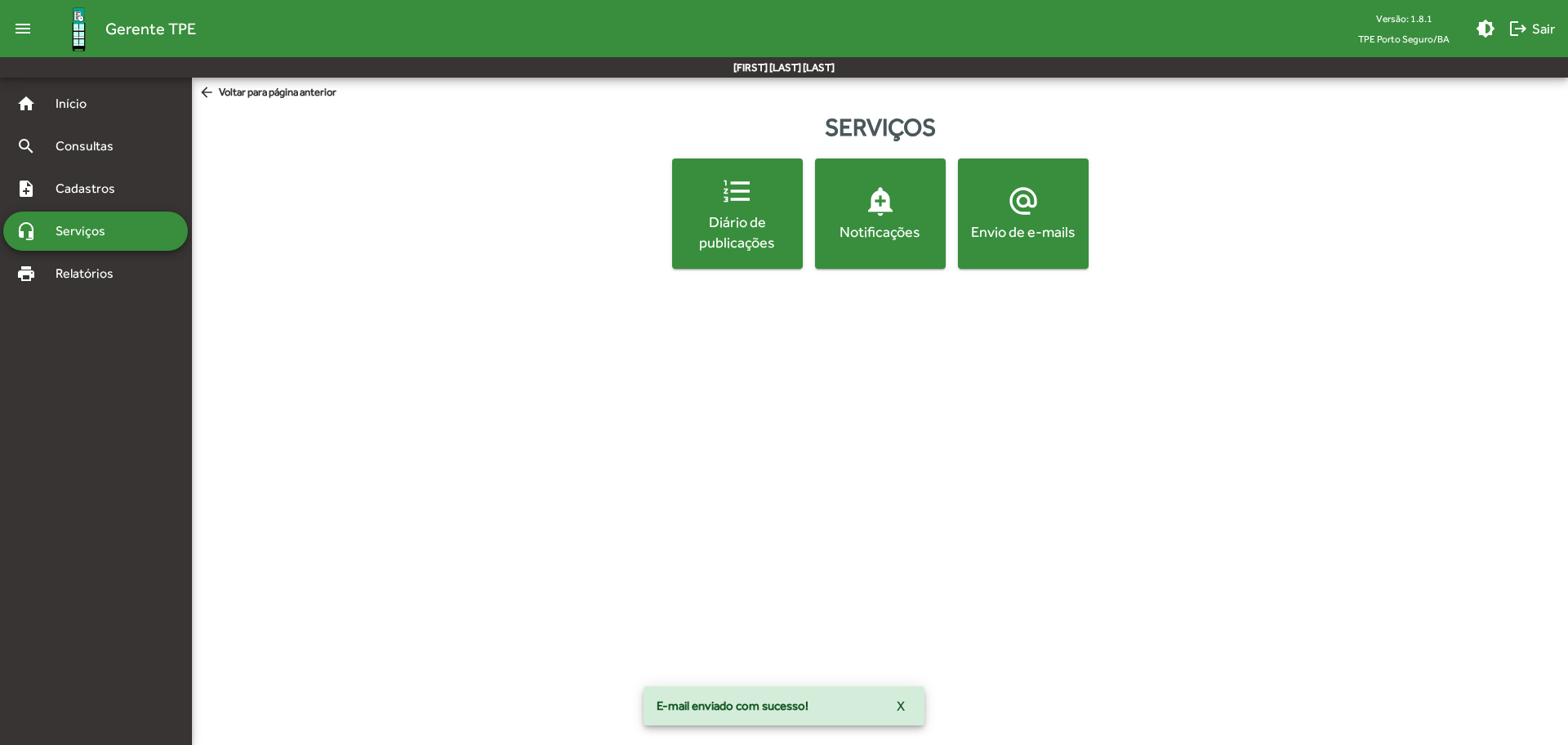click on "alternate_email" 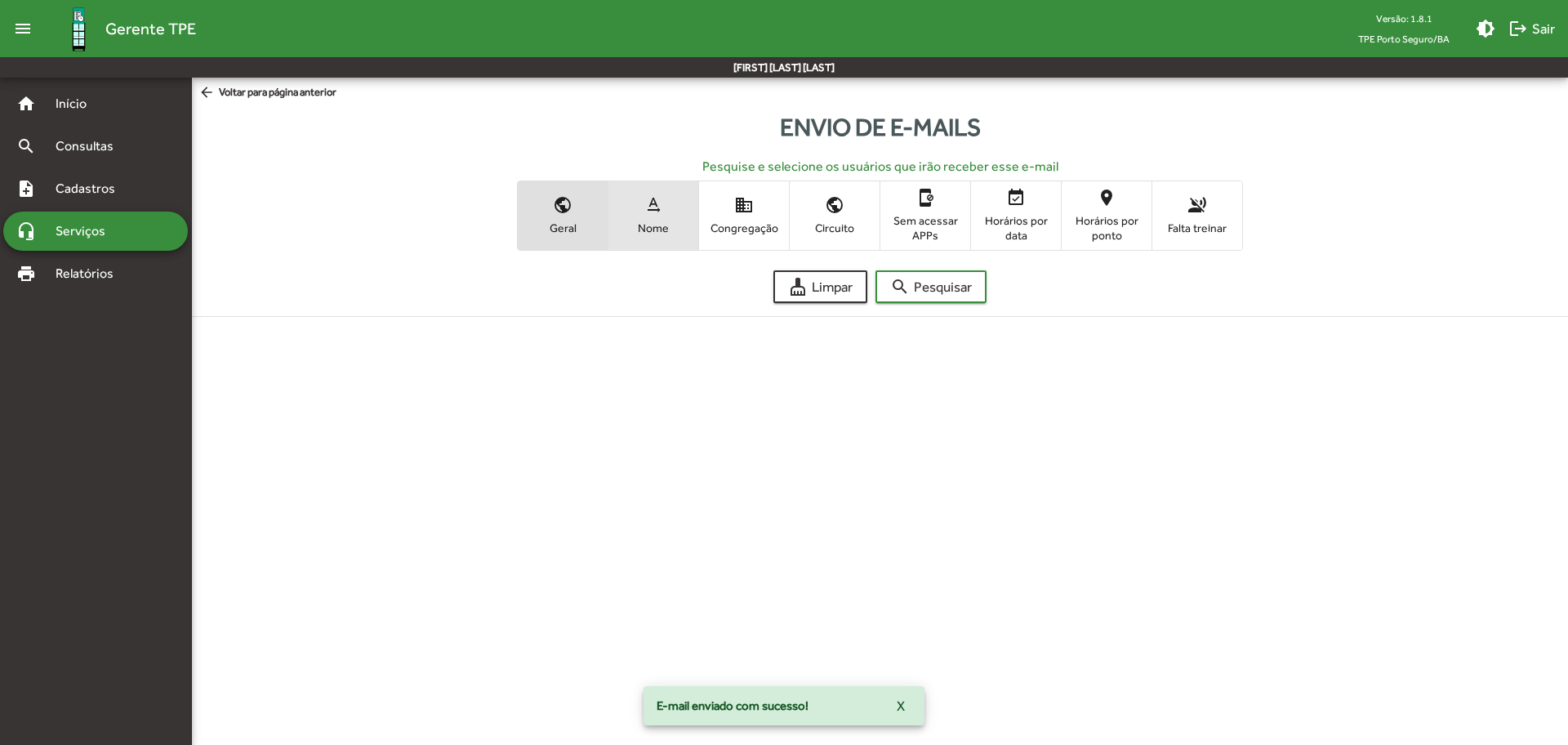 click on "text_rotation_none" at bounding box center (653, 205) 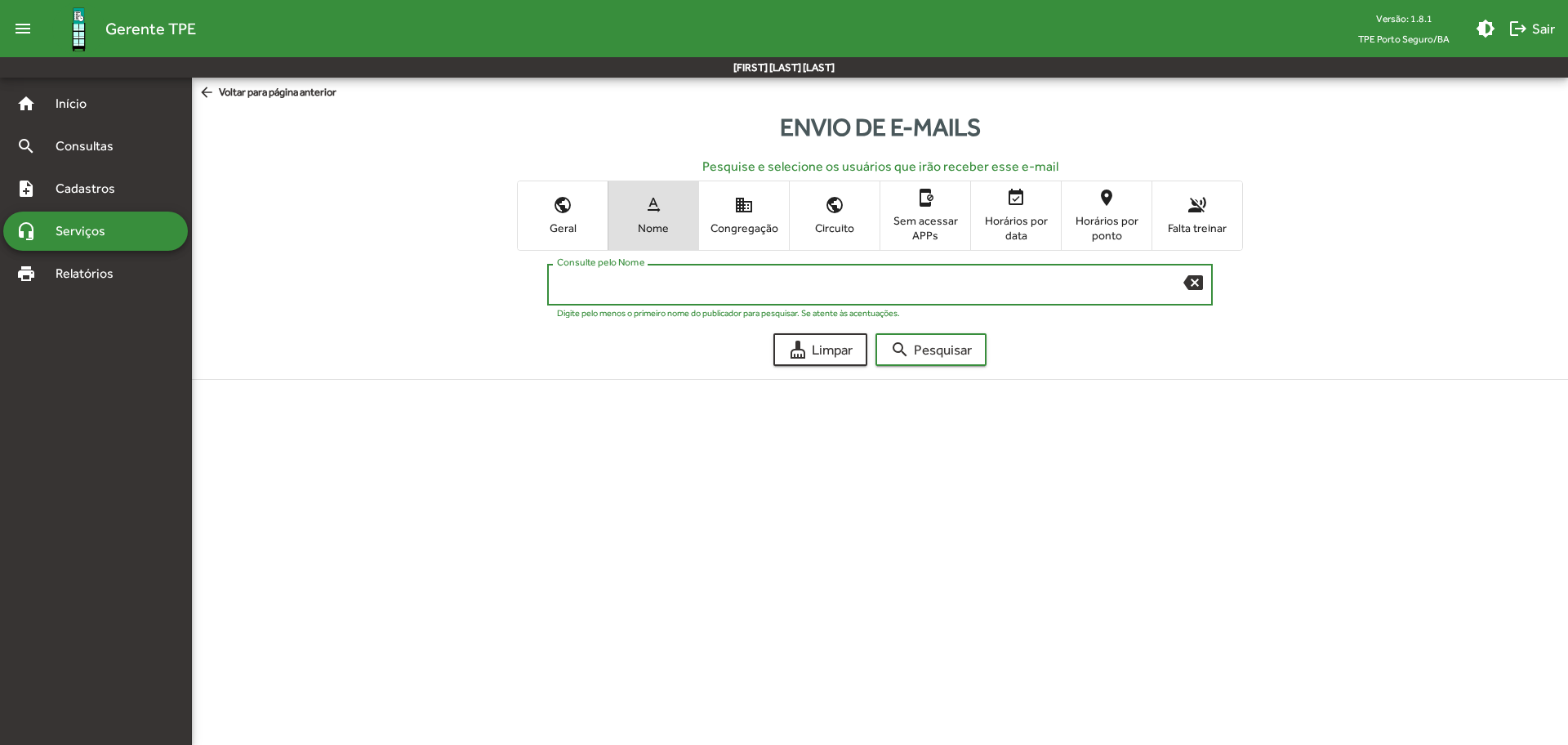 click on "Consulte pelo Nome" at bounding box center [870, 285] 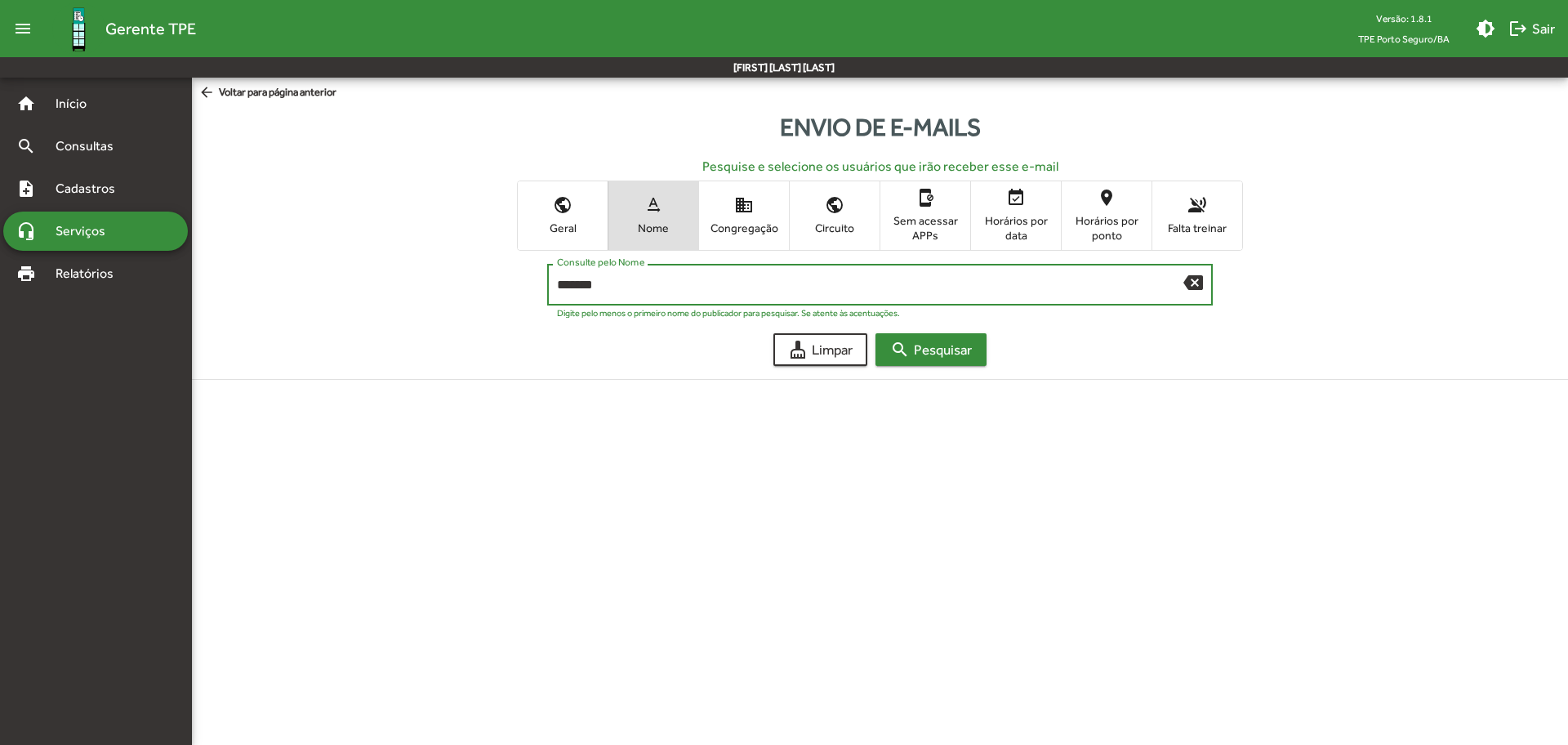 type on "*******" 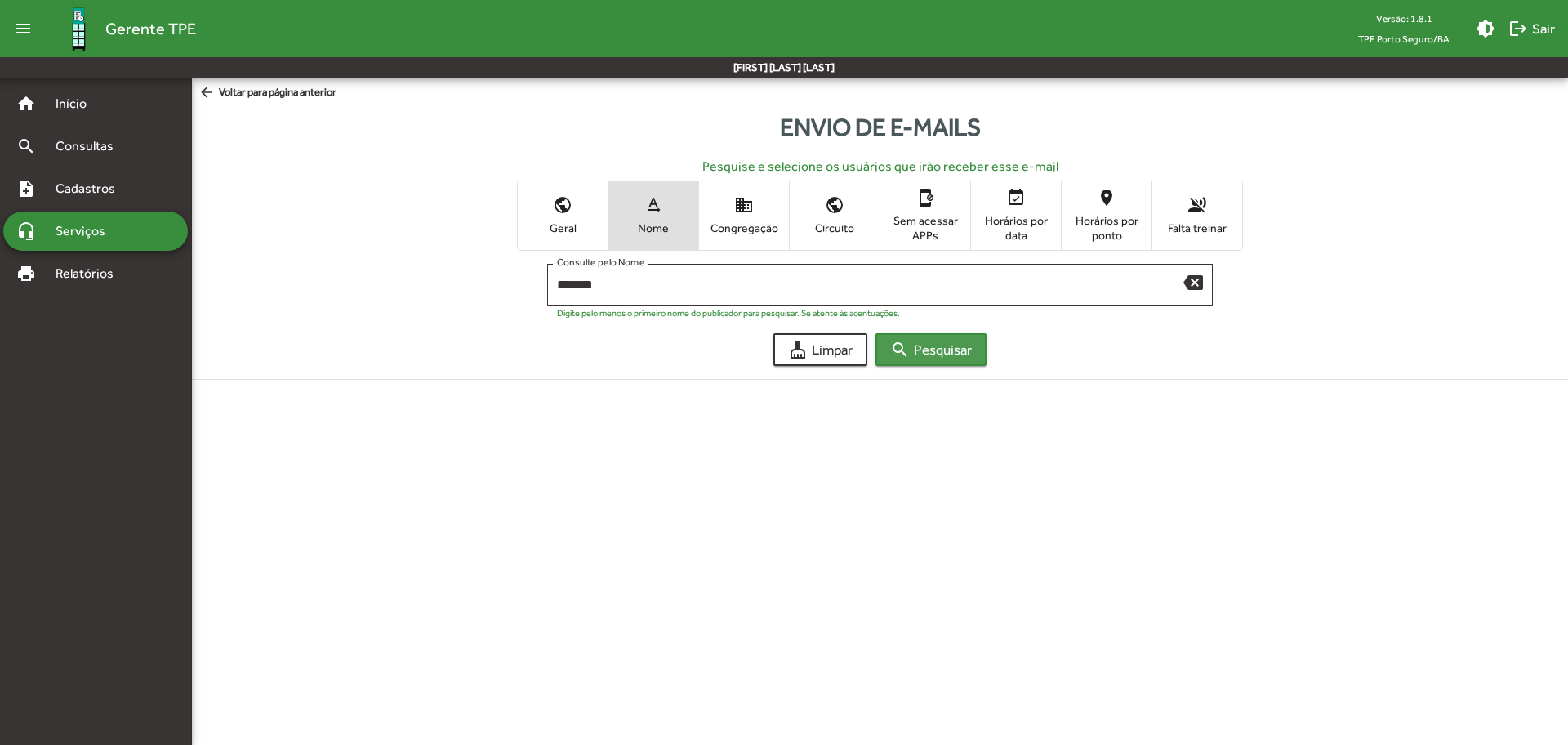 click on "search  Pesquisar" 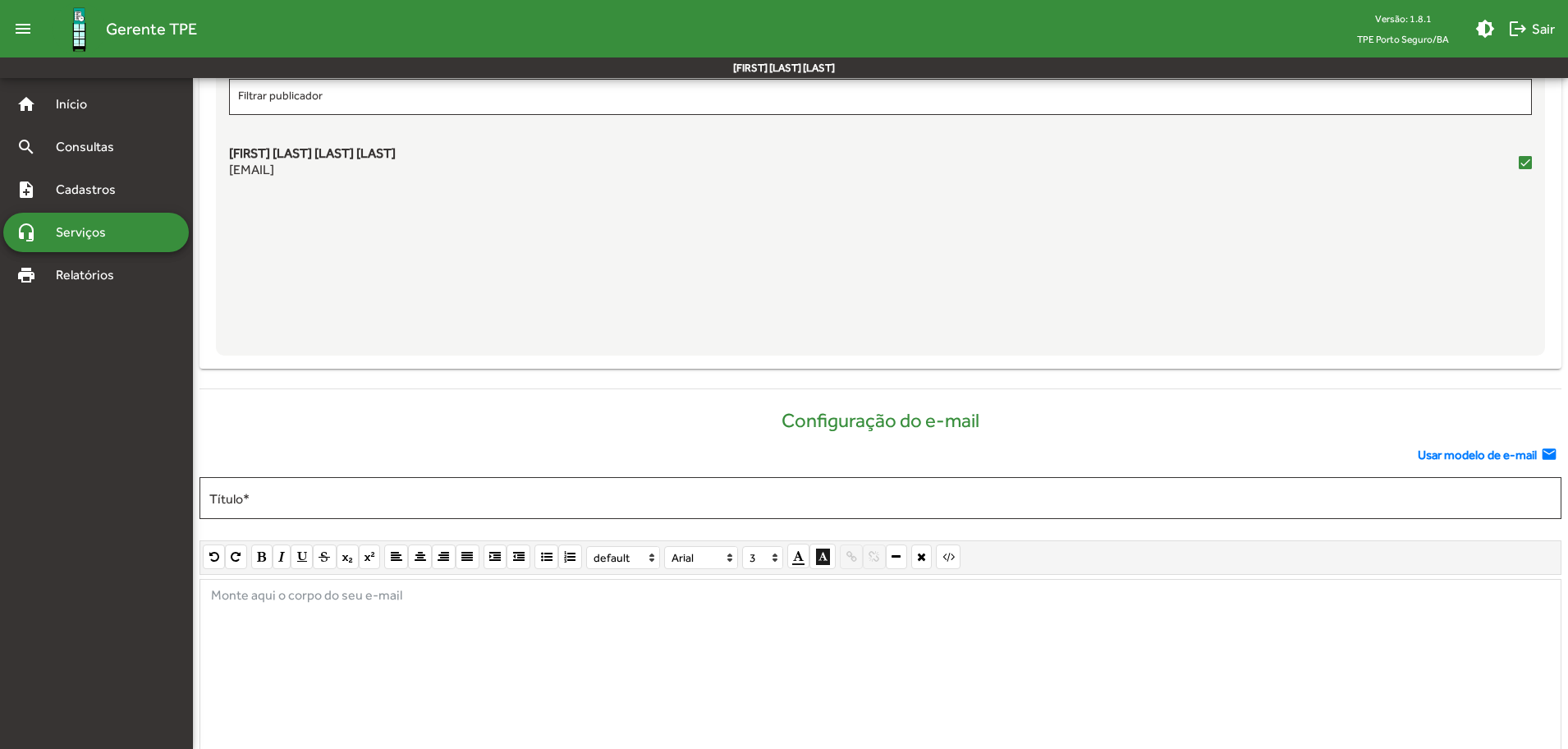 scroll, scrollTop: 533, scrollLeft: 0, axis: vertical 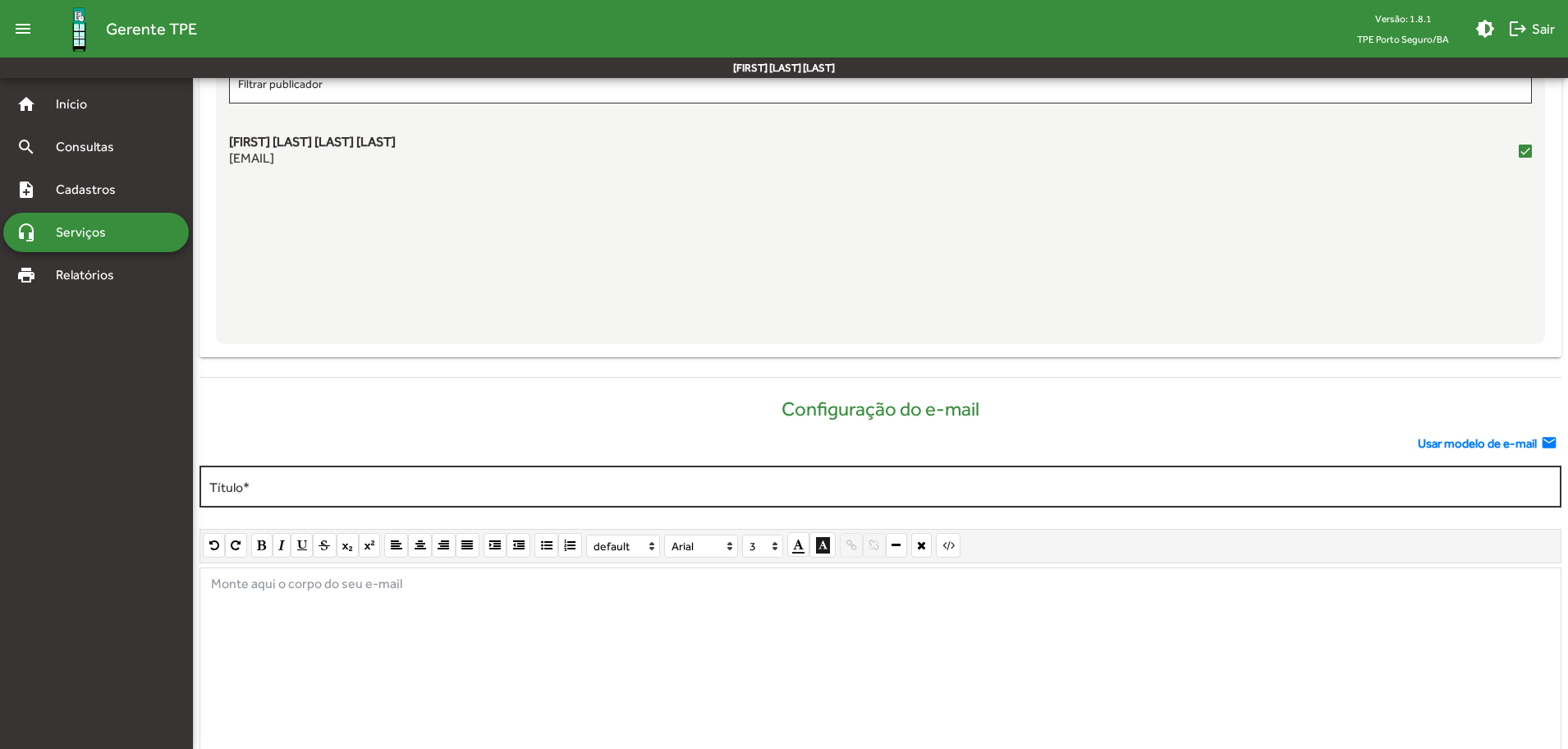 click on "Título  *" at bounding box center (880, 487) 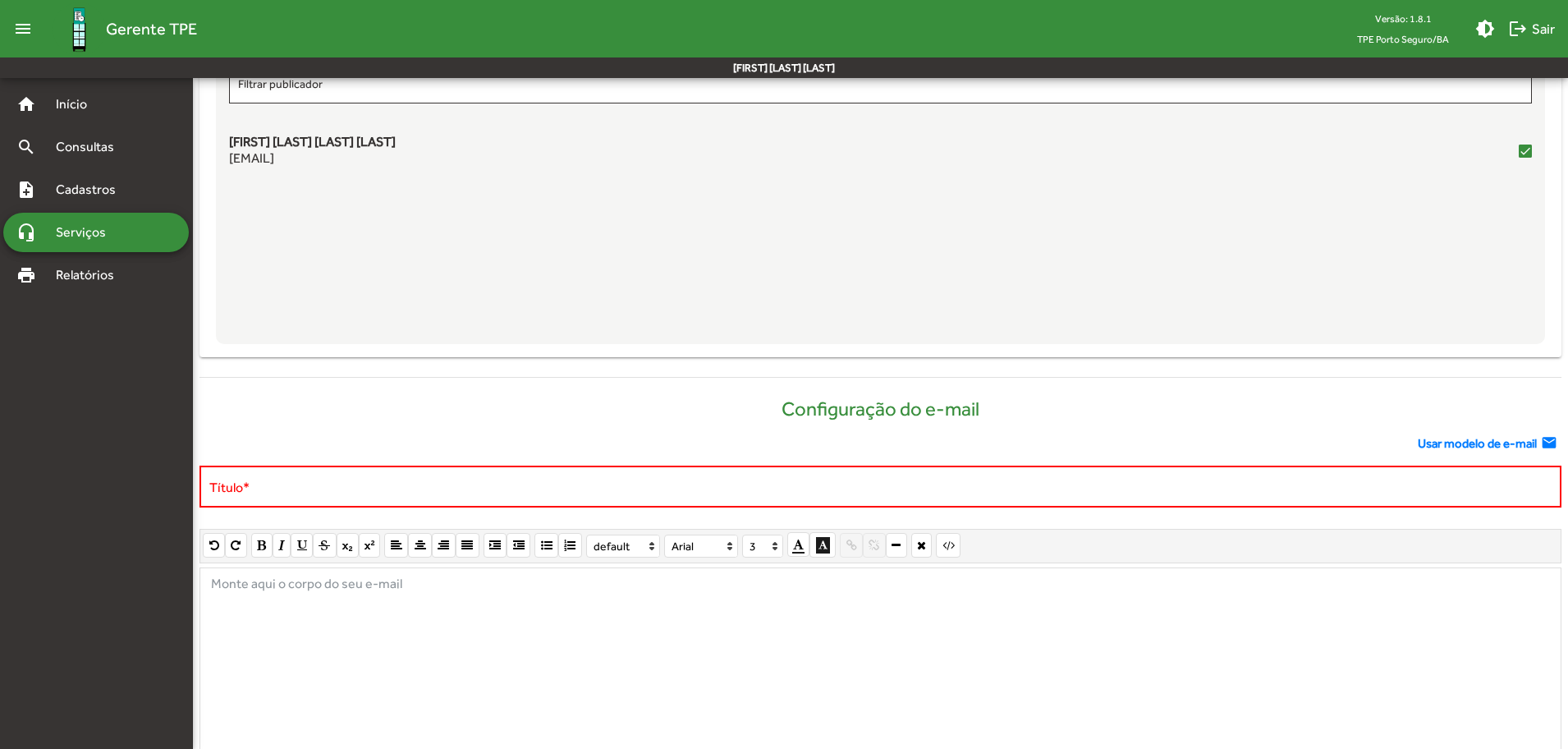 click on "Usar modelo de e-mail" 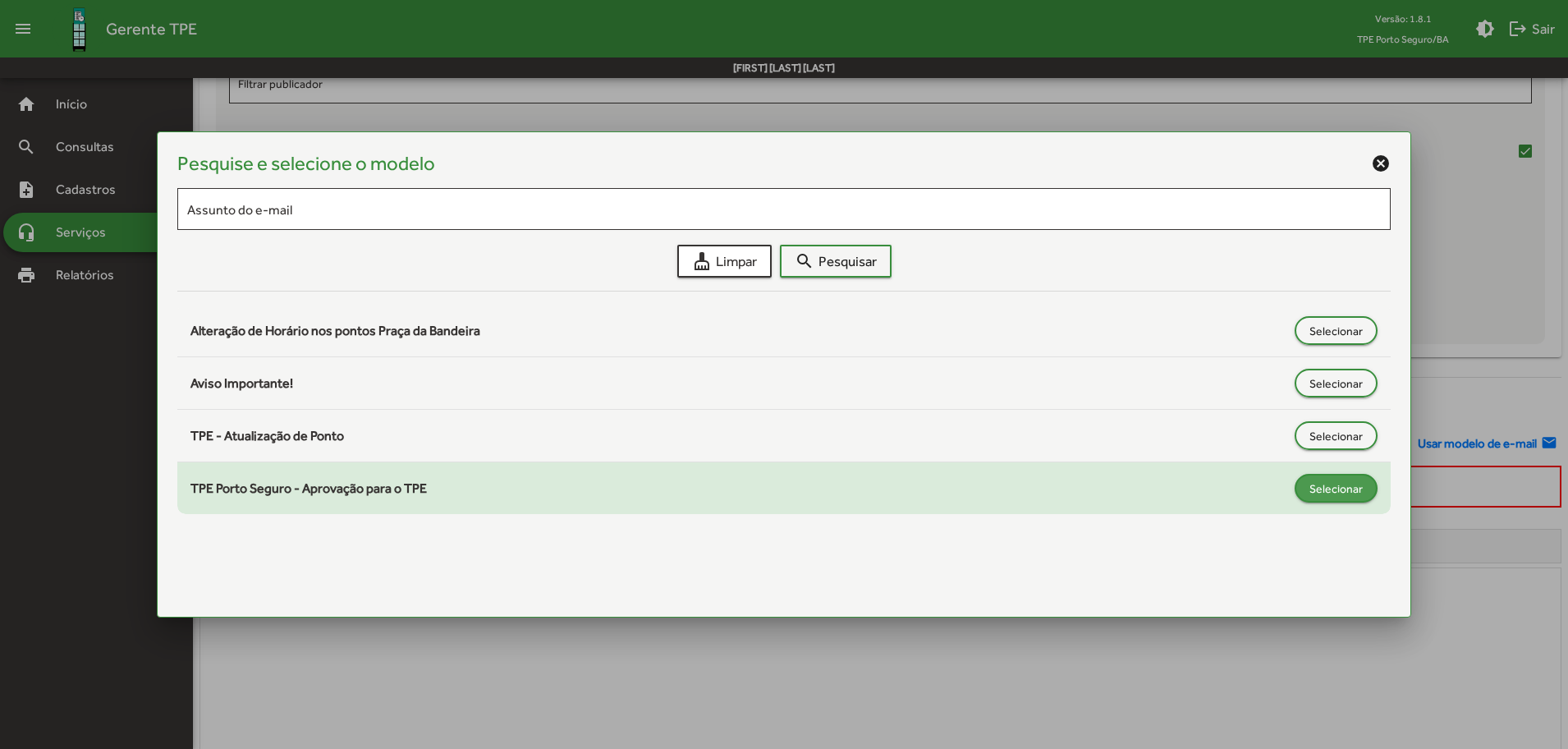 click on "Selecionar" 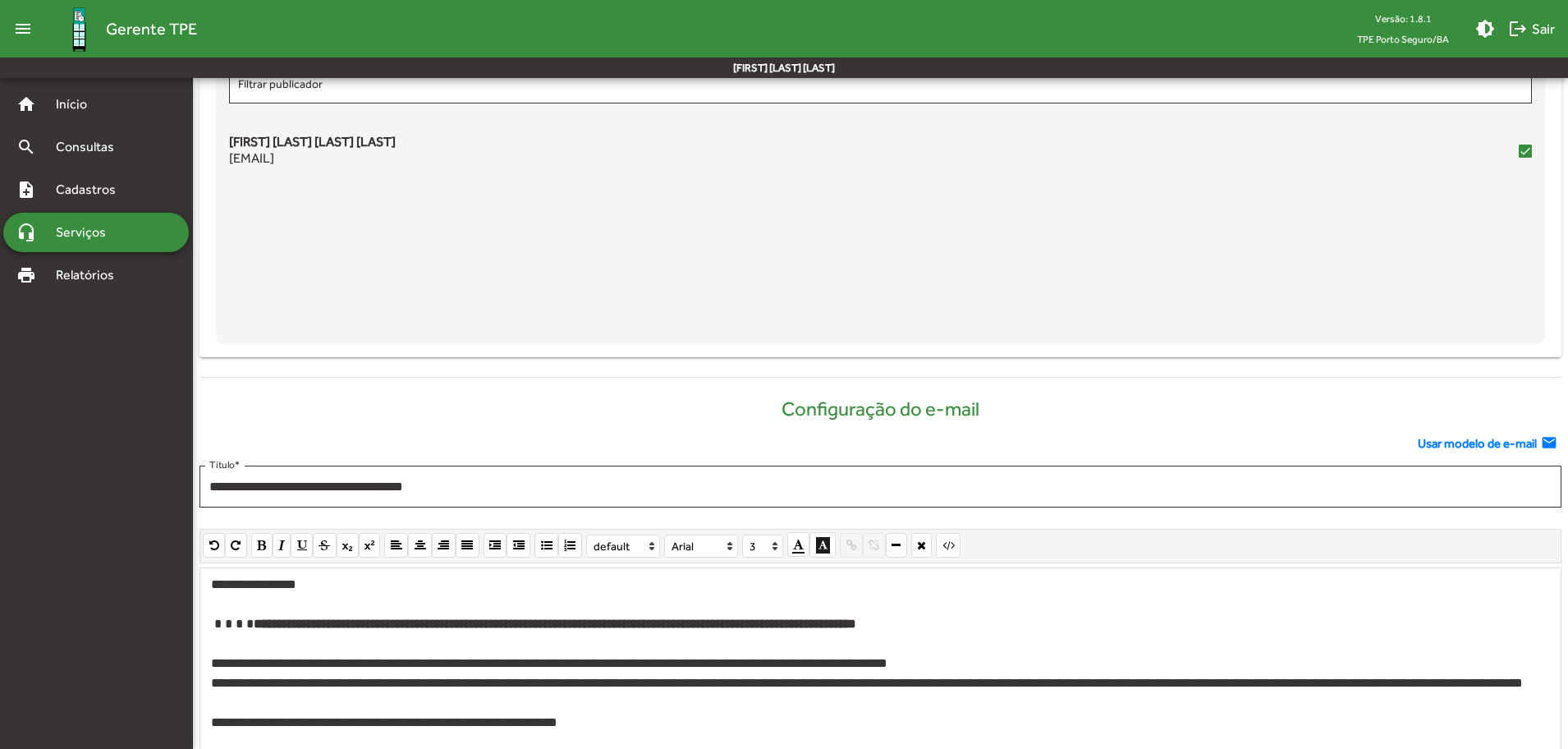 scroll, scrollTop: 771, scrollLeft: 0, axis: vertical 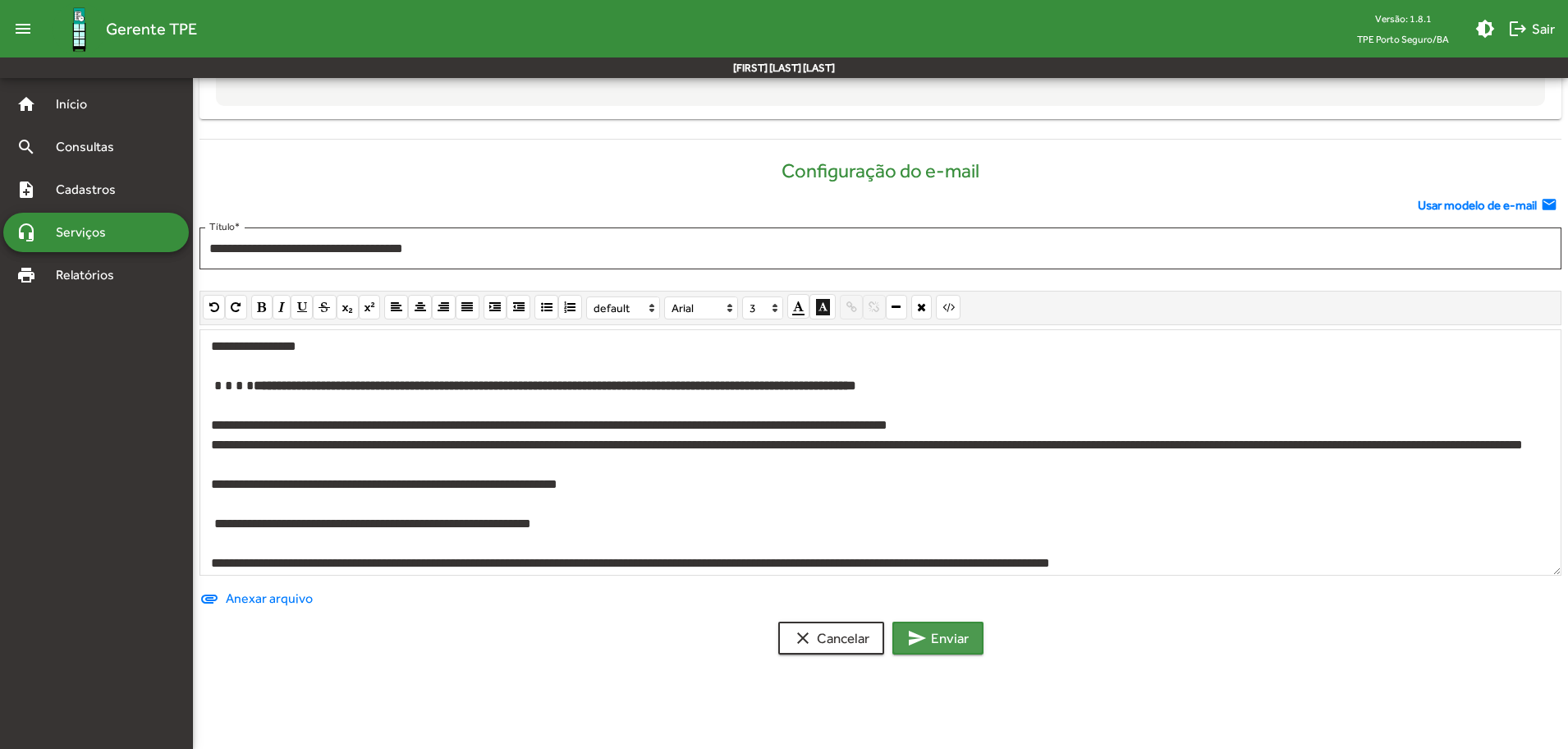 click on "send  Enviar" 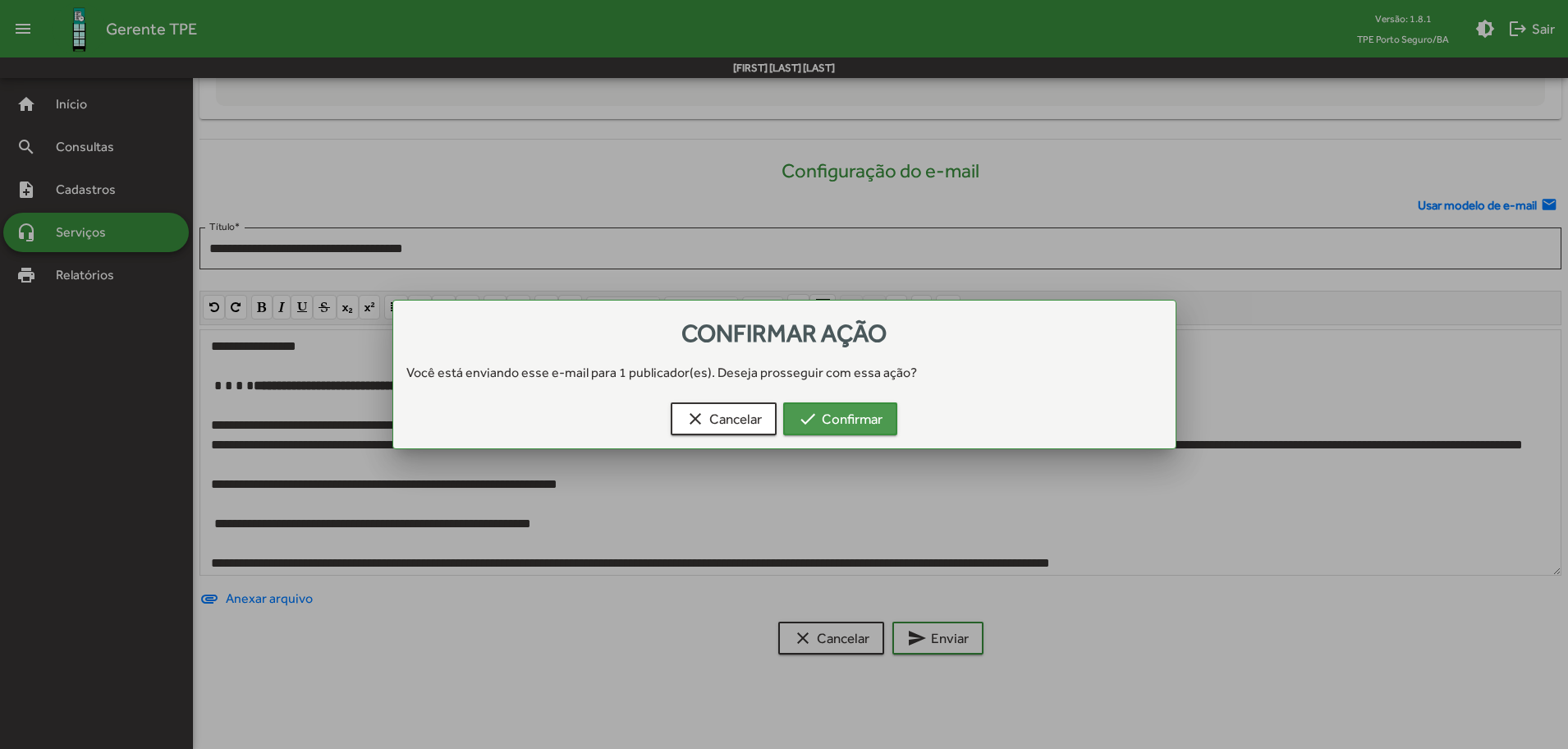click on "check  Confirmar" at bounding box center (840, 419) 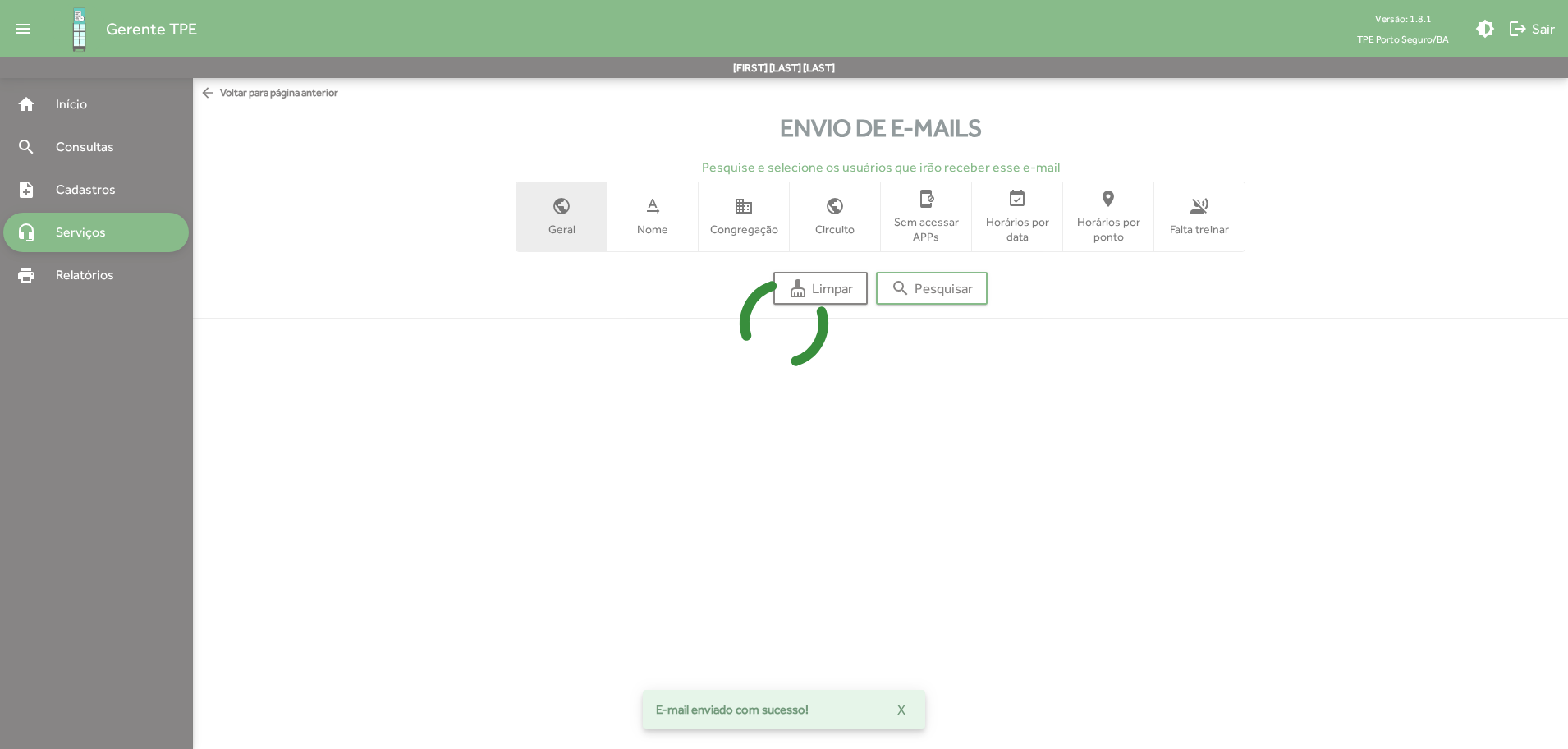 scroll, scrollTop: 0, scrollLeft: 0, axis: both 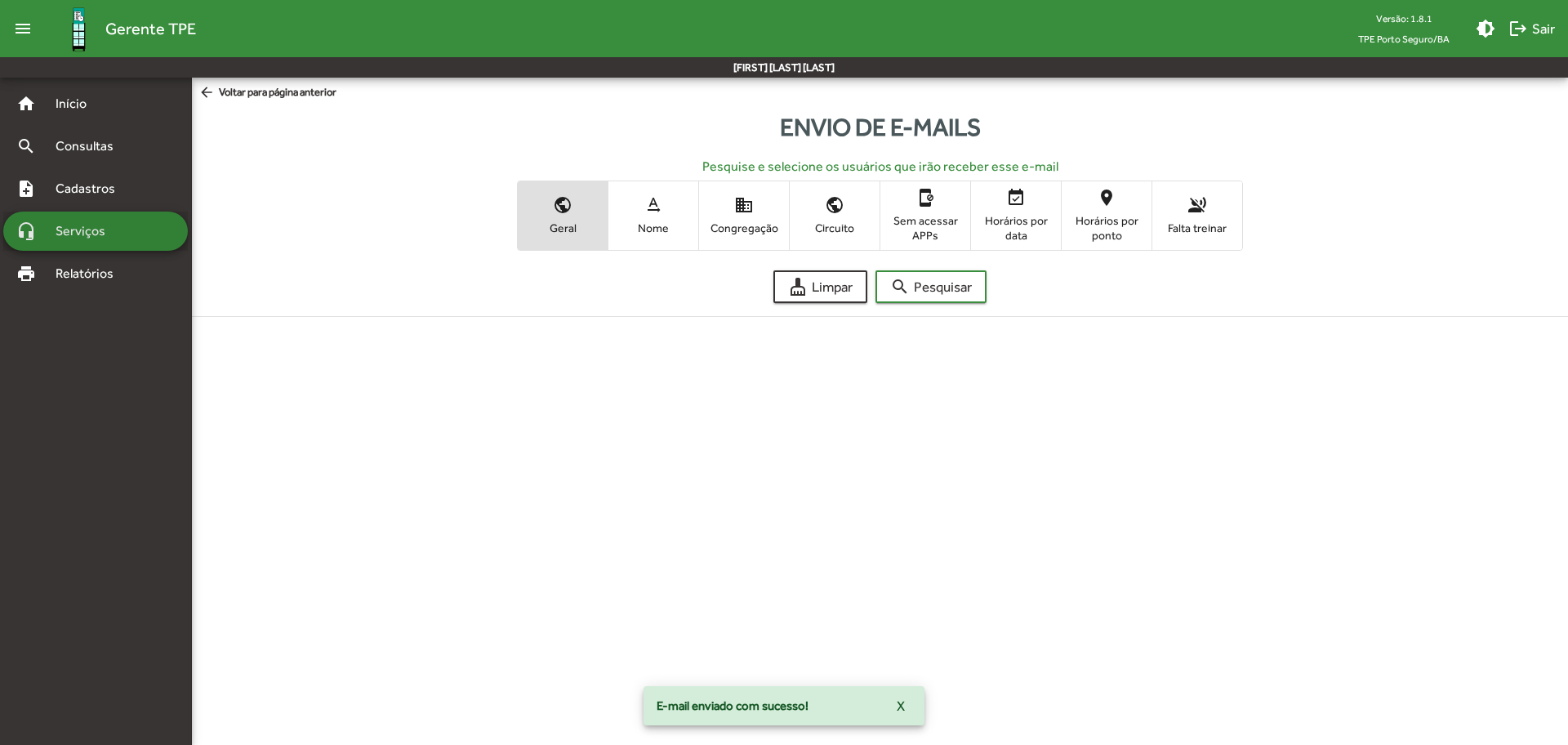 click on "headset_mic Serviços" at bounding box center [96, 231] 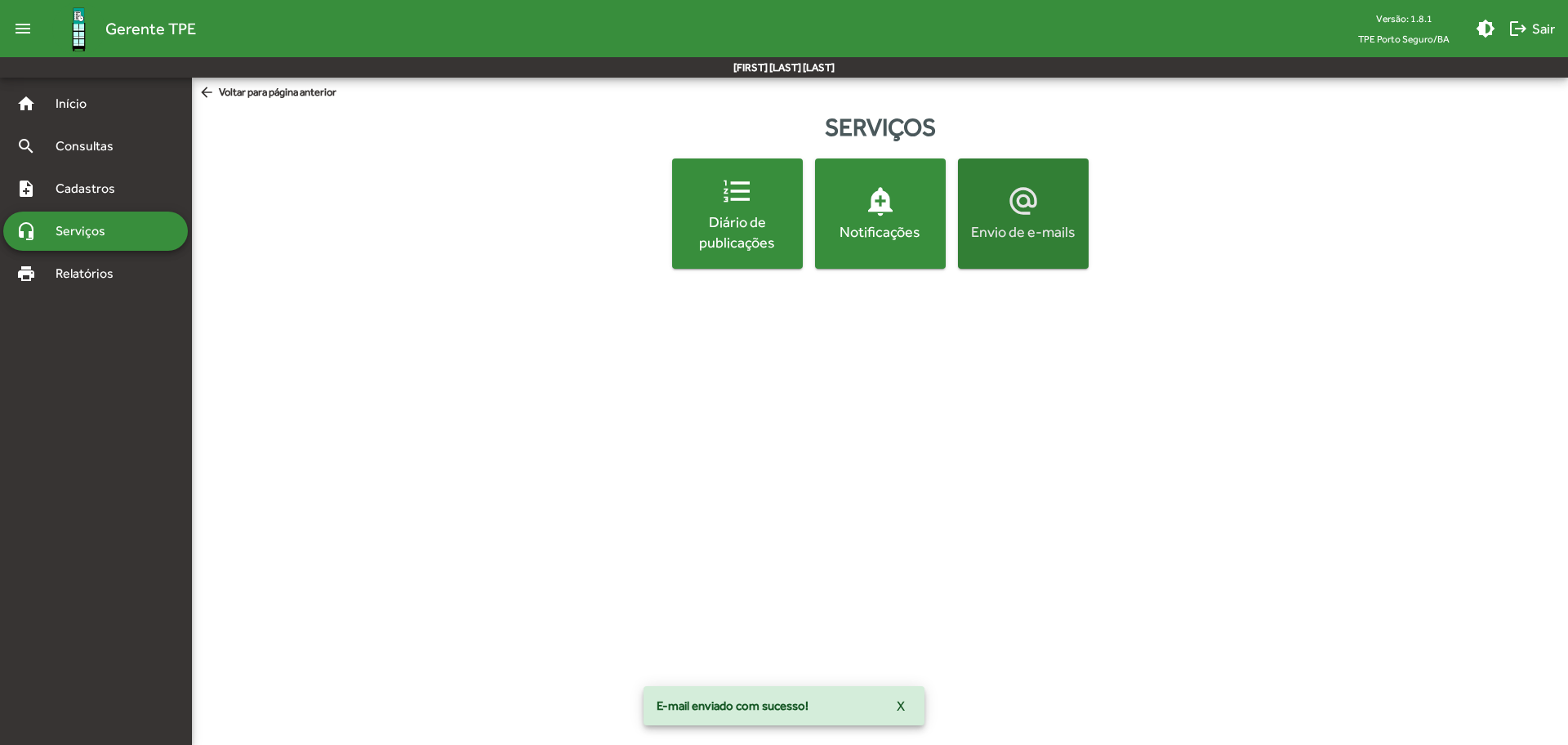 click on "alternate_email  Envio de e-mails" 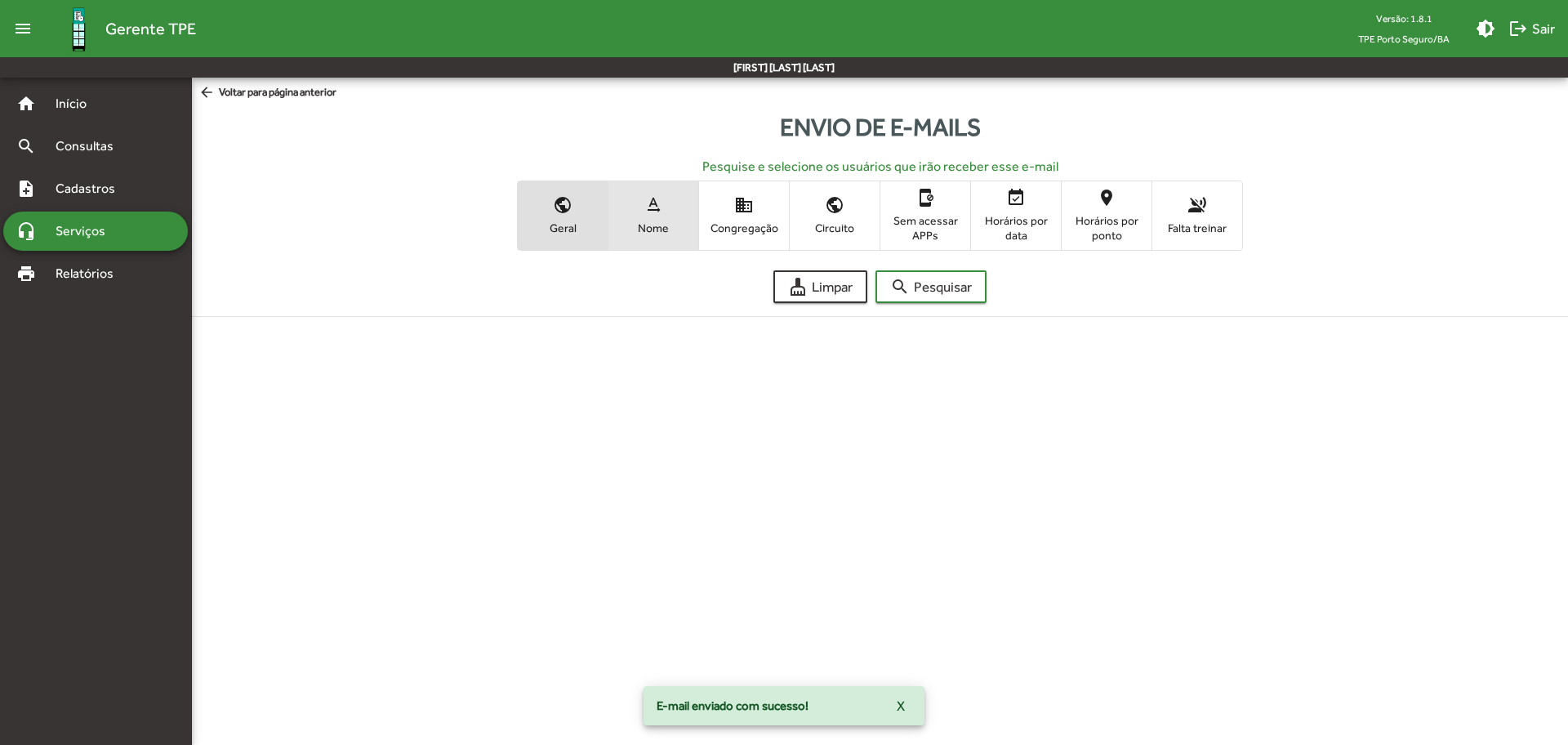 click on "text_rotation_none Nome" at bounding box center (653, 215) 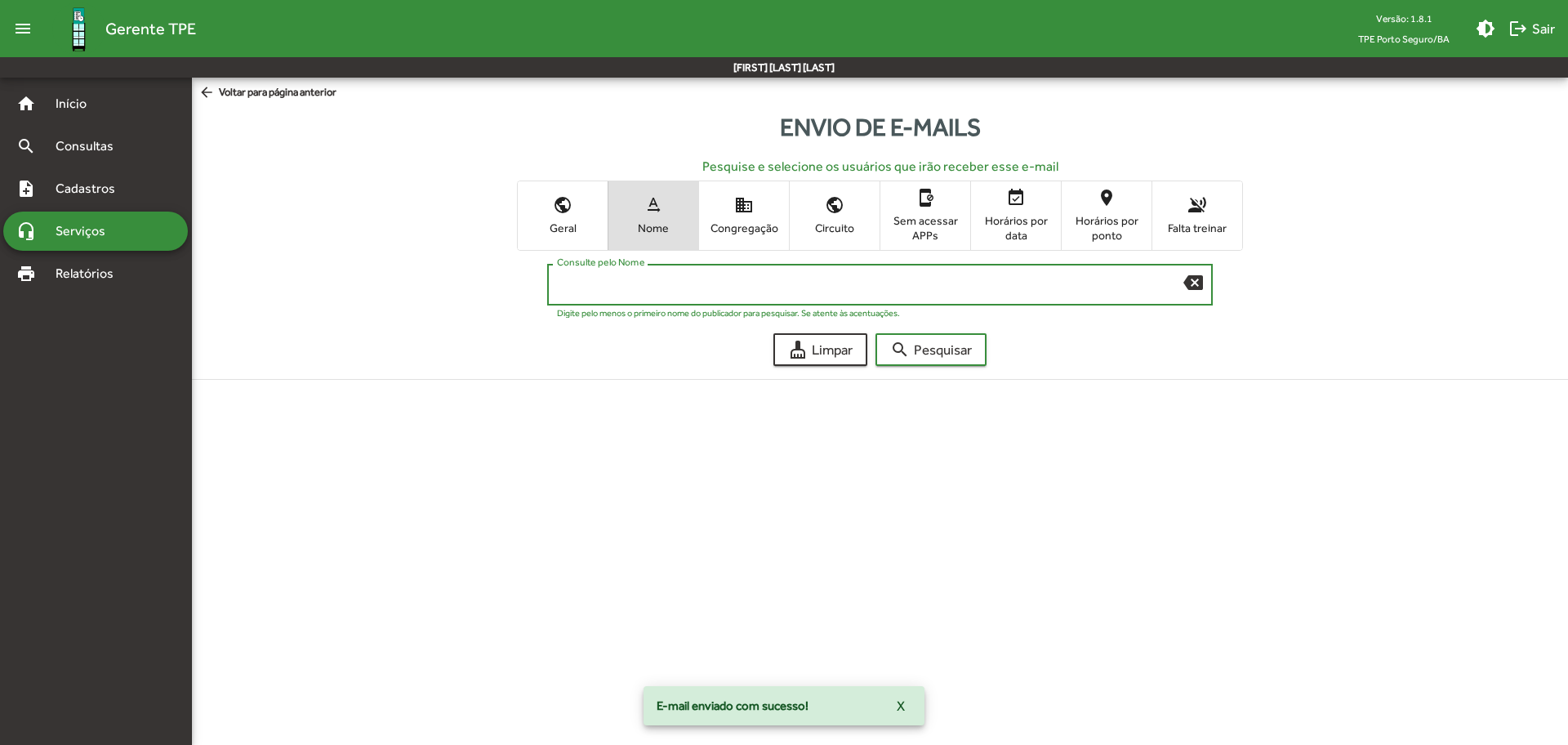drag, startPoint x: 706, startPoint y: 287, endPoint x: 570, endPoint y: -88, distance: 398.89974 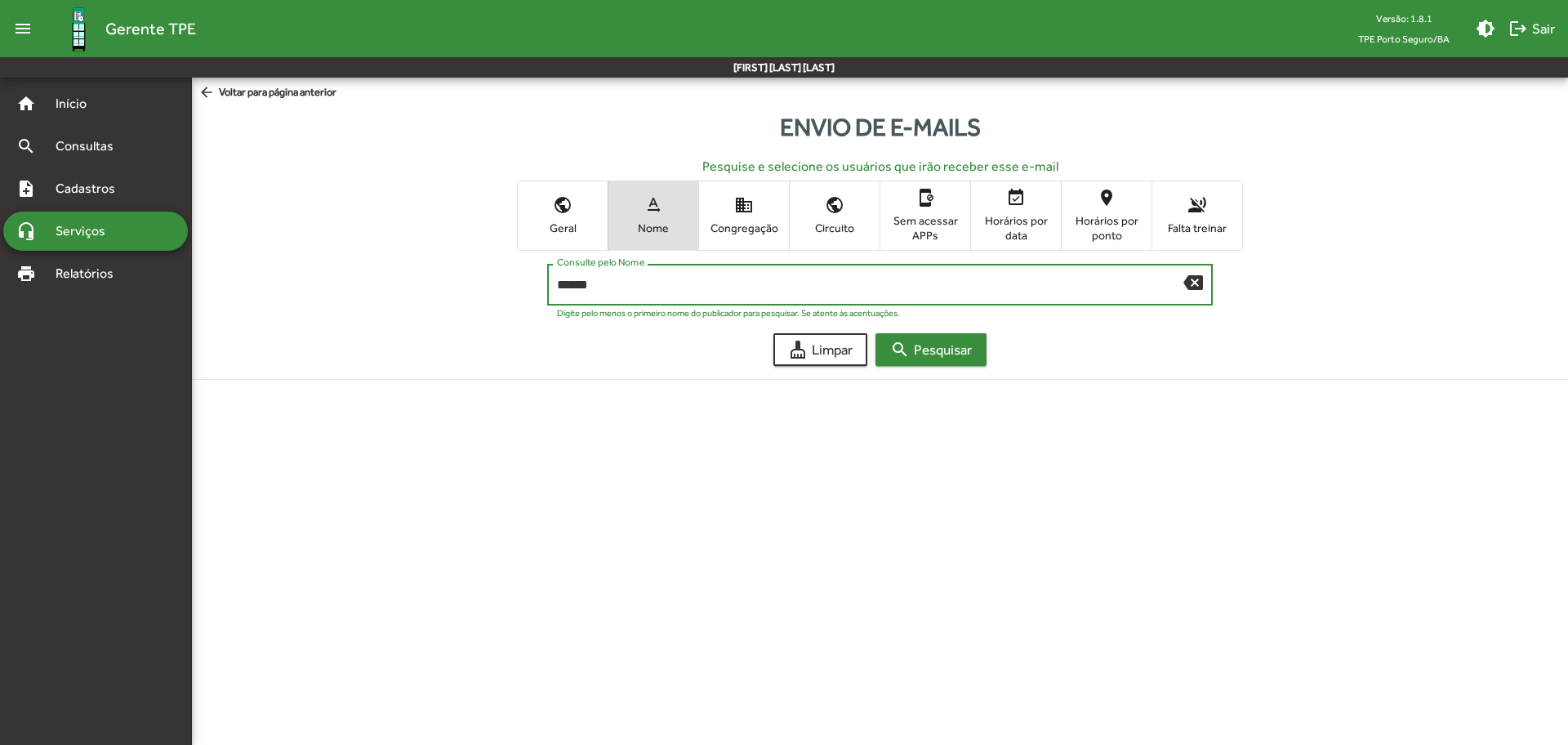 type on "*****" 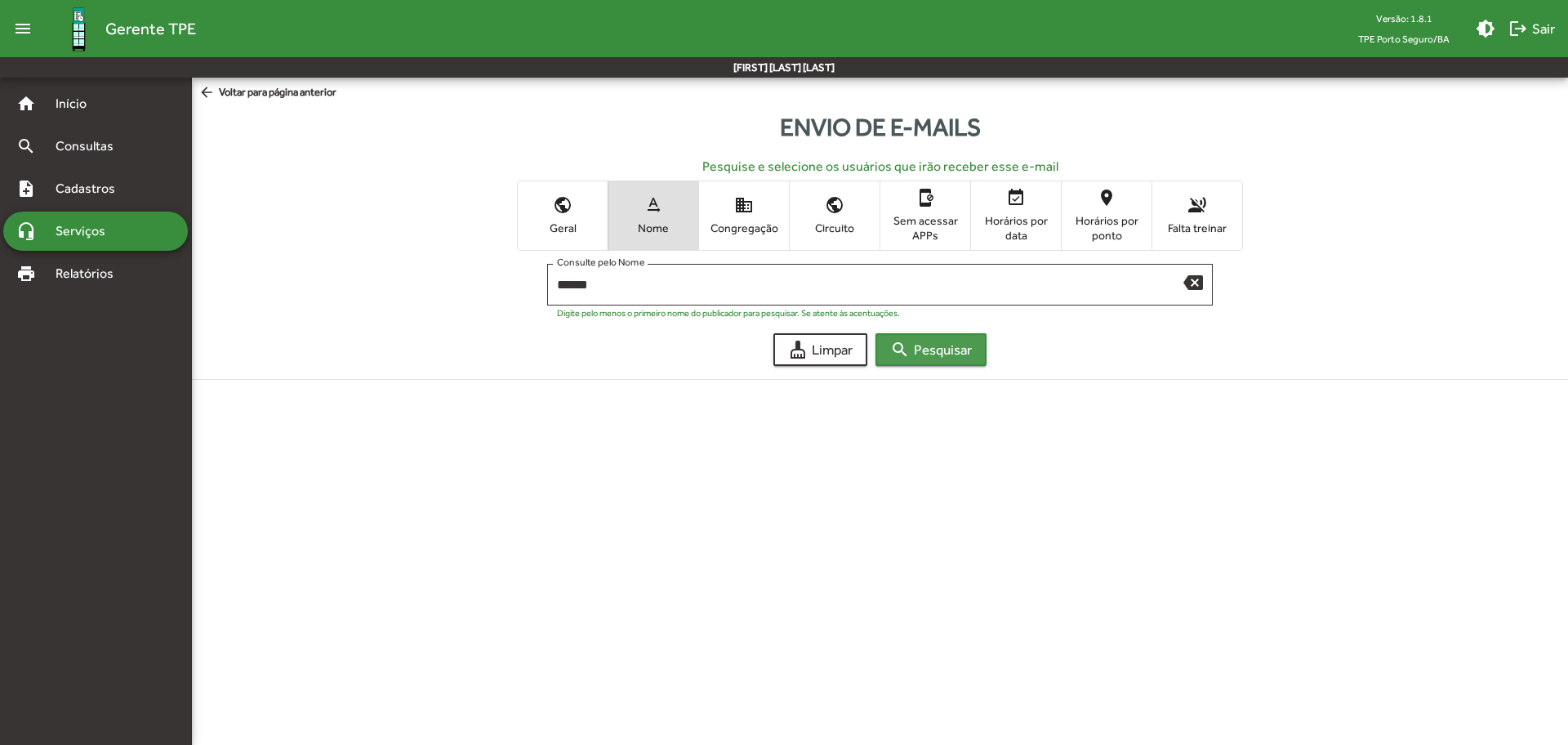 click on "search  Pesquisar" 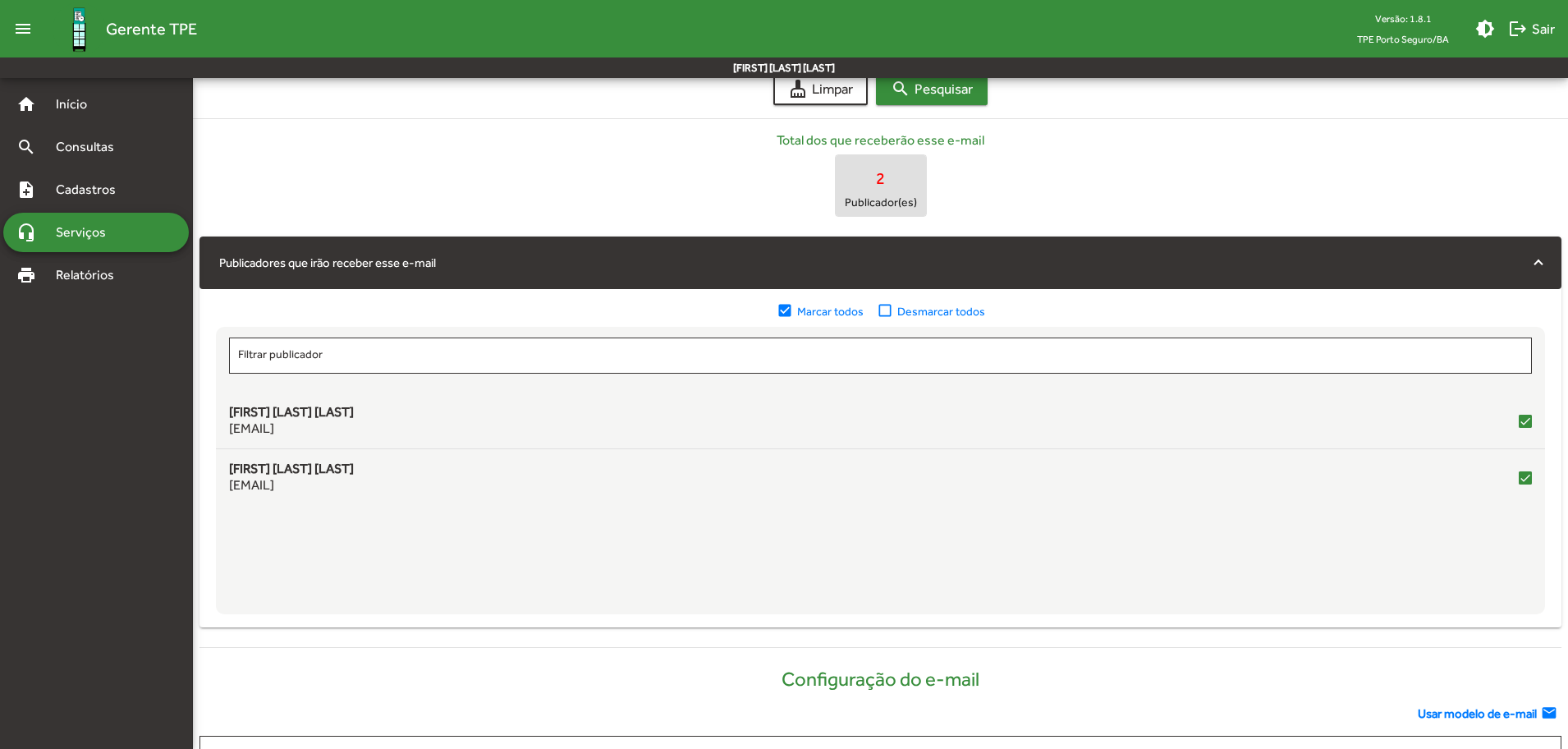 scroll, scrollTop: 269, scrollLeft: 0, axis: vertical 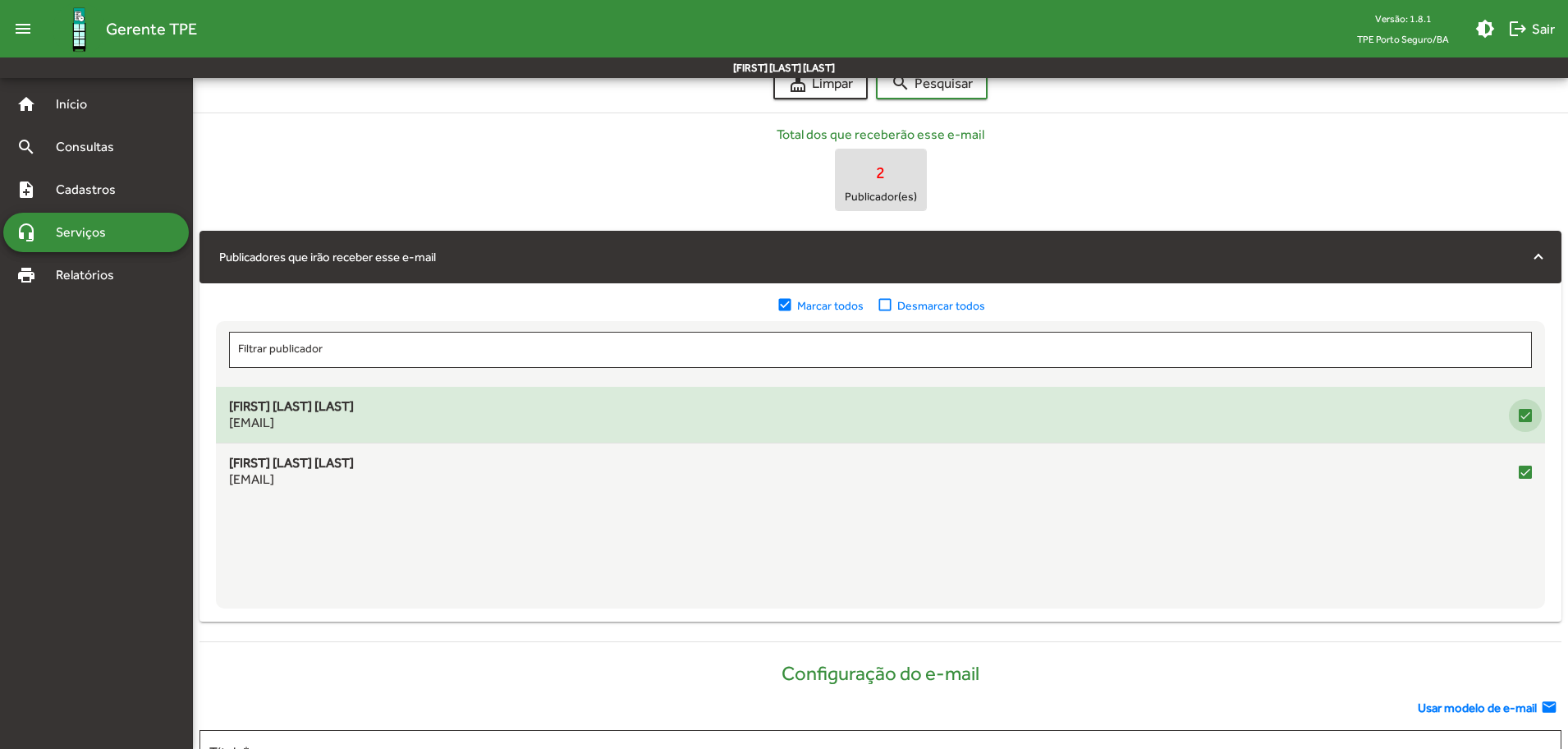 click at bounding box center (1525, 416) 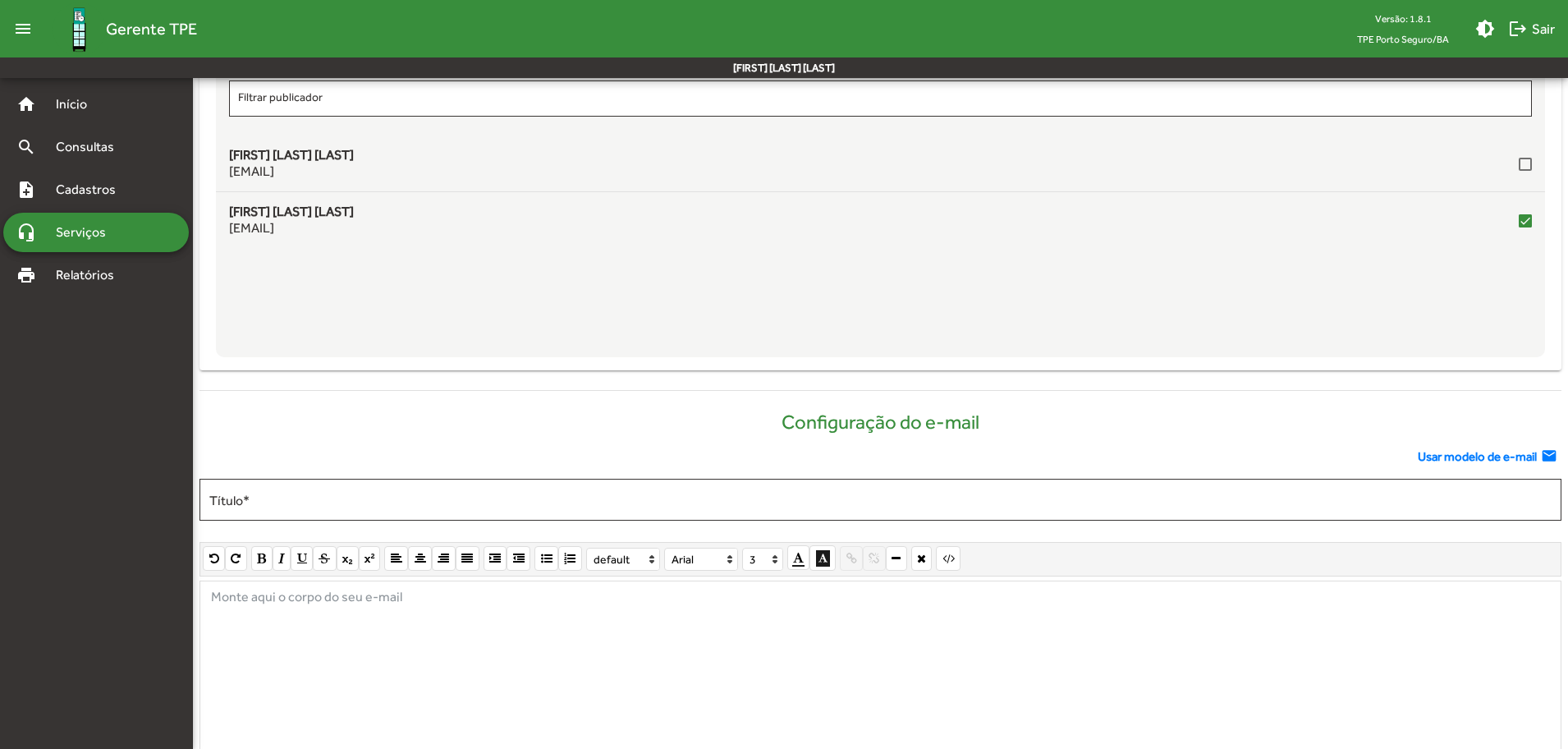 scroll, scrollTop: 561, scrollLeft: 0, axis: vertical 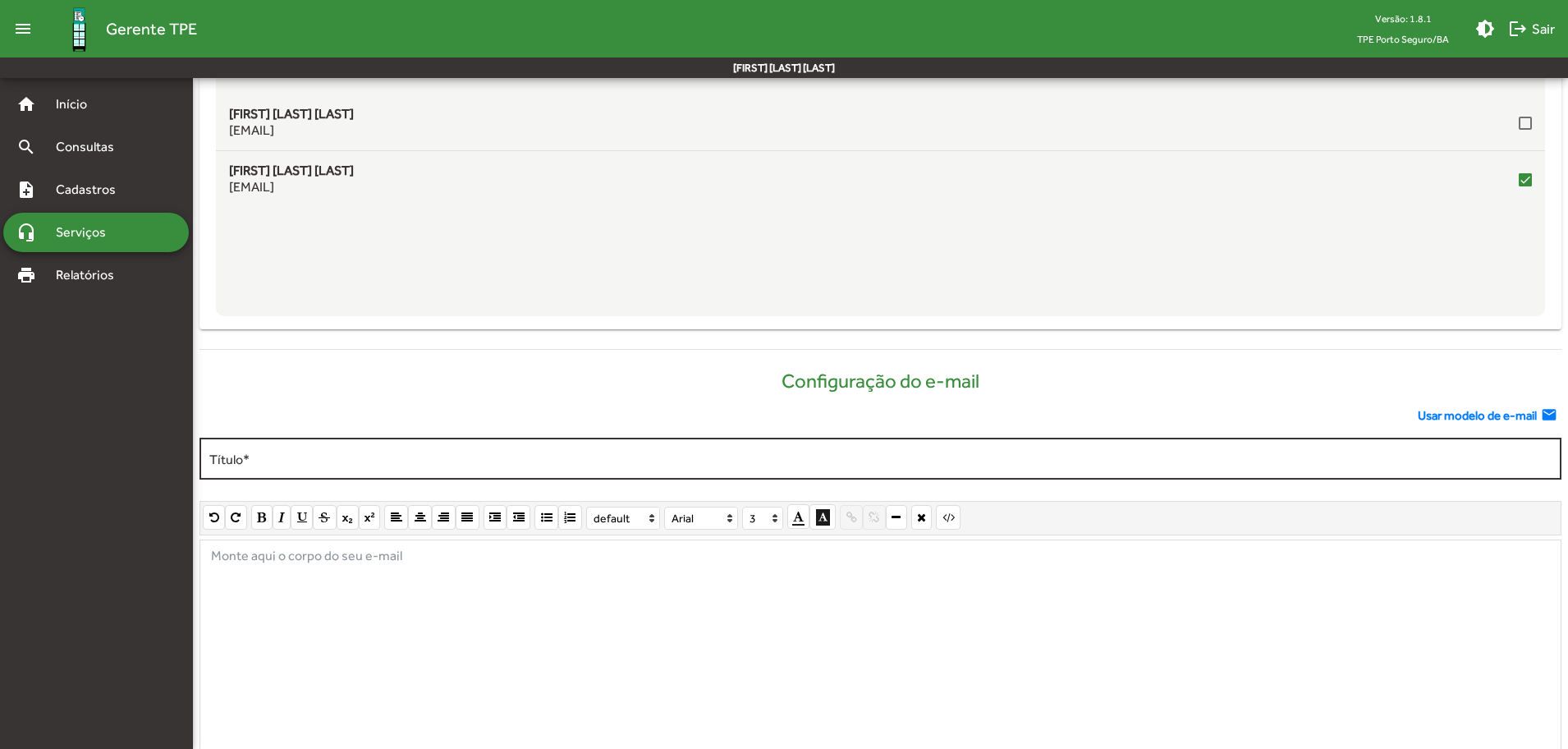 click on "Título  *" 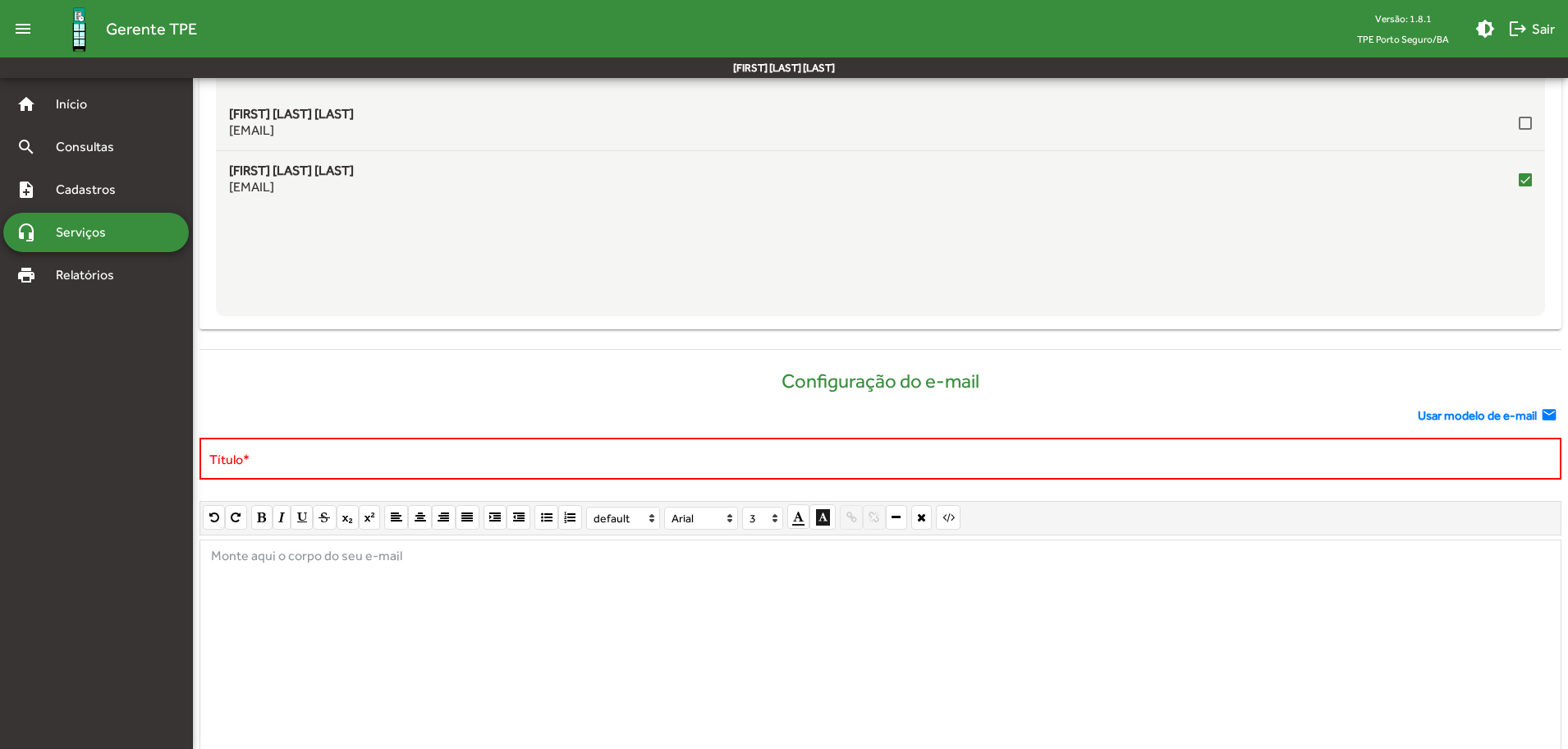 click on "Usar modelo de e-mail" 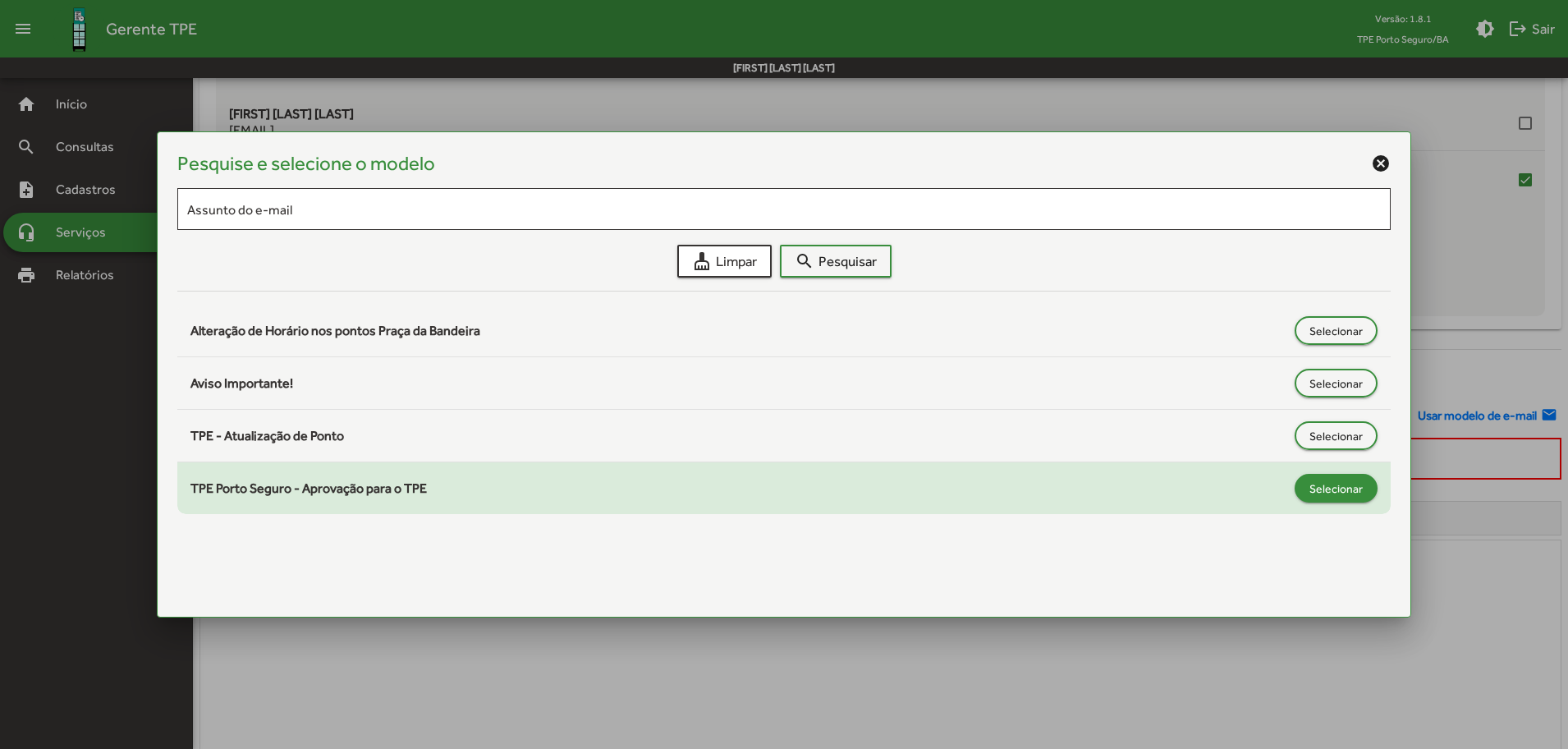 click on "TPE Porto Seguro - Aprovação para o TPE  Selecionar" 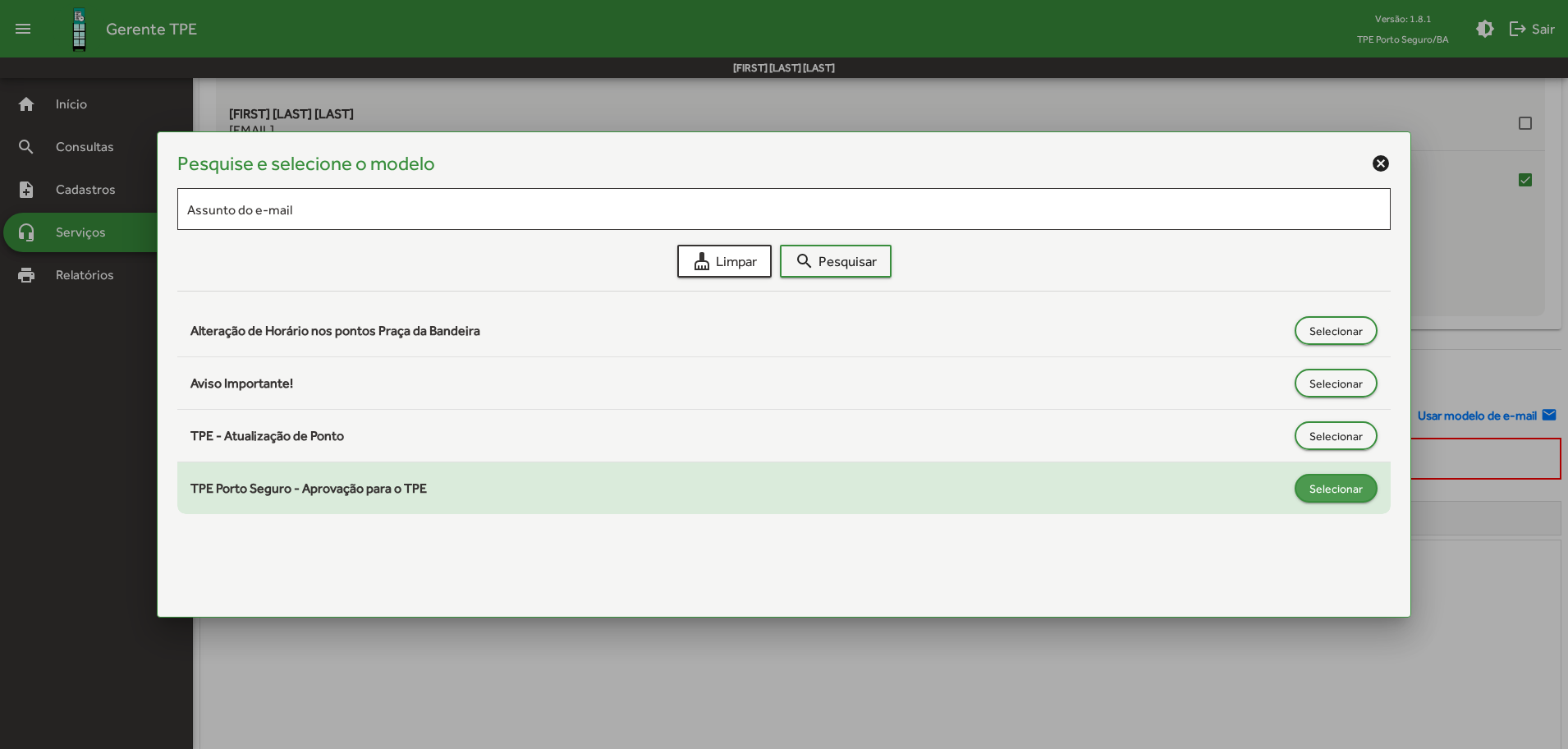 click on "Selecionar" 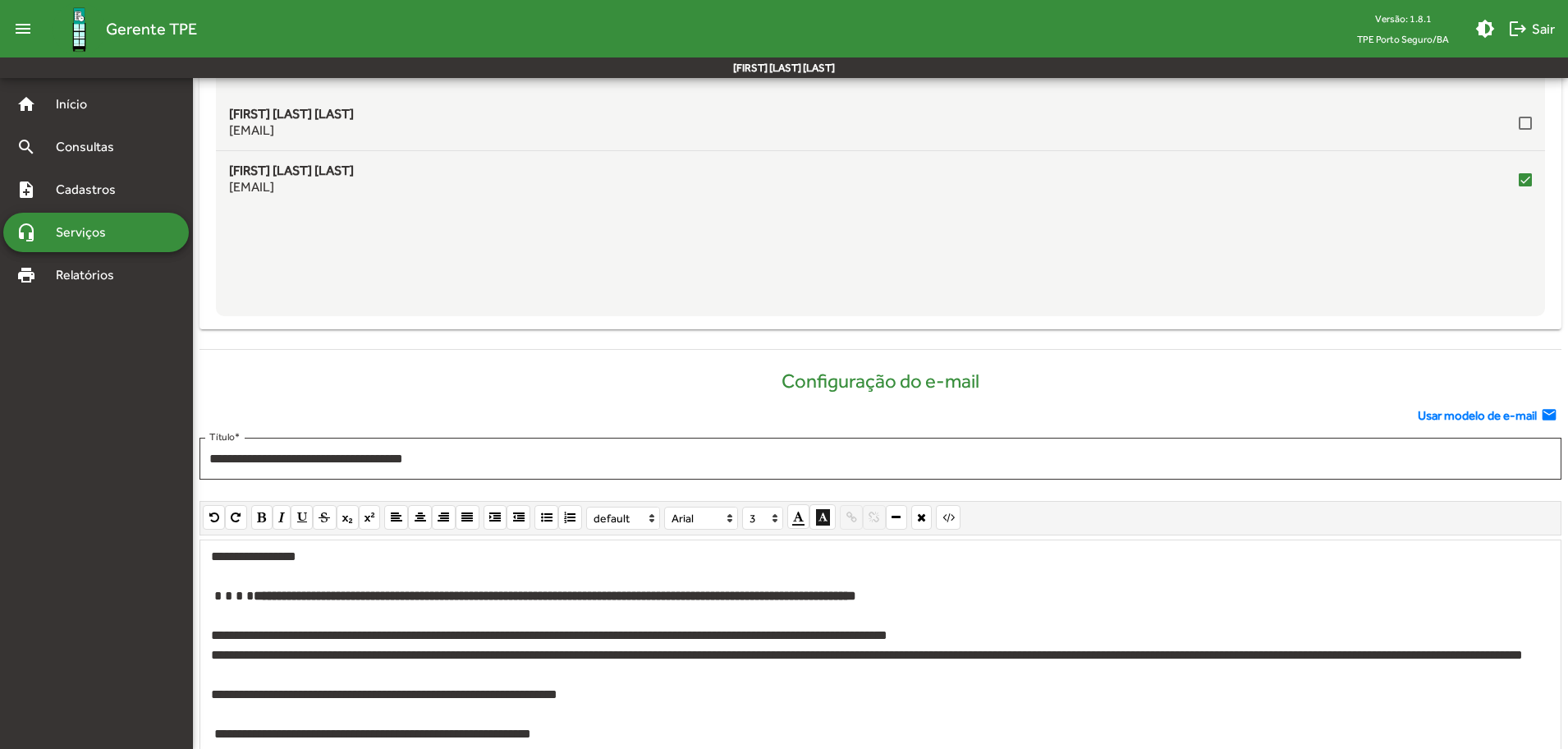 scroll, scrollTop: 771, scrollLeft: 0, axis: vertical 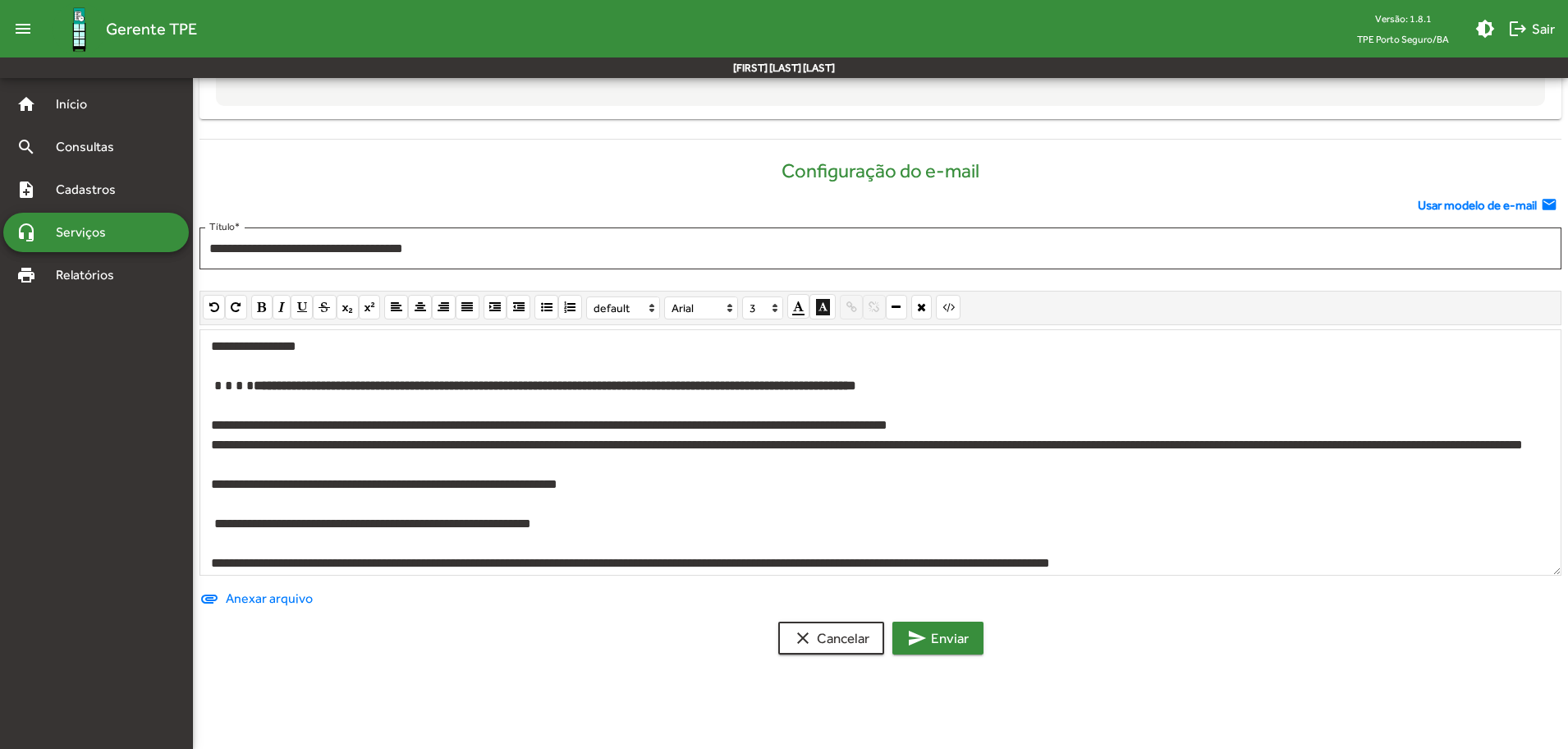 click on "send  Enviar" 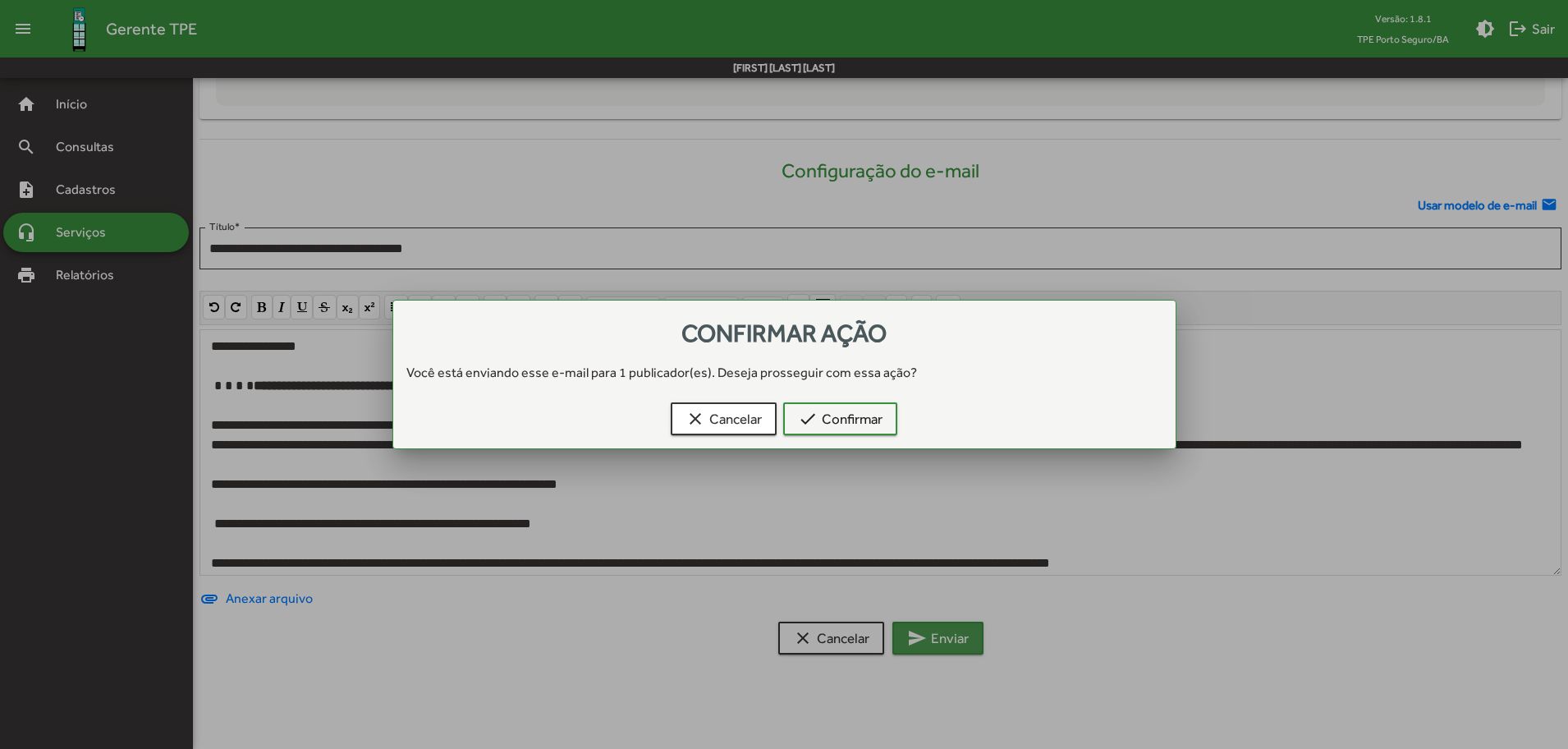 scroll, scrollTop: 0, scrollLeft: 0, axis: both 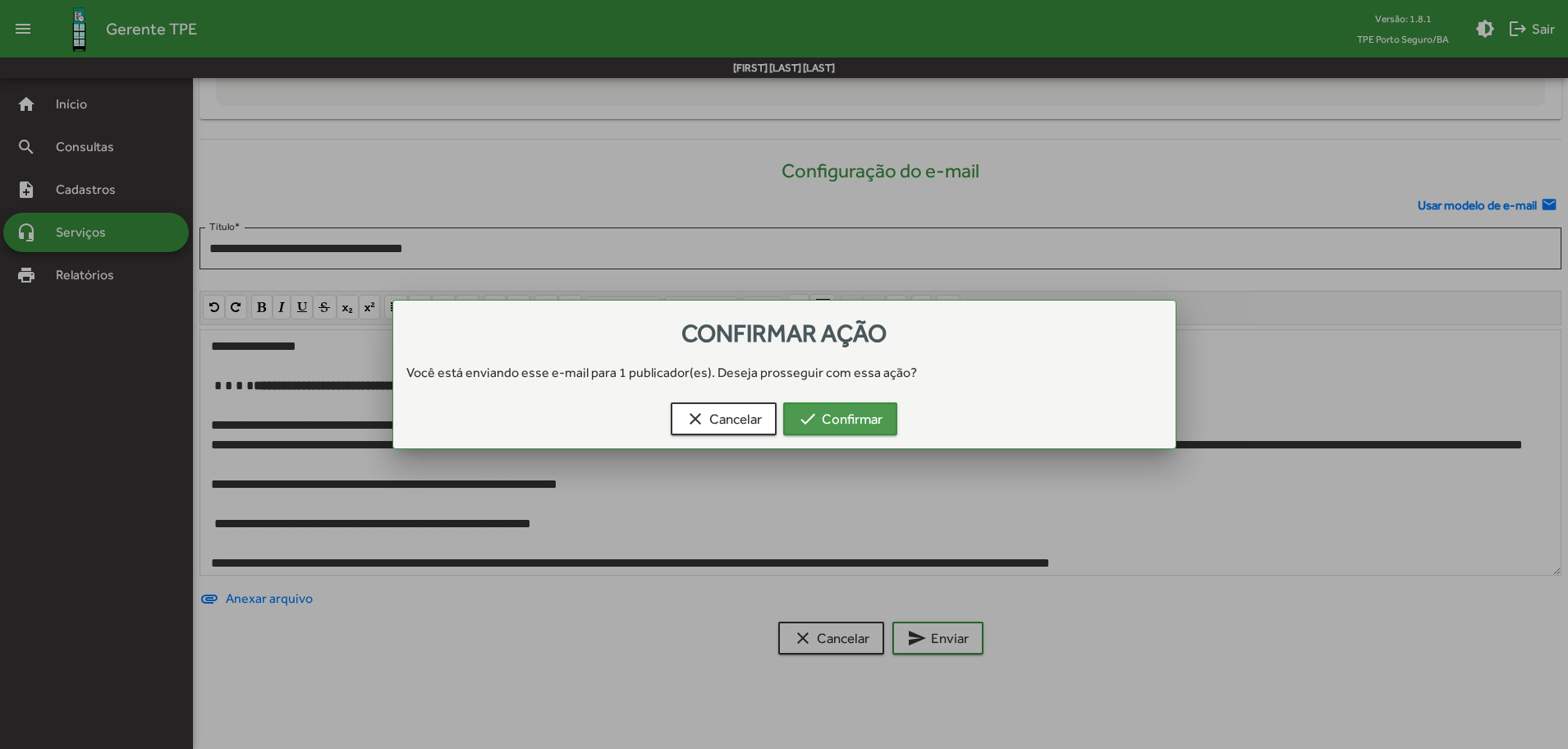 click on "check  Confirmar" at bounding box center [840, 419] 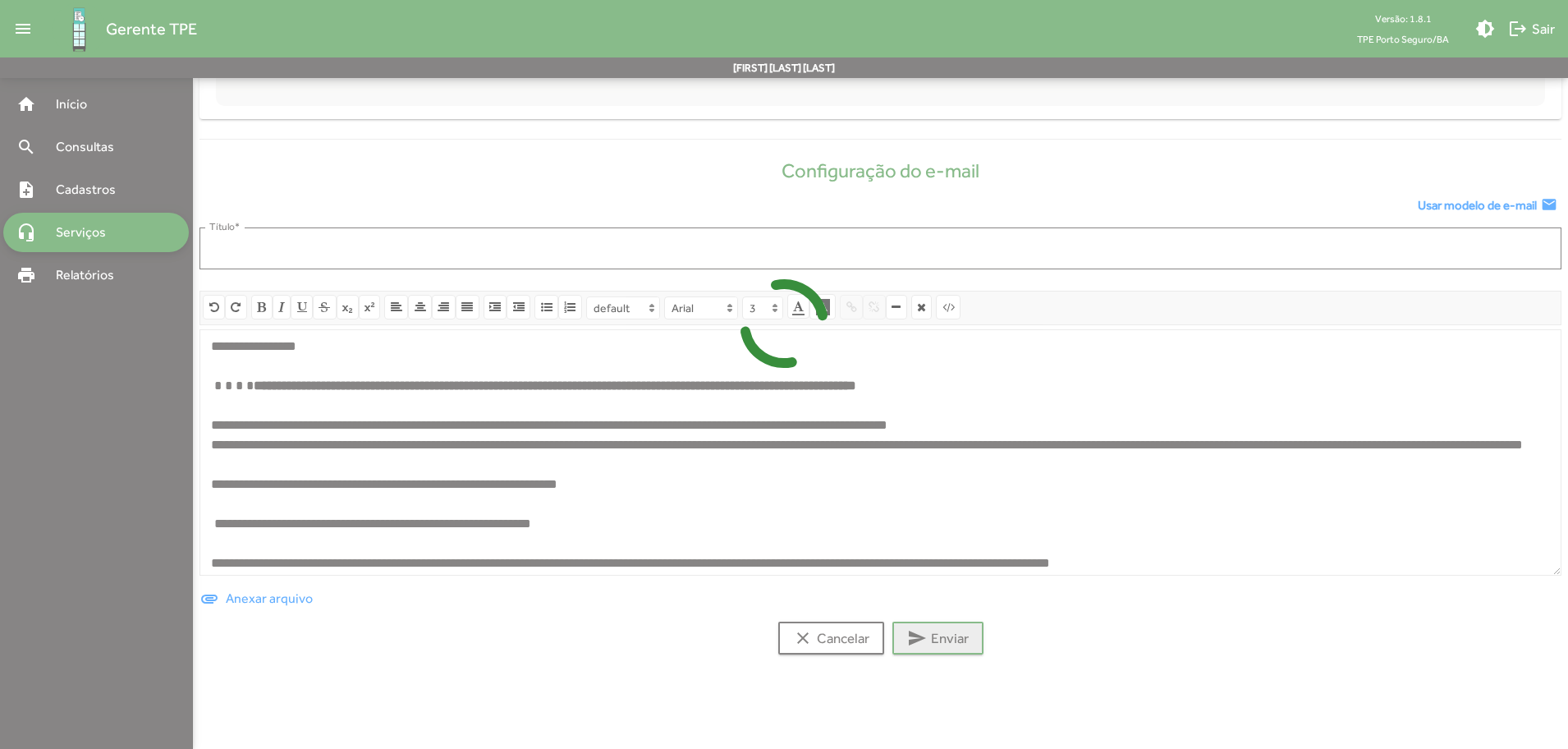 scroll, scrollTop: 0, scrollLeft: 0, axis: both 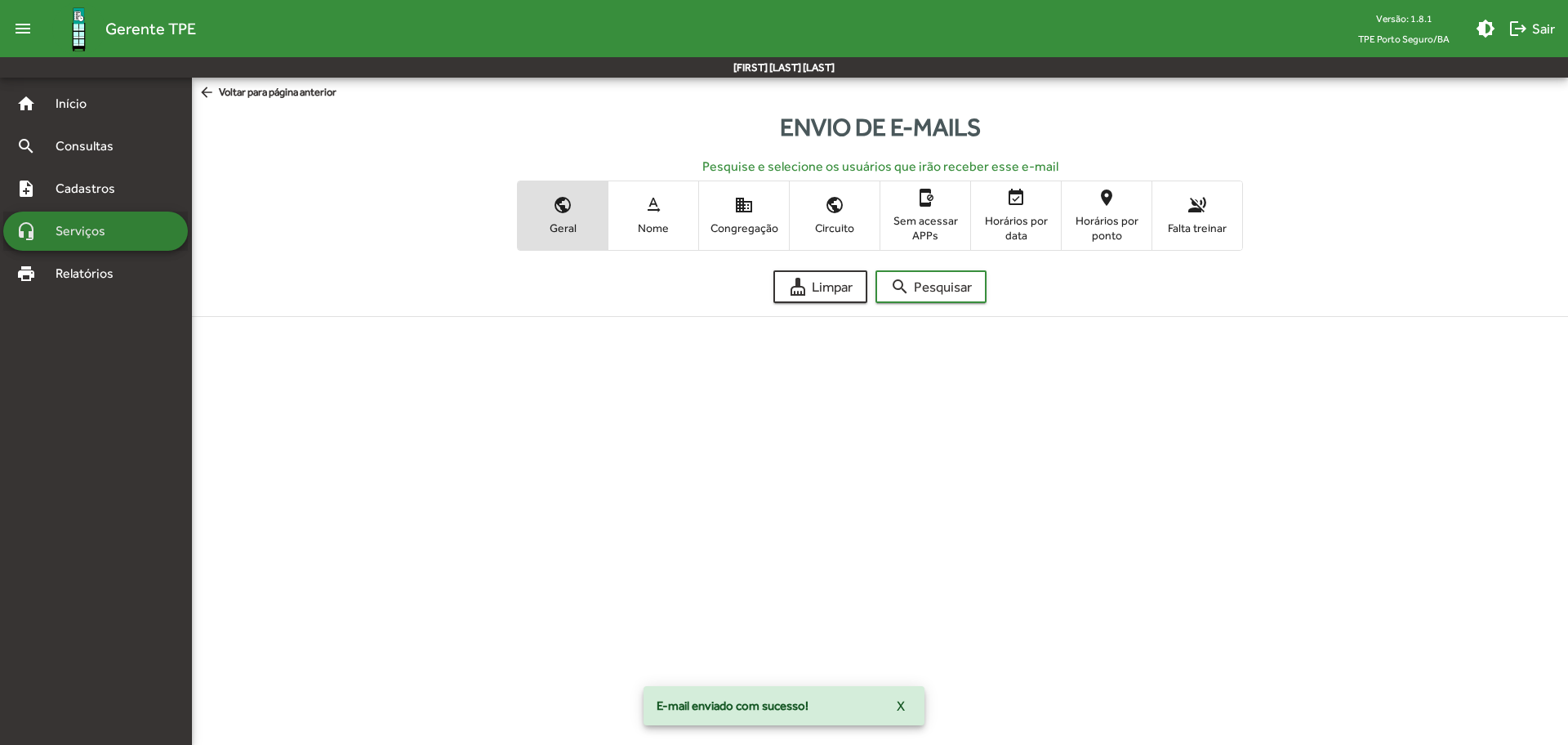 click on "headset_mic Serviços" at bounding box center [96, 231] 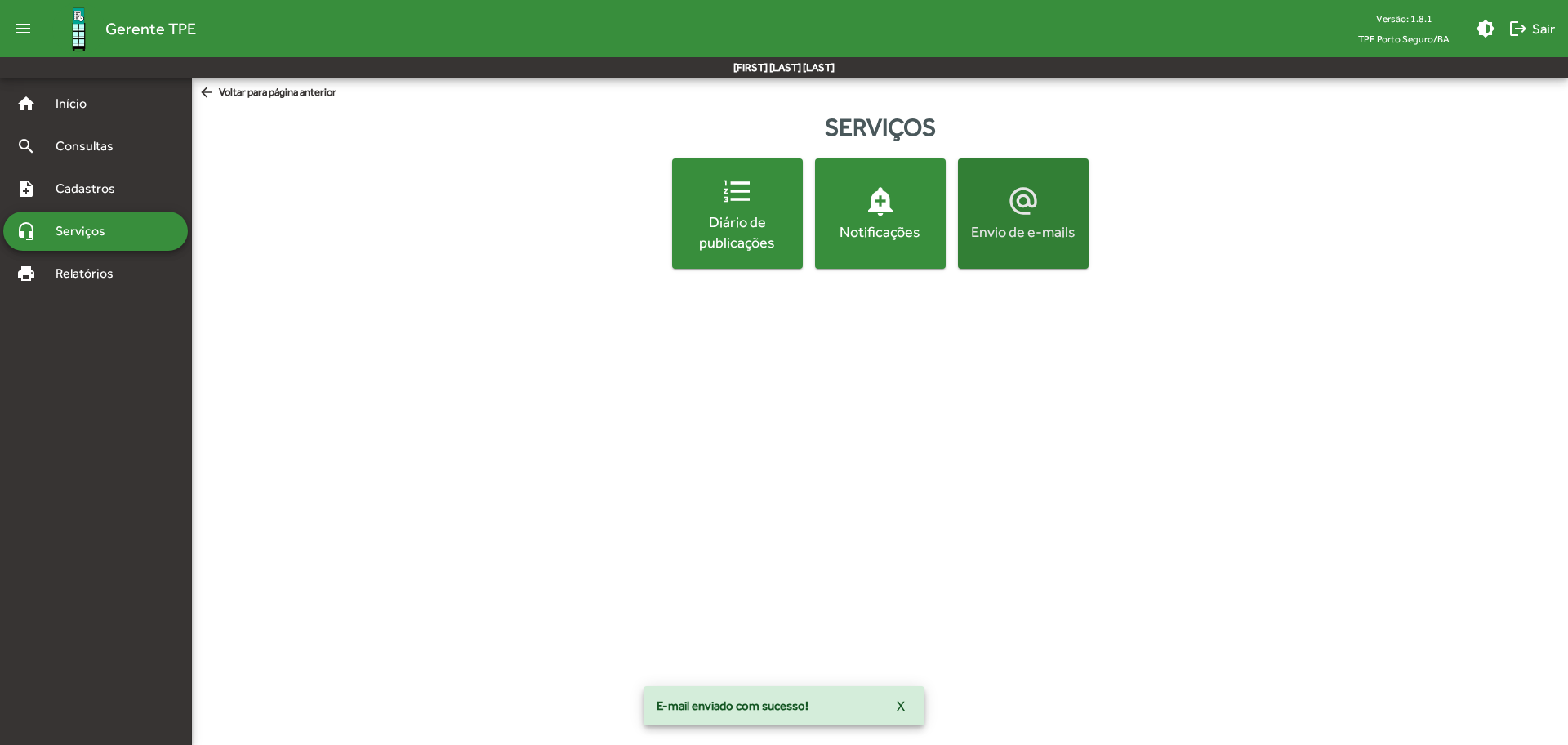 click on "alternate_email  Envio de e-mails" 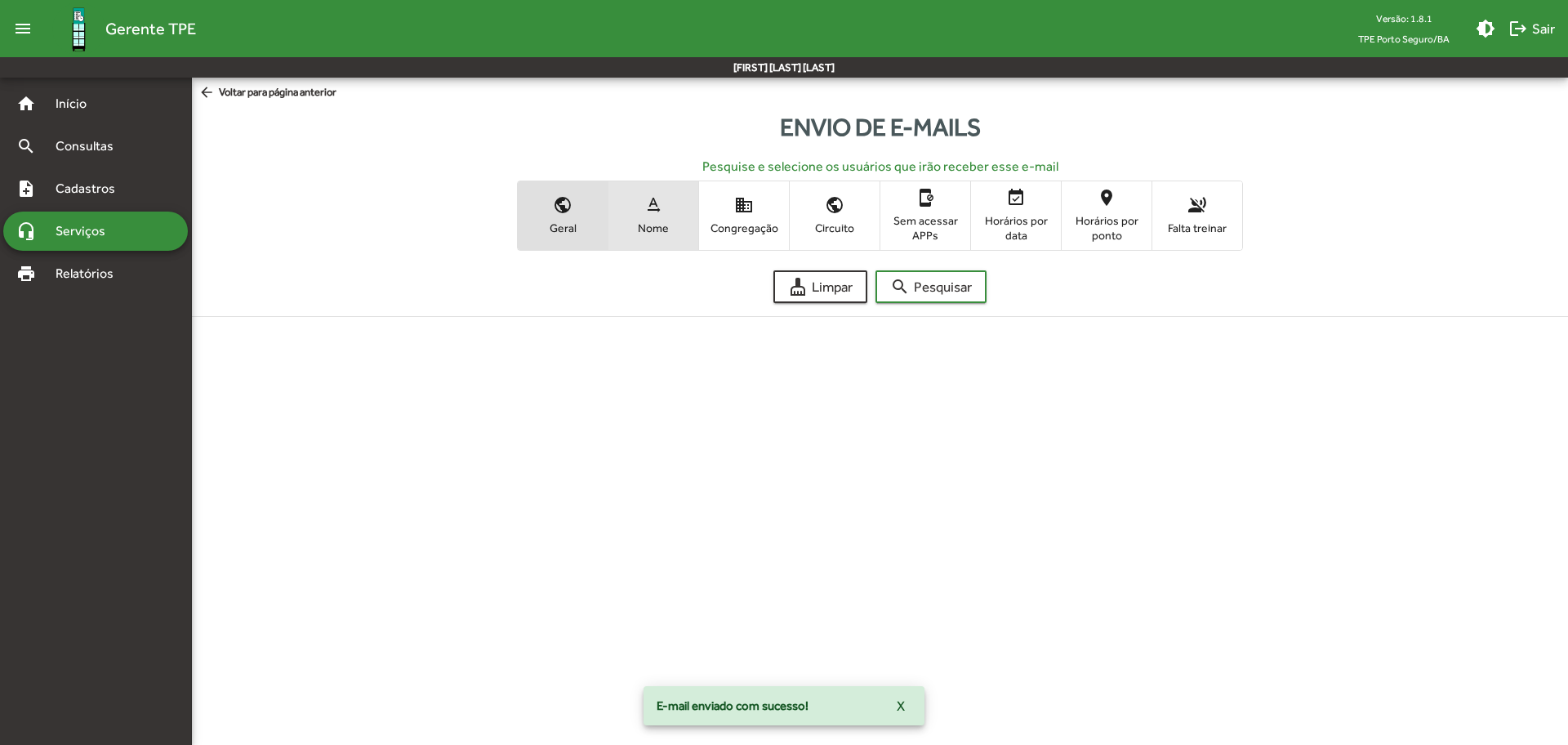 click on "text_rotation_none Nome" at bounding box center (653, 215) 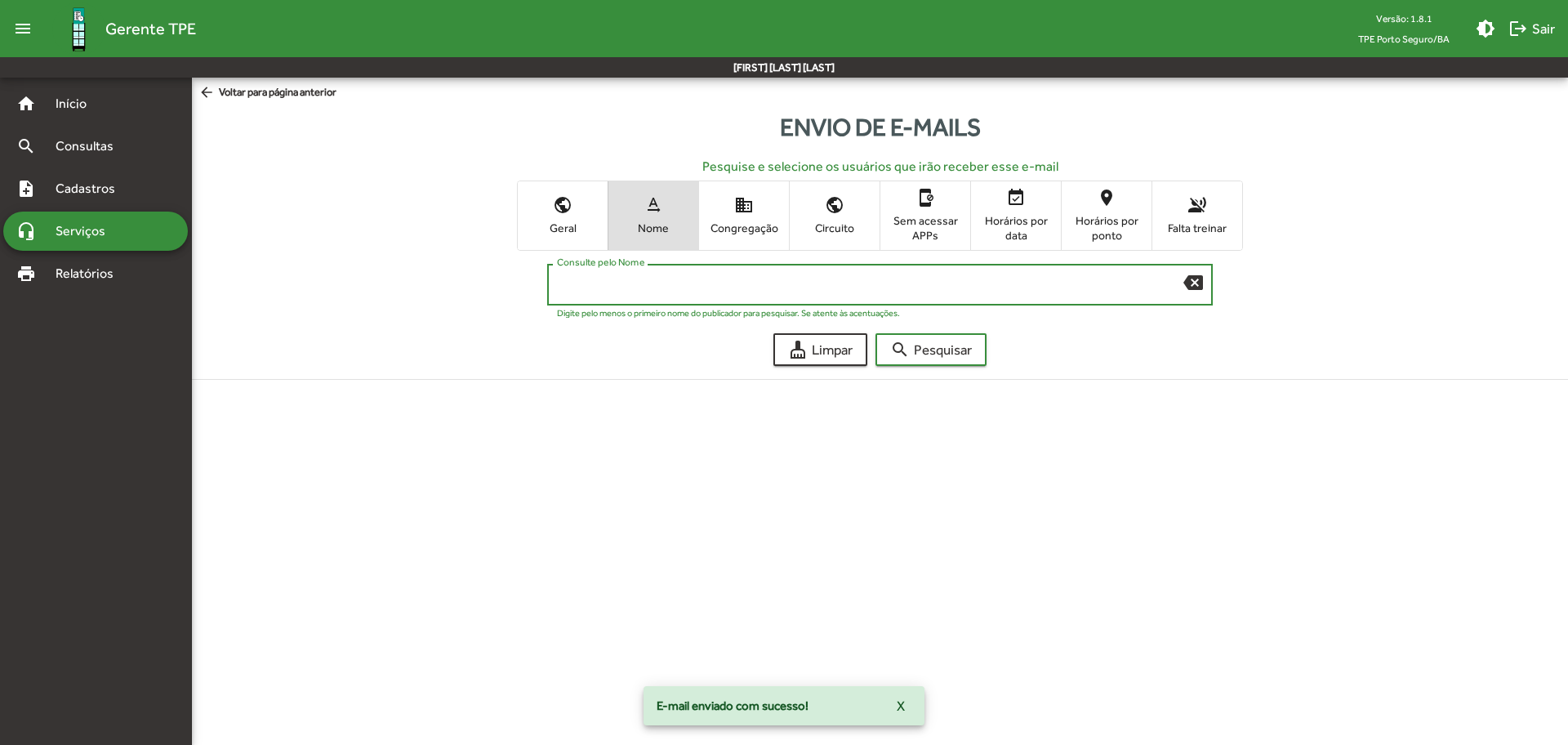 click on "Consulte pelo Nome" at bounding box center [870, 285] 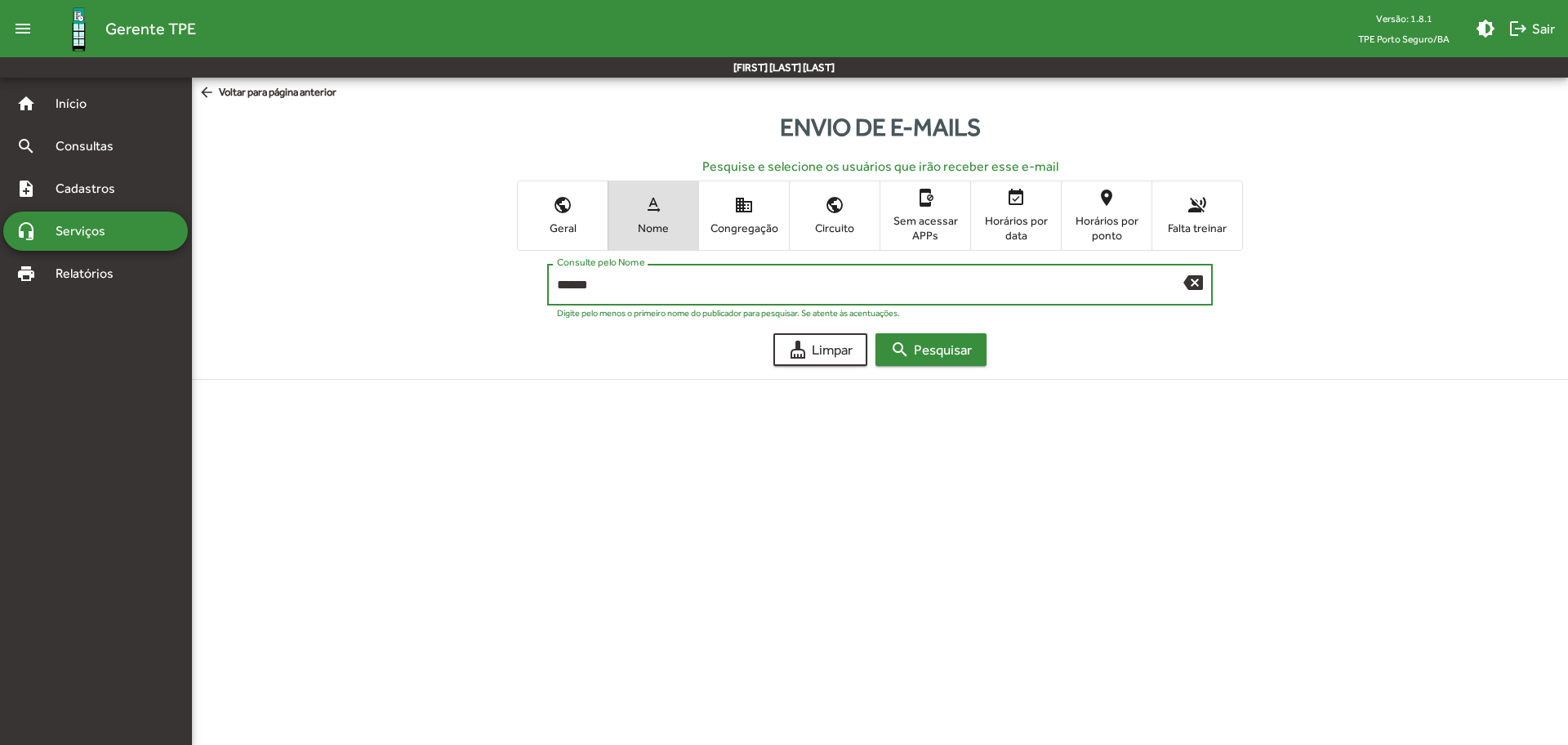 type on "******" 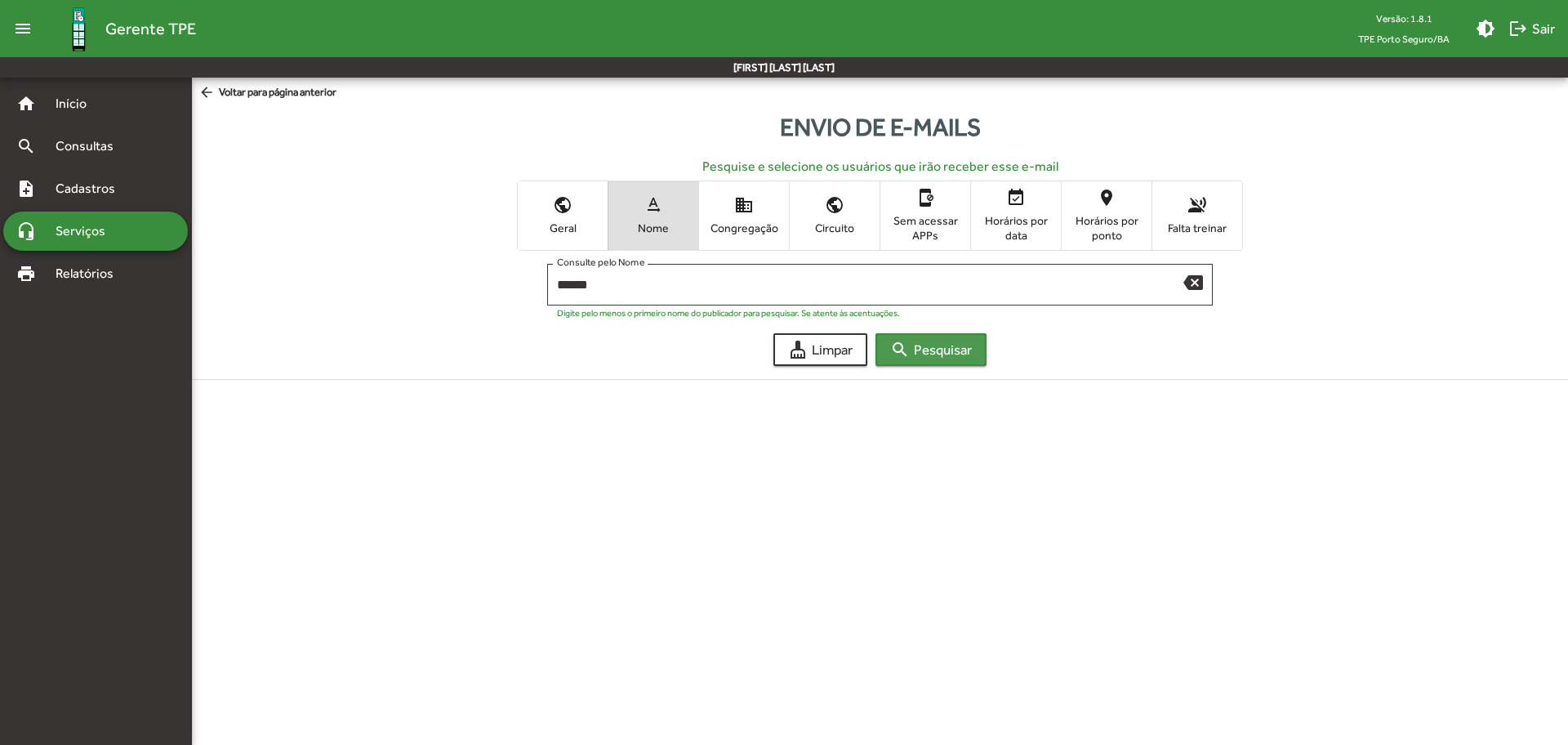 click on "search  Pesquisar" 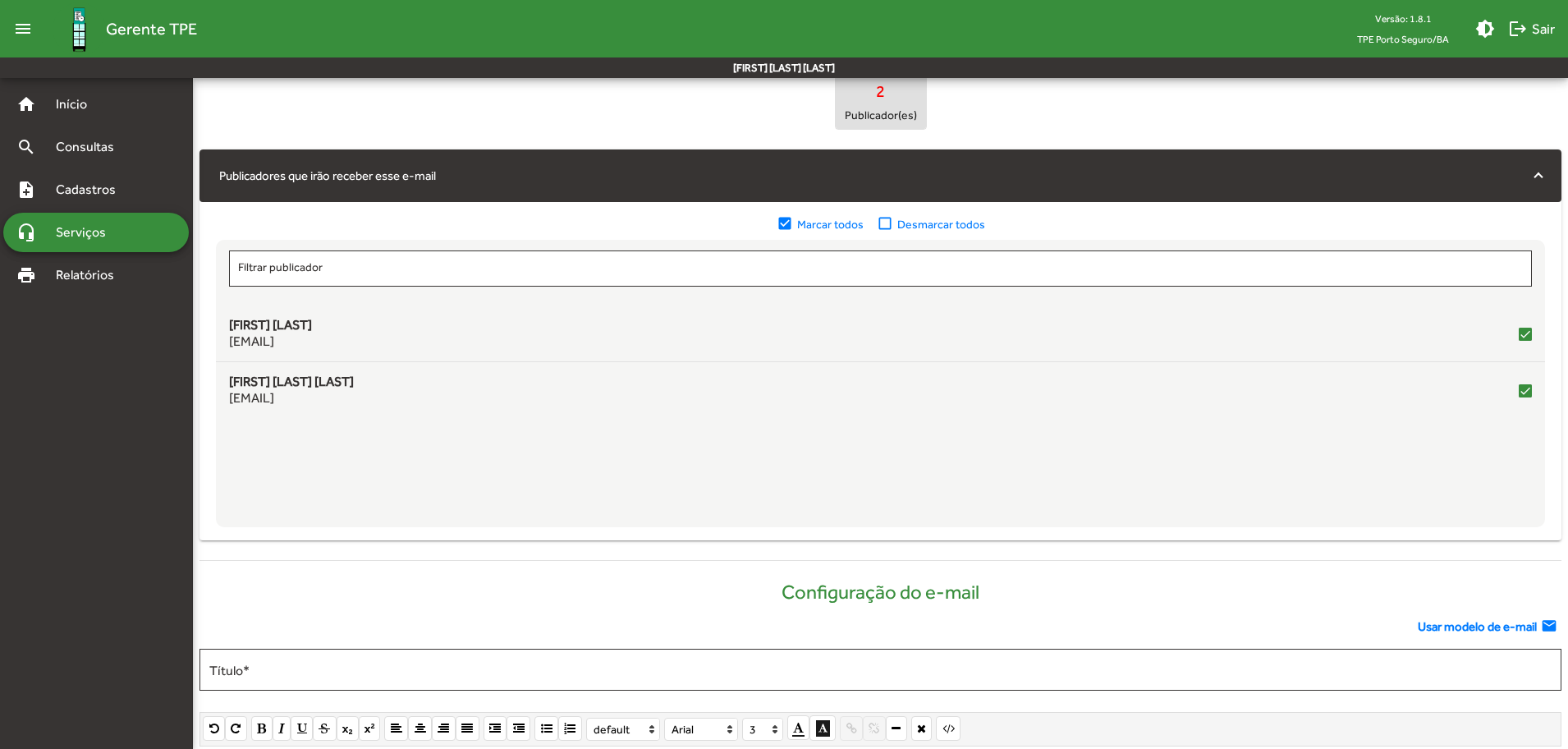 scroll, scrollTop: 366, scrollLeft: 0, axis: vertical 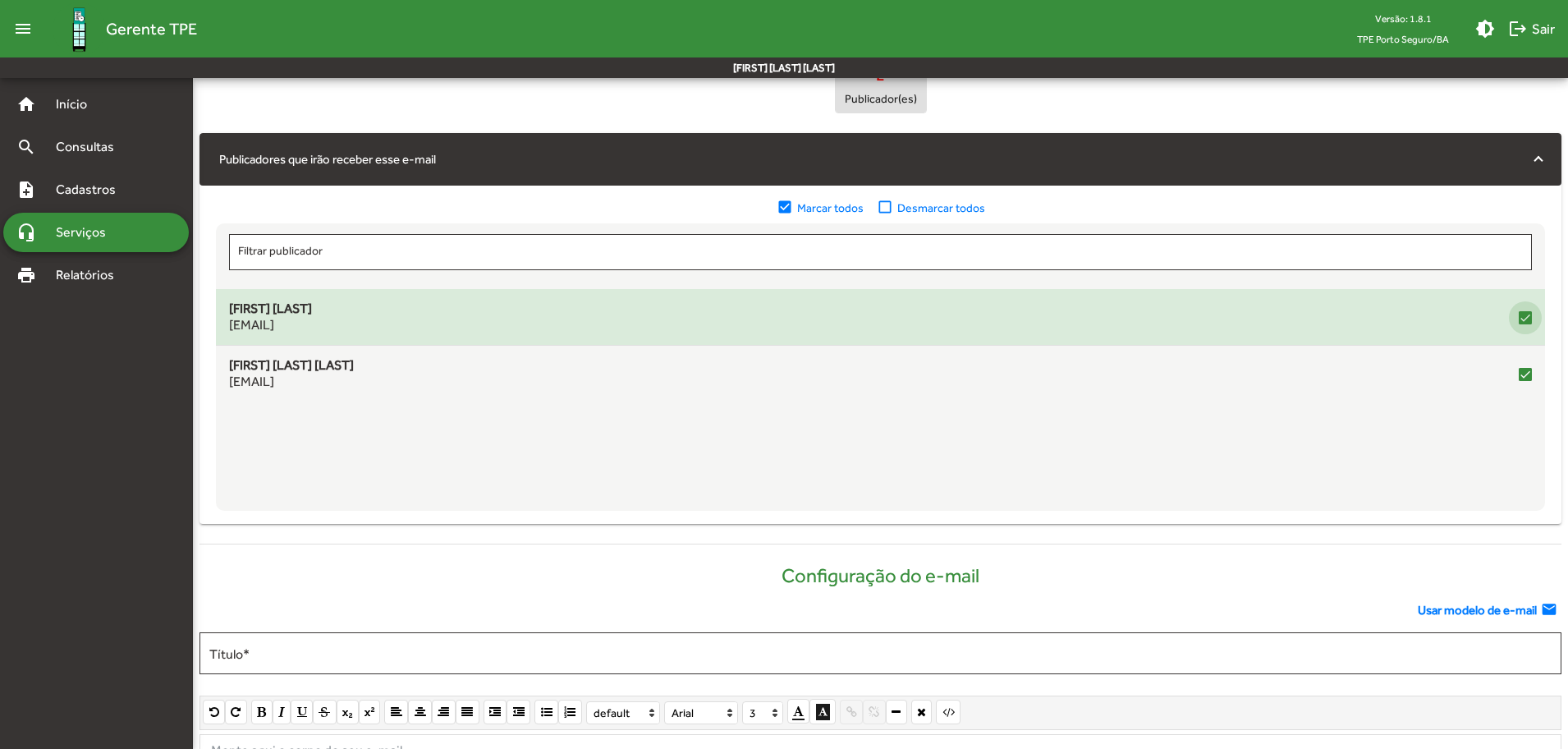 click at bounding box center [1525, 318] 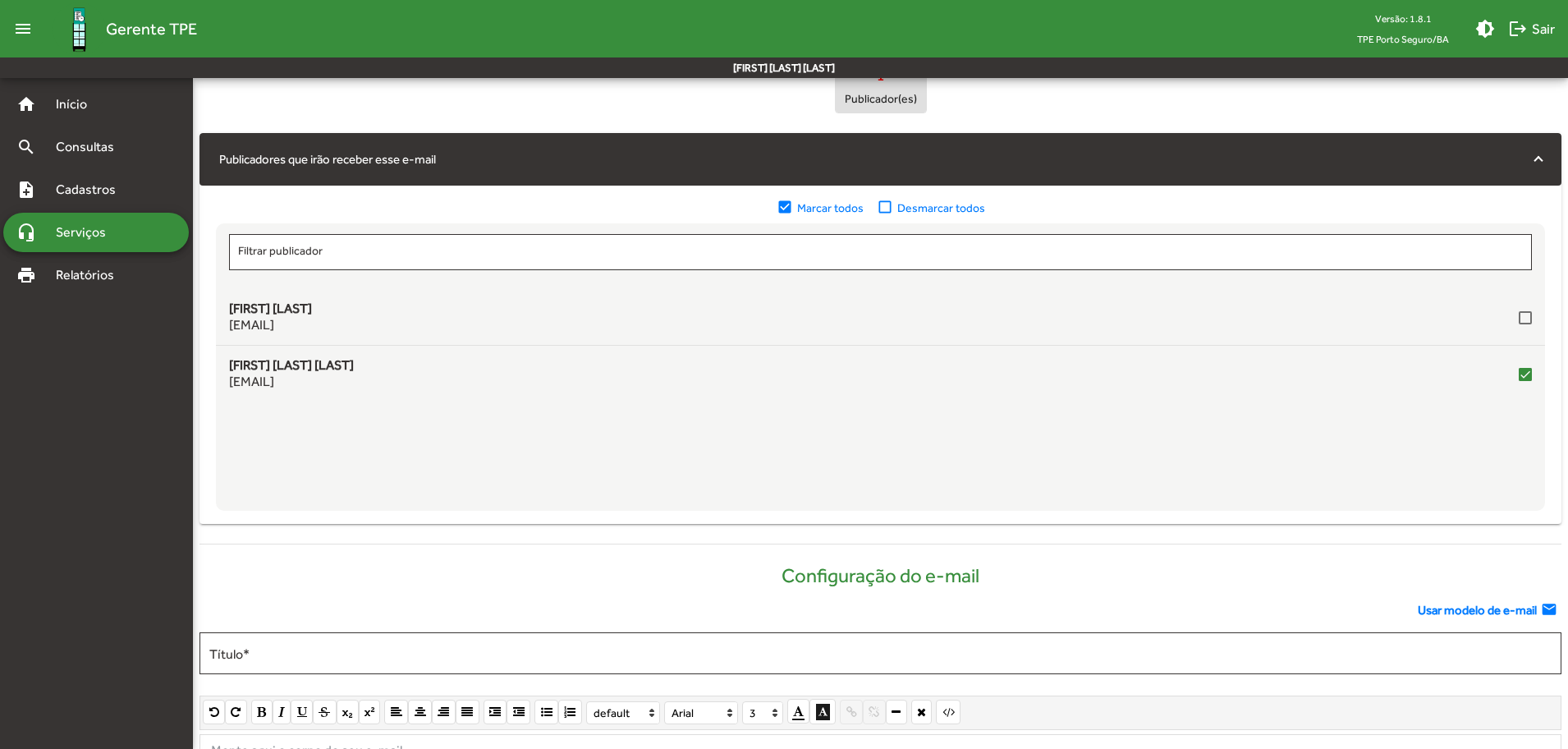 click on "Usar modelo de e-mail" 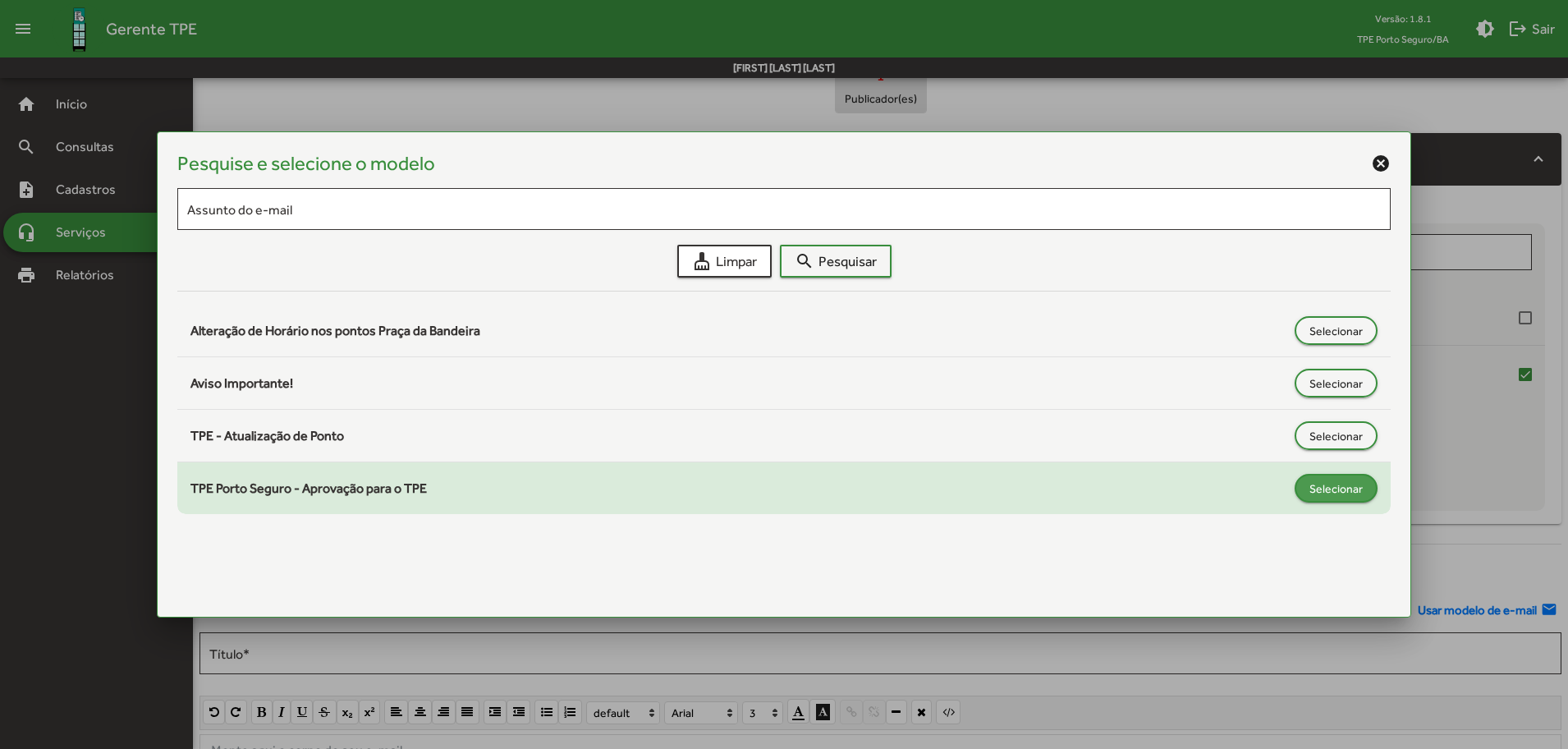click on "Selecionar" 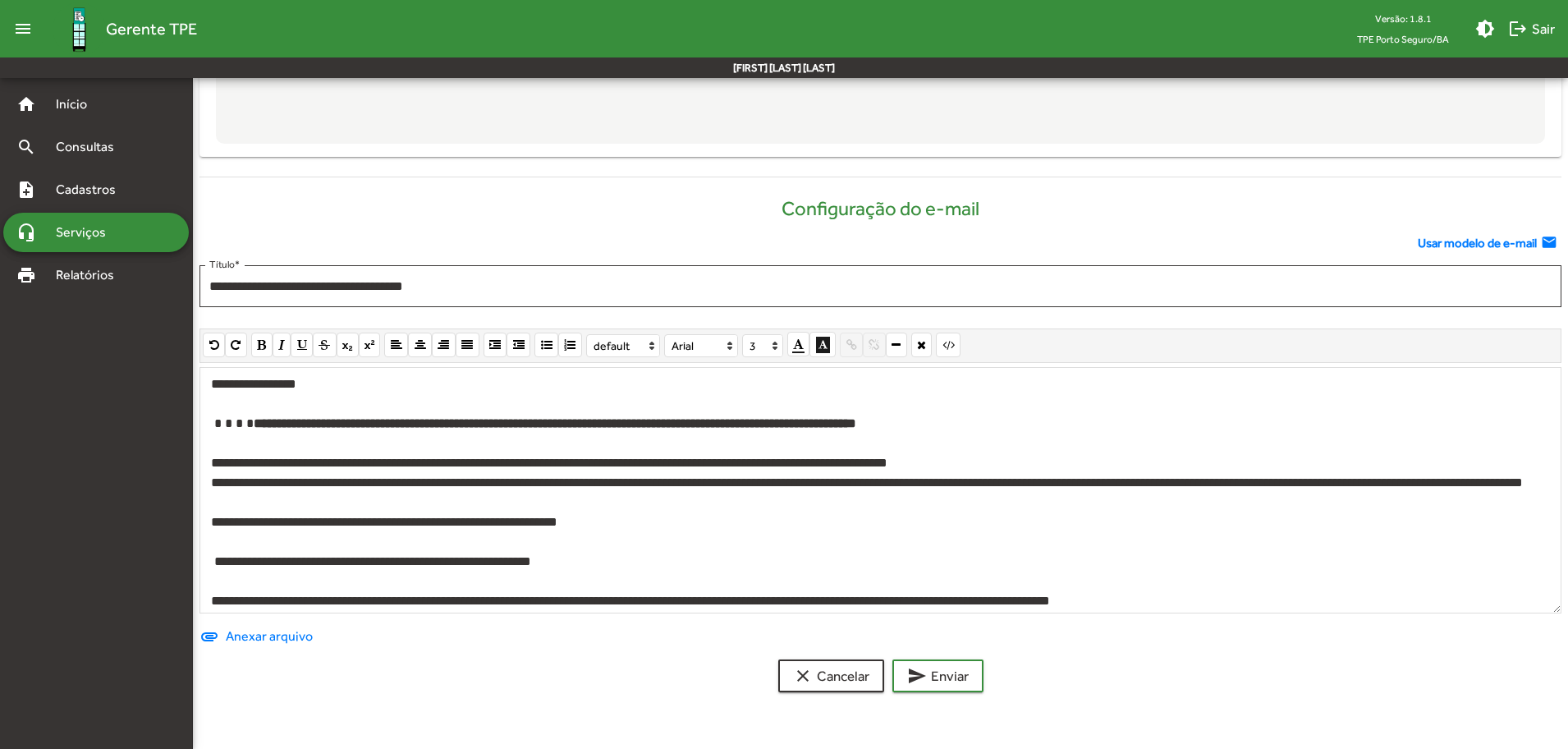 scroll, scrollTop: 771, scrollLeft: 0, axis: vertical 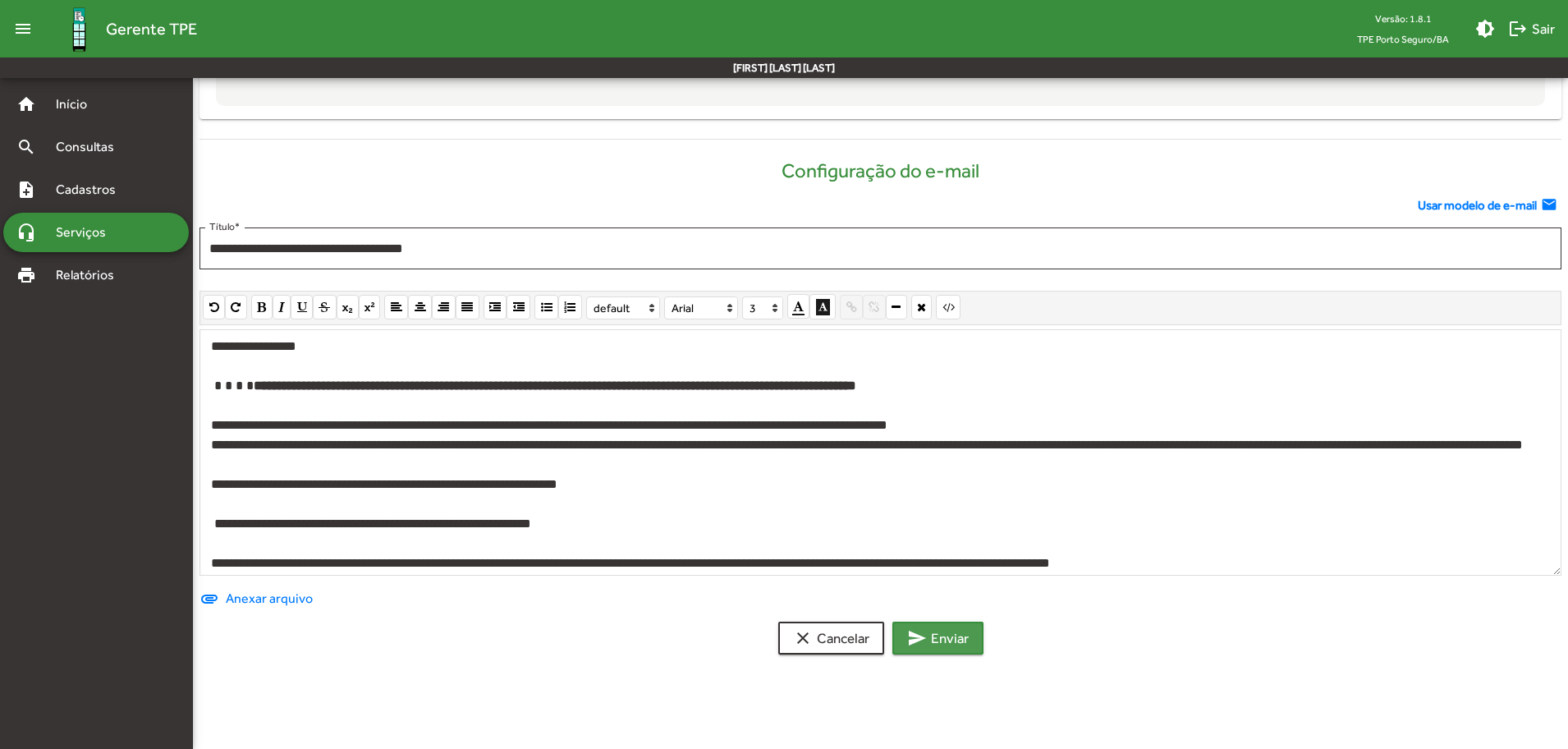 click on "send  Enviar" 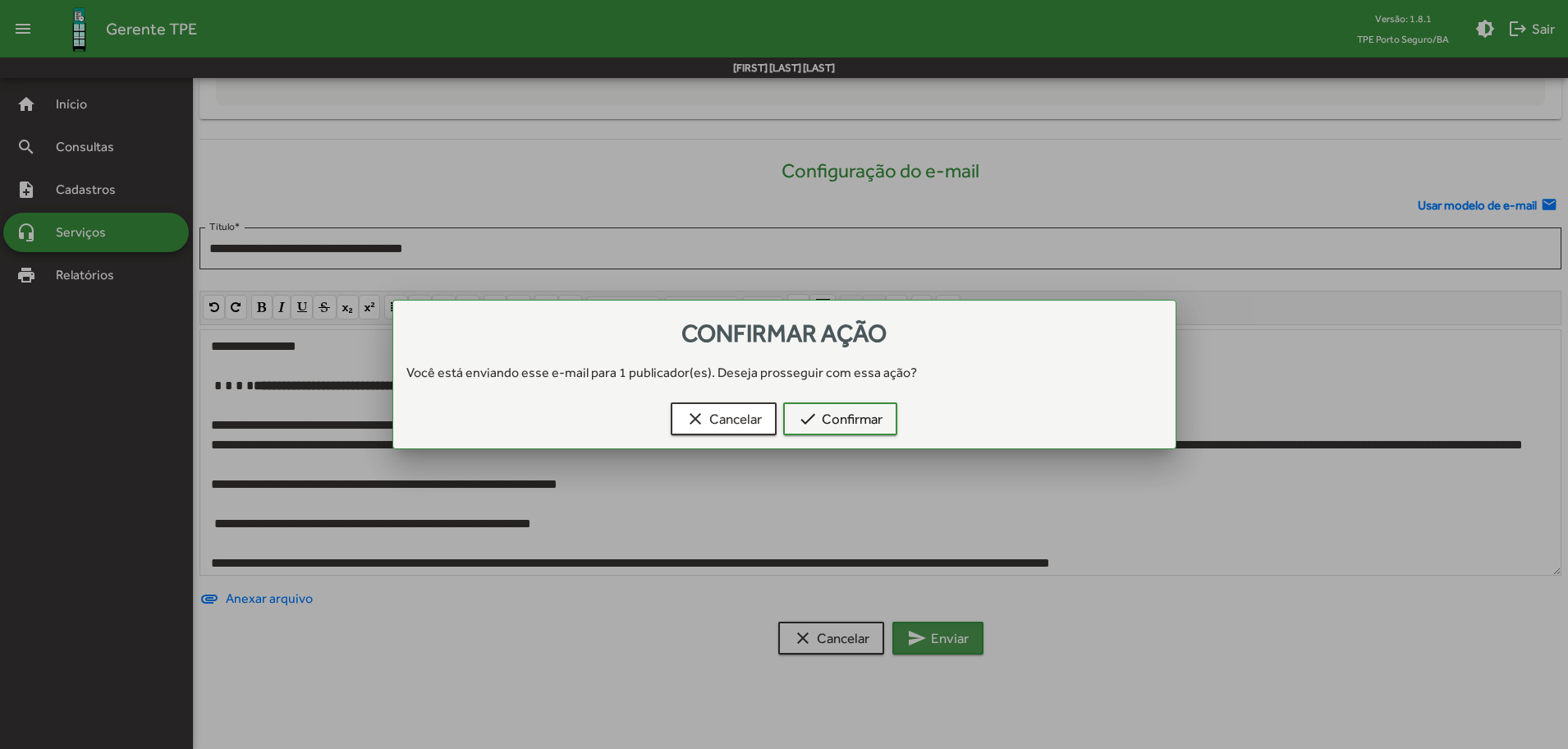 scroll, scrollTop: 0, scrollLeft: 0, axis: both 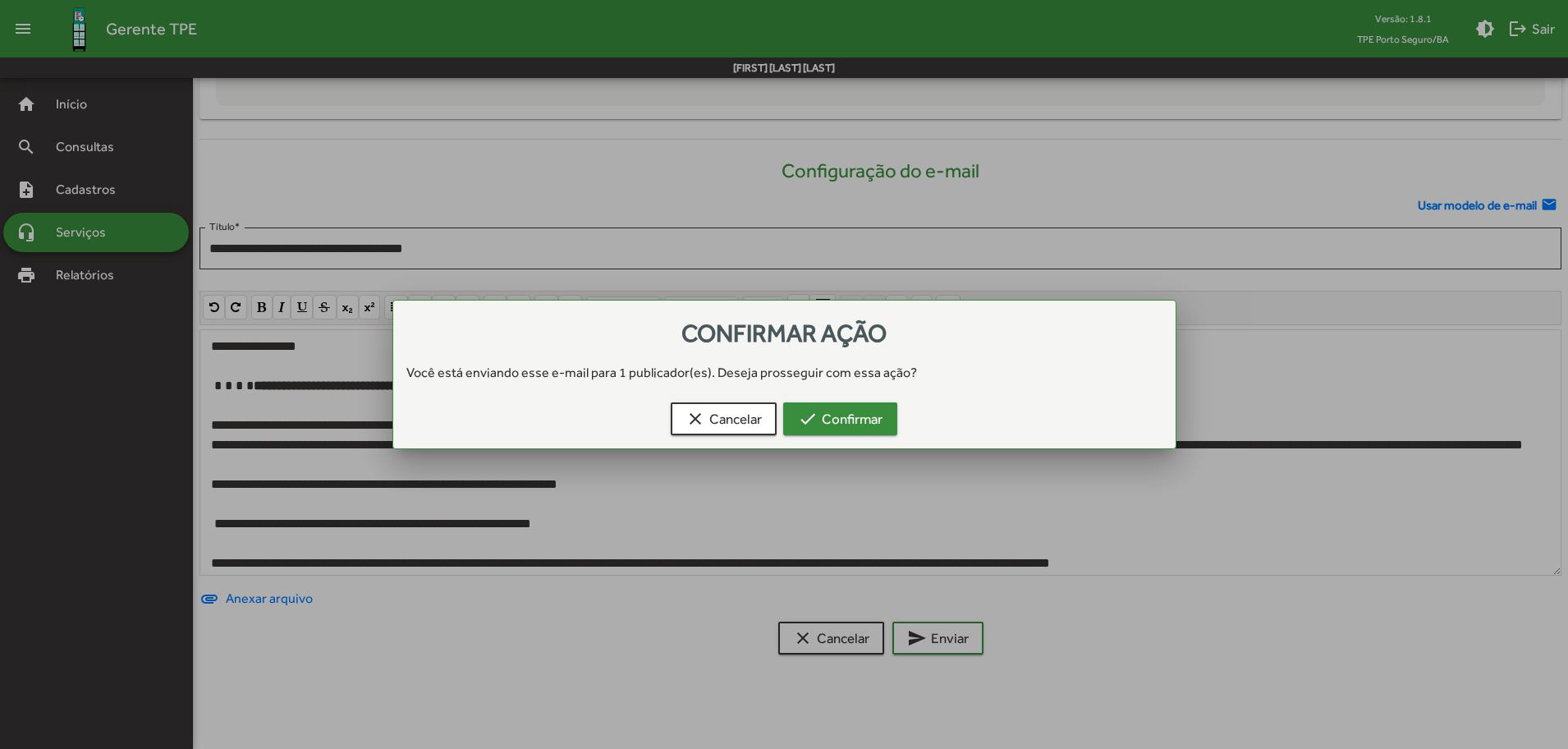 click on "check  Confirmar" at bounding box center [840, 419] 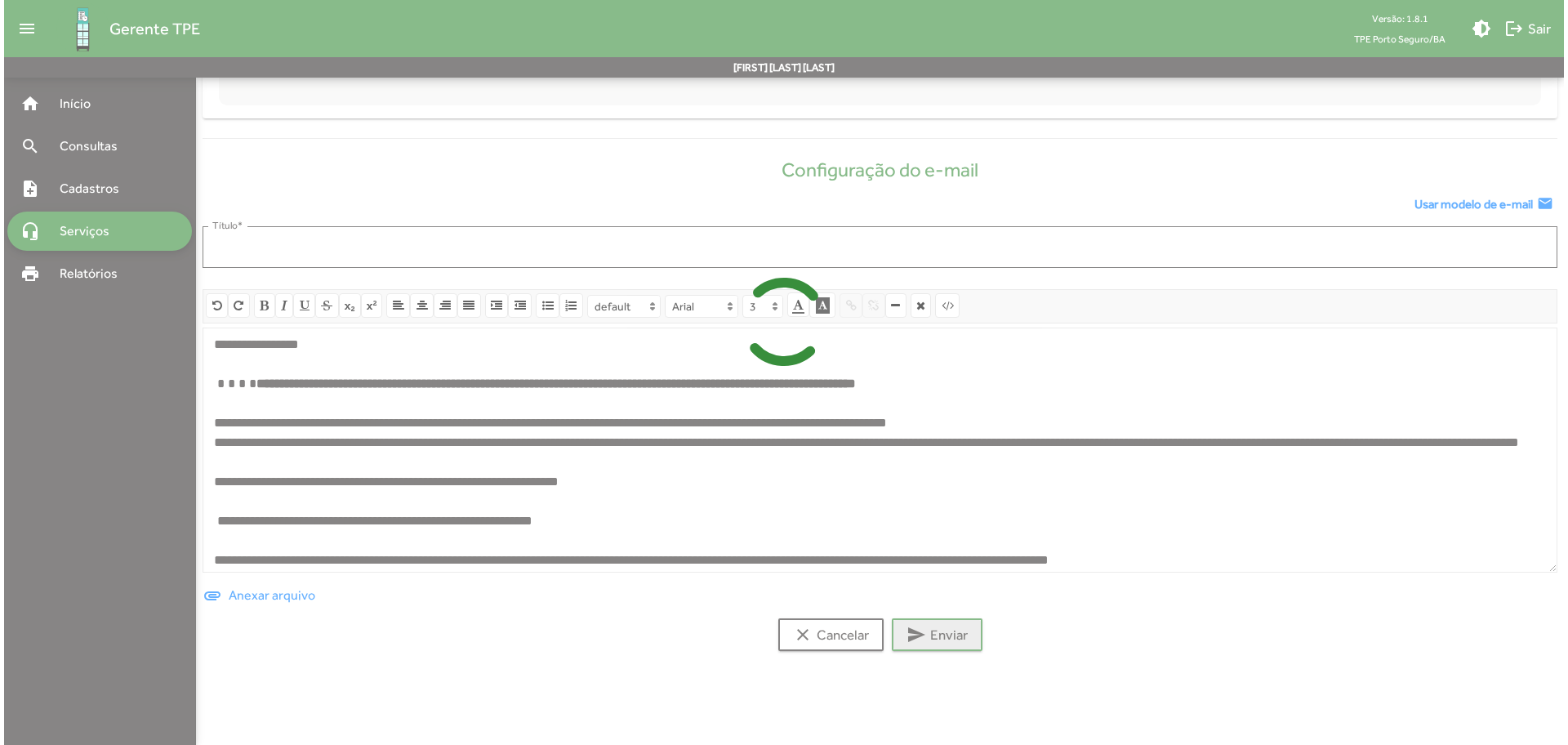 scroll, scrollTop: 0, scrollLeft: 0, axis: both 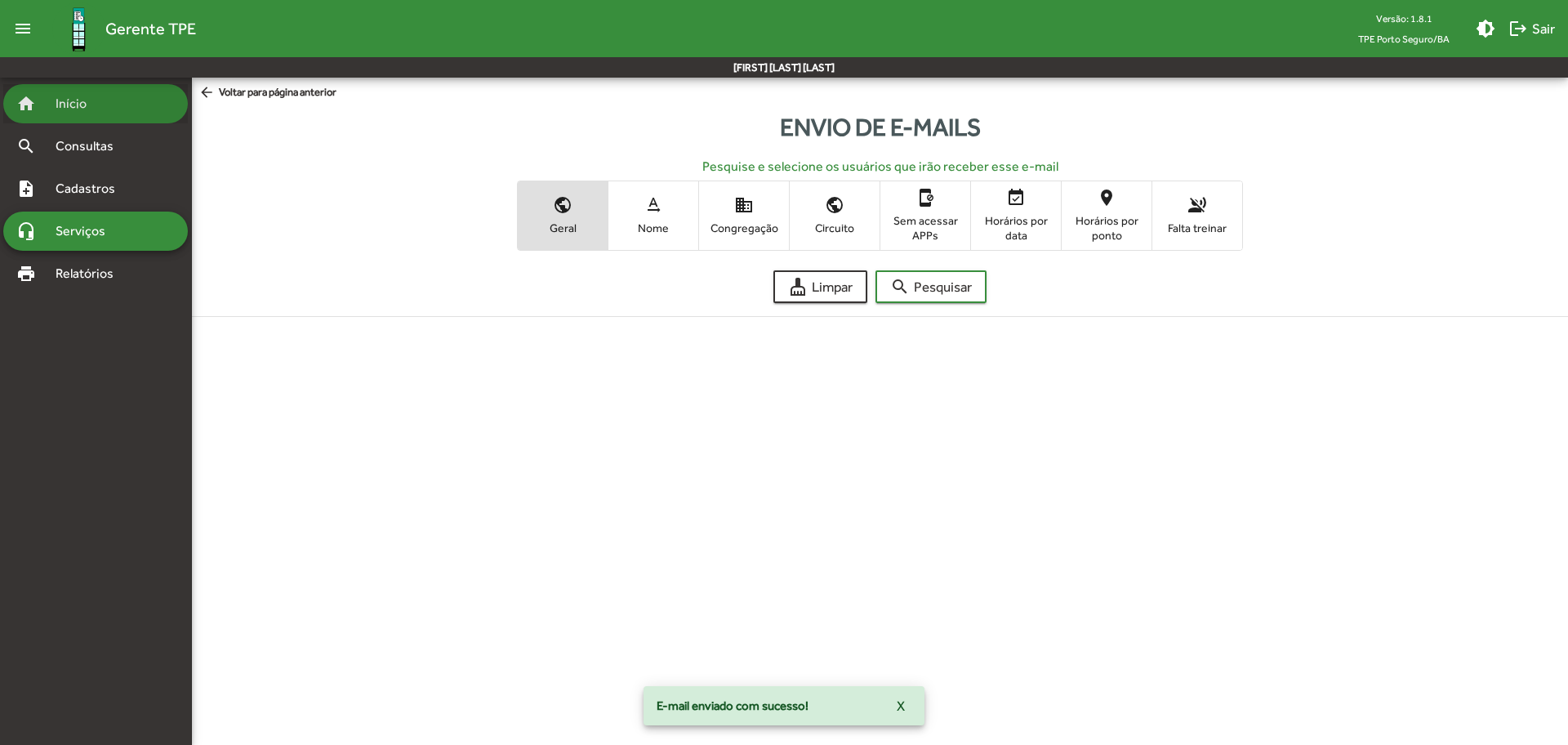 click on "home Início" at bounding box center [96, 104] 